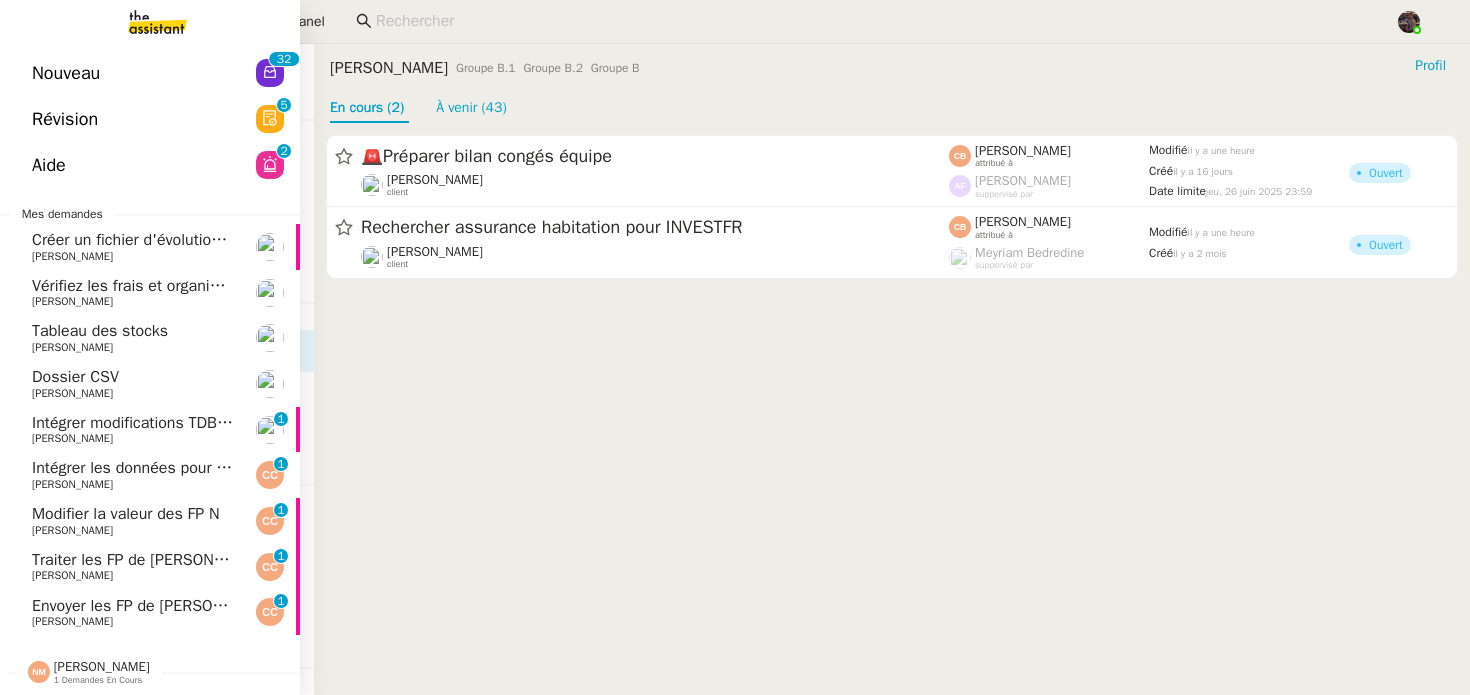 scroll, scrollTop: 0, scrollLeft: 0, axis: both 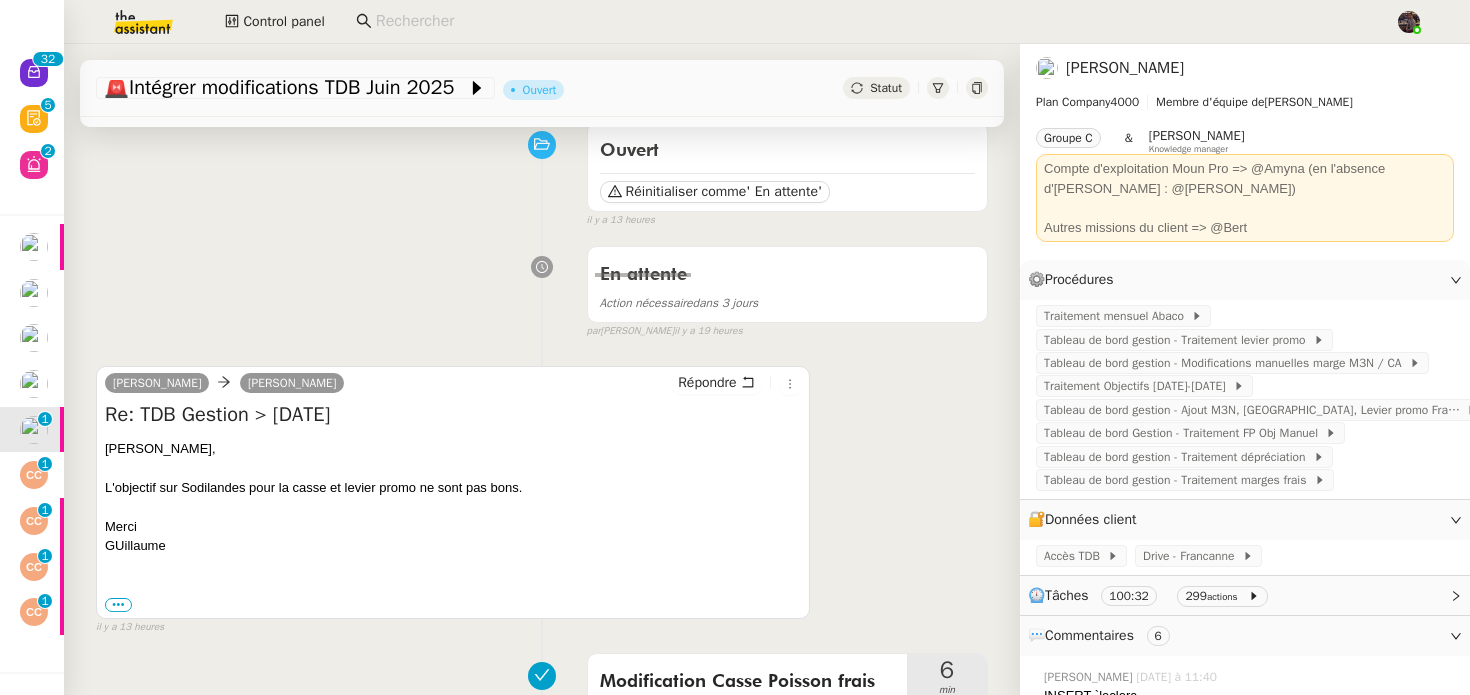 click on "Modification Casse Poisson frais     6 min false par   Bert C.   il y a 20 heures" at bounding box center (542, 708) 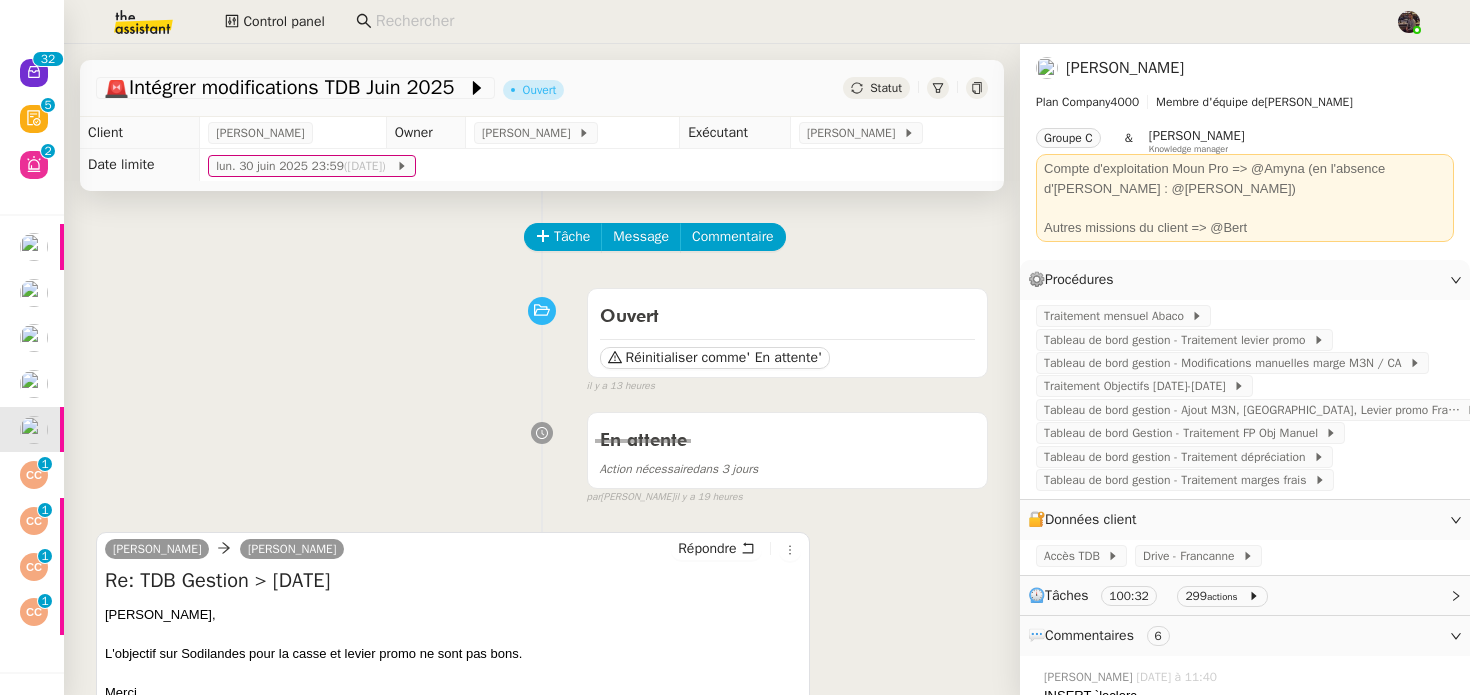 scroll, scrollTop: 62, scrollLeft: 0, axis: vertical 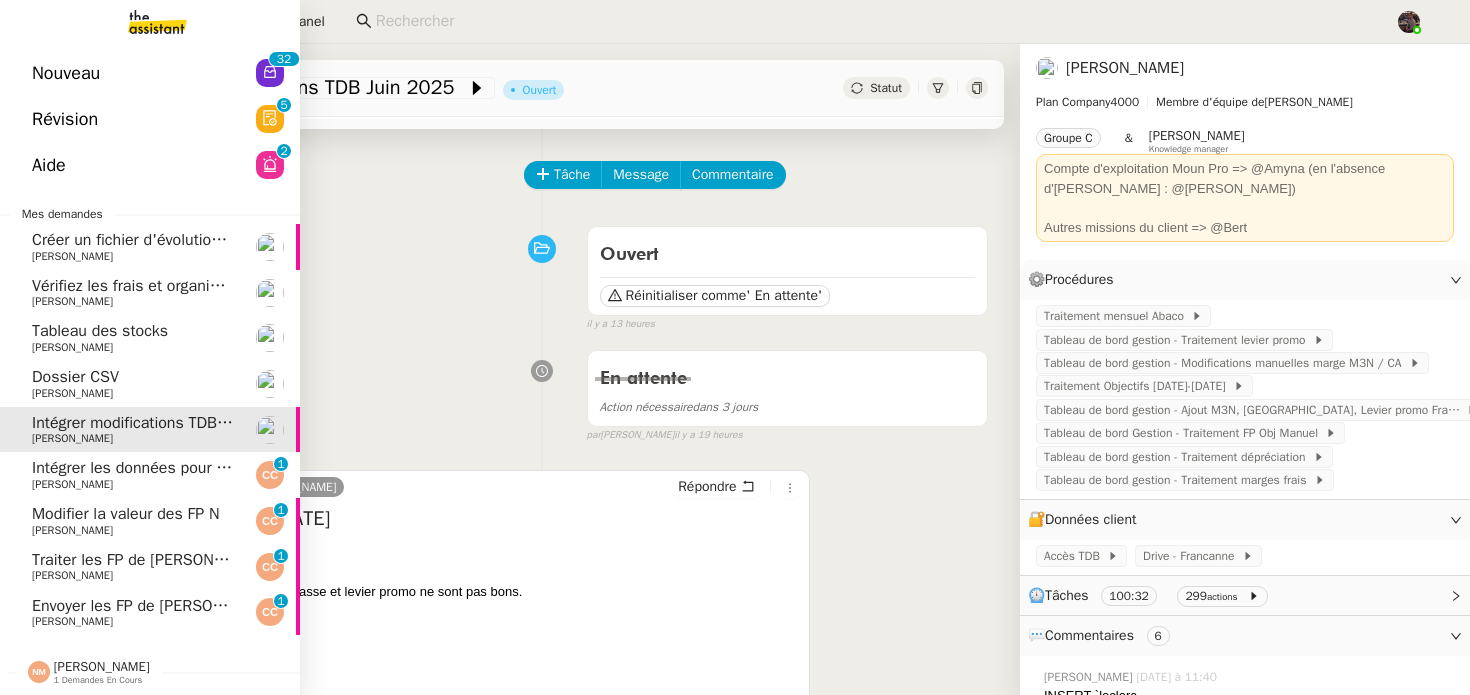 click on "[PERSON_NAME]" 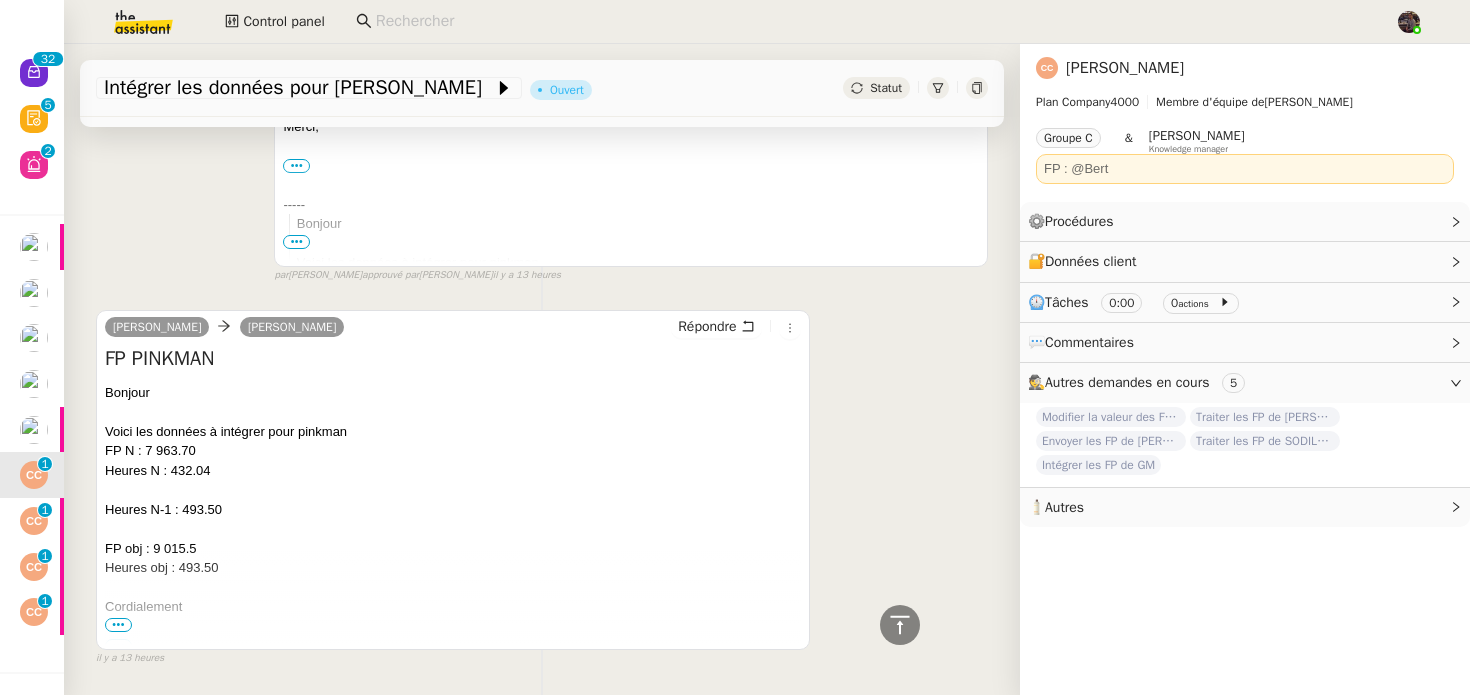 scroll, scrollTop: 570, scrollLeft: 0, axis: vertical 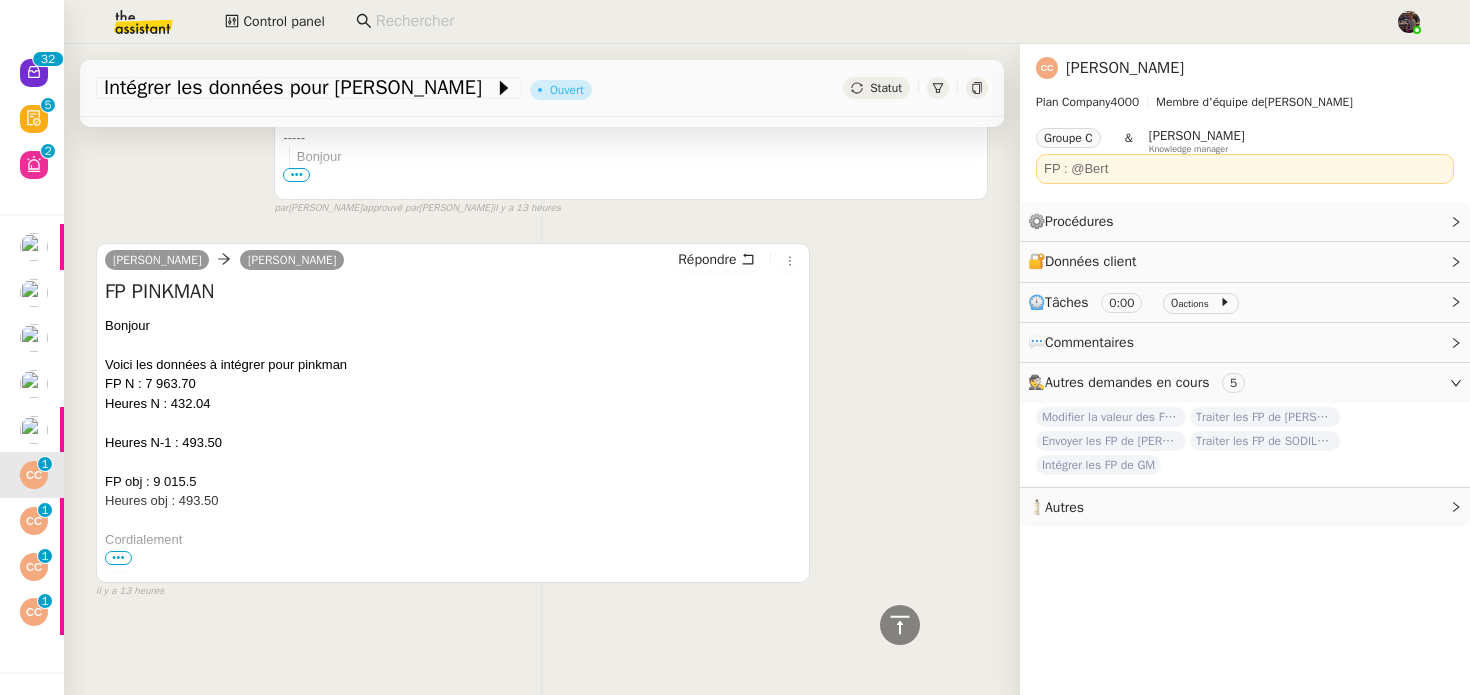 click on "Modifier la valeur des FP N" 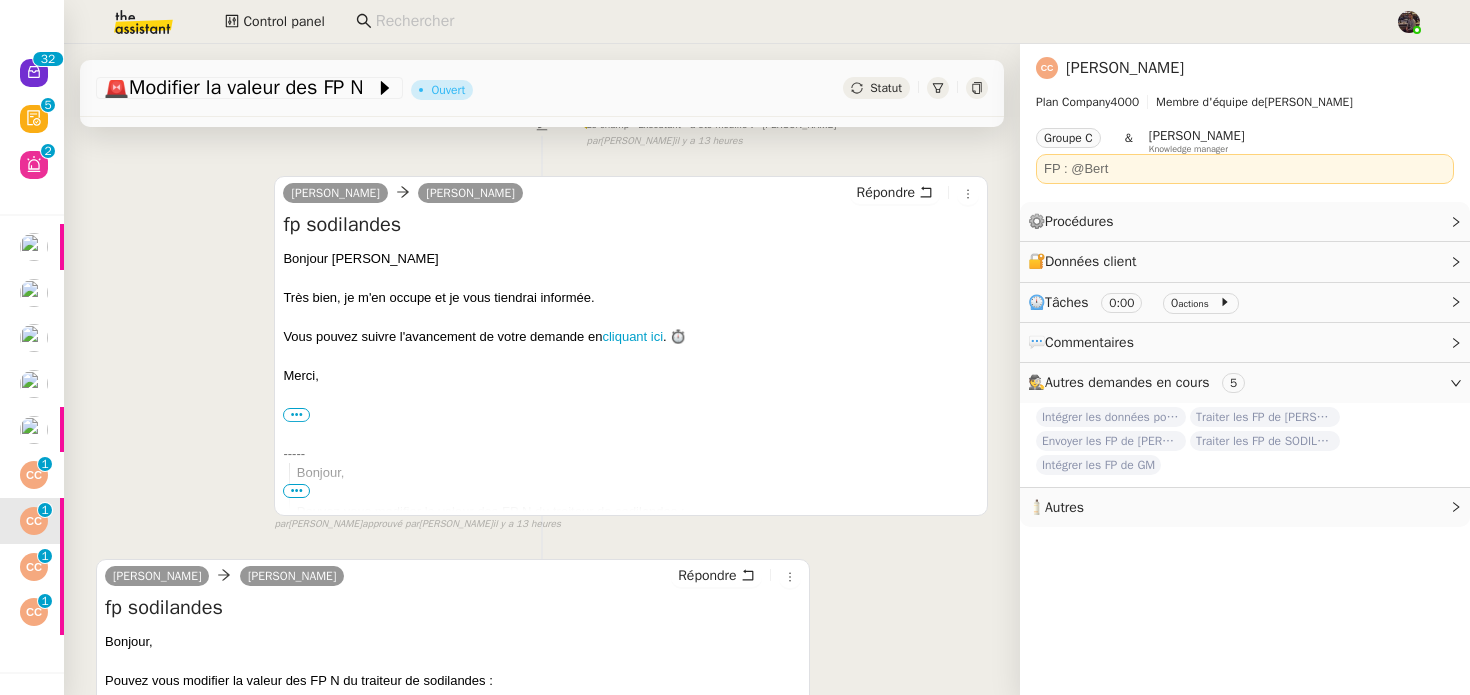 scroll, scrollTop: 524, scrollLeft: 0, axis: vertical 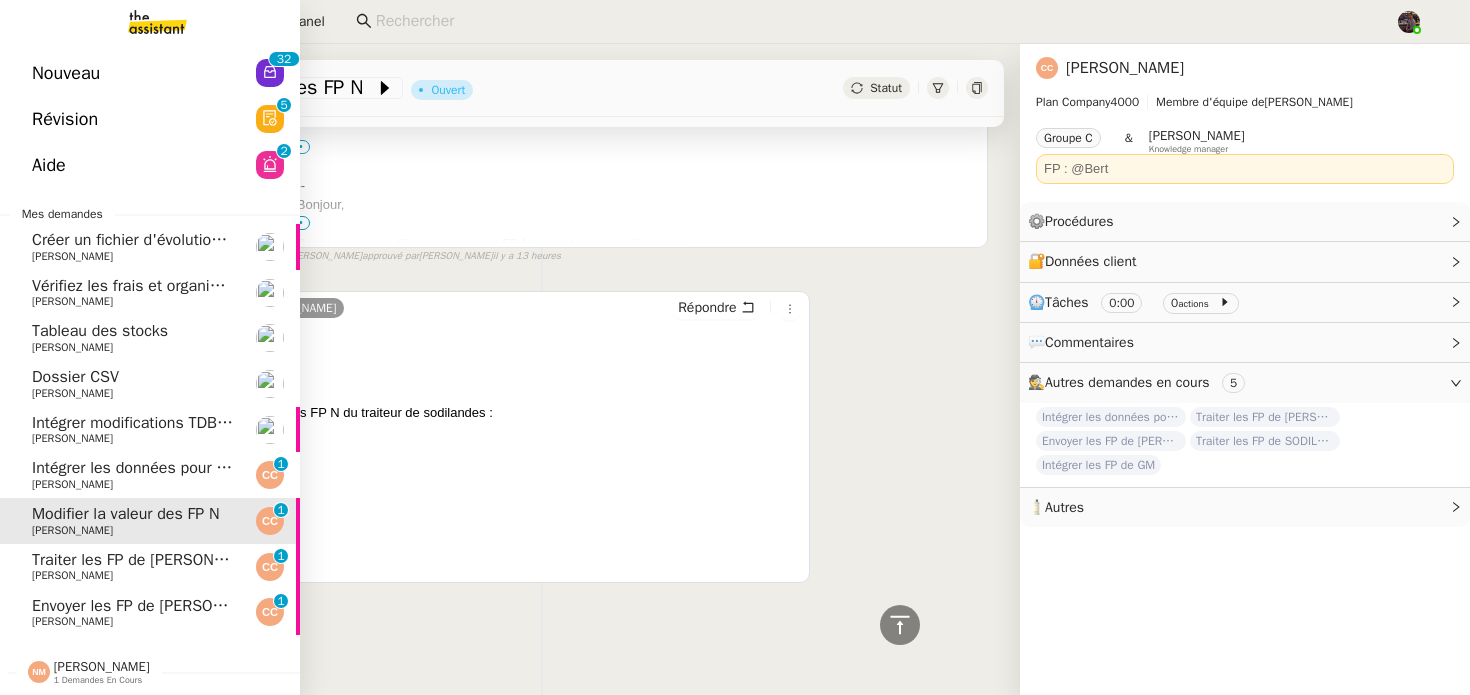 click on "Traiter les FP de [PERSON_NAME]" 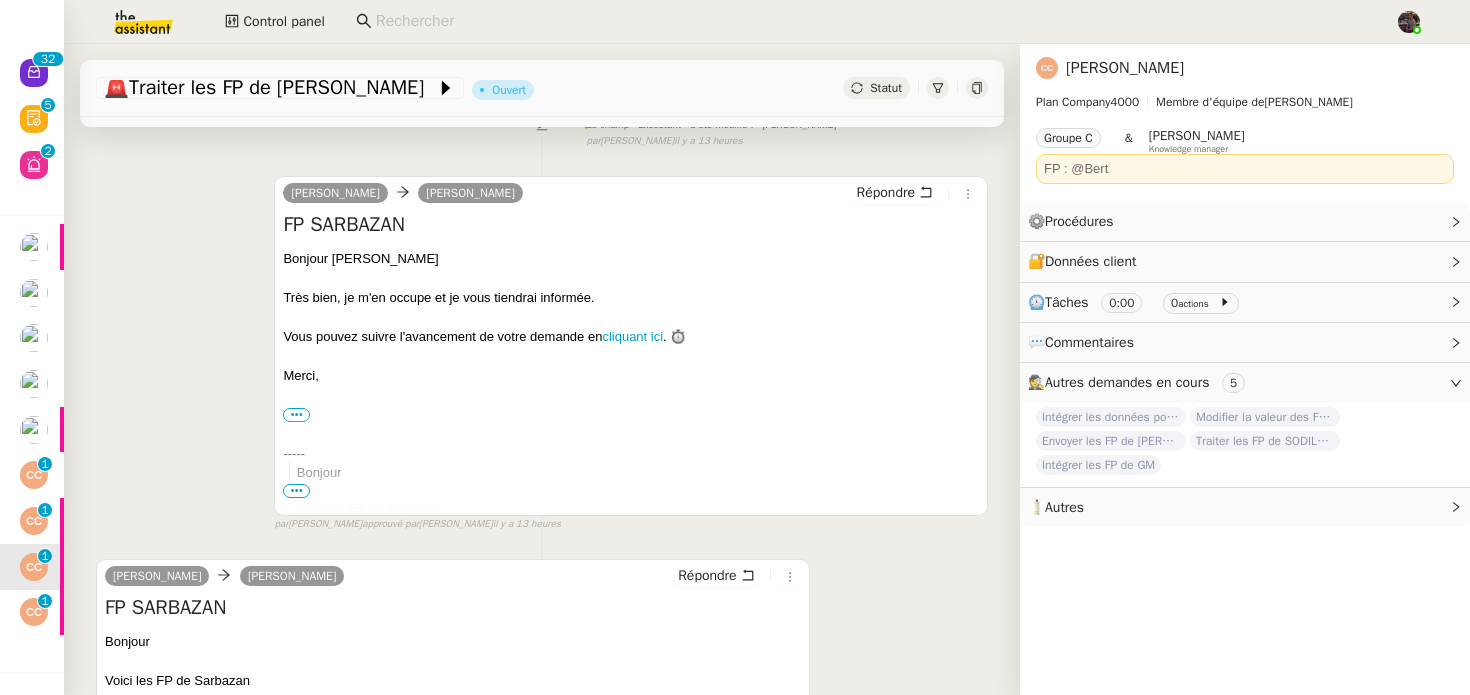 scroll, scrollTop: 522, scrollLeft: 0, axis: vertical 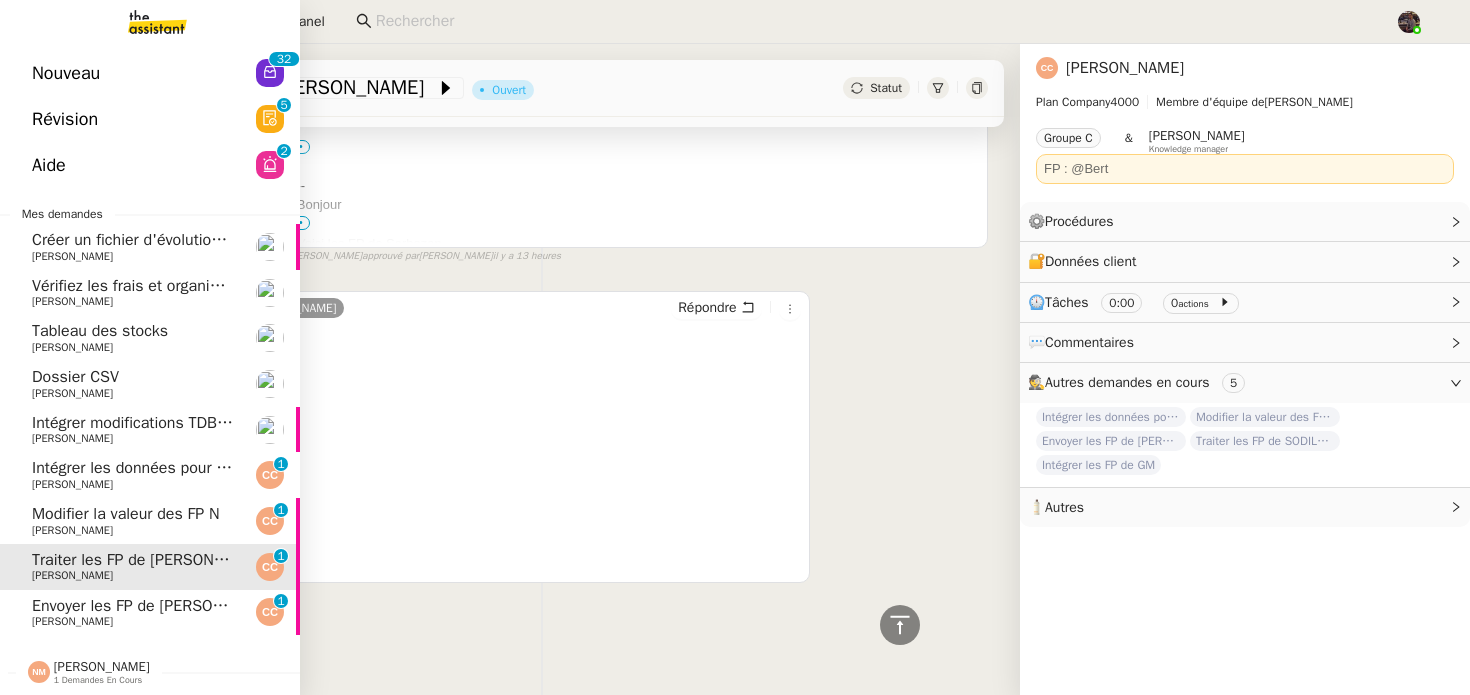 click on "Envoyer les FP de [PERSON_NAME]" 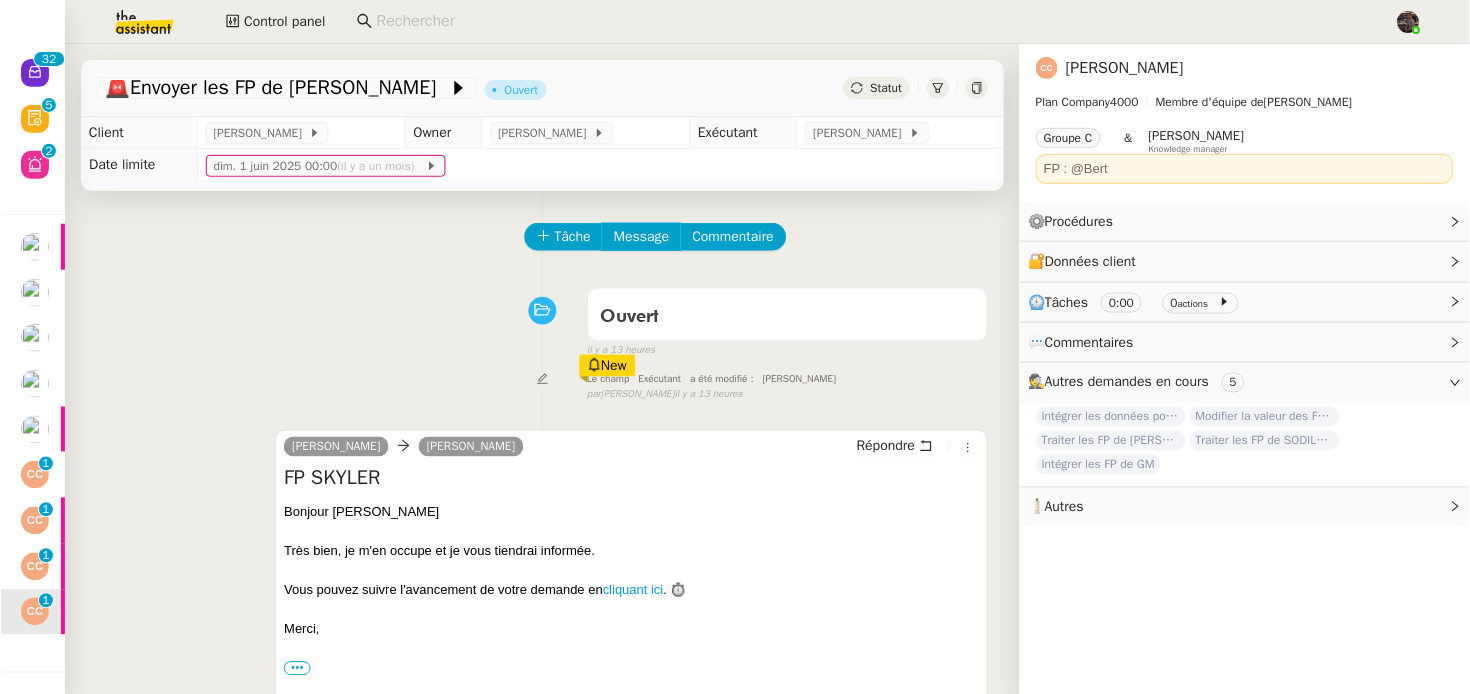 scroll, scrollTop: 522, scrollLeft: 0, axis: vertical 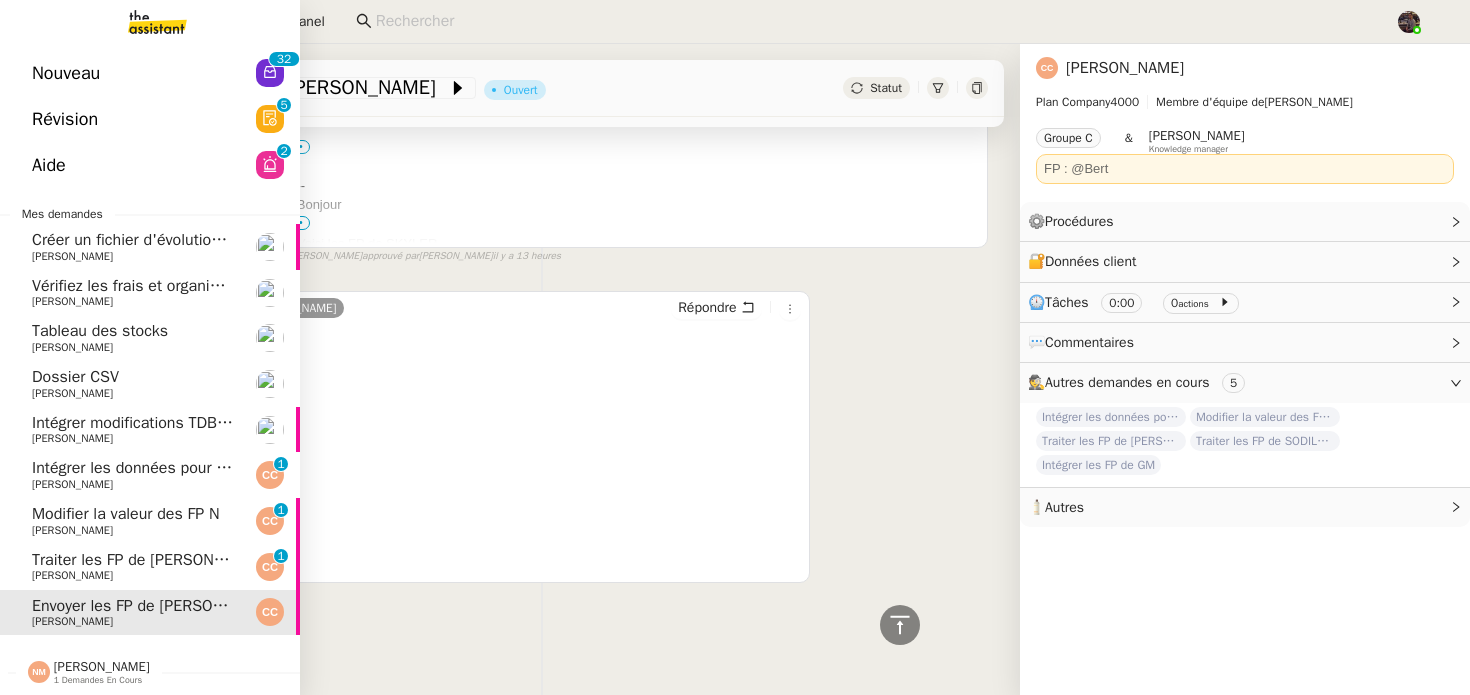 click on "Traiter les FP de [PERSON_NAME]" 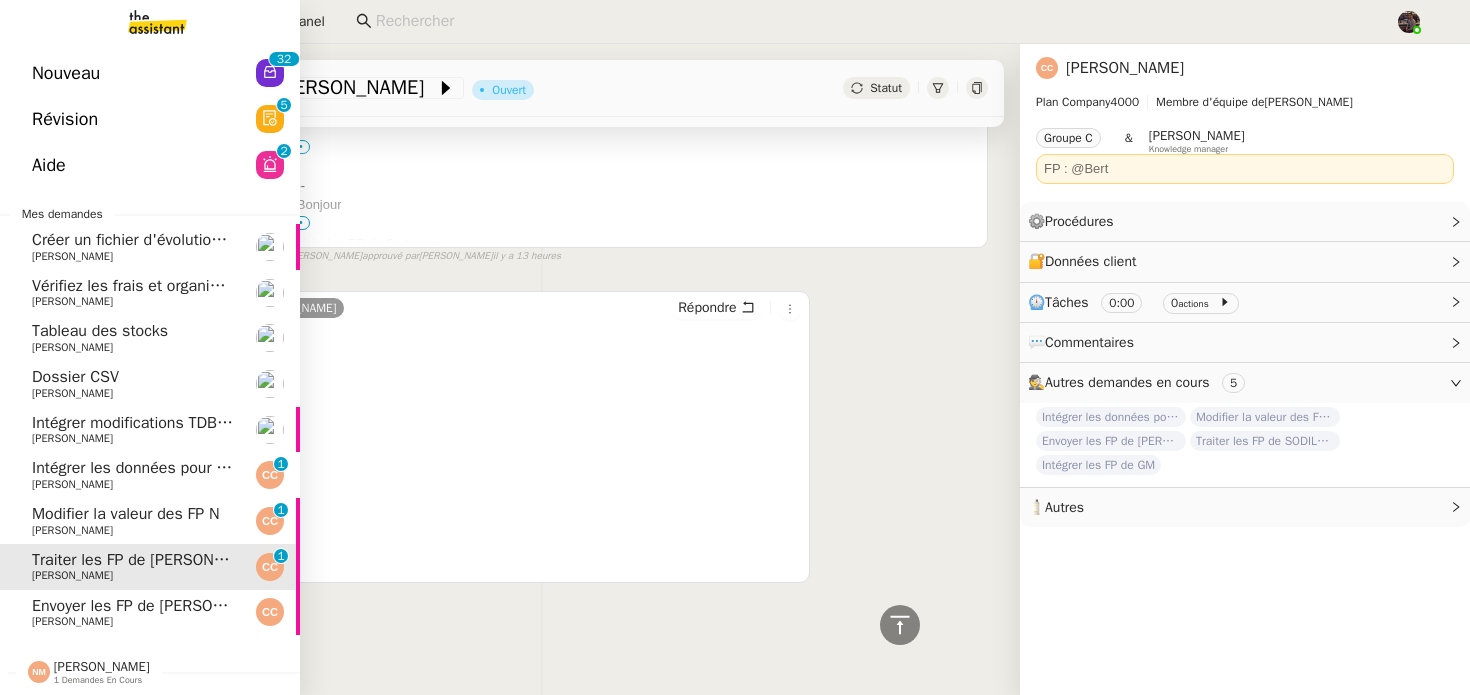 click on "[PERSON_NAME]" 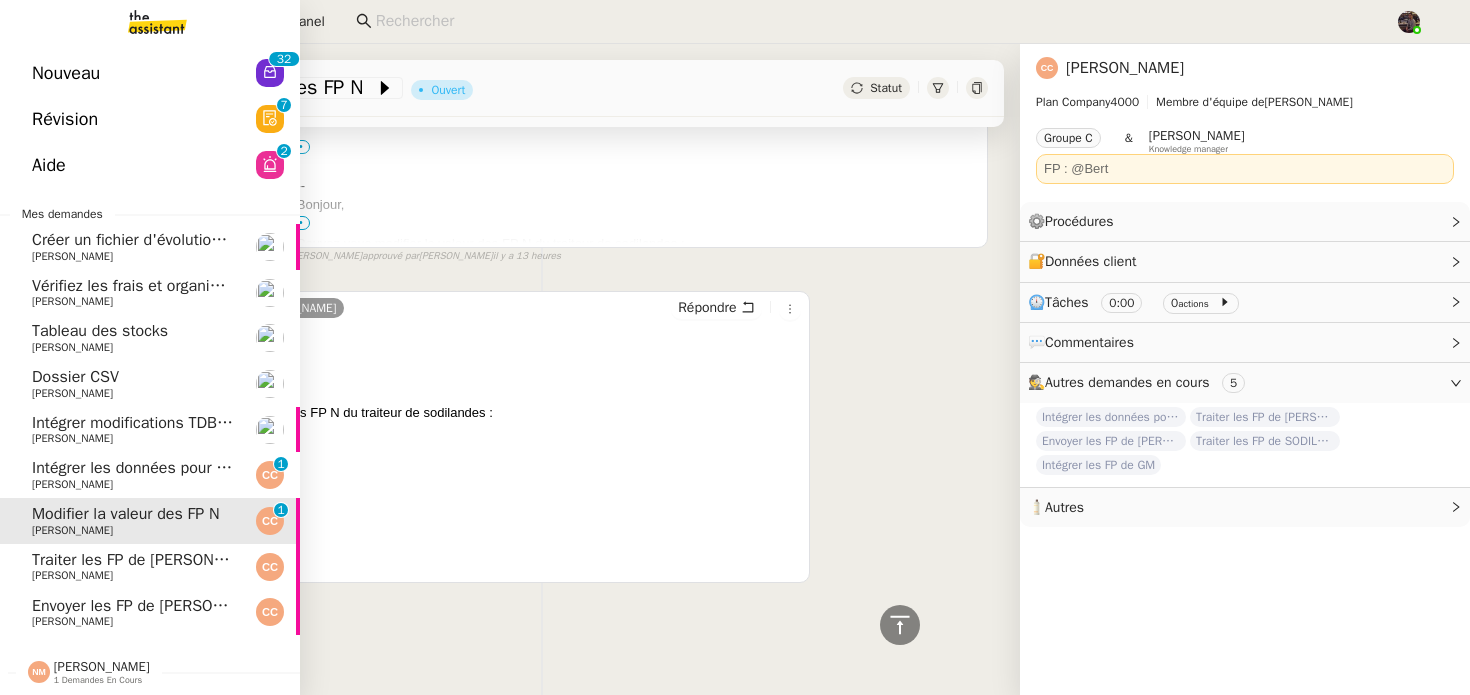 click on "Révision" 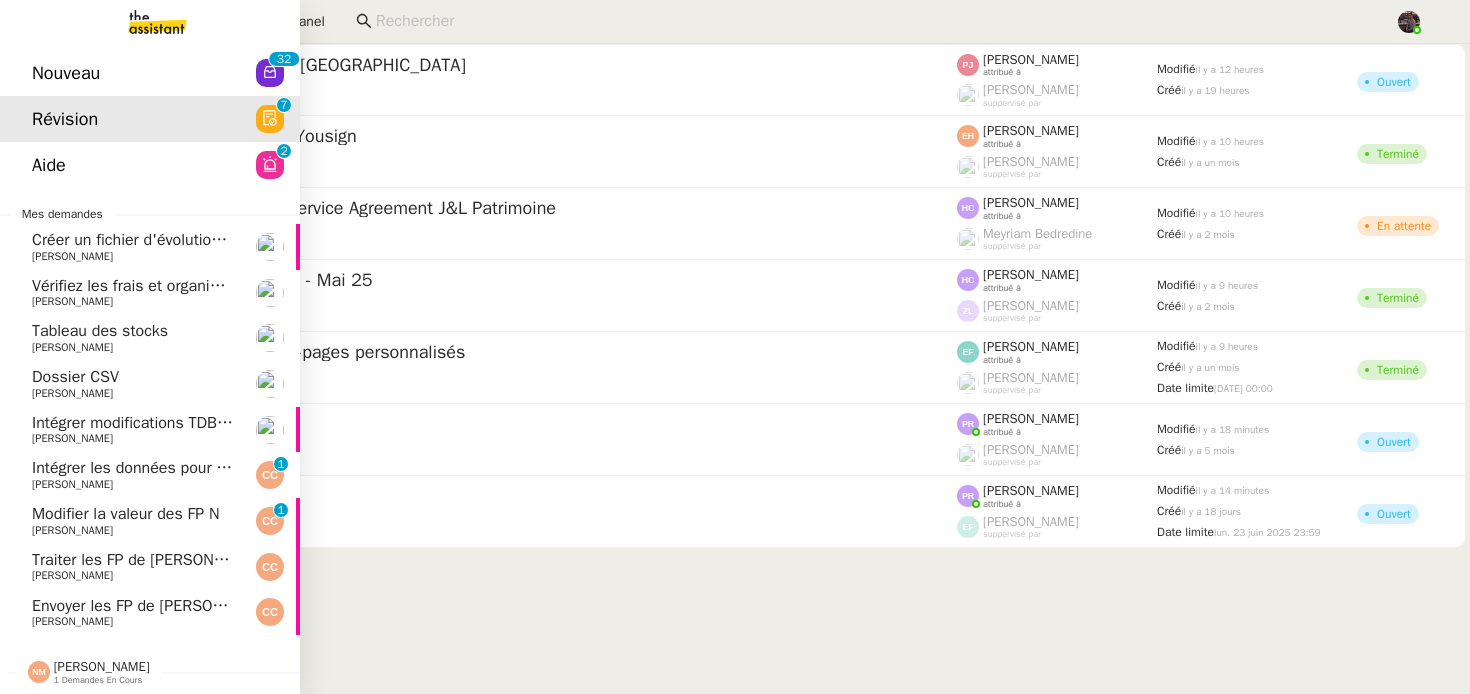 click on "[PERSON_NAME]" 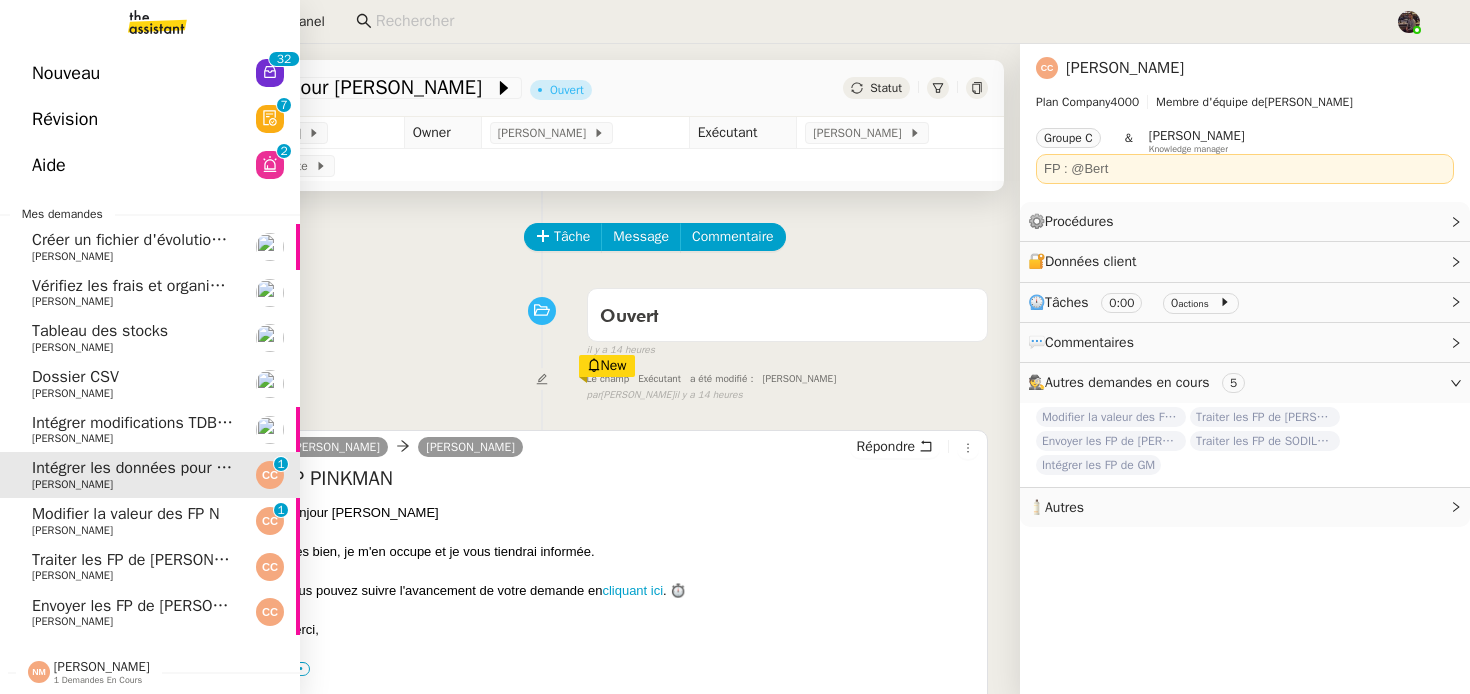 click on "Modifier la valeur des FP N" 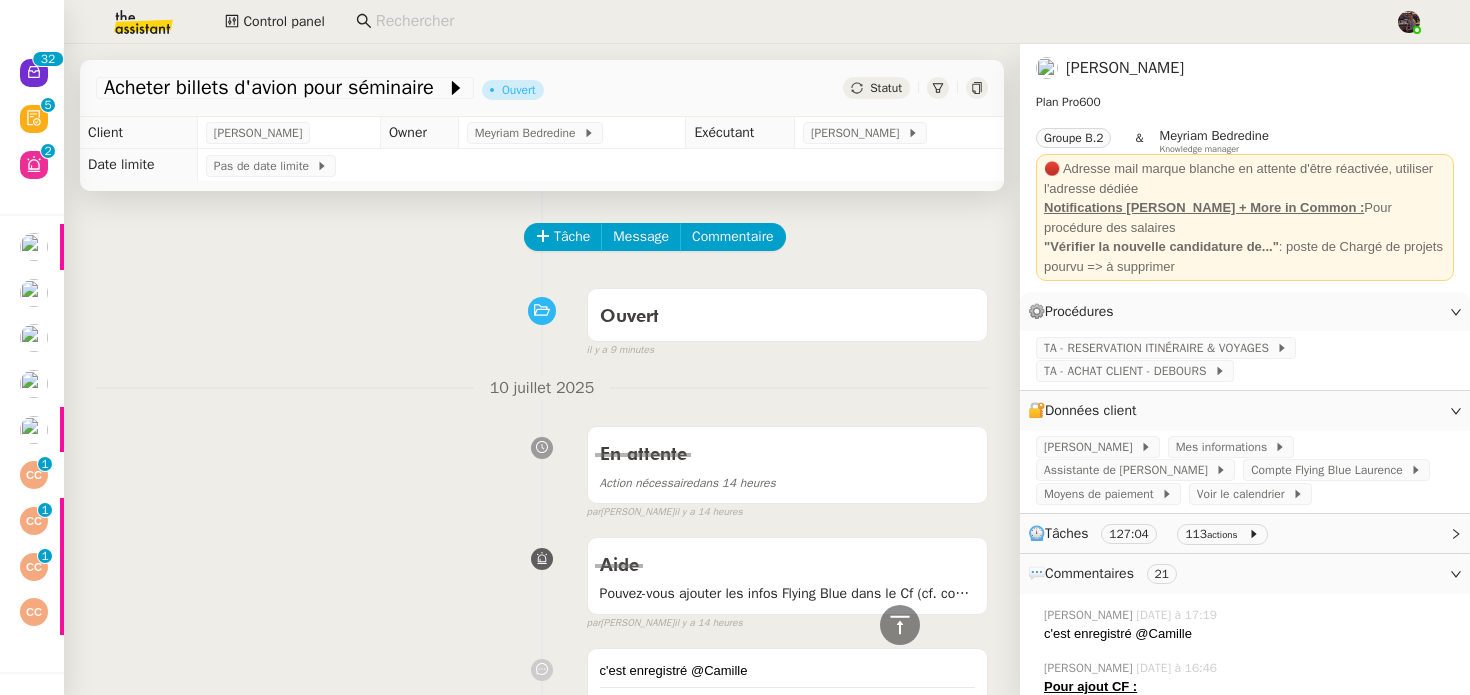 scroll, scrollTop: 0, scrollLeft: 0, axis: both 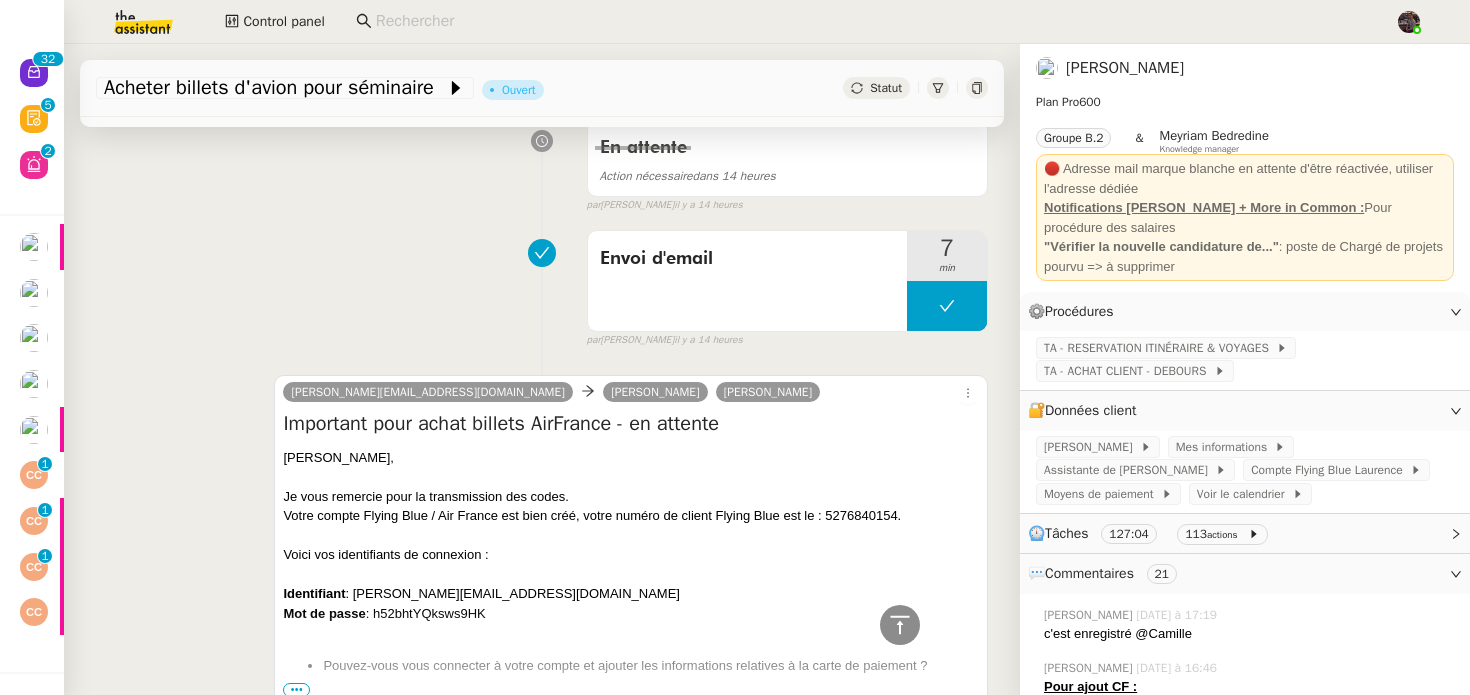 click on "Envoi d'email     7 min false par   [PERSON_NAME]   il y a 14 heures" at bounding box center [542, 285] 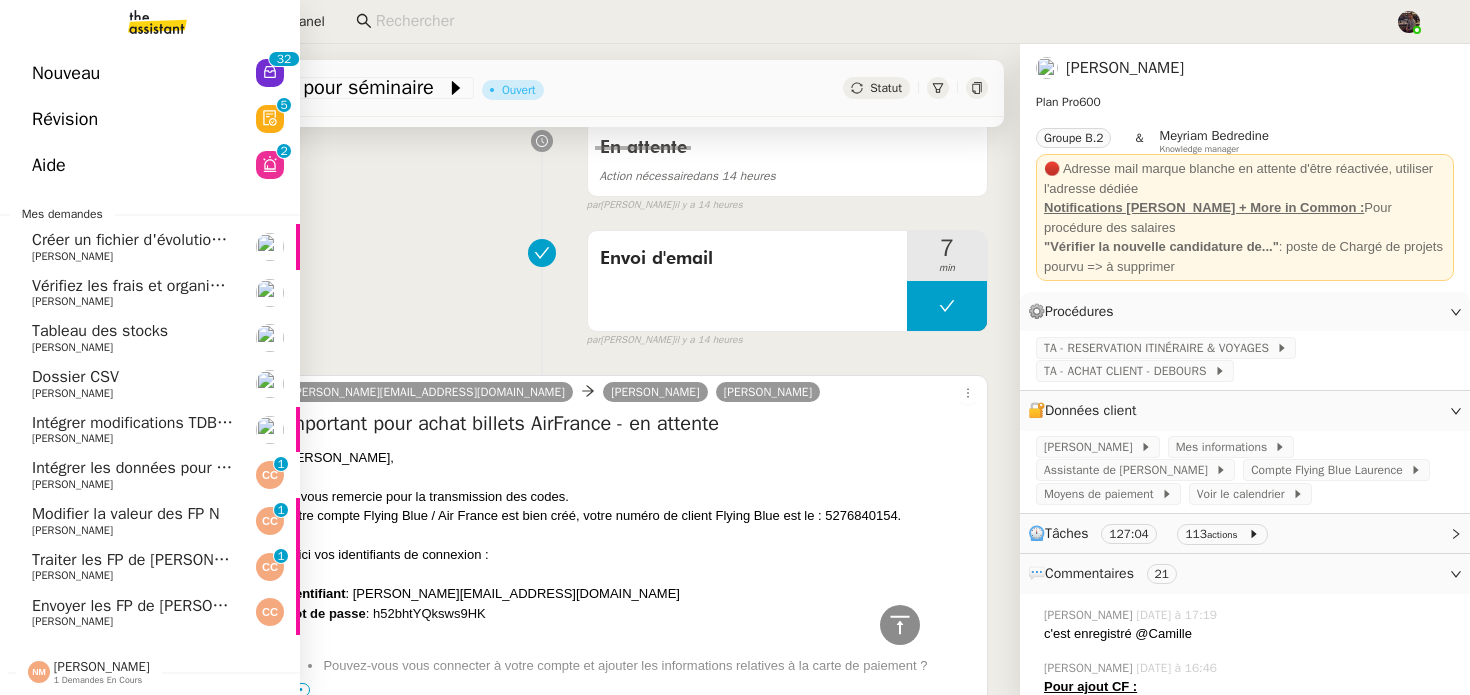 click on "Nouveau  0   1   2   3   4   5   6   7   8   9   0   1   2   3   4   5   6   7   8   9" 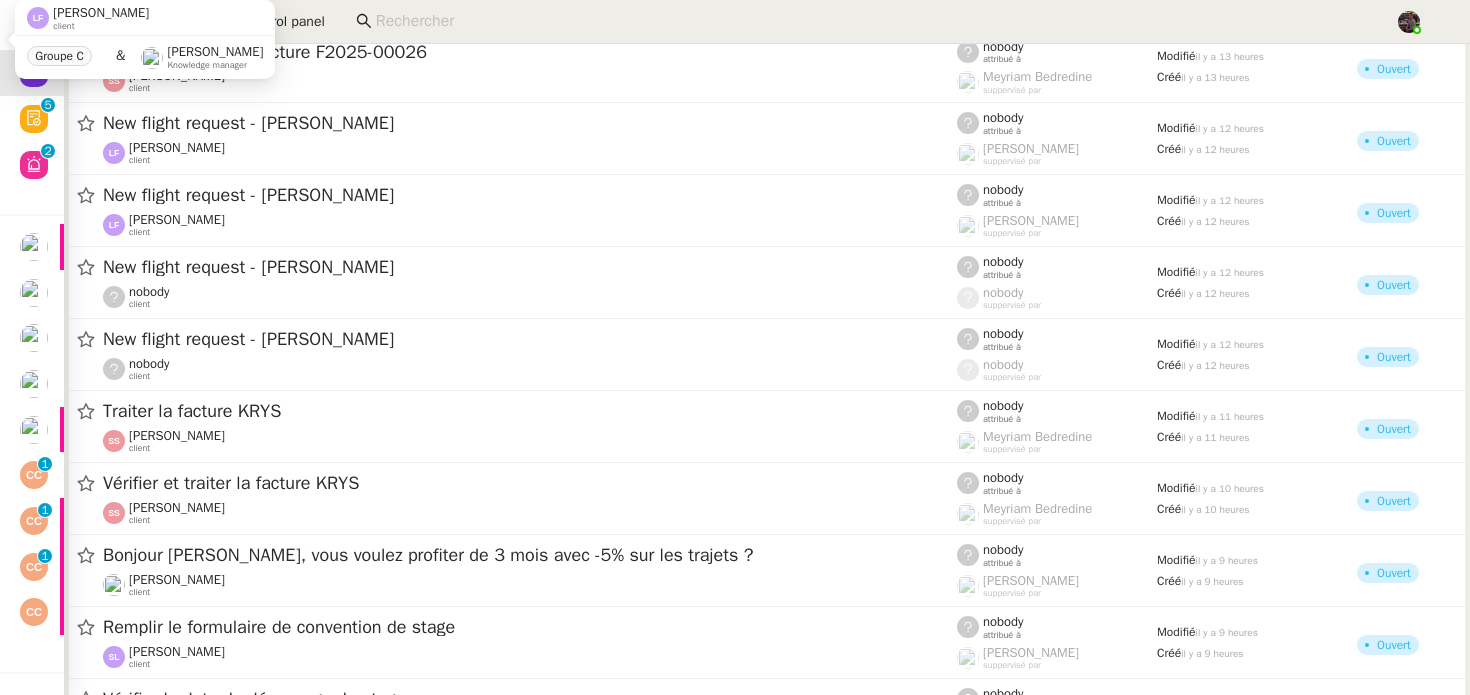 scroll, scrollTop: 0, scrollLeft: 0, axis: both 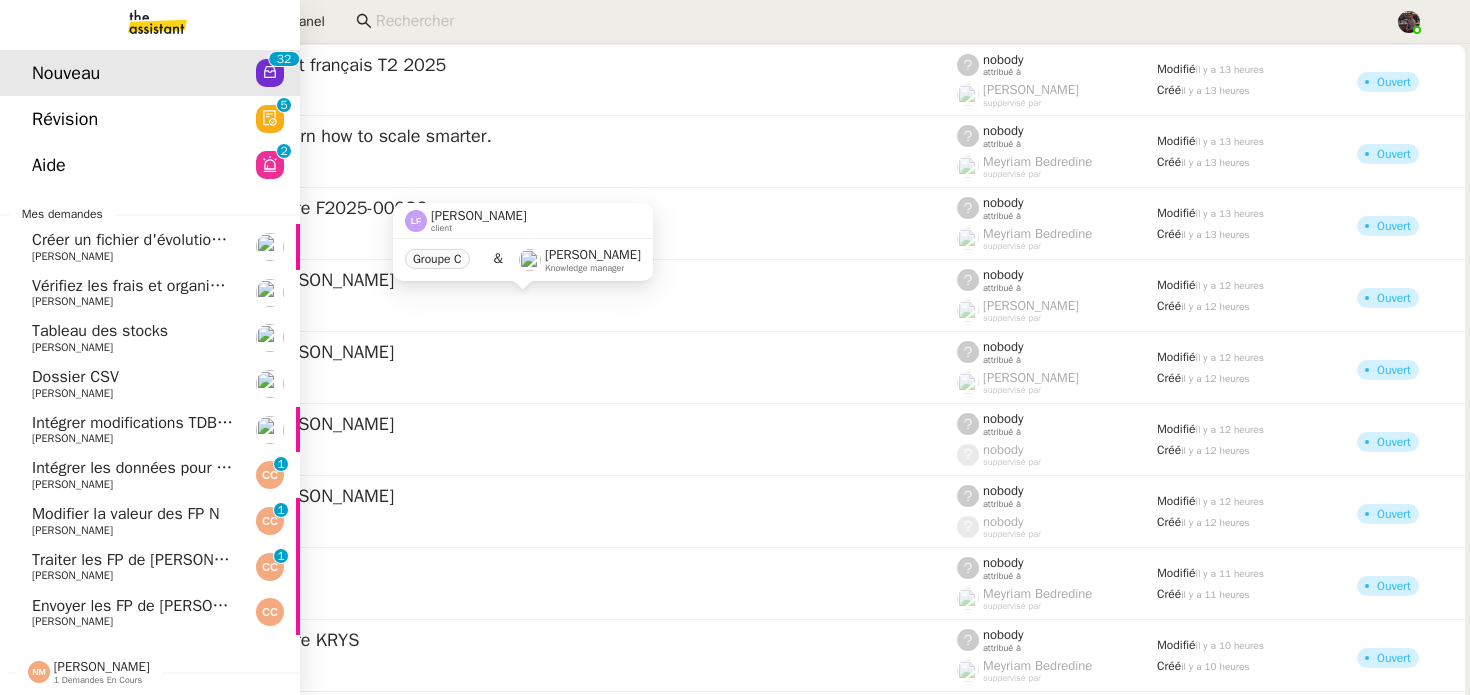click on "Traiter les FP de [PERSON_NAME]" 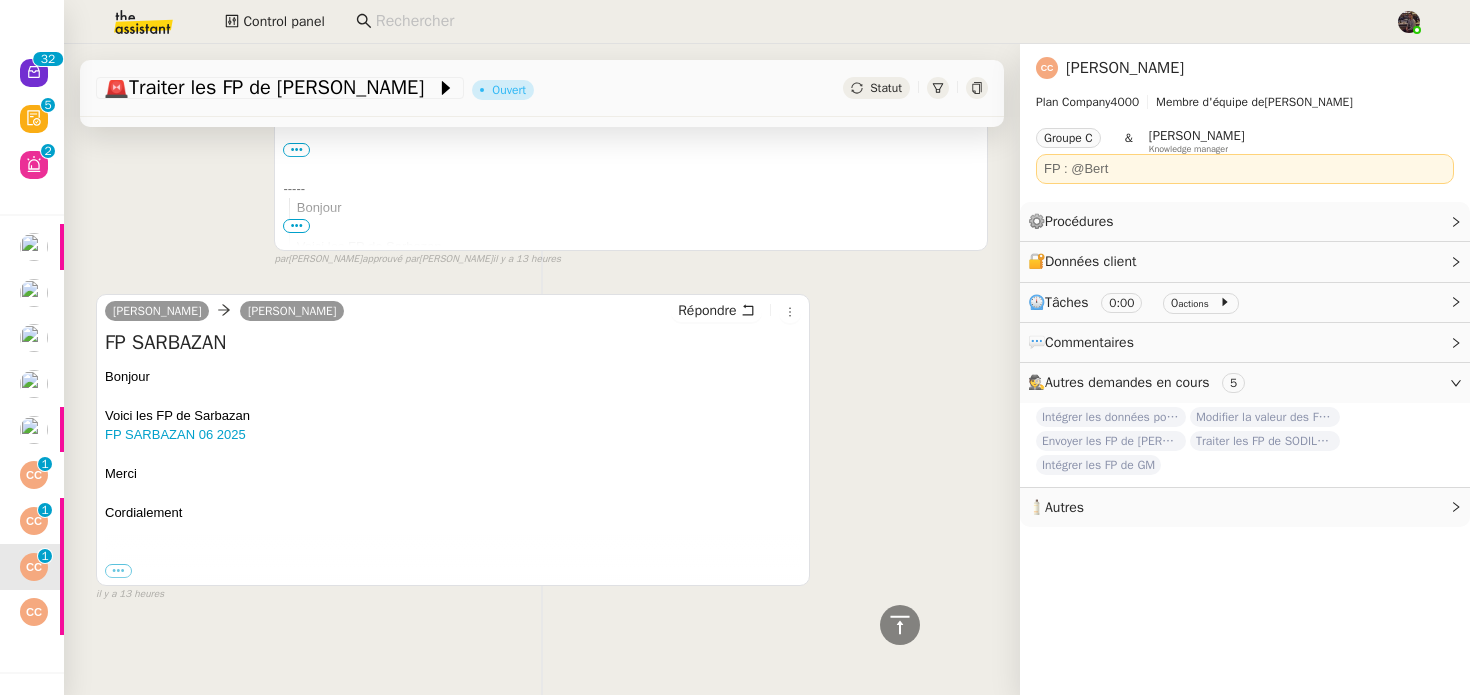 scroll, scrollTop: 518, scrollLeft: 0, axis: vertical 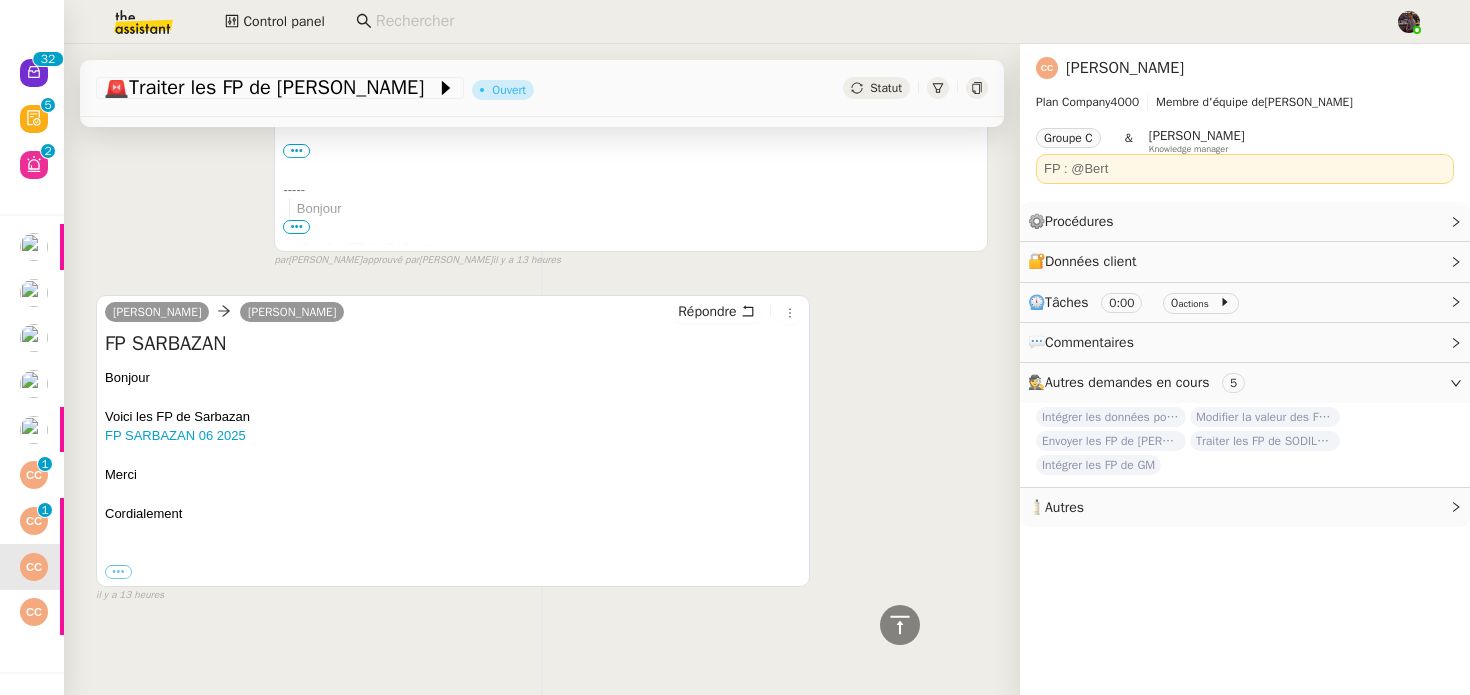 click 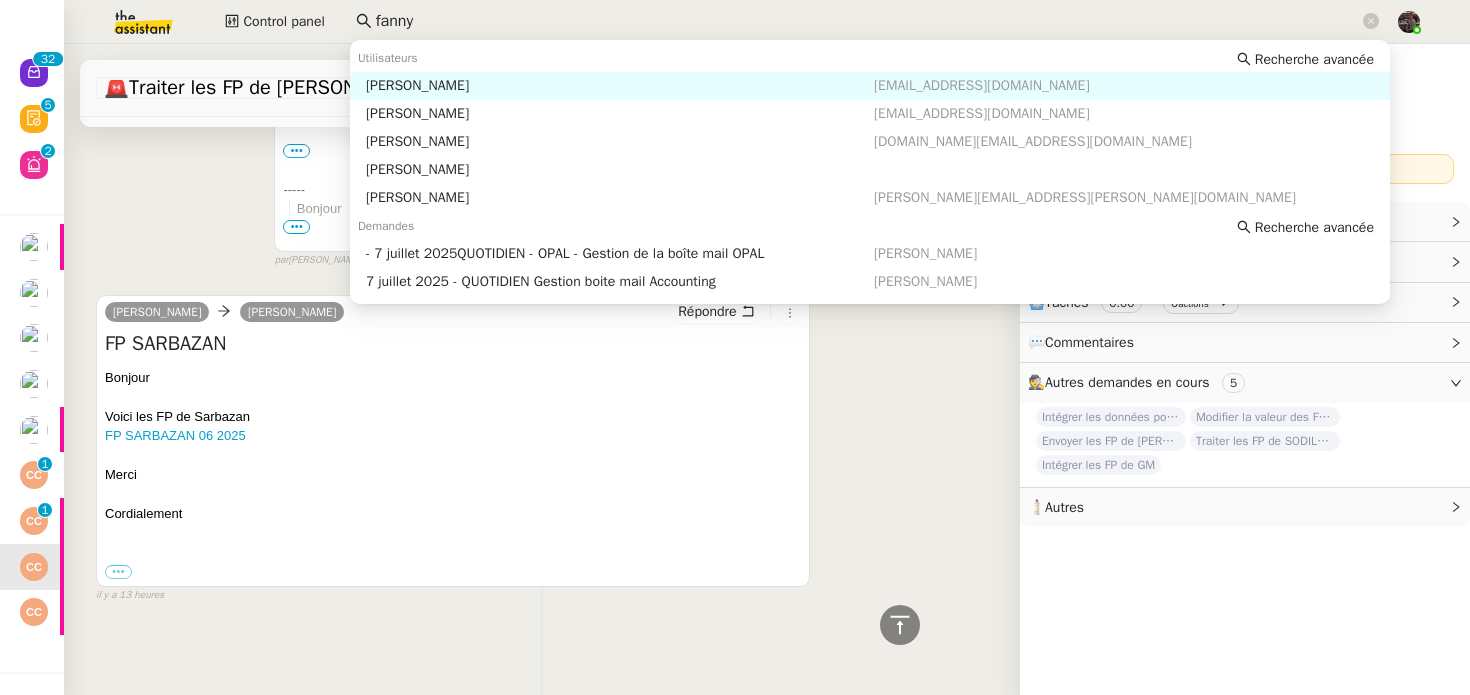 click on "[PERSON_NAME]" at bounding box center (620, 86) 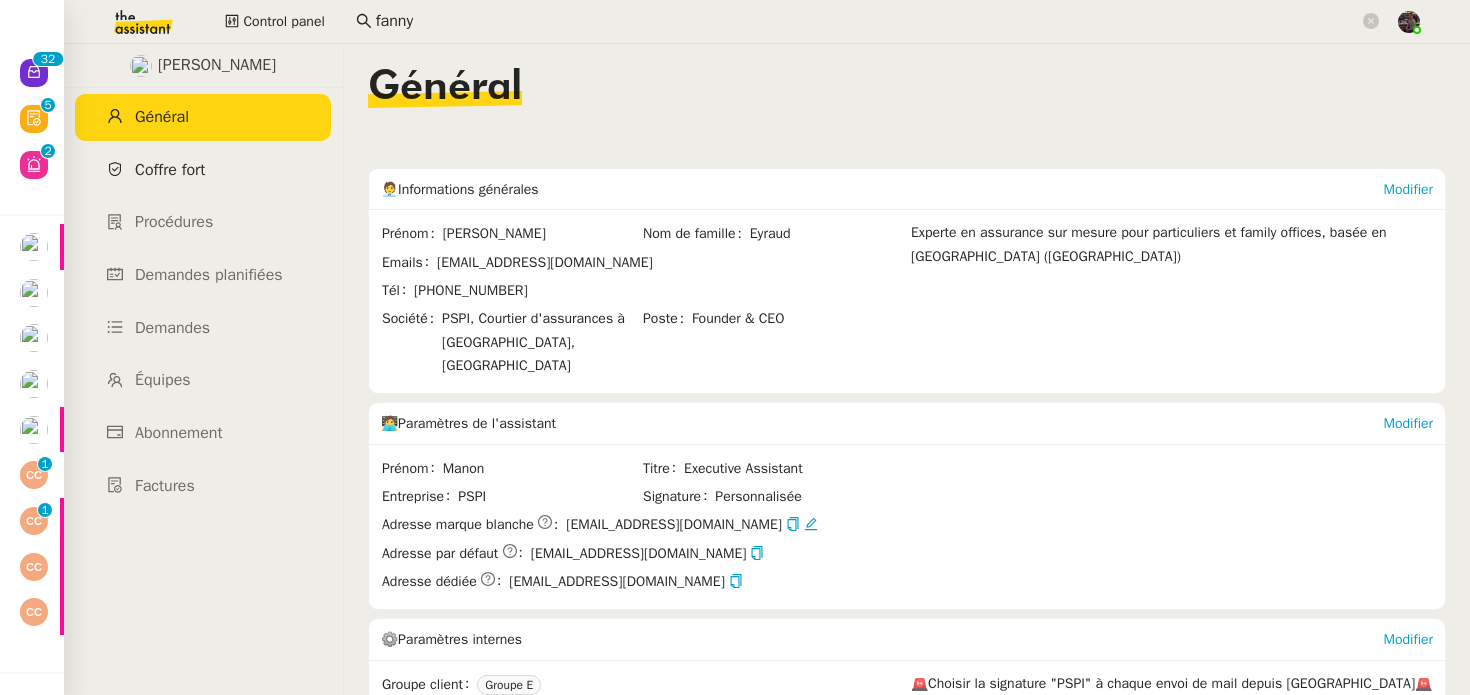 click on "Coffre fort" 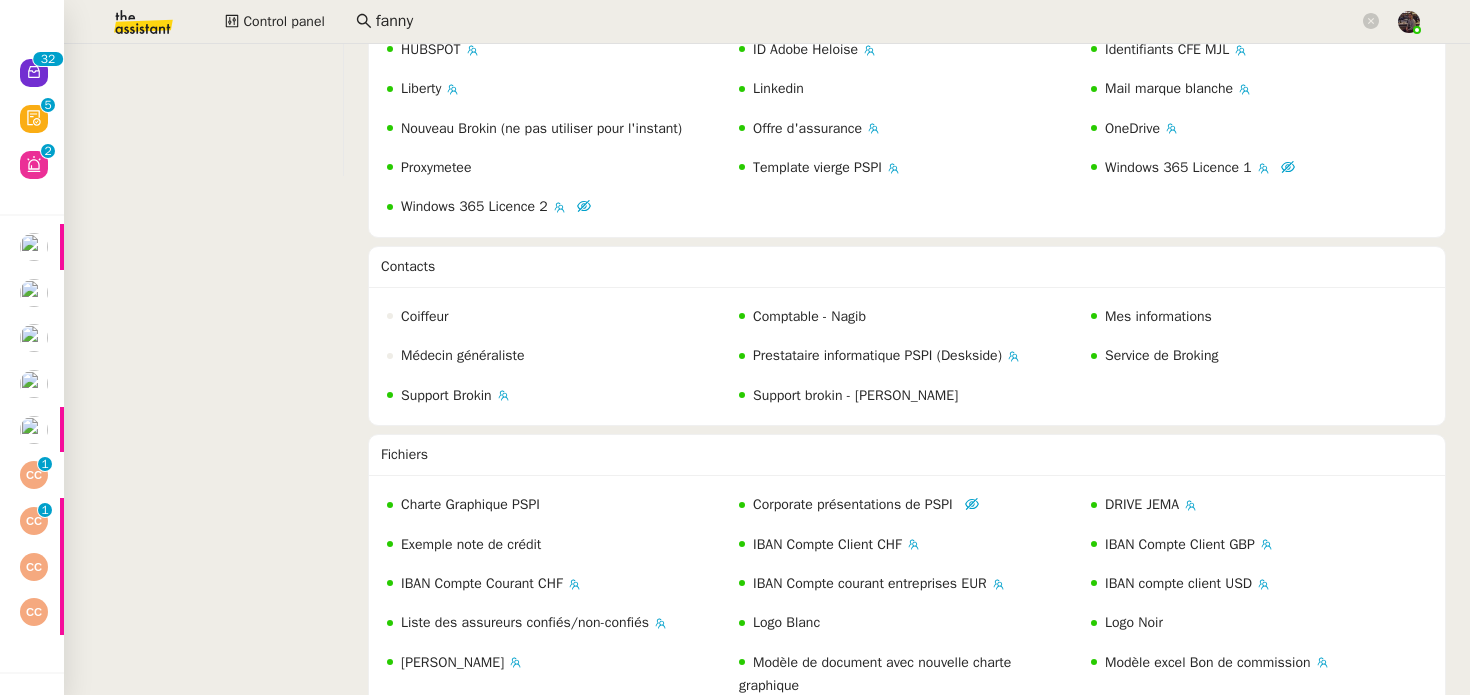 scroll, scrollTop: 473, scrollLeft: 0, axis: vertical 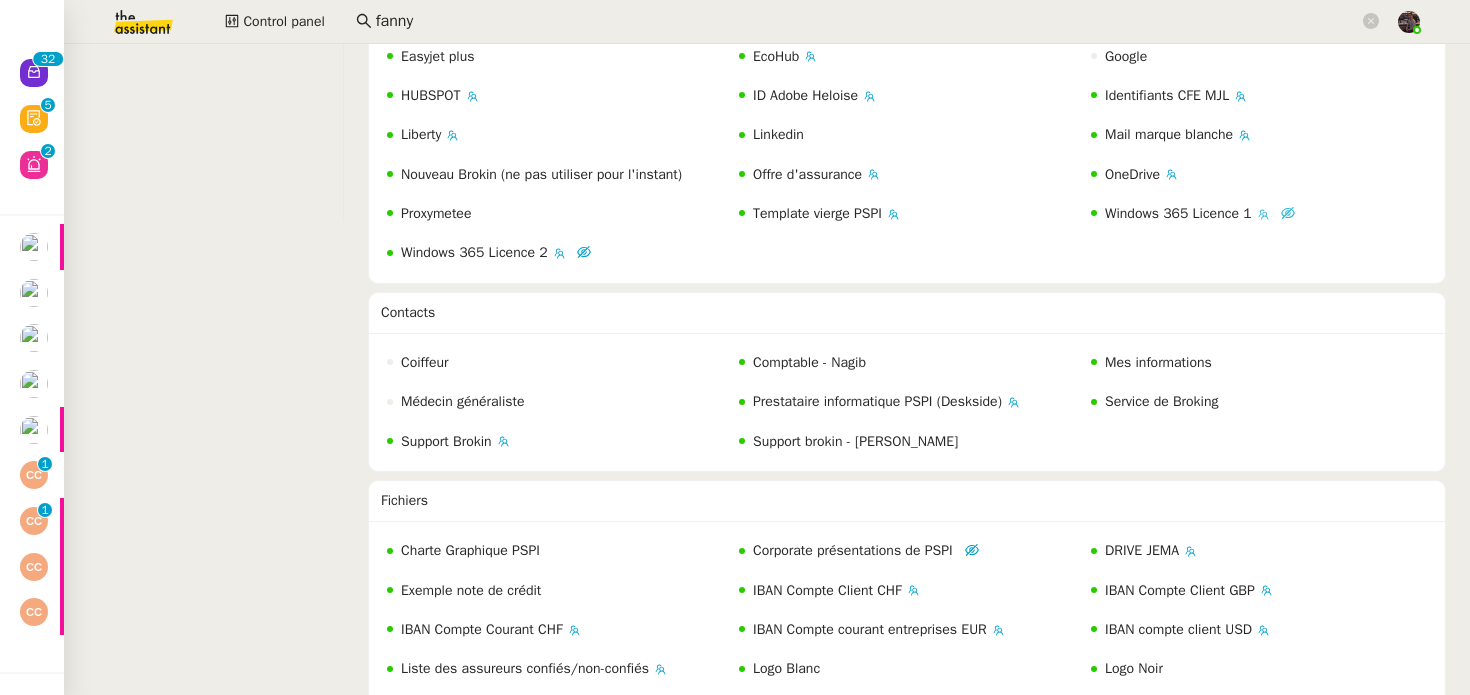 click on "Windows 365 Licence 1" at bounding box center [1178, 213] 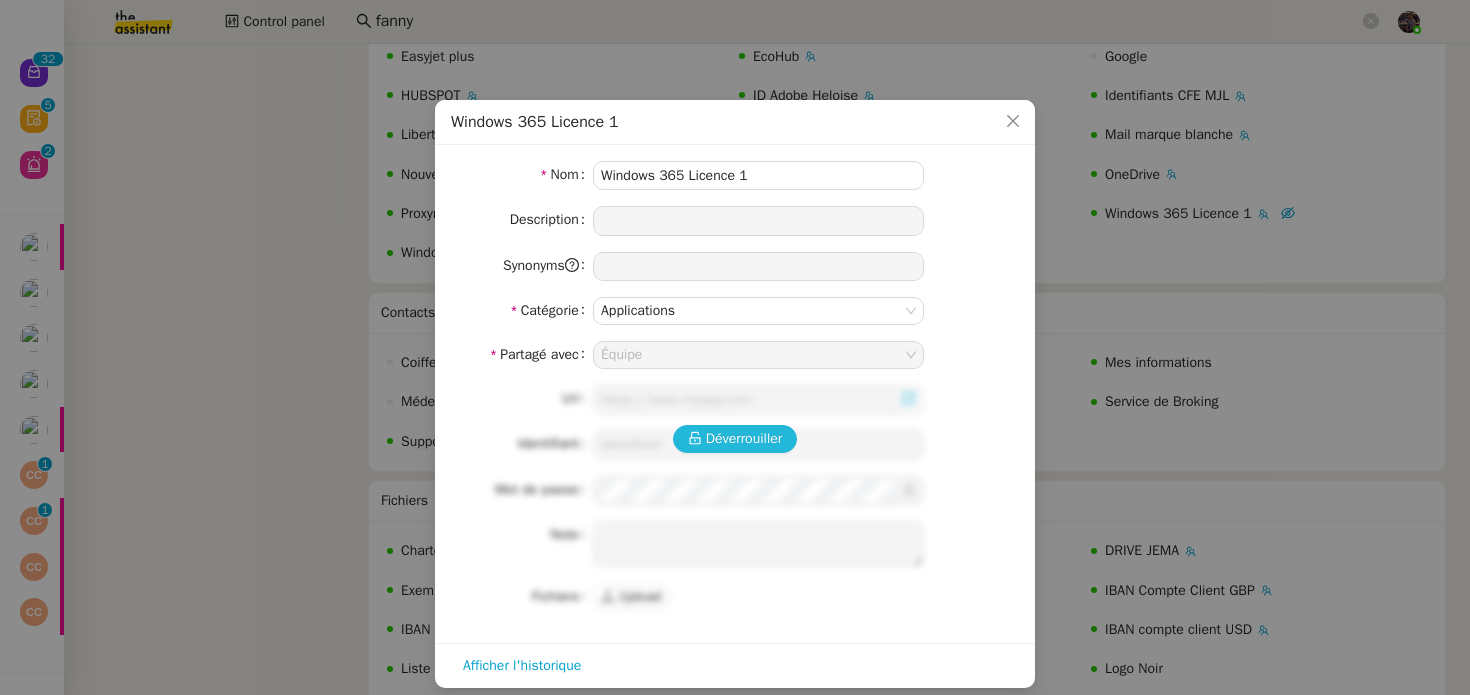 click on "Déverrouiller" at bounding box center [744, 438] 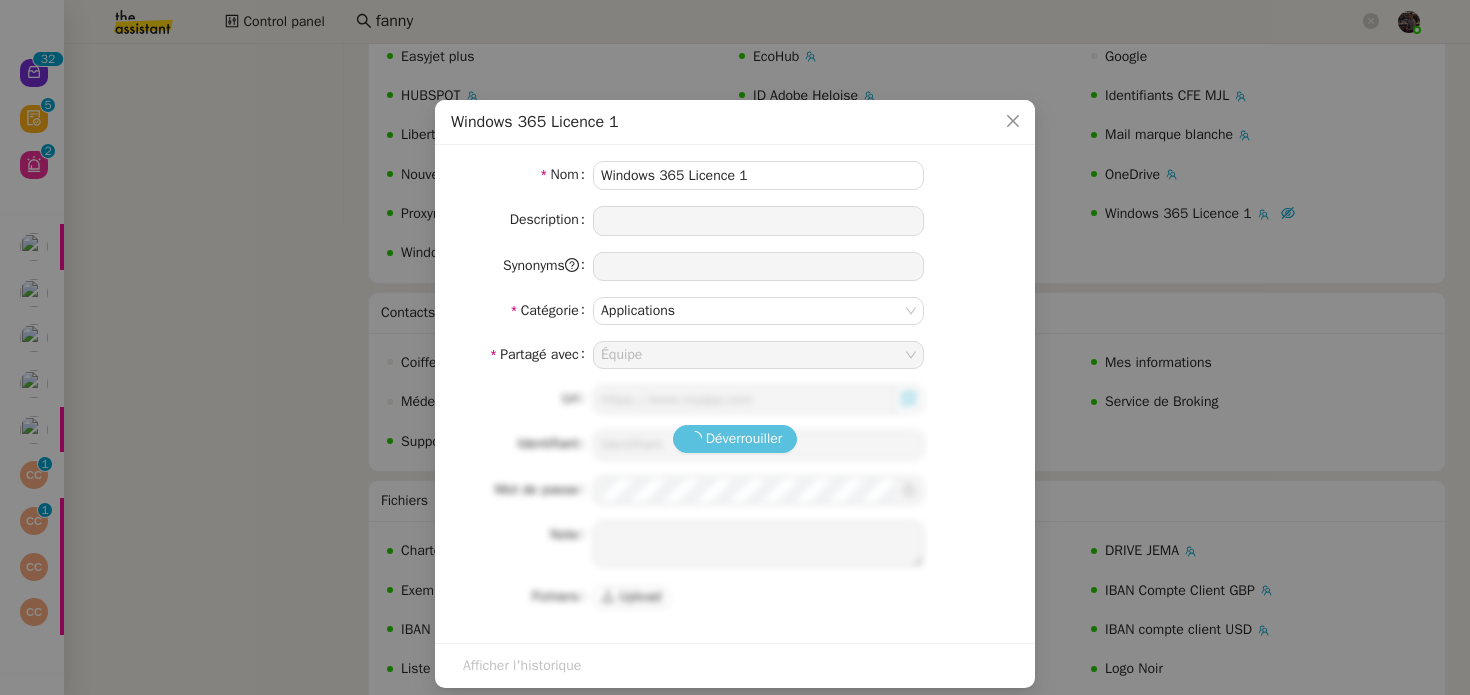 click on "Nom Windows 365 Licence 1 Description  Synonyms  Catégorie Applications Partagé avec Équipe Déverrouiller Url Identifiant Mot de passe Note Fichiers Upload" at bounding box center [735, 386] 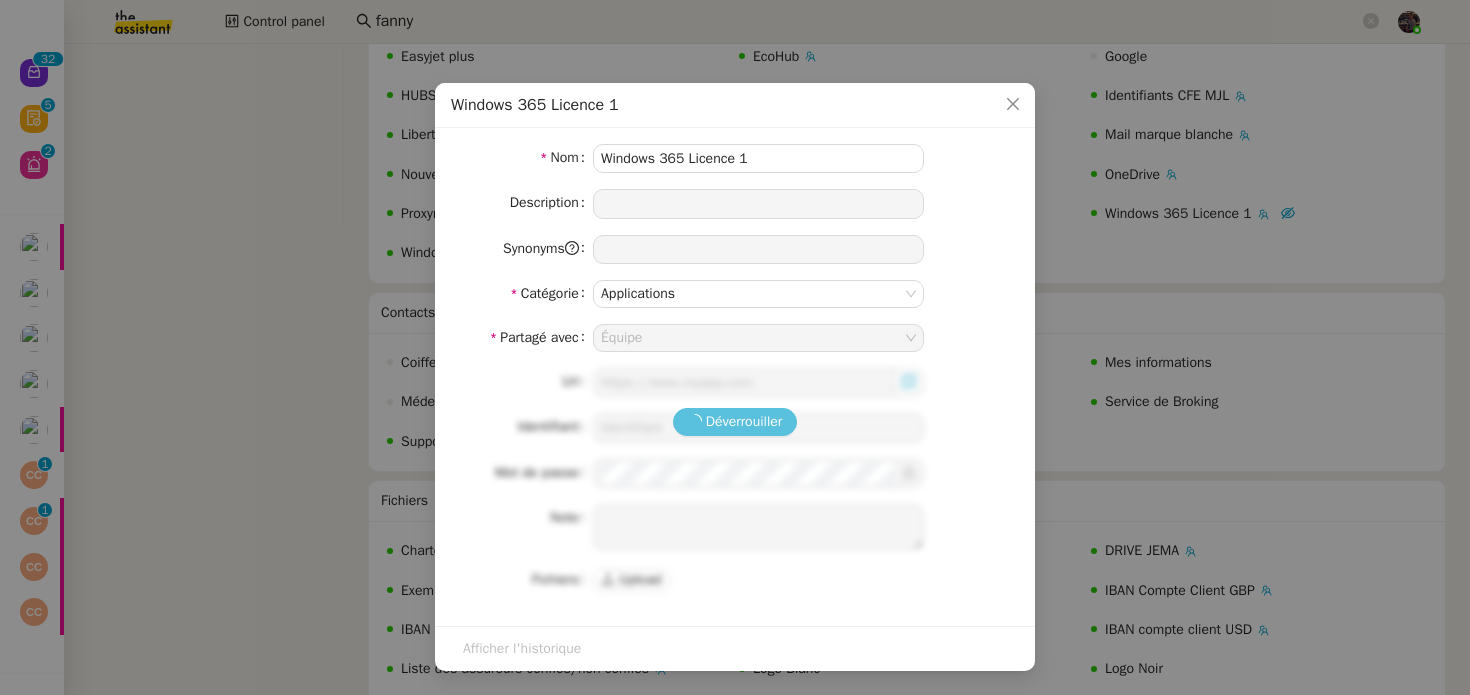 scroll, scrollTop: 0, scrollLeft: 0, axis: both 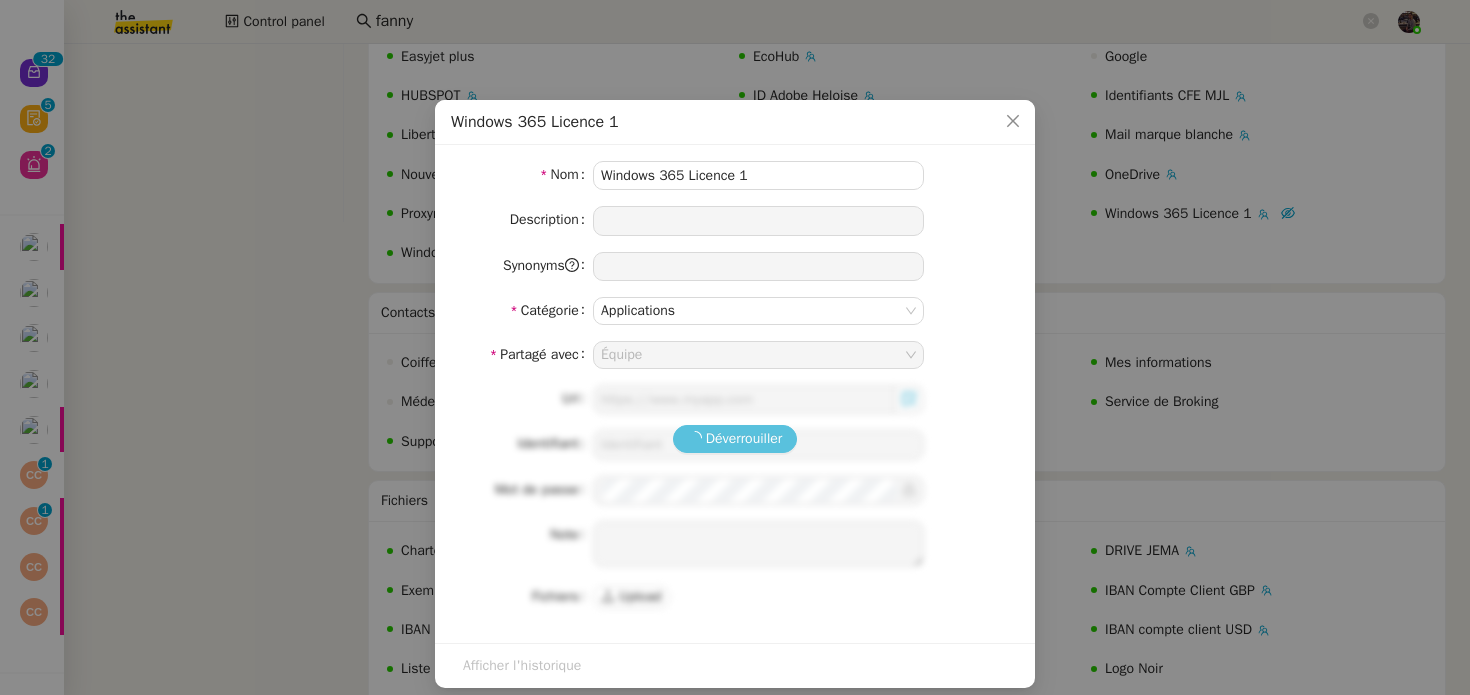 type on "[URL][DOMAIN_NAME]" 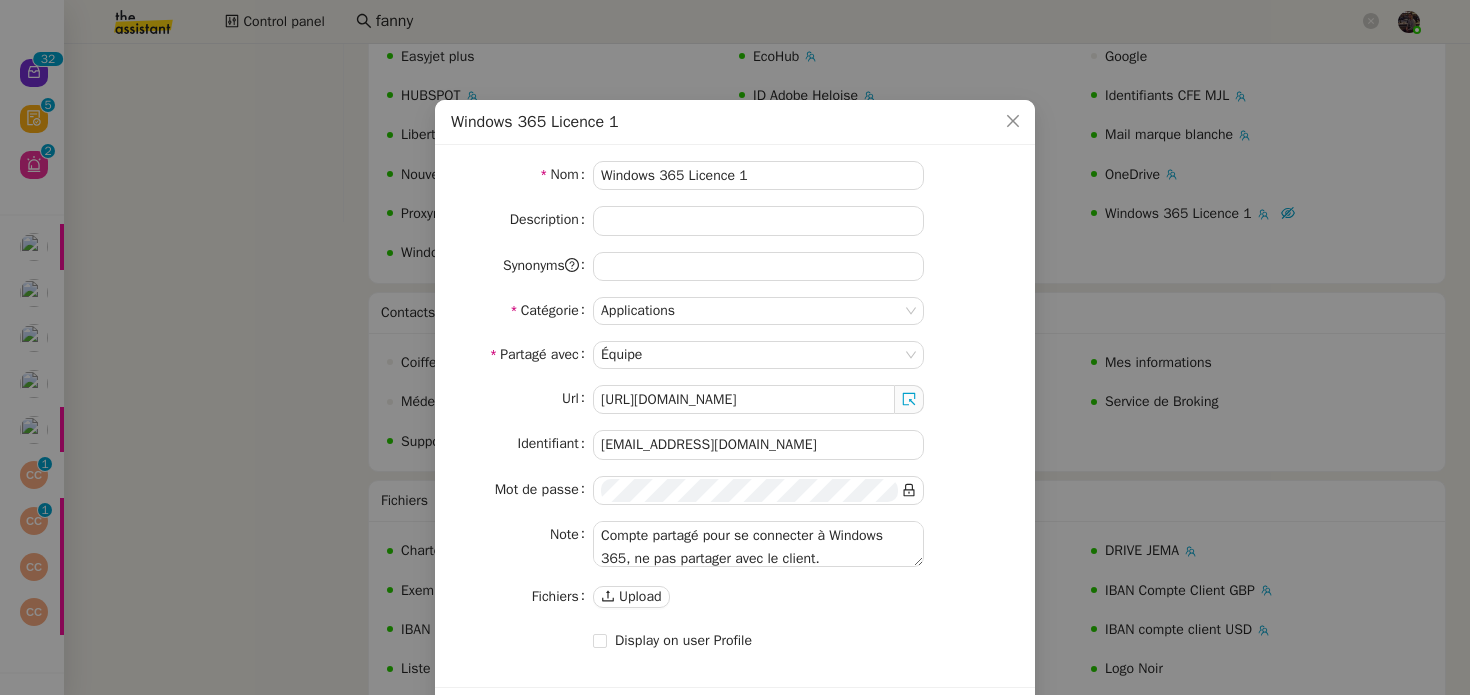 click 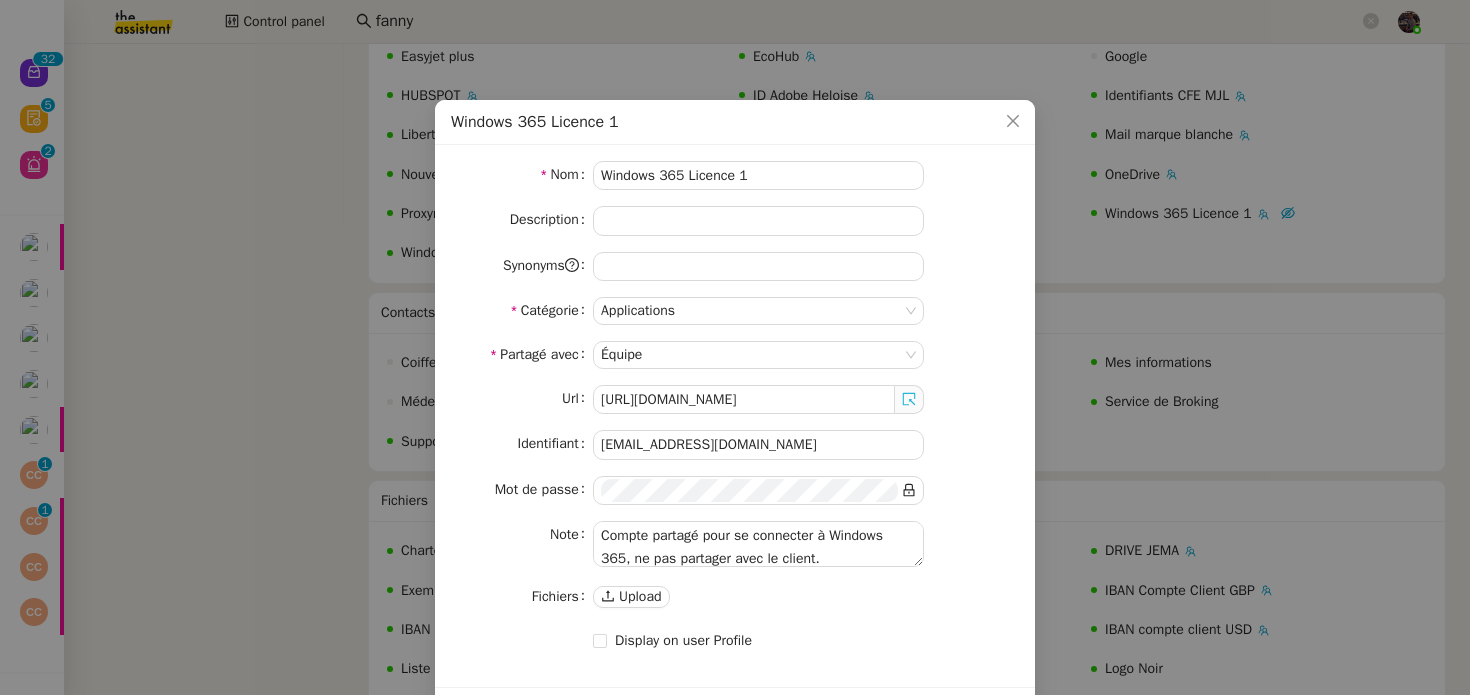 click 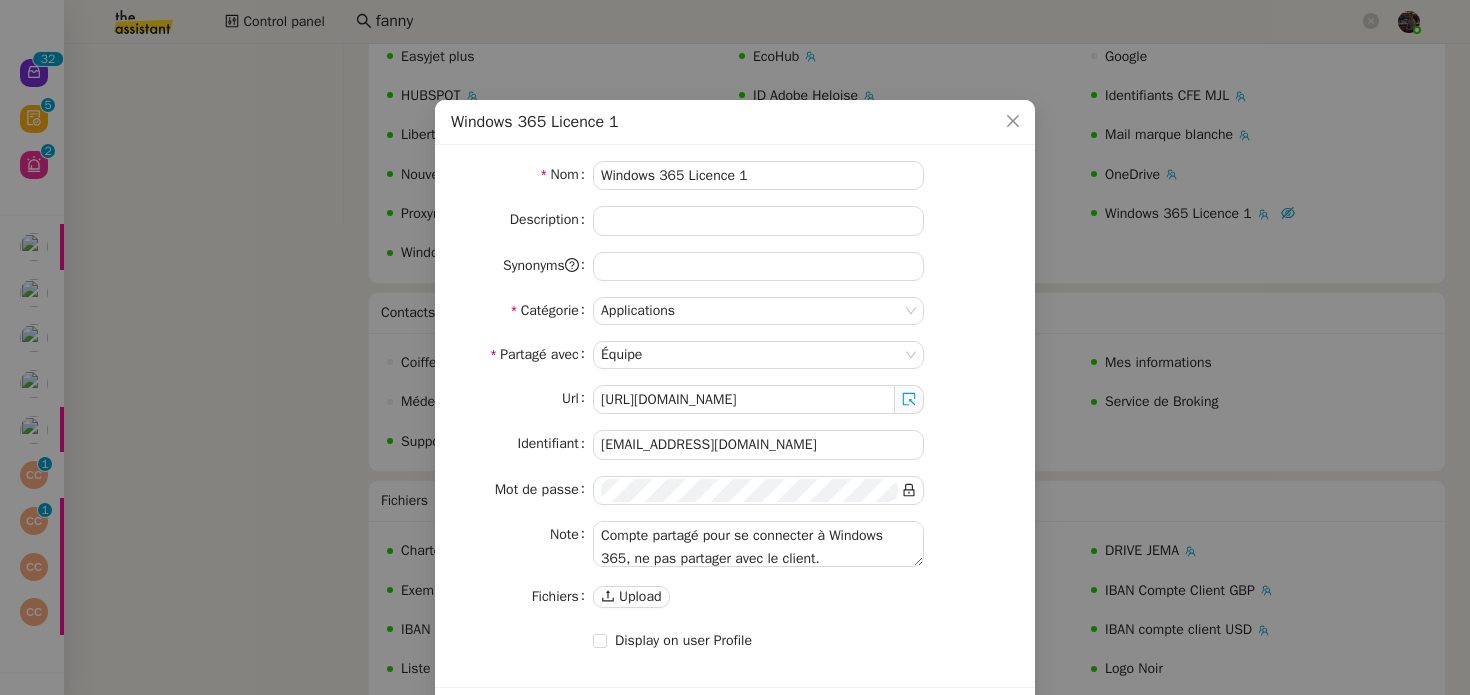 click on "Url [URL][DOMAIN_NAME] Identifiant [EMAIL_ADDRESS][DOMAIN_NAME] Mot de passe Note Compte partagé pour se connecter à Windows 365, ne pas partager avec le client. Fichiers Upload" at bounding box center (735, 498) 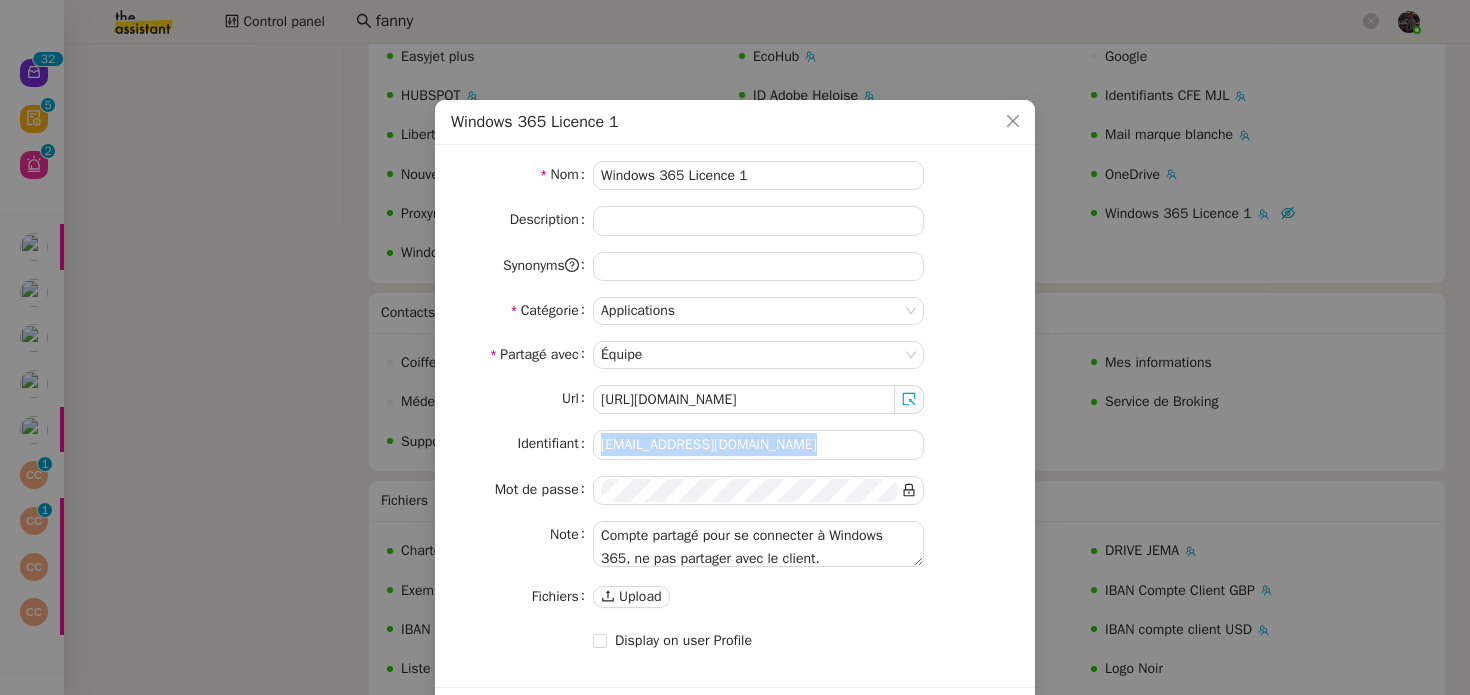 click on "Url [URL][DOMAIN_NAME] Identifiant [EMAIL_ADDRESS][DOMAIN_NAME] Mot de passe Note Compte partagé pour se connecter à Windows 365, ne pas partager avec le client. Fichiers Upload" at bounding box center (735, 498) 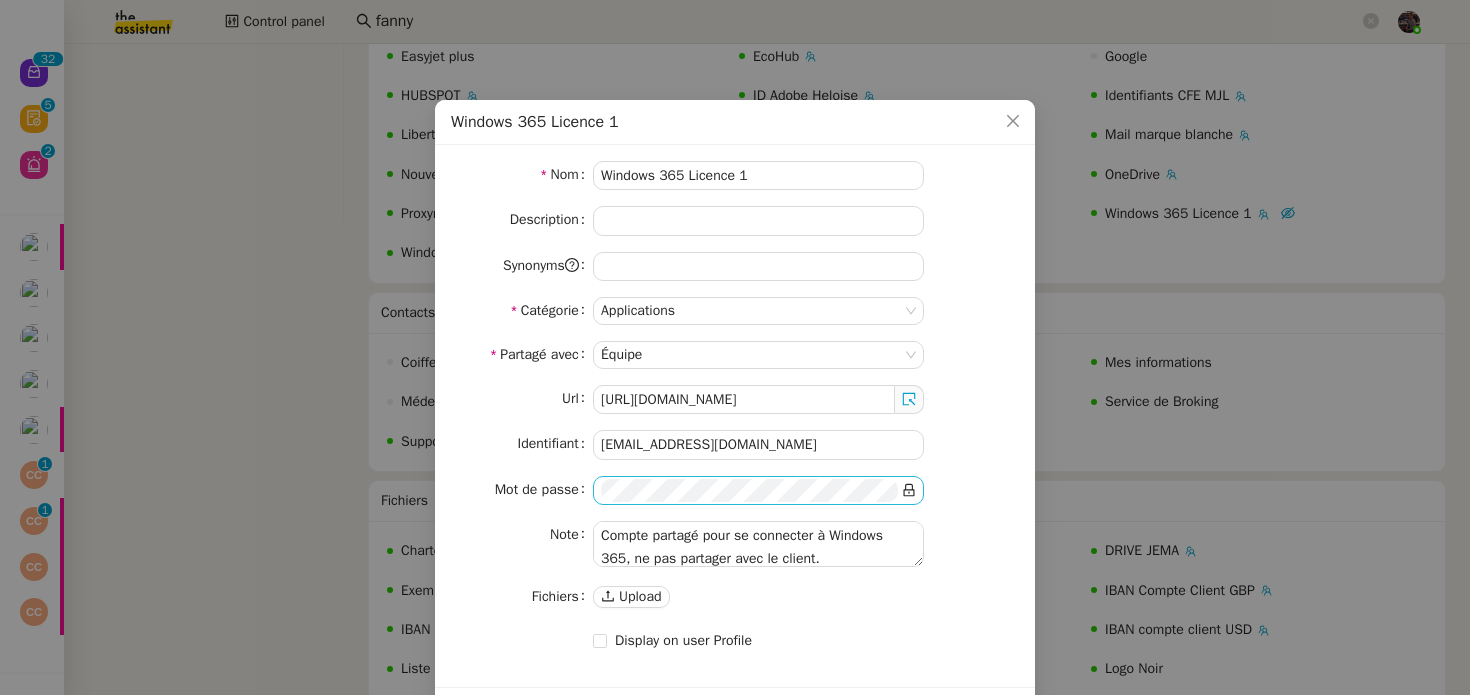 click 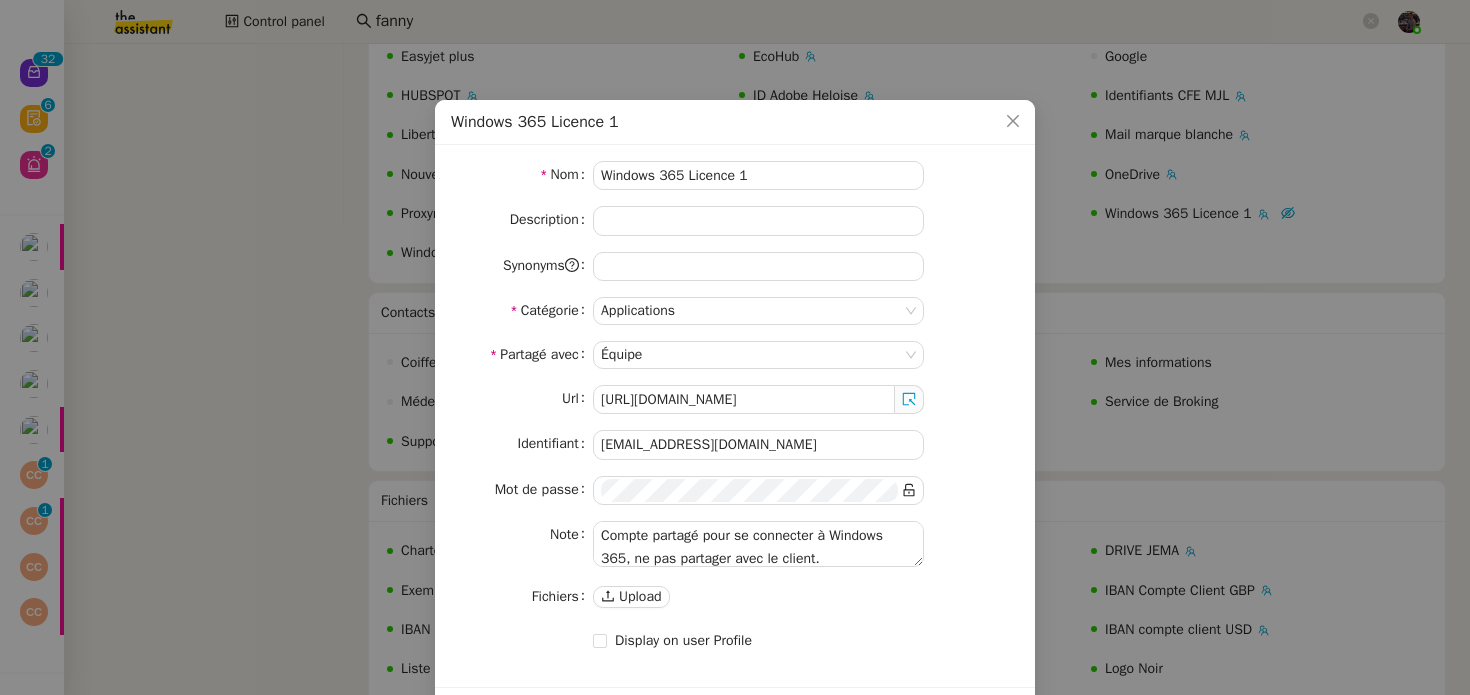 click on "Windows 365 Licence 1 Nom Windows 365 Licence 1 Description  Synonyms  Catégorie Applications Partagé avec Équipe Url [URL][DOMAIN_NAME] Identifiant [EMAIL_ADDRESS][DOMAIN_NAME] Mot de passe Note Compte partagé pour se connecter à Windows 365, ne pas partager avec le client. Fichiers Upload Display on user Profile Afficher l'historique Supprimer Sauver" at bounding box center (735, 347) 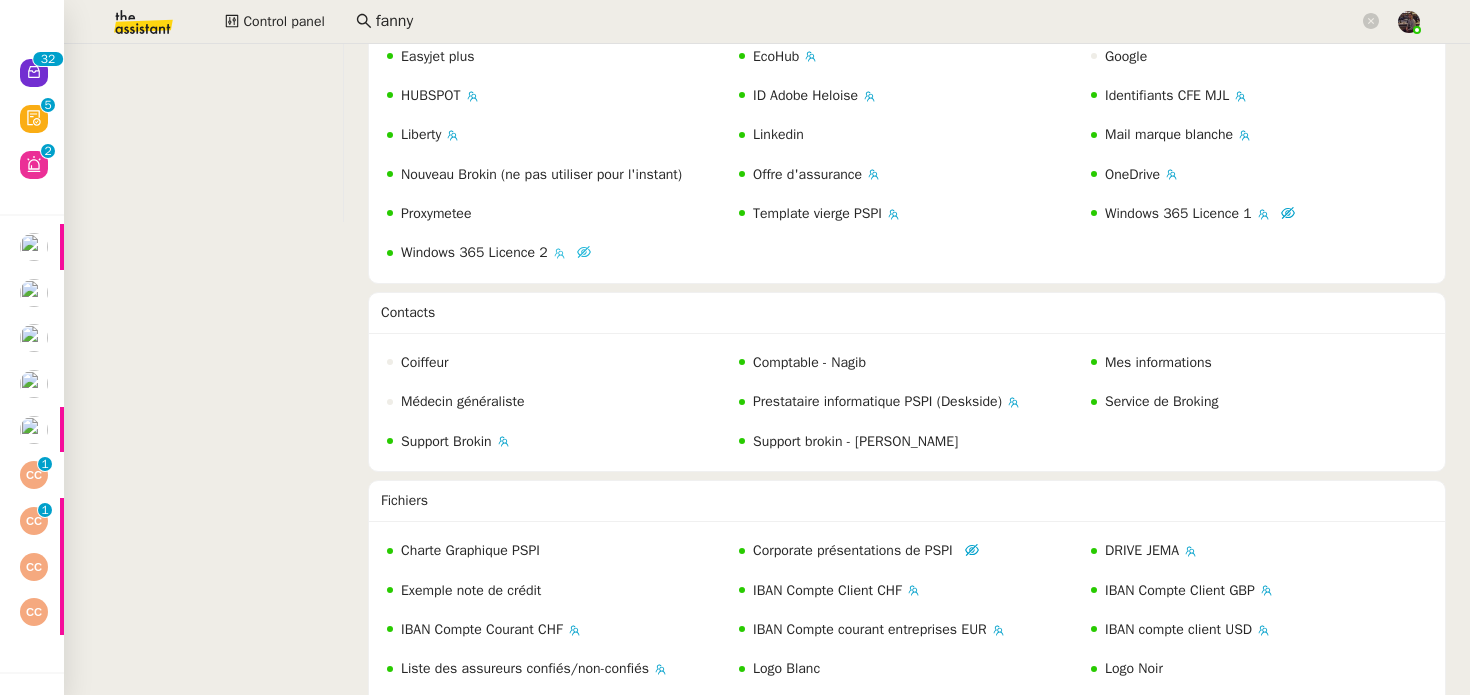 click on "Windows 365 Licence 2" at bounding box center [474, 252] 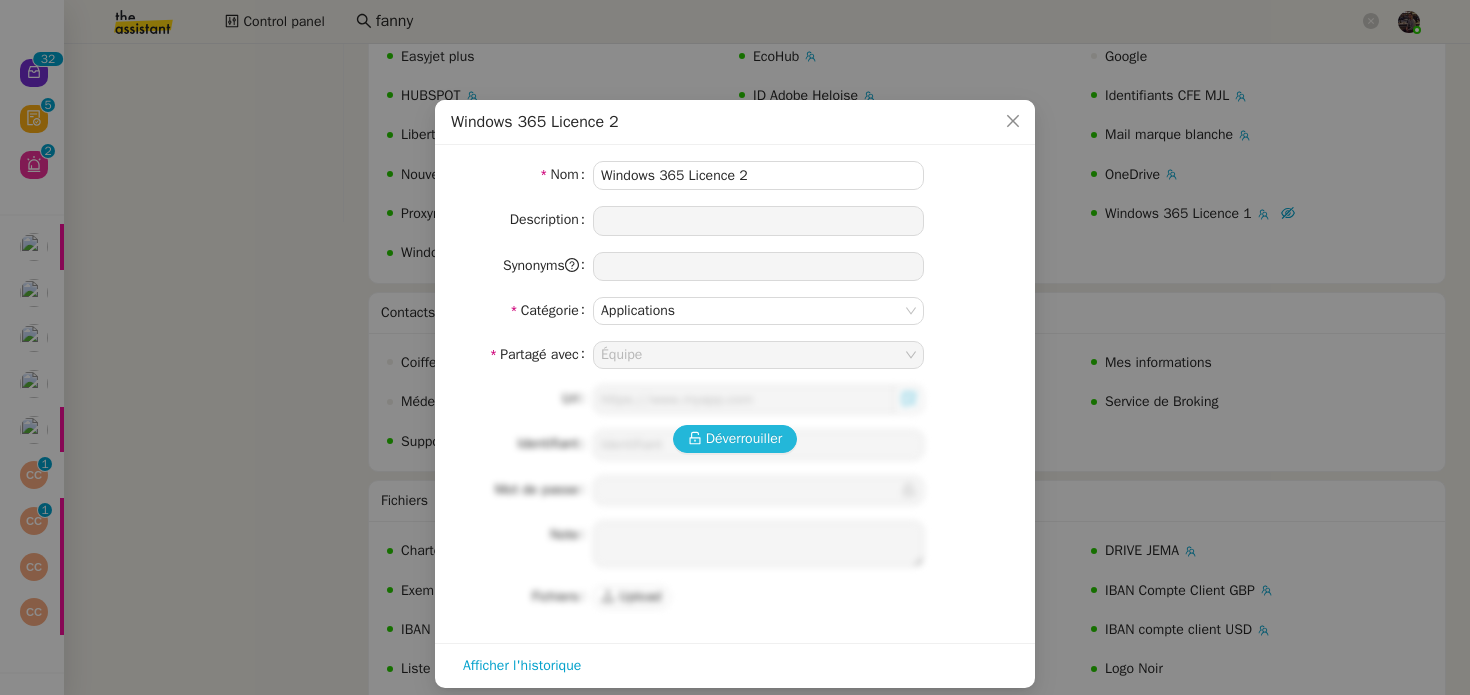 click on "Déverrouiller" at bounding box center [744, 438] 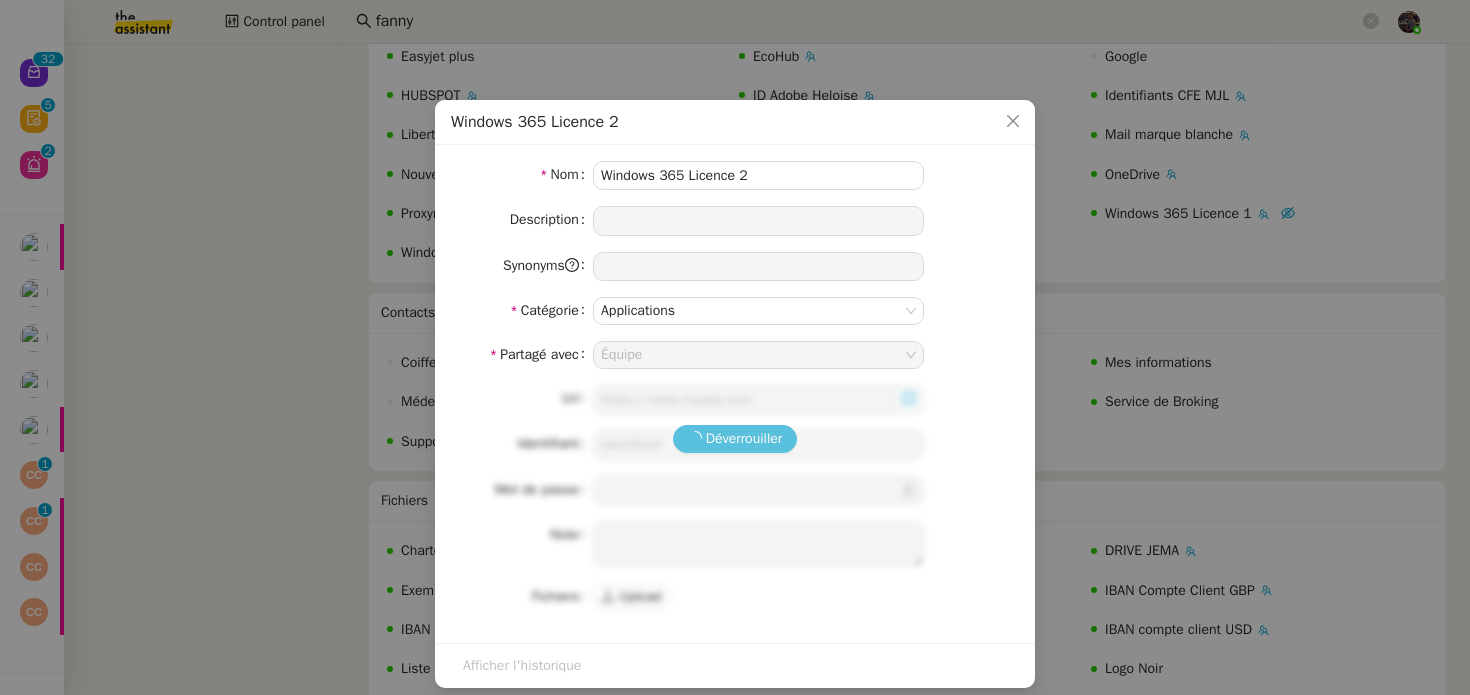 type on "[URL][DOMAIN_NAME]" 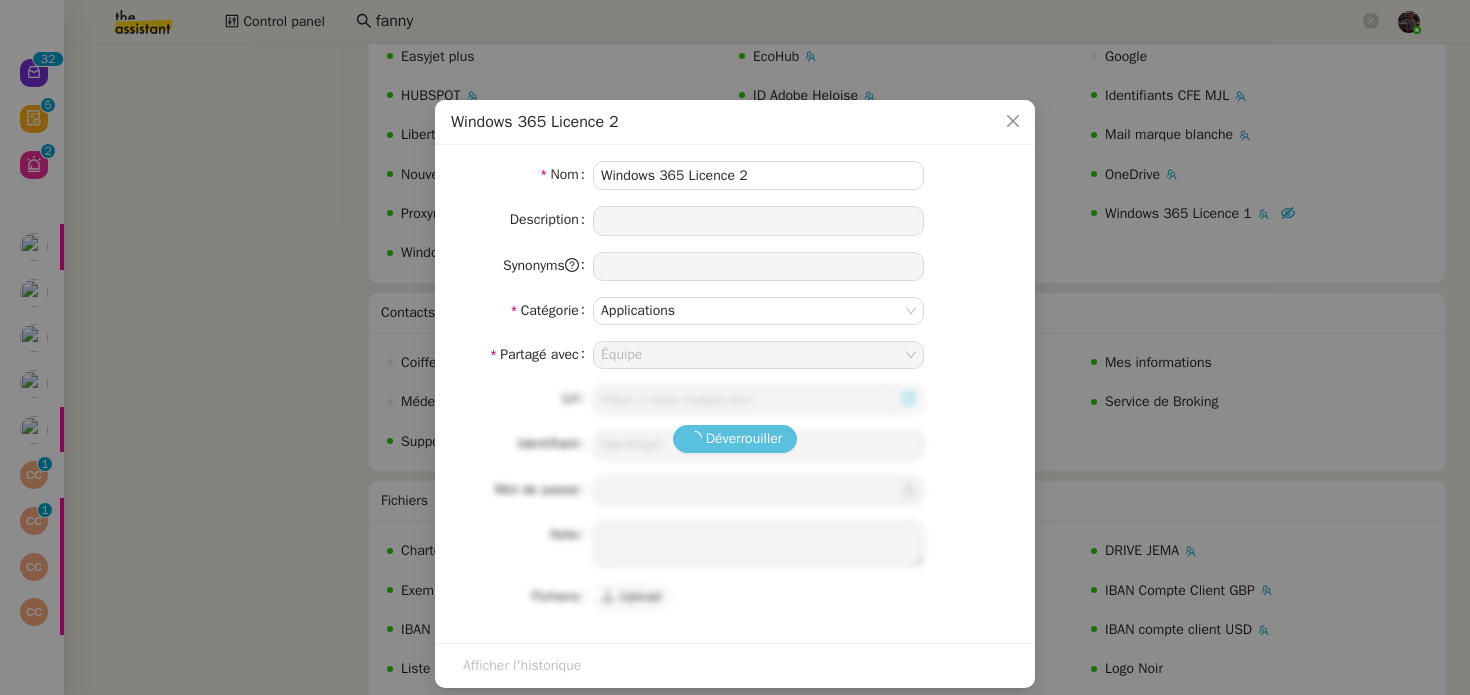 type on "[EMAIL_ADDRESS][DOMAIN_NAME]" 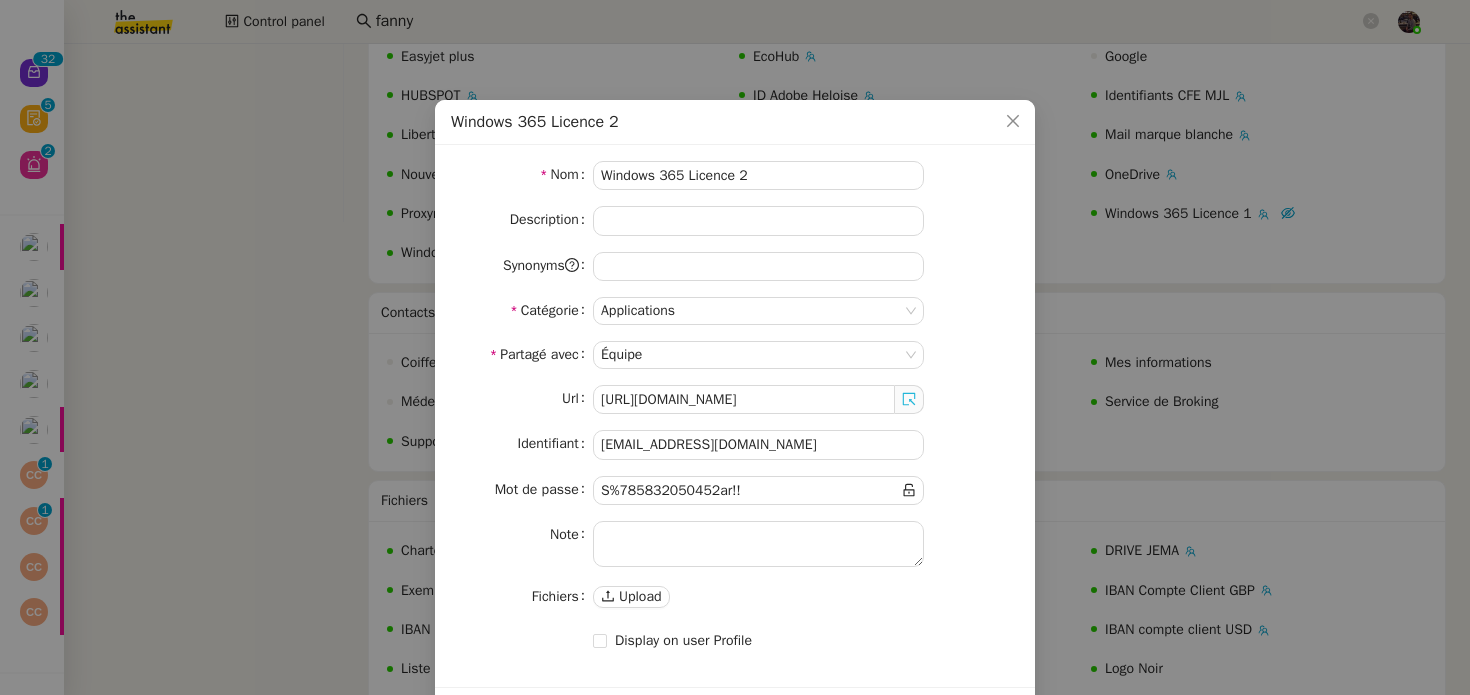 click 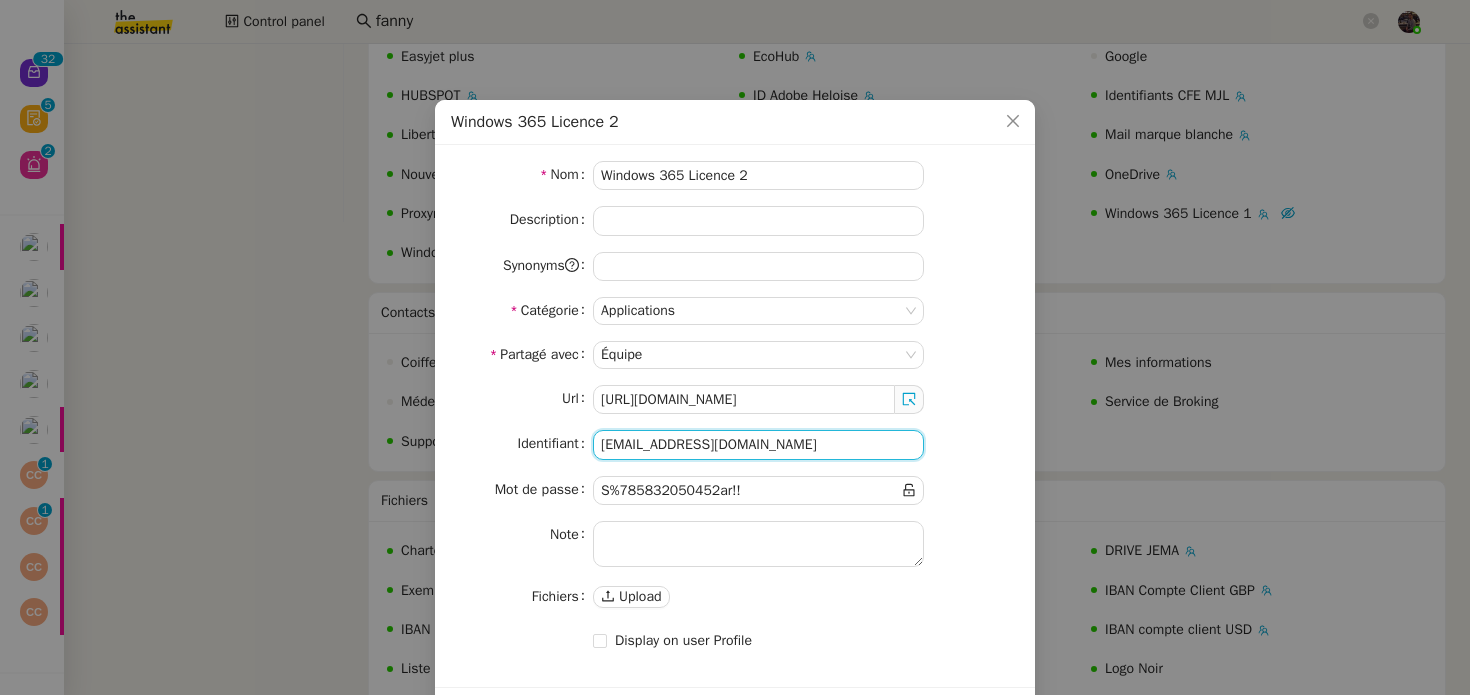 click on "[EMAIL_ADDRESS][DOMAIN_NAME]" 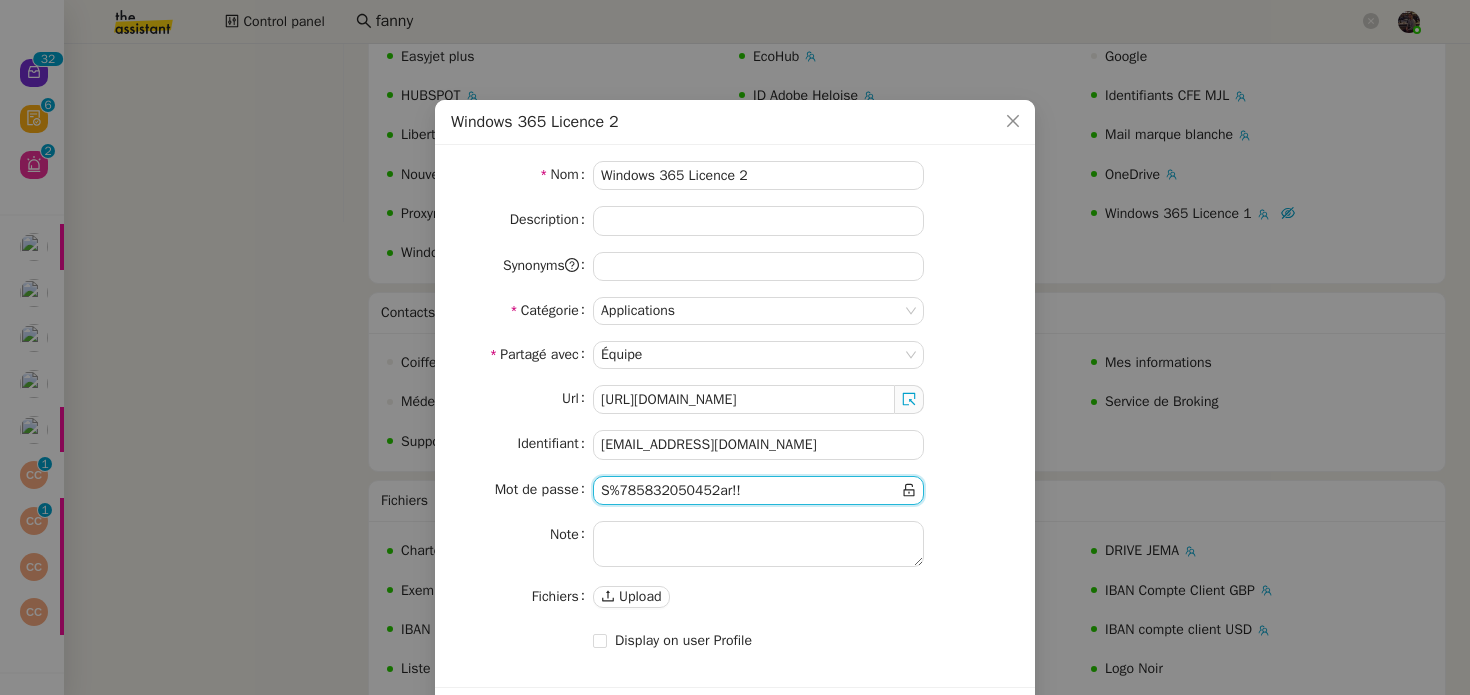 click 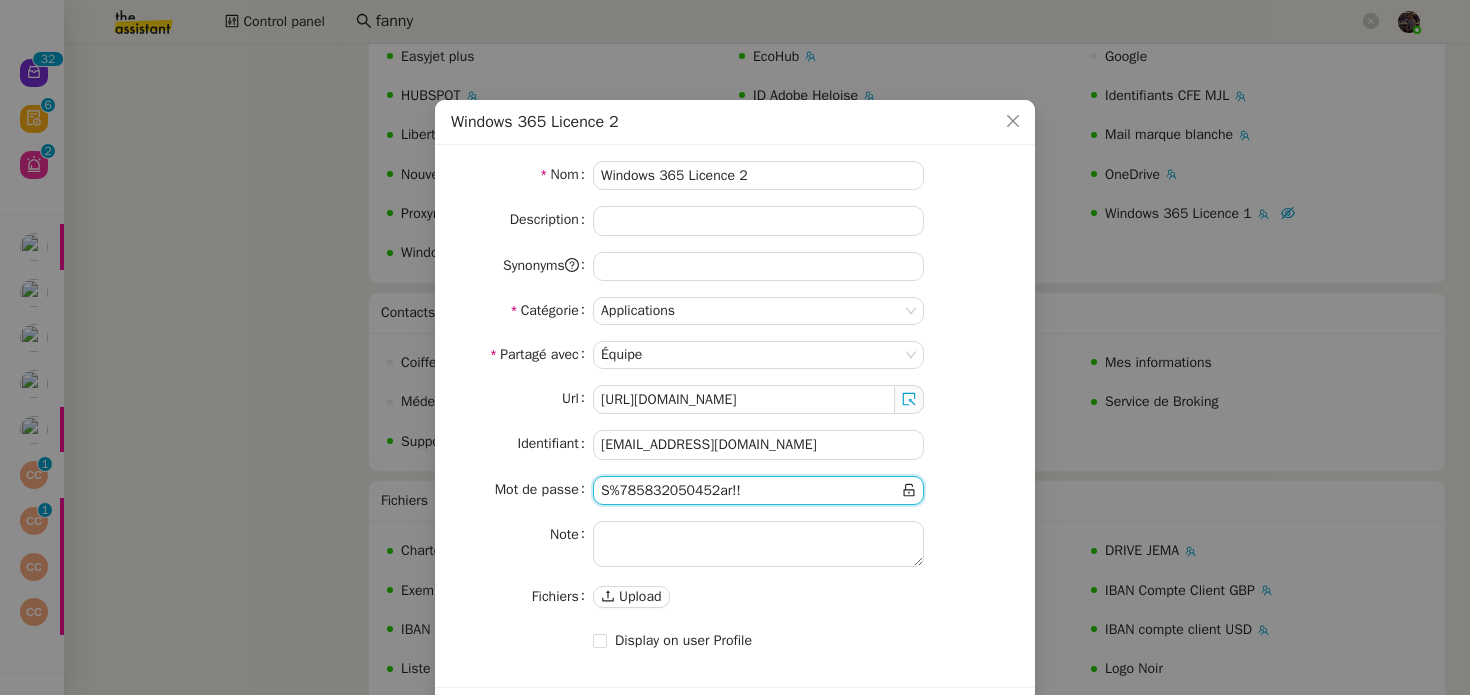 click on "Windows 365 Licence 2 Nom Windows 365 Licence 2 Description  Synonyms  Catégorie Applications Partagé avec Équipe Url [URL][DOMAIN_NAME] Identifiant [EMAIL_ADDRESS][DOMAIN_NAME] Mot de passe Note Fichiers Upload Display on user Profile Afficher l'historique Supprimer Sauver" at bounding box center [735, 347] 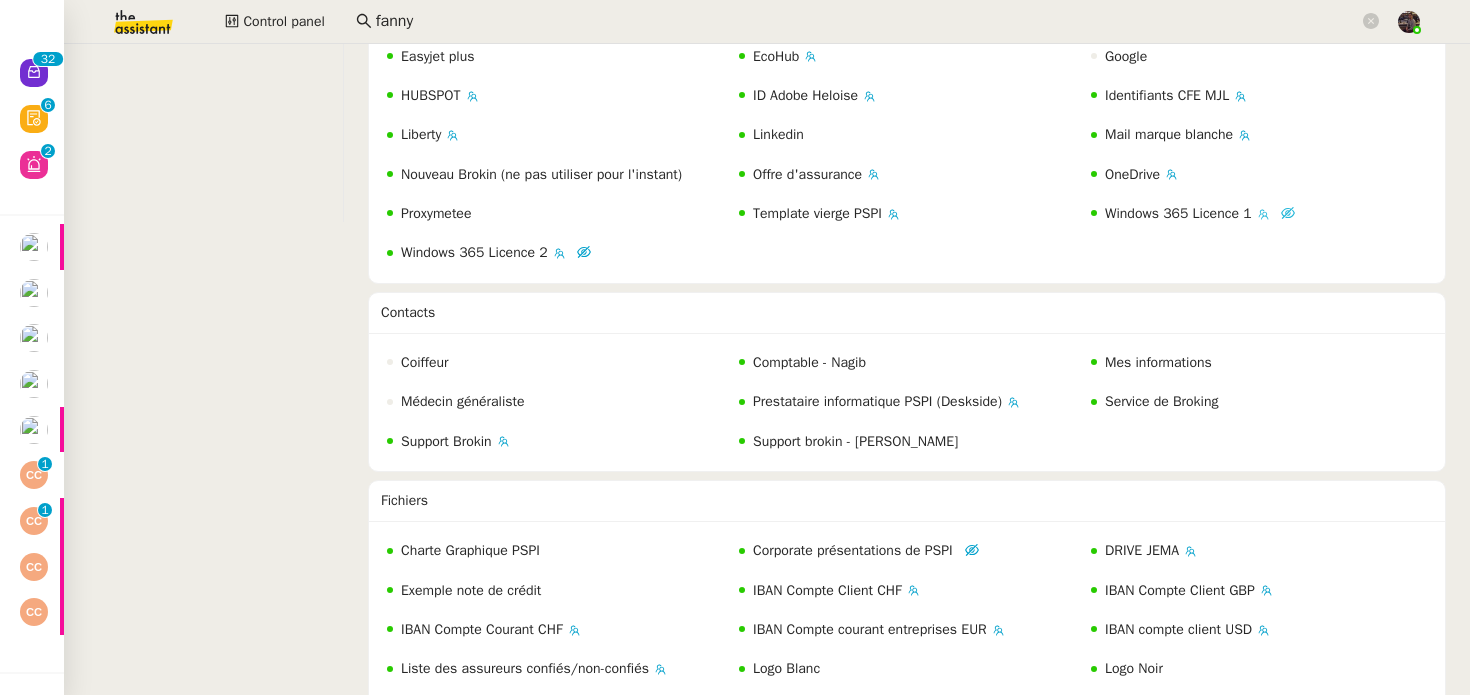 click on "Windows 365 Licence 1" at bounding box center (1178, 213) 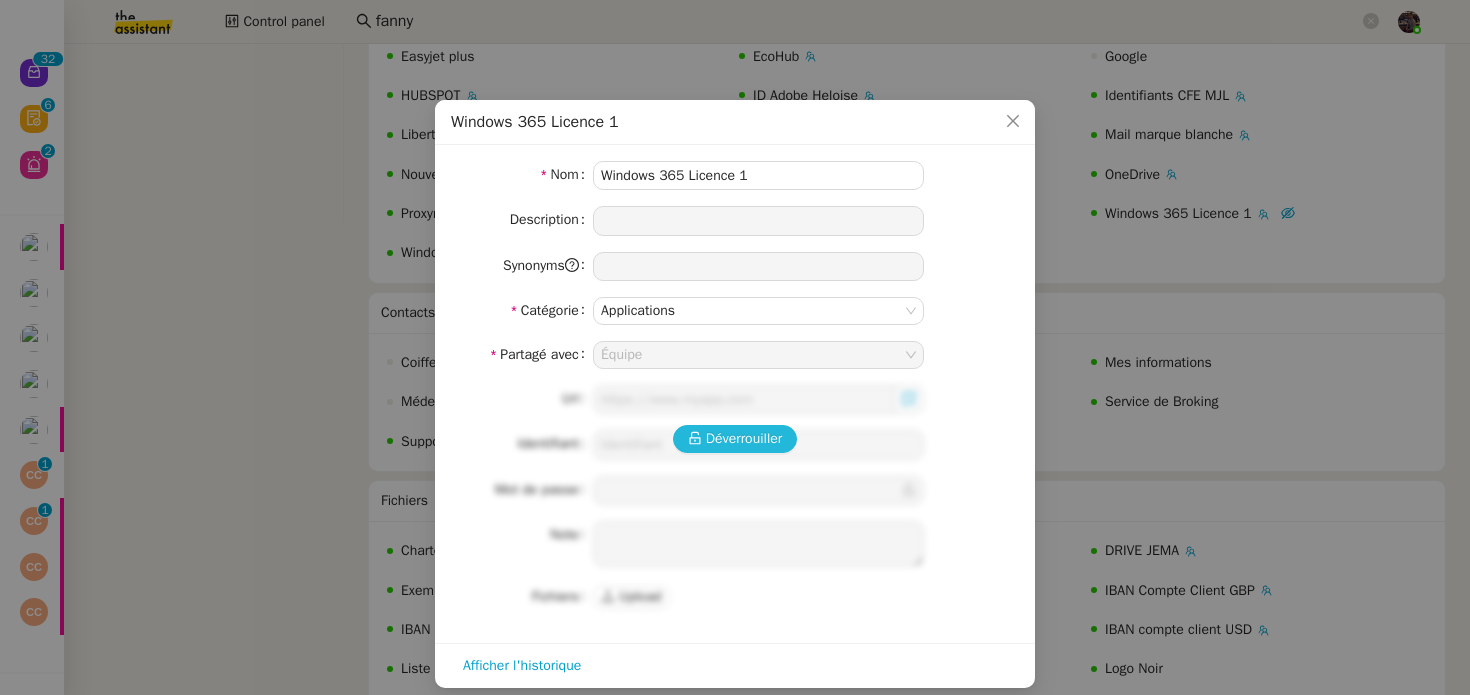 click on "Déverrouiller" at bounding box center (735, 439) 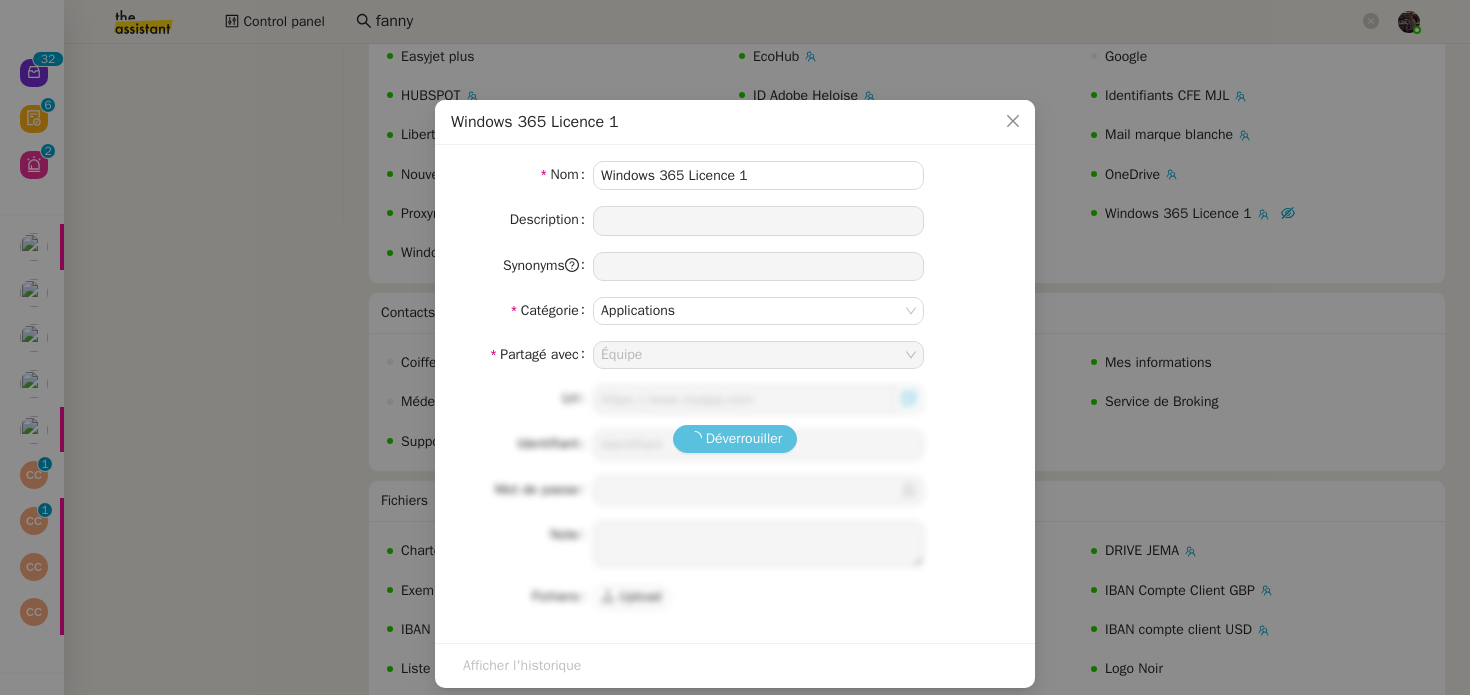 type on "[URL][DOMAIN_NAME]" 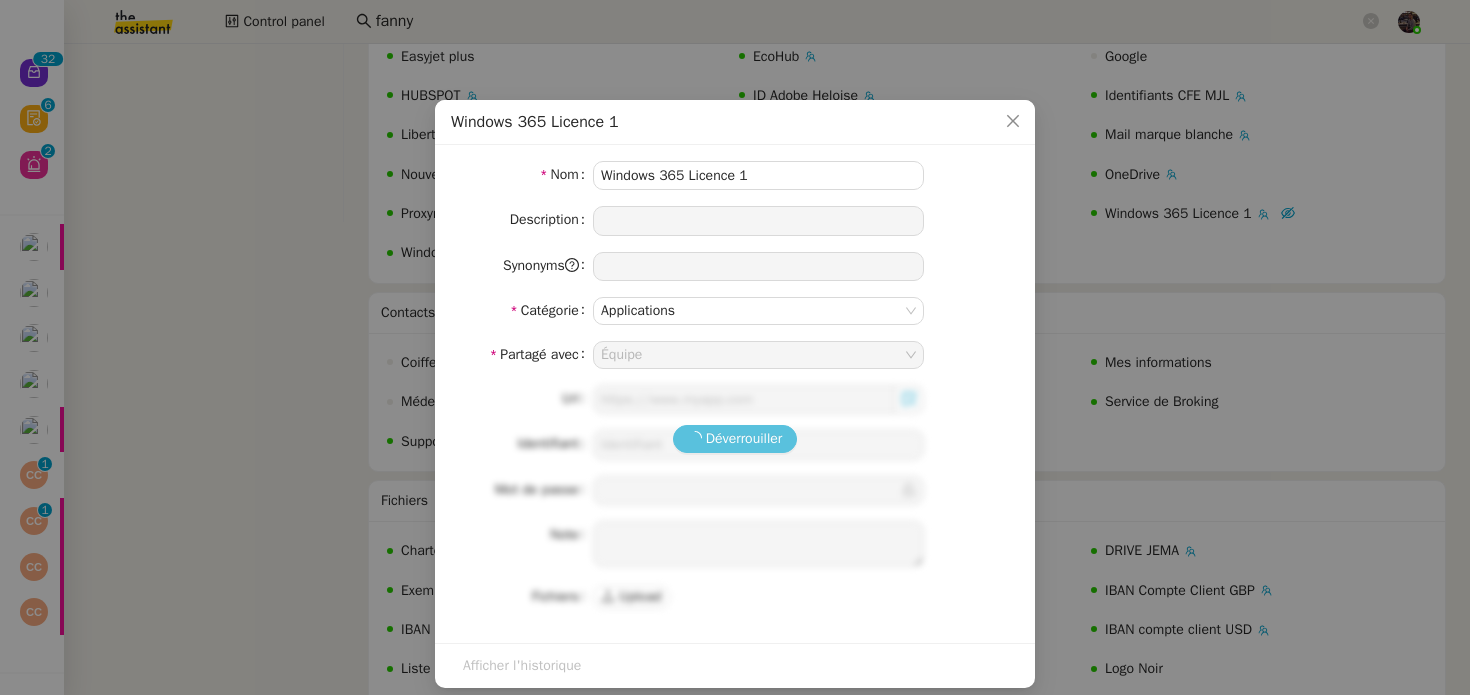 type on "[EMAIL_ADDRESS][DOMAIN_NAME]" 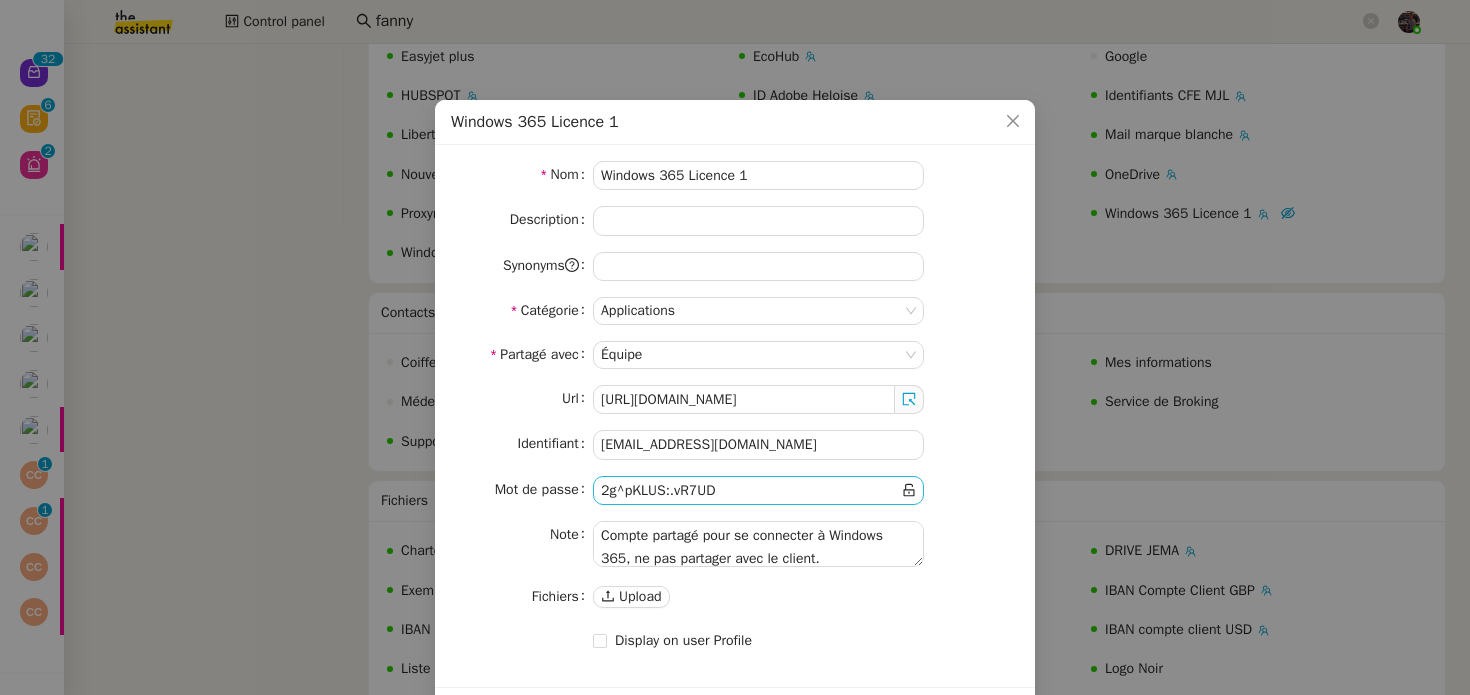 click 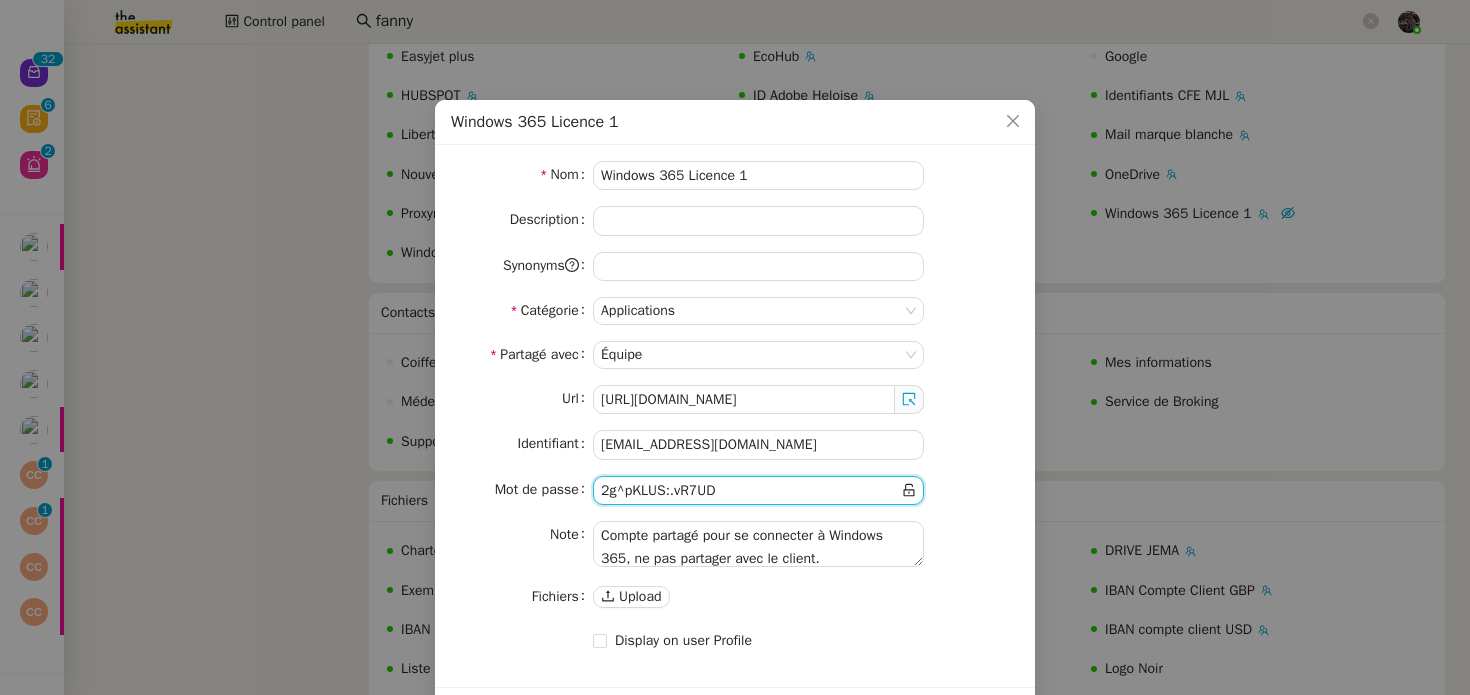 click 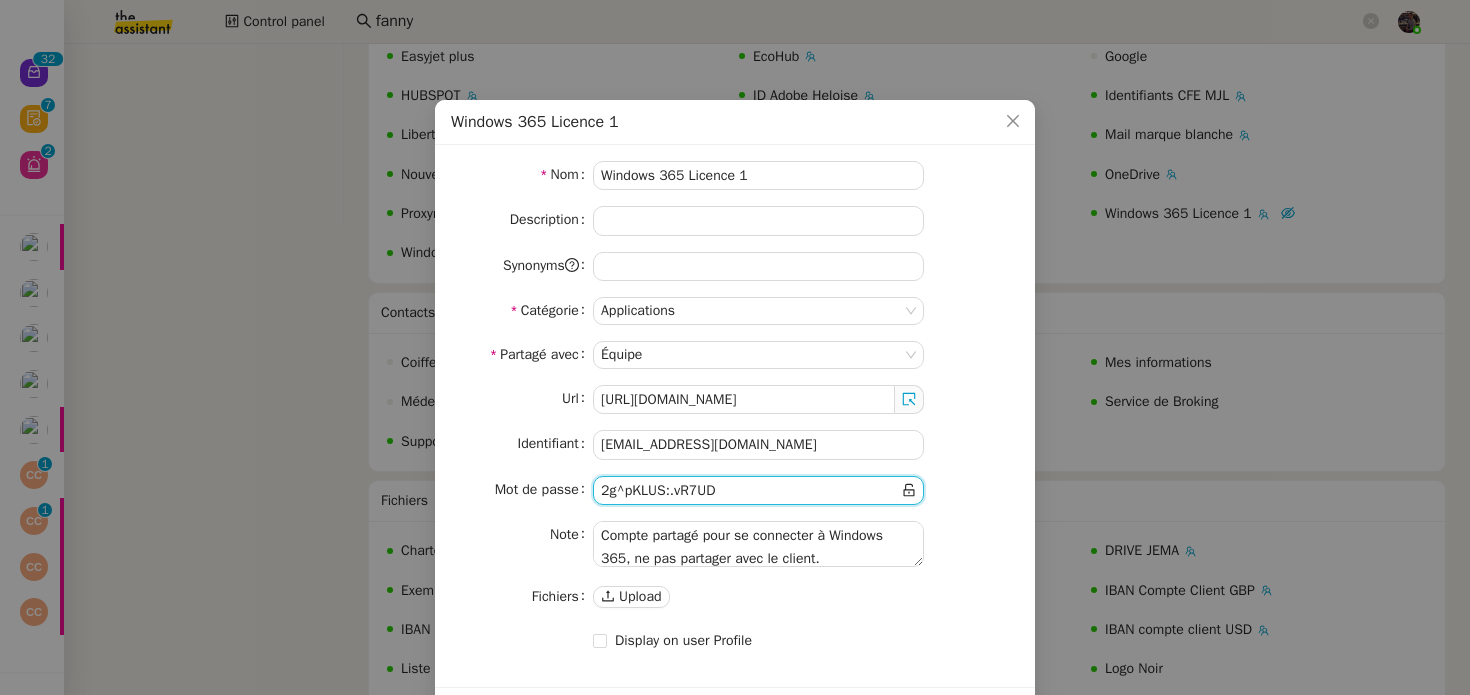 click on "Windows 365 Licence 1 Nom Windows 365 Licence 1 Description  Synonyms  Catégorie Applications Partagé avec Équipe Url [URL][DOMAIN_NAME] Identifiant [EMAIL_ADDRESS][DOMAIN_NAME] Mot de passe Note Compte partagé pour se connecter à Windows 365, ne pas partager avec le client. Fichiers Upload Display on user Profile Afficher l'historique Supprimer Sauver" at bounding box center [735, 347] 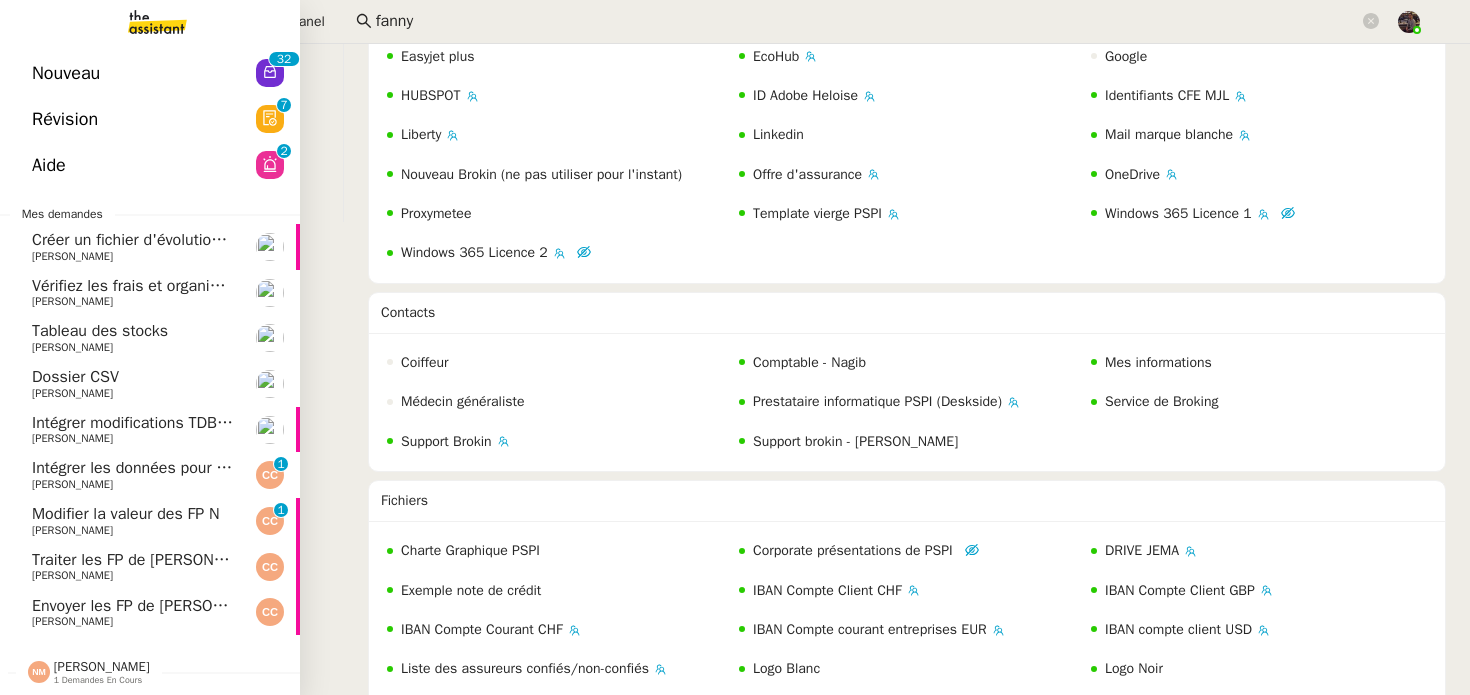 click on "Intégrer modifications TDB Juin 2025" 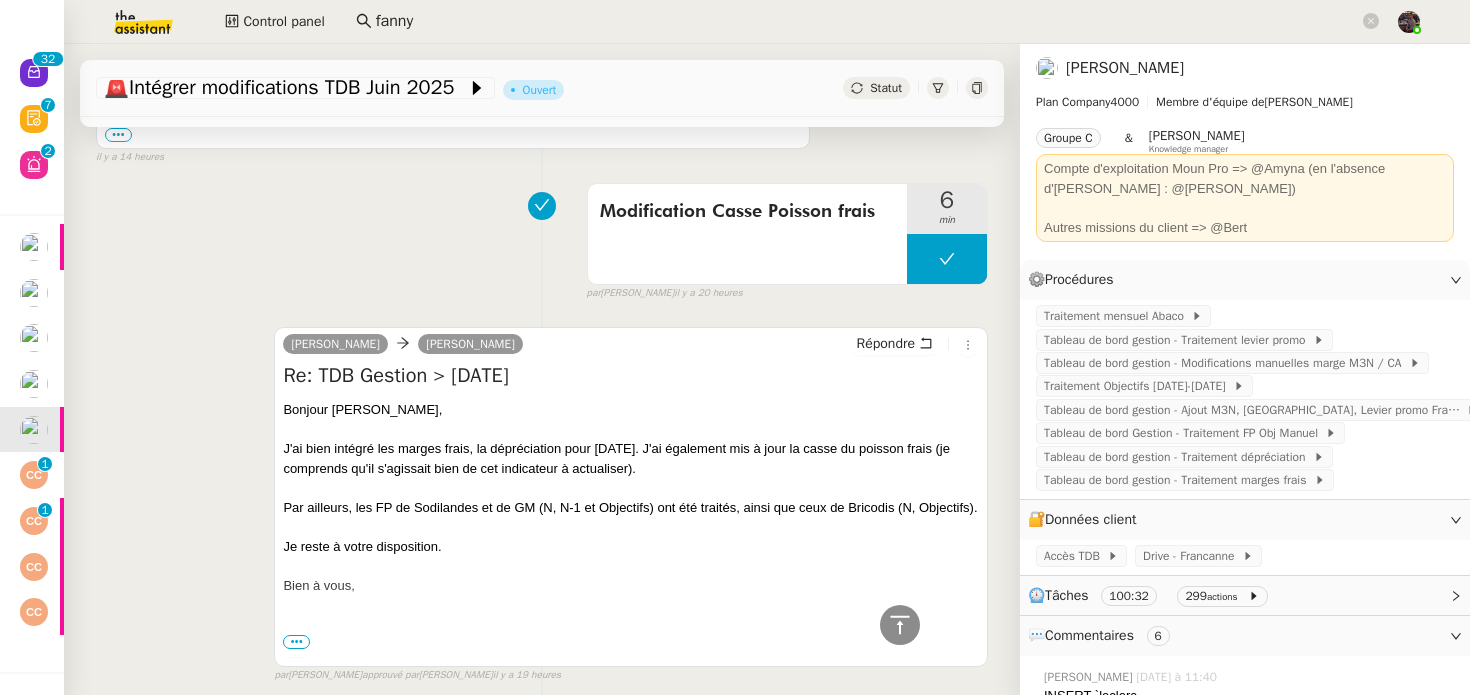 scroll, scrollTop: 0, scrollLeft: 0, axis: both 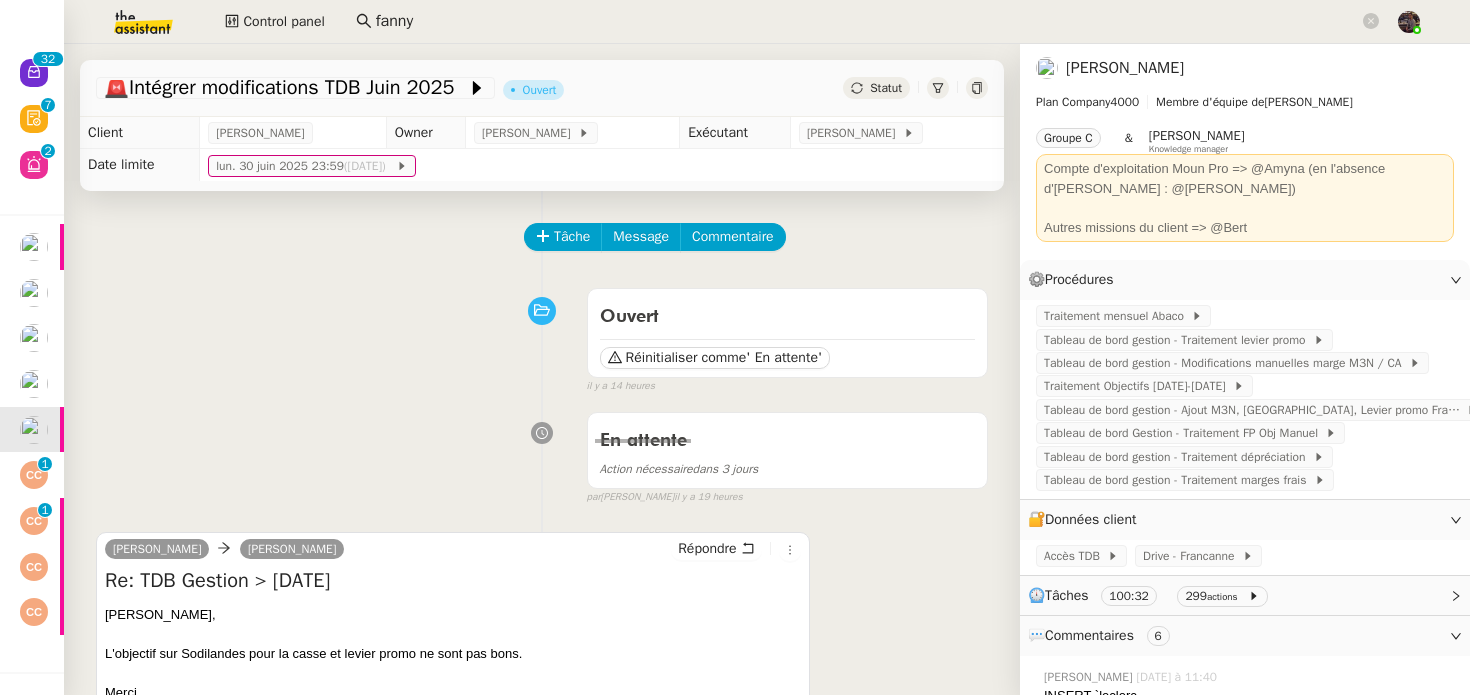 click on "Ouvert Réinitialiser comme  ' En attente'  false il y a 14 heures" at bounding box center (542, 337) 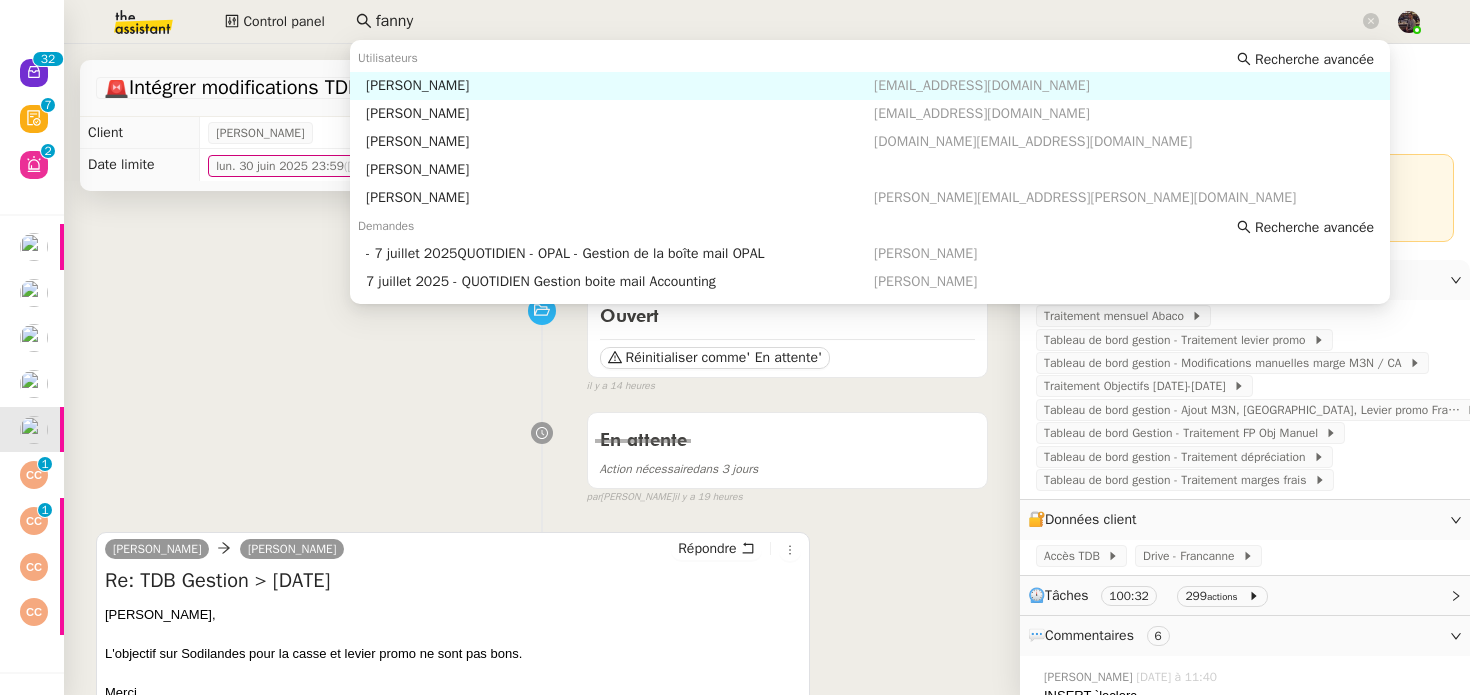 click on "fanny" 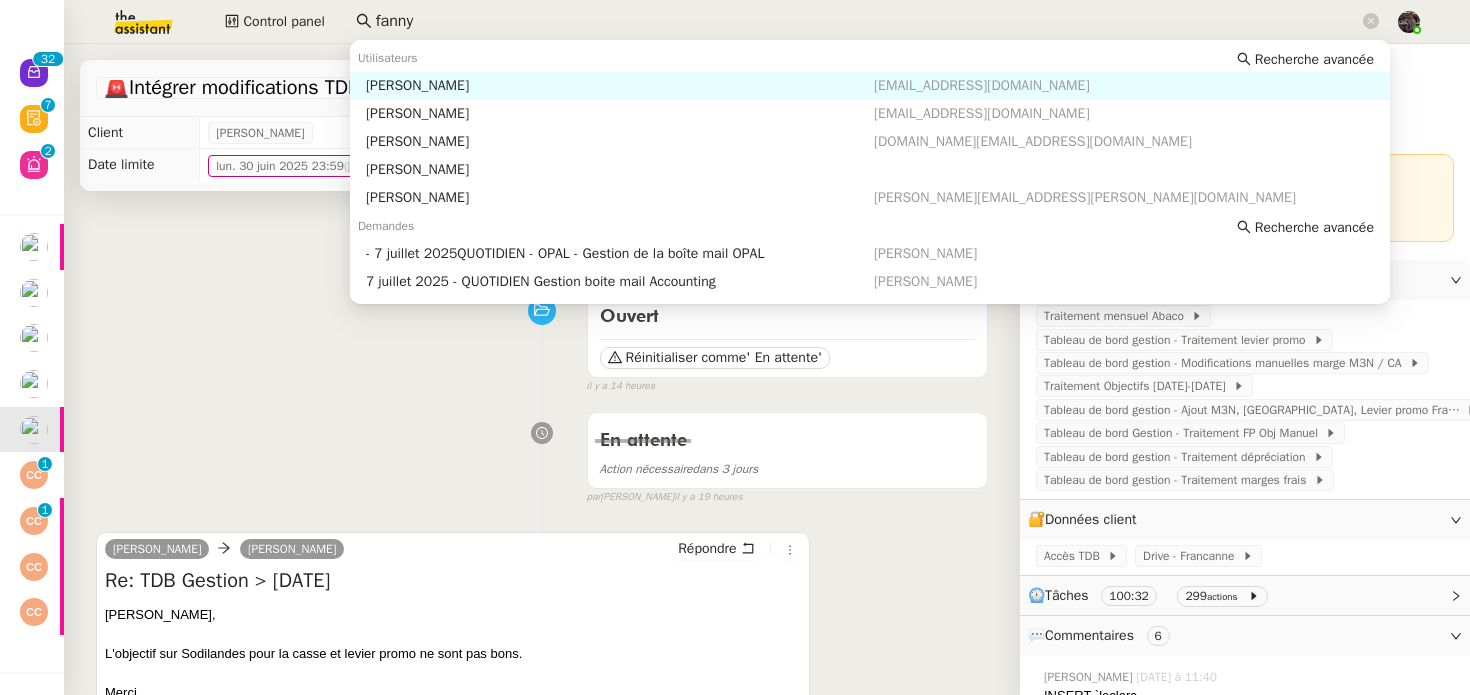 click on "fanny" 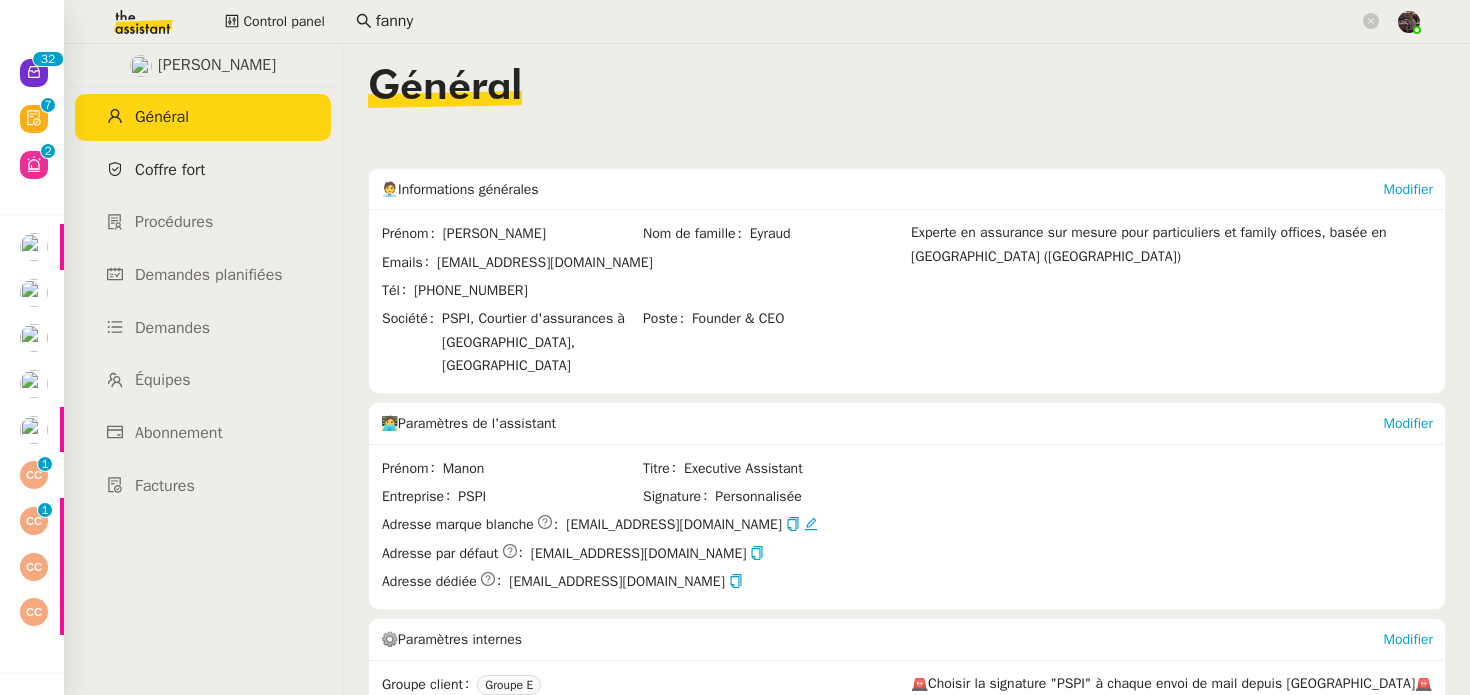 click on "Coffre fort" 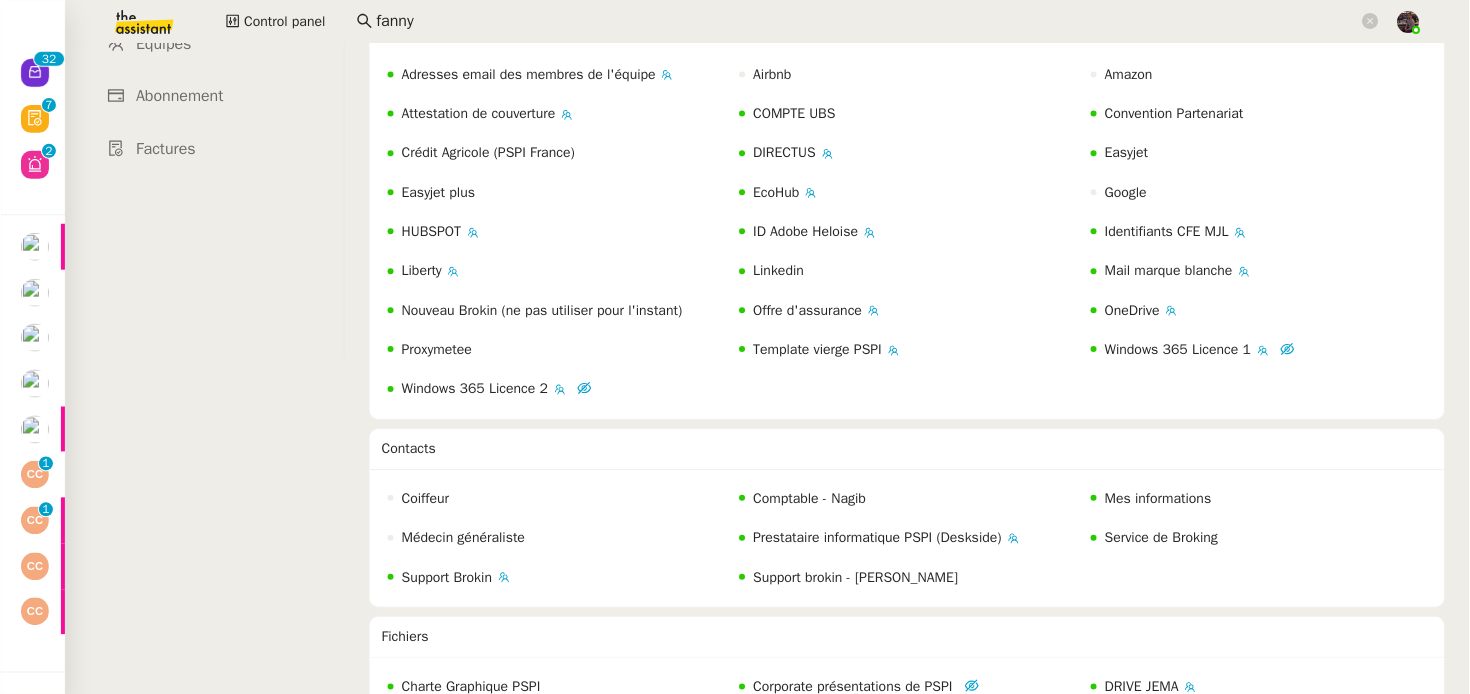 scroll, scrollTop: 198, scrollLeft: 0, axis: vertical 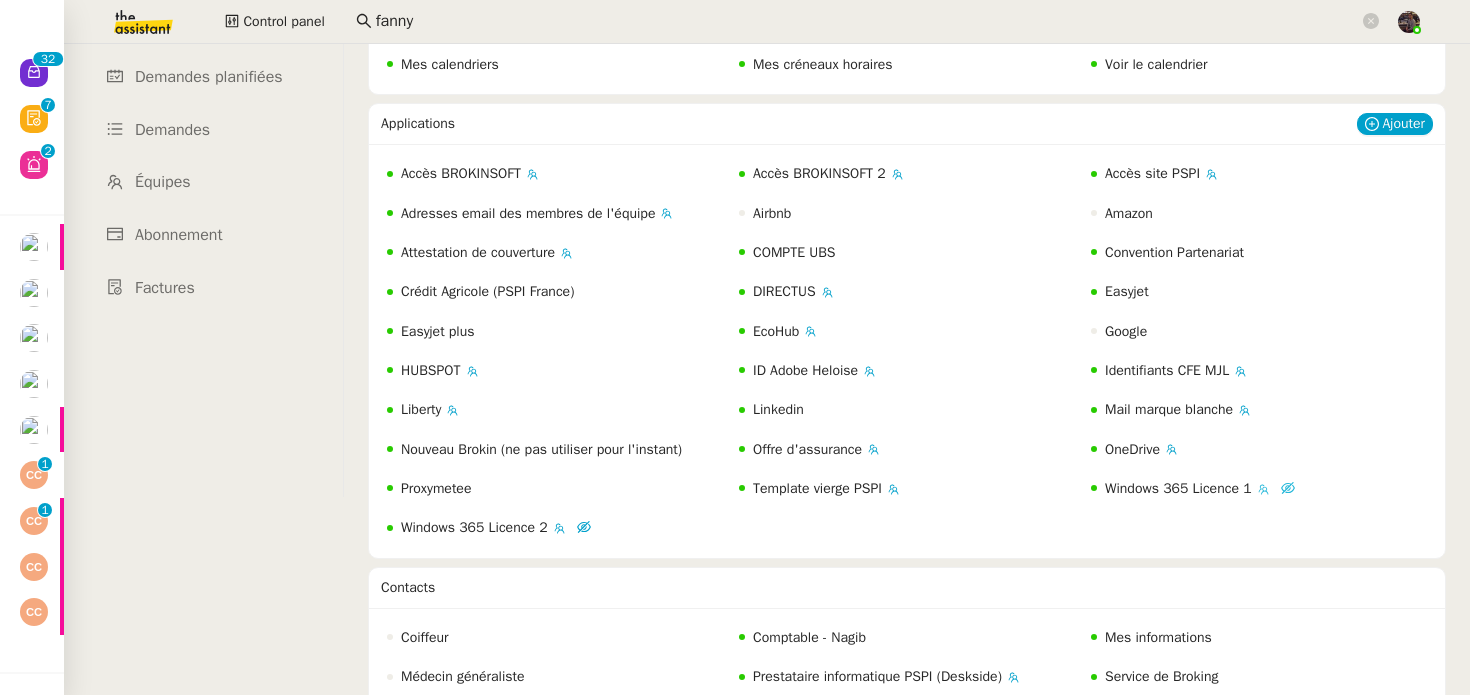 click on "Windows 365 Licence 1" at bounding box center (1178, 488) 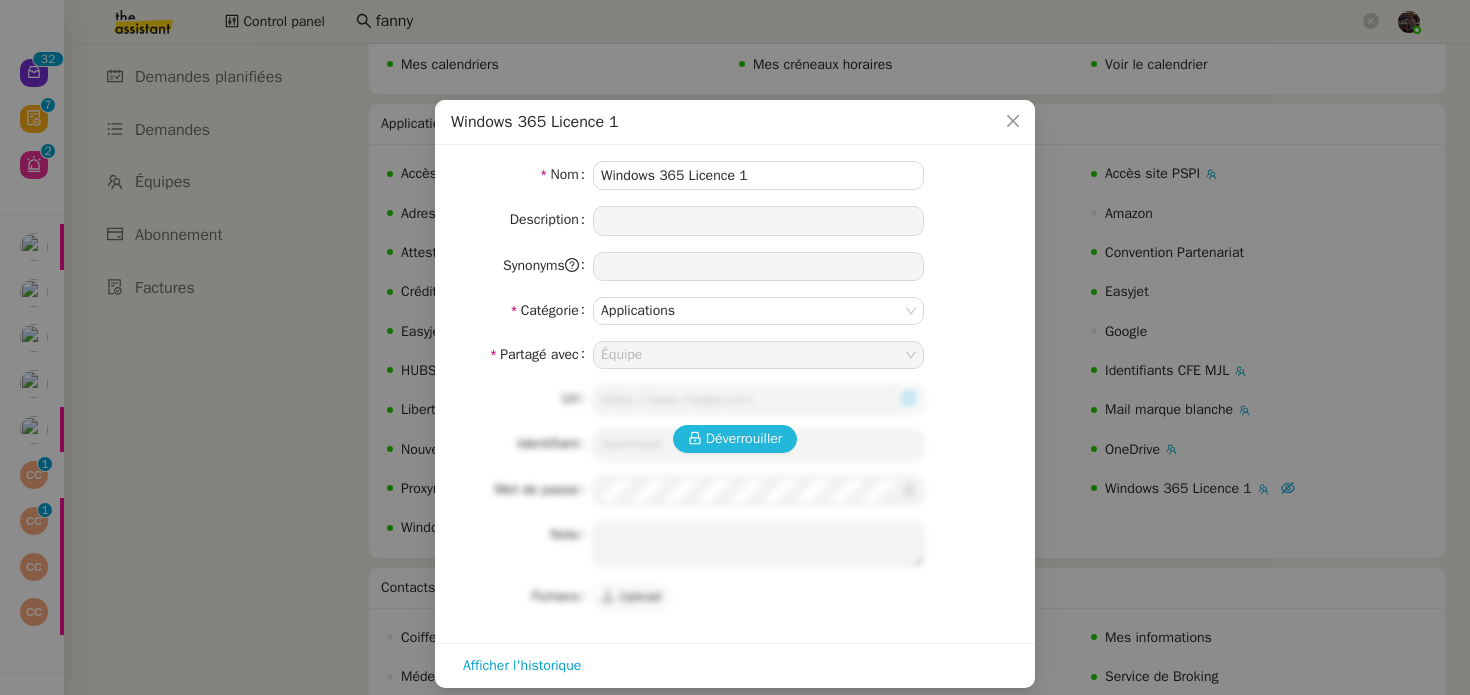 click on "Déverrouiller" at bounding box center [744, 438] 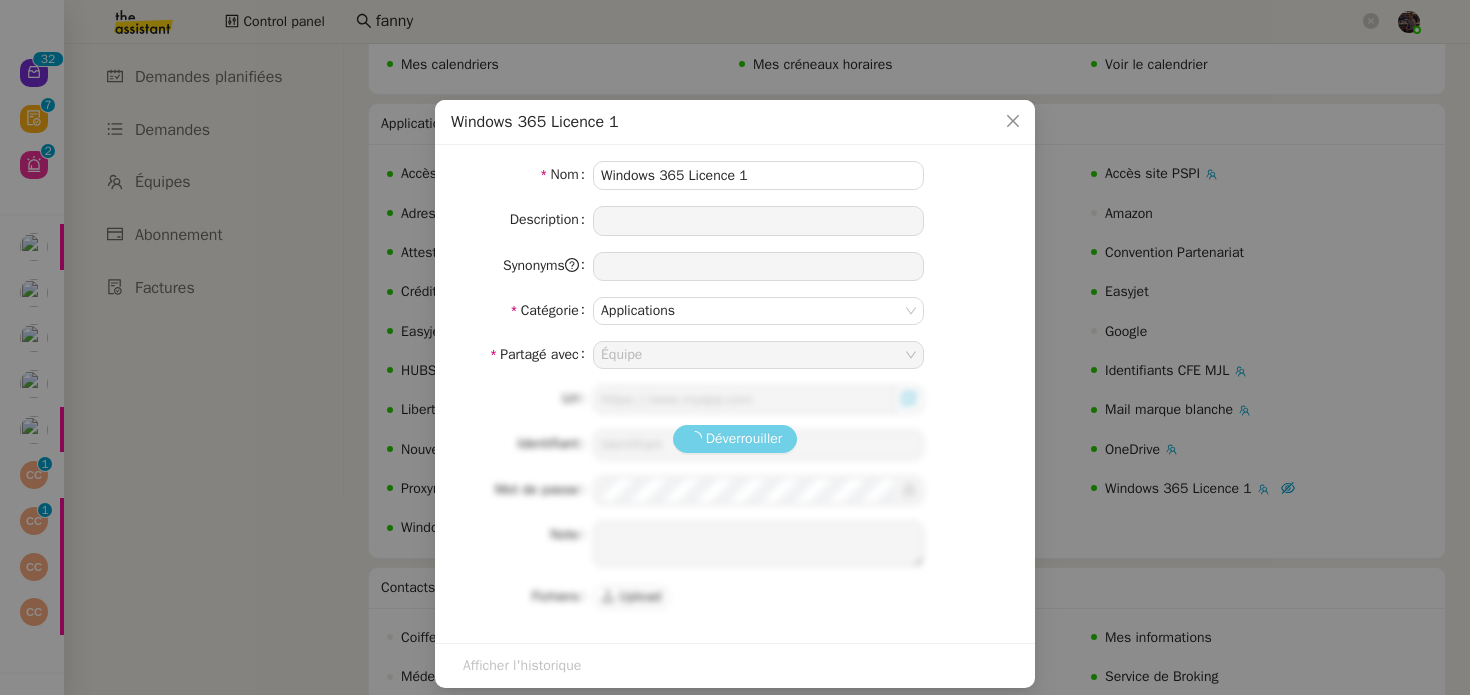 type on "[URL][DOMAIN_NAME]" 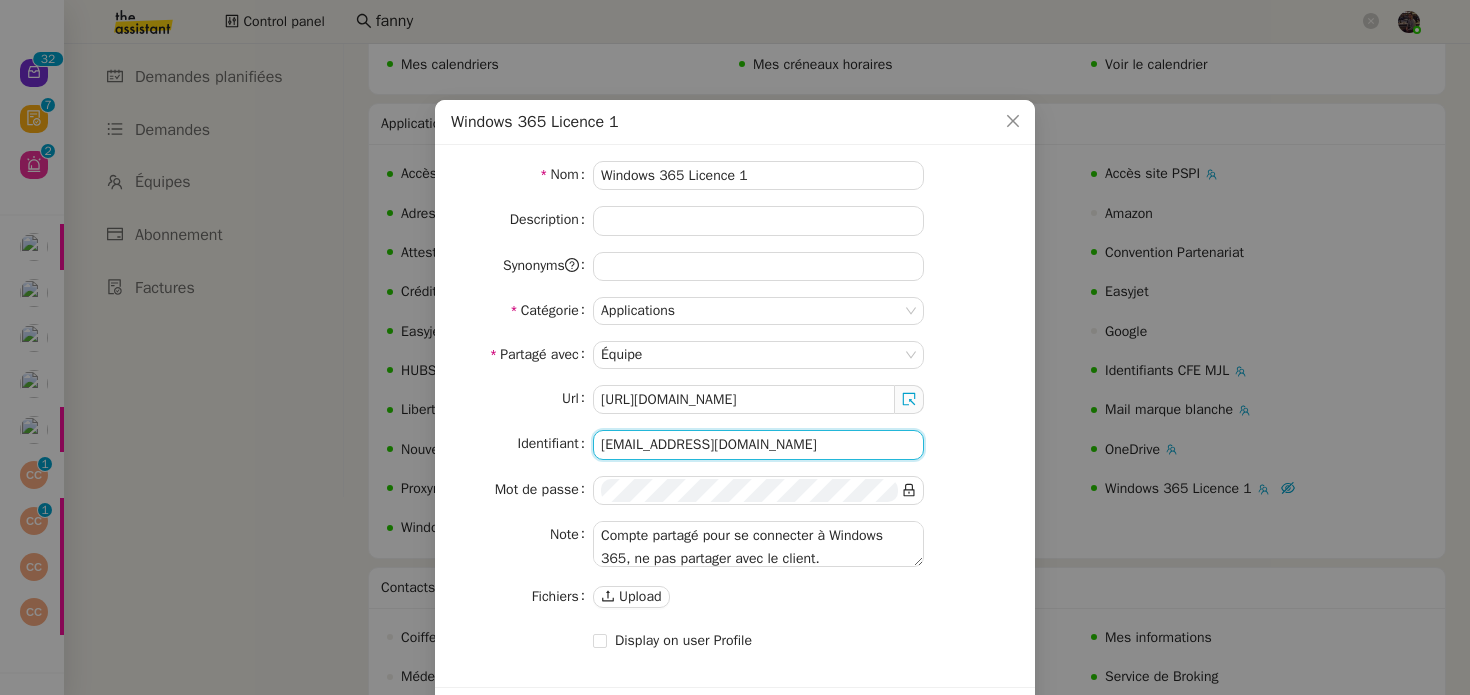 click on "[EMAIL_ADDRESS][DOMAIN_NAME]" 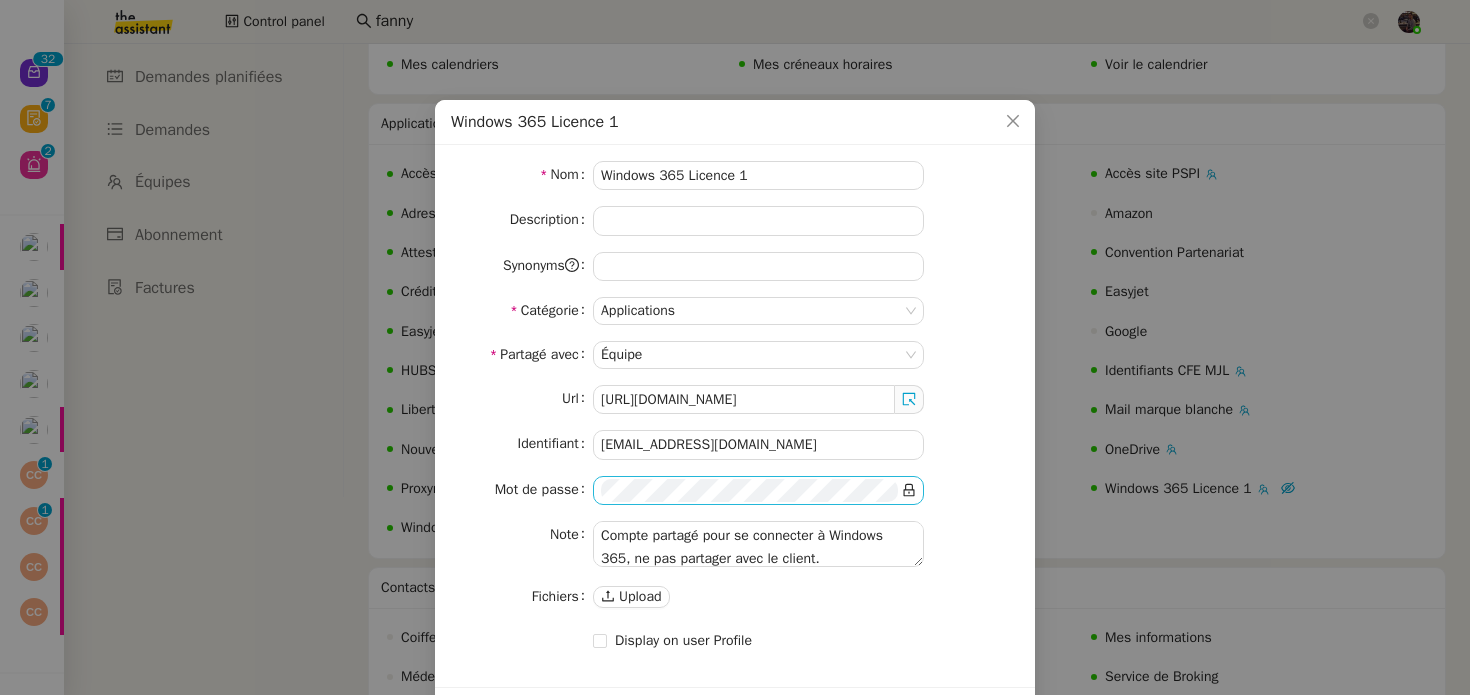 click 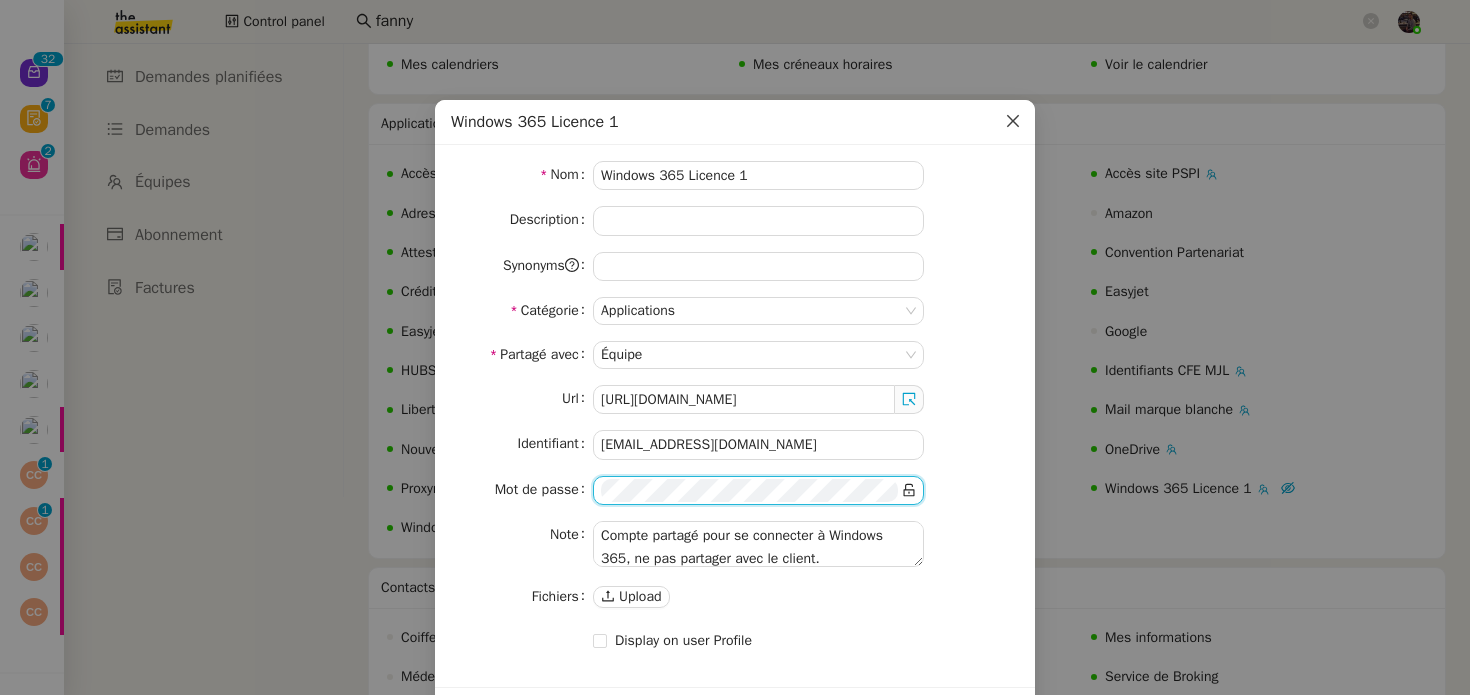 click 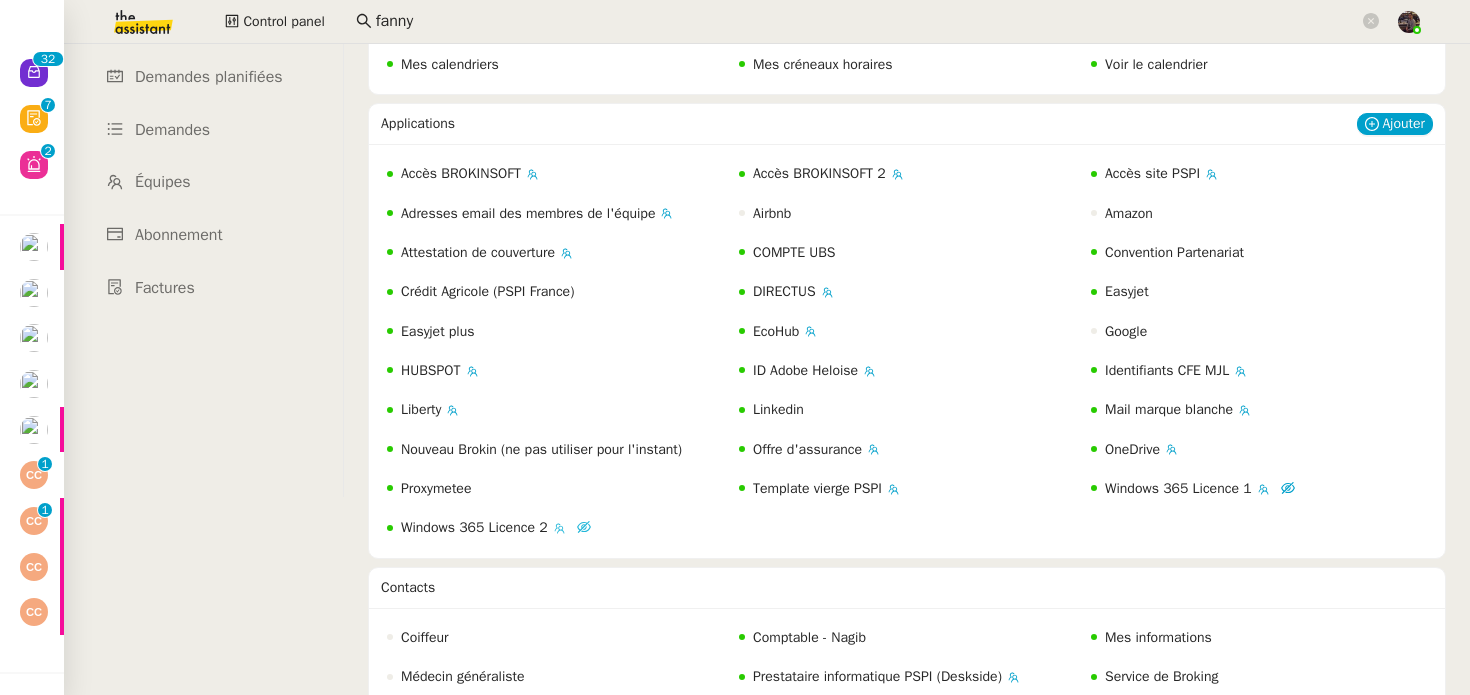 click on "Windows 365 Licence 2" at bounding box center [474, 527] 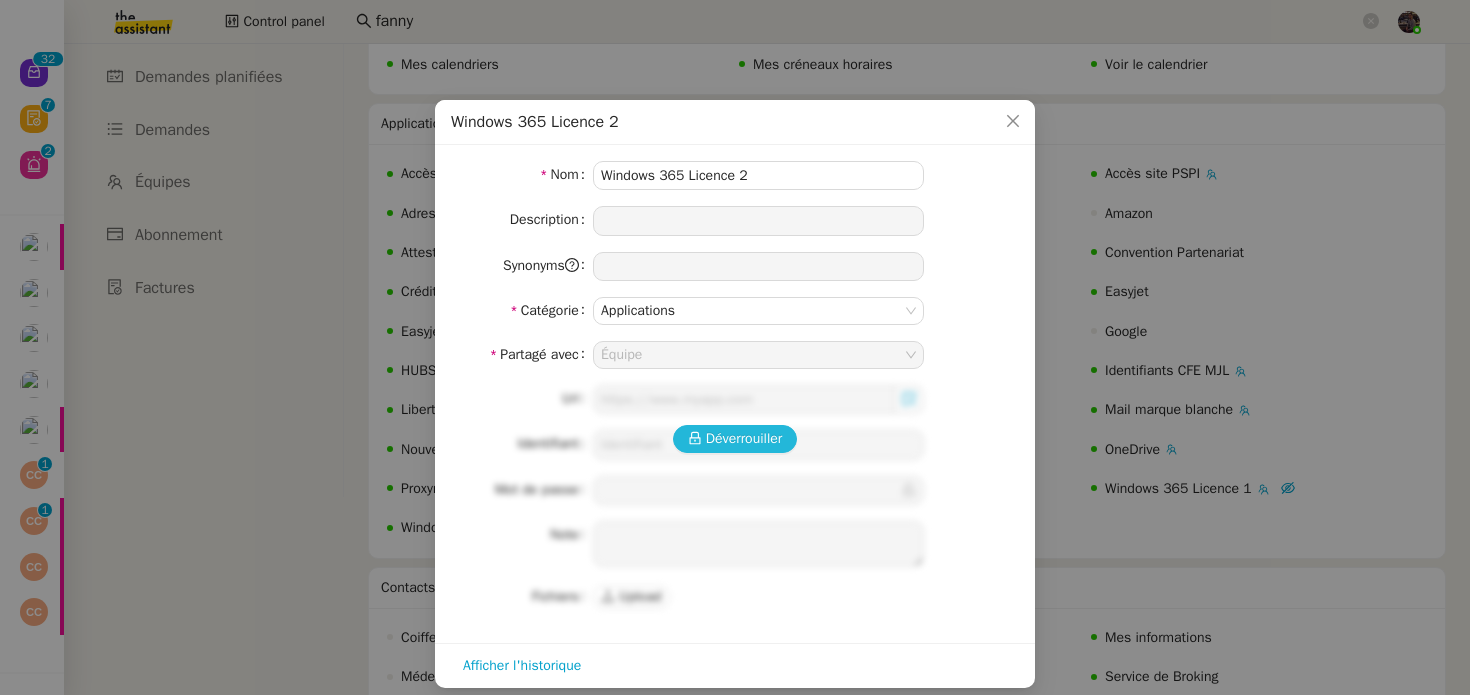 click on "Déverrouiller" at bounding box center [744, 438] 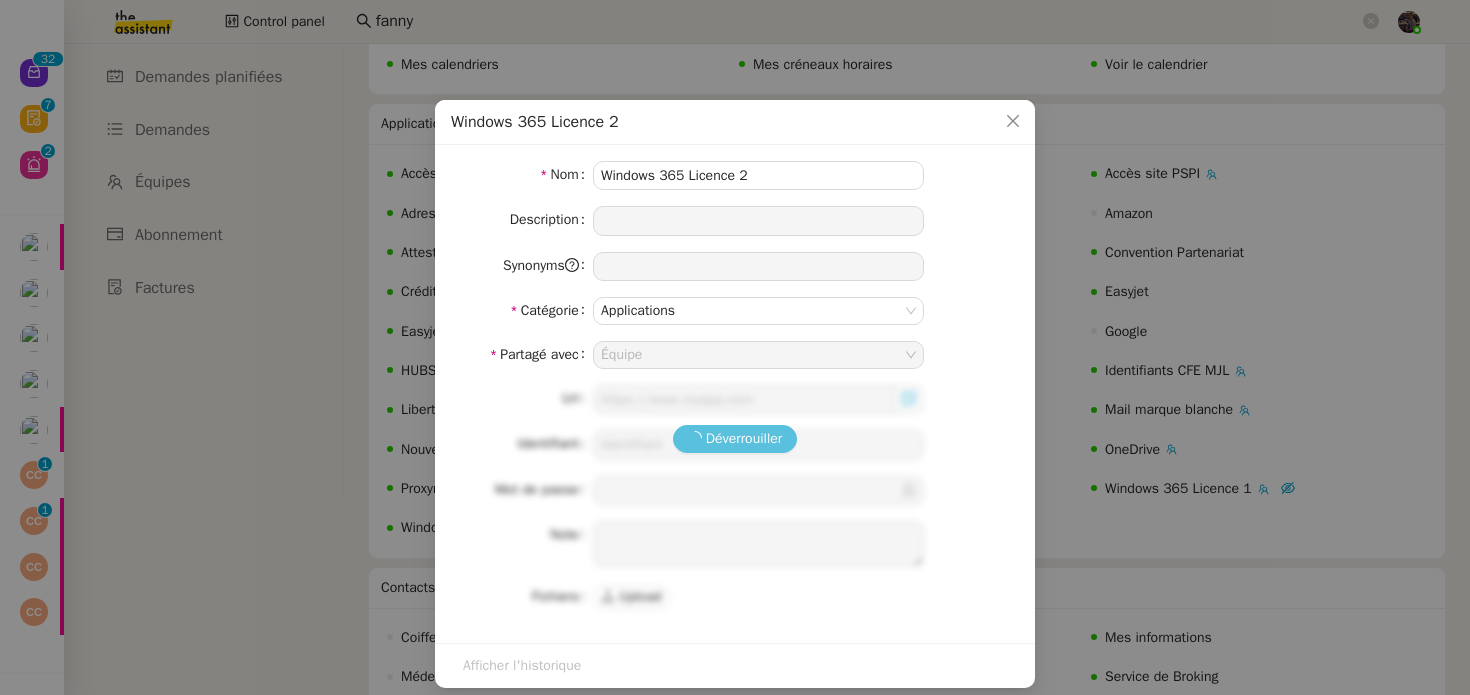 type on "[URL][DOMAIN_NAME]" 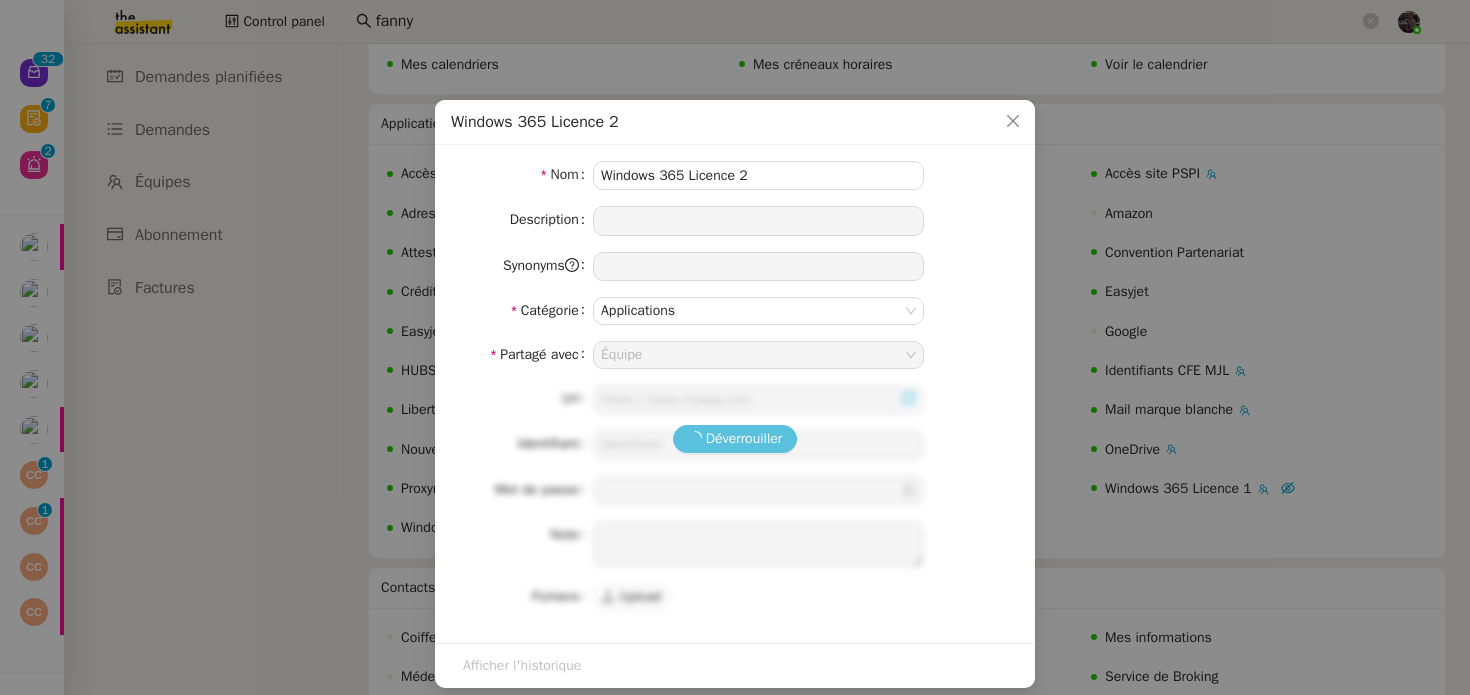 type on "[EMAIL_ADDRESS][DOMAIN_NAME]" 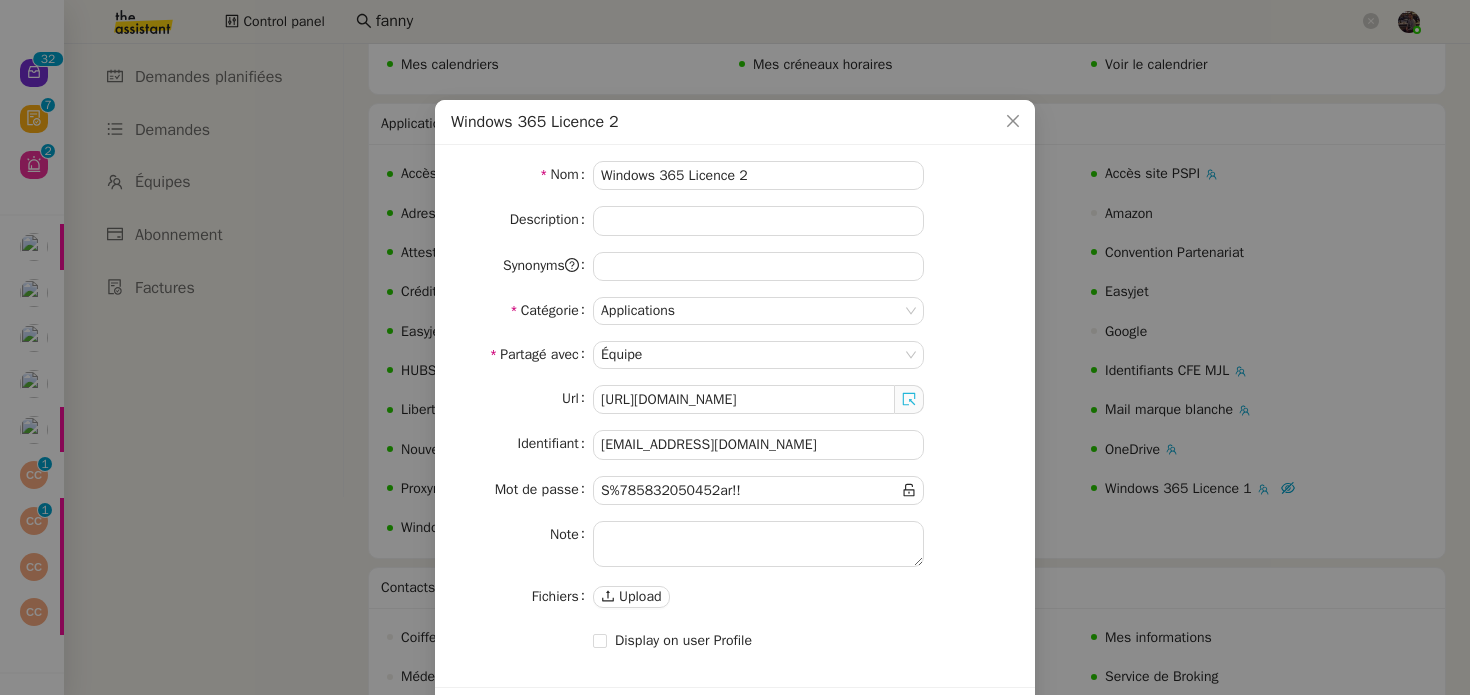 click 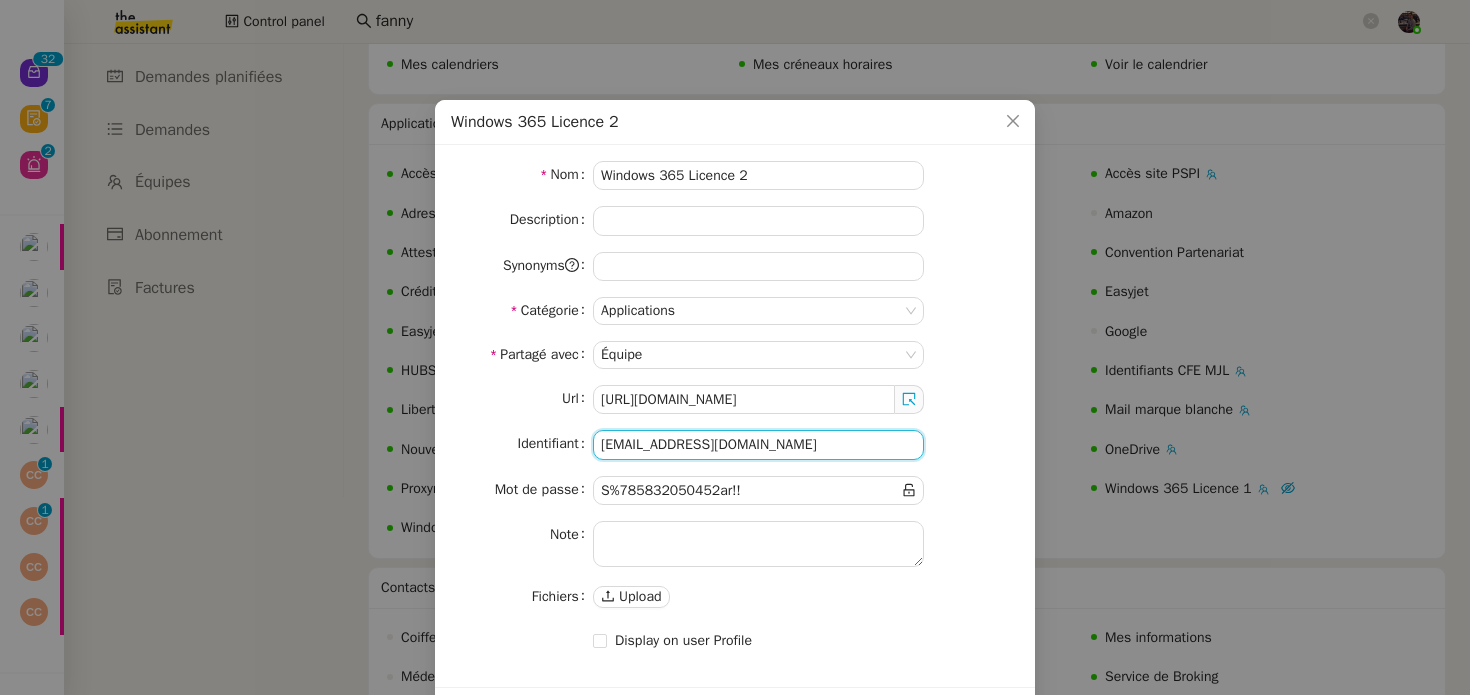 click on "[EMAIL_ADDRESS][DOMAIN_NAME]" 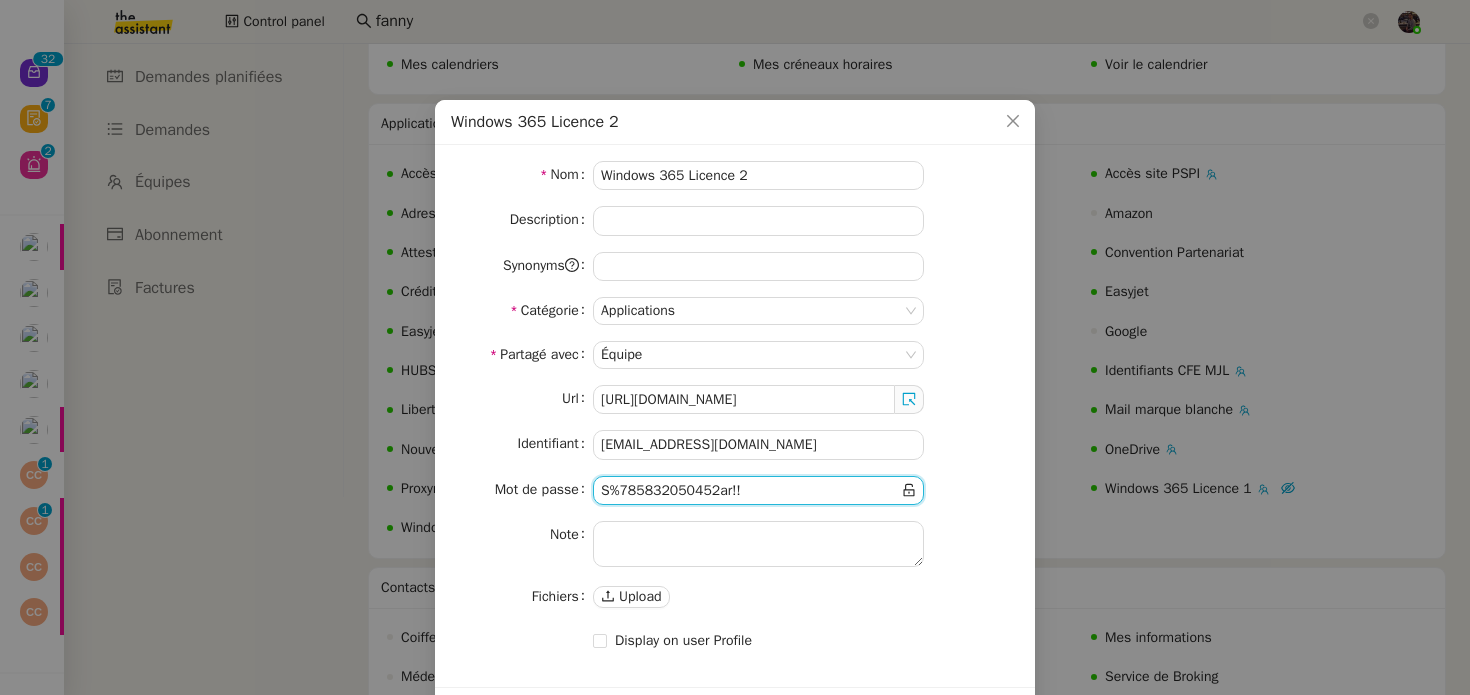 click 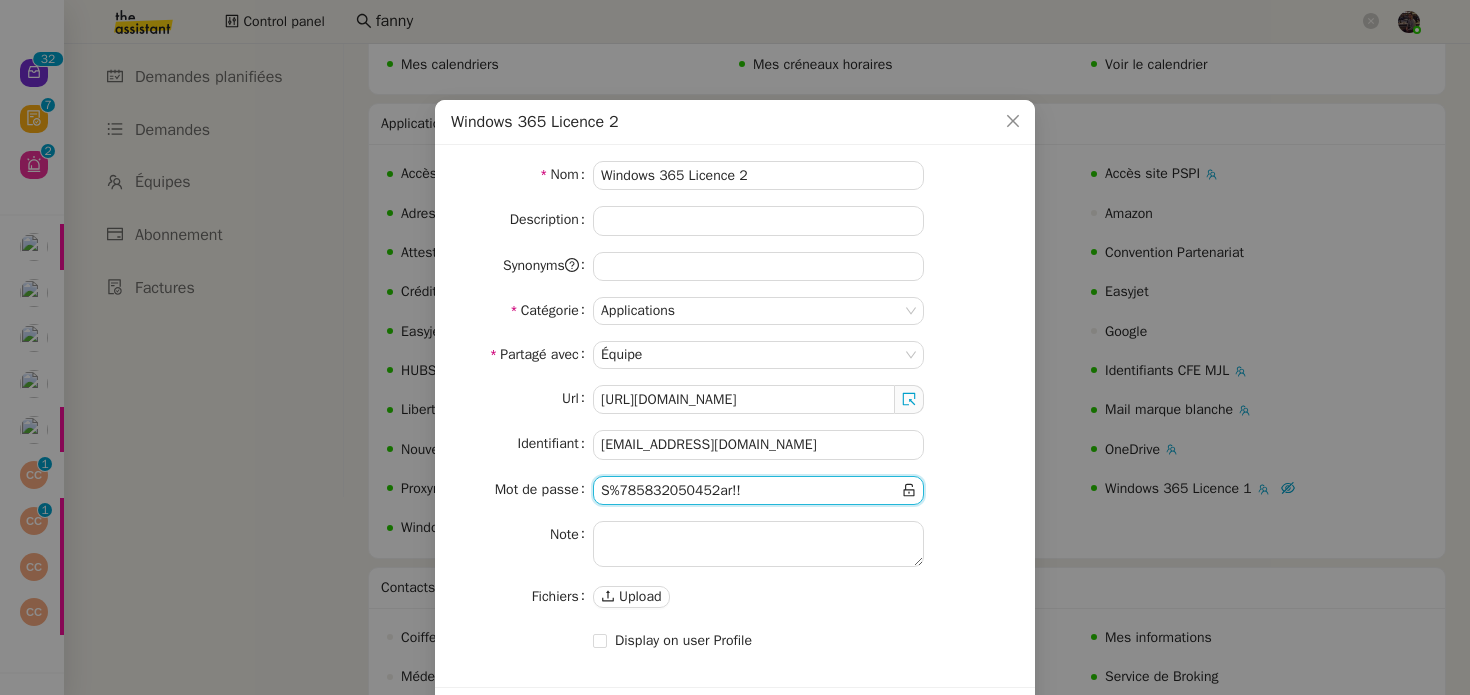 click on "Windows 365 Licence 2 Nom Windows 365 Licence 2 Description  Synonyms  Catégorie Applications Partagé avec Équipe Url [URL][DOMAIN_NAME] Identifiant [EMAIL_ADDRESS][DOMAIN_NAME] Mot de passe Note Fichiers Upload Display on user Profile Afficher l'historique Supprimer Sauver" at bounding box center (735, 347) 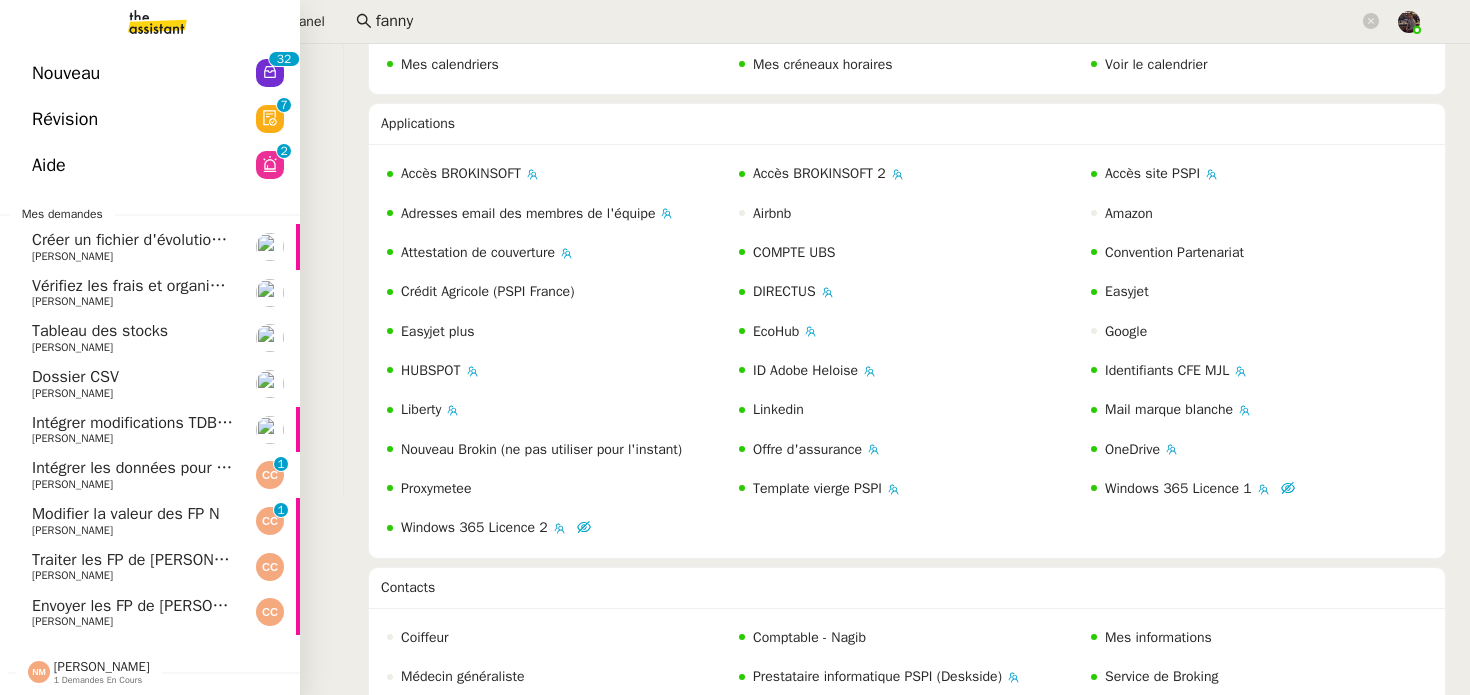 click on "Nouveau  0   1   2   3   4   5   6   7   8   9   0   1   2   3   4   5   6   7   8   9" 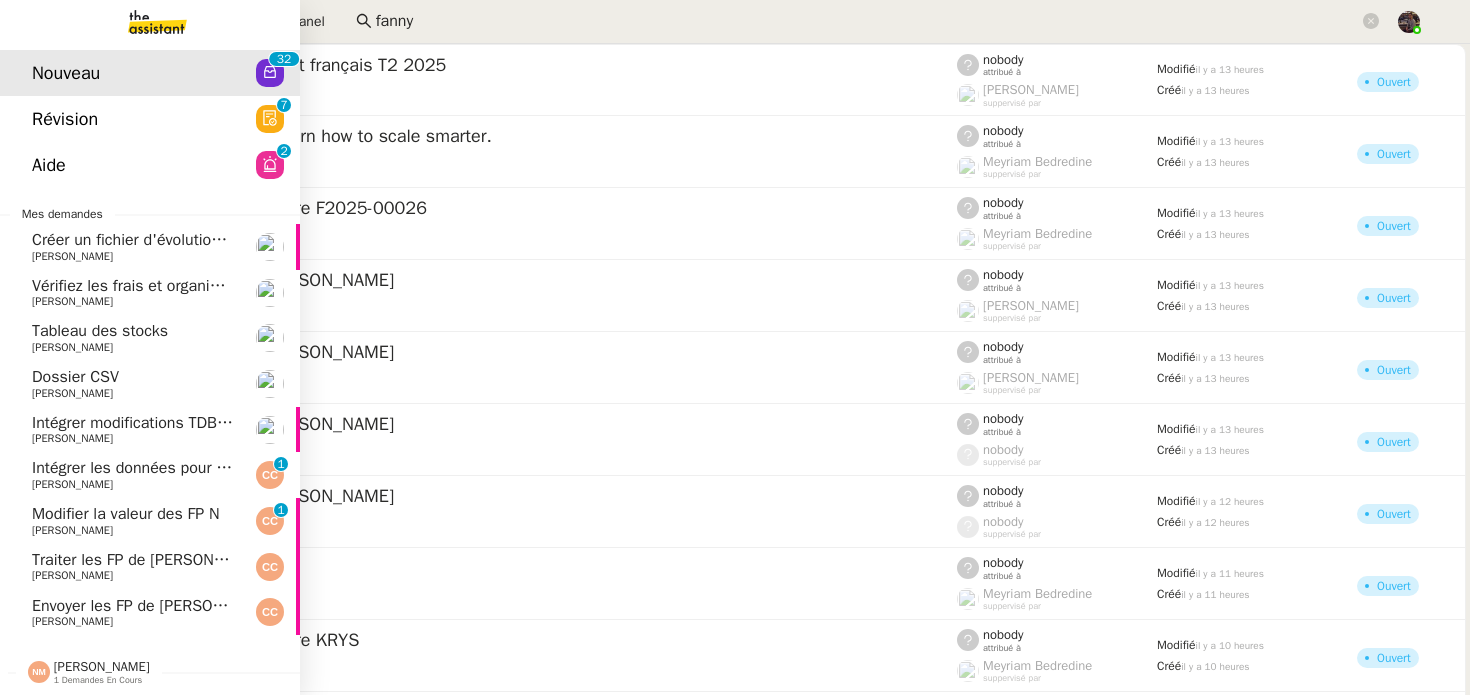 click on "Révision  0   1   2   3   4   5   6   7   8   9" 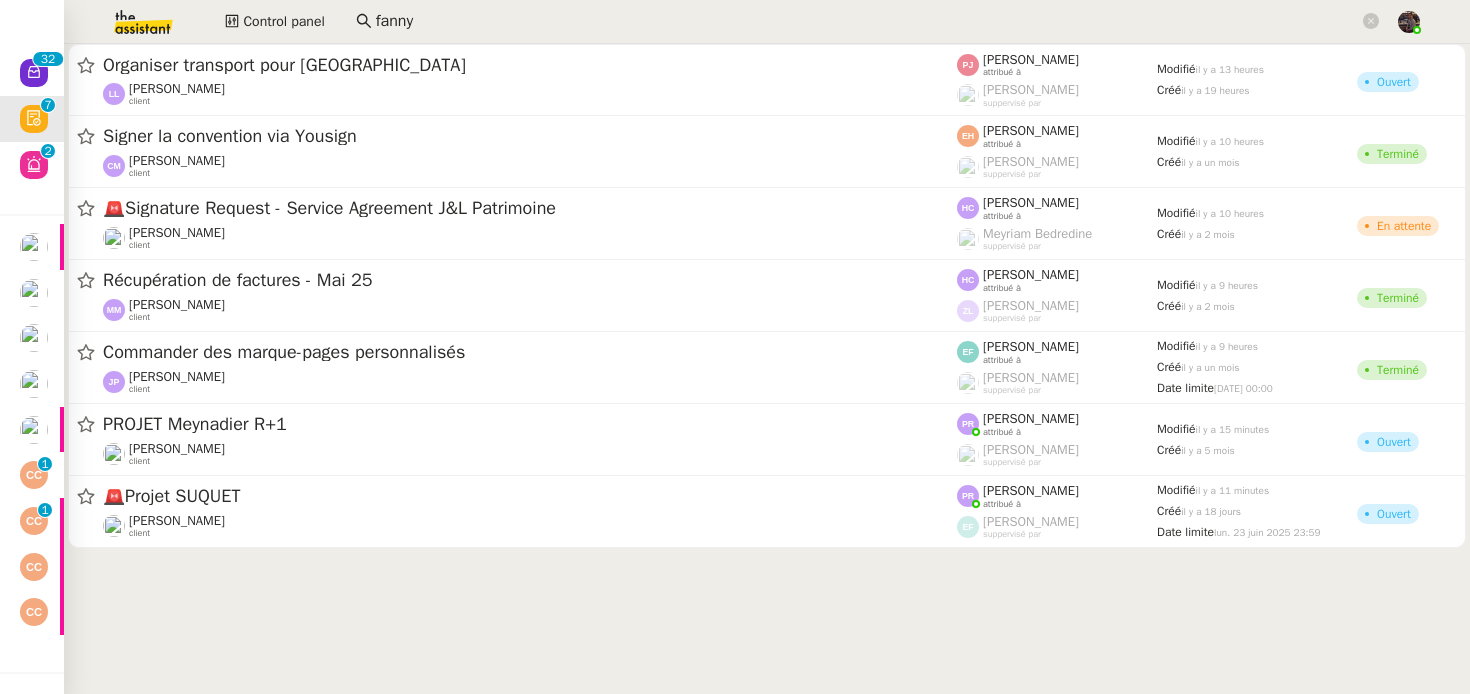 click on "fanny" 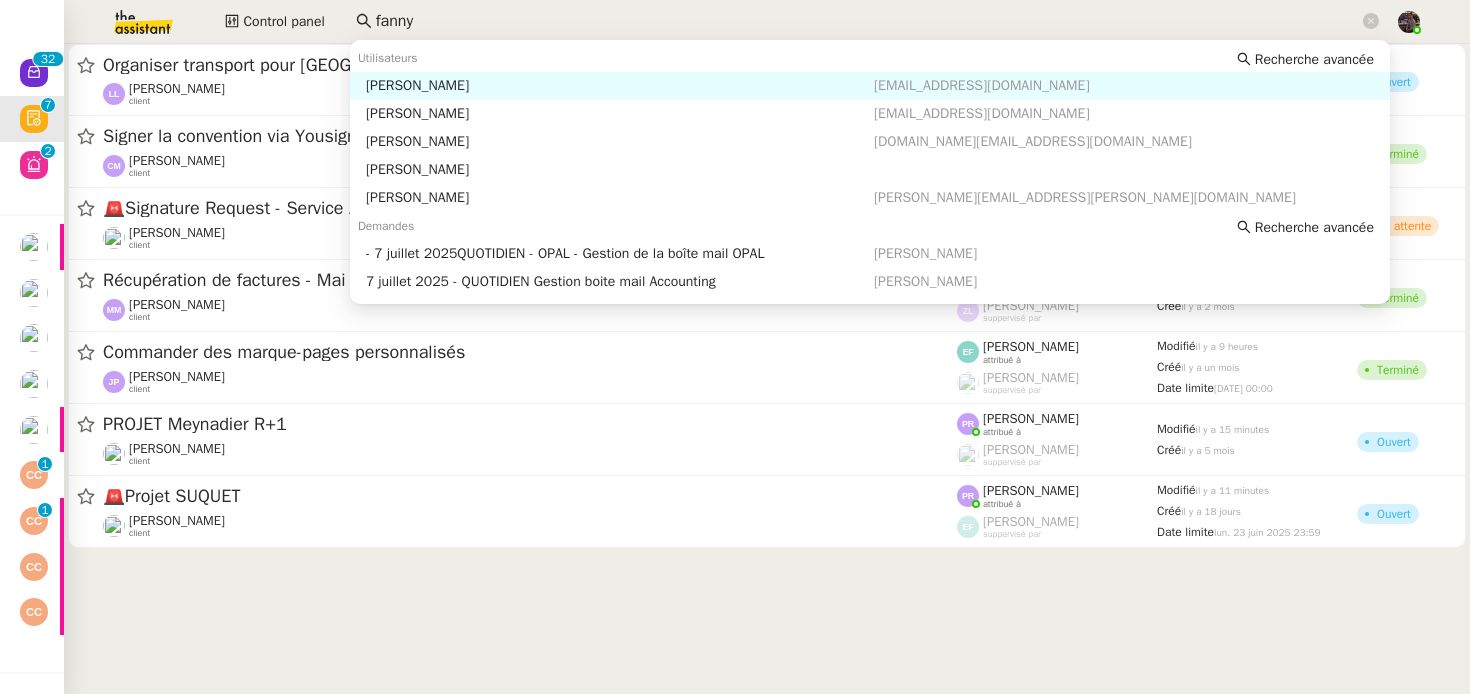 click on "[PERSON_NAME]" at bounding box center [620, 86] 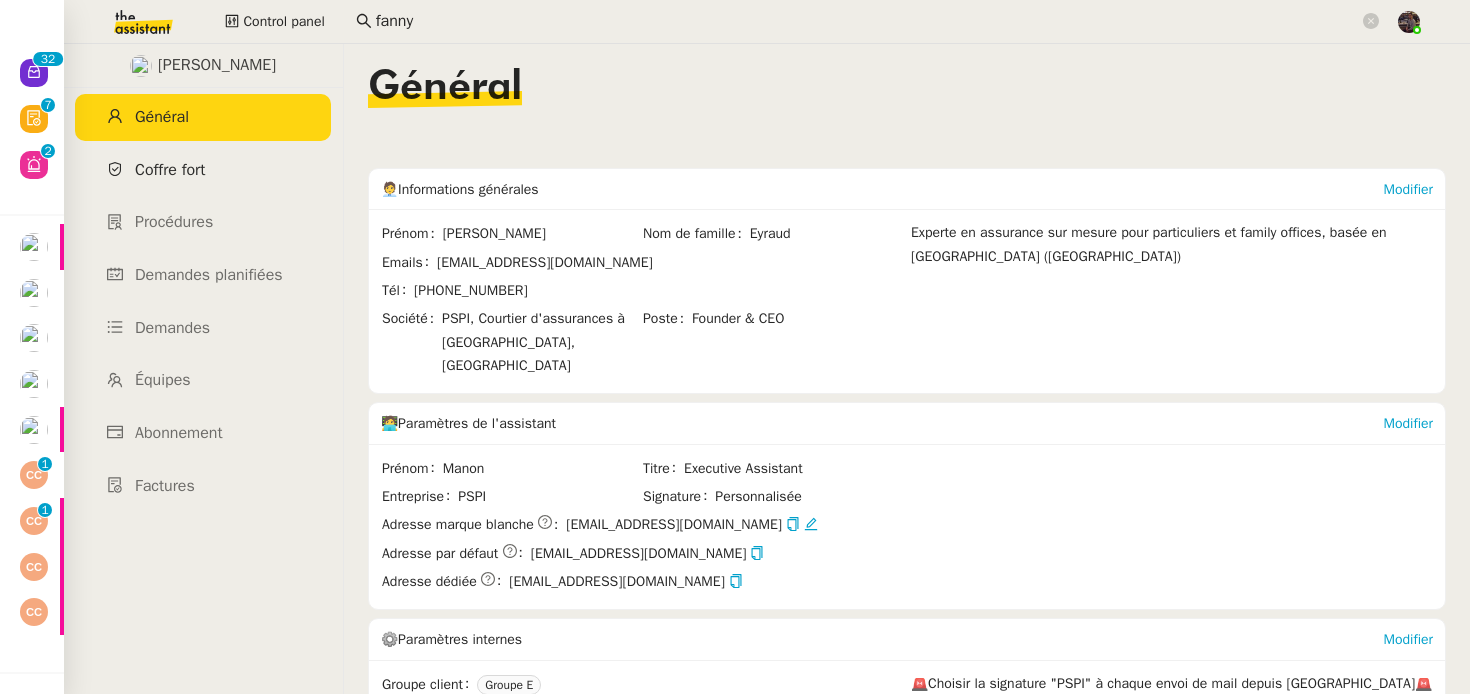 click on "Coffre fort" 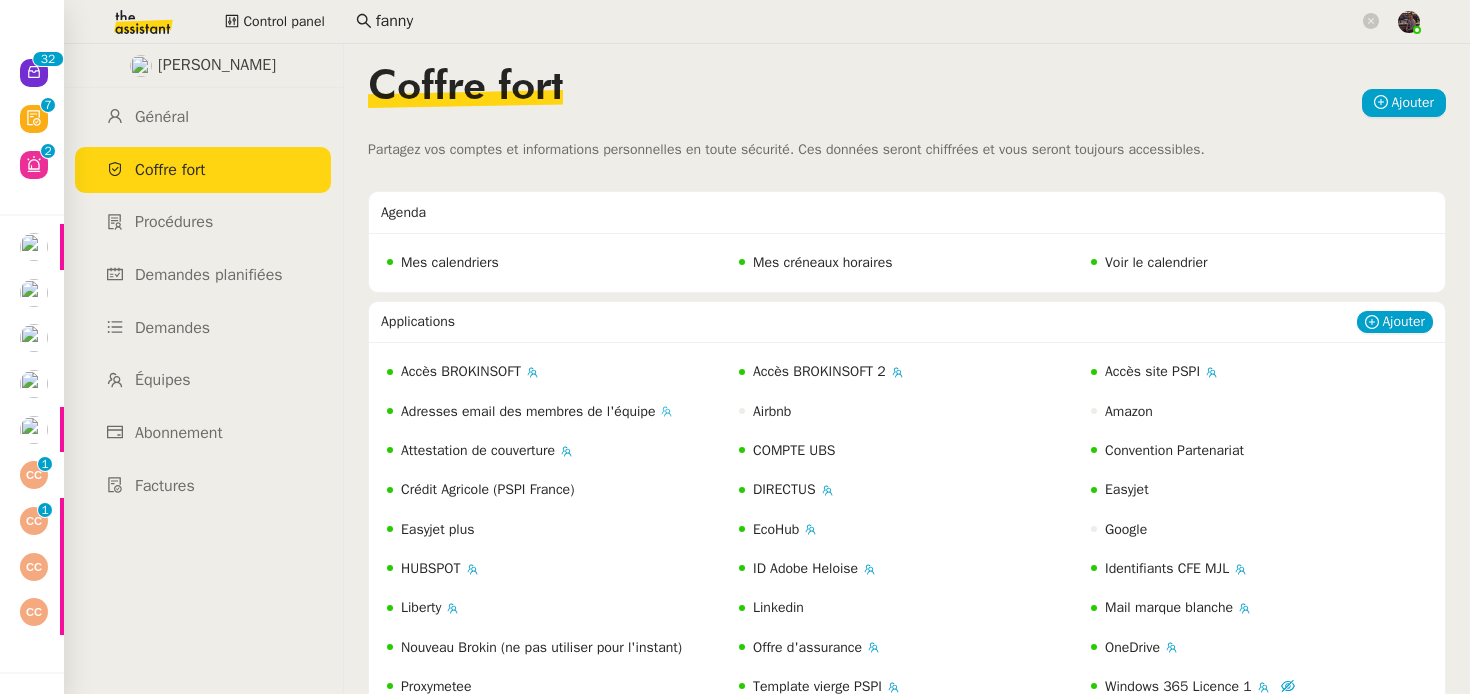 scroll, scrollTop: 204, scrollLeft: 0, axis: vertical 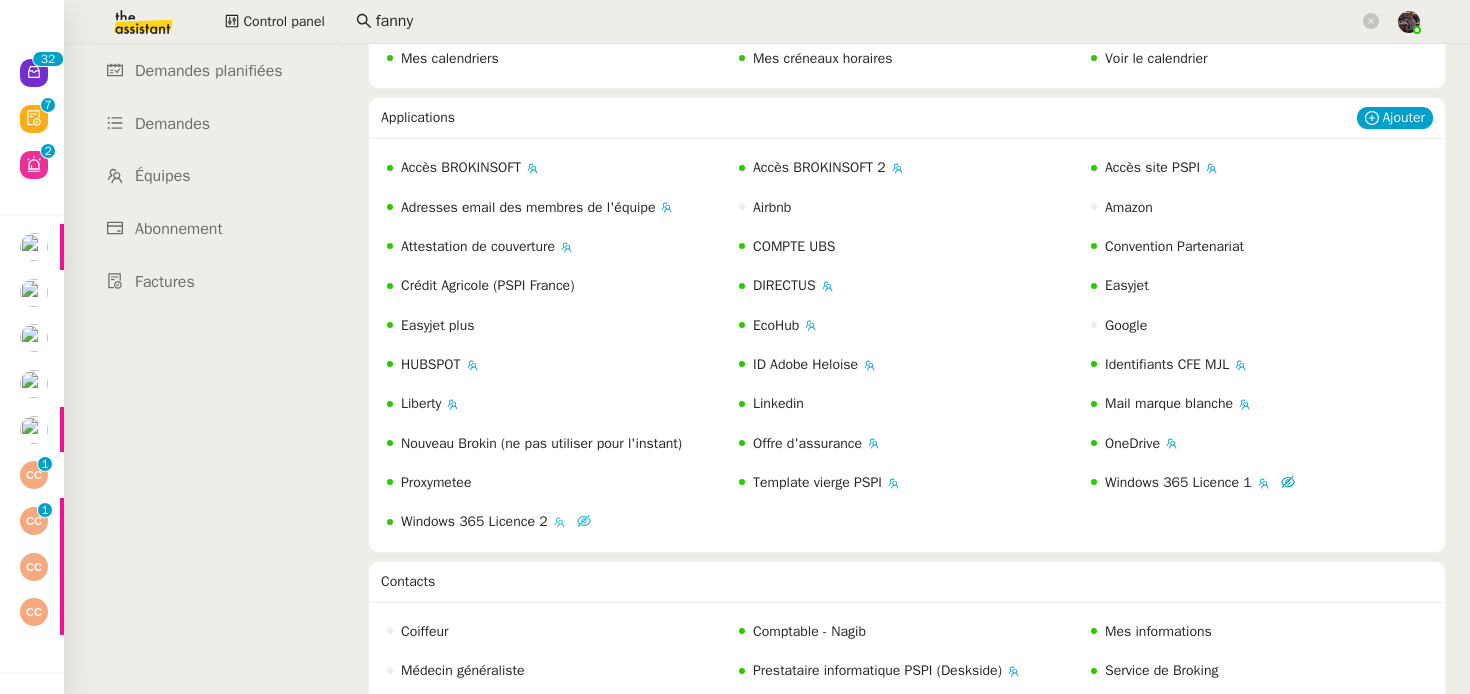 click on "Windows 365 Licence 2" at bounding box center [474, 521] 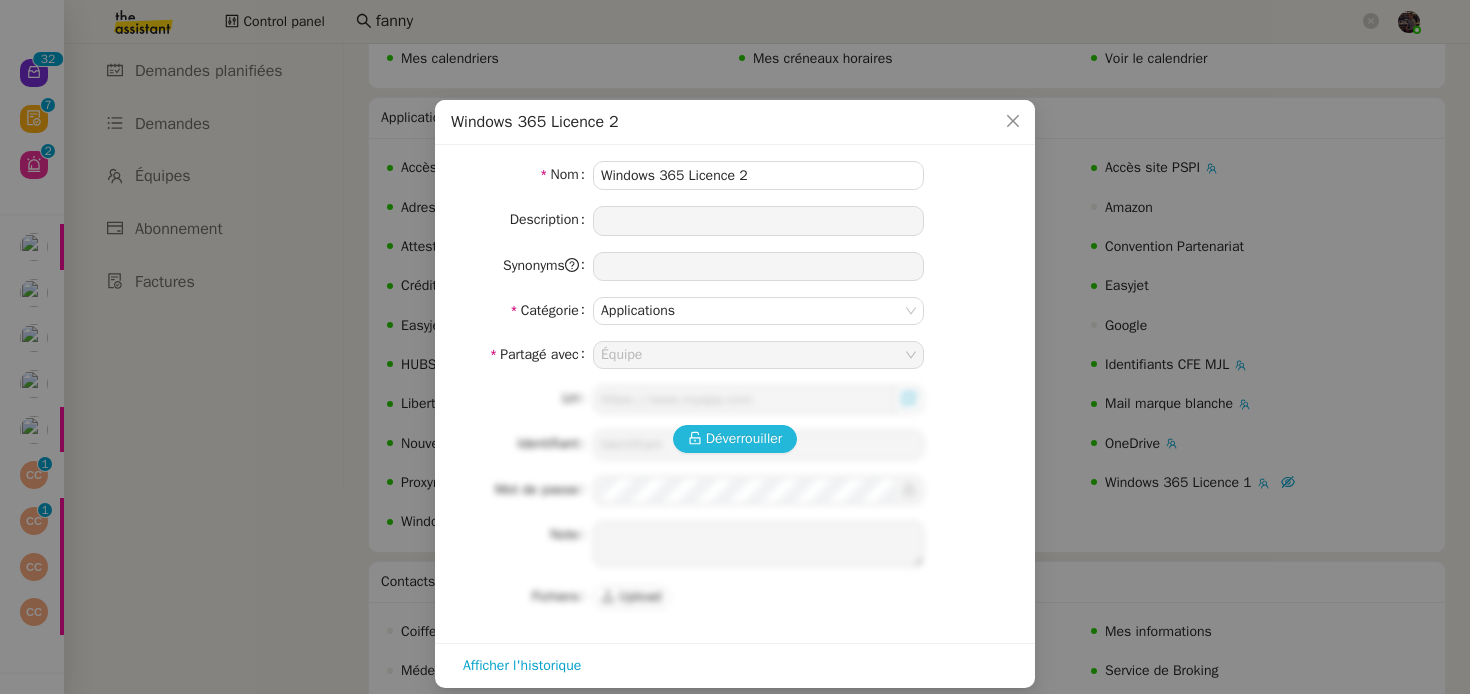 click on "Déverrouiller" at bounding box center [744, 438] 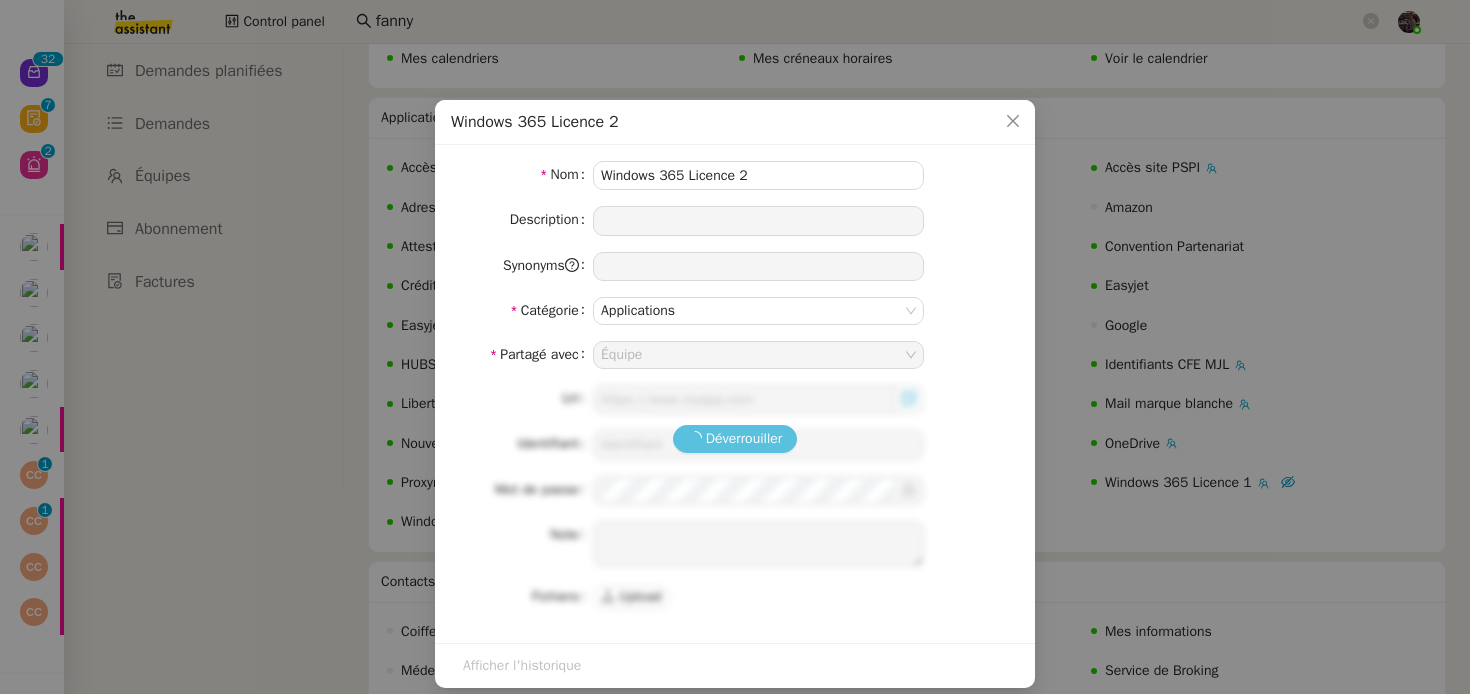 type on "[URL][DOMAIN_NAME]" 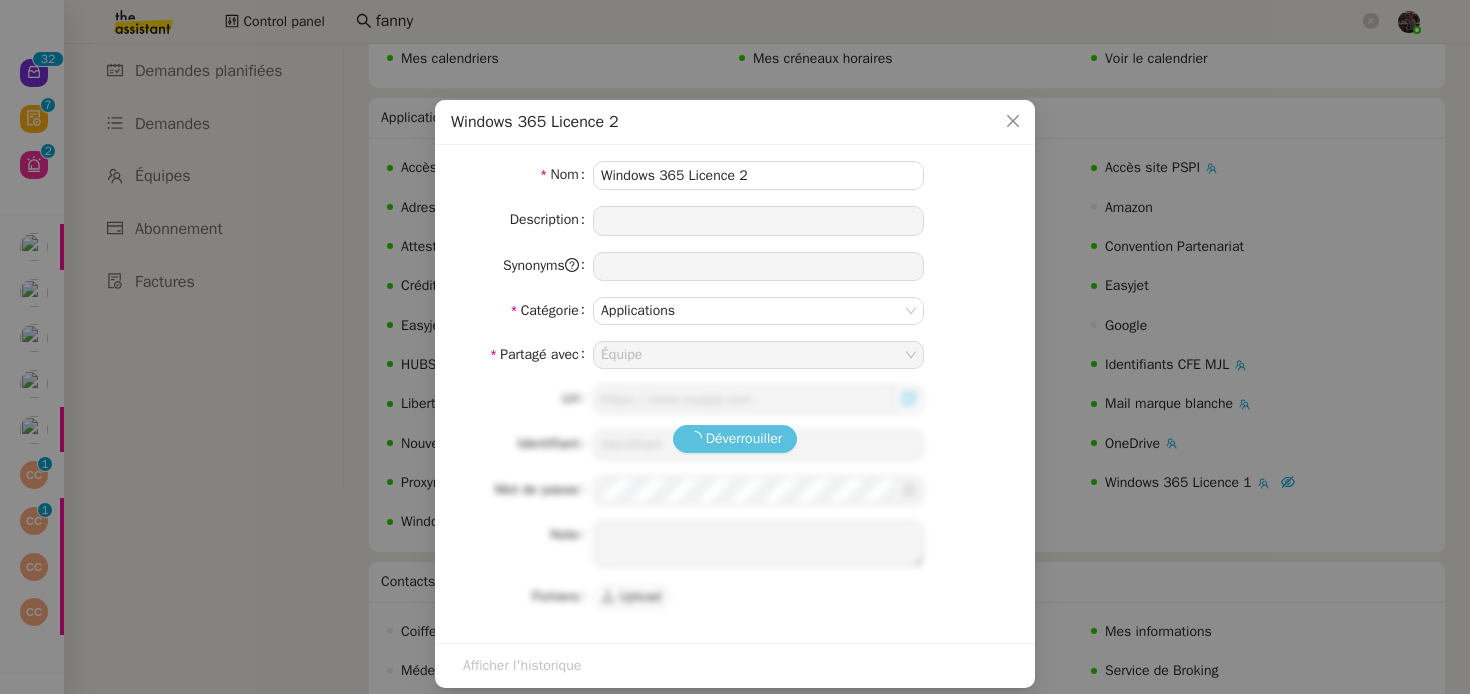 type on "[EMAIL_ADDRESS][DOMAIN_NAME]" 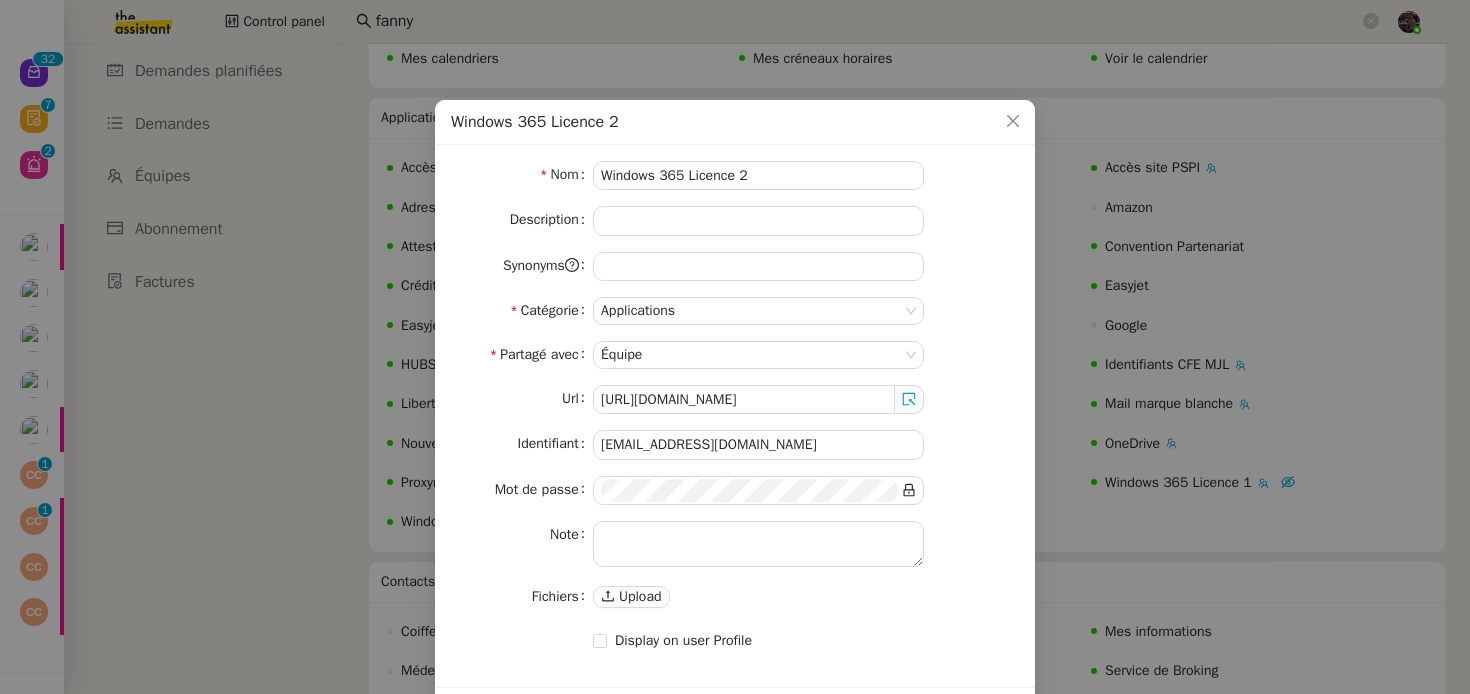 click 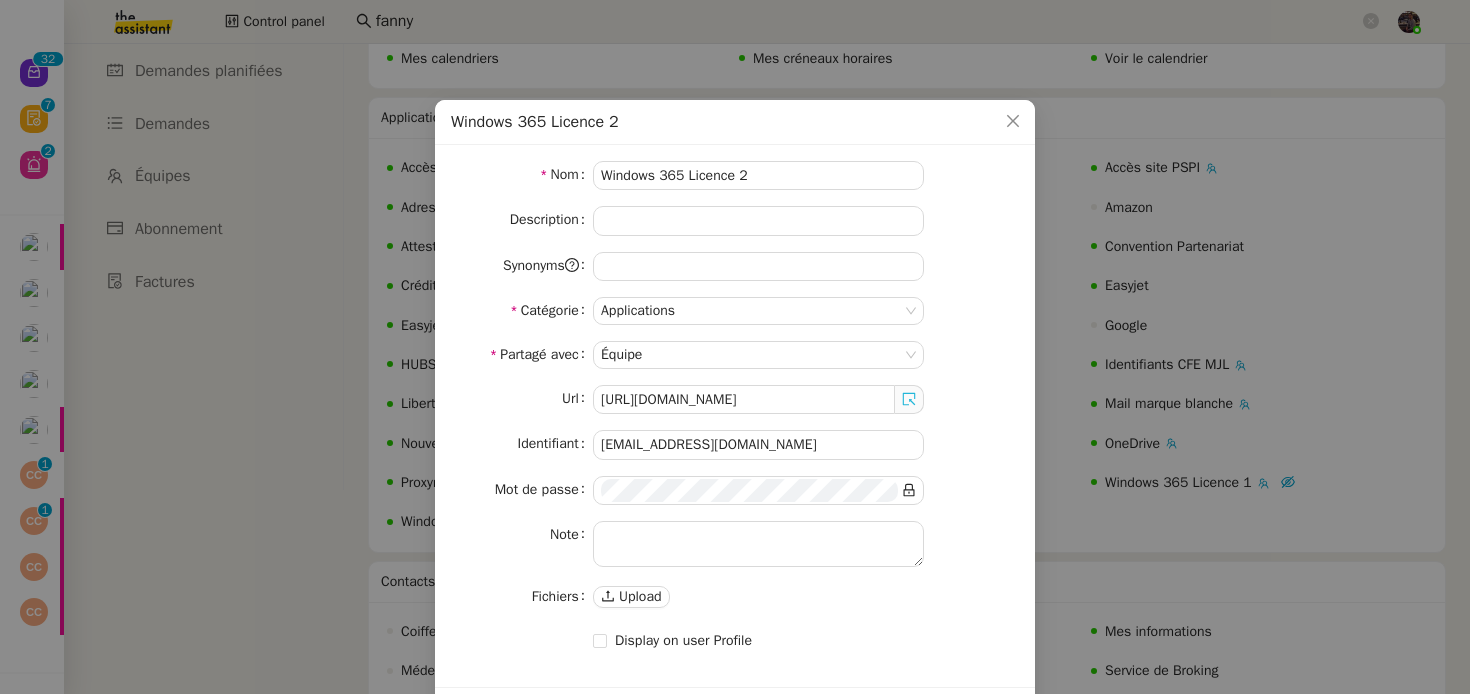click 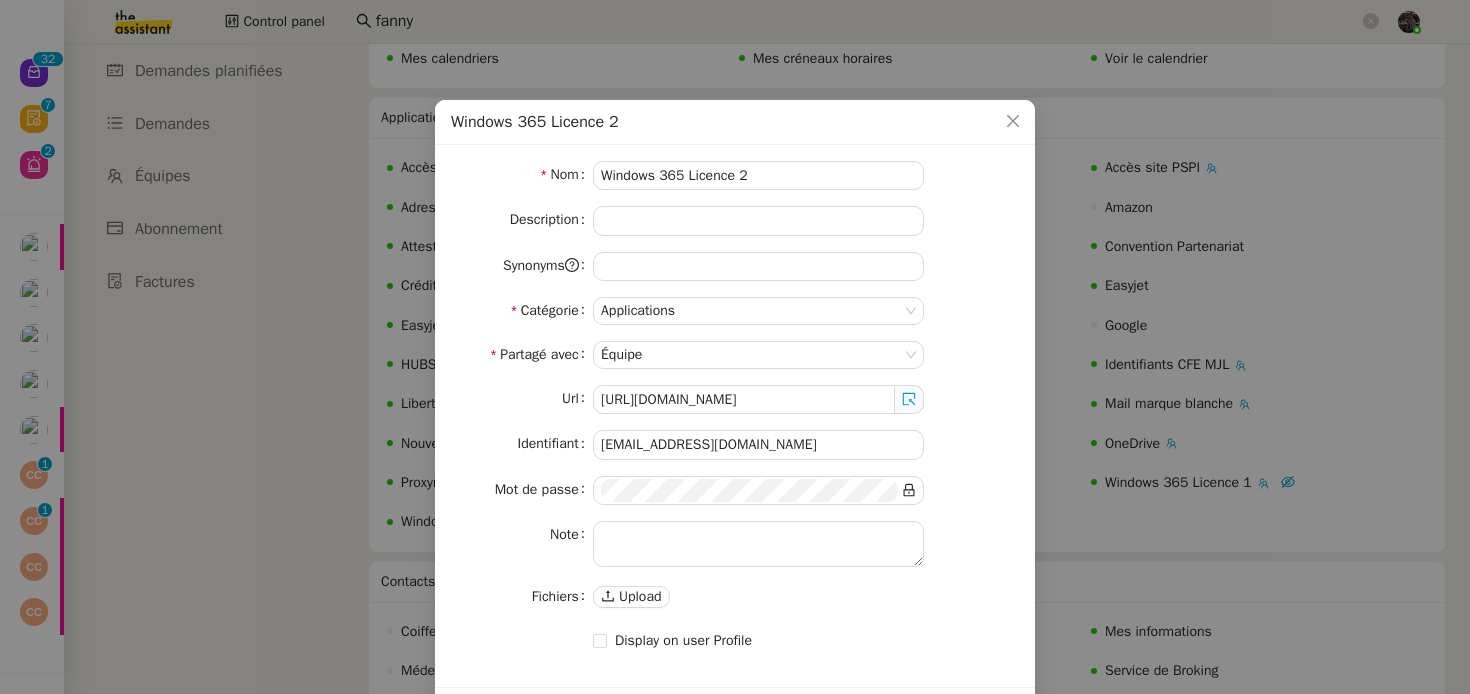 click on "Url [URL][DOMAIN_NAME] Identifiant [EMAIL_ADDRESS][DOMAIN_NAME] Mot de passe Note Fichiers Upload" at bounding box center [735, 498] 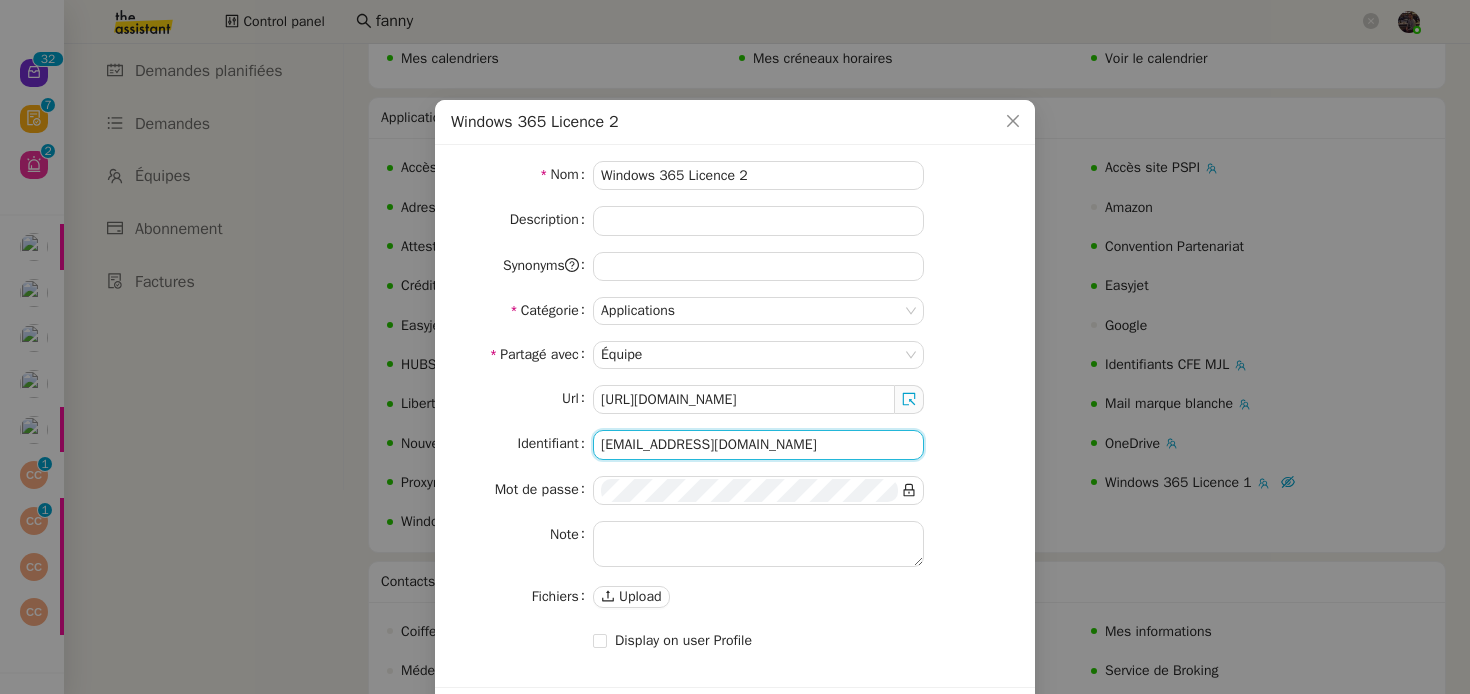 click on "[EMAIL_ADDRESS][DOMAIN_NAME]" 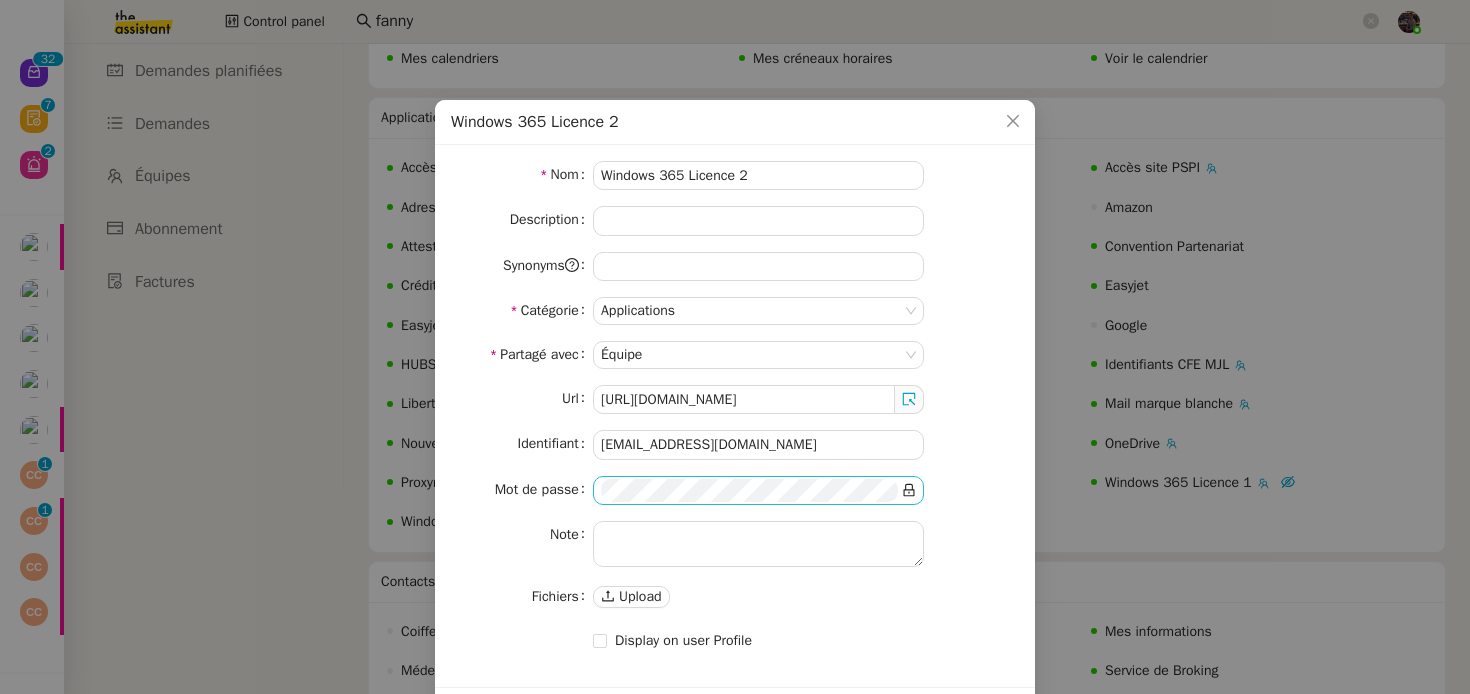 click 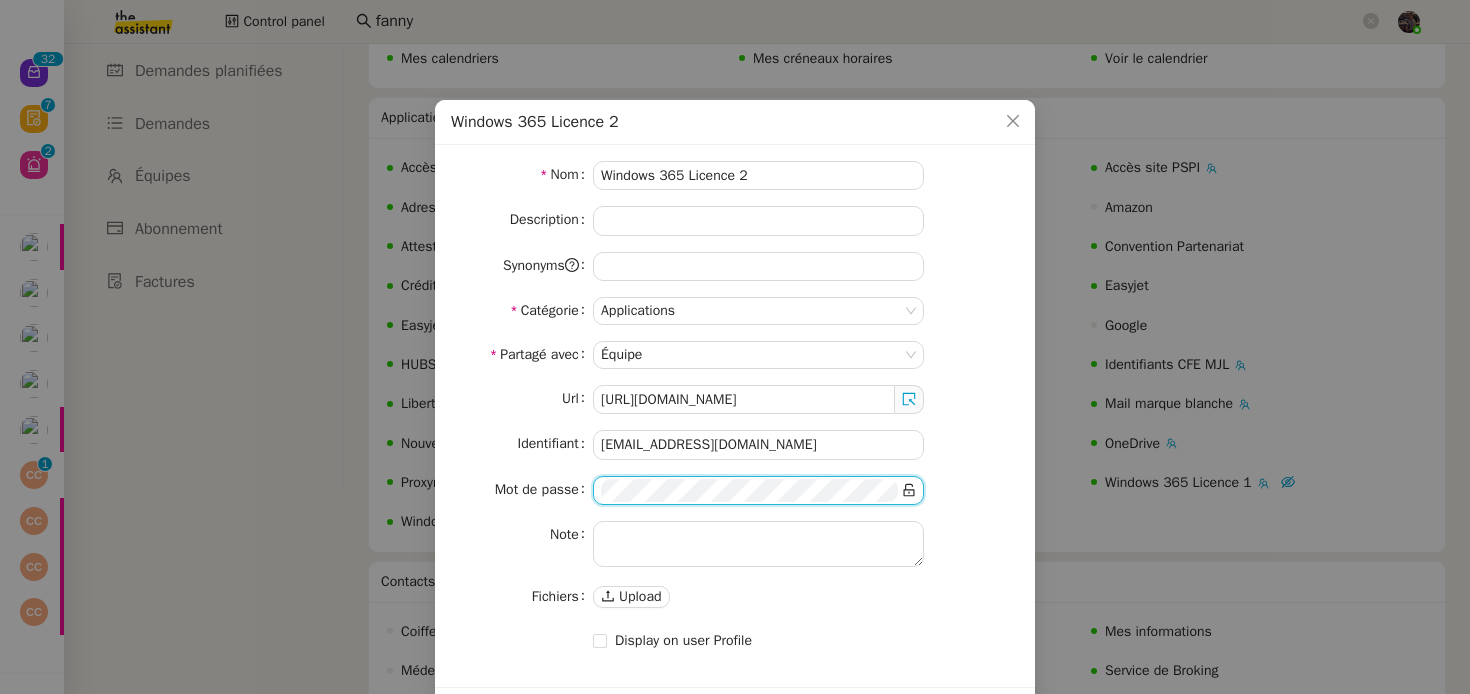 click on "Windows 365 Licence 2 Nom Windows 365 Licence 2 Description  Synonyms  Catégorie Applications Partagé avec Équipe Url [URL][DOMAIN_NAME] Identifiant [EMAIL_ADDRESS][DOMAIN_NAME] Mot de passe Note Fichiers Upload Display on user Profile Afficher l'historique Supprimer Sauver" at bounding box center [735, 347] 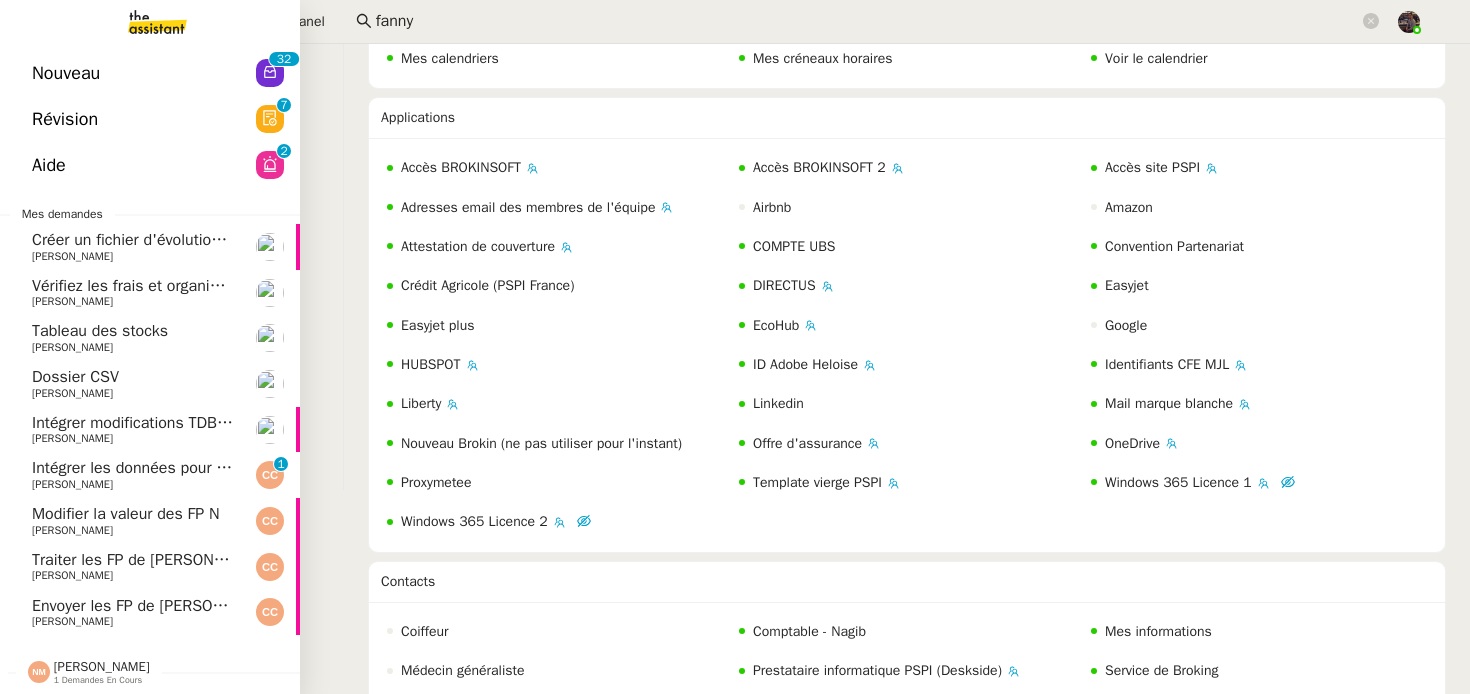 click on "Intégrer les données pour [PERSON_NAME]" 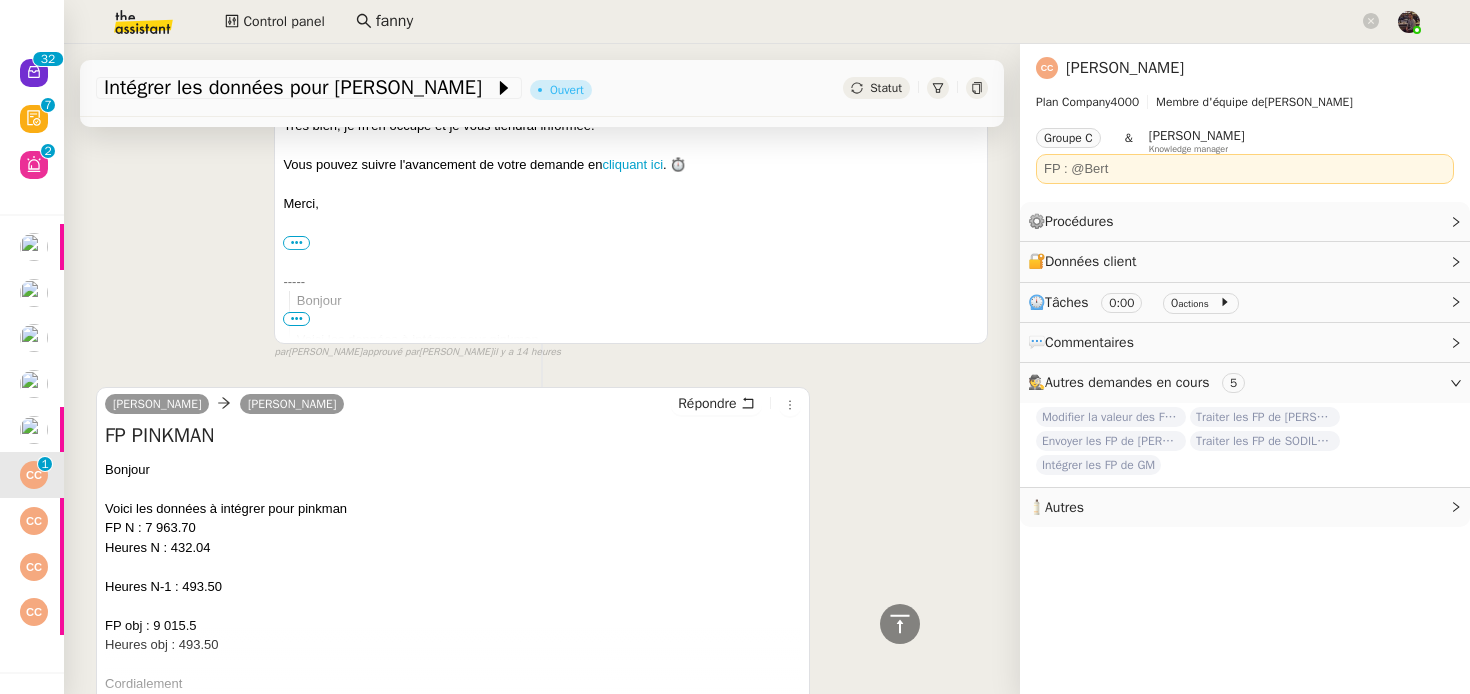 scroll, scrollTop: 538, scrollLeft: 0, axis: vertical 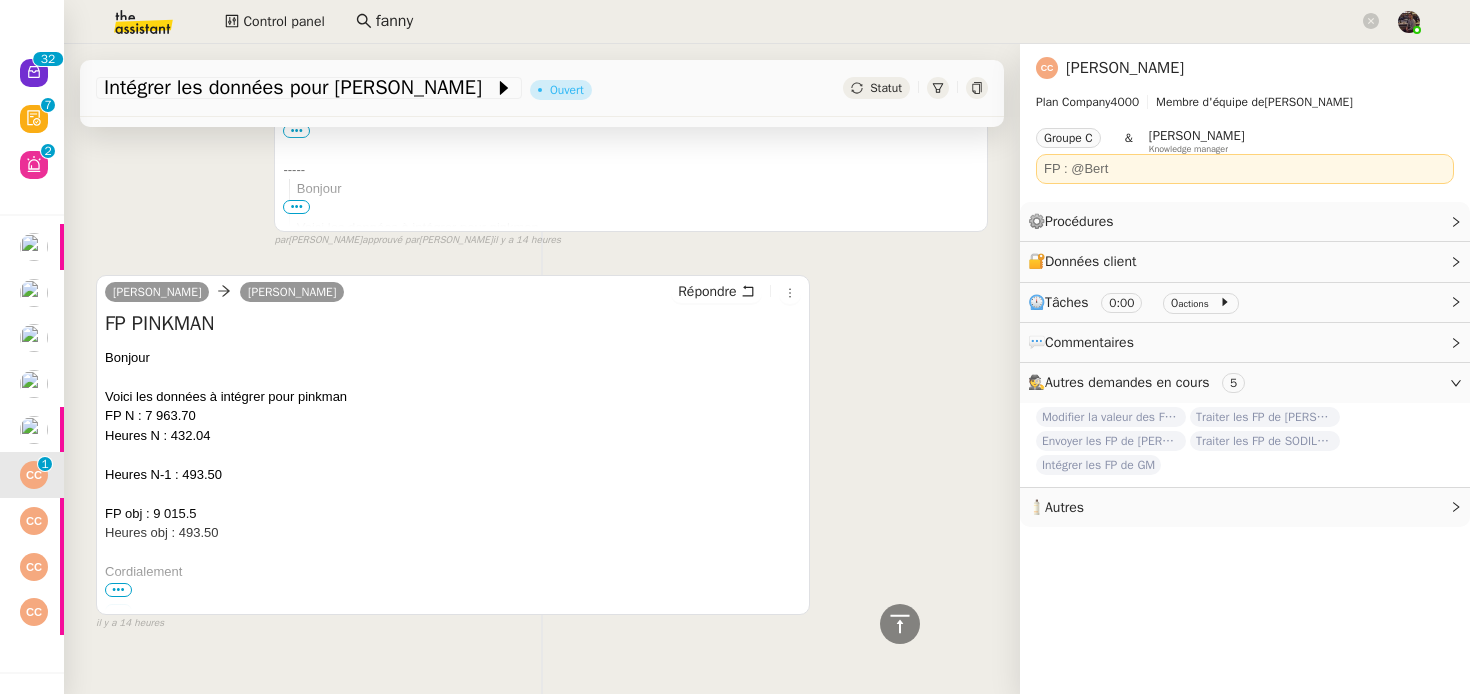 click on "•••" at bounding box center (118, 590) 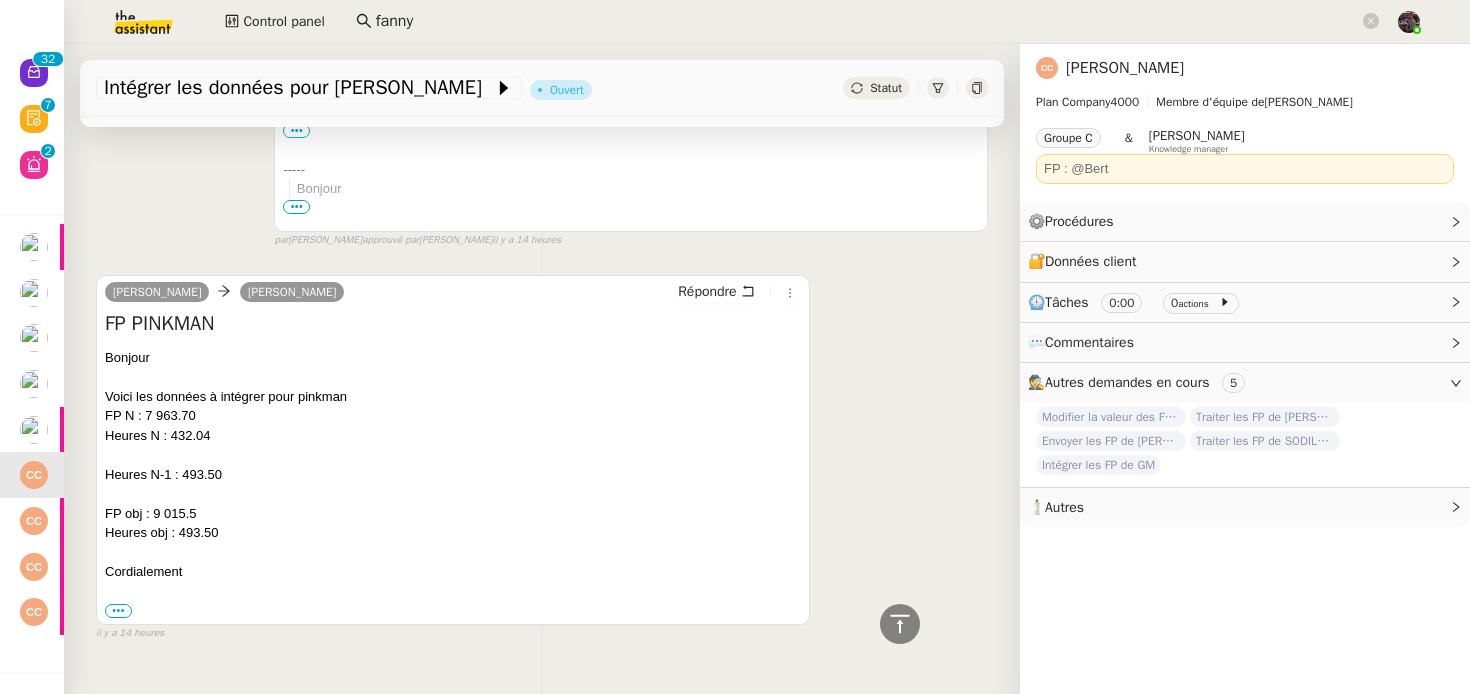 scroll, scrollTop: 0, scrollLeft: 0, axis: both 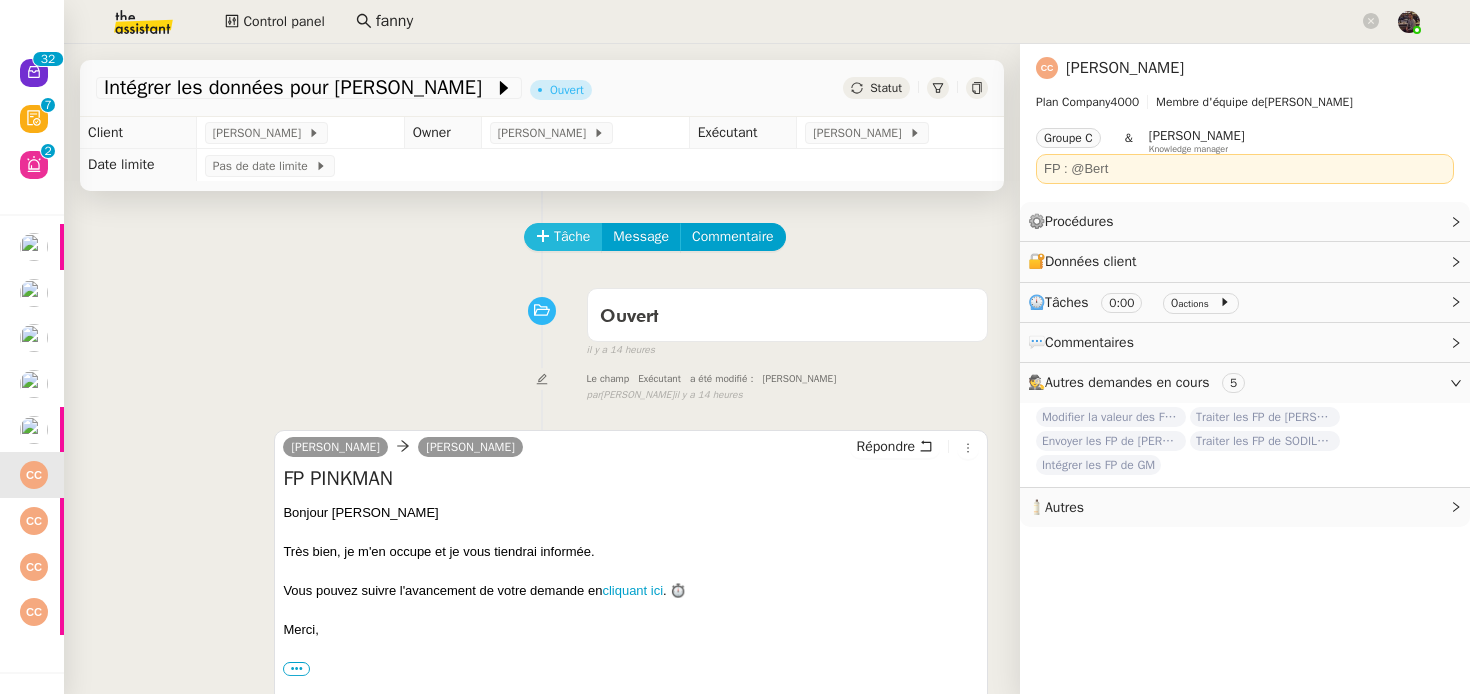 click on "Tâche" 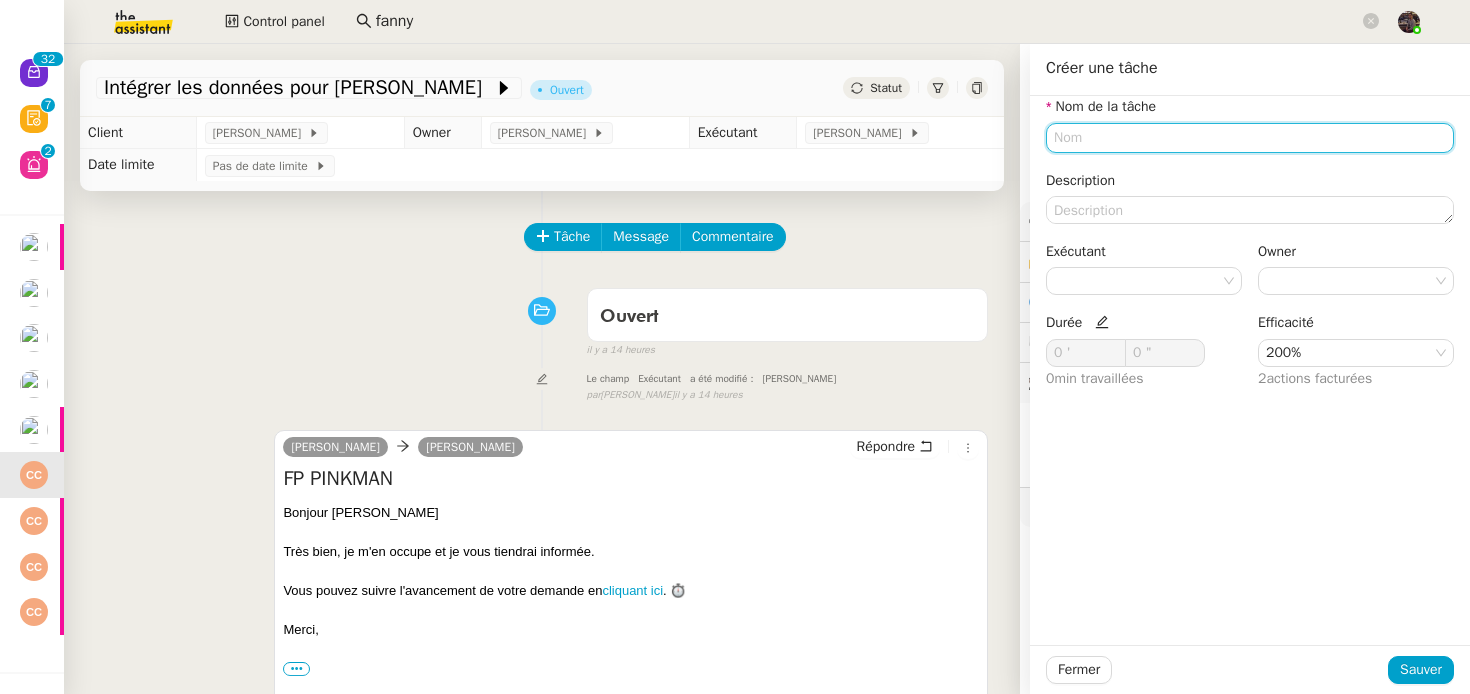 type on "M" 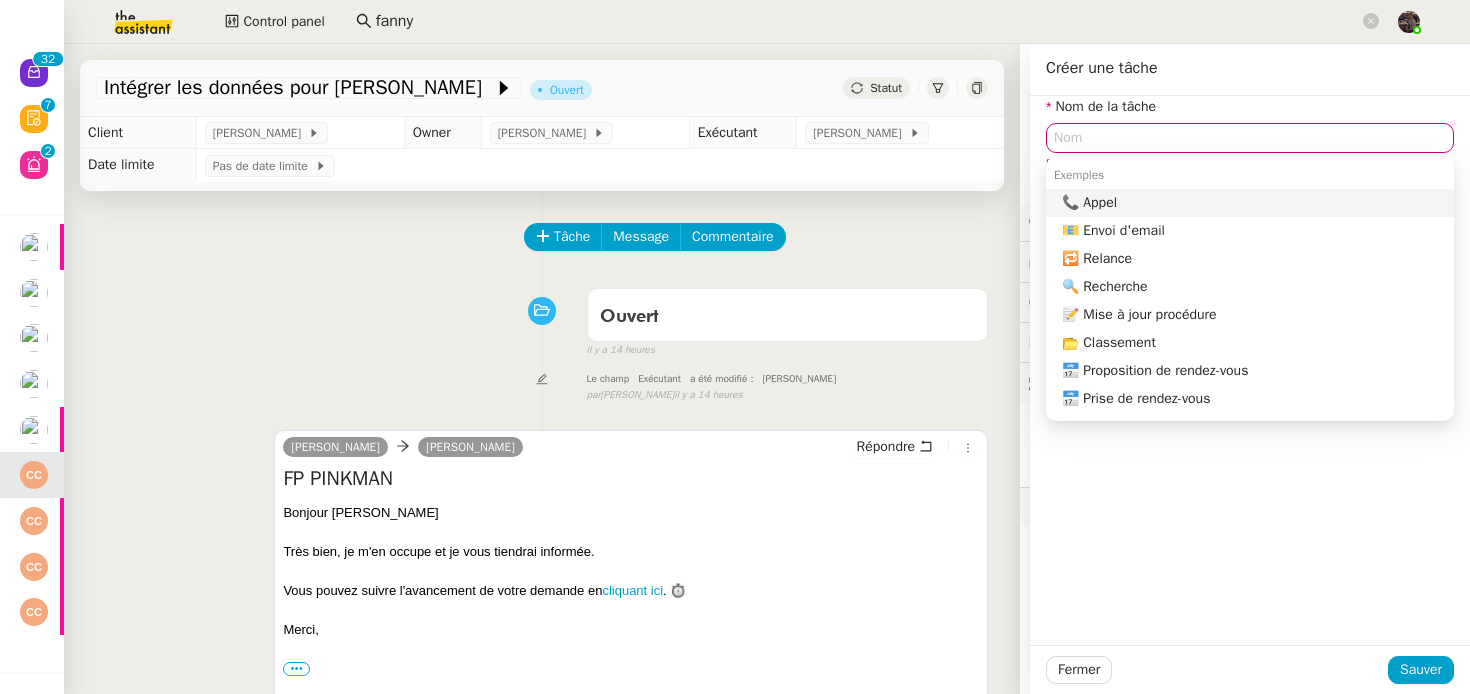 click on "Nom de la tâche [PERSON_NAME] nommer la tâche. Description Exécutant [PERSON_NAME] Owner [PERSON_NAME]     0 ' 0 "  0  min travaillées Efficacité 200%  2  actions facturées" 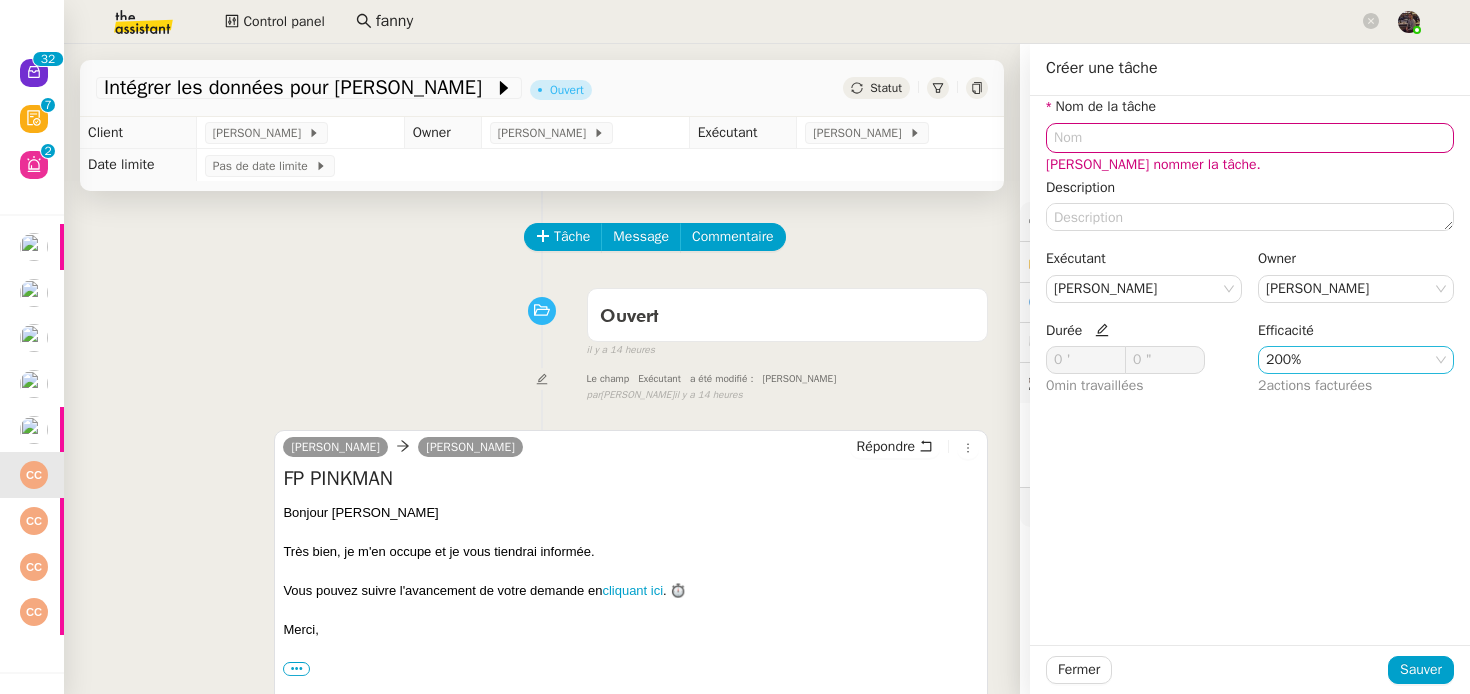 click on "200%" 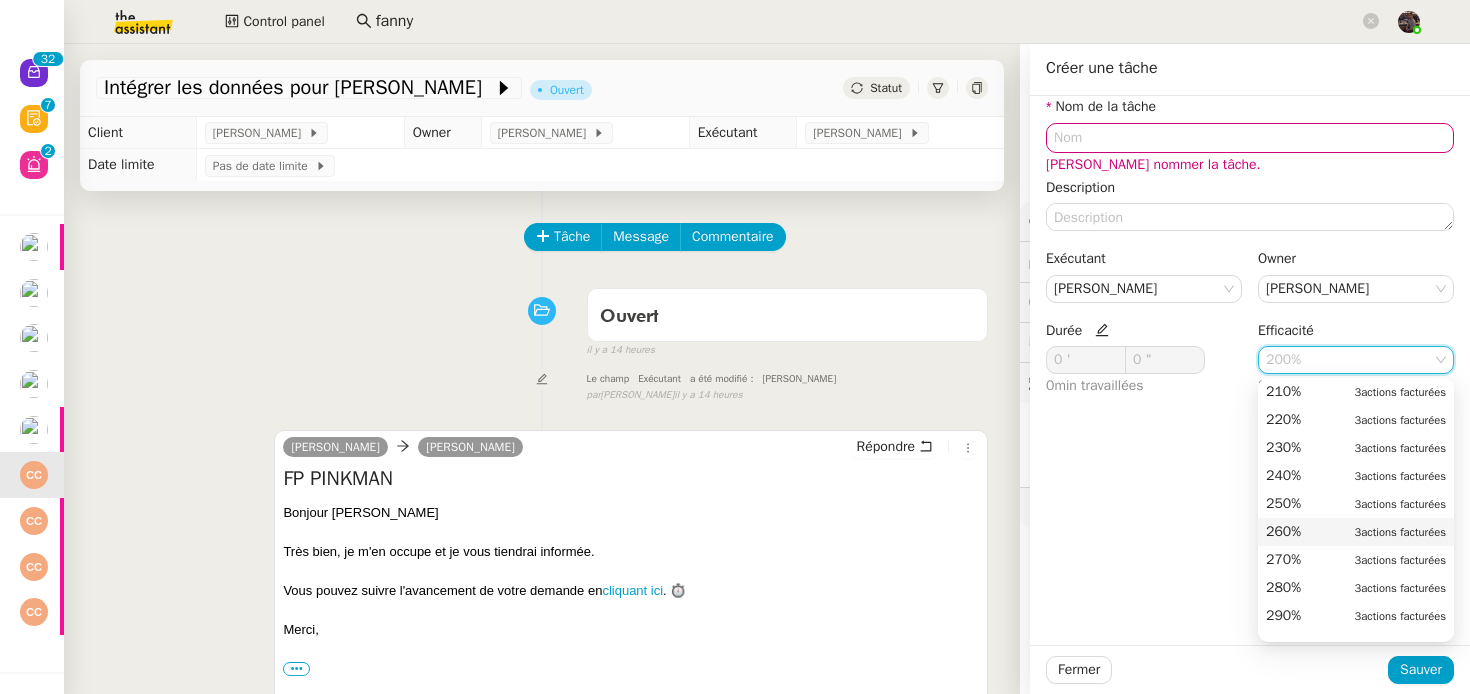 scroll, scrollTop: 679, scrollLeft: 0, axis: vertical 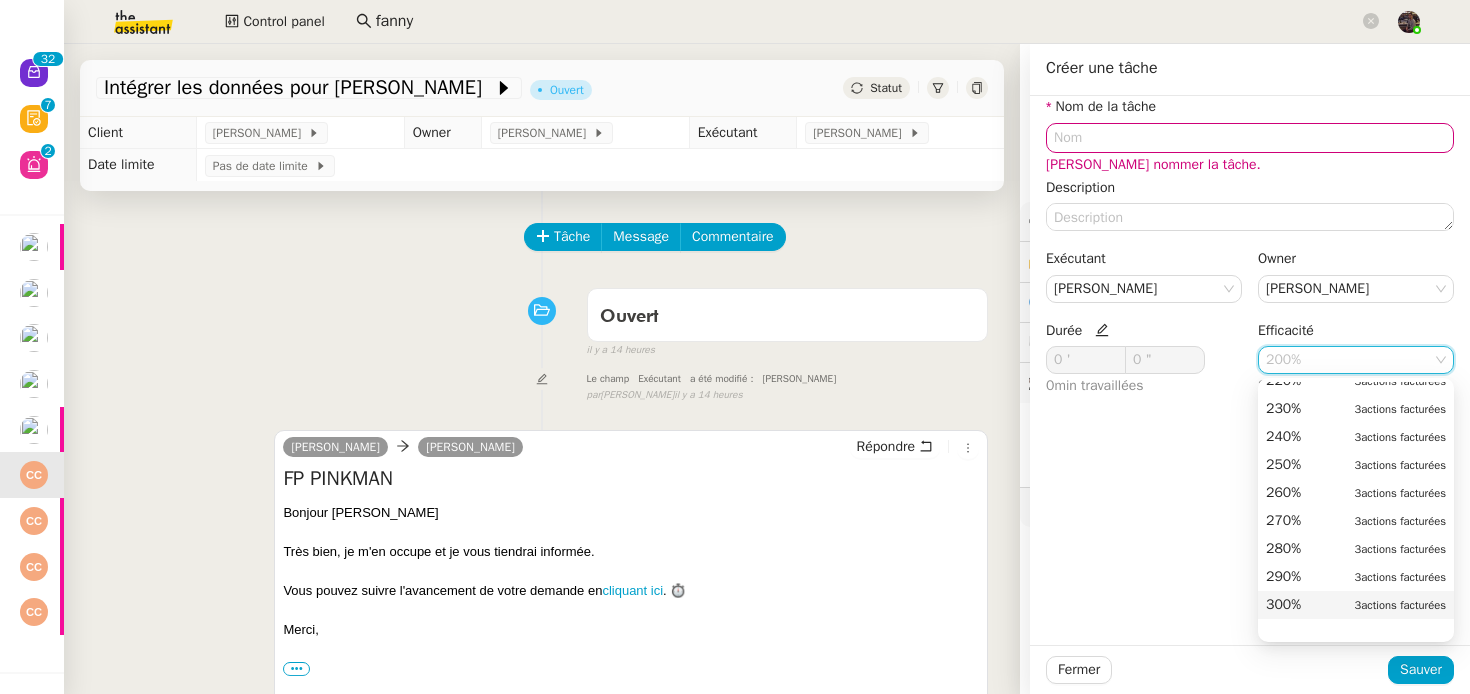 click on "300%  3  actions facturées" at bounding box center (1356, 605) 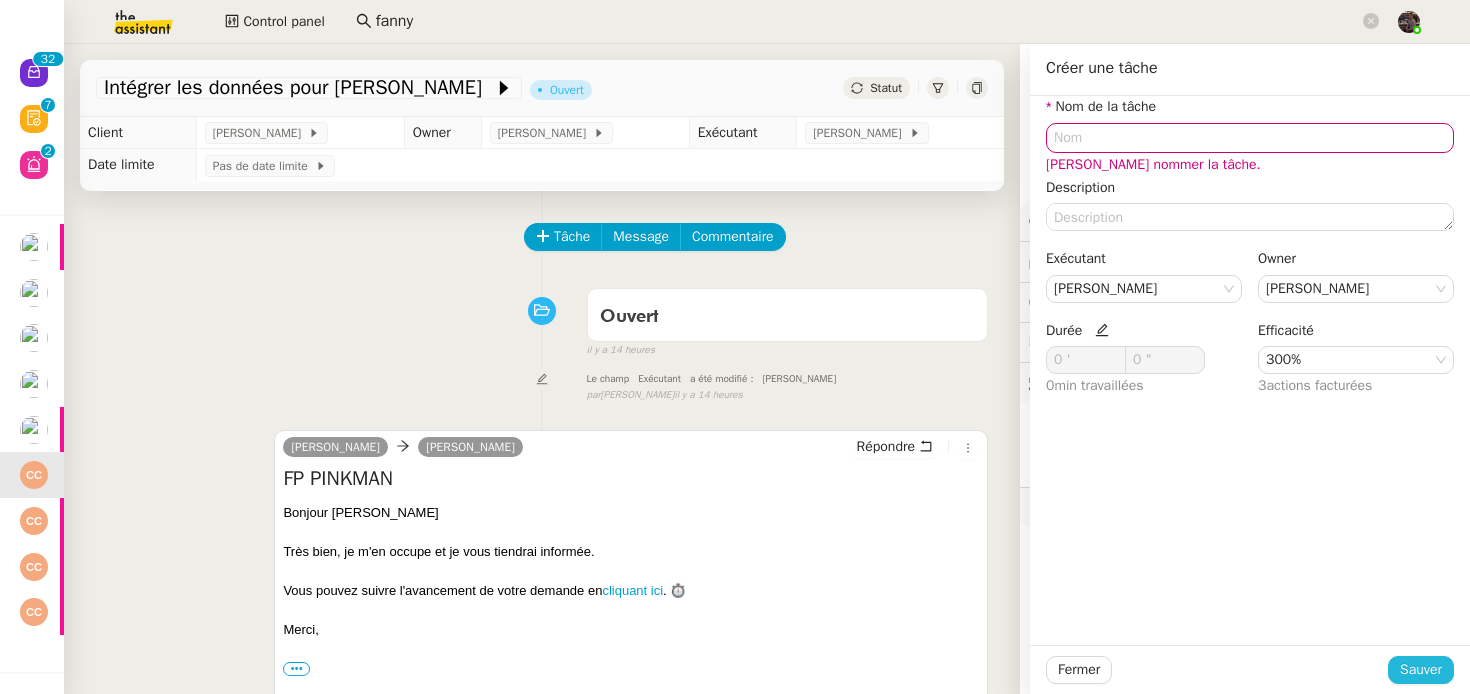 click on "Sauver" 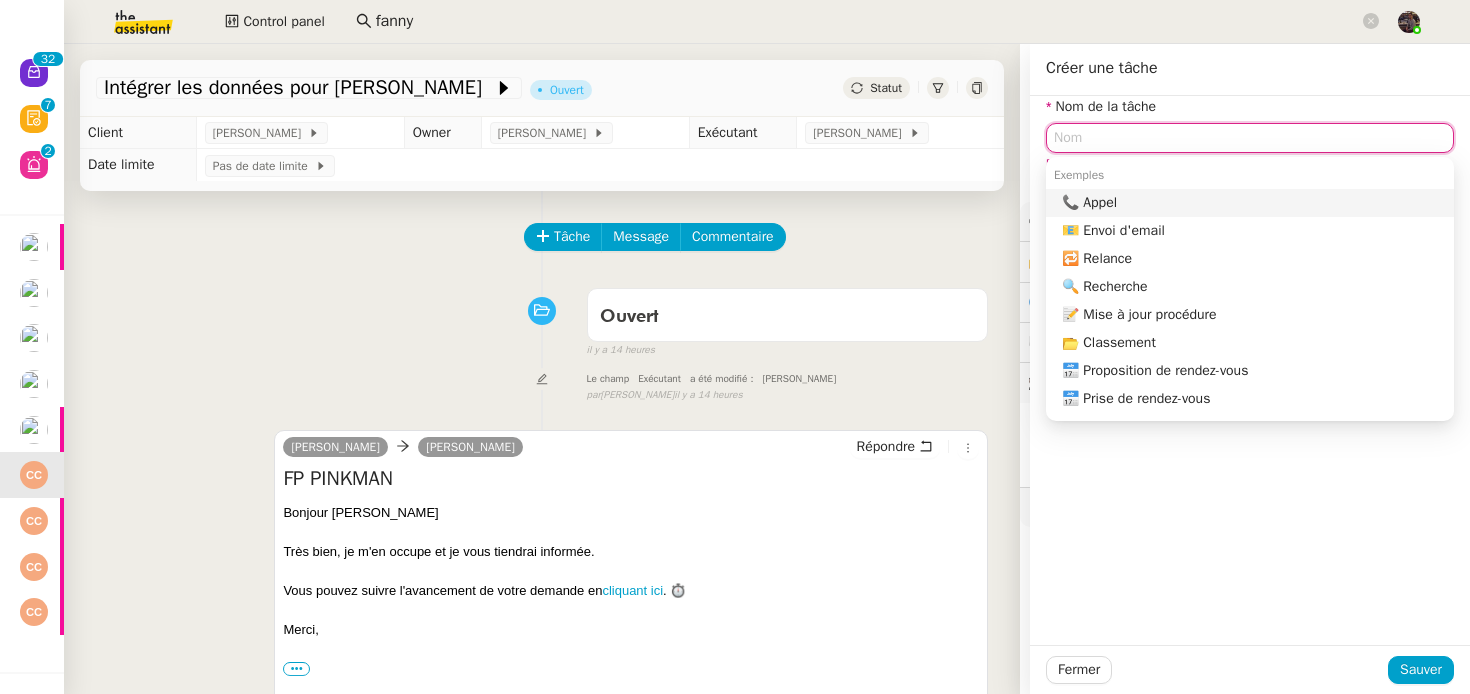 click 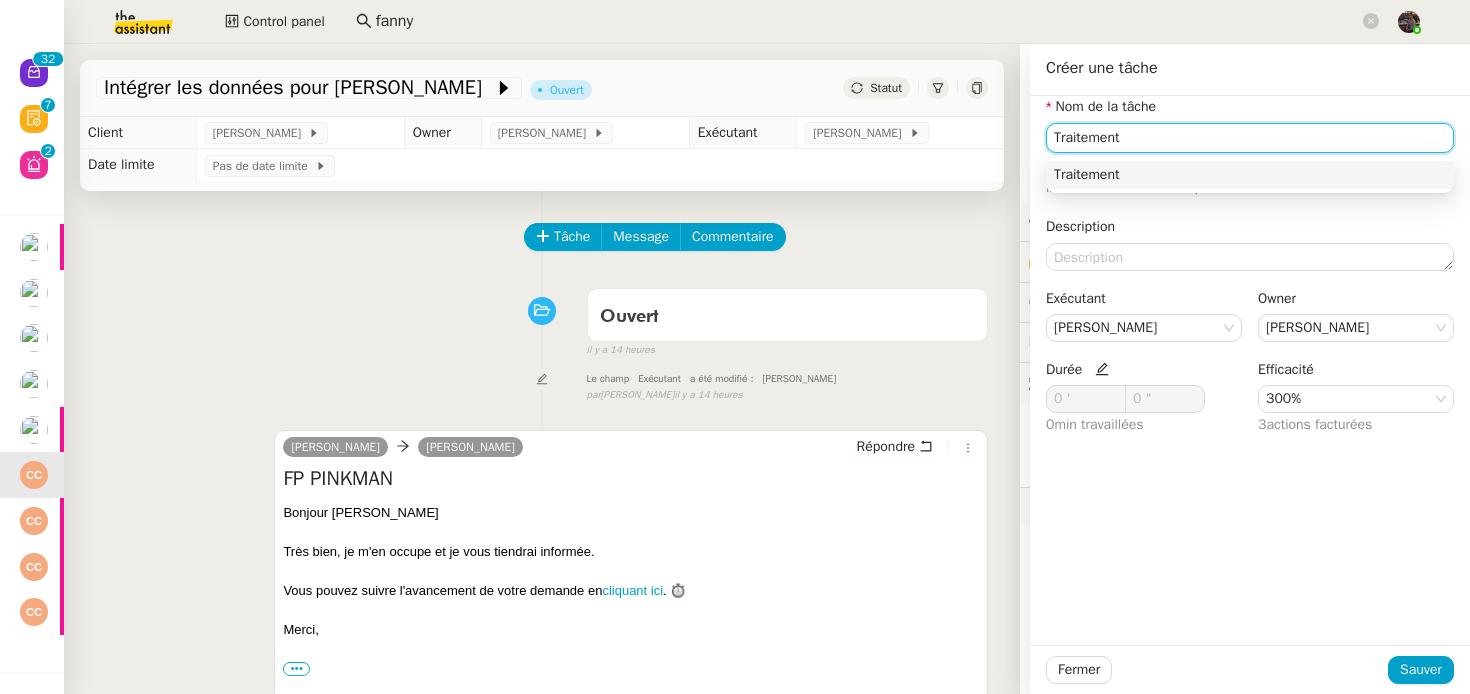 type on "Traitement" 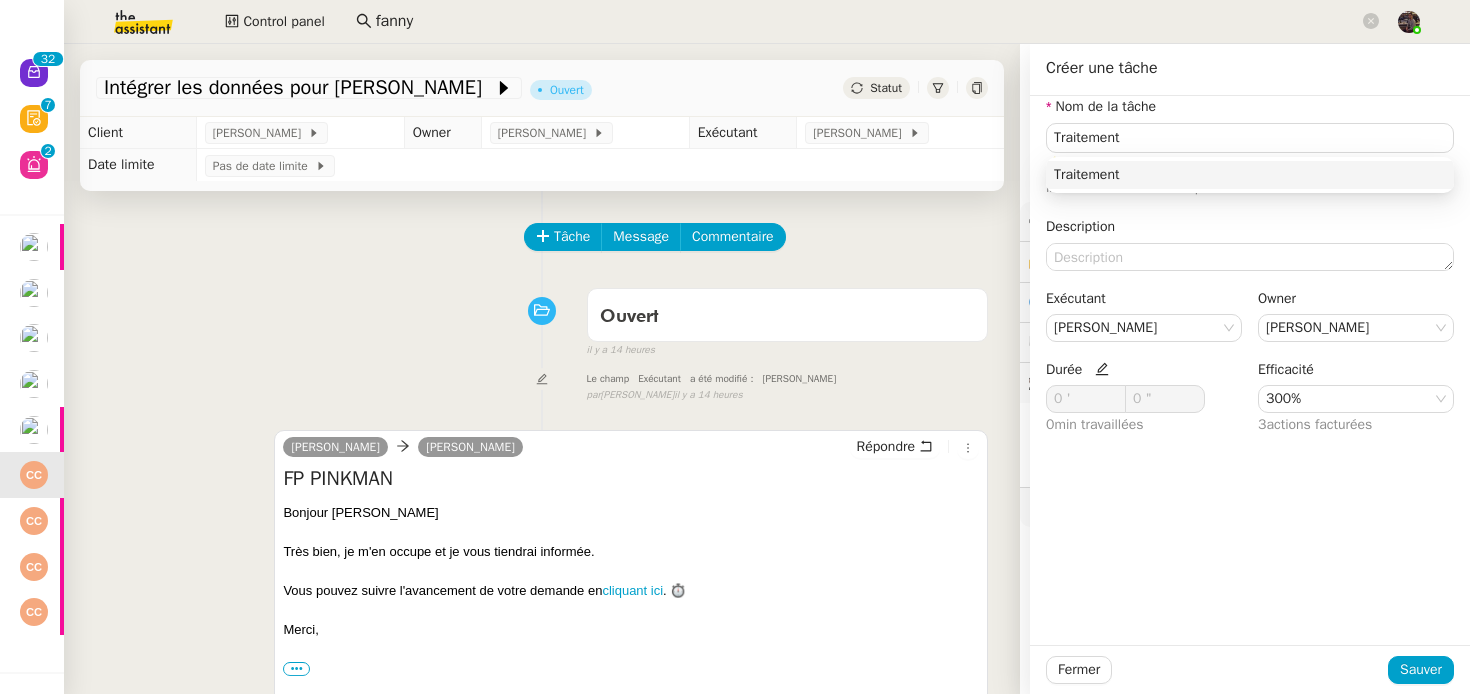 click on "⚠️    Privilégiez un titre clair et explicite. Le client voit cette information dans son espace." 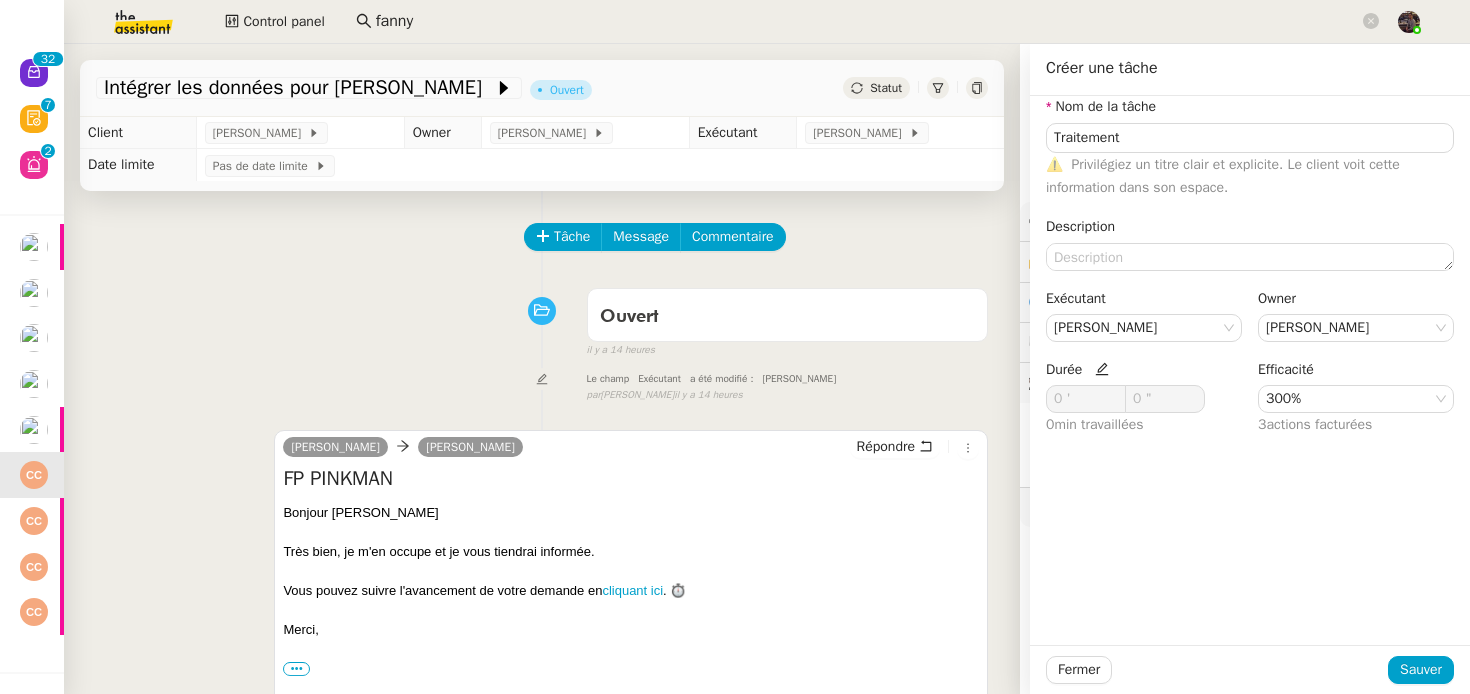 click on "Fermer Sauver" 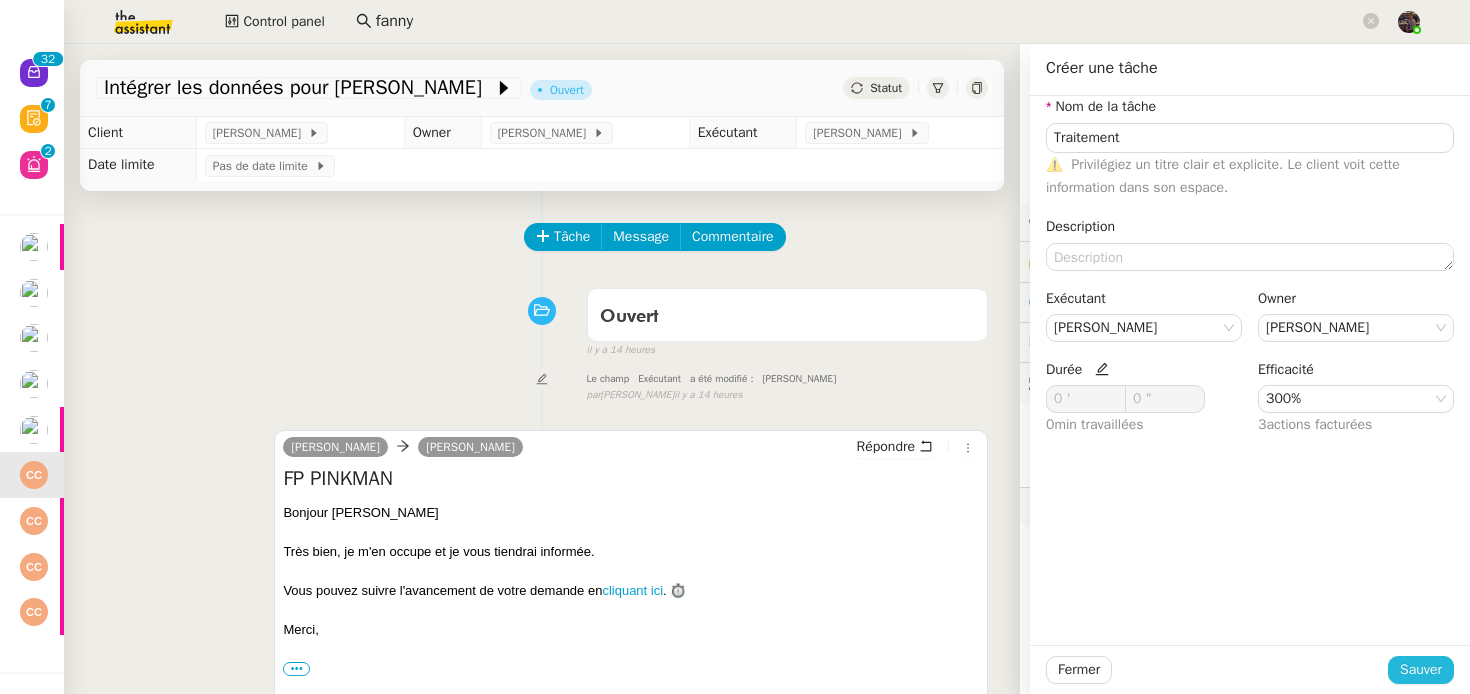click on "Sauver" 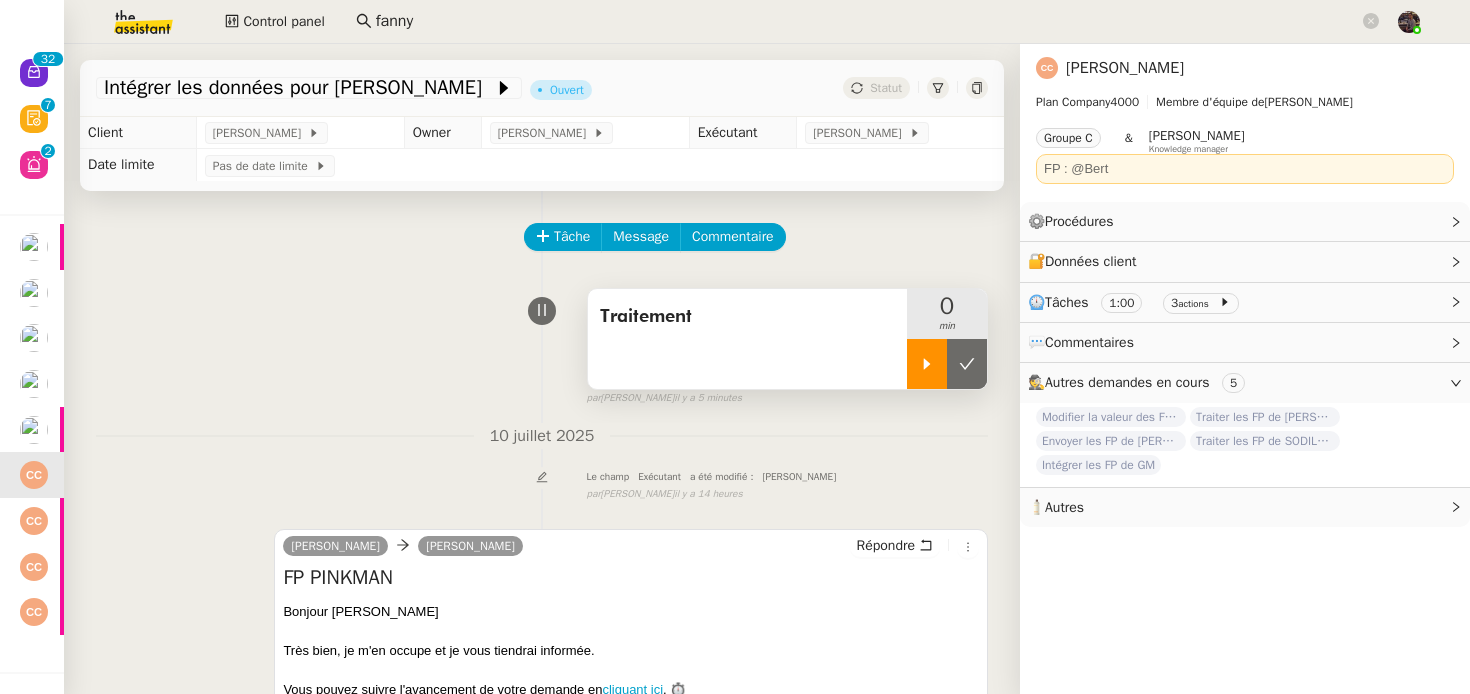 click at bounding box center (927, 364) 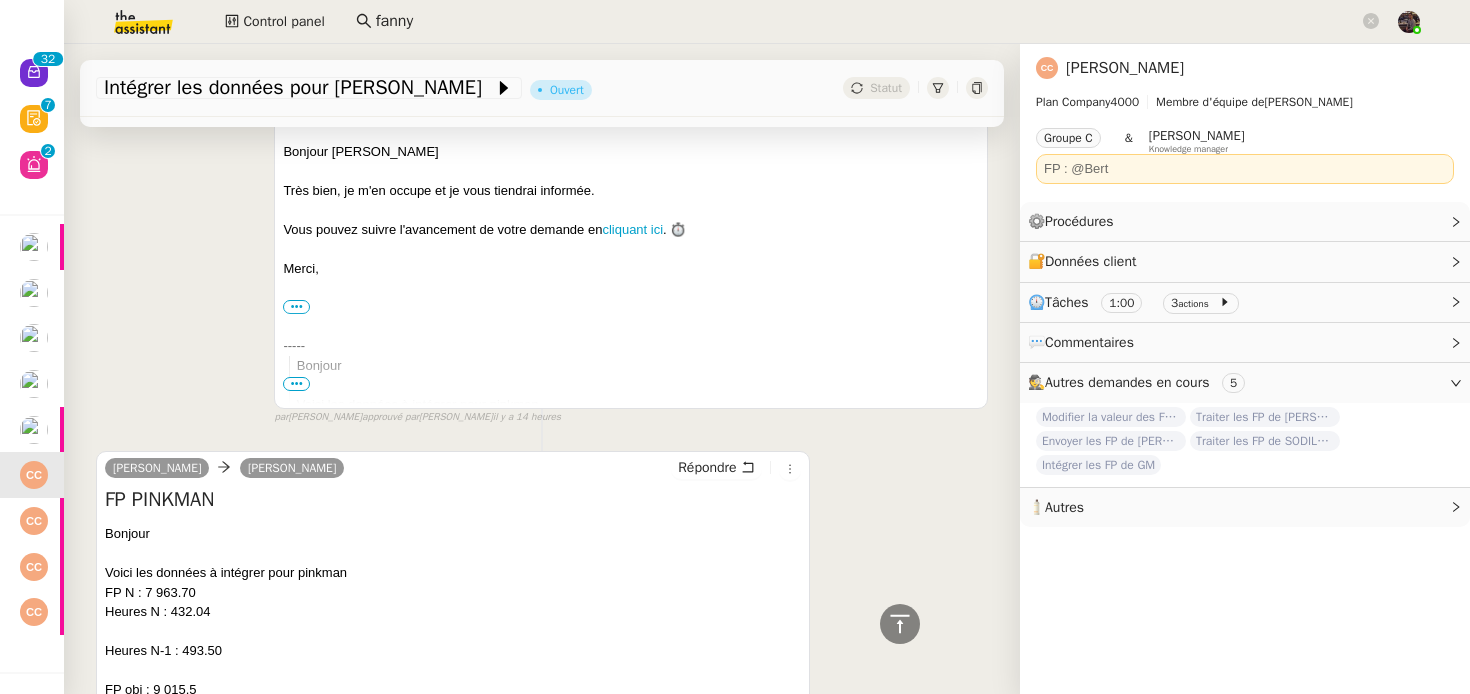 scroll, scrollTop: 585, scrollLeft: 0, axis: vertical 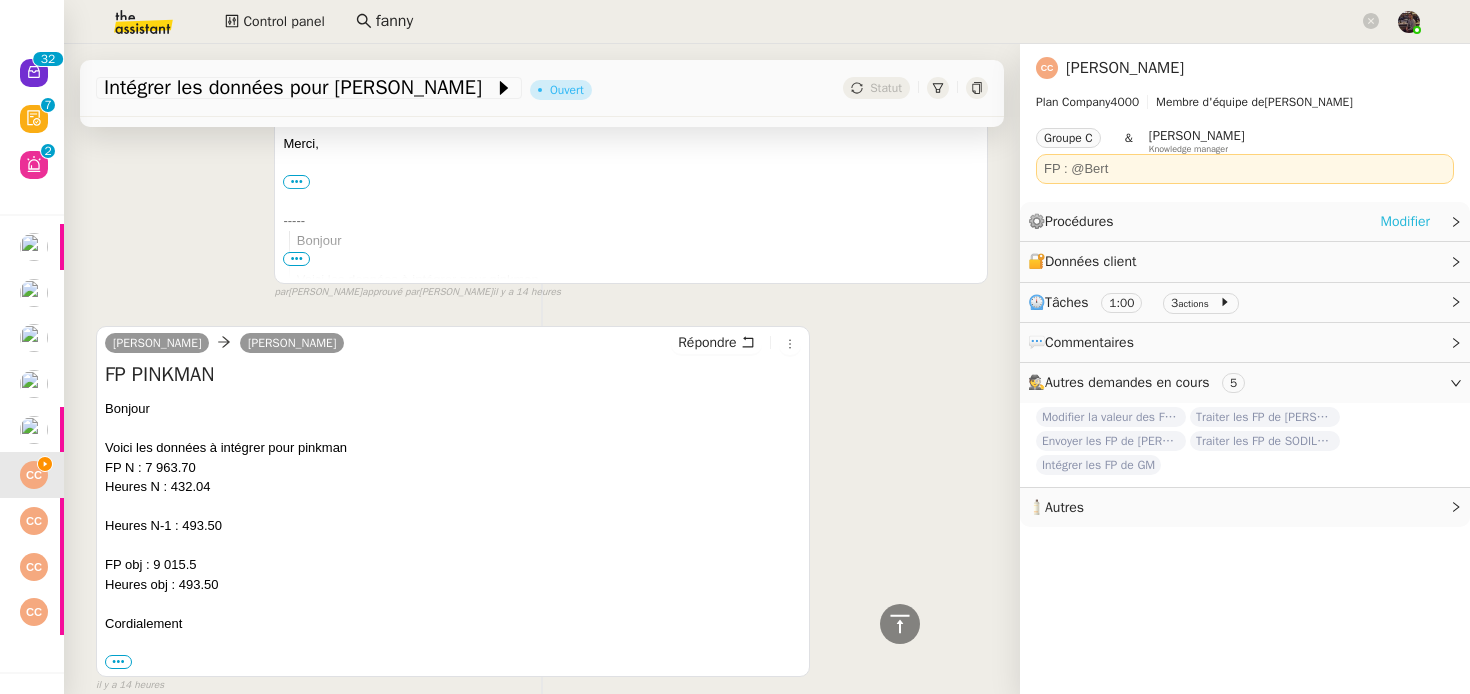 click on "Modifier" 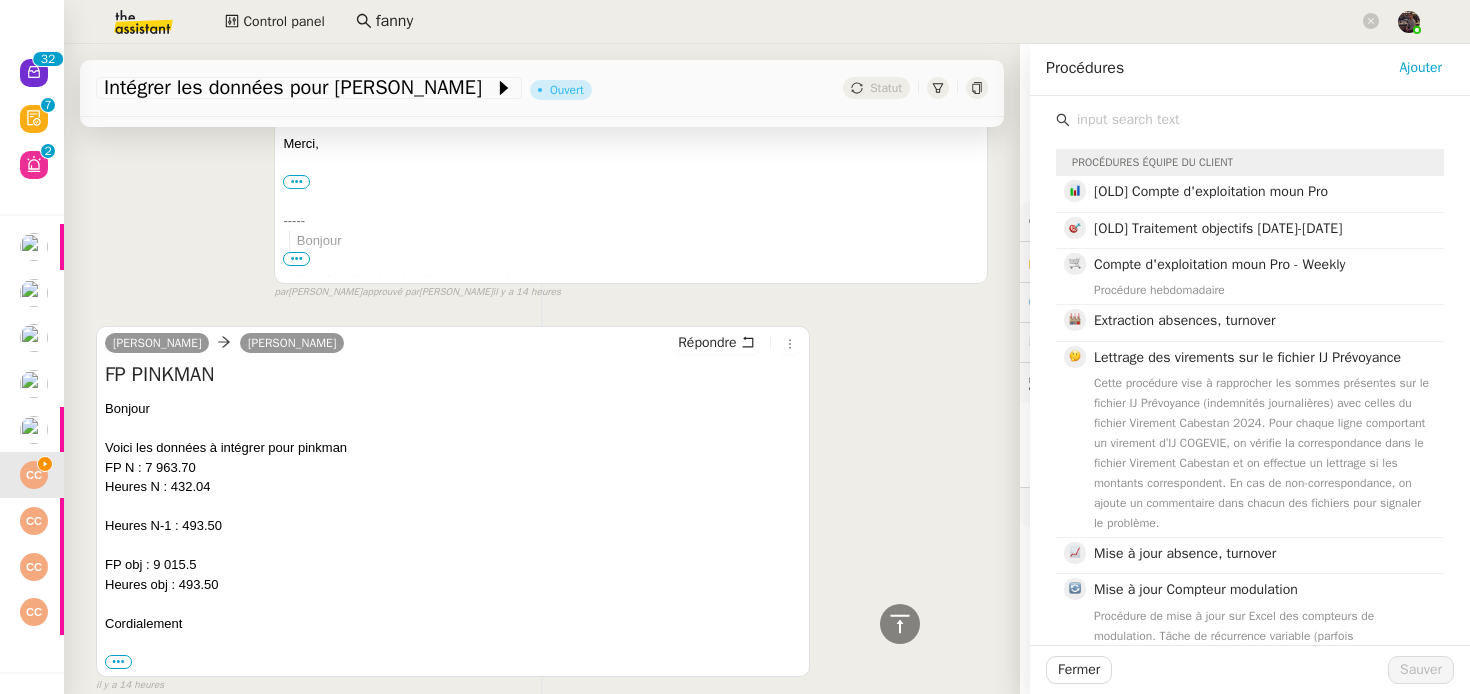 click 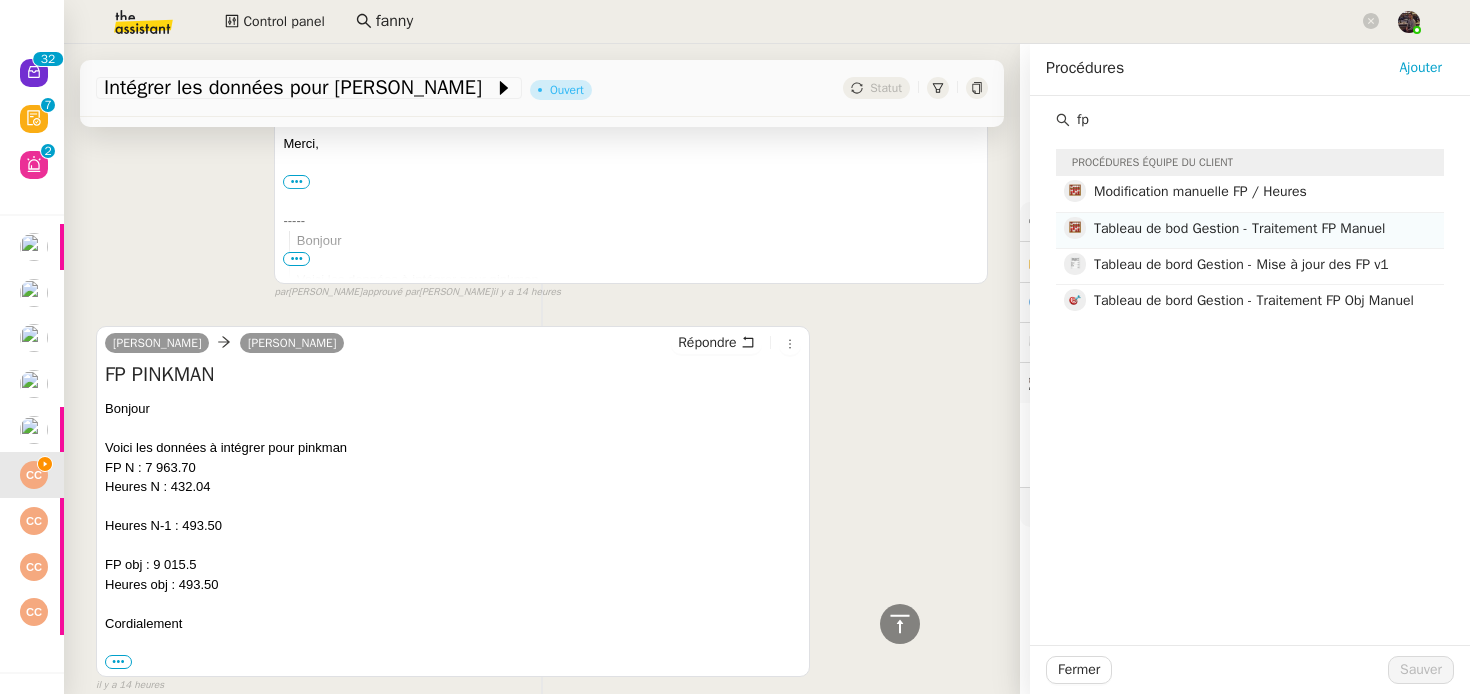 type on "fp" 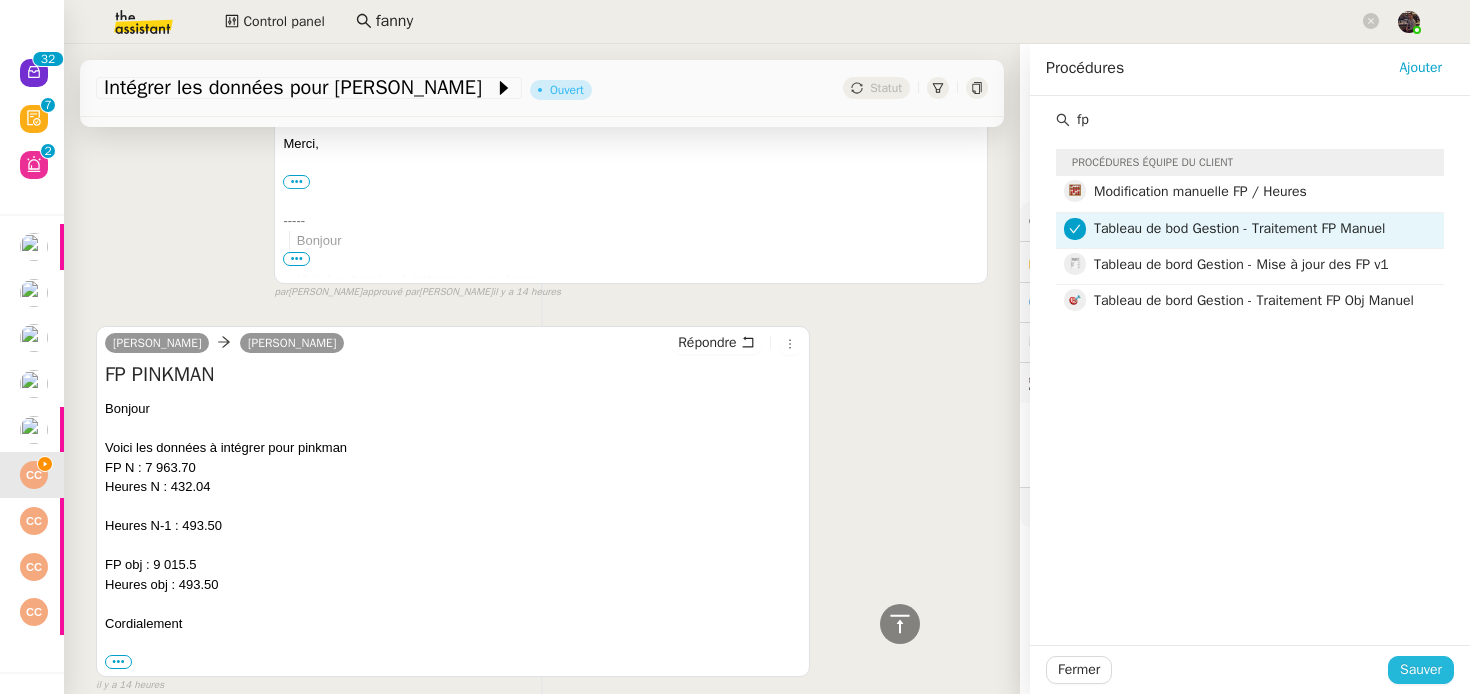 click on "Sauver" 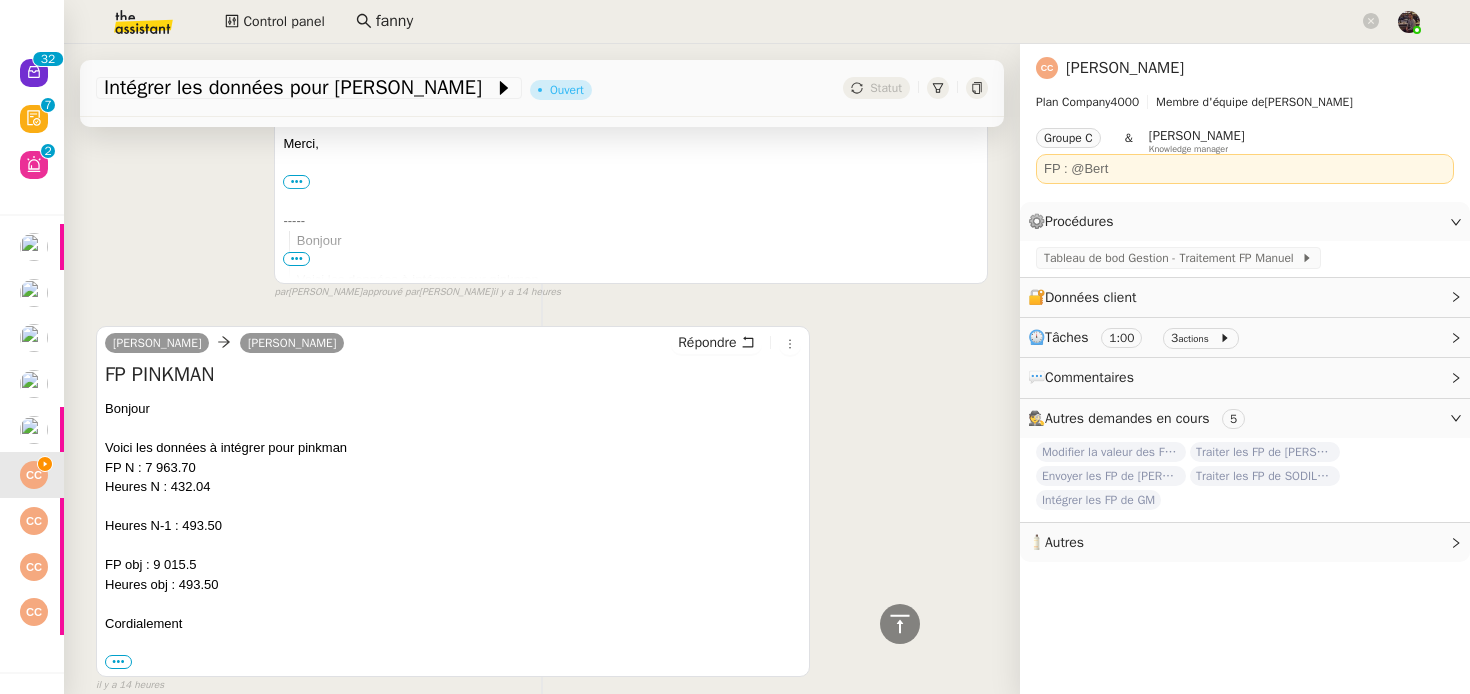 scroll, scrollTop: 0, scrollLeft: 0, axis: both 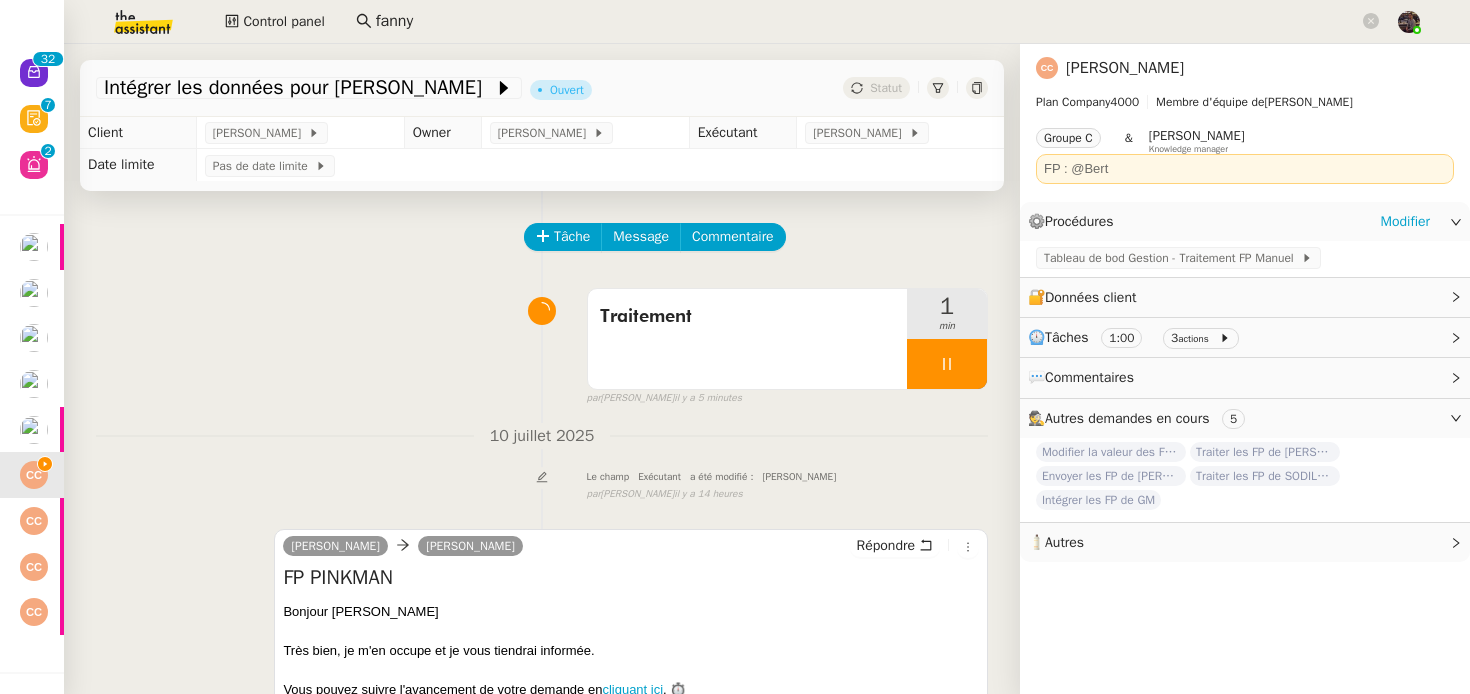click on "Tableau de bod Gestion - Traitement FP Manuel" 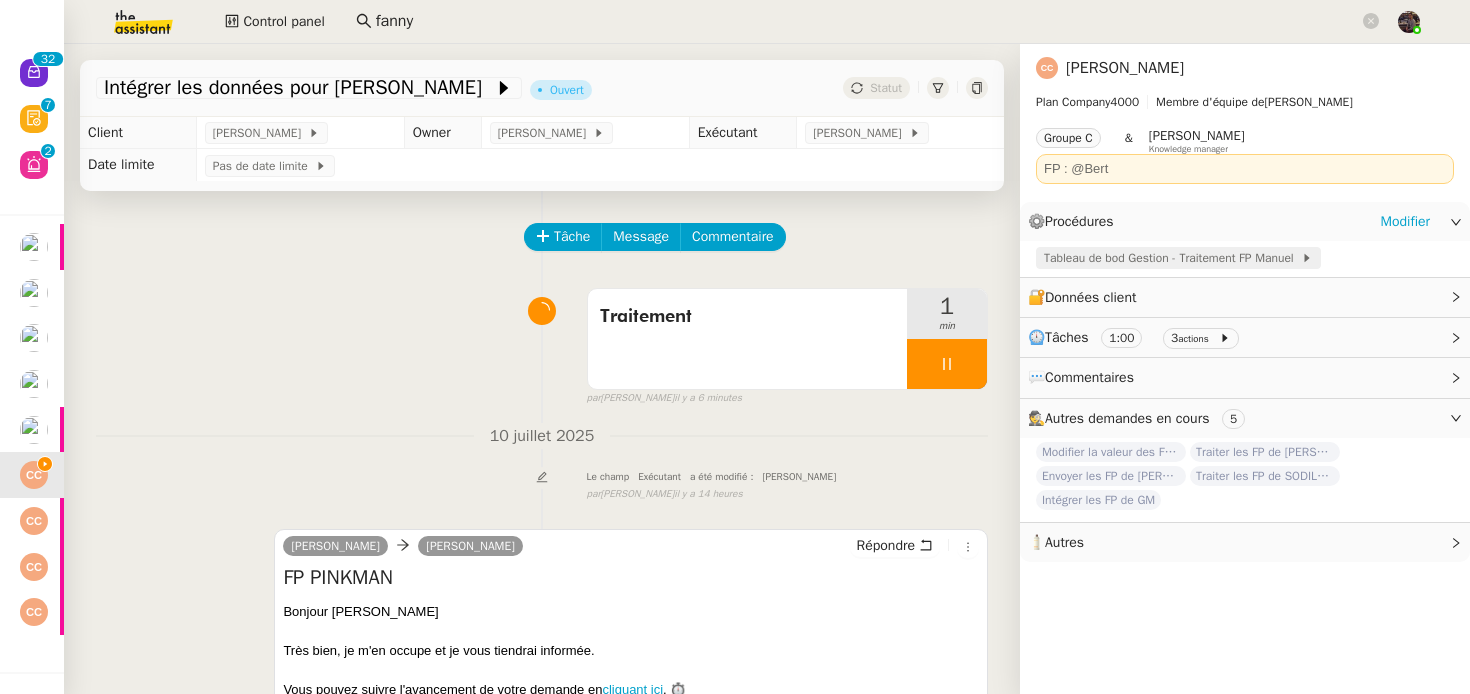 click on "Tableau de bod Gestion - Traitement FP Manuel" 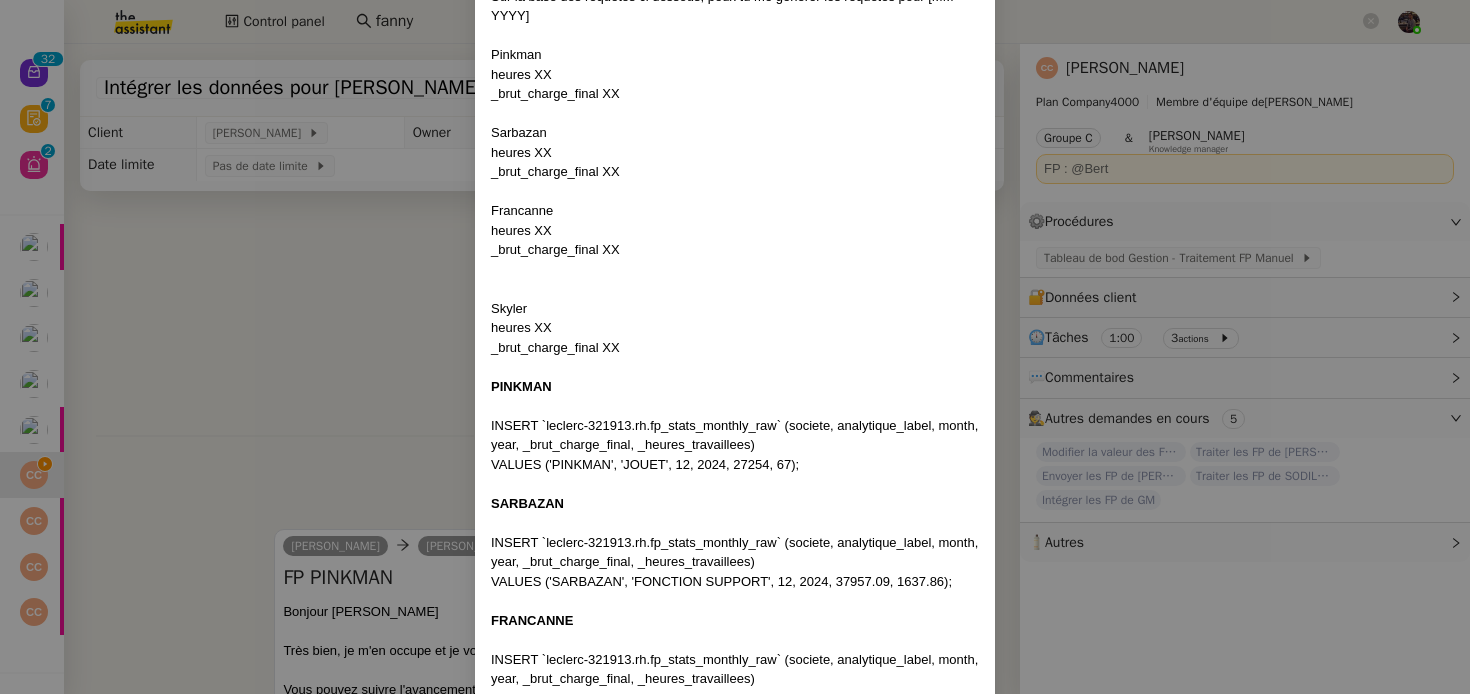 scroll, scrollTop: 747, scrollLeft: 0, axis: vertical 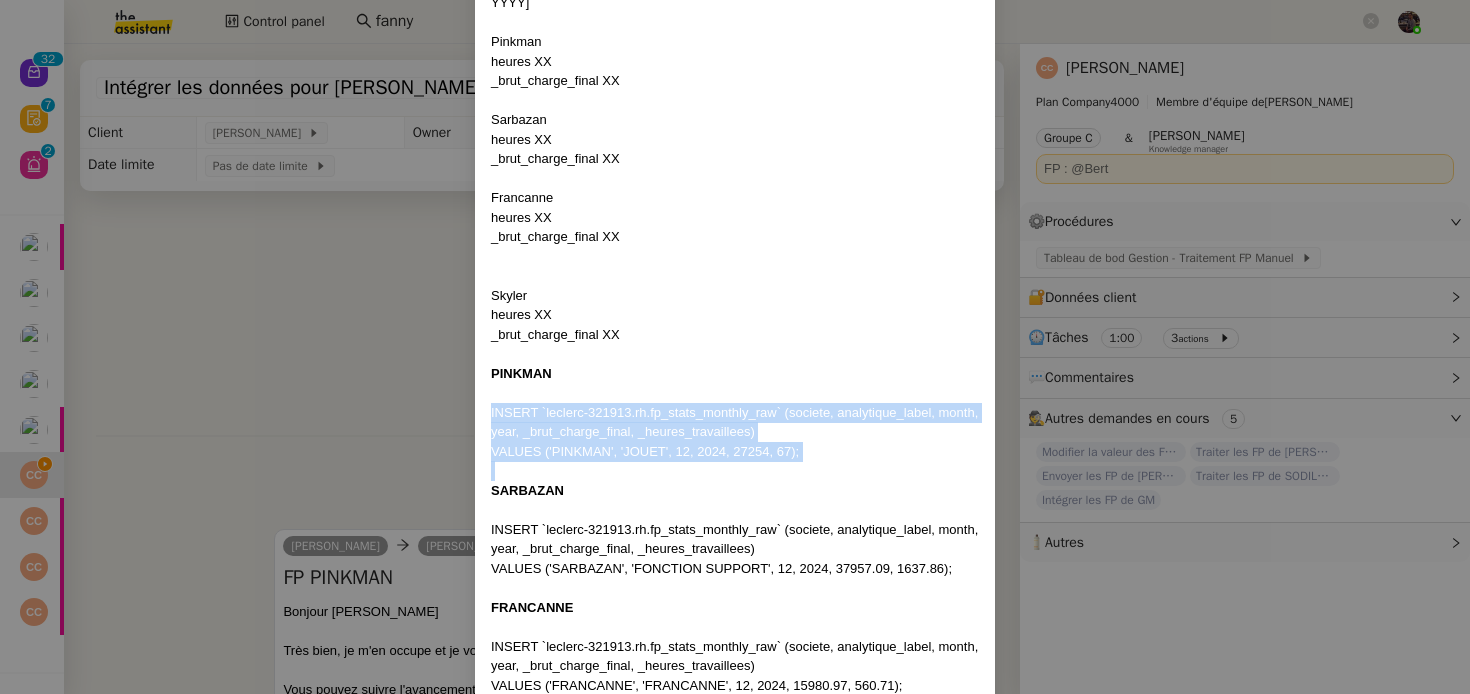 drag, startPoint x: 870, startPoint y: 464, endPoint x: 481, endPoint y: 407, distance: 393.1539 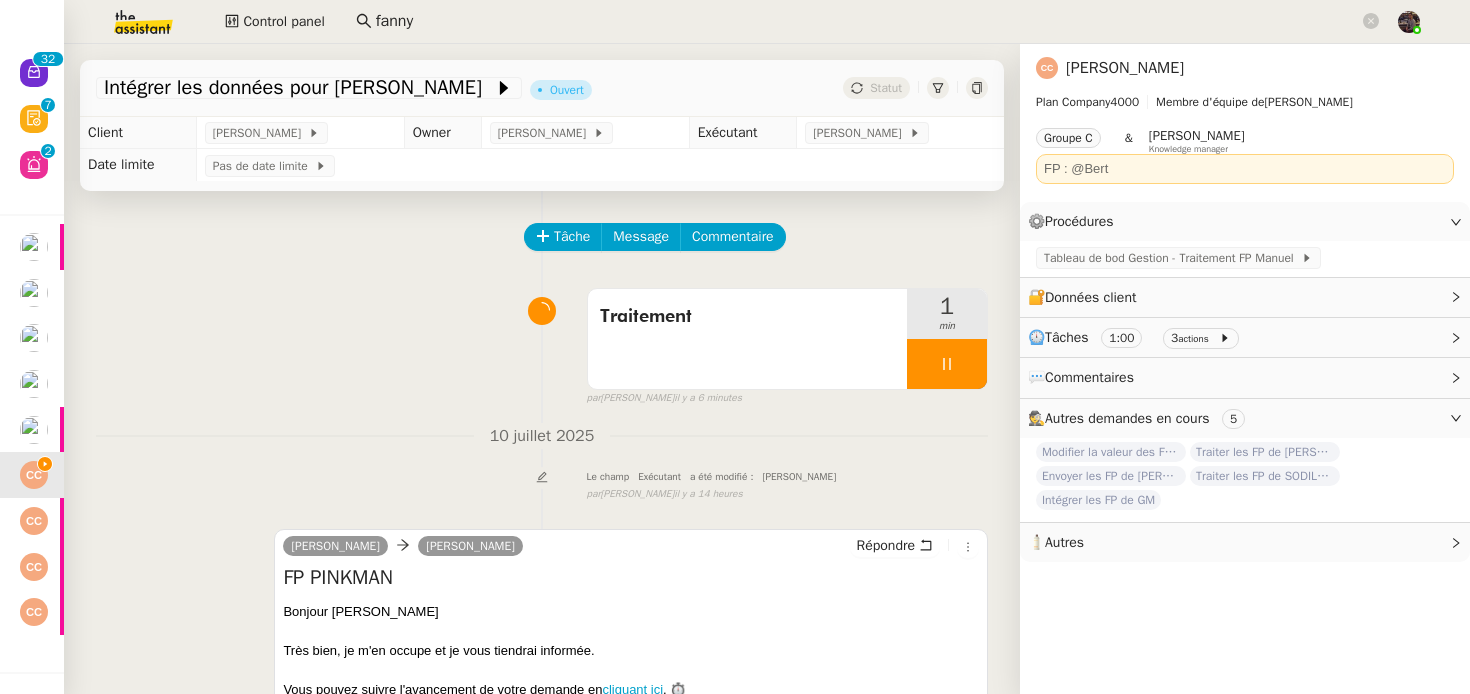 scroll, scrollTop: 692, scrollLeft: 0, axis: vertical 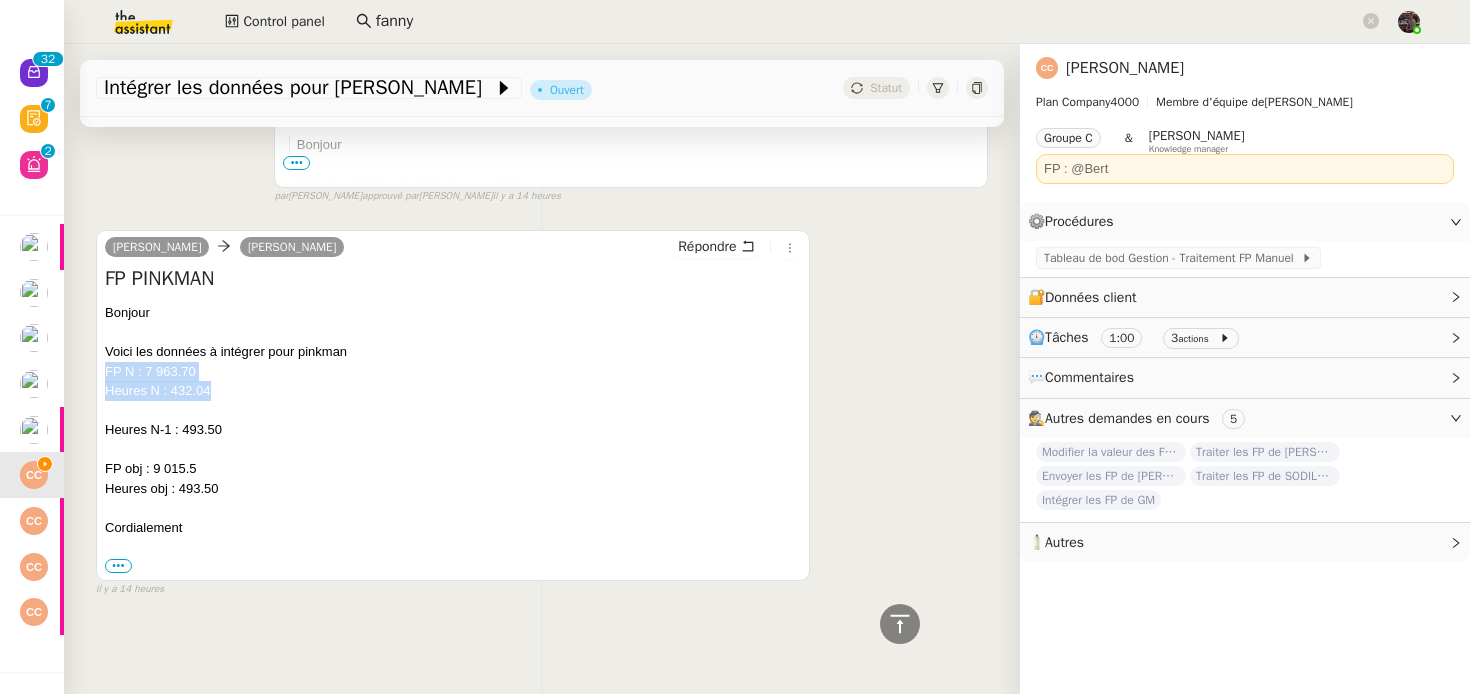 drag, startPoint x: 253, startPoint y: 389, endPoint x: 74, endPoint y: 366, distance: 180.4716 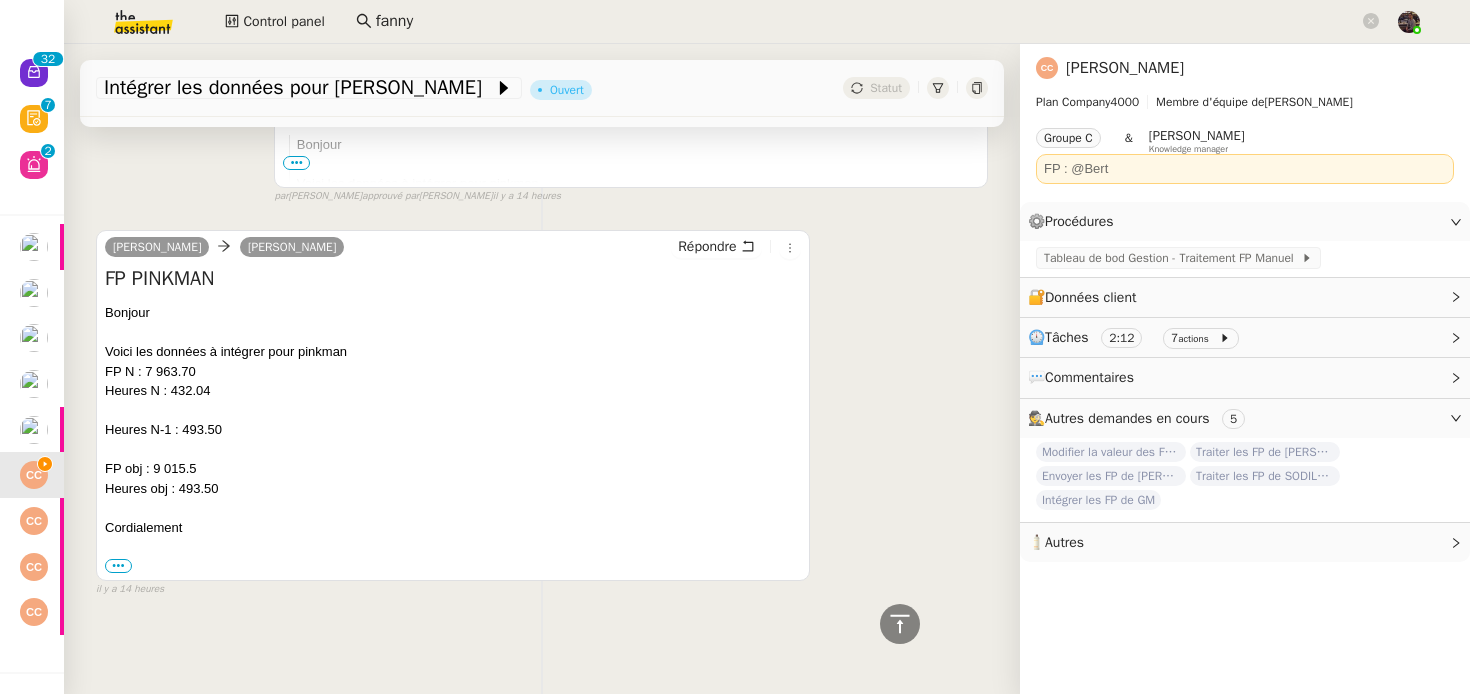 click on "Heures N-1 : 493.50" at bounding box center [163, 429] 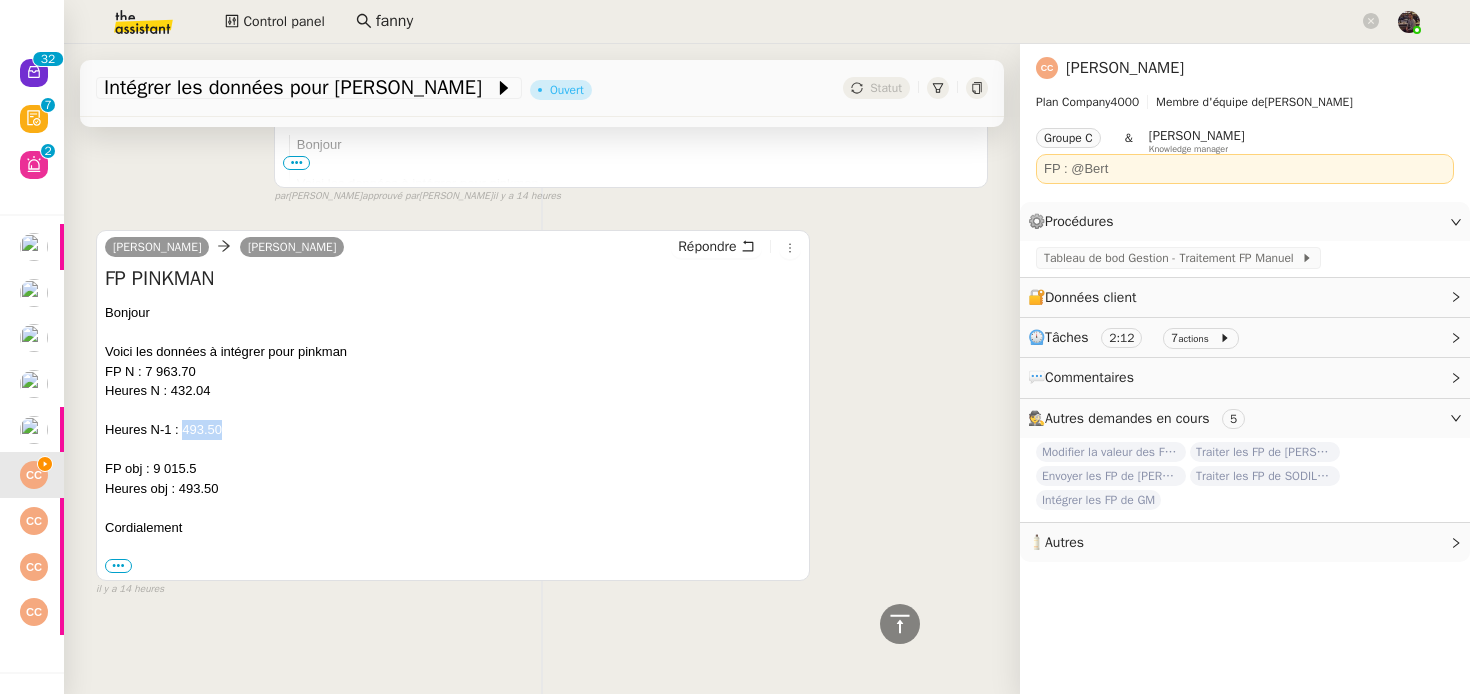 click on "Heures N-1 : 493.50" at bounding box center [163, 429] 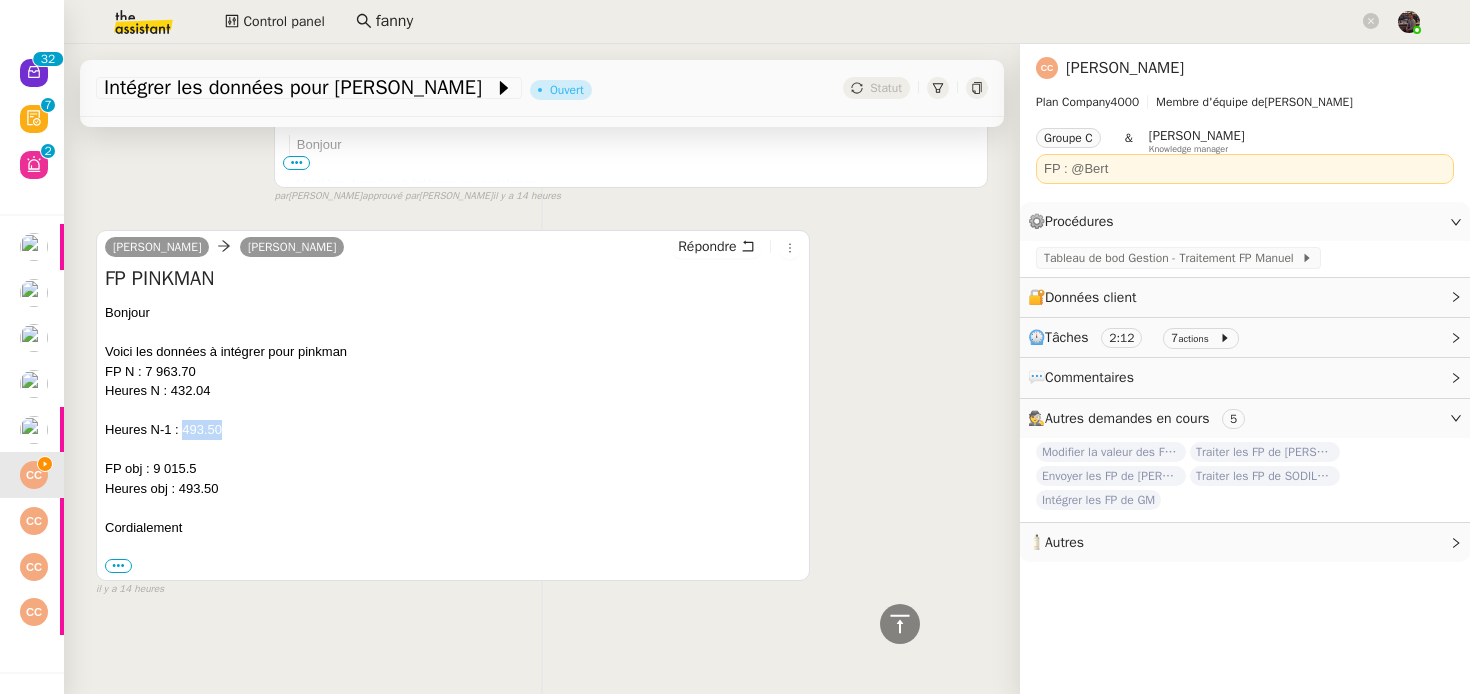 copy on "493.50" 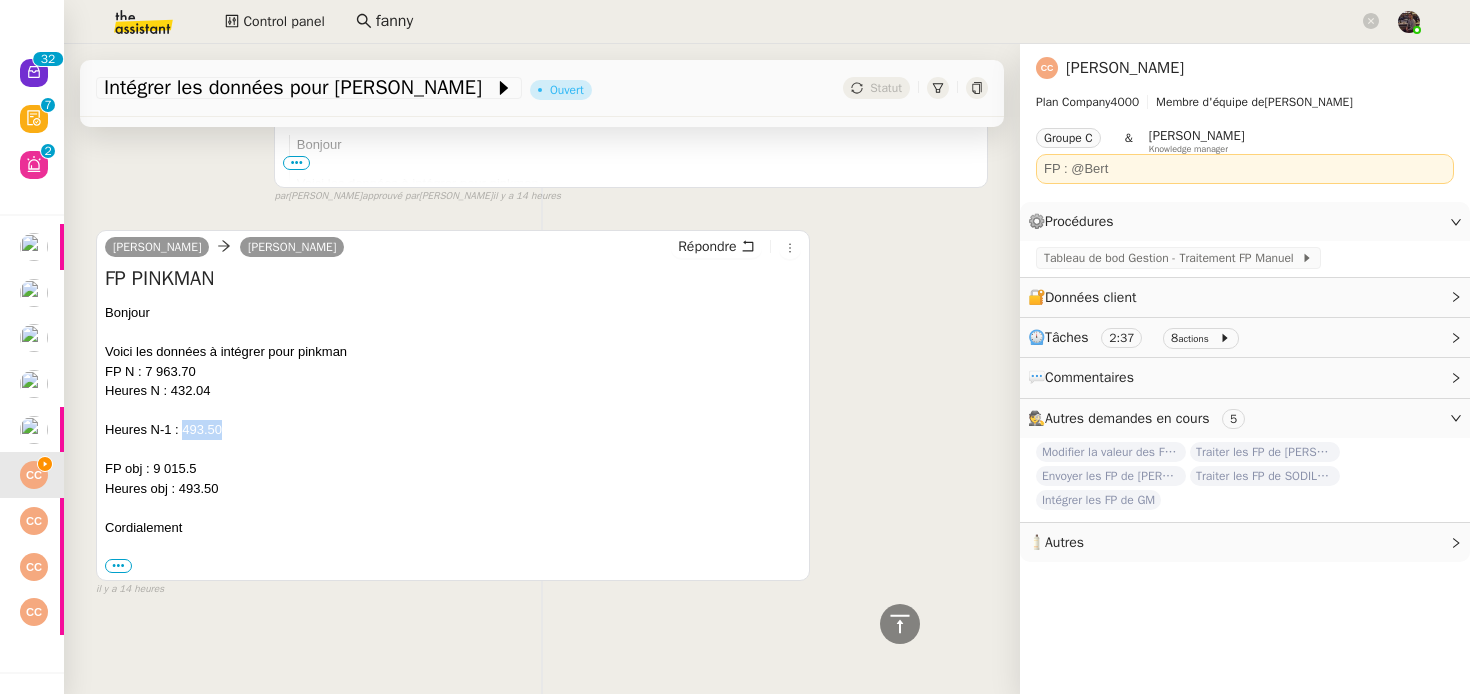 scroll, scrollTop: 0, scrollLeft: 0, axis: both 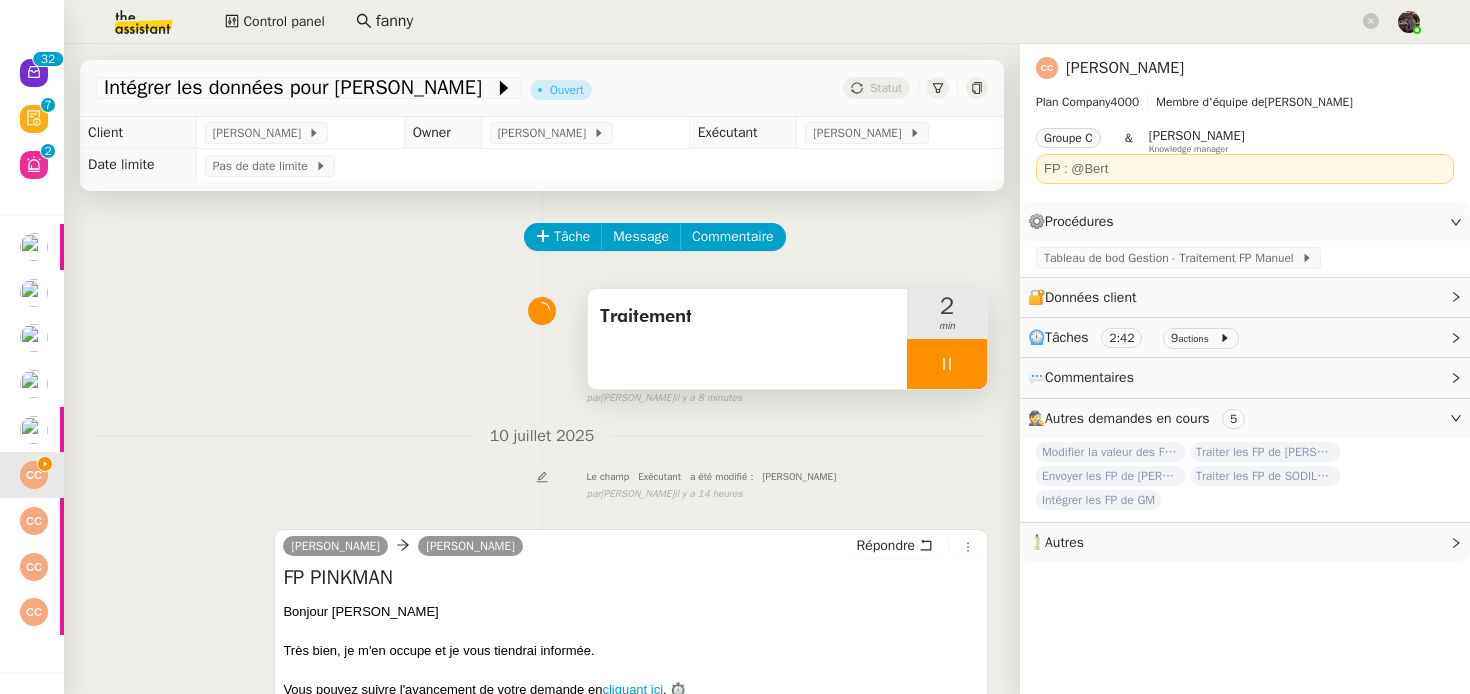 click on "Traitement" at bounding box center [747, 317] 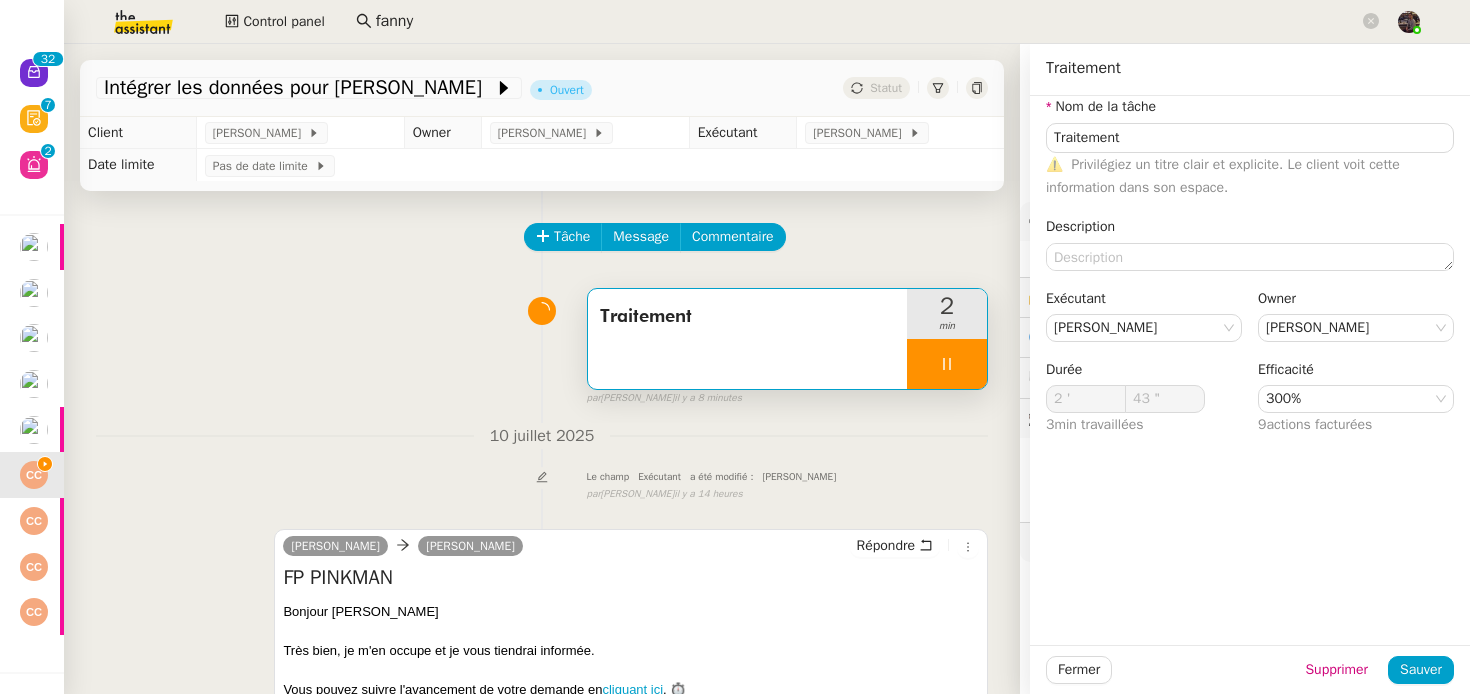 type on "44 "" 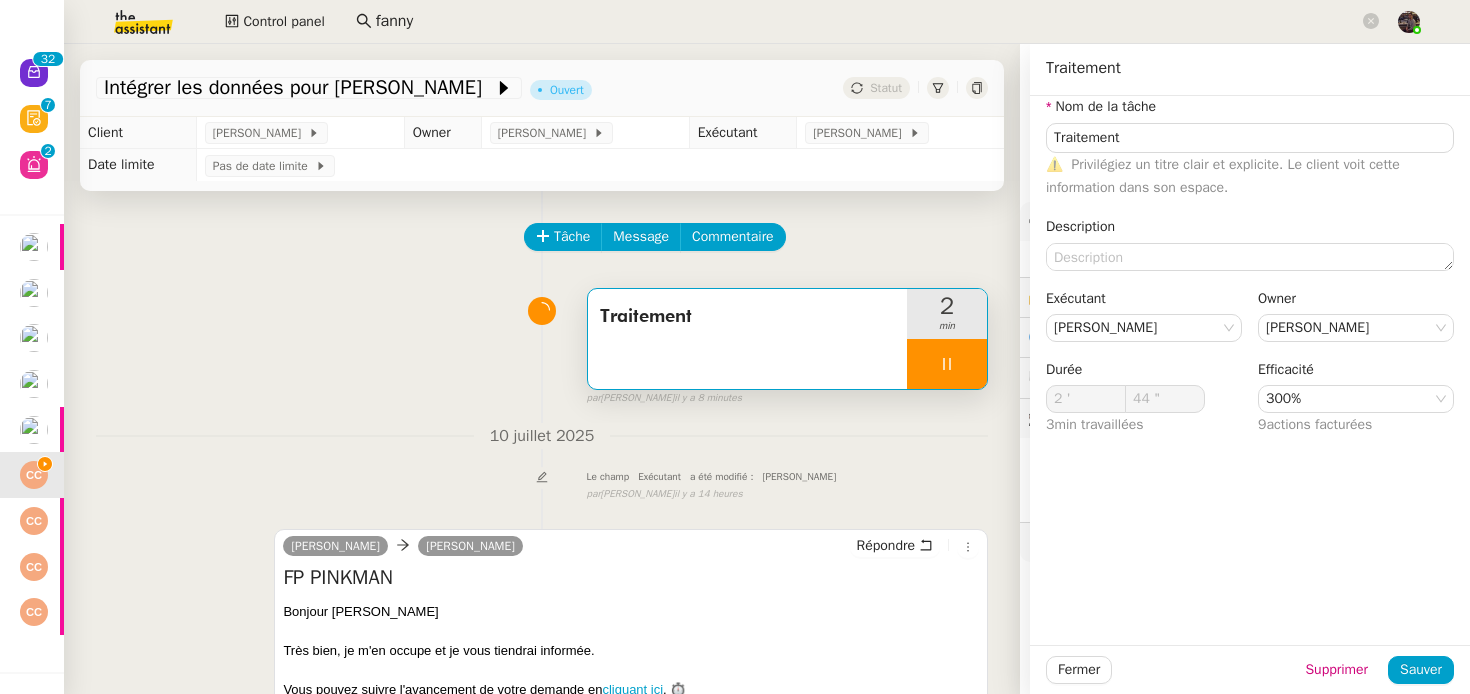 click on "10 juillet 2025" at bounding box center (542, 436) 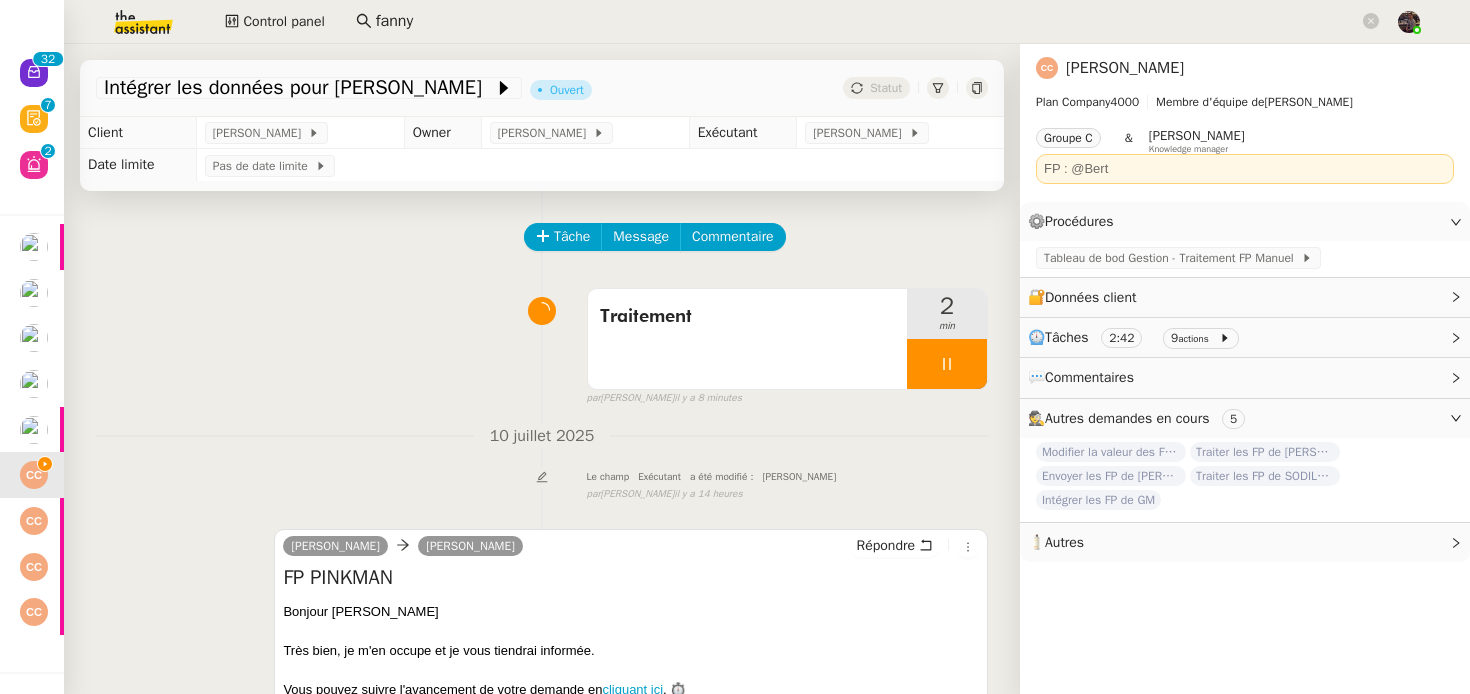 scroll, scrollTop: 692, scrollLeft: 0, axis: vertical 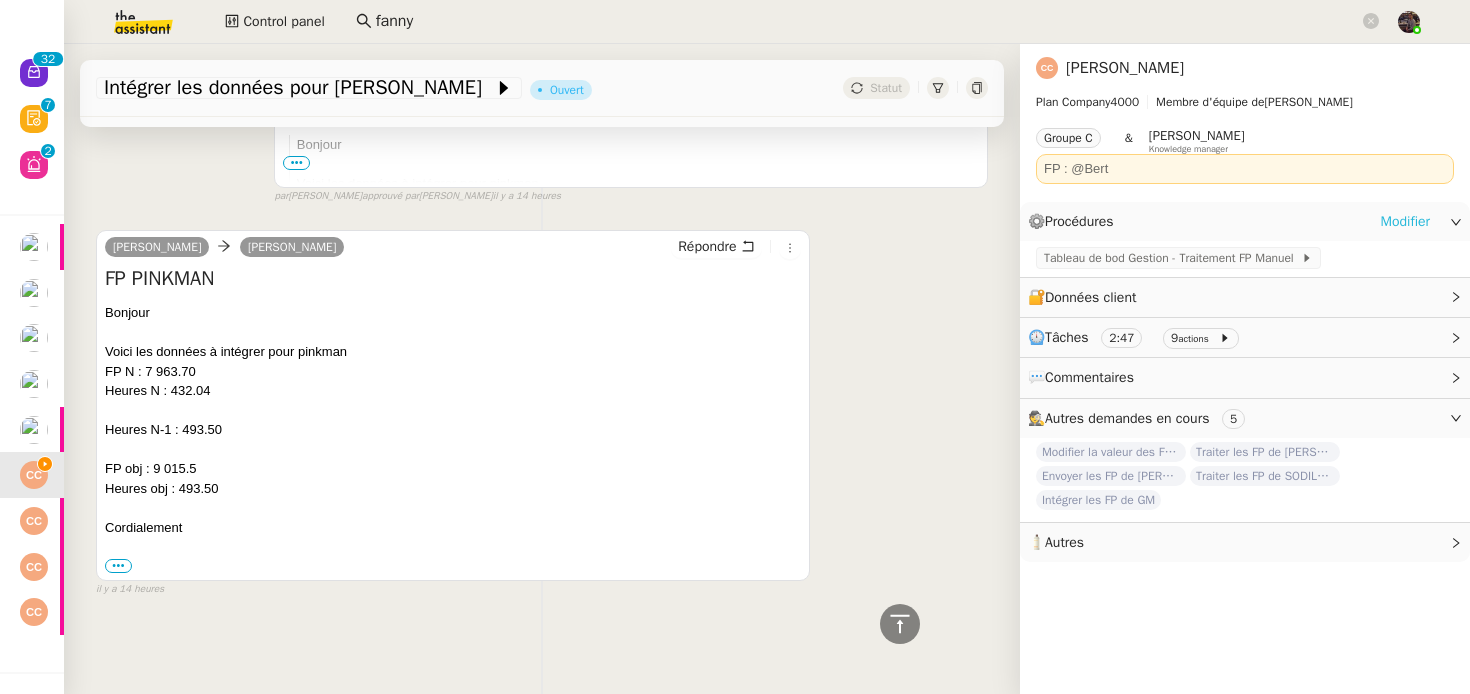 click on "Modifier" 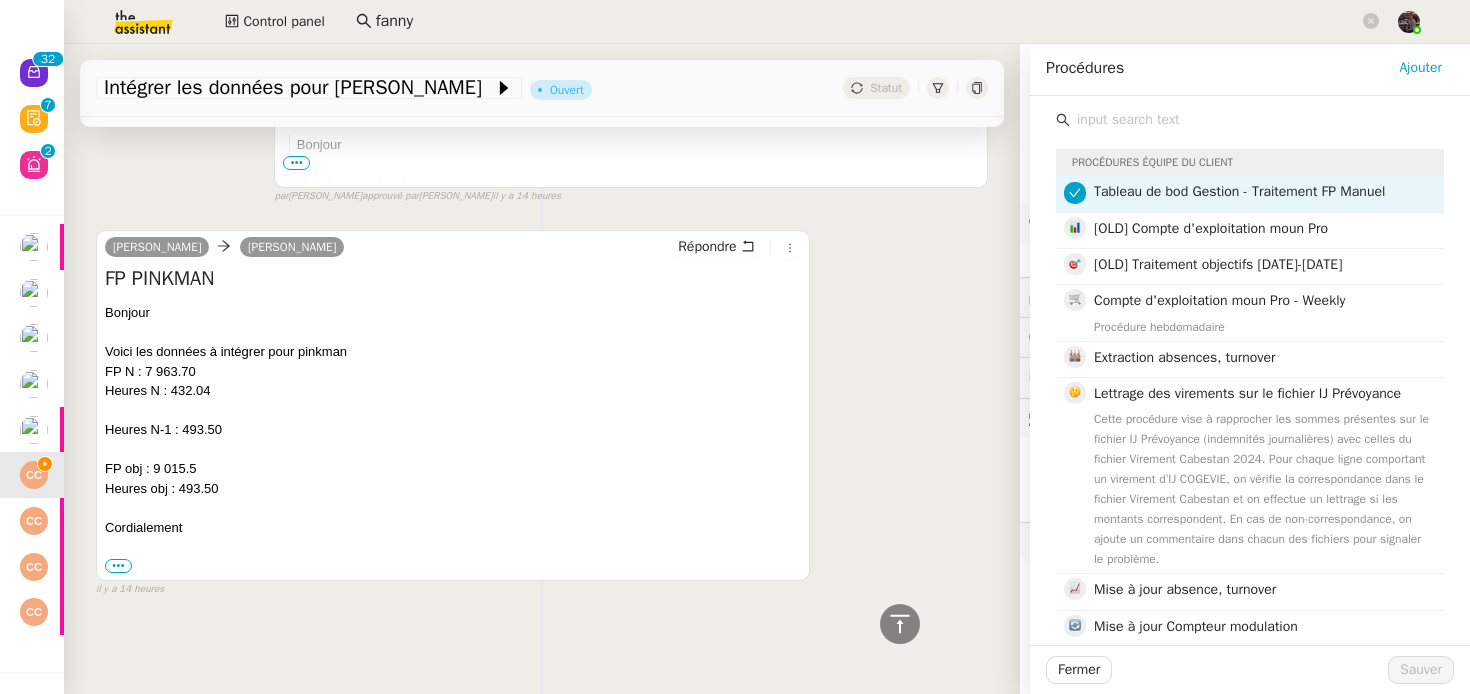 click 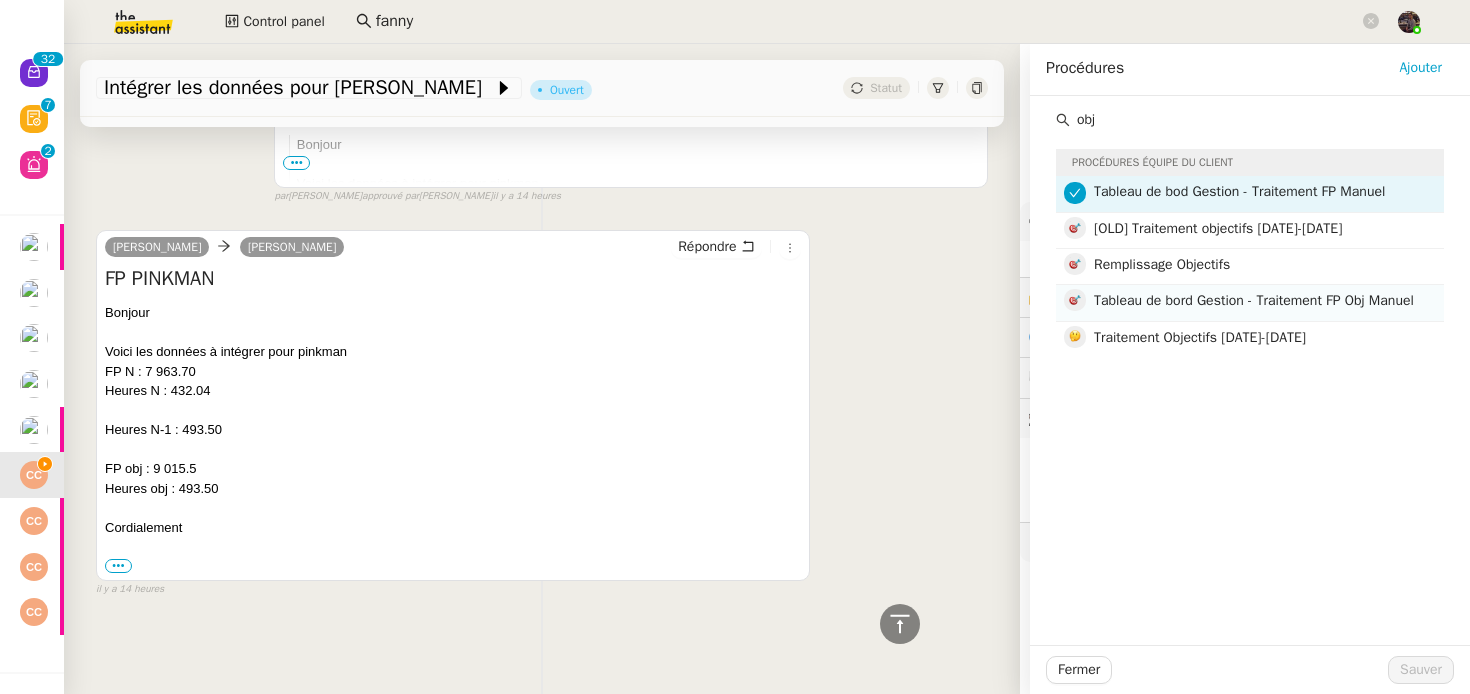 type on "obj" 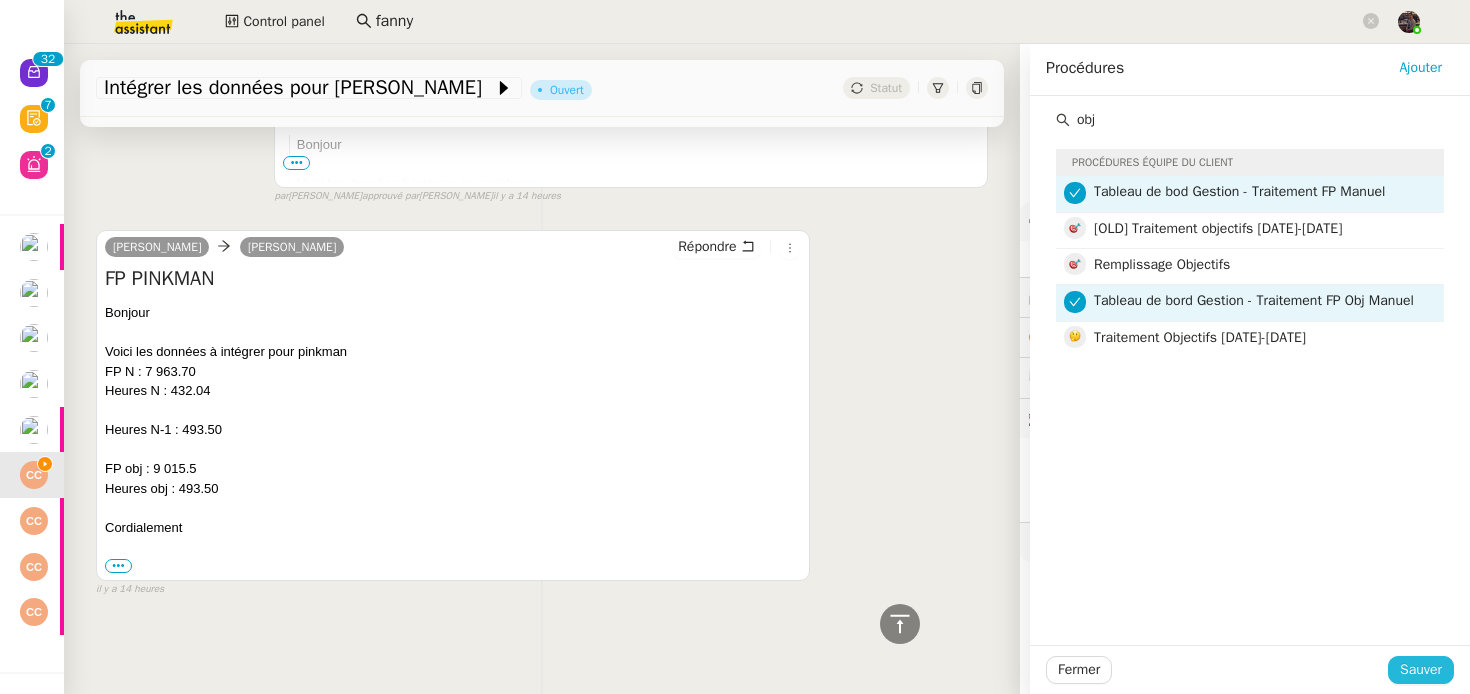 click on "Sauver" 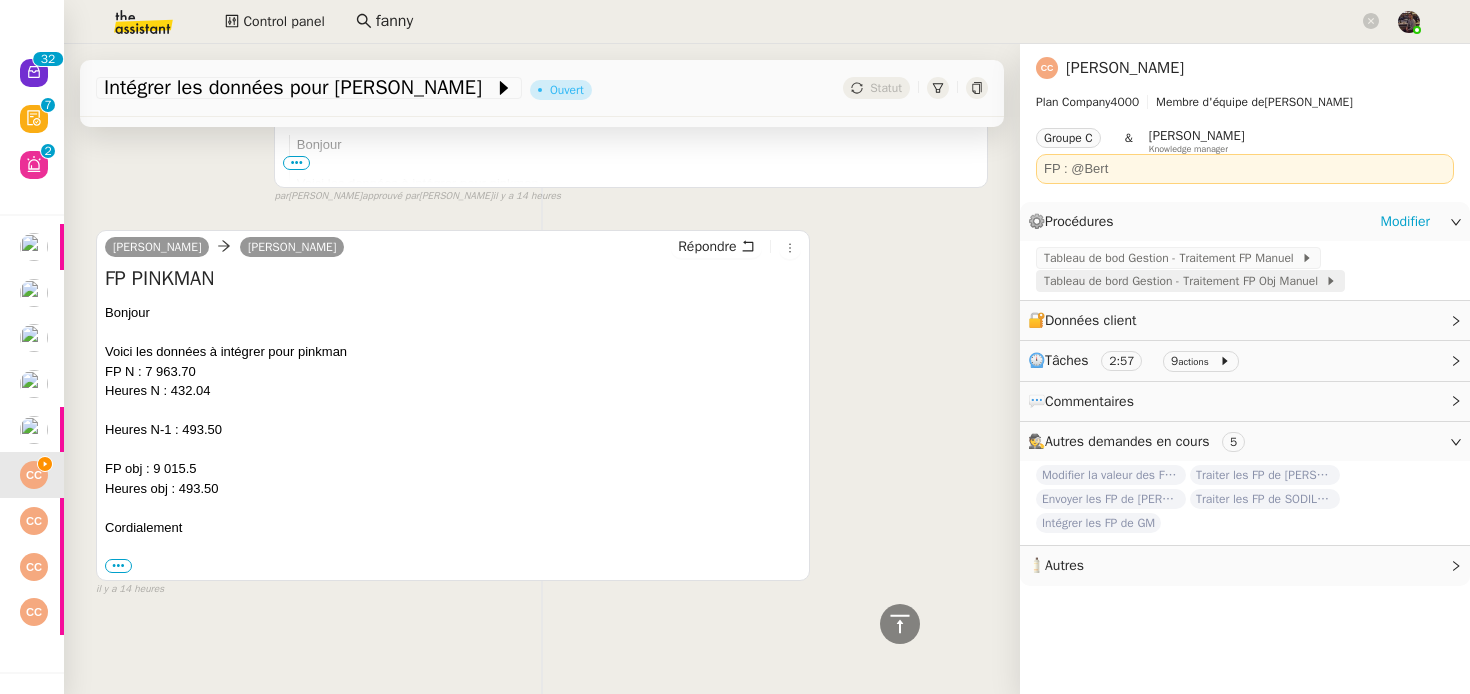 click on "Tableau de bord Gestion - Traitement FP Obj Manuel" 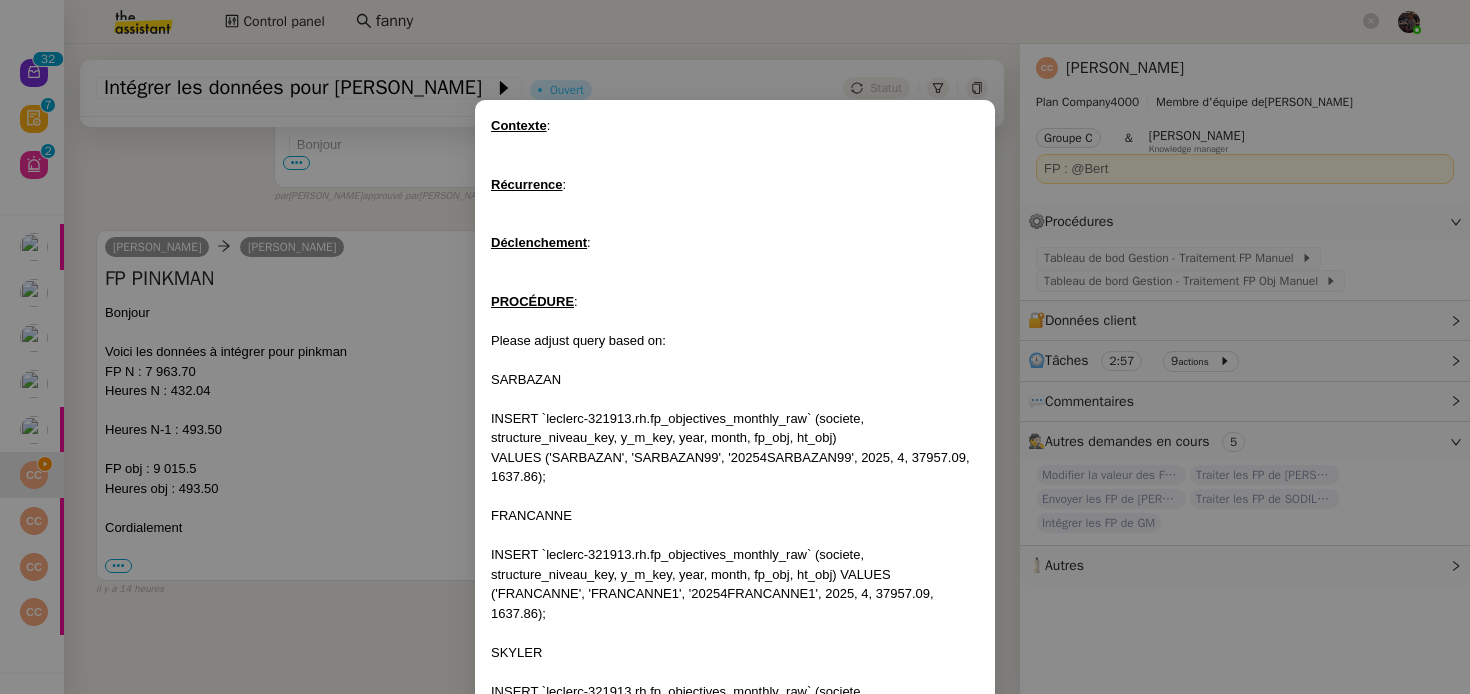 scroll, scrollTop: 248, scrollLeft: 0, axis: vertical 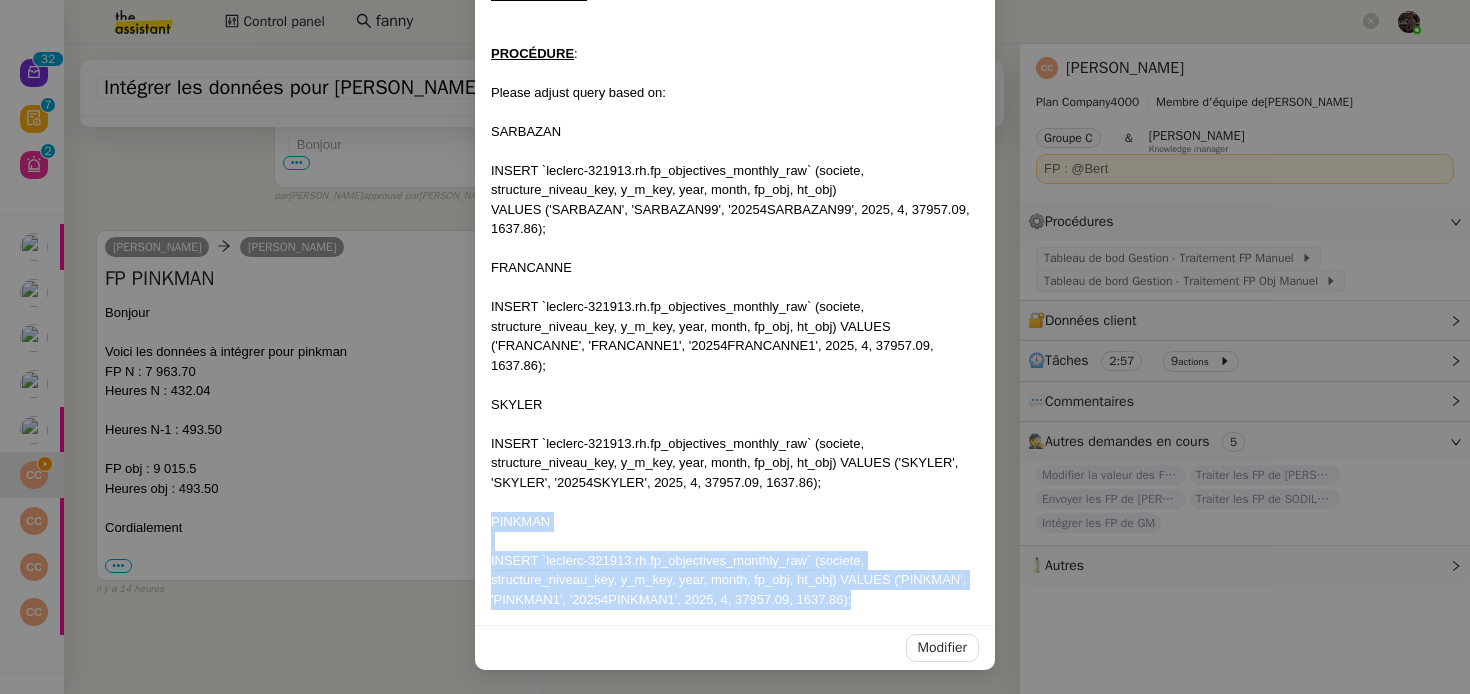 drag, startPoint x: 893, startPoint y: 604, endPoint x: 479, endPoint y: 522, distance: 422.04266 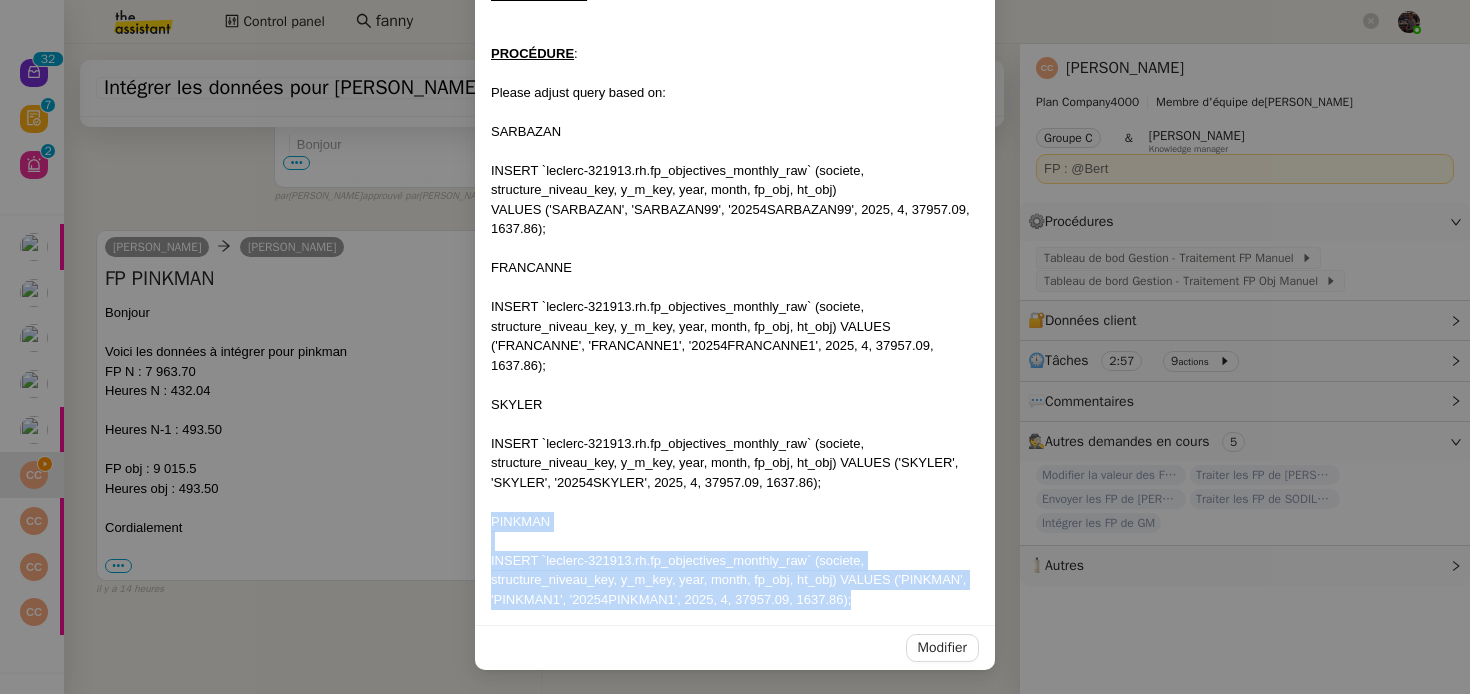 click on "Contexte  : Récurrence  : Déclenchement  : PROCÉDURE  : Please adjust query based on: SARBAZAN INSERT `leclerc-321913.rh.fp_objectives_monthly_raw` (societe, structure_niveau_key, y_m_key, year, month, fp_obj, ht_obj) VALUES ('SARBAZAN', 'SARBAZAN99', '20254SARBAZAN99', 2025, 4, 37957.09, 1637.86); FRANCANNE INSERT `leclerc-321913.rh.fp_objectives_monthly_raw` (societe, structure_niveau_key, y_m_key, year, month, fp_obj, ht_obj) VALUES ('FRANCANNE', 'FRANCANNE1', '20254FRANCANNE1', 2025, 4, 37957.09, 1637.86); SKYLER INSERT `leclerc-321913.rh.fp_objectives_monthly_raw` (societe, structure_niveau_key, y_m_key, year, month, fp_obj, ht_obj) VALUES ('SKYLER', 'SKYLER', '20254SKYLER', 2025, 4, 37957.09, 1637.86); PINKMAN INSERT `leclerc-321913.rh.fp_objectives_monthly_raw` (societe, structure_niveau_key, y_m_key, year, month, fp_obj, ht_obj) VALUES (' PINKMAN ', ' PINKMAN1 ', ' 20254PINKMAN1 ', 2025, 4, 37957.09, 1637.86);" at bounding box center [735, 238] 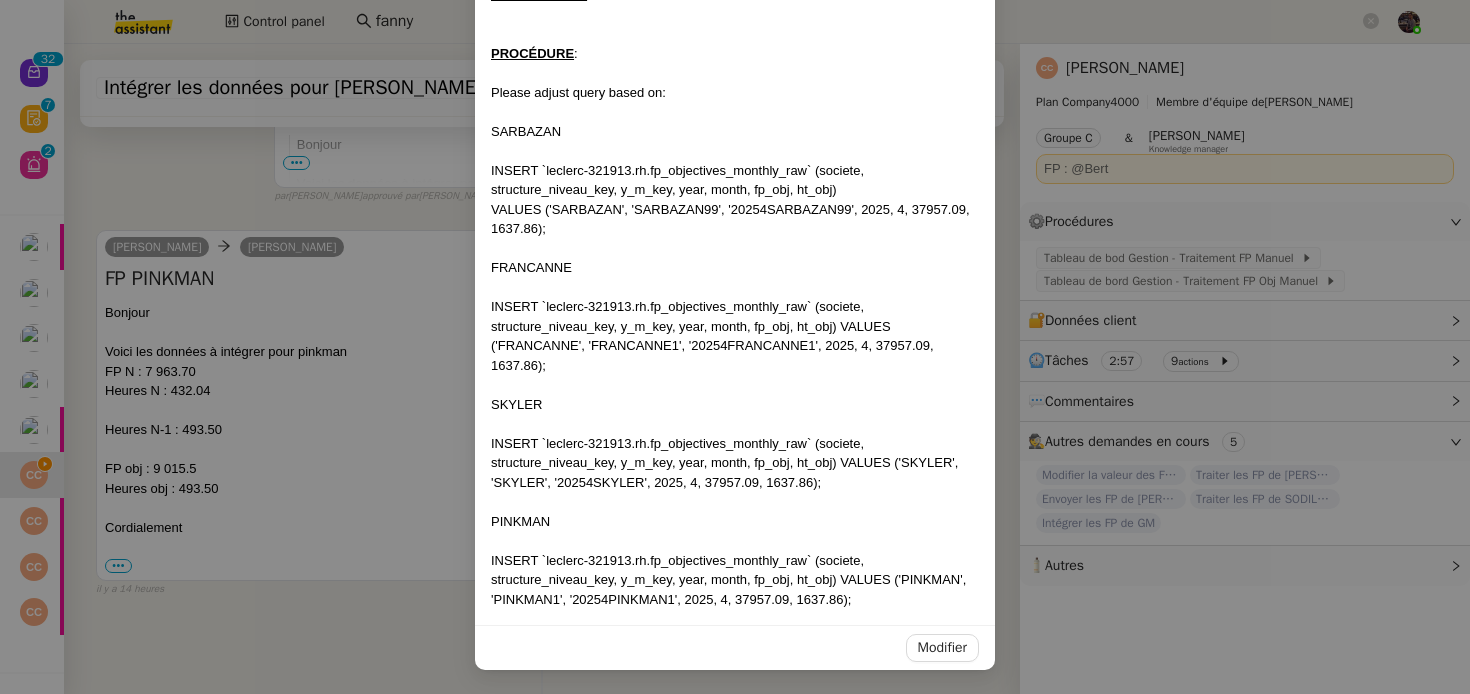 click on "INSERT `leclerc-321913.rh.fp_objectives_monthly_raw` (societe, structure_niveau_key, y_m_key, year, month, fp_obj, ht_obj) VALUES (' PINKMAN ', ' PINKMAN1 ', ' 20254PINKMAN1 ', 2025, 4, 37957.09, 1637.86);" at bounding box center (735, 580) 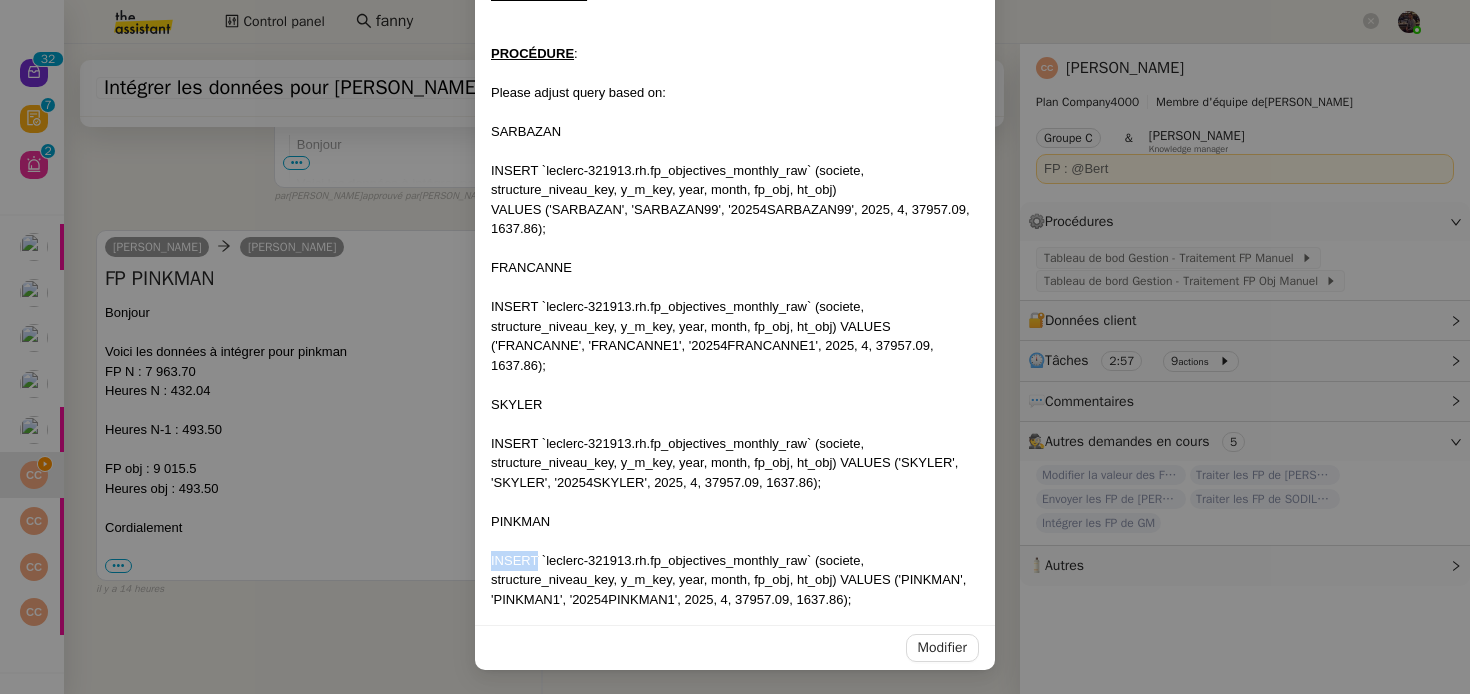 click on "INSERT `leclerc-321913.rh.fp_objectives_monthly_raw` (societe, structure_niveau_key, y_m_key, year, month, fp_obj, ht_obj) VALUES (' PINKMAN ', ' PINKMAN1 ', ' 20254PINKMAN1 ', 2025, 4, 37957.09, 1637.86);" at bounding box center (735, 580) 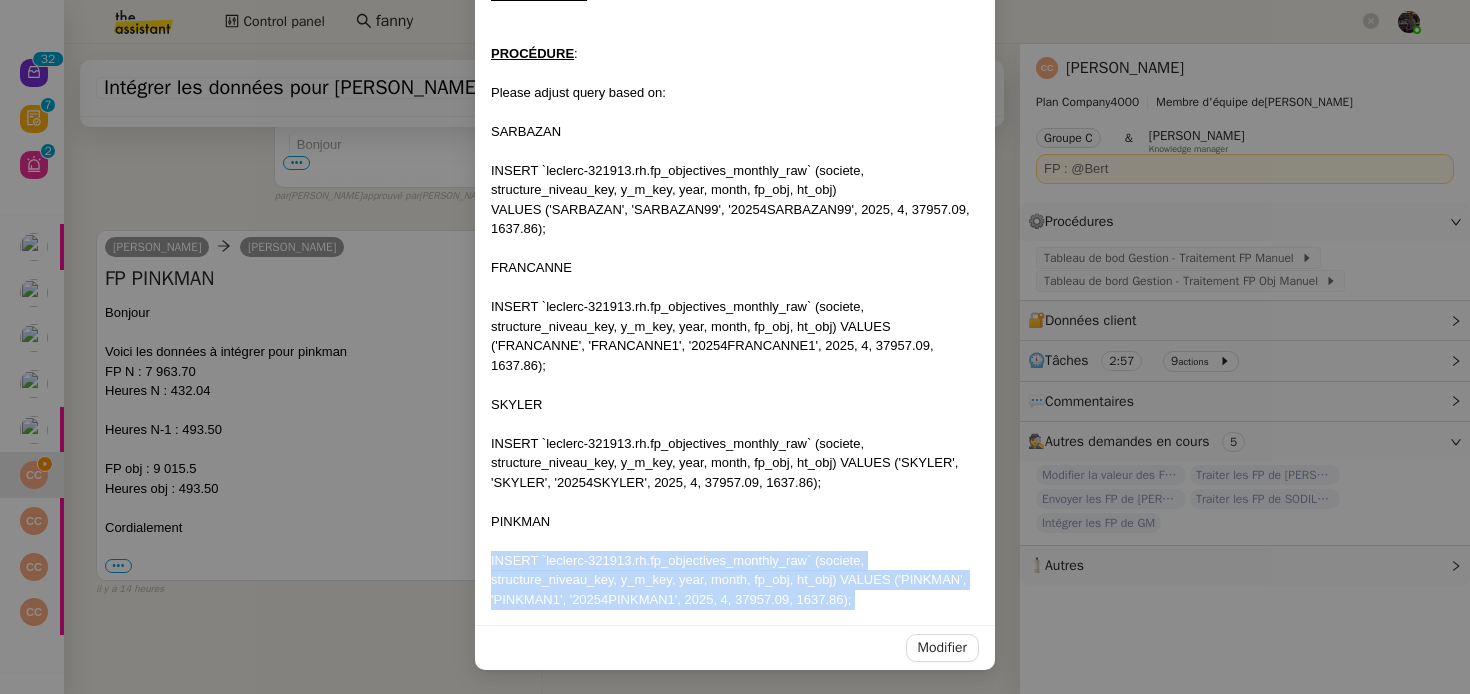 drag, startPoint x: 523, startPoint y: 552, endPoint x: 557, endPoint y: 571, distance: 38.948685 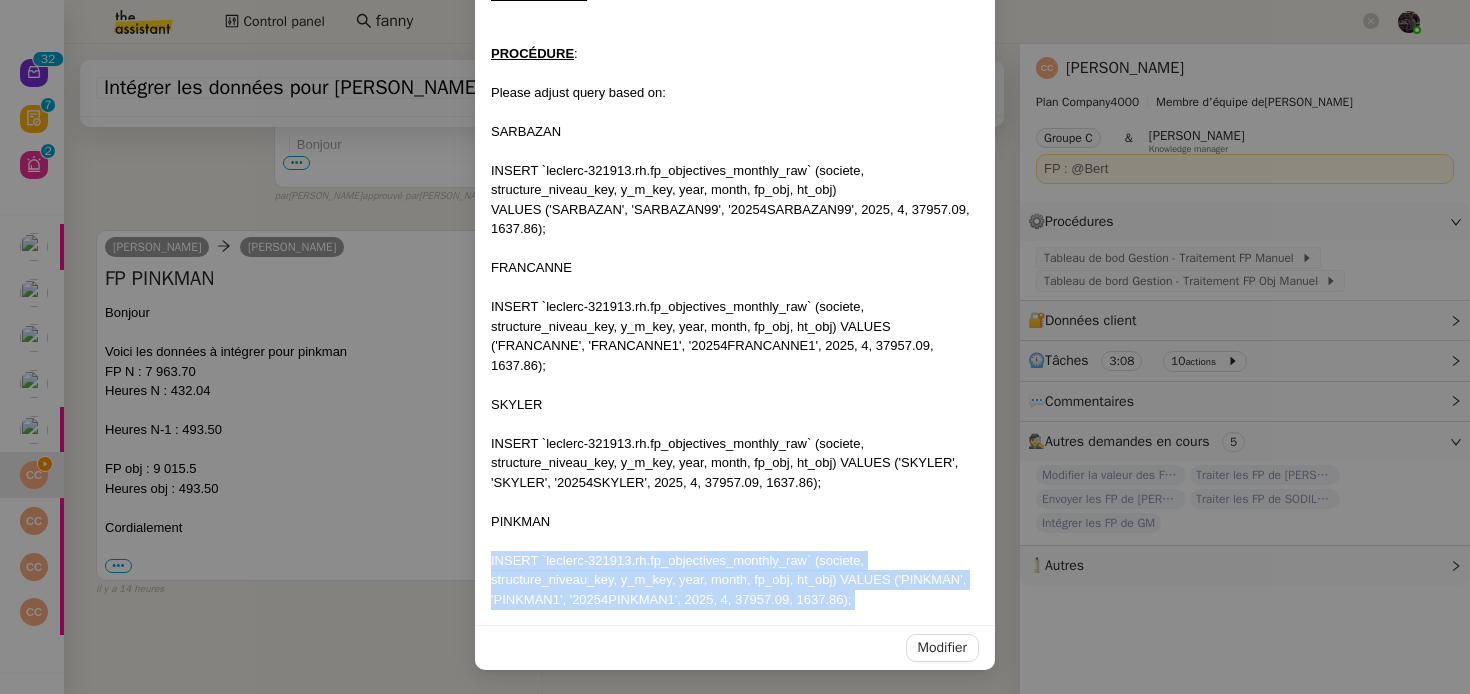 click on "Contexte  : Récurrence  : Déclenchement  : PROCÉDURE  : Please adjust query based on: SARBAZAN INSERT `leclerc-321913.rh.fp_objectives_monthly_raw` (societe, structure_niveau_key, y_m_key, year, month, fp_obj, ht_obj) VALUES ('SARBAZAN', 'SARBAZAN99', '20254SARBAZAN99', 2025, 4, 37957.09, 1637.86); FRANCANNE INSERT `leclerc-321913.rh.fp_objectives_monthly_raw` (societe, structure_niveau_key, y_m_key, year, month, fp_obj, ht_obj) VALUES ('FRANCANNE', 'FRANCANNE1', '20254FRANCANNE1', 2025, 4, 37957.09, 1637.86); SKYLER INSERT `leclerc-321913.rh.fp_objectives_monthly_raw` (societe, structure_niveau_key, y_m_key, year, month, fp_obj, ht_obj) VALUES ('SKYLER', 'SKYLER', '20254SKYLER', 2025, 4, 37957.09, 1637.86); PINKMAN INSERT `leclerc-321913.rh.fp_objectives_monthly_raw` (societe, structure_niveau_key, y_m_key, year, month, fp_obj, ht_obj) VALUES (' PINKMAN ', ' PINKMAN1 ', ' 20254PINKMAN1 ', 2025, 4, 37957.09, 1637.86); Modifier" at bounding box center (735, 347) 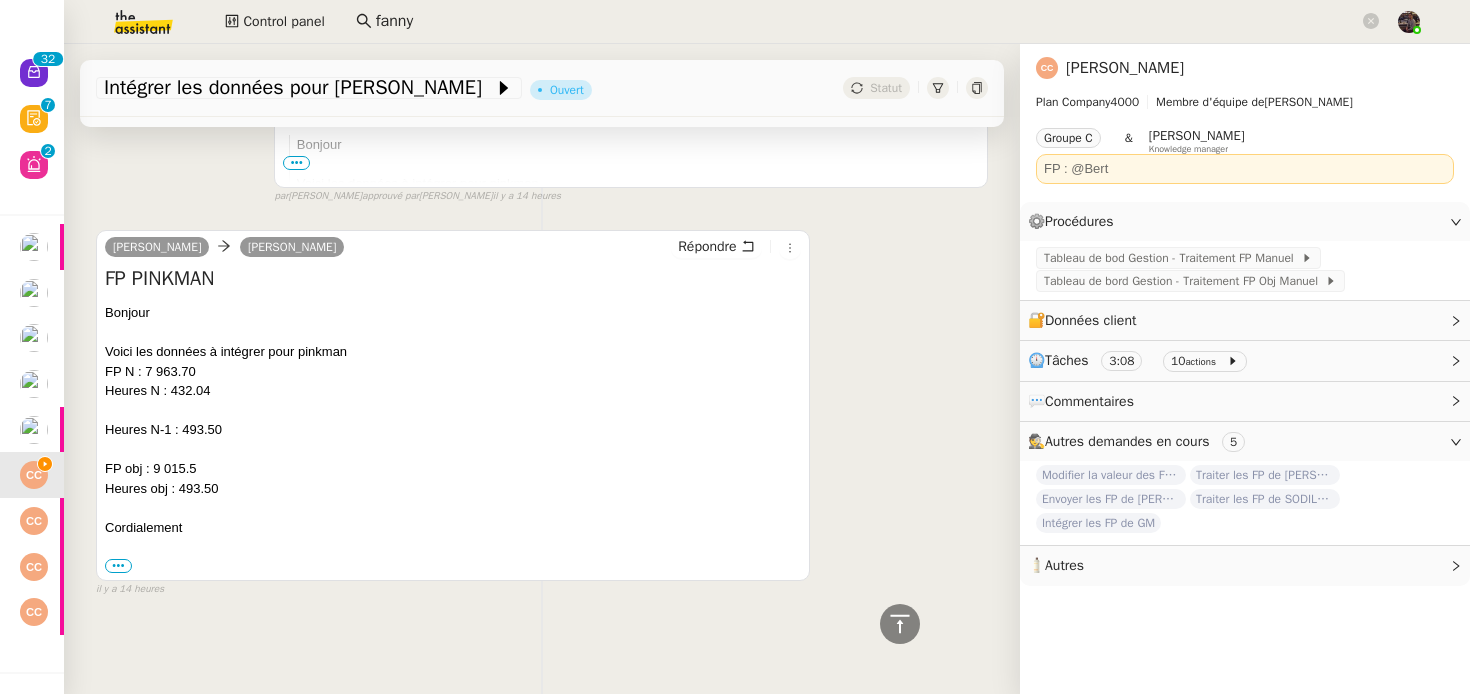 scroll, scrollTop: 148, scrollLeft: 0, axis: vertical 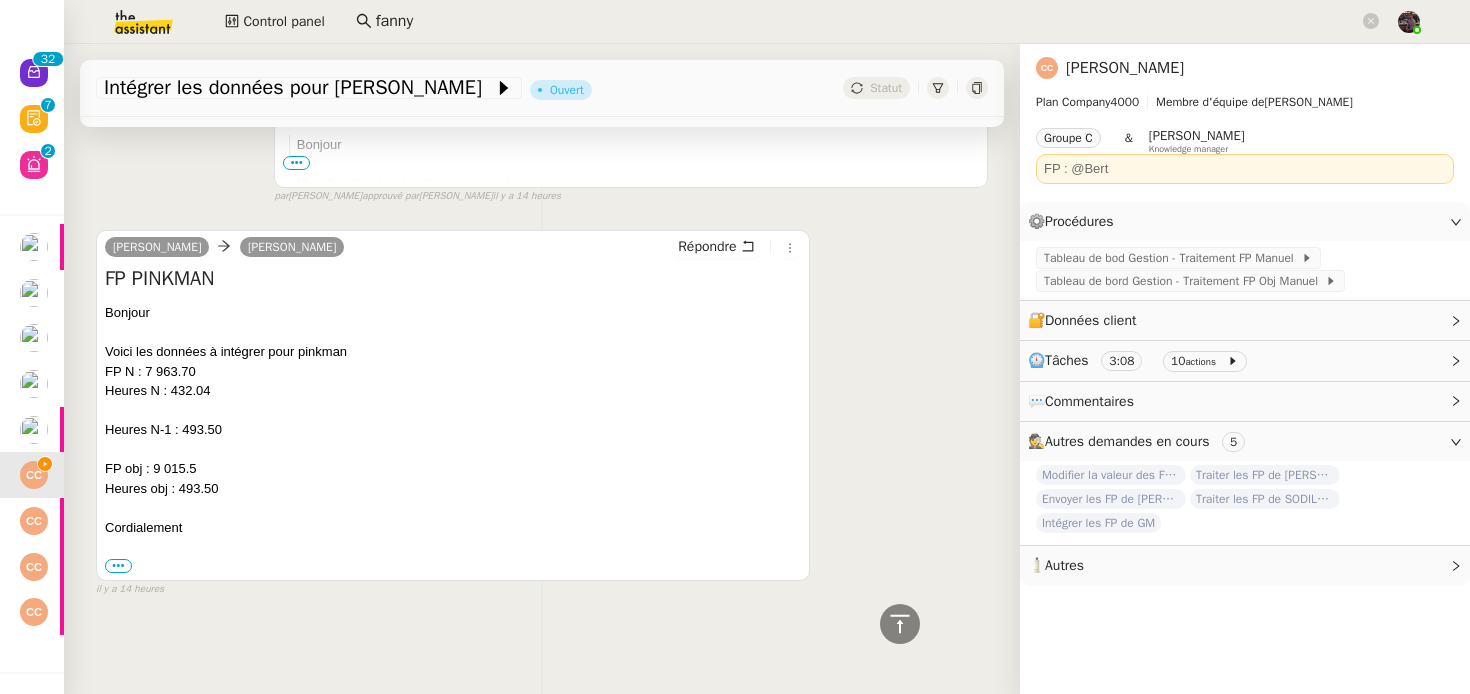 click on "Heures obj : 493.50" at bounding box center (453, 489) 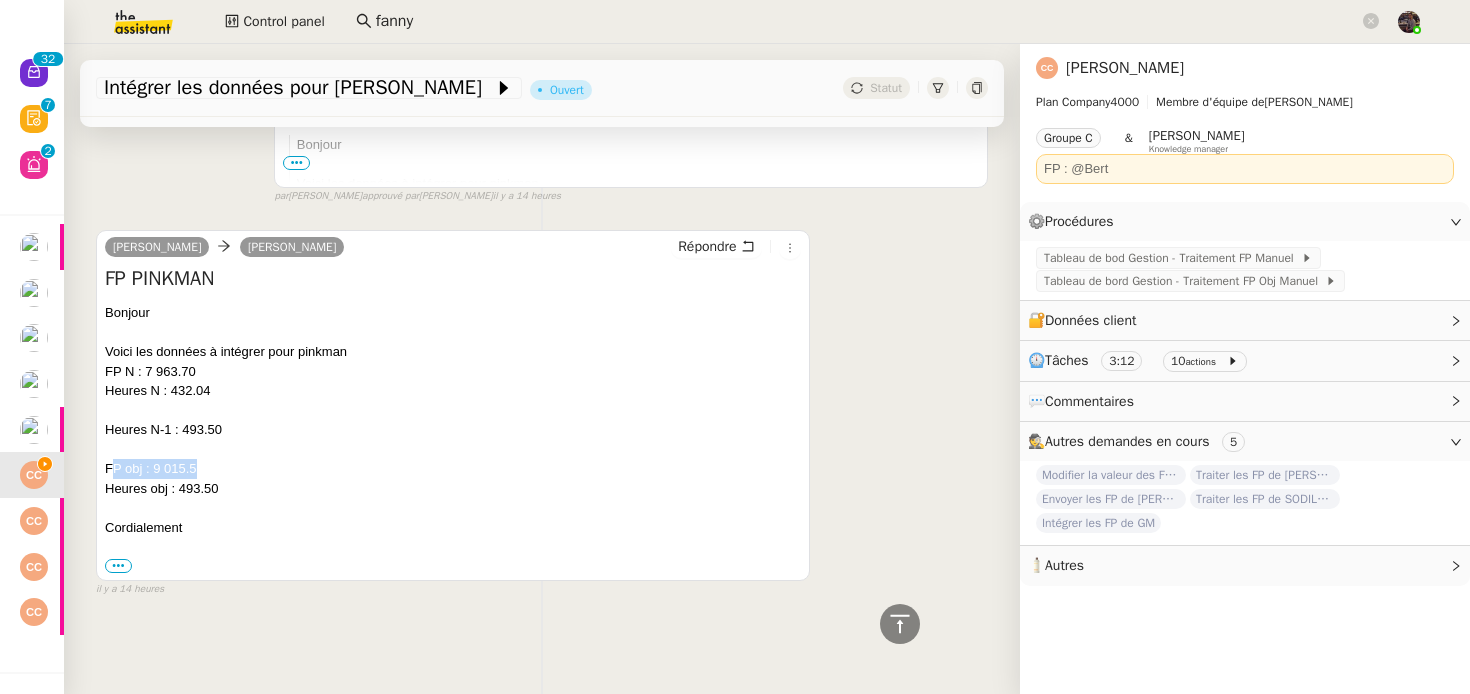 drag, startPoint x: 254, startPoint y: 475, endPoint x: 111, endPoint y: 457, distance: 144.12842 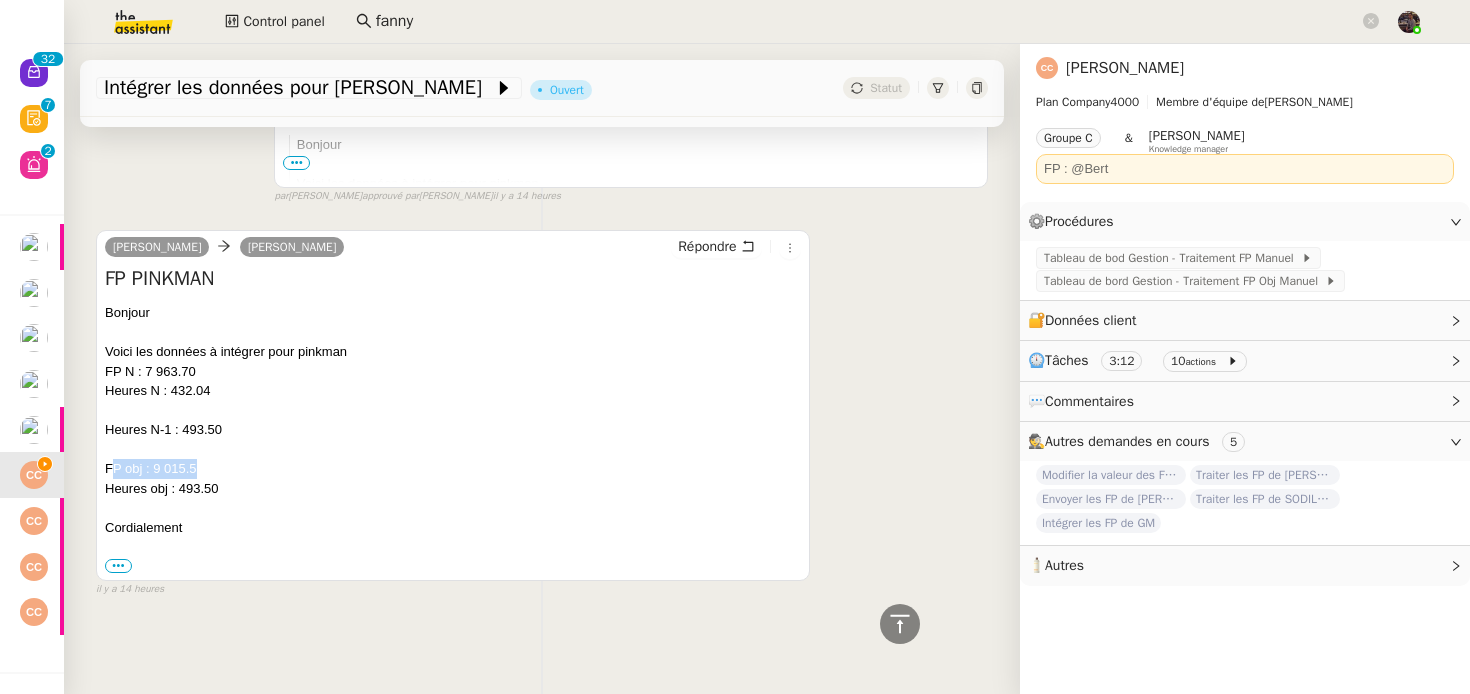 click on "Bonjour Voici les données à intégrer pour pinkman FP N : 7 963.70 Heures N : 432.04 Heures N-1 : 493.50  FP obj : 9 015.5 Heures obj : 493.50 Cordialement
•••
[PERSON_NAME] Service R.H. Leclerc [GEOGRAPHIC_DATA]" at bounding box center (453, 439) 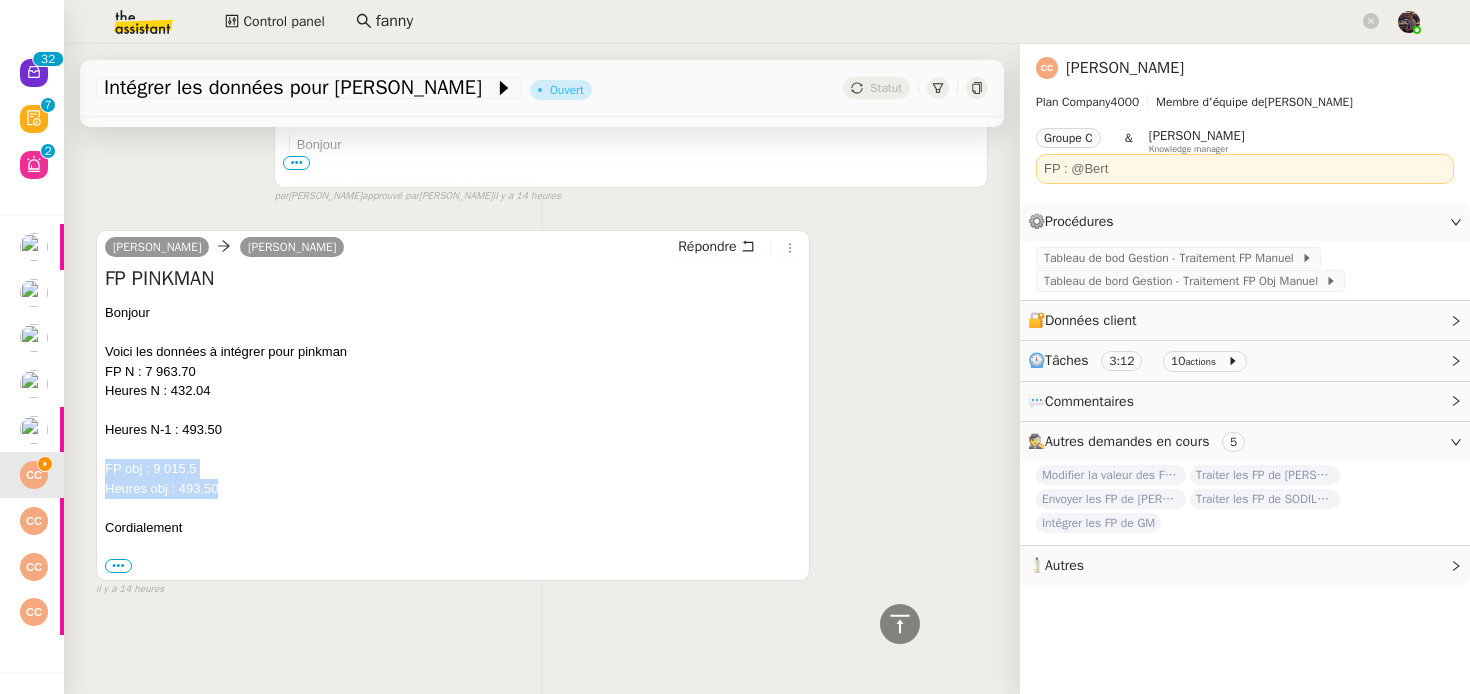 drag, startPoint x: 243, startPoint y: 476, endPoint x: 99, endPoint y: 465, distance: 144.41953 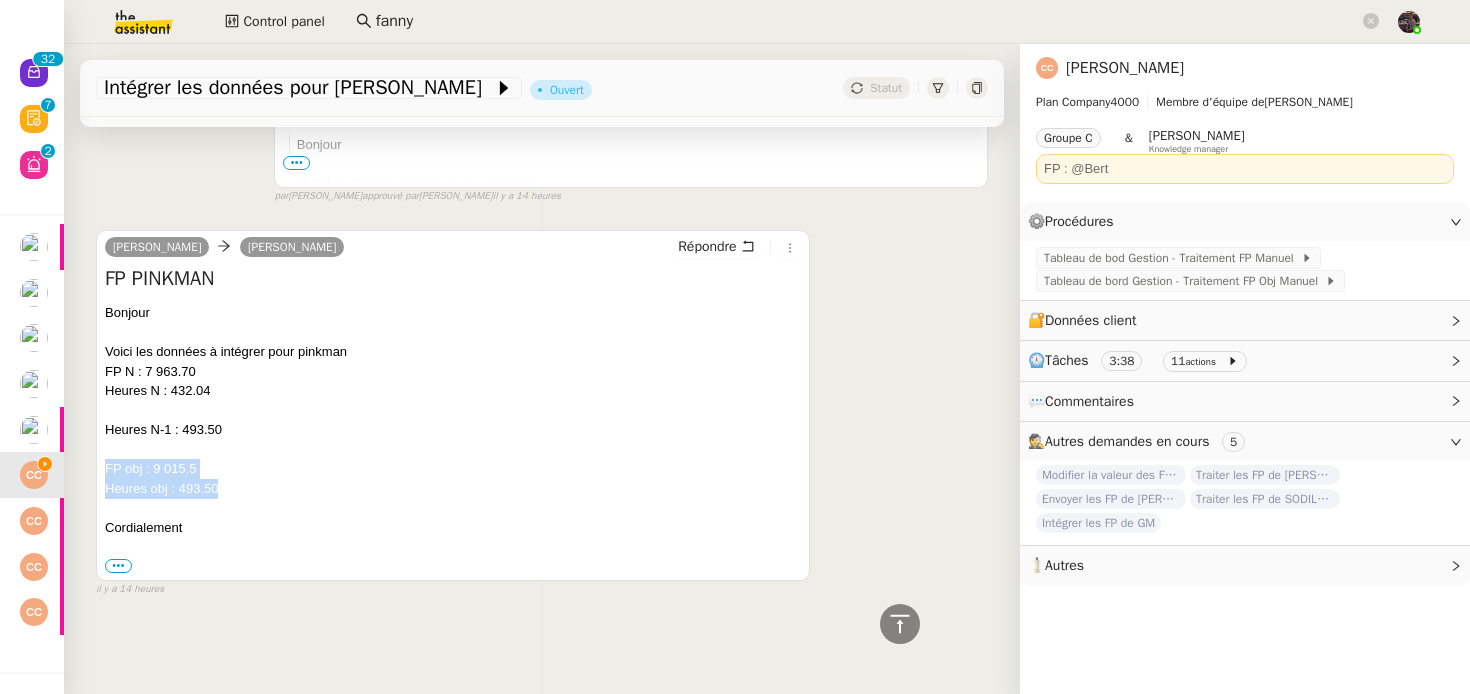scroll, scrollTop: 0, scrollLeft: 0, axis: both 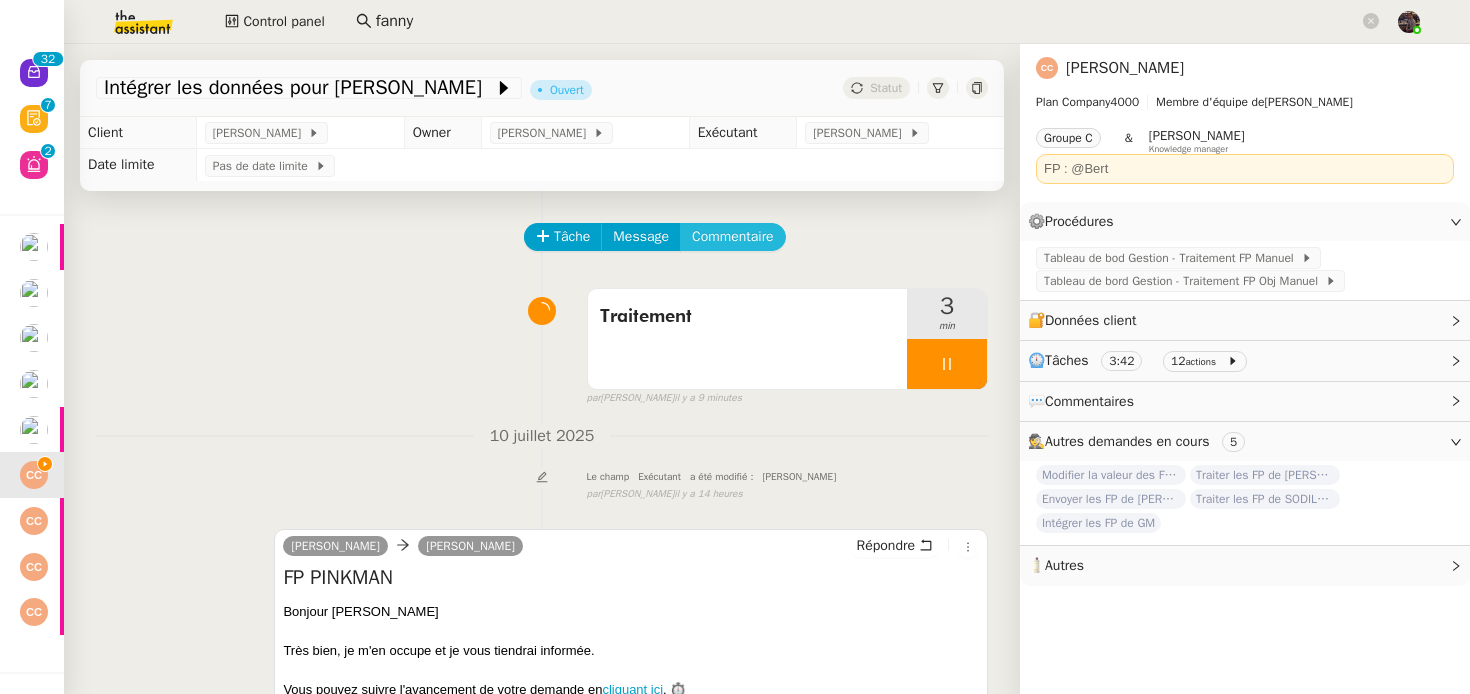 click on "Commentaire" 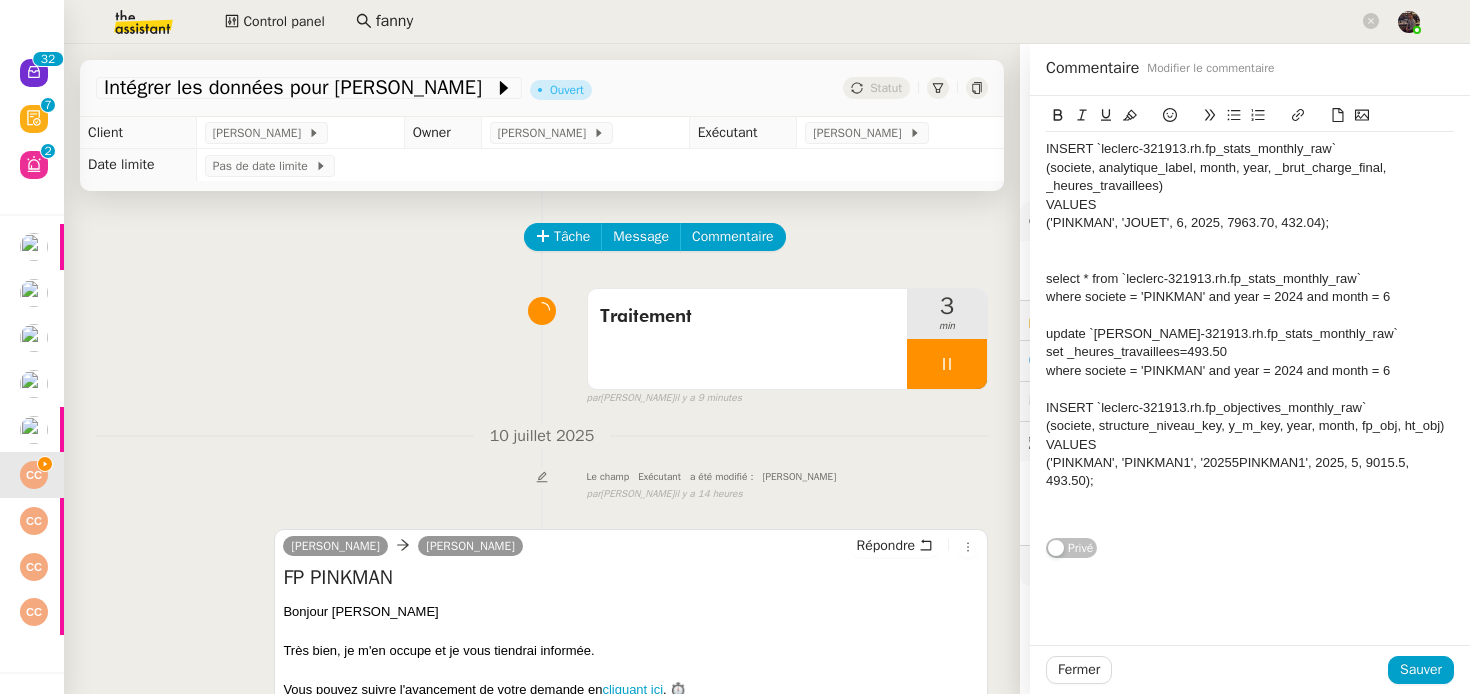 scroll, scrollTop: 0, scrollLeft: 0, axis: both 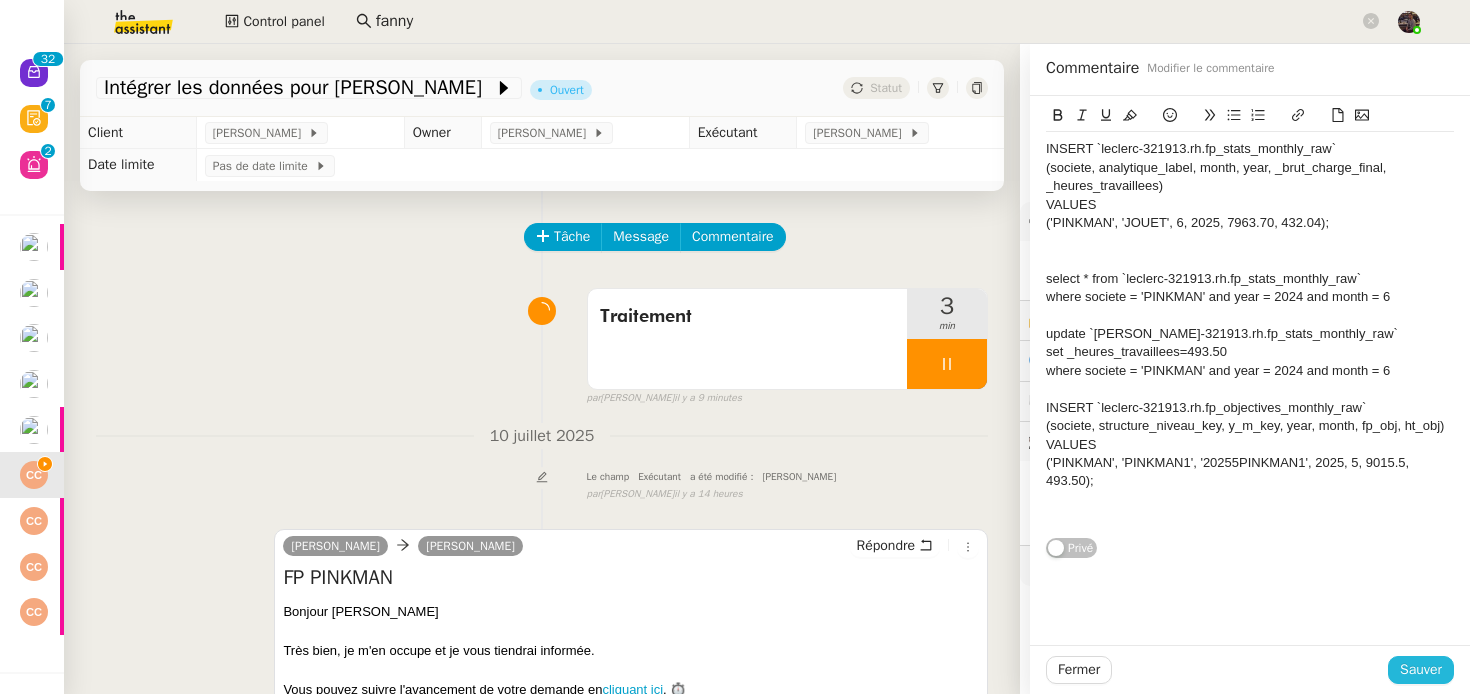 click on "Sauver" 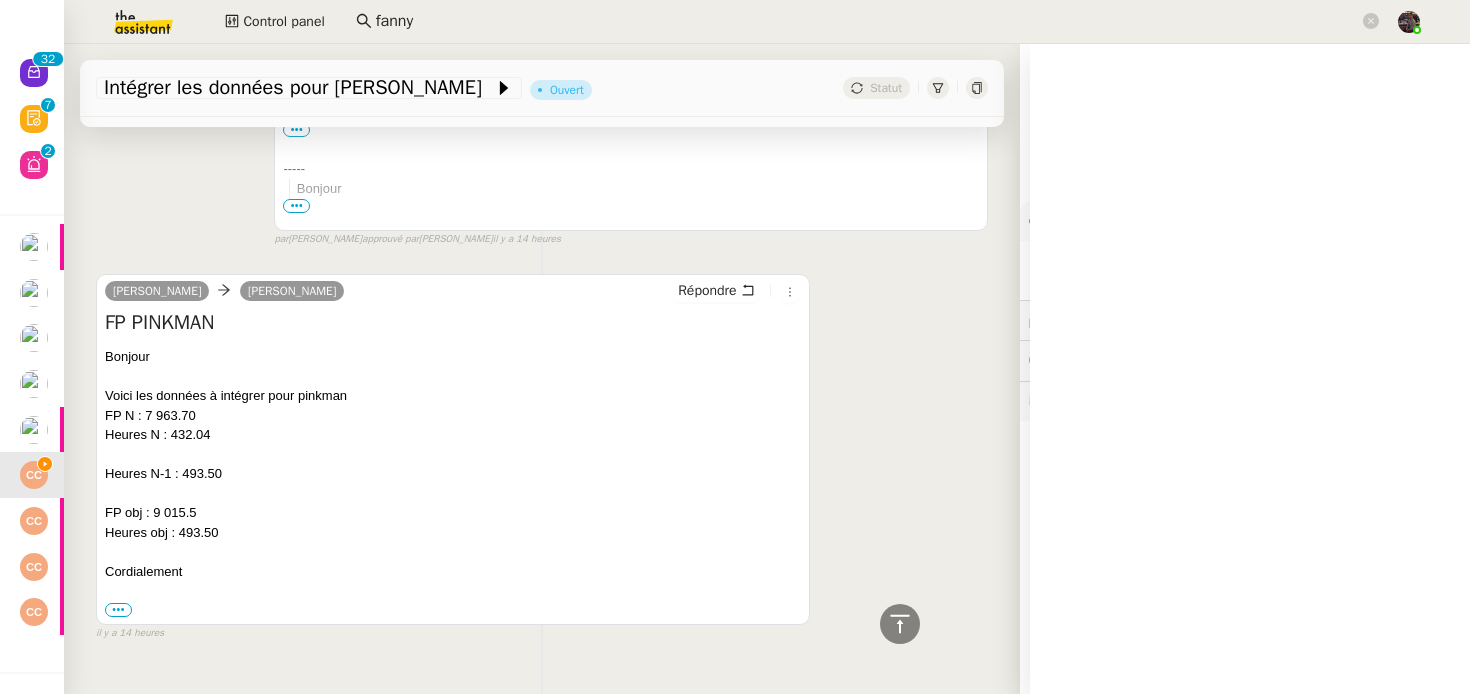 scroll, scrollTop: 1211, scrollLeft: 0, axis: vertical 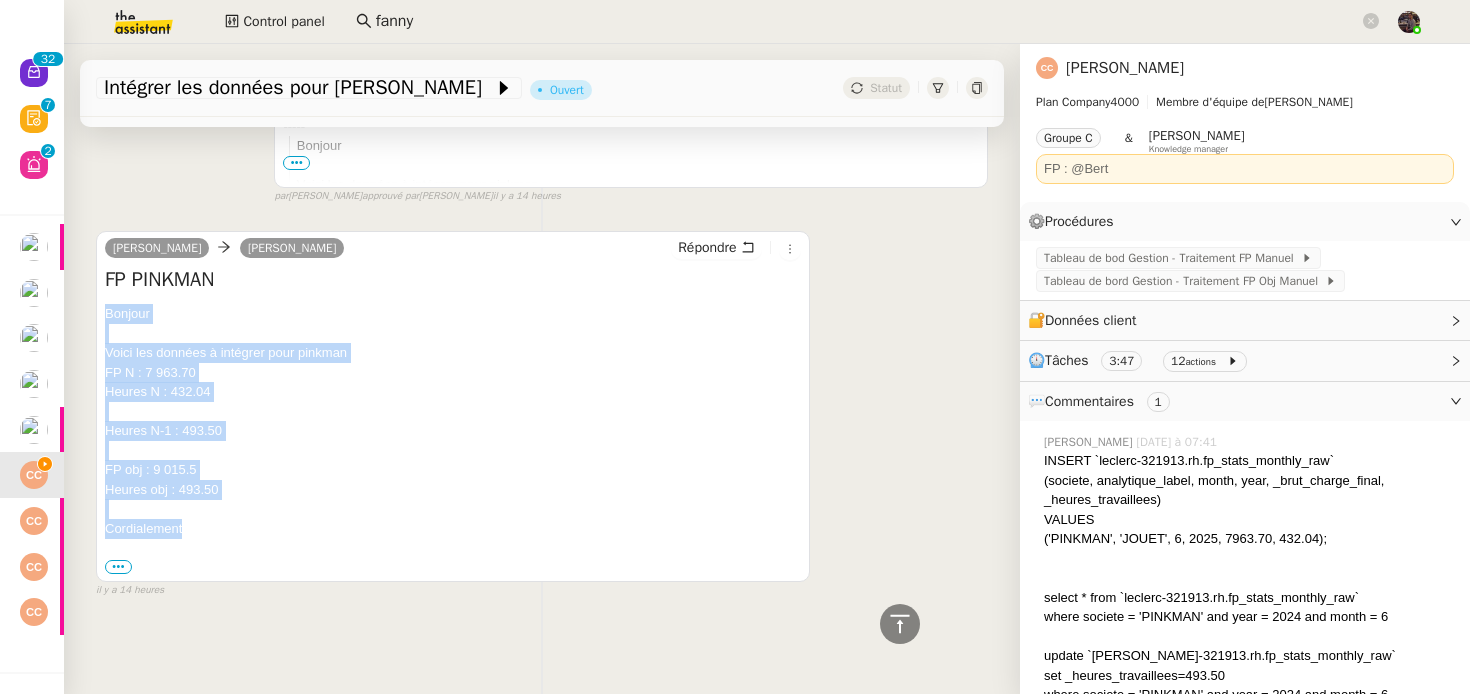 drag, startPoint x: 223, startPoint y: 523, endPoint x: 87, endPoint y: 304, distance: 257.79254 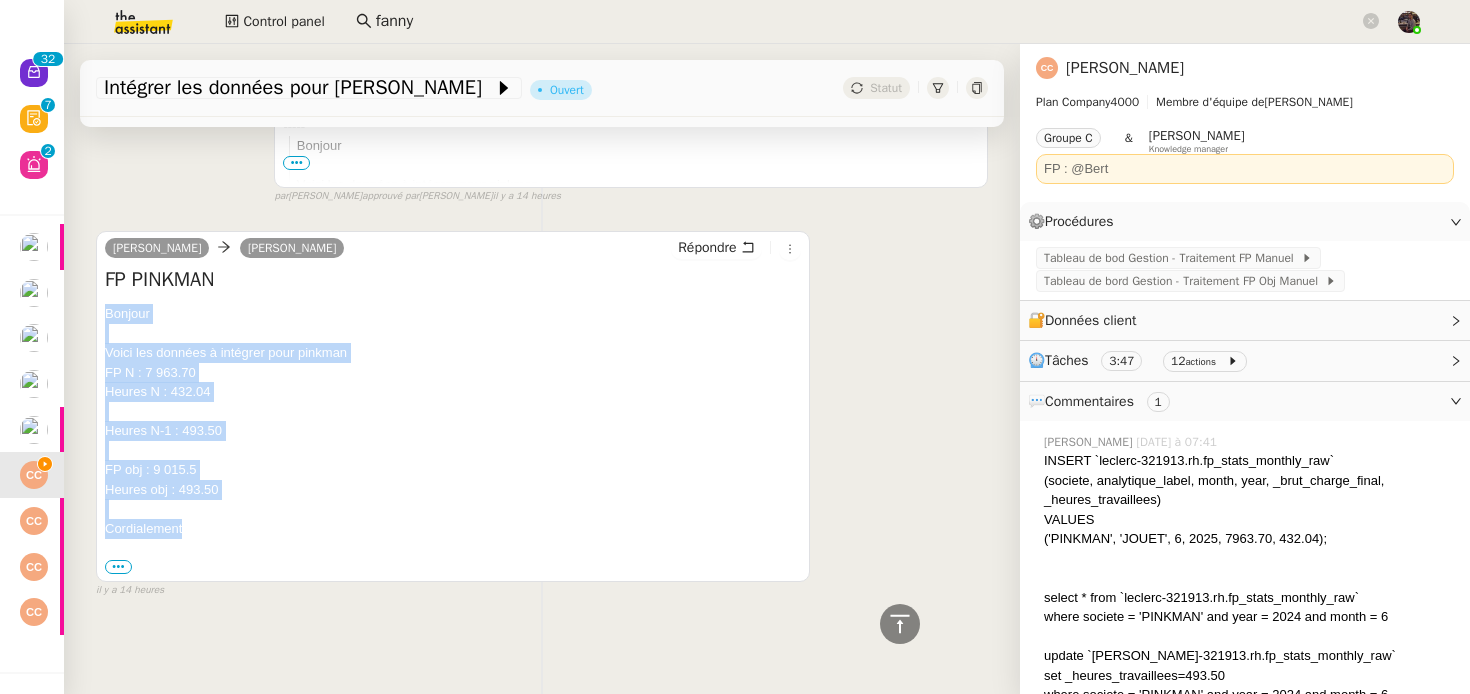 click on "Tâche Message Commentaire Veuillez patienter une erreur s'est produite 👌👌👌 message envoyé ✌️✌️✌️ [PERSON_NAME] d'abord attribuer un client Une erreur s'est produite, veuillez réessayer  Traitement     3 min false par   [PERSON_NAME]   il y a 9 minutes 👌👌👌 message envoyé ✌️✌️✌️ une erreur s'est produite 👌👌👌 message envoyé ✌️✌️✌️ Votre message va être revu ✌️✌️✌️ une erreur s'est produite La taille des fichiers doit être de 10Mb au maximum.
INSERT `leclerc-321913.rh.fp_stats_monthly_raw`   (societe, analytique_label, month, year, _brut_charge_final, _heures_travaillees) VALUES   ('PINKMAN', 'JOUET', 6, 2025, 7963.70, 432.04); select * from `leclerc-321913.rh.fp_stats_monthly_raw` where societe = 'PINKMAN' and year = 2024 and month = 6 update `leclerc-321913.rh.fp_stats_monthly_raw` set _heures_travaillees=493.50 where societe = 'PINKMAN' and year = 2024 and month = 6 INSERT `leclerc-321913.rh.fp_objectives_monthly_raw` VALUES Privé" 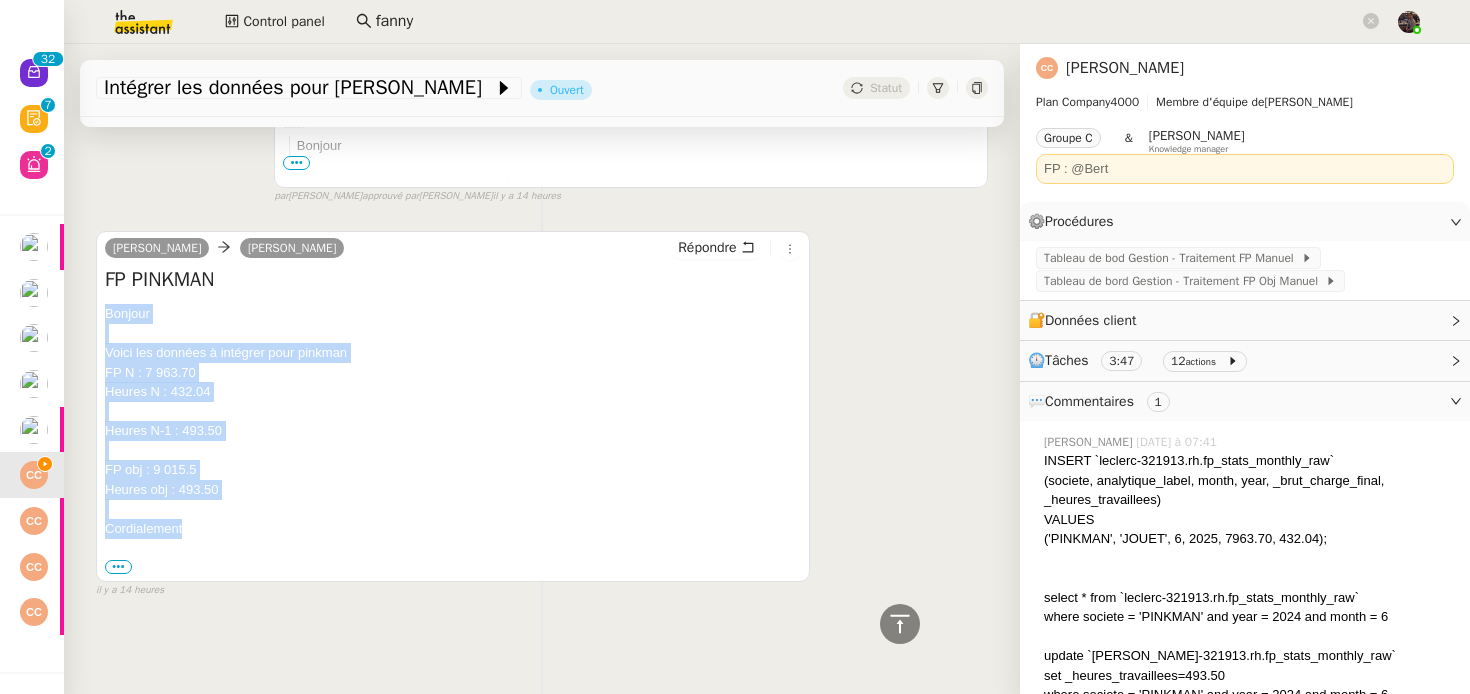 copy on "Bonjour Voici les données à intégrer pour pinkman FP N : 7 963.70 Heures N : 432.04 Heures N-1 : 493.50  FP obj : 9 015.5 Heures obj : 493.50 Cordialement" 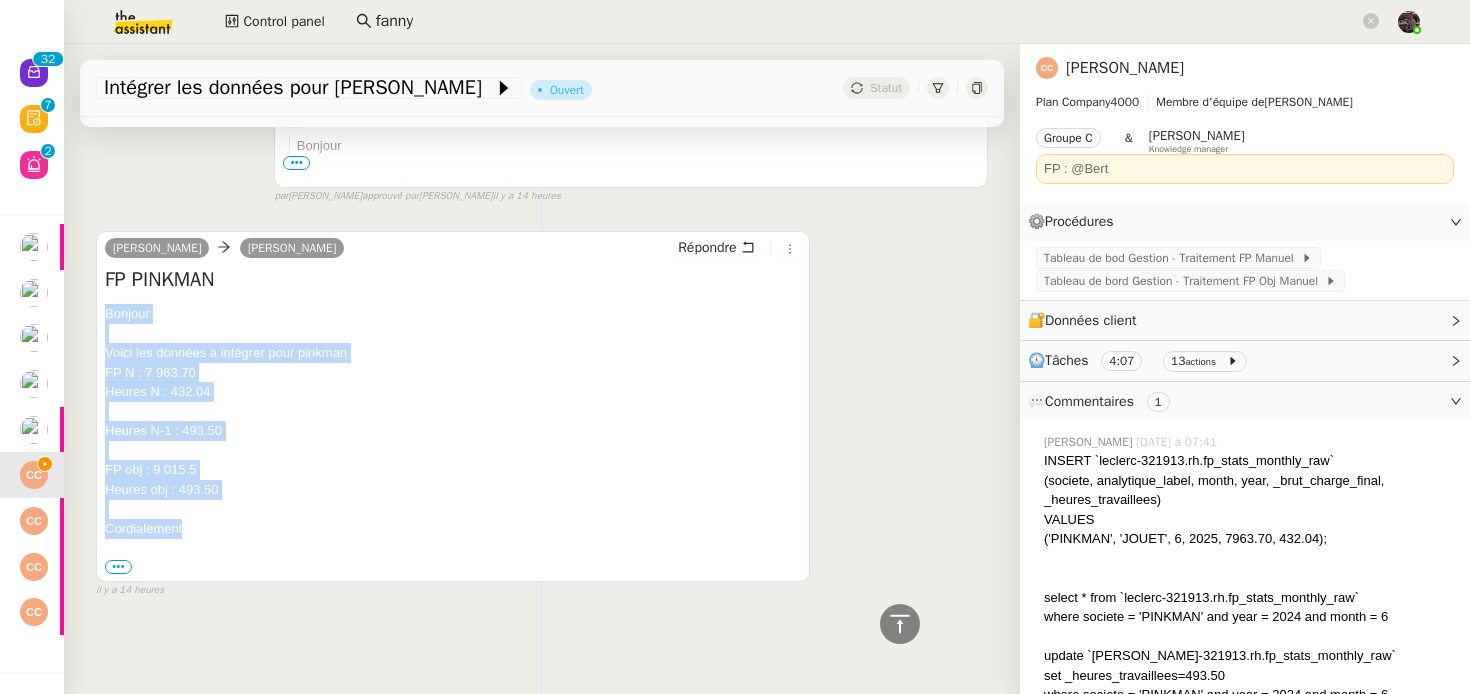 scroll, scrollTop: 812, scrollLeft: 0, axis: vertical 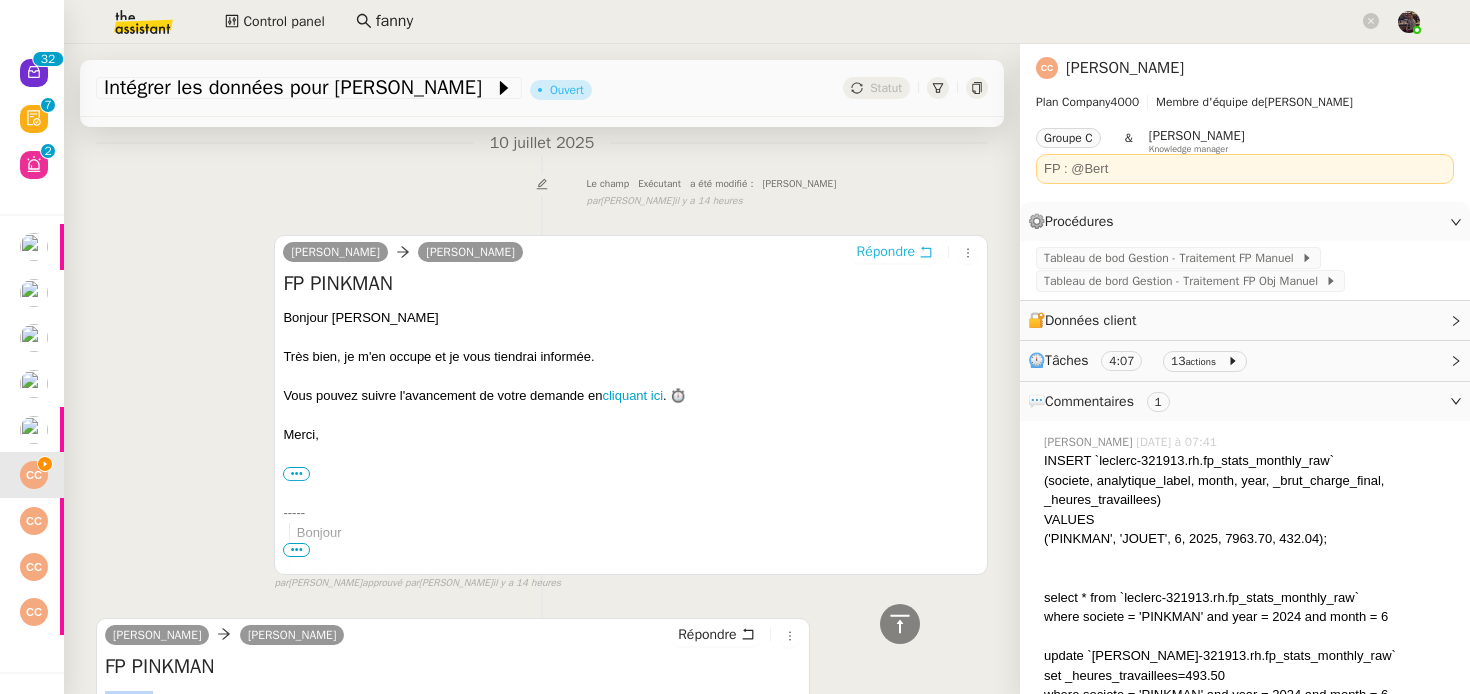 click on "Répondre" at bounding box center [895, 252] 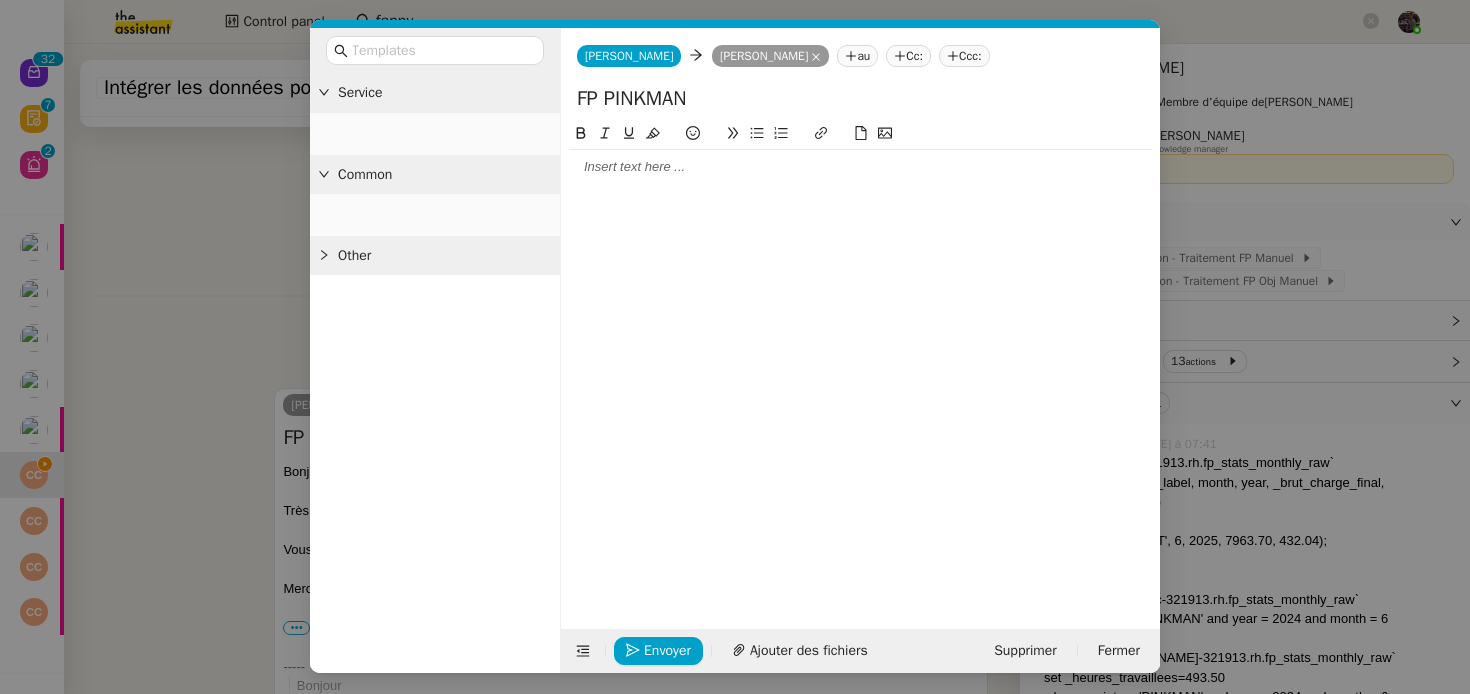 scroll, scrollTop: 965, scrollLeft: 0, axis: vertical 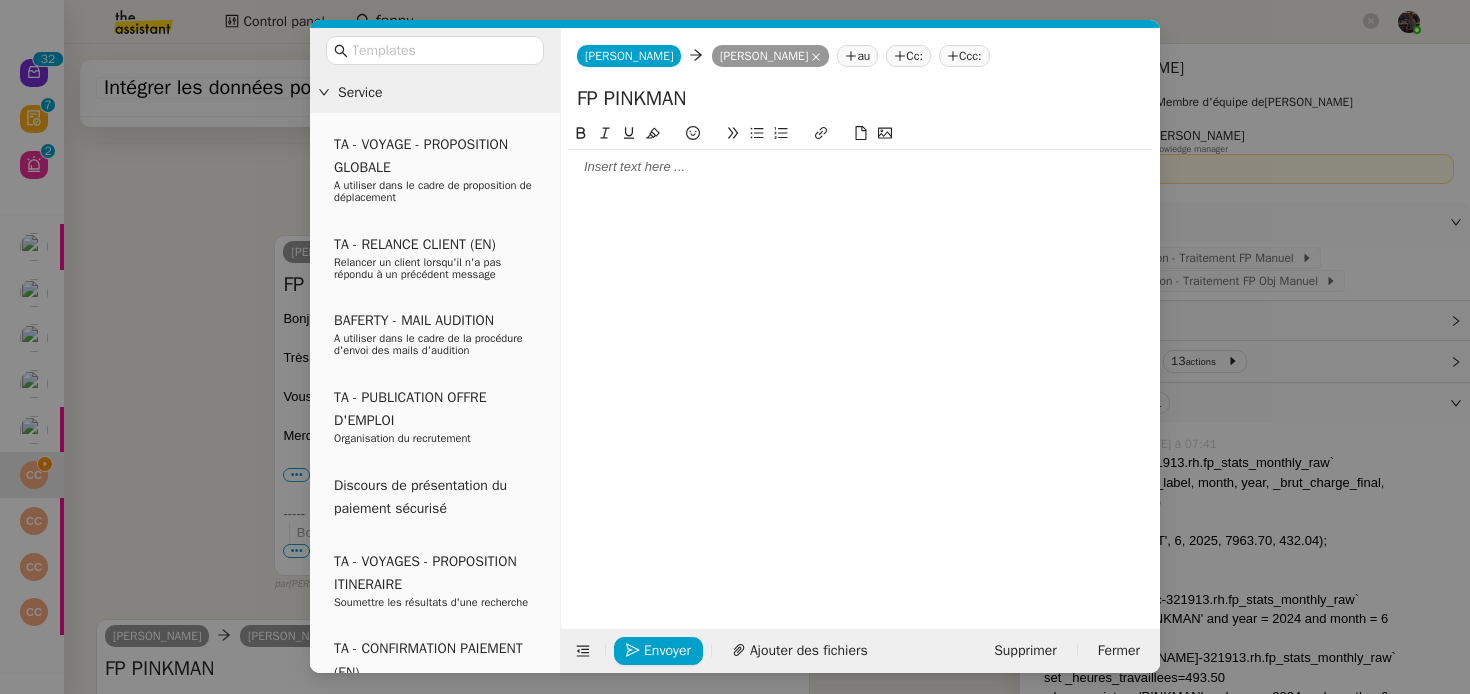 click 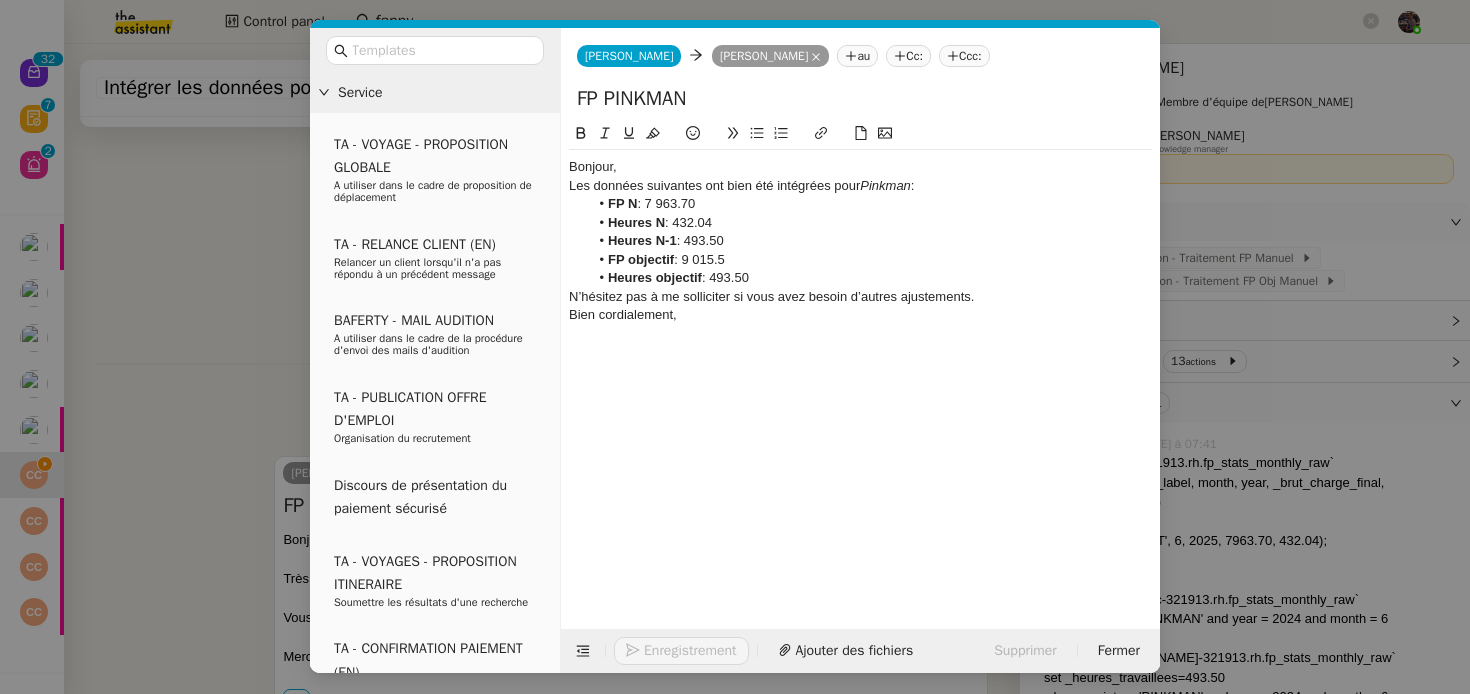 scroll, scrollTop: 1186, scrollLeft: 0, axis: vertical 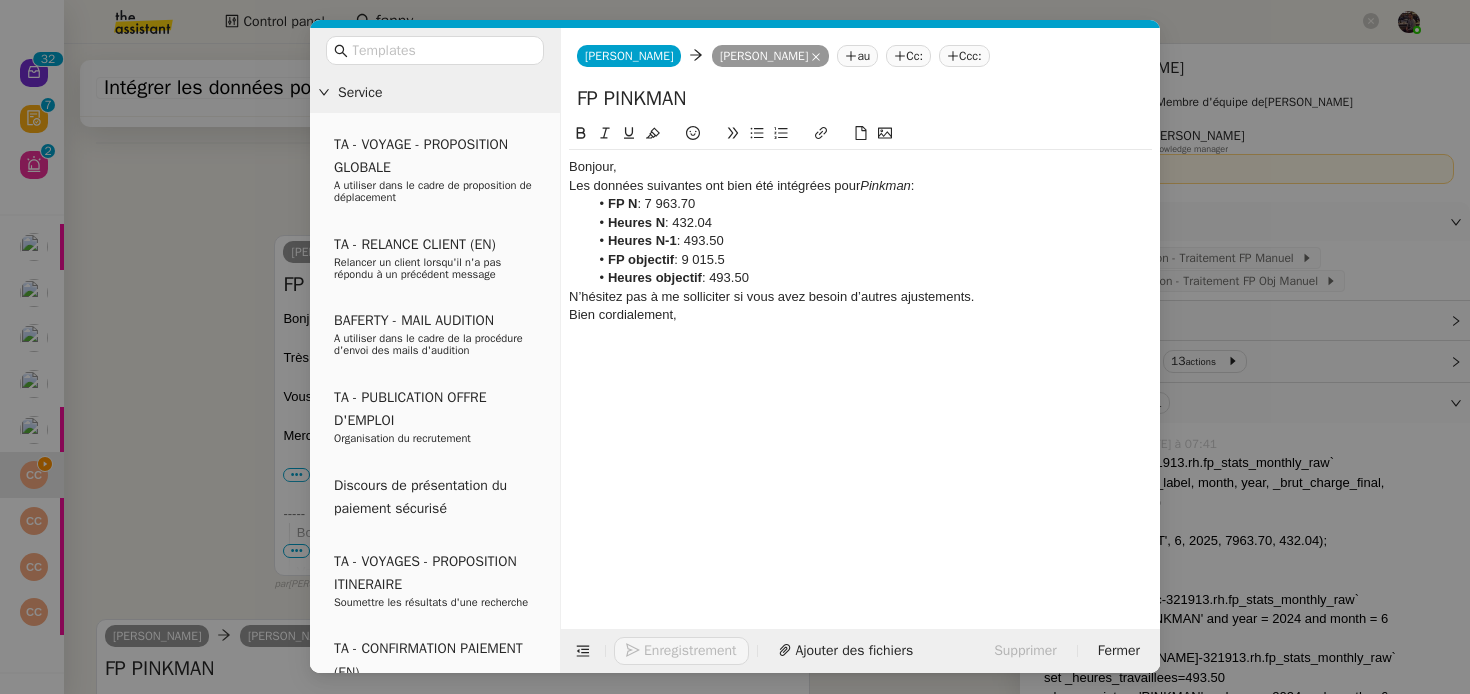 click on "Bonjour," 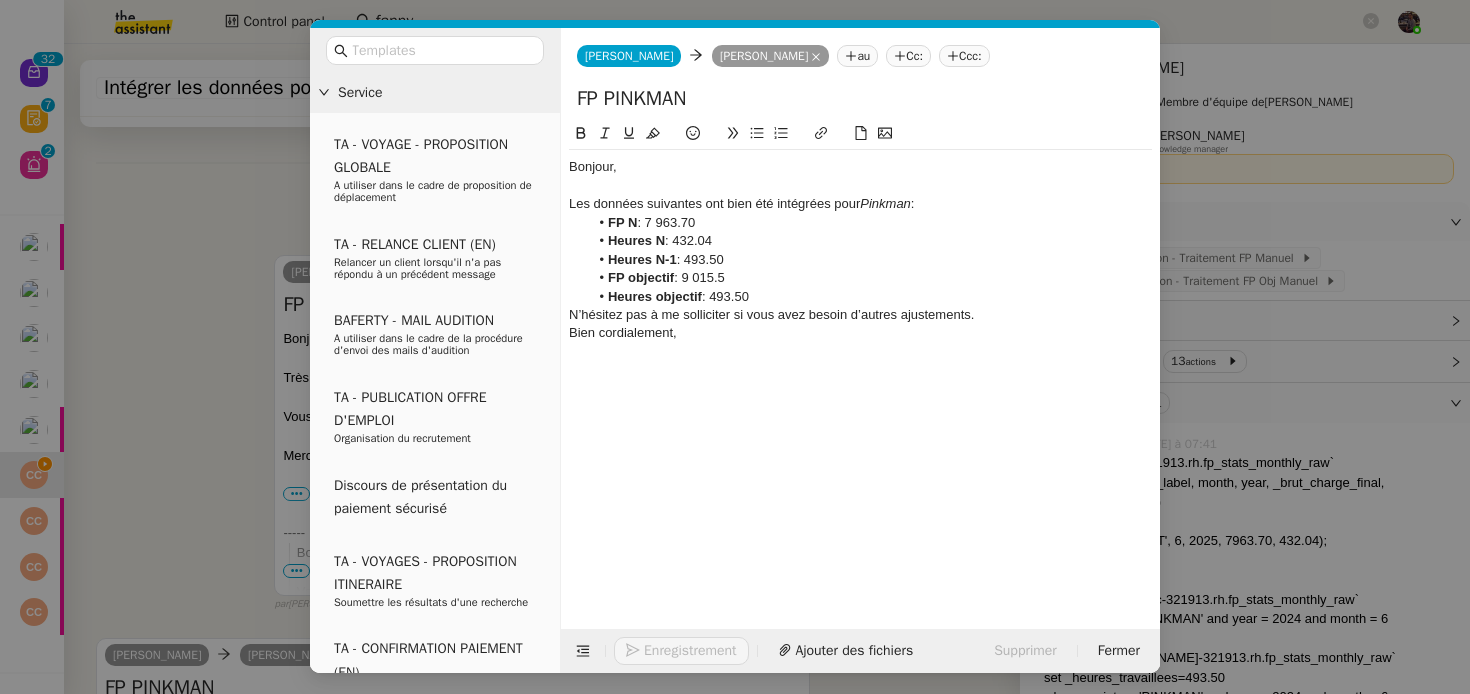 scroll, scrollTop: 1205, scrollLeft: 0, axis: vertical 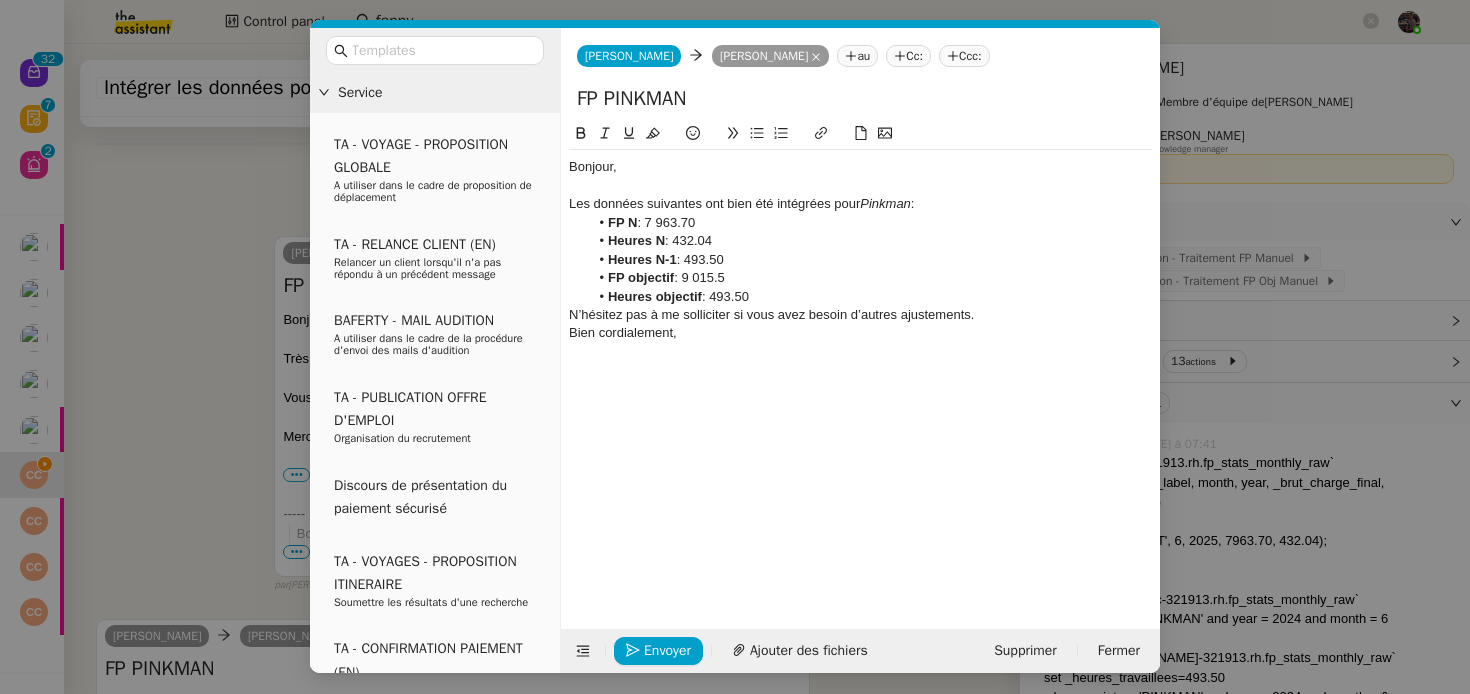click on "N’hésitez pas à me solliciter si vous avez besoin d’autres ajustements." 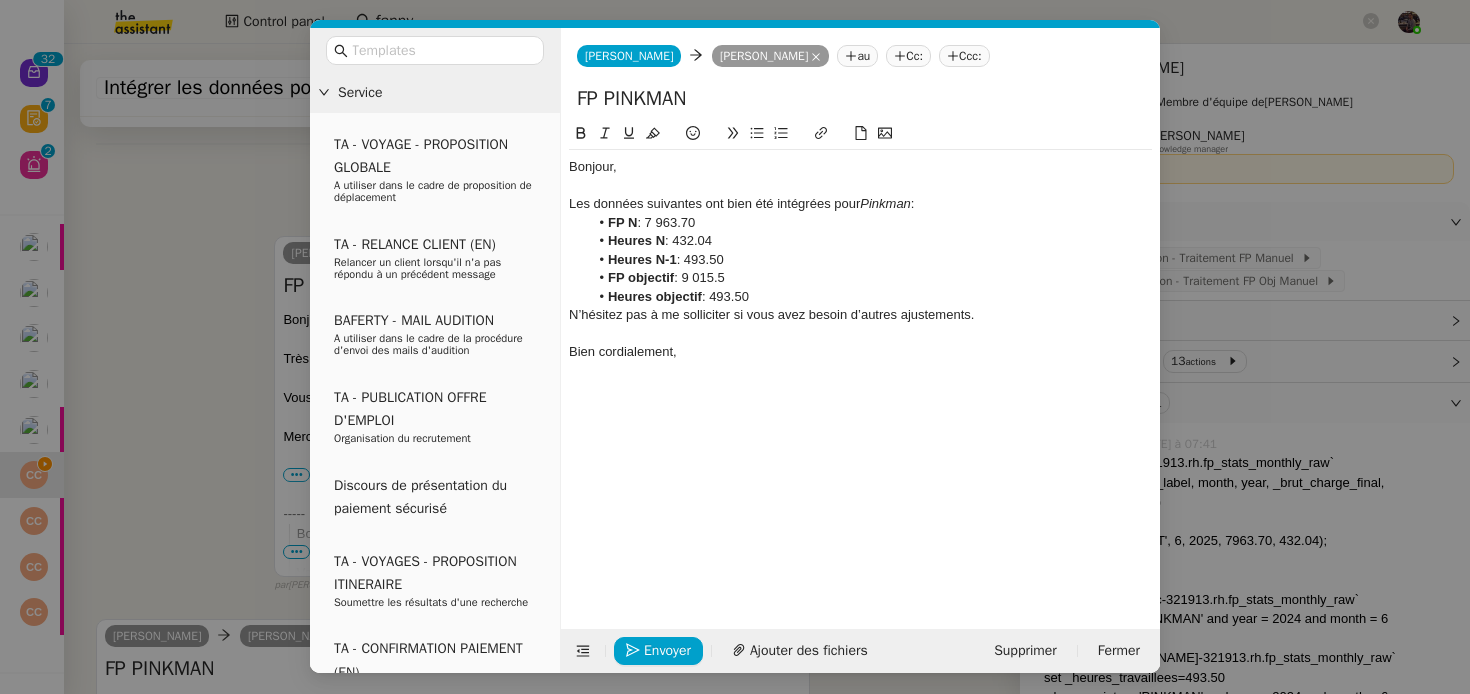 scroll, scrollTop: 1225, scrollLeft: 0, axis: vertical 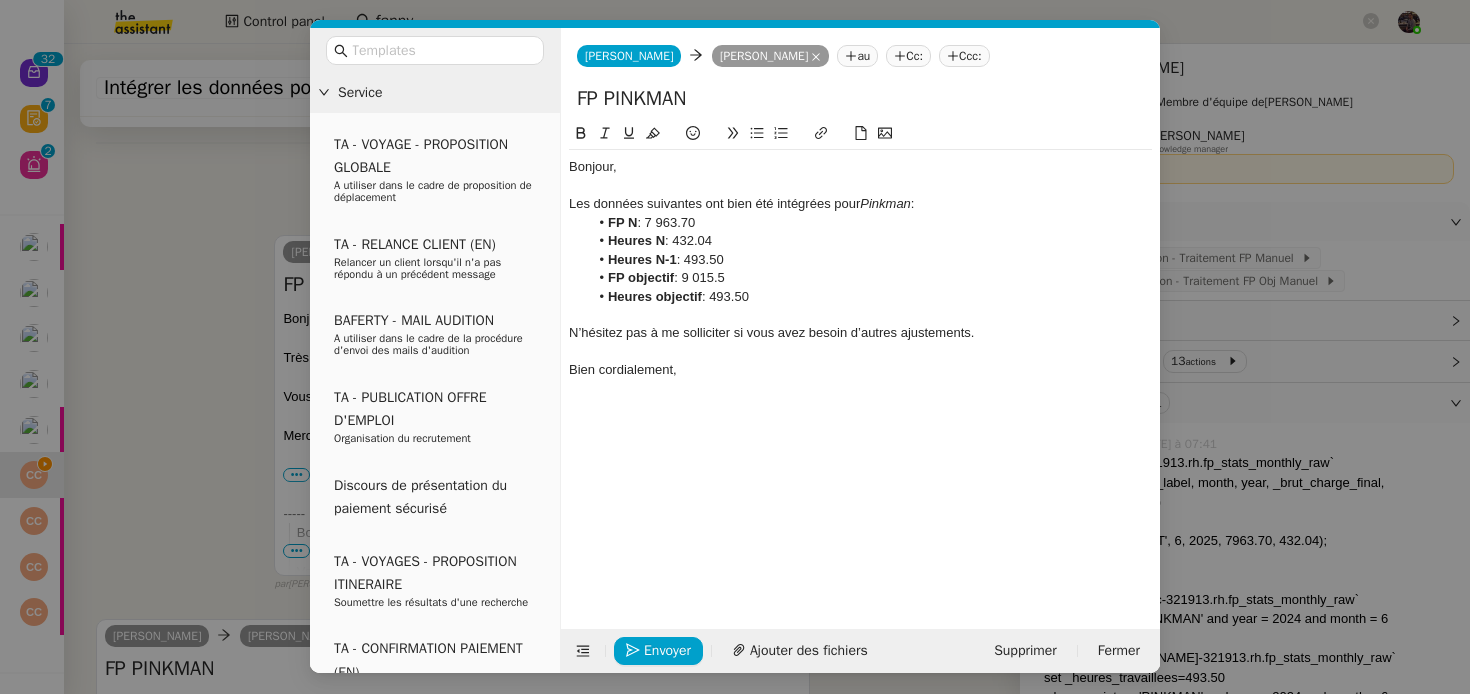 click on "Service TA - VOYAGE - PROPOSITION GLOBALE    A utiliser dans le cadre de proposition de déplacement TA - RELANCE CLIENT (EN)    Relancer un client lorsqu'il n'a pas répondu à un précédent message BAFERTY - MAIL AUDITION    A utiliser dans le cadre de la procédure d'envoi des mails d'audition TA - PUBLICATION OFFRE D'EMPLOI     Organisation du recrutement Discours de présentation du paiement sécurisé    TA - VOYAGES - PROPOSITION ITINERAIRE    Soumettre les résultats d'une recherche TA - CONFIRMATION PAIEMENT (EN)    Confirmer avec le client de modèle de transaction - Attention Plan Pro nécessaire. TA - COURRIER EXPEDIE (recommandé)    A utiliser dans le cadre de l'envoi d'un courrier recommandé TA - PARTAGE DE CALENDRIER (EN)    A utiliser pour demander au client de partager son calendrier afin de faciliter l'accès et la gestion PSPI - Appel de fonds MJL    A utiliser dans le cadre de la procédure d'appel de fonds MJL TA - RELANCE CLIENT    TA - AR PROCEDURES        21 YIELD" at bounding box center (735, 347) 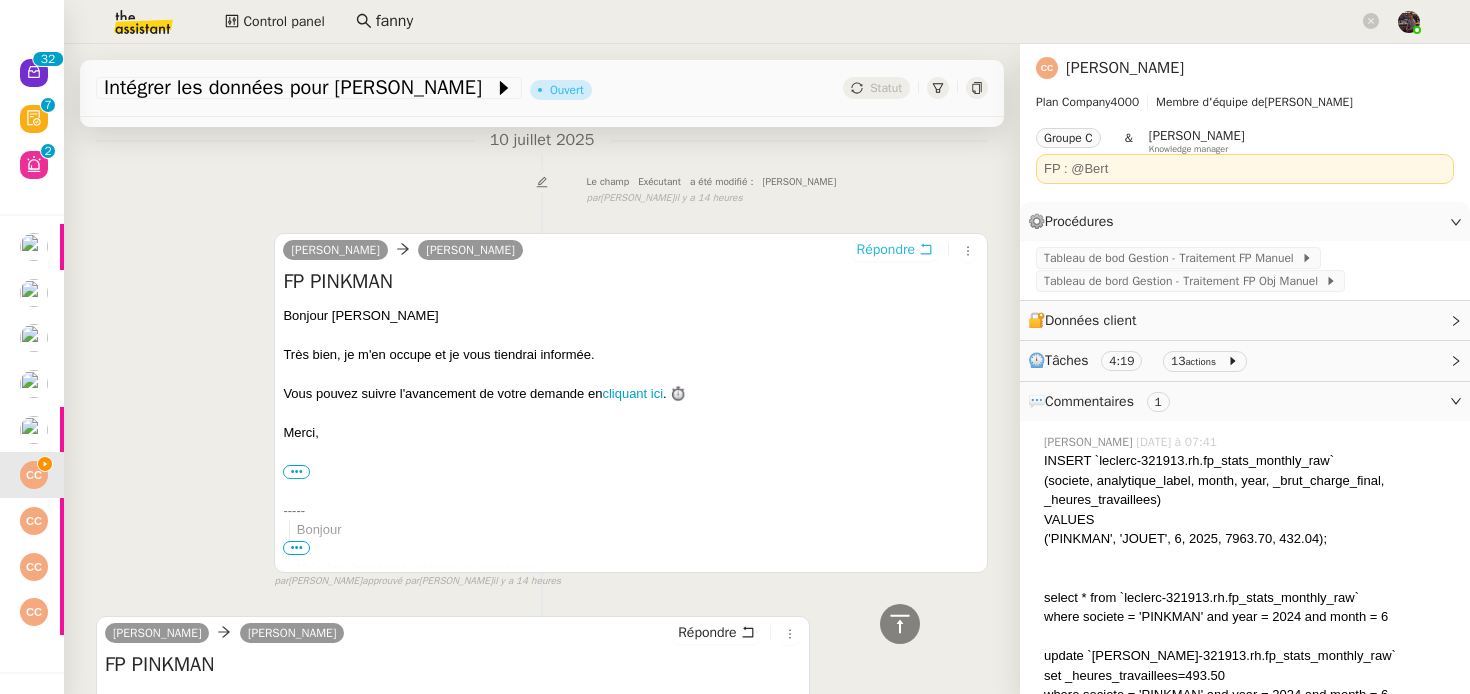 scroll, scrollTop: 0, scrollLeft: 0, axis: both 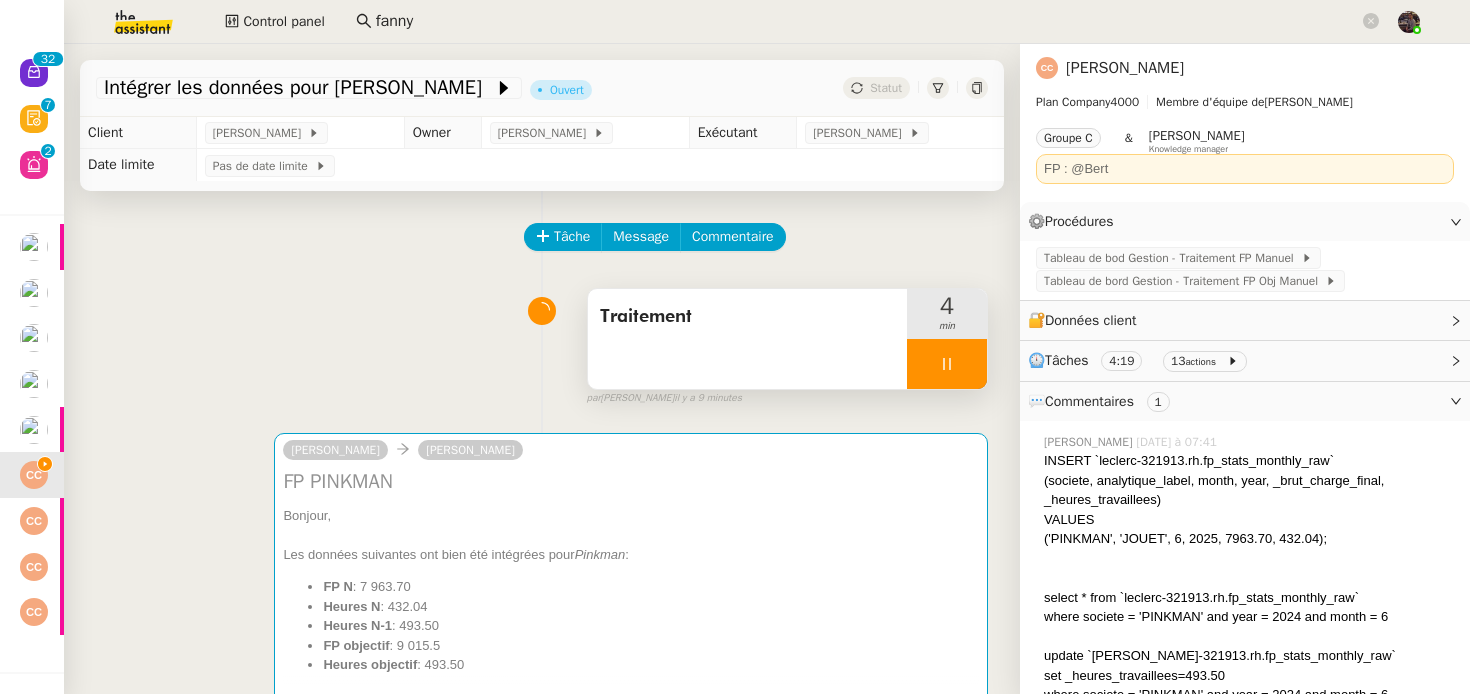 click at bounding box center (947, 364) 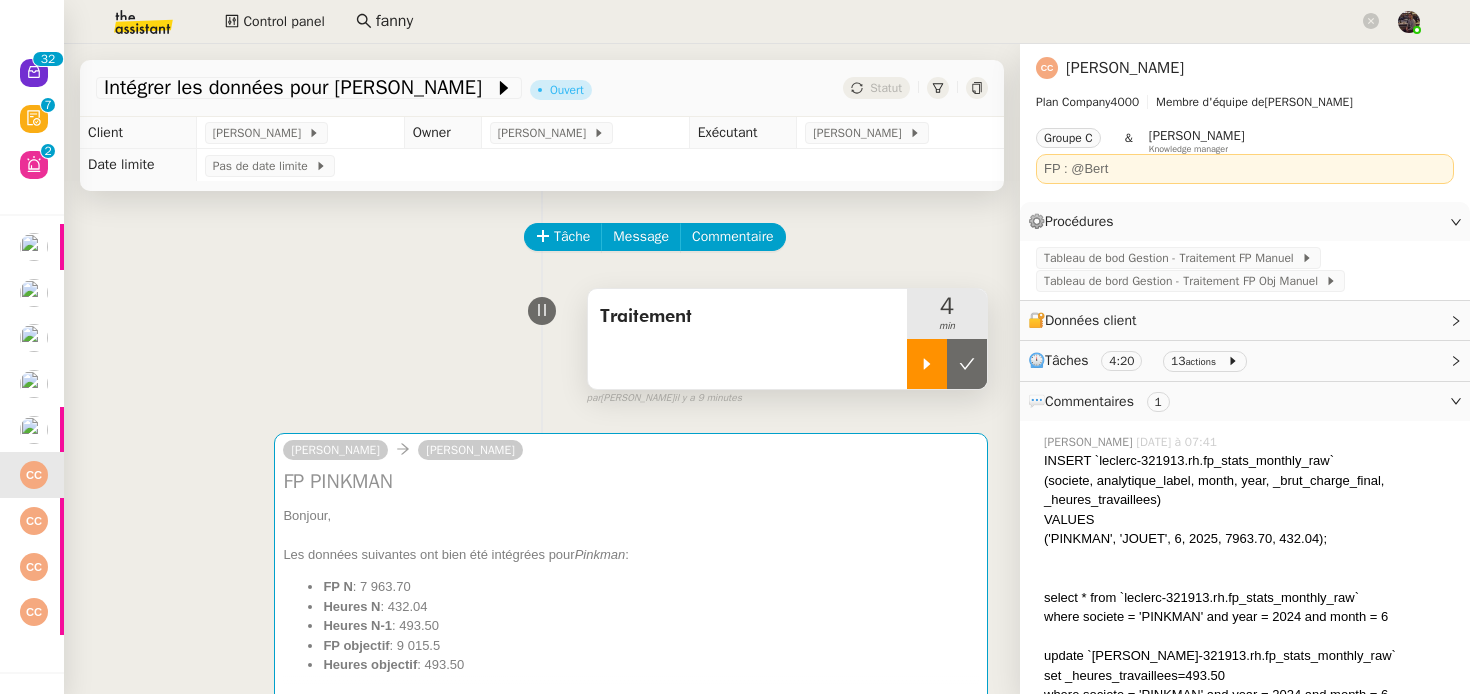 click at bounding box center (967, 364) 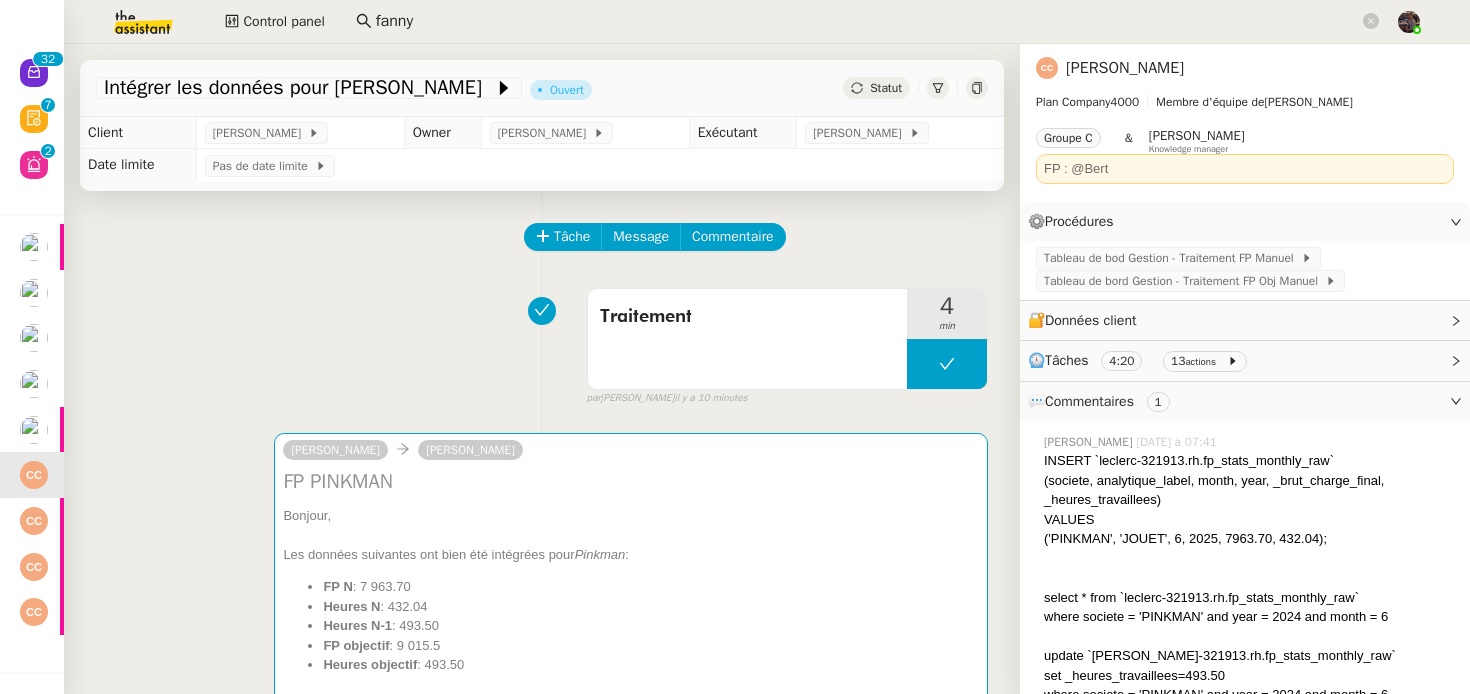click on "Traitement     4 min false par   [PERSON_NAME]   il y a 10 minutes" at bounding box center [542, 343] 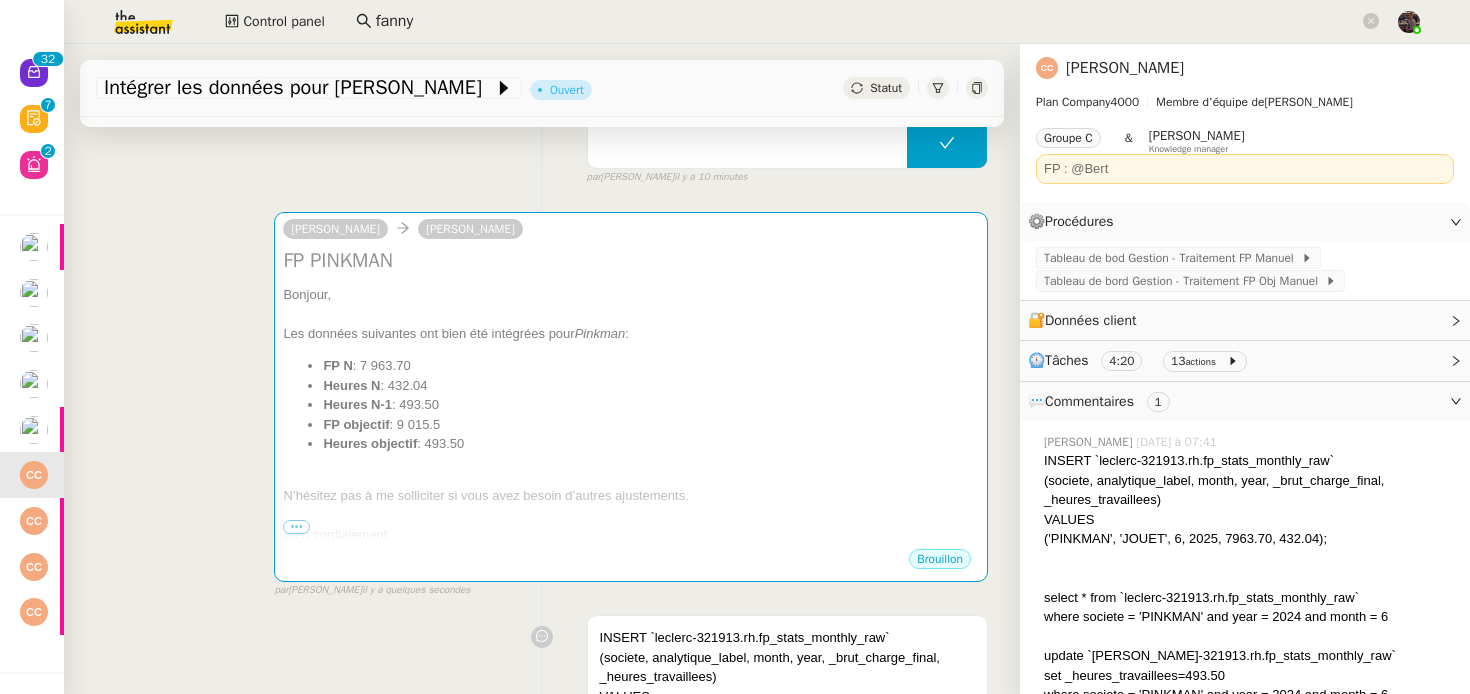 scroll, scrollTop: 219, scrollLeft: 0, axis: vertical 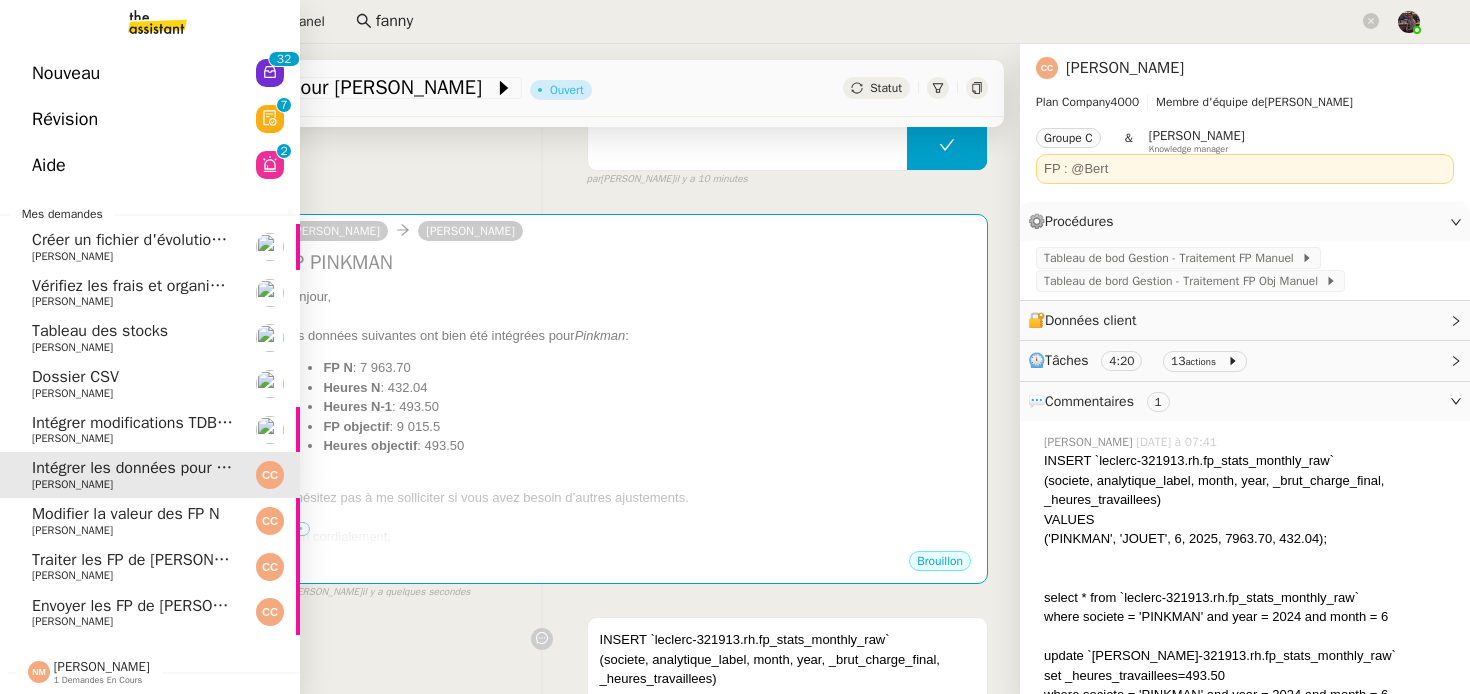click on "Modifier la valeur des FP N" 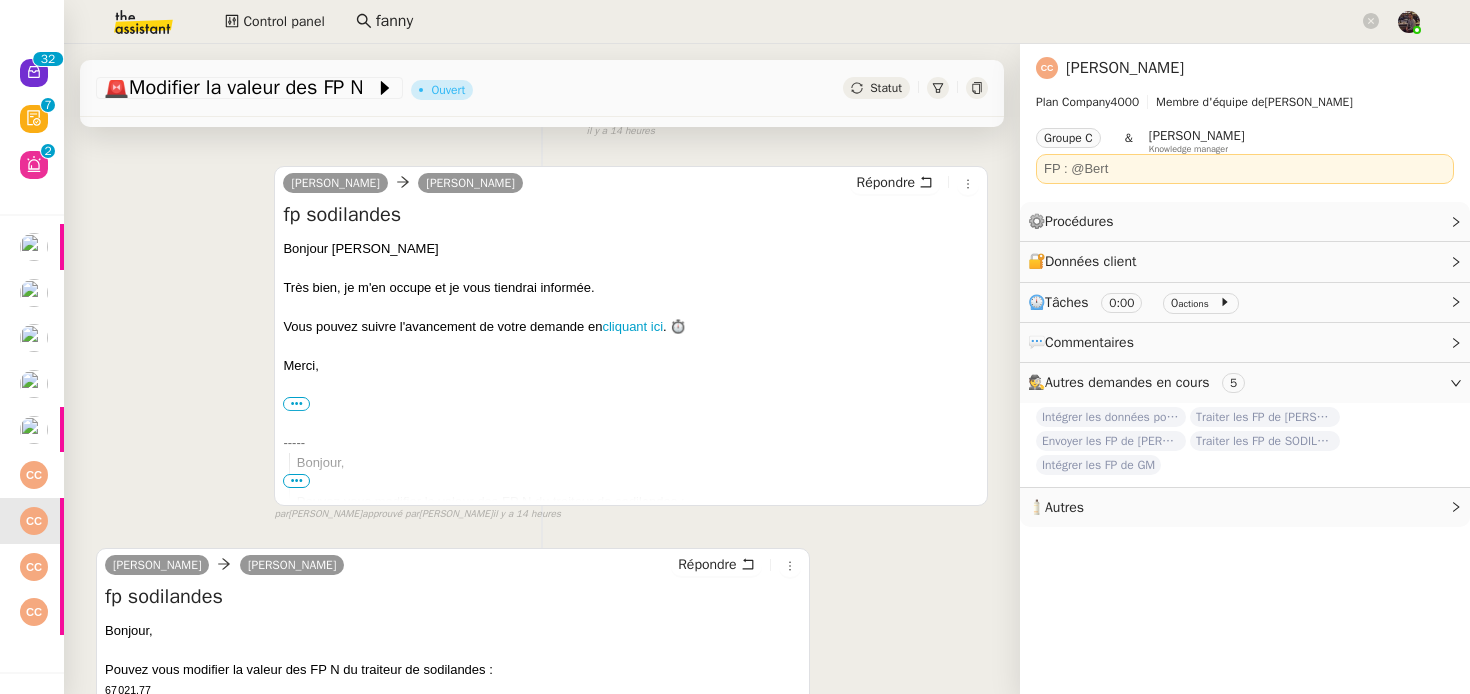 scroll, scrollTop: 480, scrollLeft: 0, axis: vertical 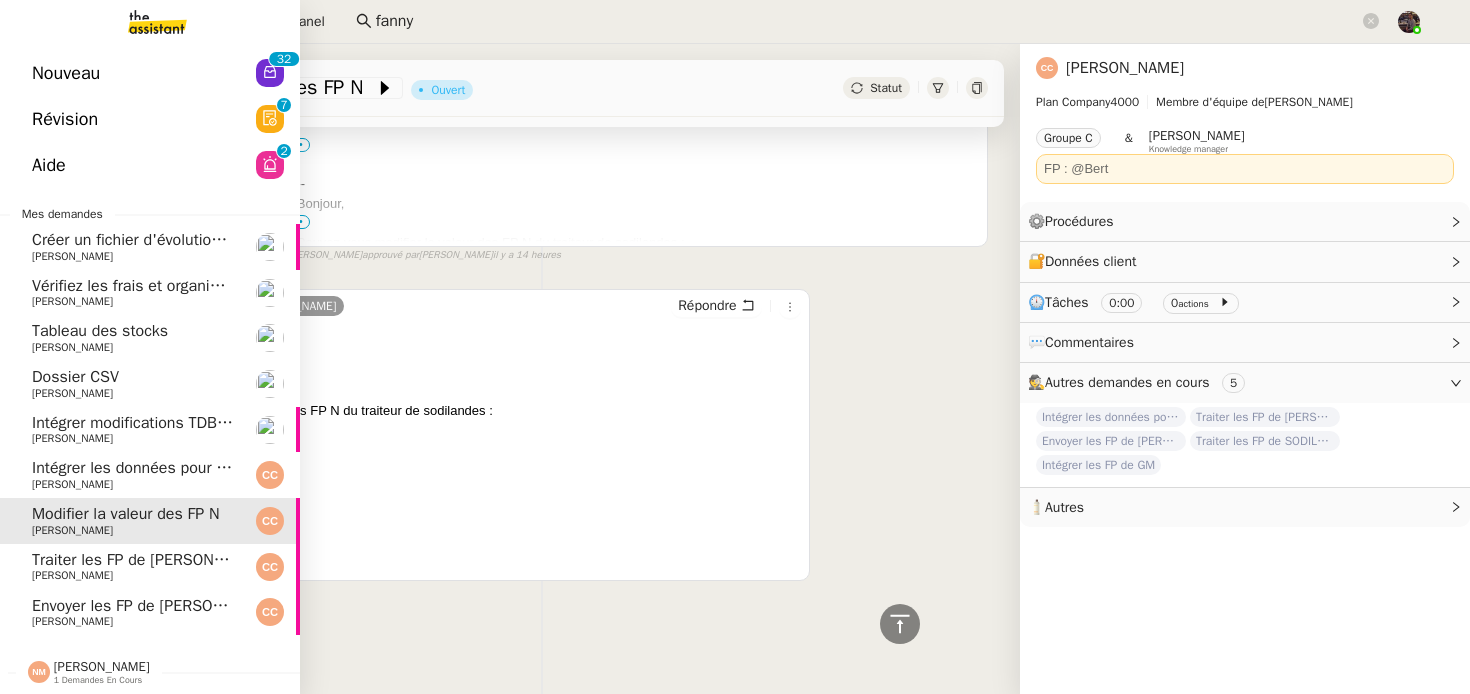 click on "Traiter les FP de [PERSON_NAME]" 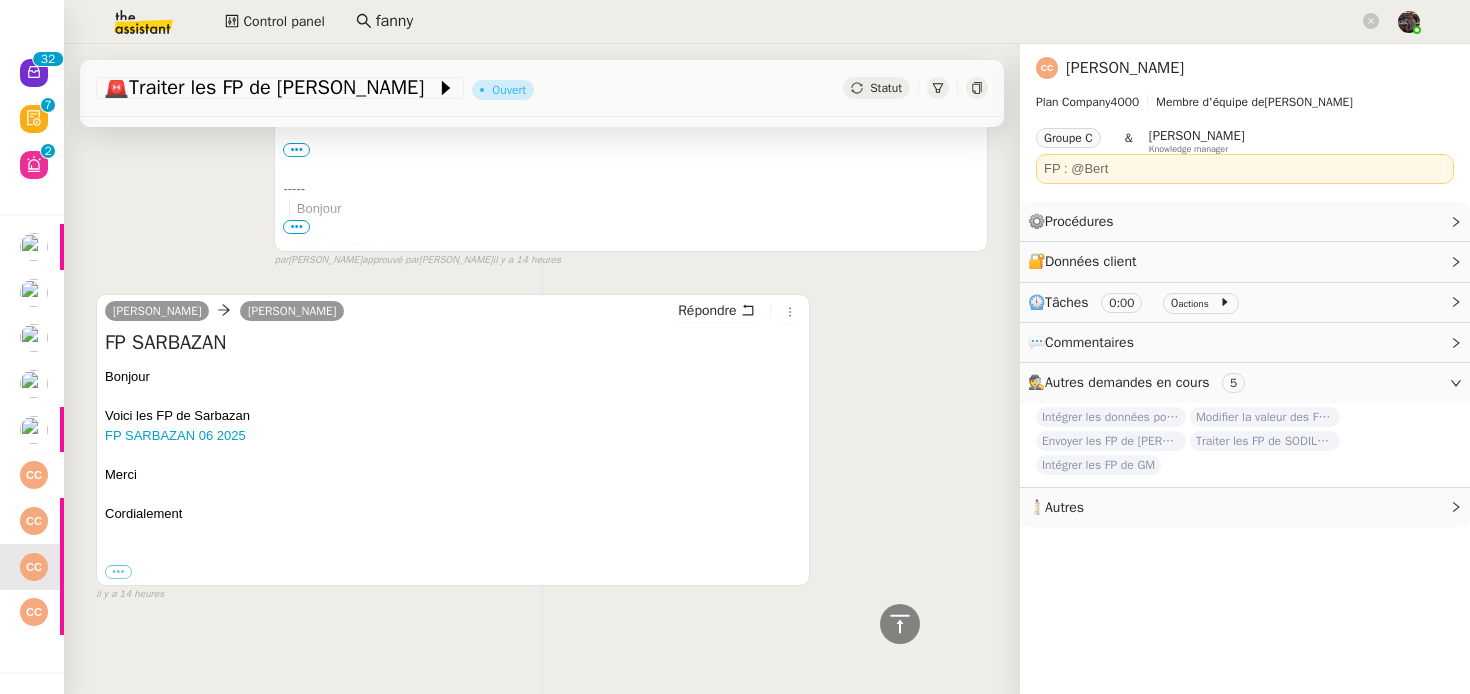 scroll, scrollTop: 0, scrollLeft: 0, axis: both 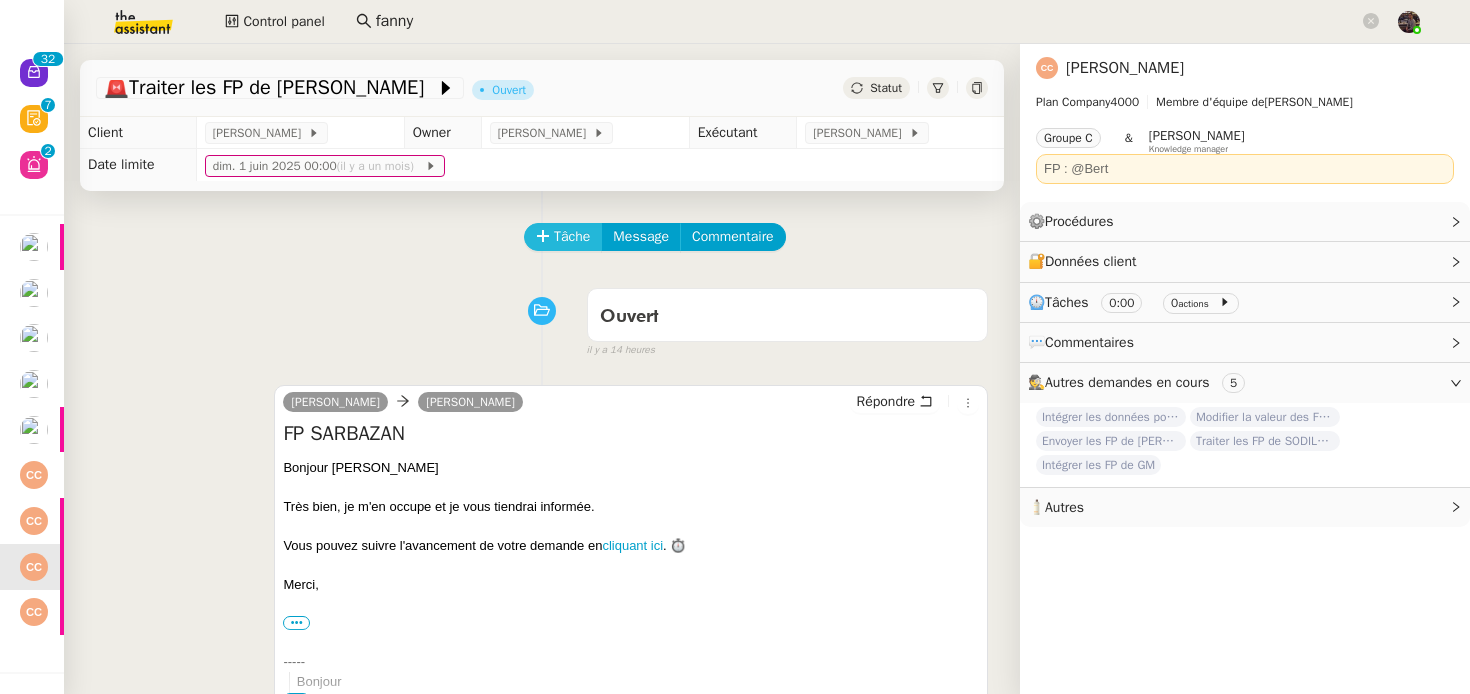 click on "Tâche" 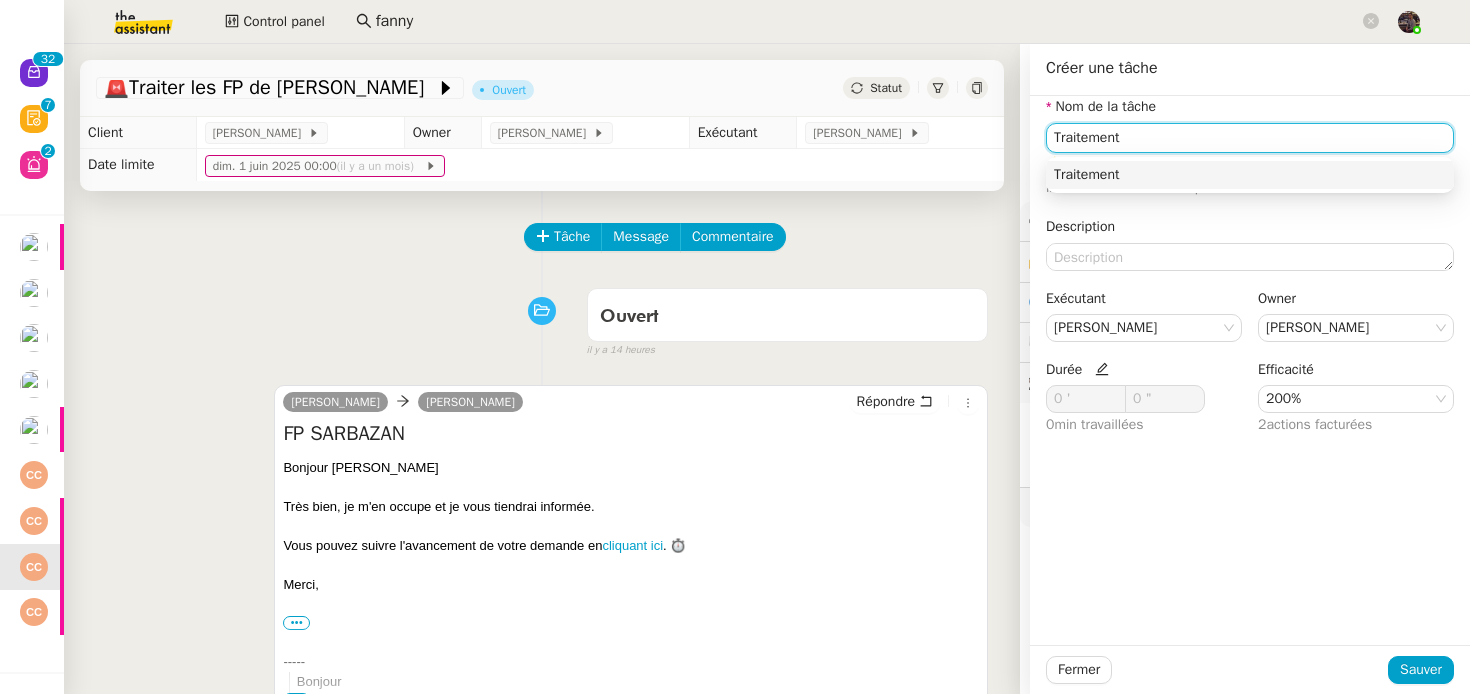 click on "Traitement" at bounding box center (1250, 175) 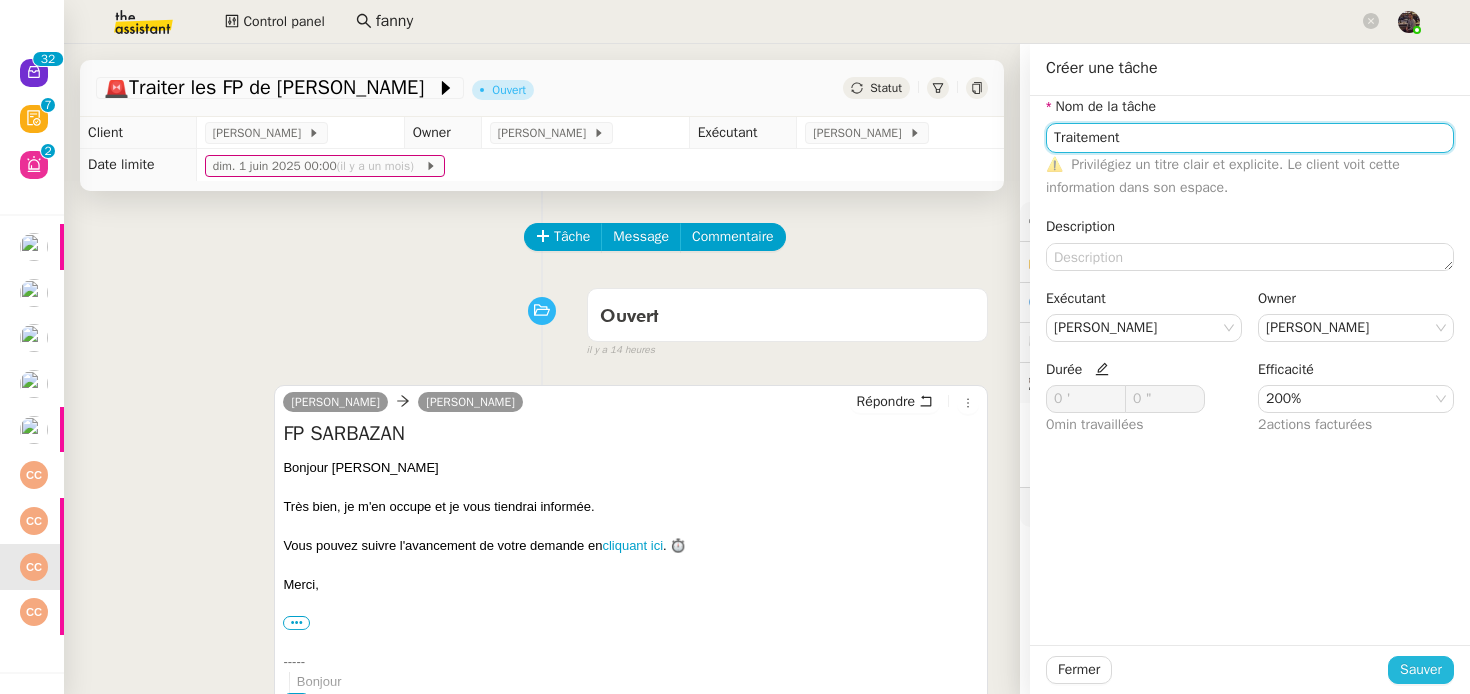 type on "Traitement" 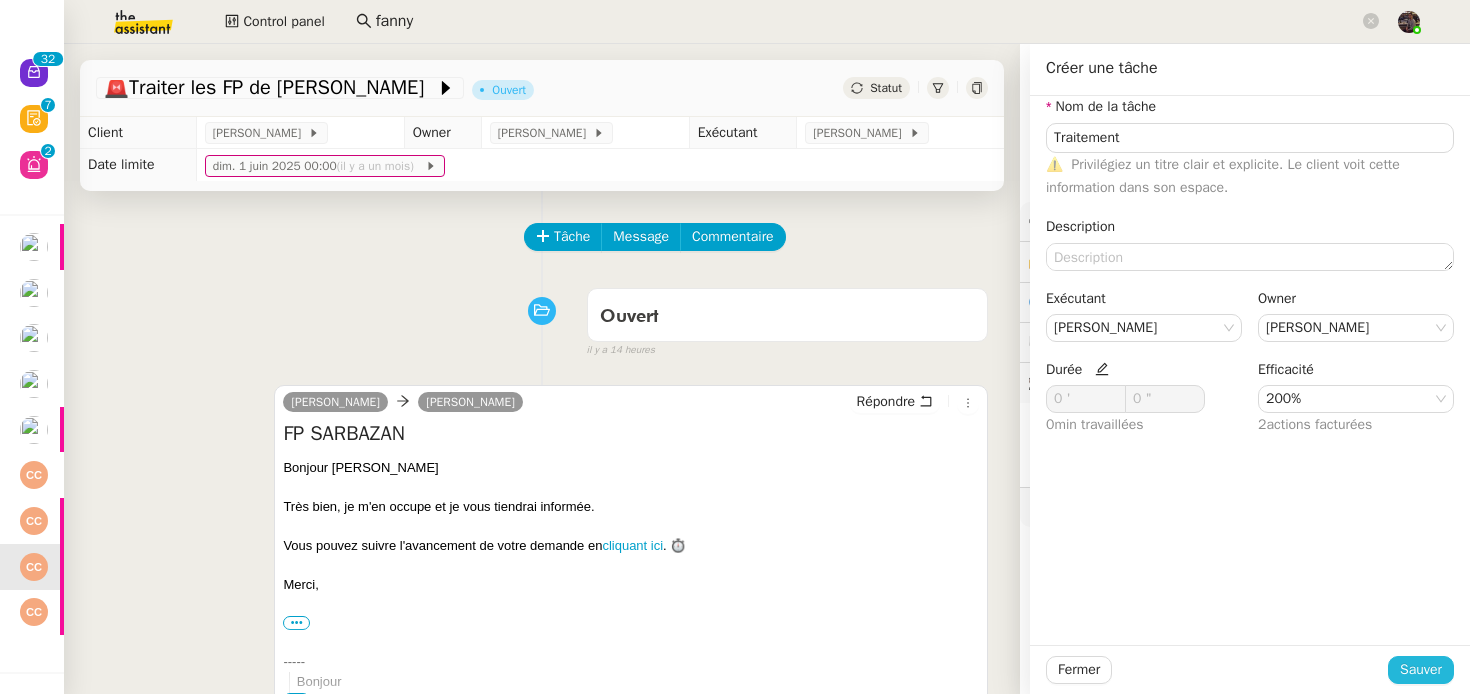 click on "Sauver" 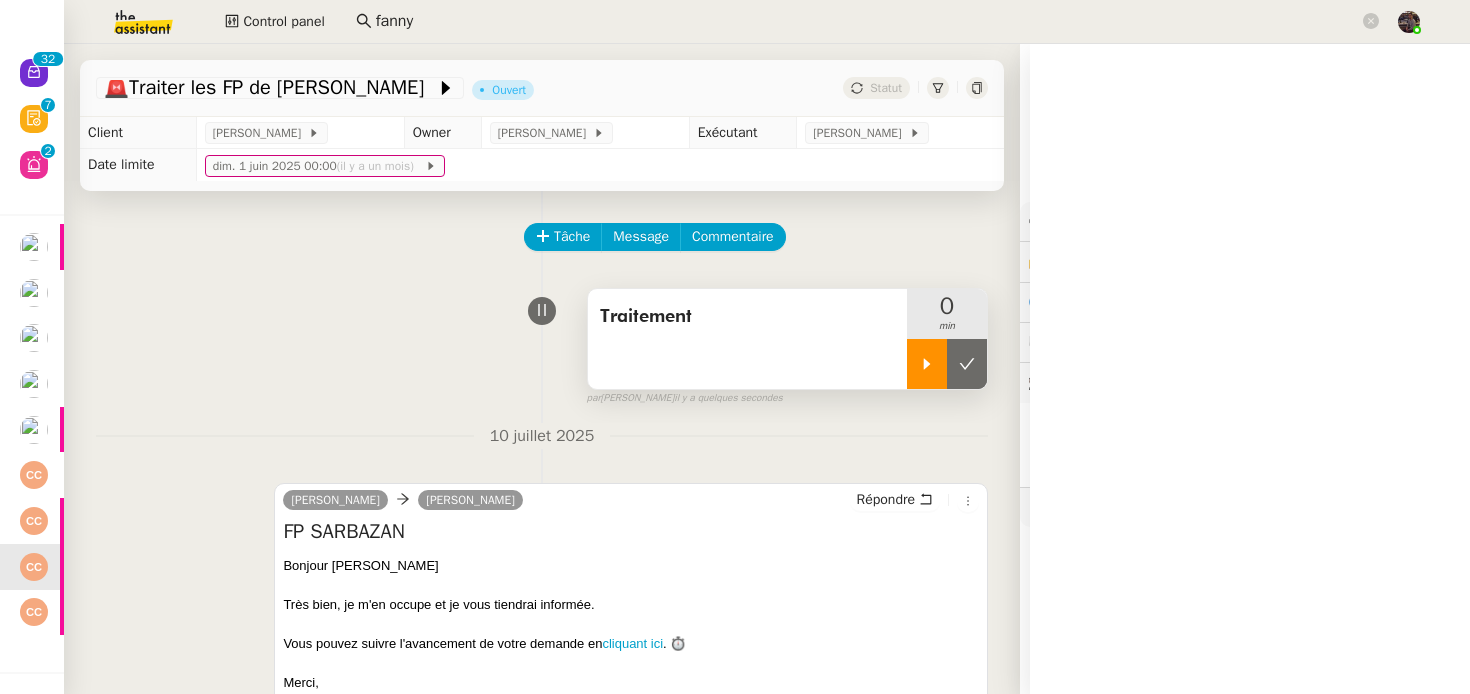 click 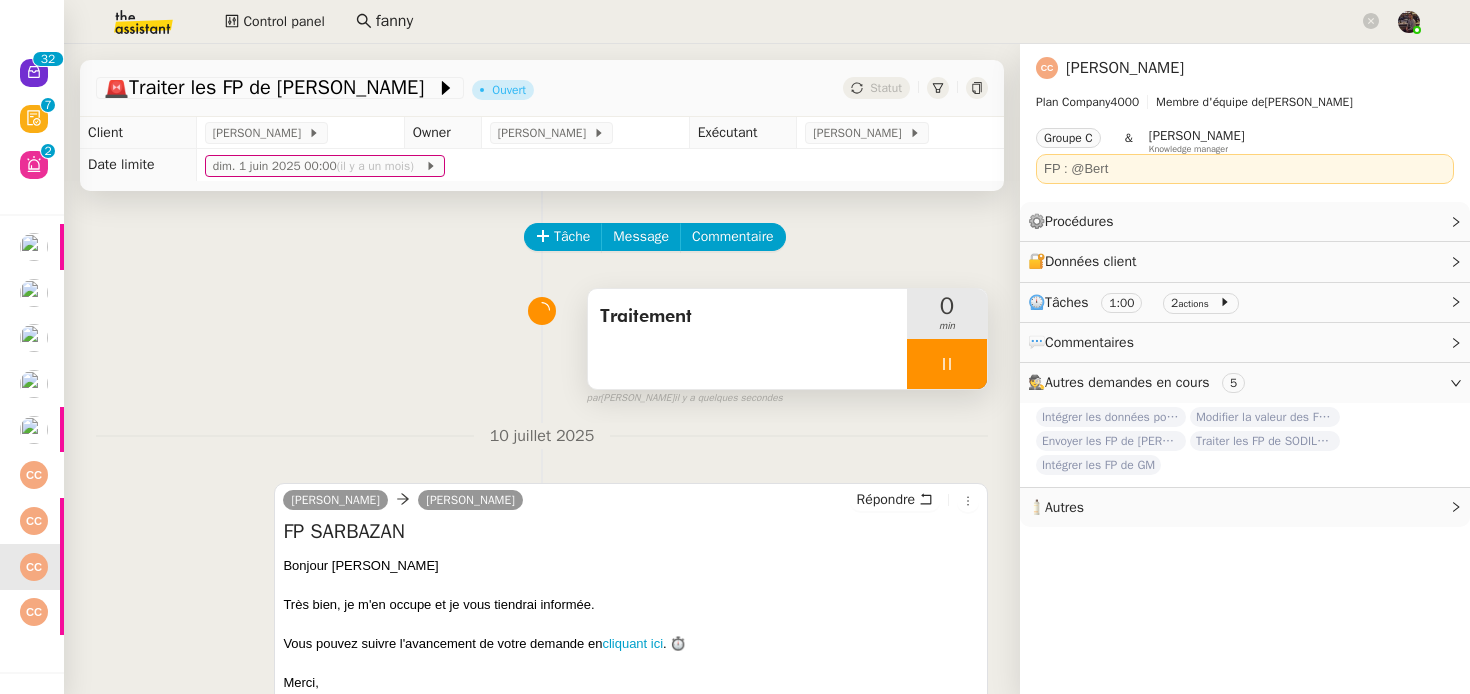 click on "Traitement" at bounding box center (747, 339) 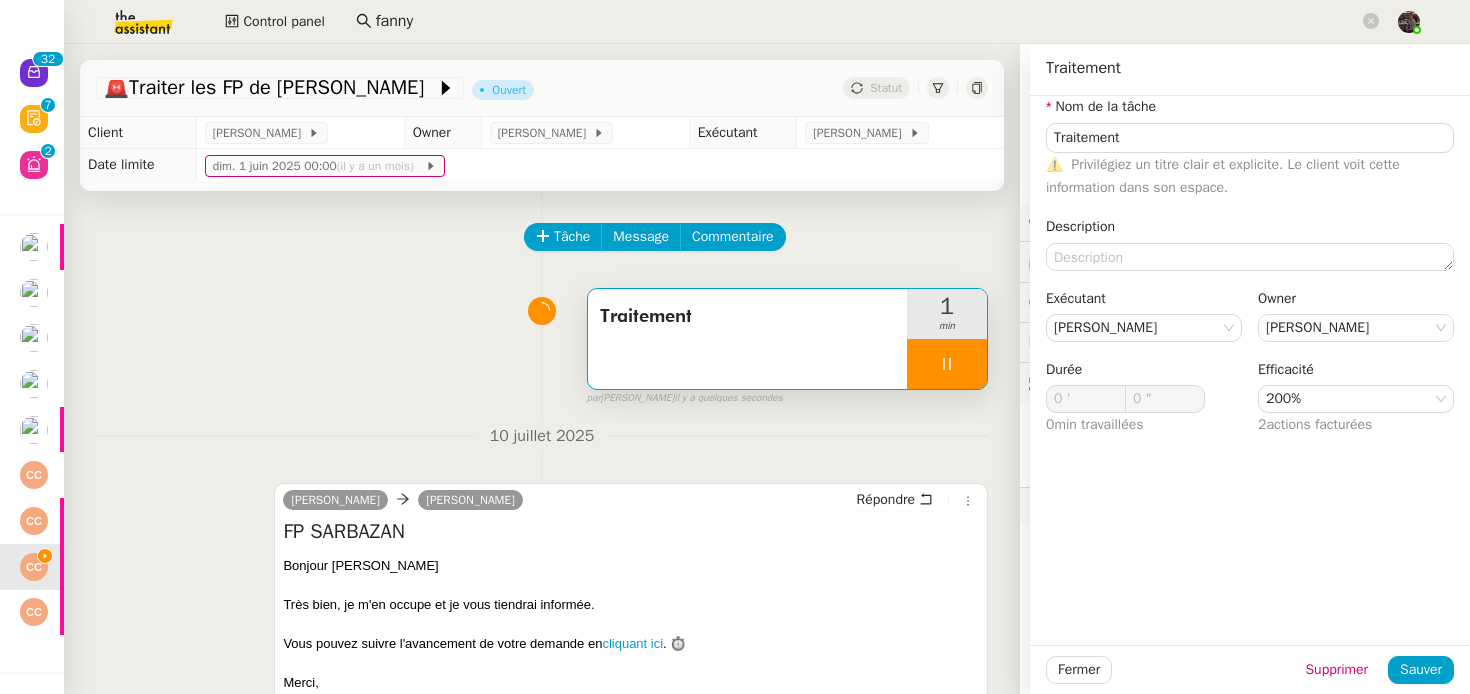 click on "actions facturées" 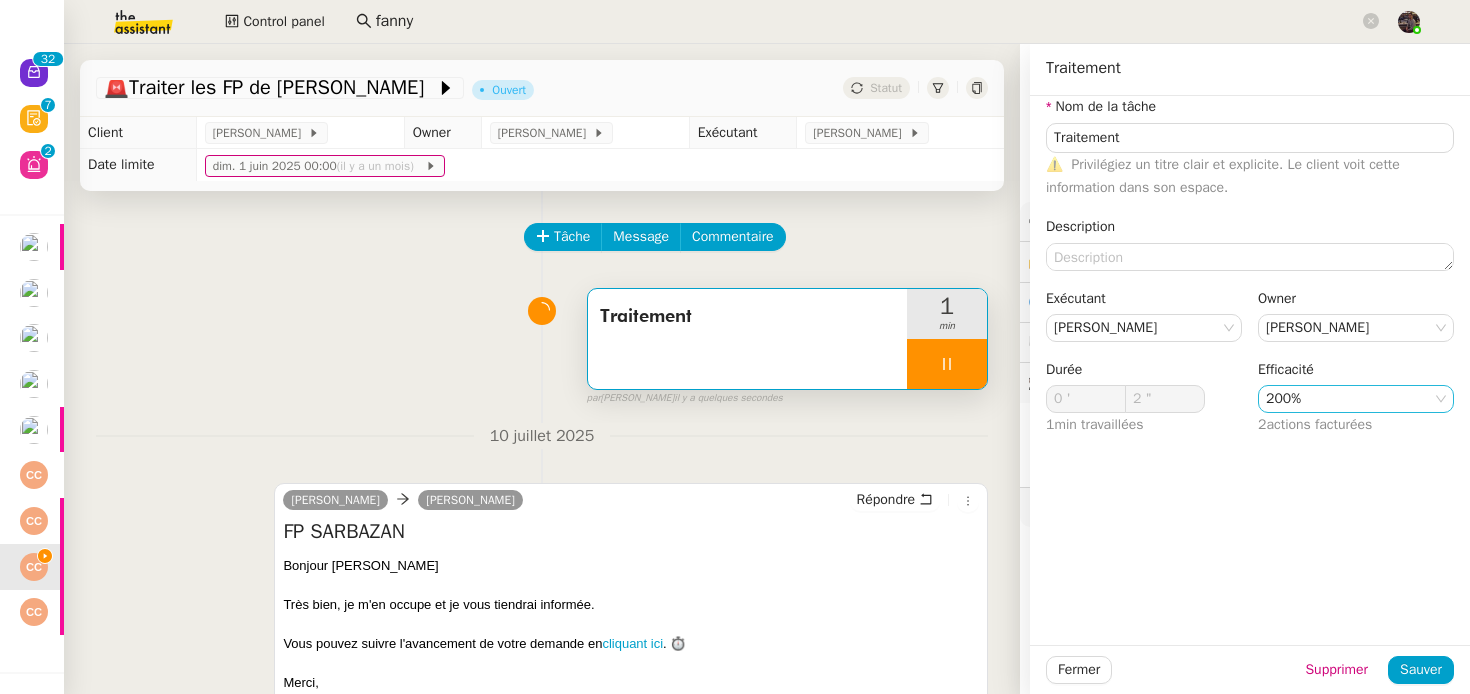click on "200%" 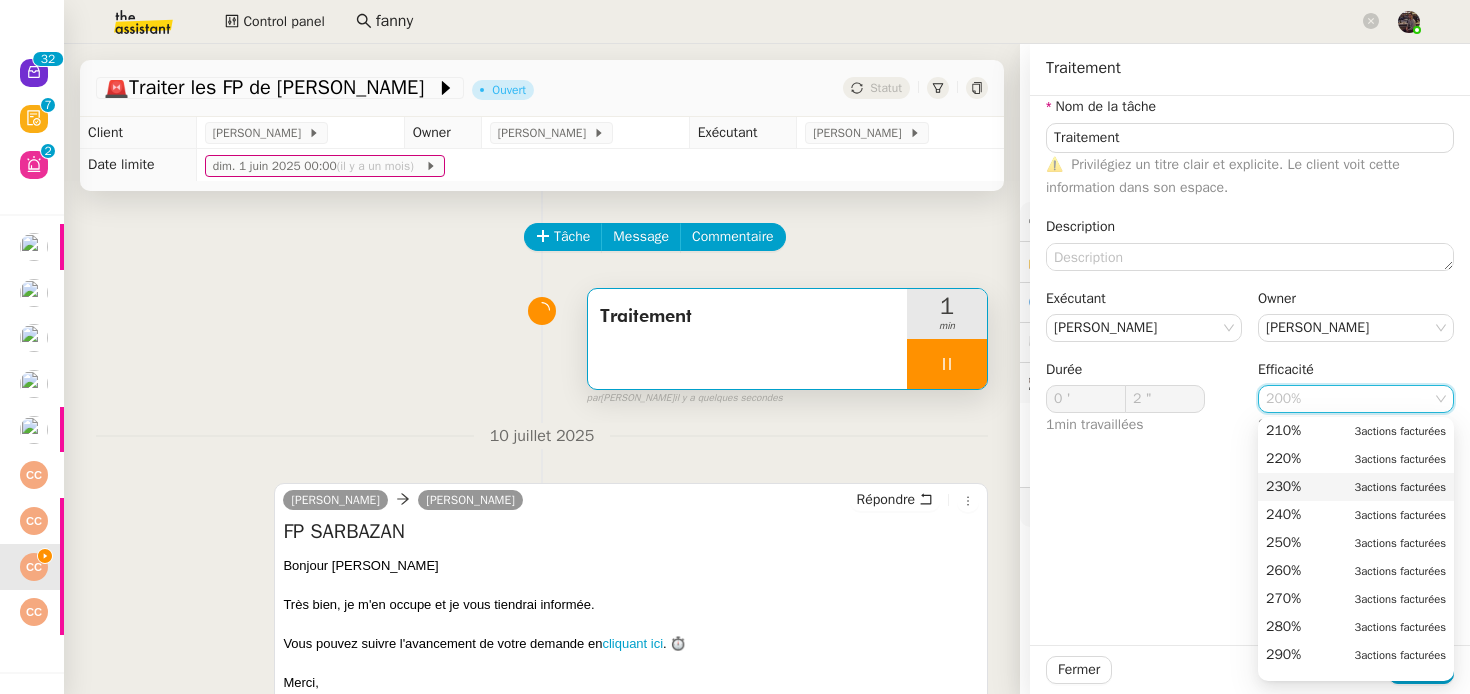 scroll, scrollTop: 736, scrollLeft: 0, axis: vertical 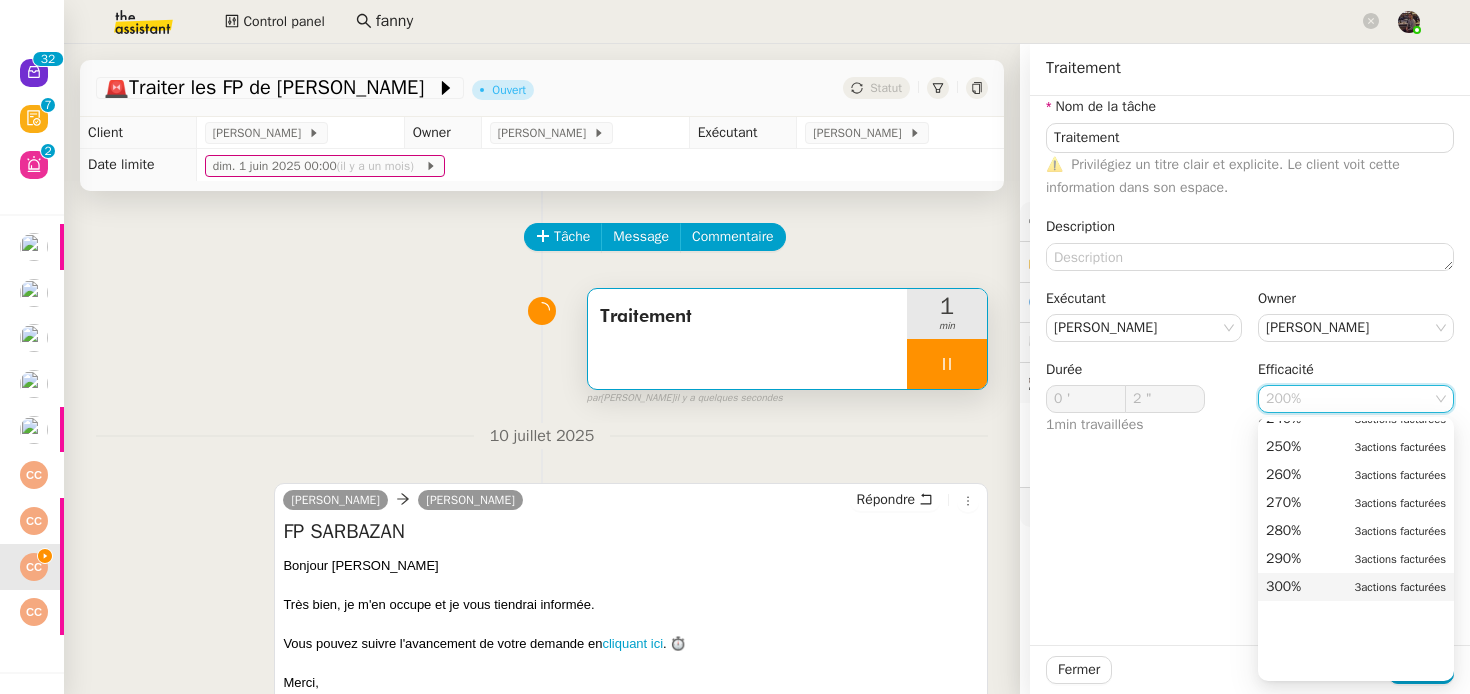 click on "300%  3  actions facturées" at bounding box center [1356, 587] 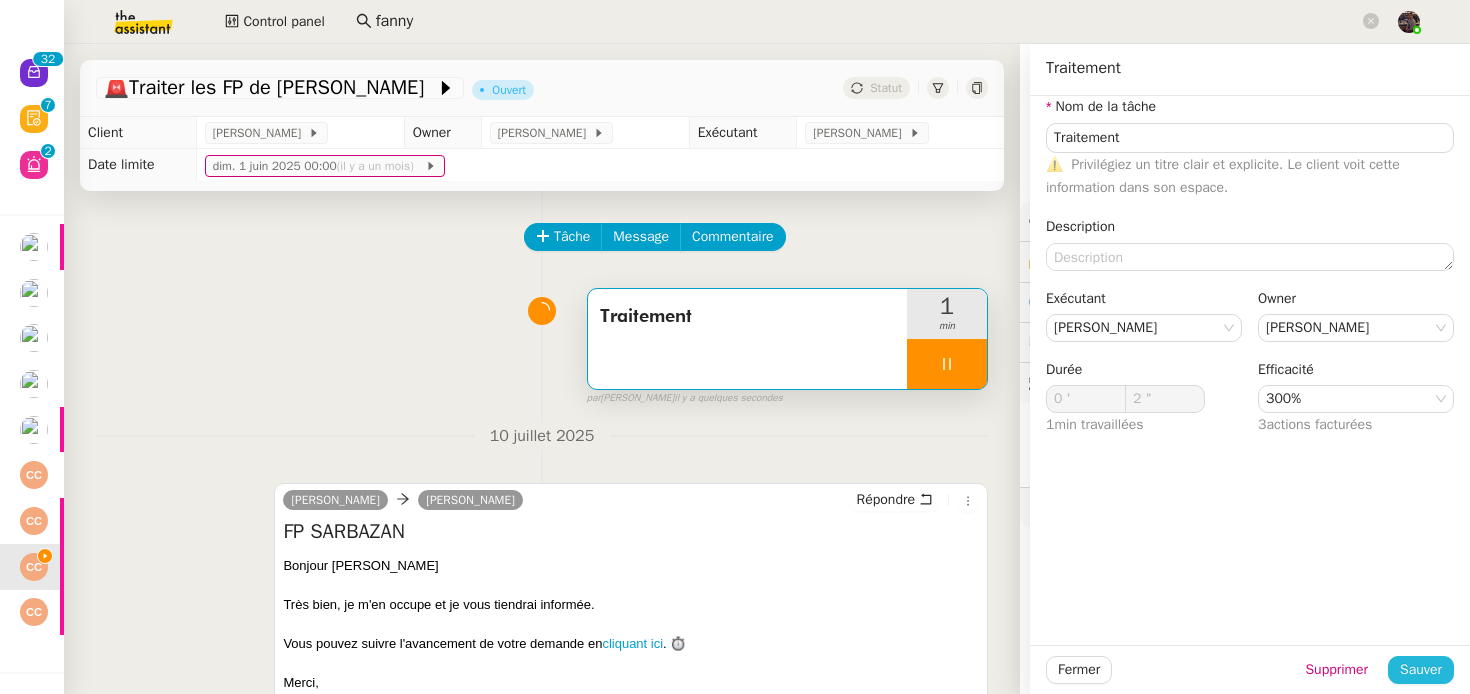 click on "Sauver" 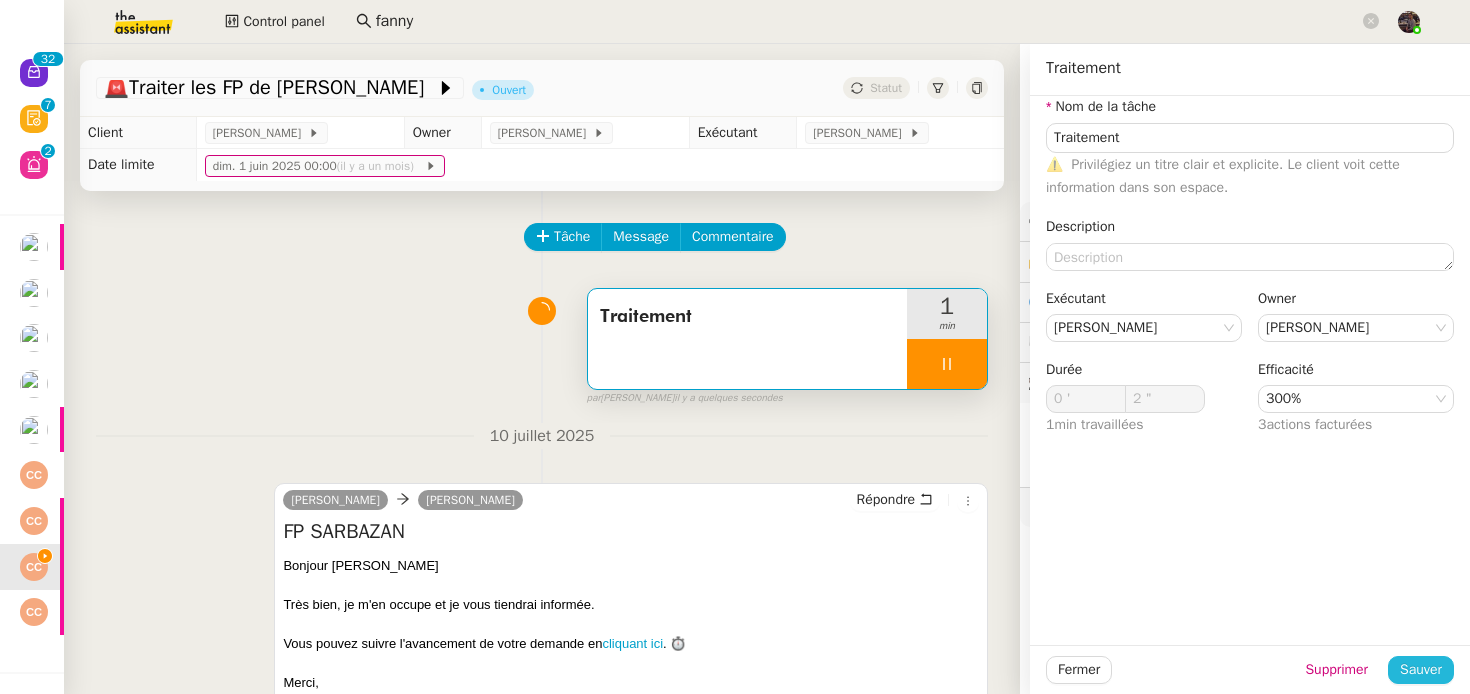type on "3 "" 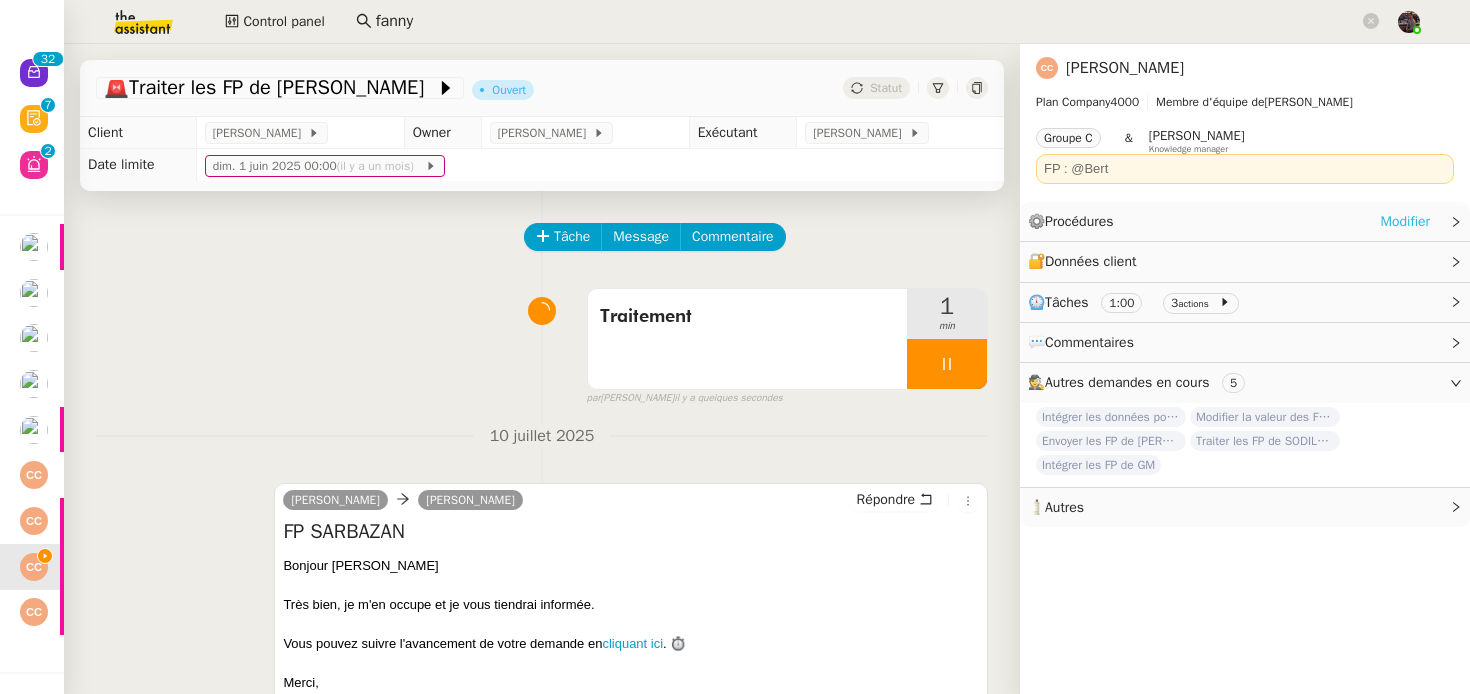 click on "Modifier" 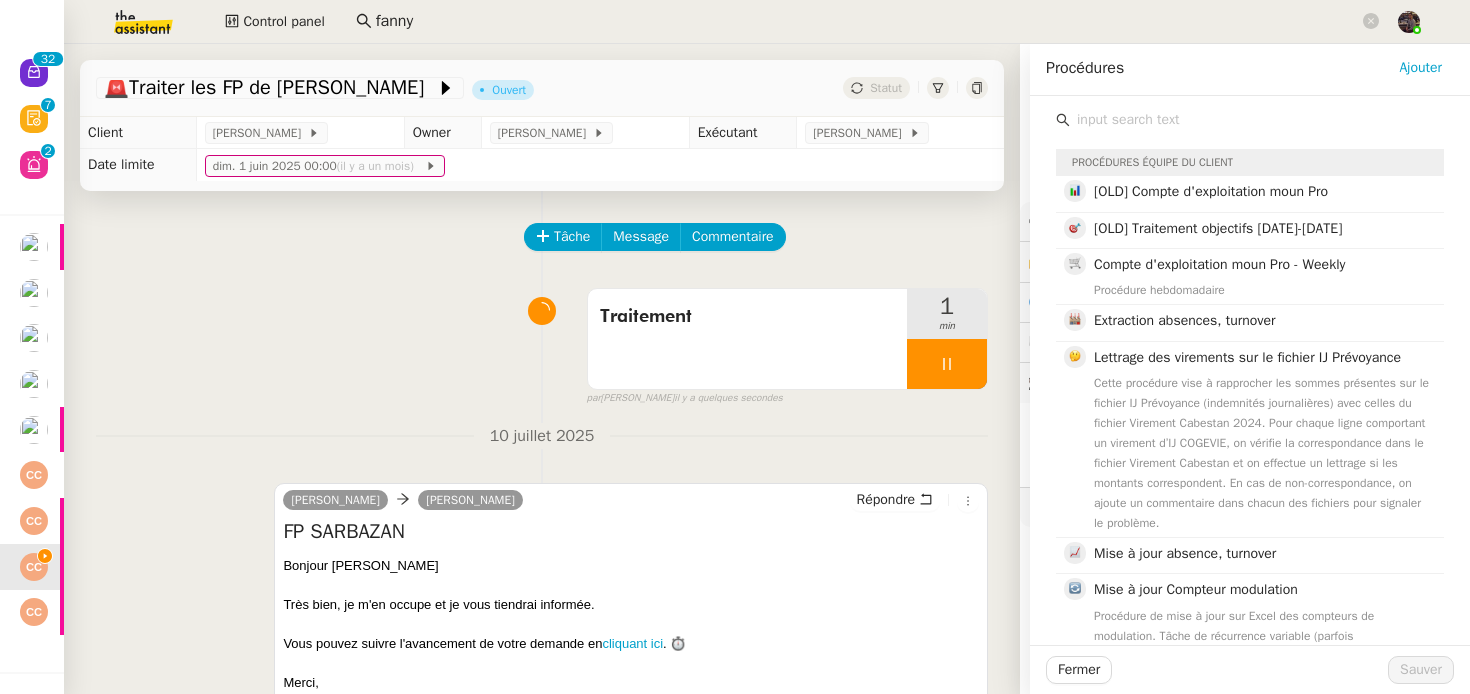 click 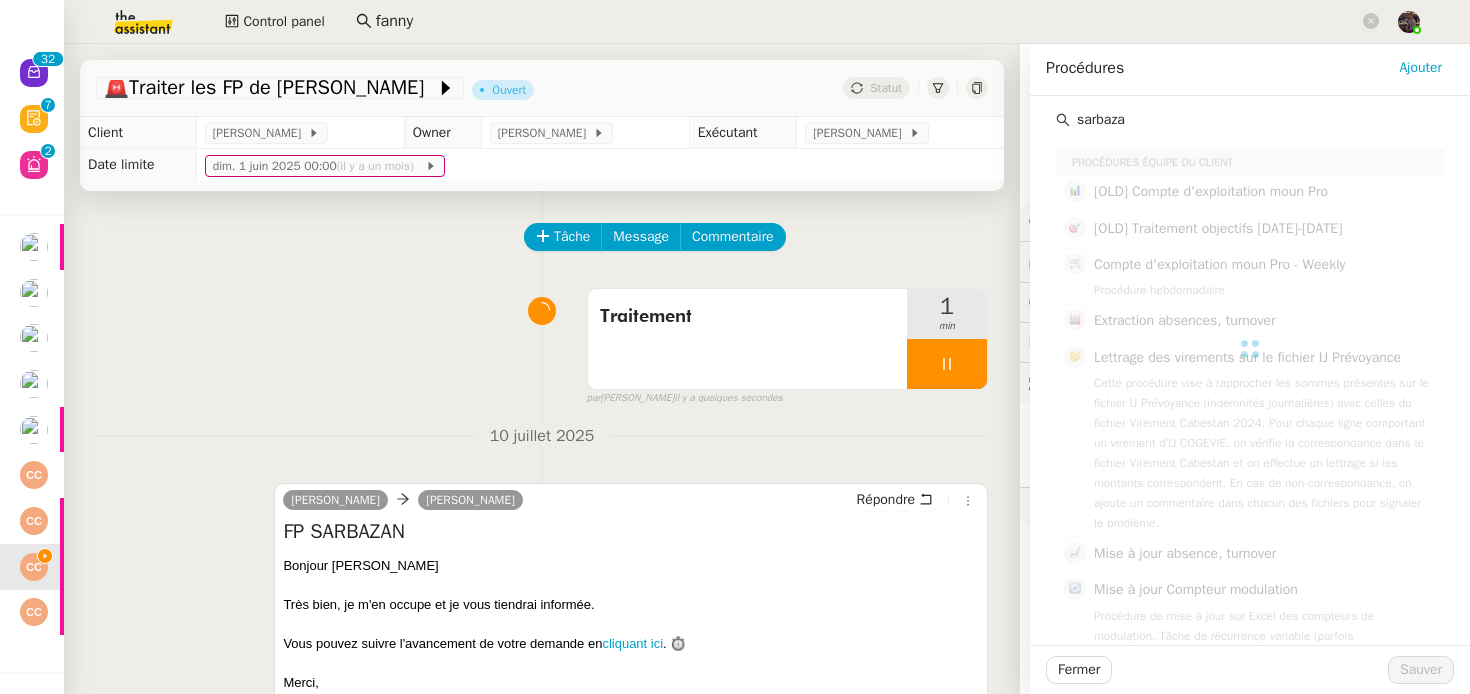 type on "sarbazan" 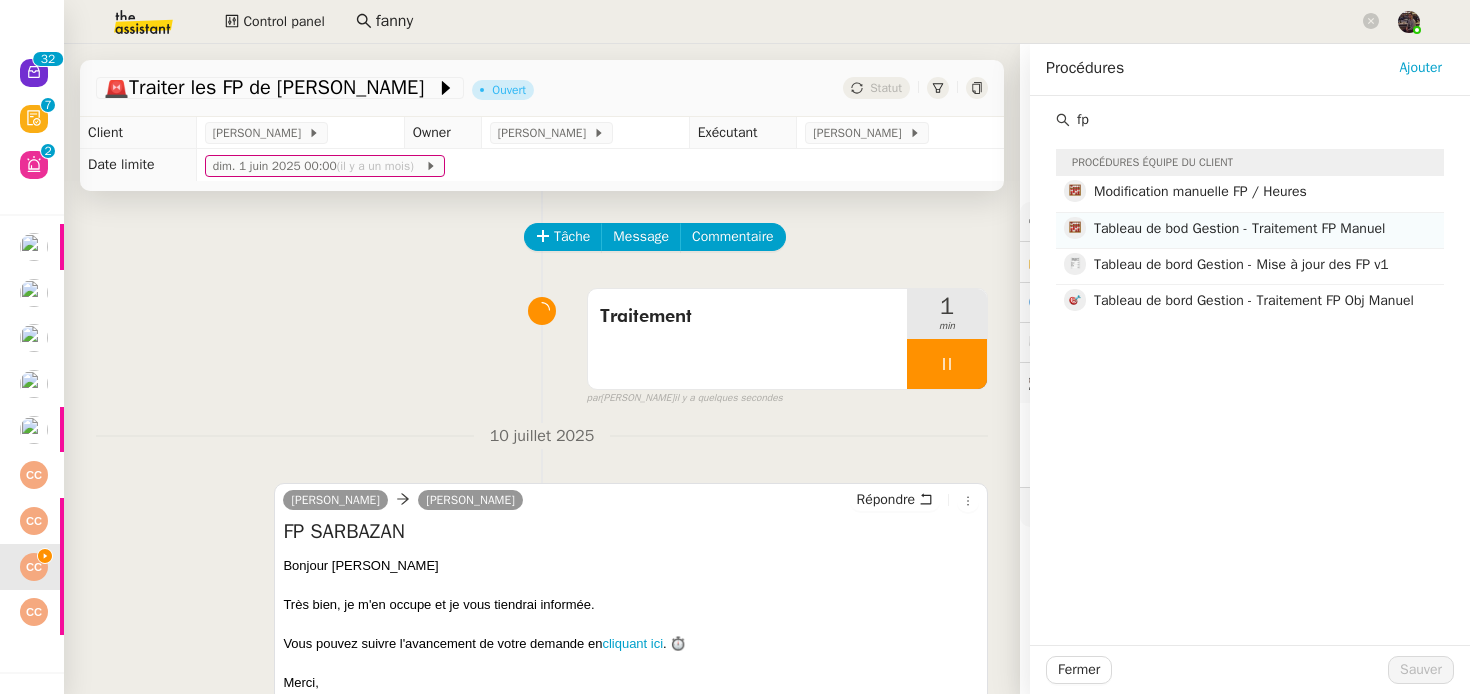 type on "fp" 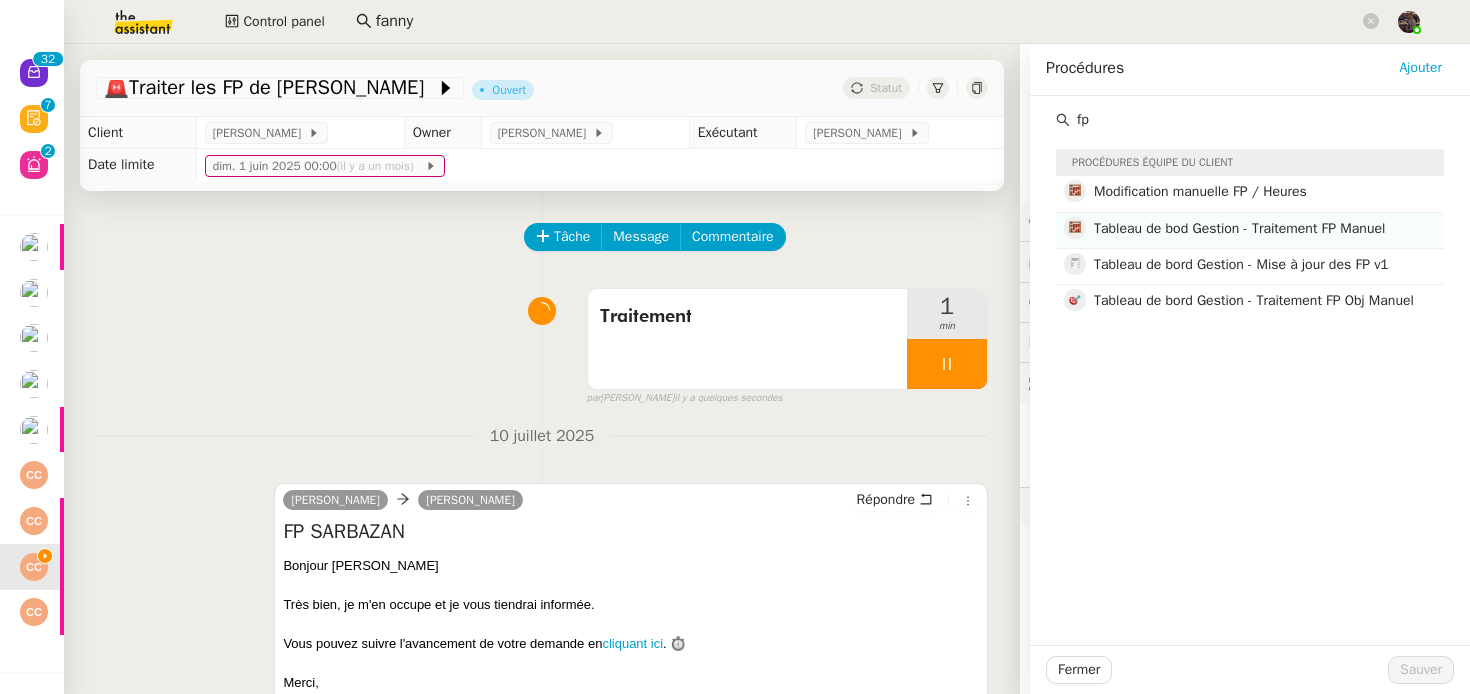 click on "Tableau de bod Gestion - Traitement FP Manuel" 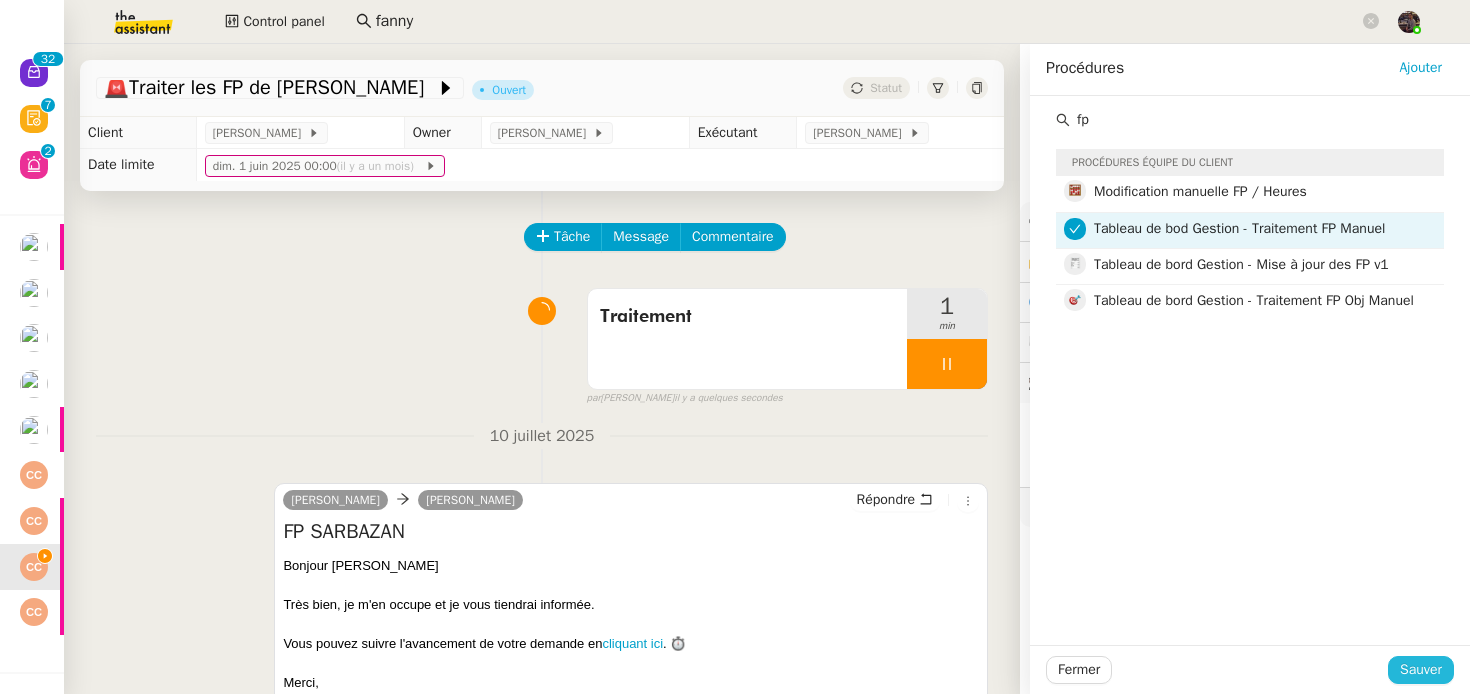 click on "Sauver" 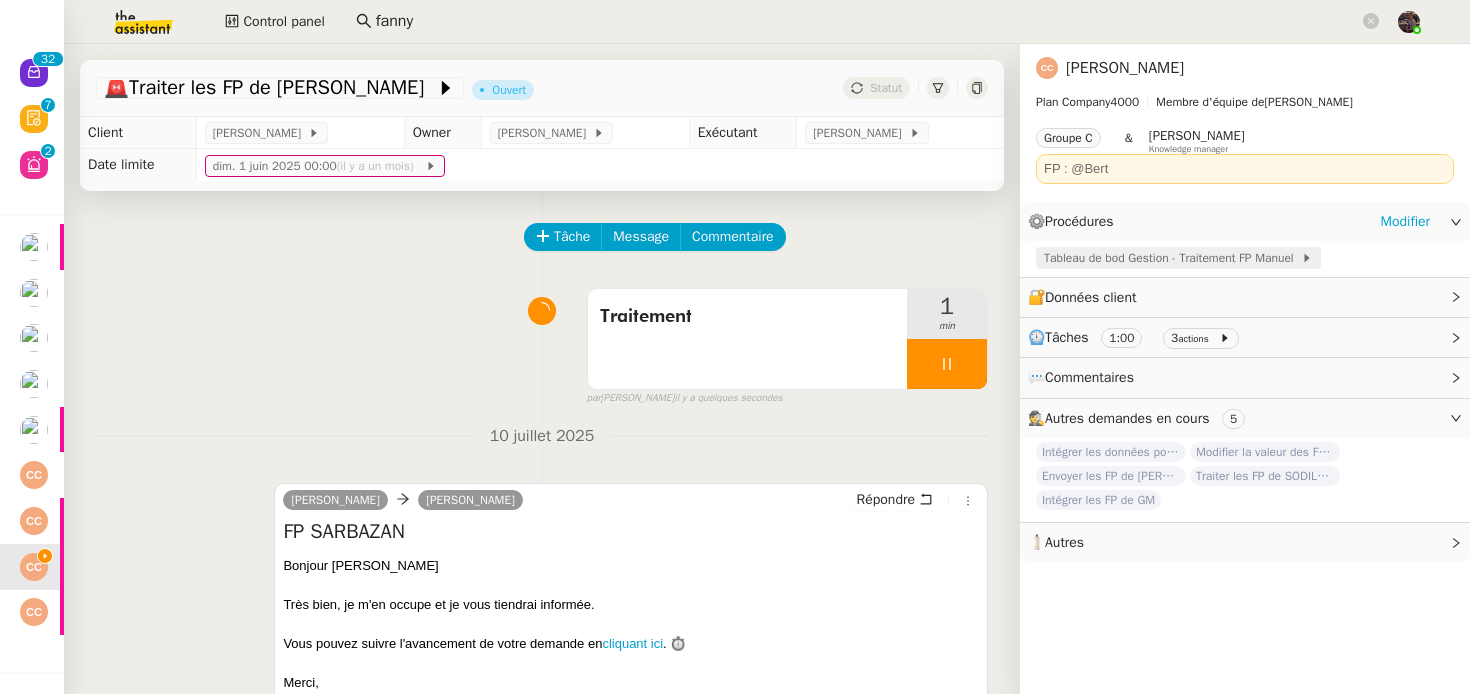 click on "Tableau de bod Gestion - Traitement FP Manuel" 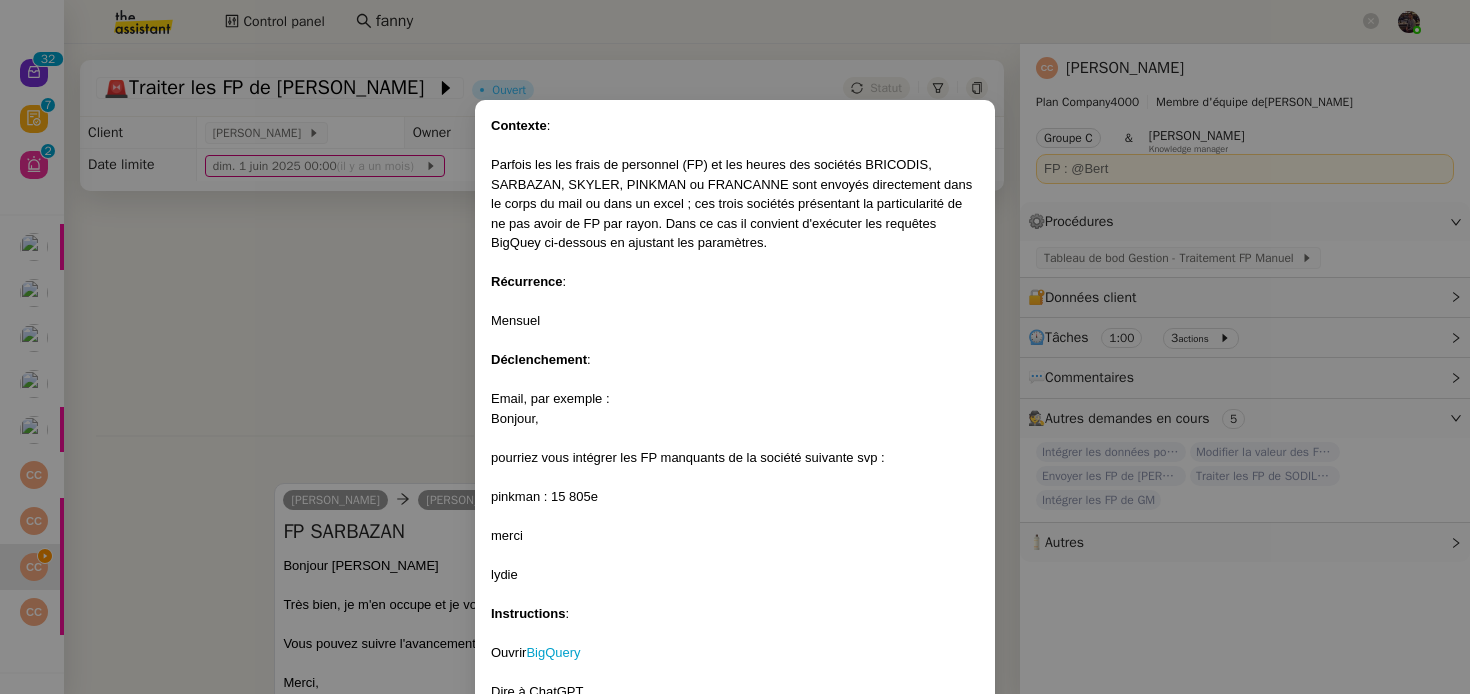click on "Contexte  : Parfois les les frais de personnel (FP) et les heures des sociétés BRICODIS, SARBAZAN, SKYLER, PINKMAN ou FRANCANNE sont envoyés directement dans le corps du mail ou dans un excel ; ces trois sociétés présentant la particularité de ne pas avoir de FP par rayon. Dans ce cas il convient d'exécuter les requêtes BigQuey ci-dessous en ajustant les paramètres. Récurrence  : Mensuel Déclenchement  : Email, par exemple : Bonjour, pourriez vous intégrer les FP manquants de la société suivante svp : pinkman : 15 805e merci [PERSON_NAME] Instructions  : Ouvrir  BigQuery Dire à ChatGPT Sur la base des requêtes ci dessous, peux tu me générer les requêtes pour [MM YYYY] Pinkman heures XX _brut_charge_final XX Sarbazan heures XX _brut_charge_final XX Francanne heures XX _brut_charge_final XX Skyler heures XX _brut_charge_final XX PINKMAN INSERT `leclerc-321913.rh.fp_stats_monthly_raw` (societe, analytique_label, month, year, _brut_charge_final, _heures_travaillees) SARBAZAN FRANCANNE SKYLER BRICODIS" at bounding box center (735, 347) 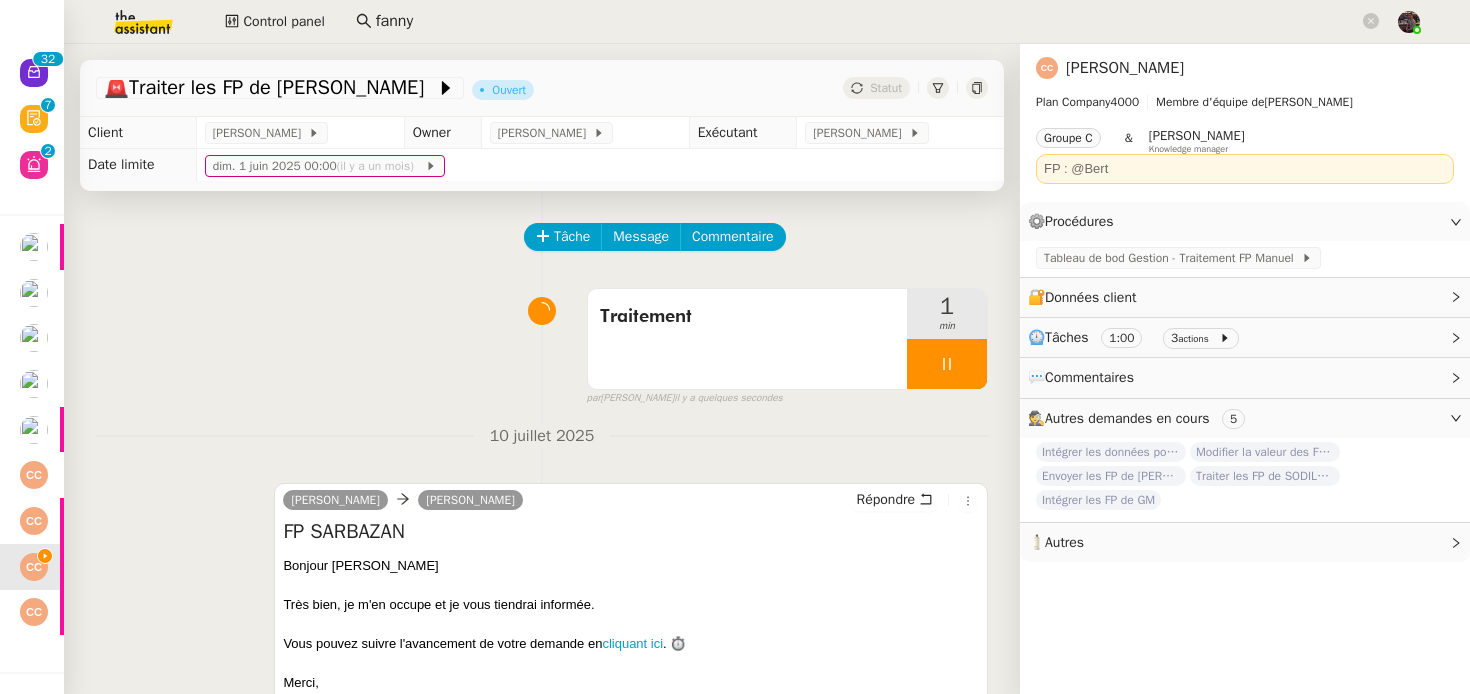 scroll, scrollTop: 576, scrollLeft: 0, axis: vertical 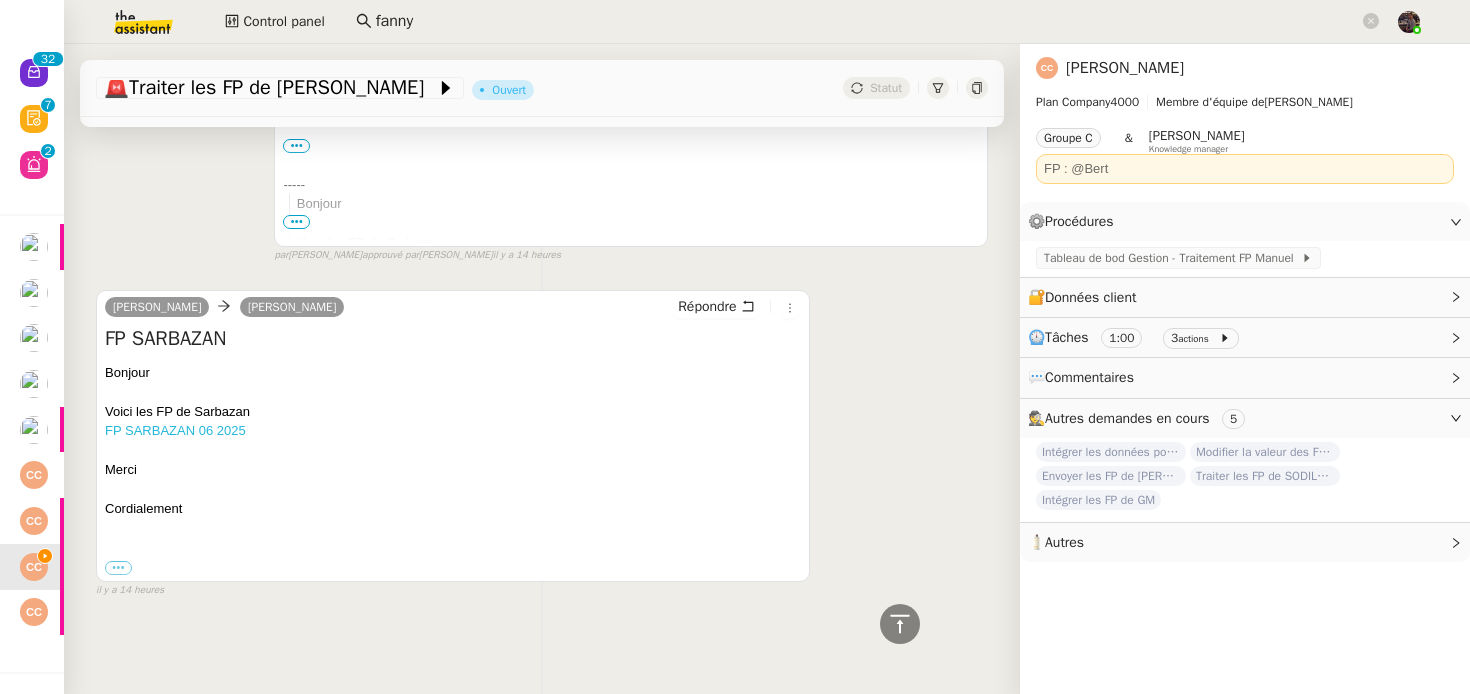 click on "FP SARBAZAN 06 2025" at bounding box center [175, 430] 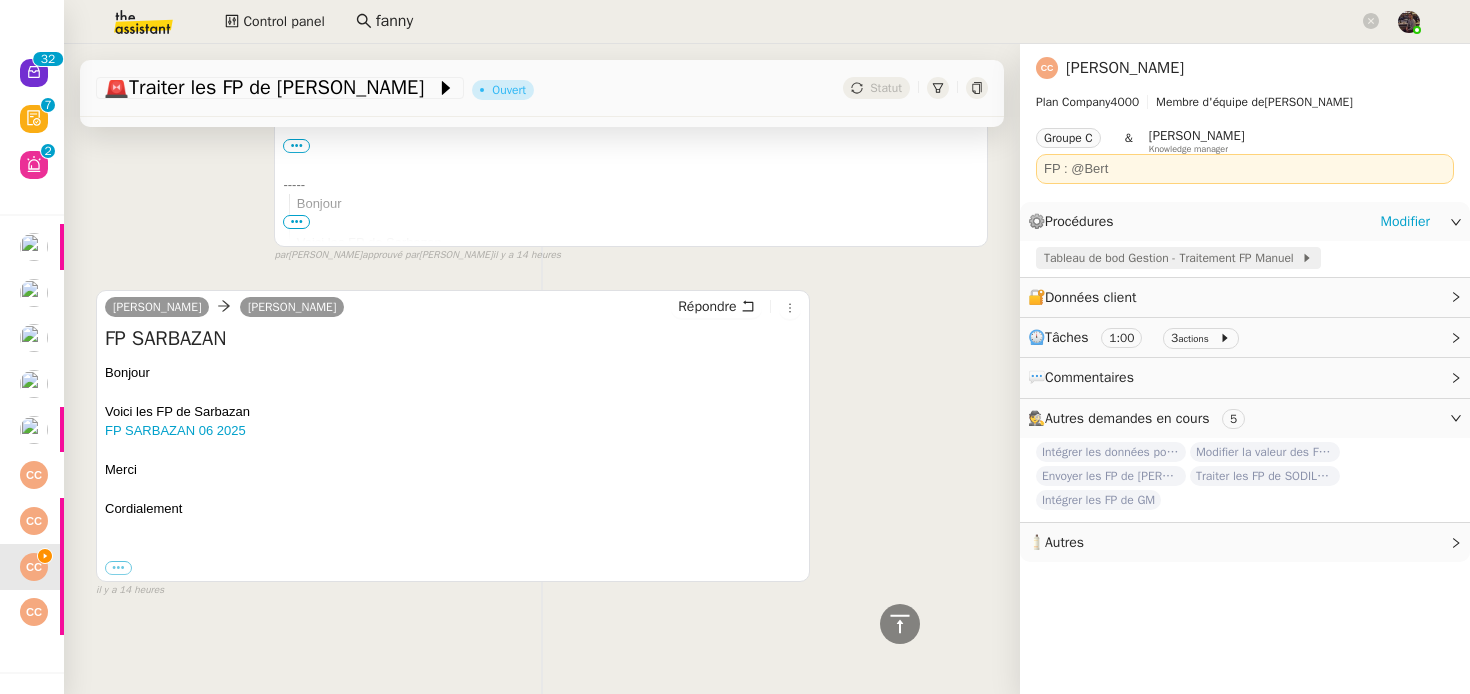 click on "Tableau de bod Gestion - Traitement FP Manuel" 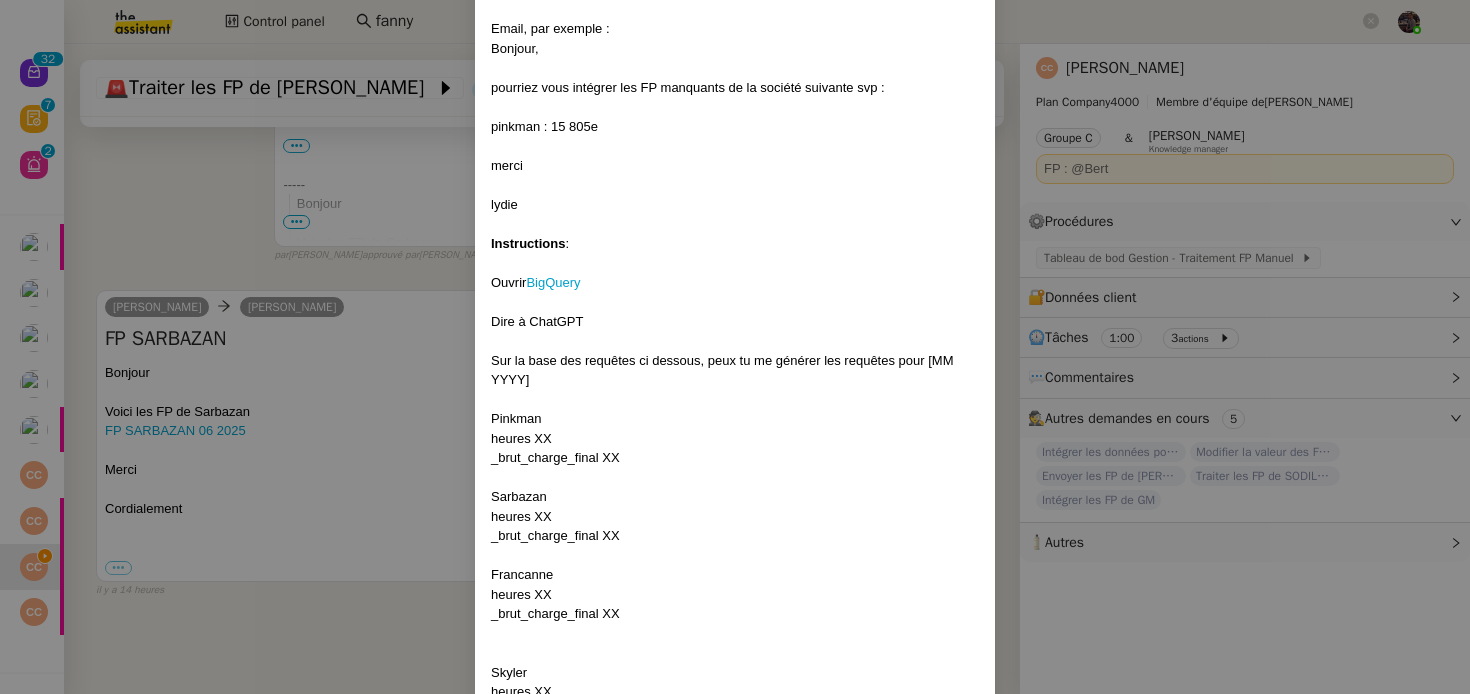 scroll, scrollTop: 1067, scrollLeft: 0, axis: vertical 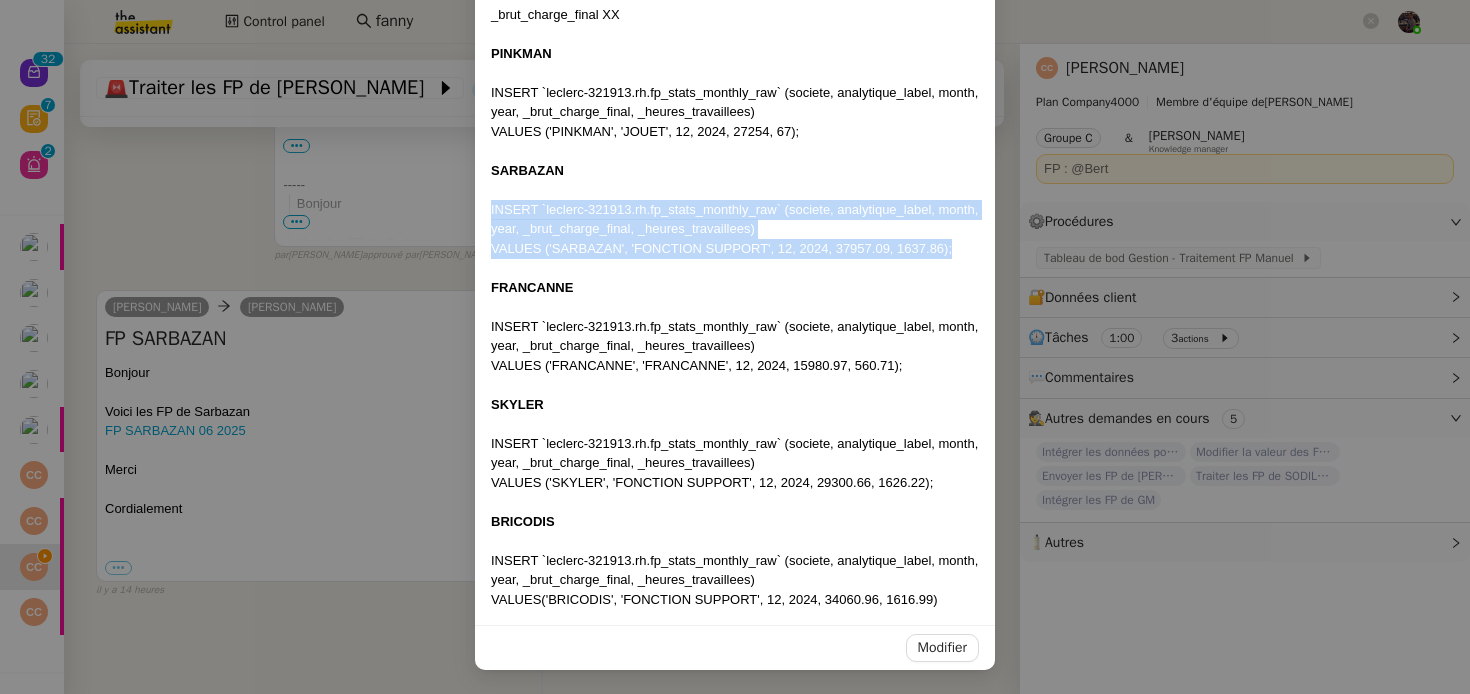 drag, startPoint x: 963, startPoint y: 254, endPoint x: 452, endPoint y: 204, distance: 513.44037 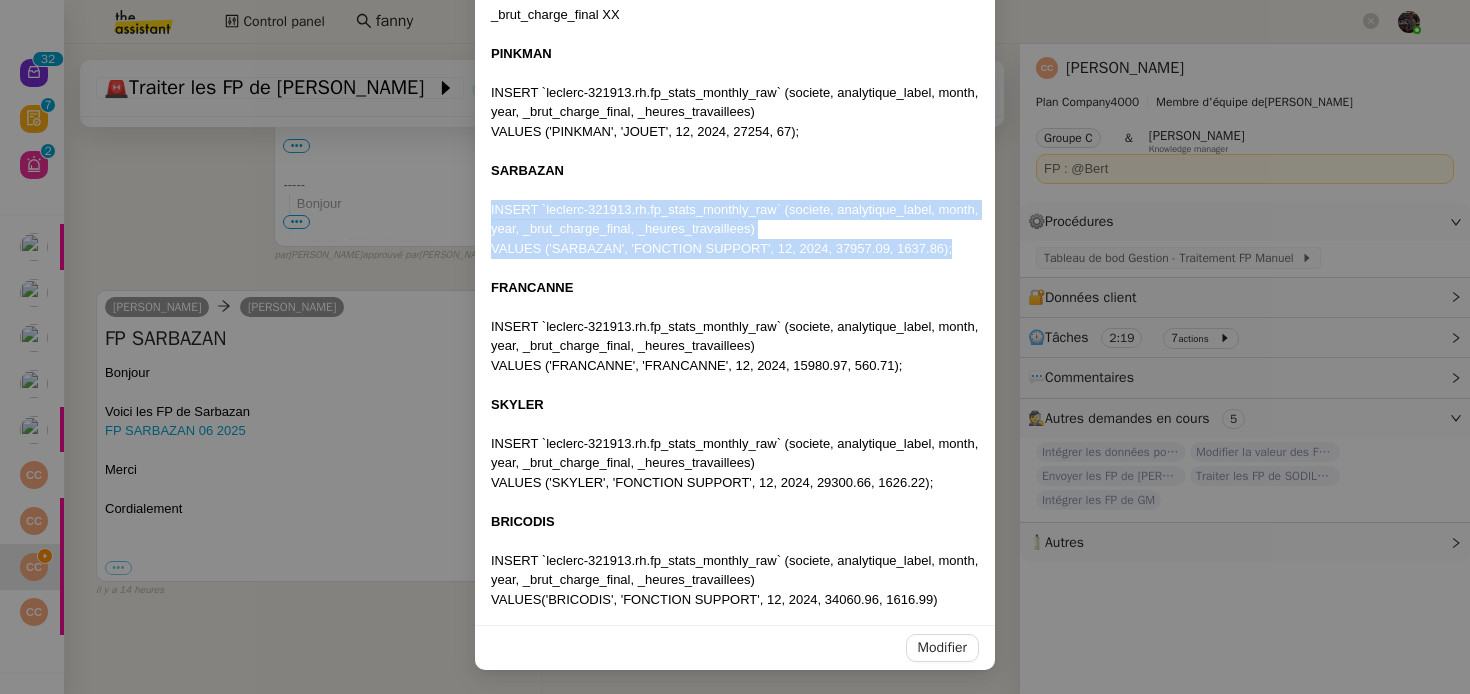 click on "Contexte  : Parfois les les frais de personnel (FP) et les heures des sociétés BRICODIS, SARBAZAN, SKYLER, PINKMAN ou FRANCANNE sont envoyés directement dans le corps du mail ou dans un excel ; ces trois sociétés présentant la particularité de ne pas avoir de FP par rayon. Dans ce cas il convient d'exécuter les requêtes BigQuey ci-dessous en ajustant les paramètres. Récurrence  : Mensuel Déclenchement  : Email, par exemple : Bonjour, pourriez vous intégrer les FP manquants de la société suivante svp : pinkman : 15 805e merci [PERSON_NAME] Instructions  : Ouvrir  BigQuery Dire à ChatGPT Sur la base des requêtes ci dessous, peux tu me générer les requêtes pour [MM YYYY] Pinkman heures XX _brut_charge_final XX Sarbazan heures XX _brut_charge_final XX Francanne heures XX _brut_charge_final XX Skyler heures XX _brut_charge_final XX PINKMAN INSERT `leclerc-321913.rh.fp_stats_monthly_raw` (societe, analytique_label, month, year, _brut_charge_final, _heures_travaillees) SARBAZAN FRANCANNE SKYLER BRICODIS" at bounding box center [735, 347] 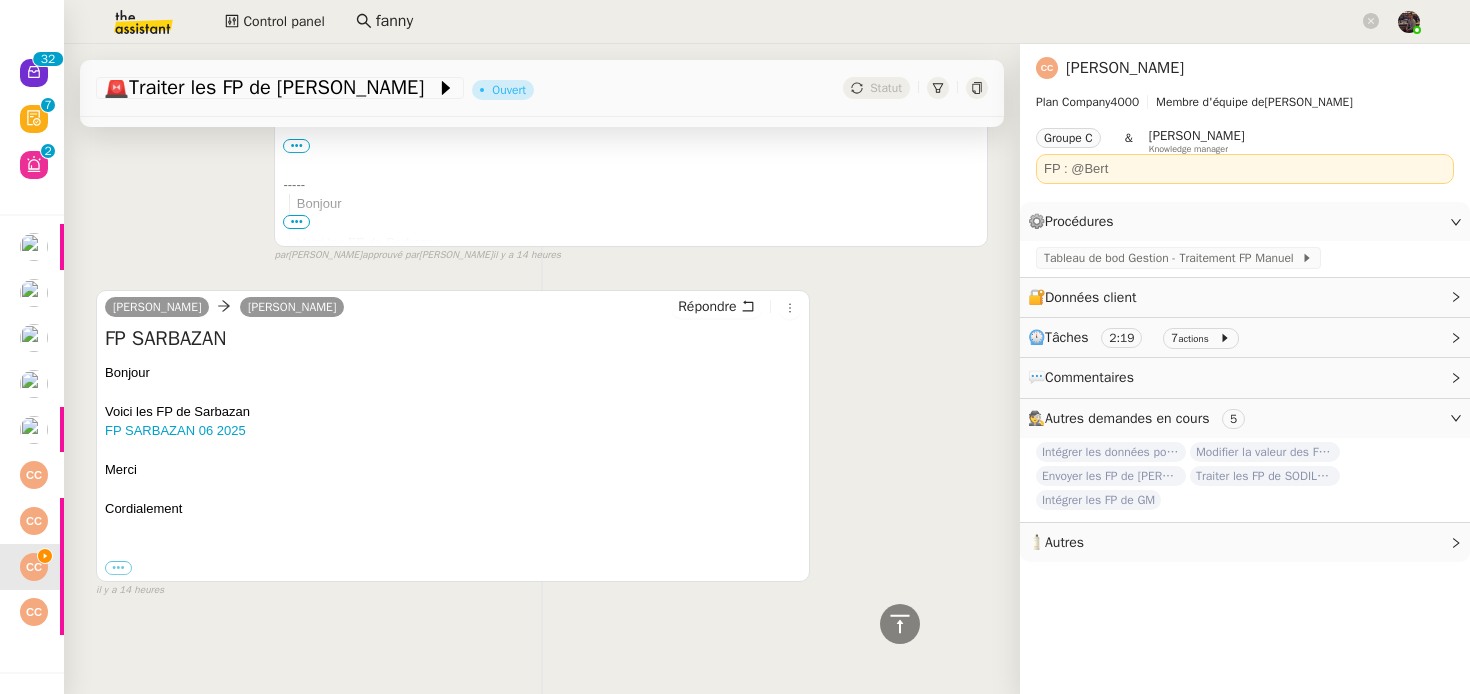 scroll, scrollTop: 967, scrollLeft: 0, axis: vertical 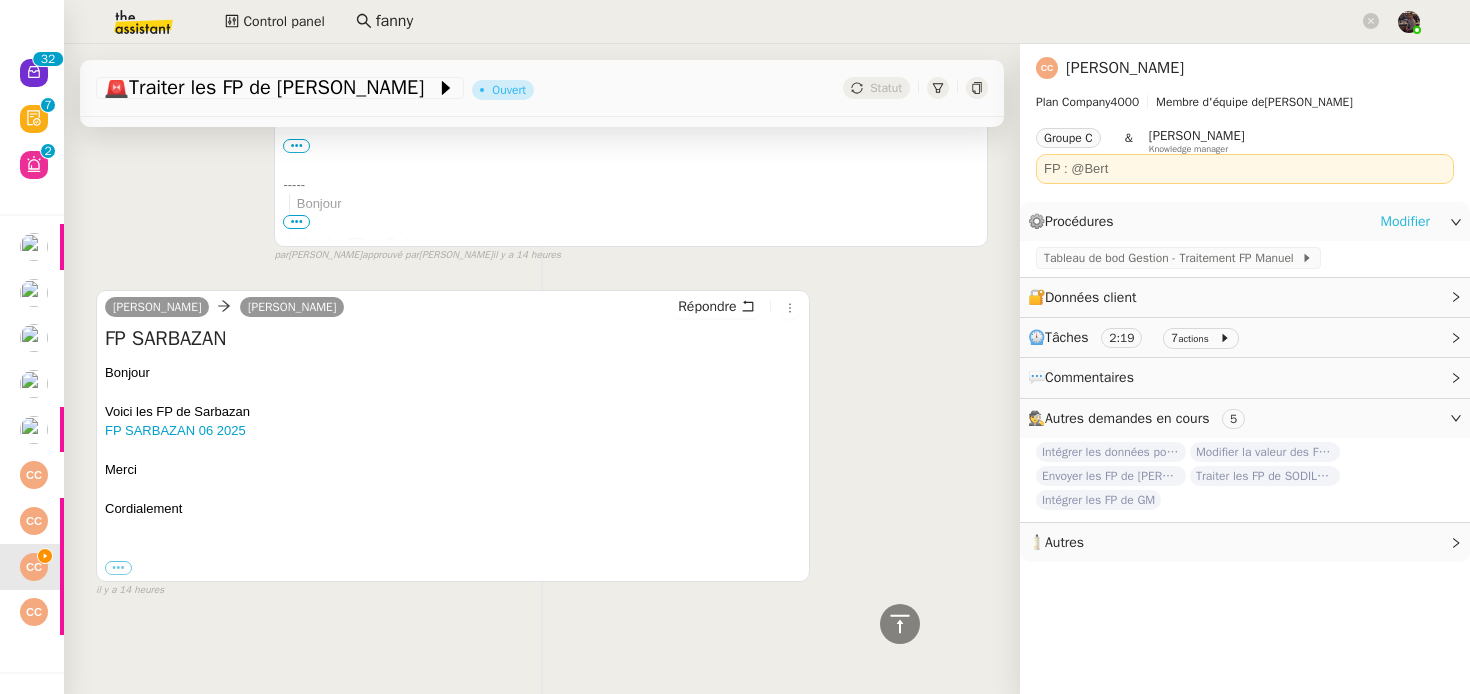 click on "Modifier" 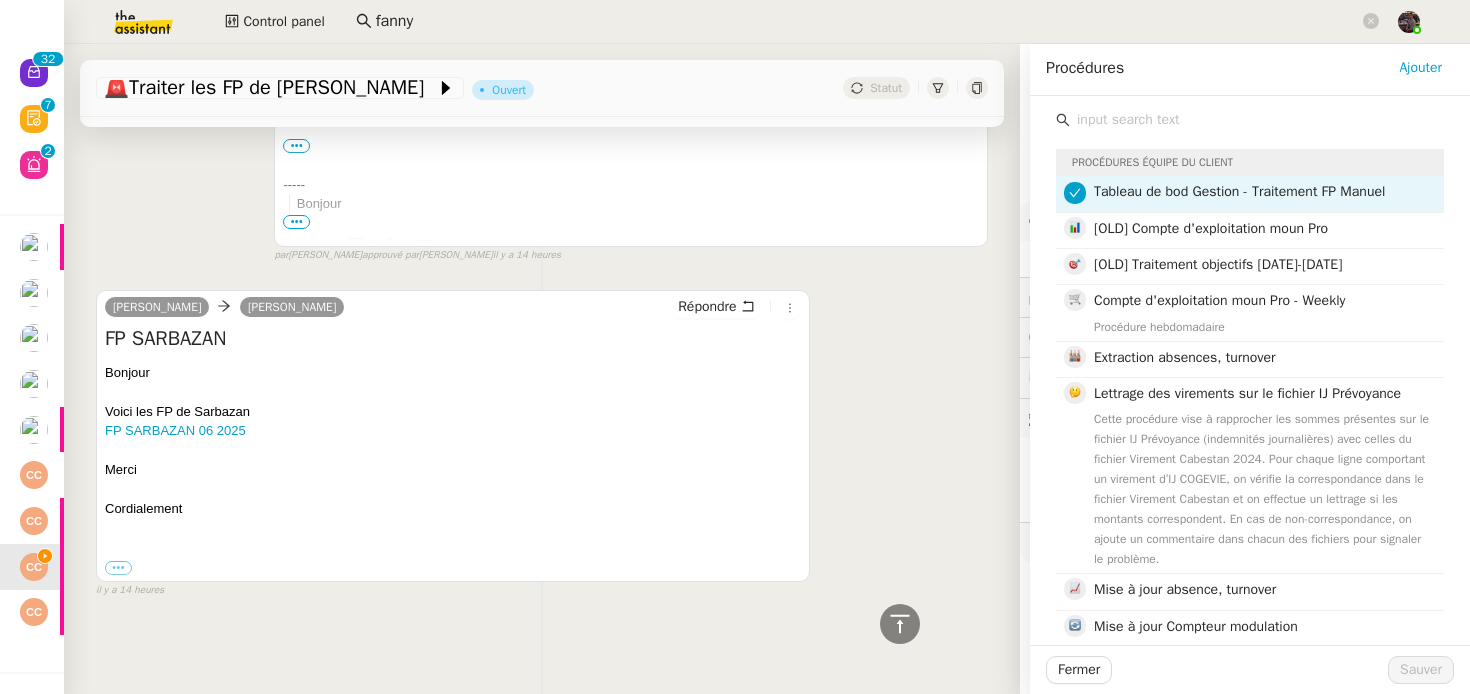 click 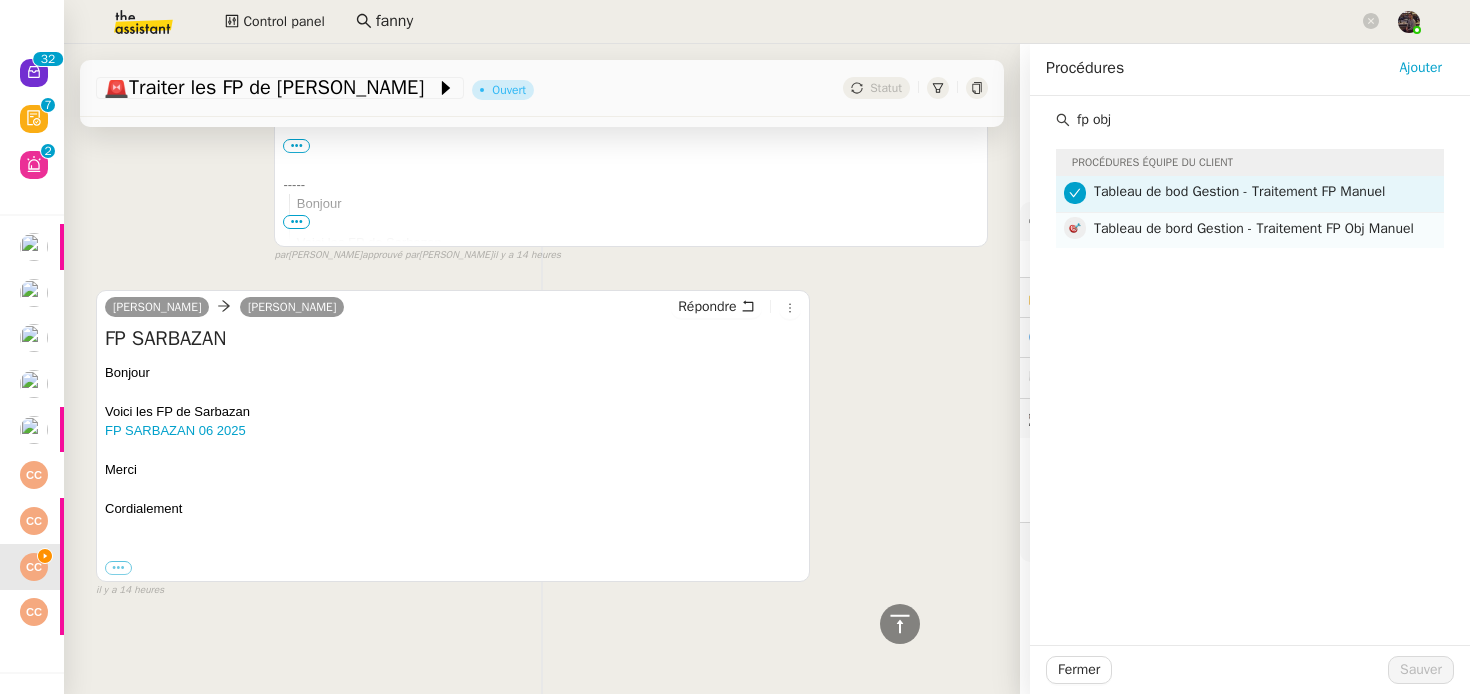 type on "fp obj" 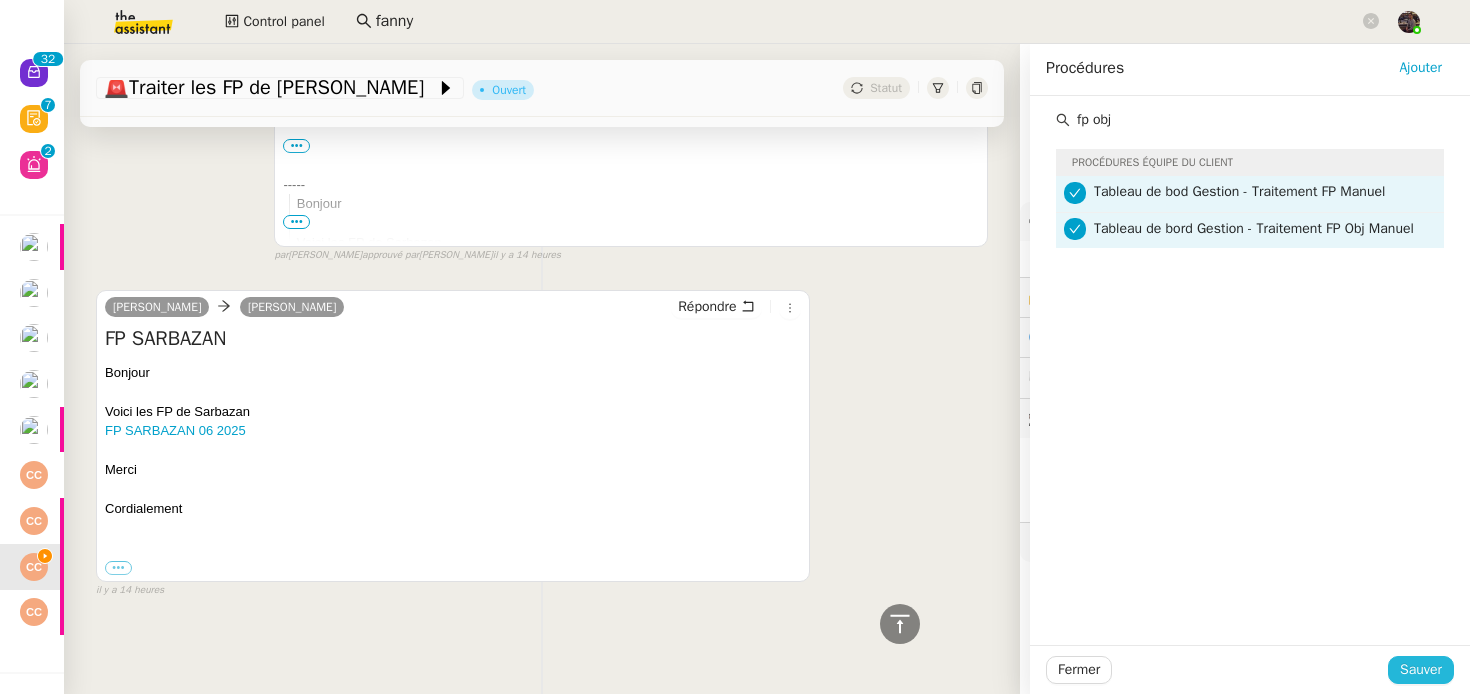 click on "Sauver" 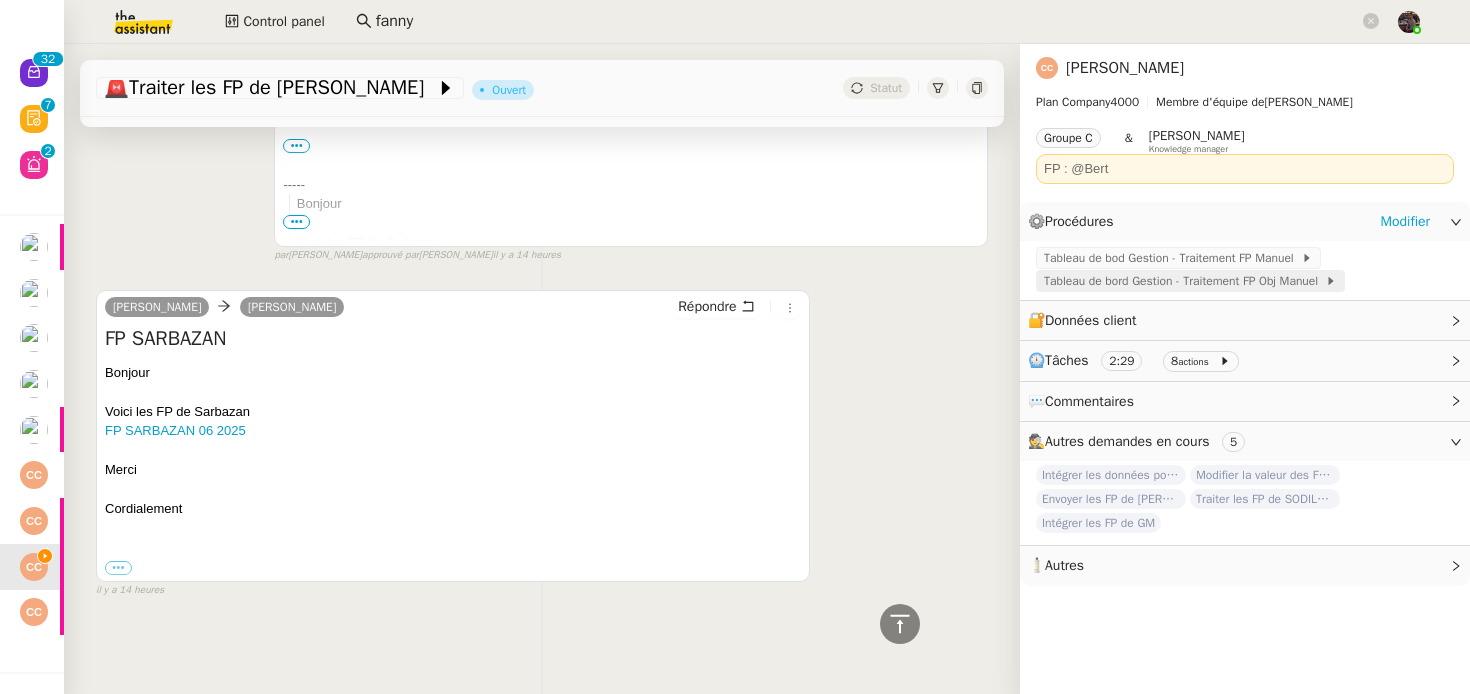 click on "Tableau de bord Gestion - Traitement FP Obj Manuel" 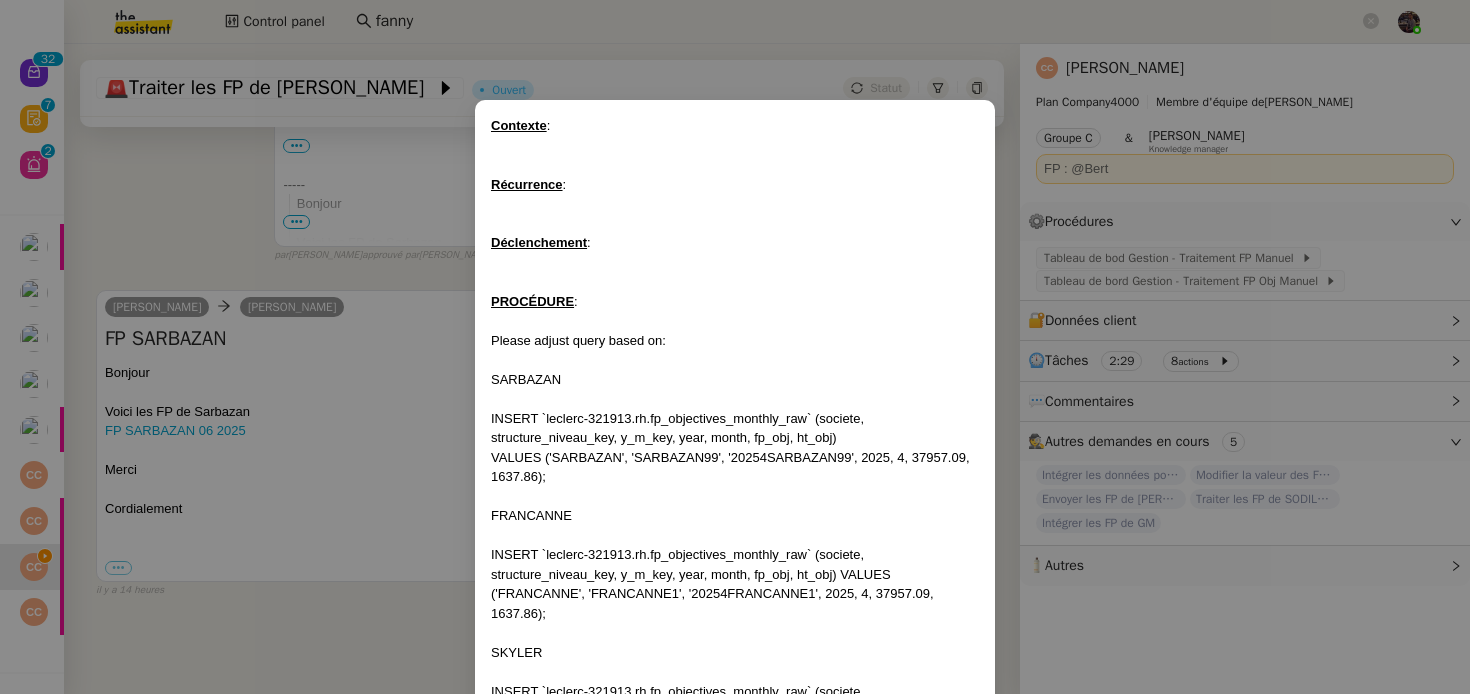 scroll, scrollTop: 248, scrollLeft: 0, axis: vertical 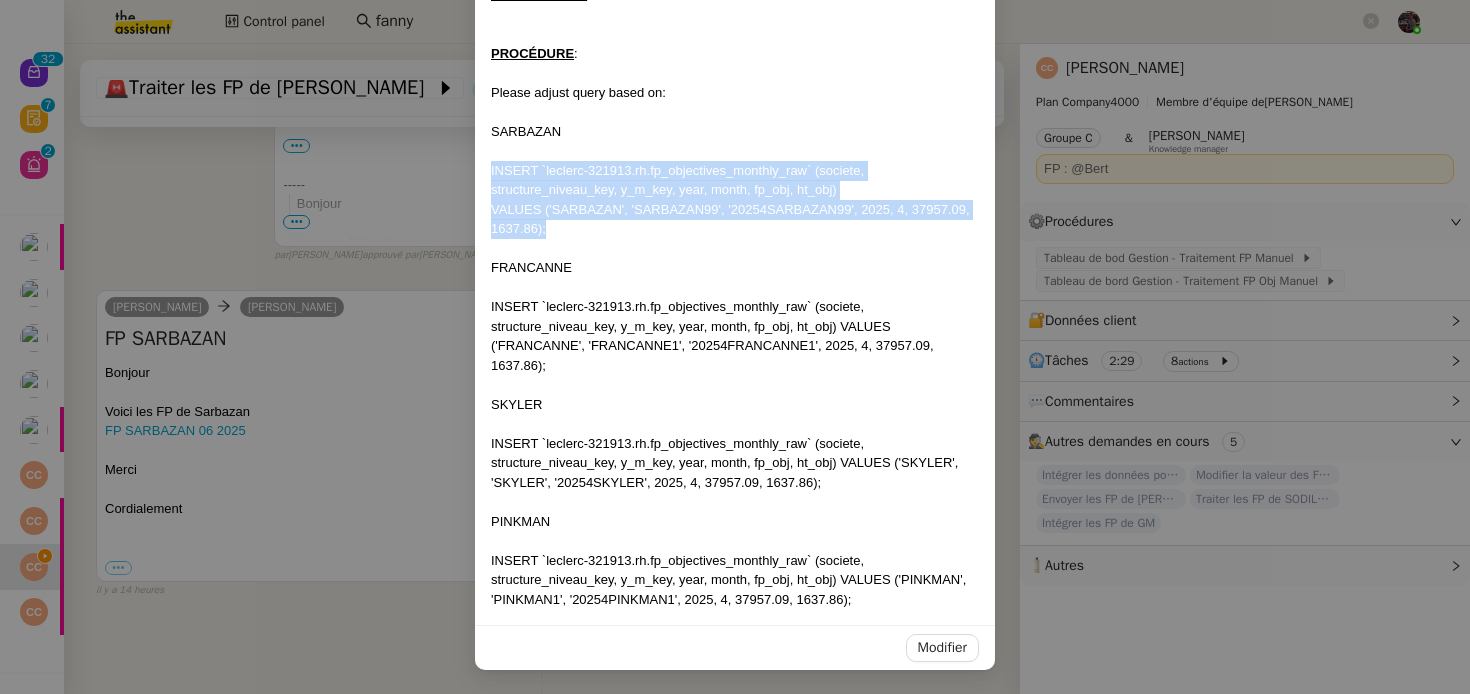 drag, startPoint x: 586, startPoint y: 235, endPoint x: 482, endPoint y: 162, distance: 127.06297 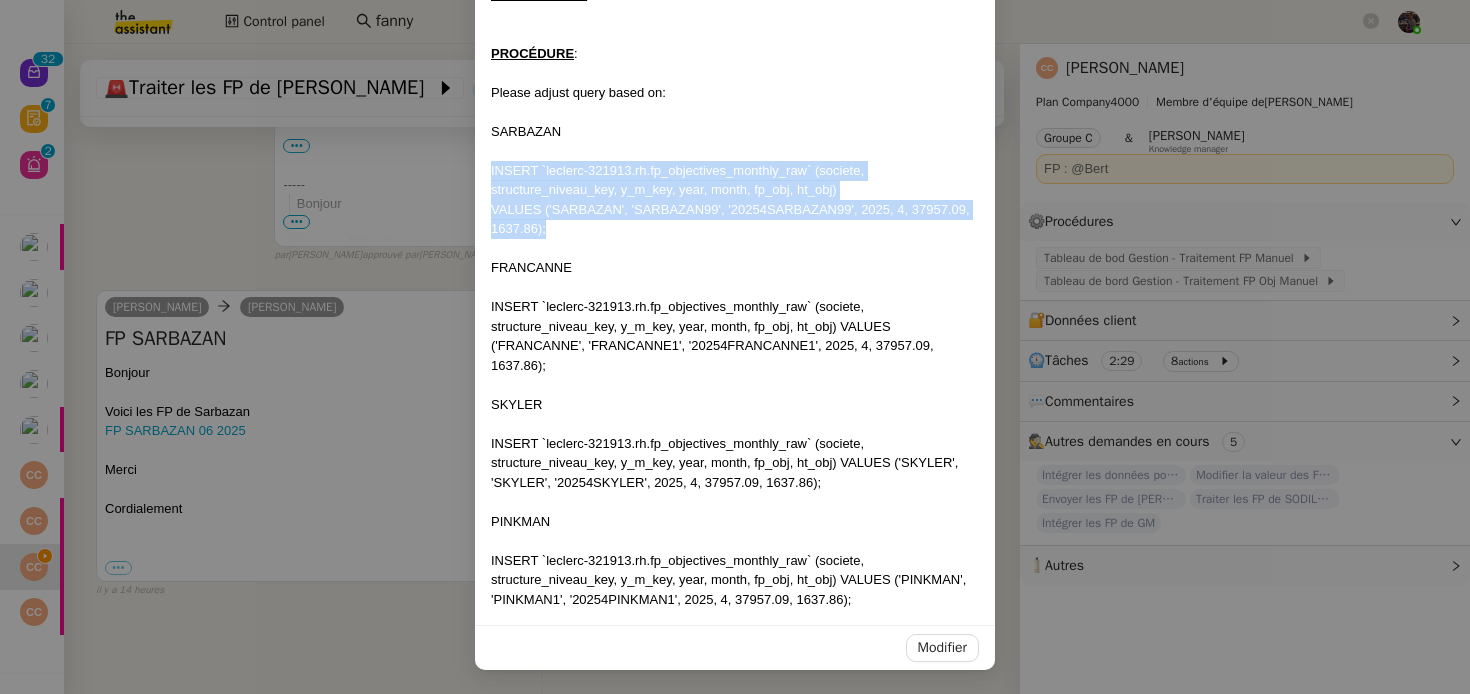 click on "Contexte  : Récurrence  : Déclenchement  : PROCÉDURE  : Please adjust query based on: SARBAZAN INSERT `leclerc-321913.rh.fp_objectives_monthly_raw` (societe, structure_niveau_key, y_m_key, year, month, fp_obj, ht_obj) VALUES ('SARBAZAN', 'SARBAZAN99', '20254SARBAZAN99', 2025, 4, 37957.09, 1637.86); FRANCANNE INSERT `leclerc-321913.rh.fp_objectives_monthly_raw` (societe, structure_niveau_key, y_m_key, year, month, fp_obj, ht_obj) VALUES ('FRANCANNE', 'FRANCANNE1', '20254FRANCANNE1', 2025, 4, 37957.09, 1637.86); SKYLER INSERT `leclerc-321913.rh.fp_objectives_monthly_raw` (societe, structure_niveau_key, y_m_key, year, month, fp_obj, ht_obj) VALUES ('SKYLER', 'SKYLER', '20254SKYLER', 2025, 4, 37957.09, 1637.86); PINKMAN INSERT `leclerc-321913.rh.fp_objectives_monthly_raw` (societe, structure_niveau_key, y_m_key, year, month, fp_obj, ht_obj) VALUES (' PINKMAN ', ' PINKMAN1 ', ' 20254PINKMAN1 ', 2025, 4, 37957.09, 1637.86);" at bounding box center (735, 238) 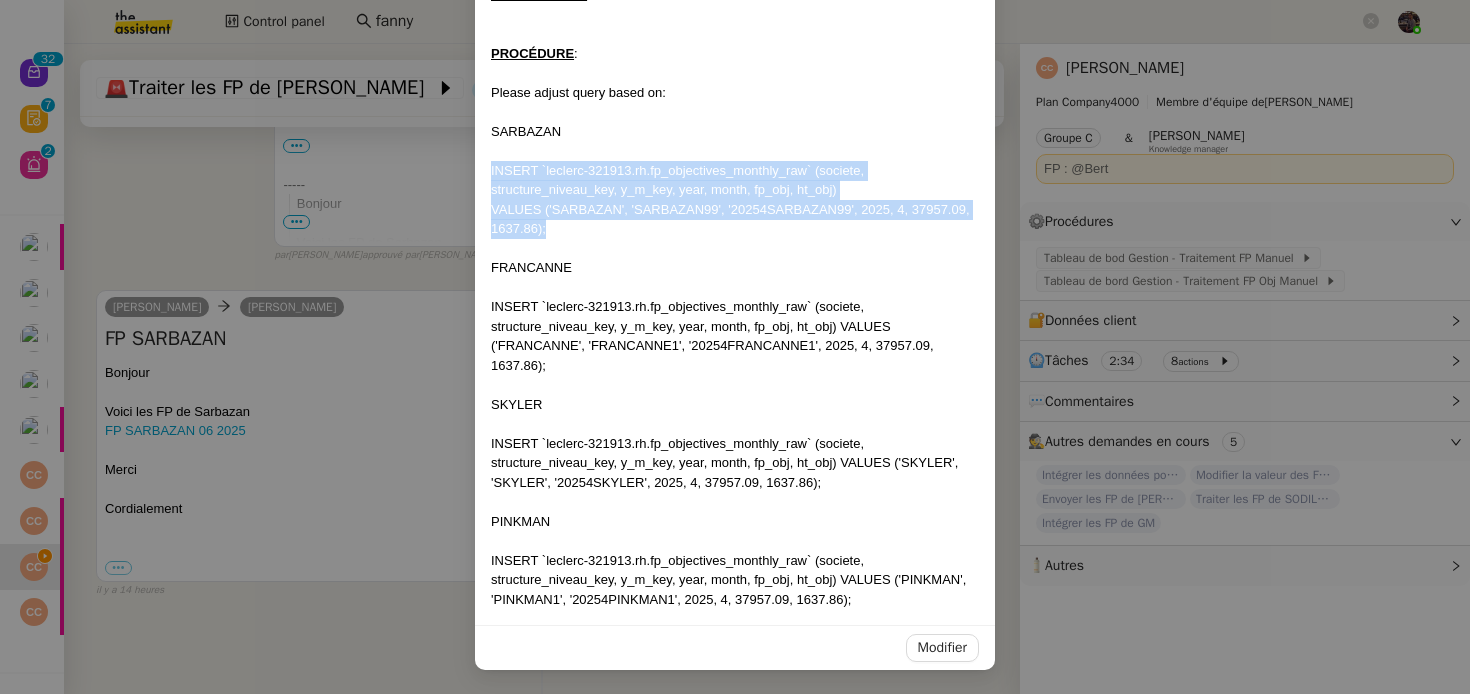 copy on "INSERT `leclerc-321913.rh.fp_objectives_monthly_raw` (societe, structure_niveau_key, y_m_key, year, month, fp_obj, ht_obj) VALUES ('SARBAZAN', '[GEOGRAPHIC_DATA]', '20254SARBAZAN99', 2025, 4, 37957.09, 1637.86);" 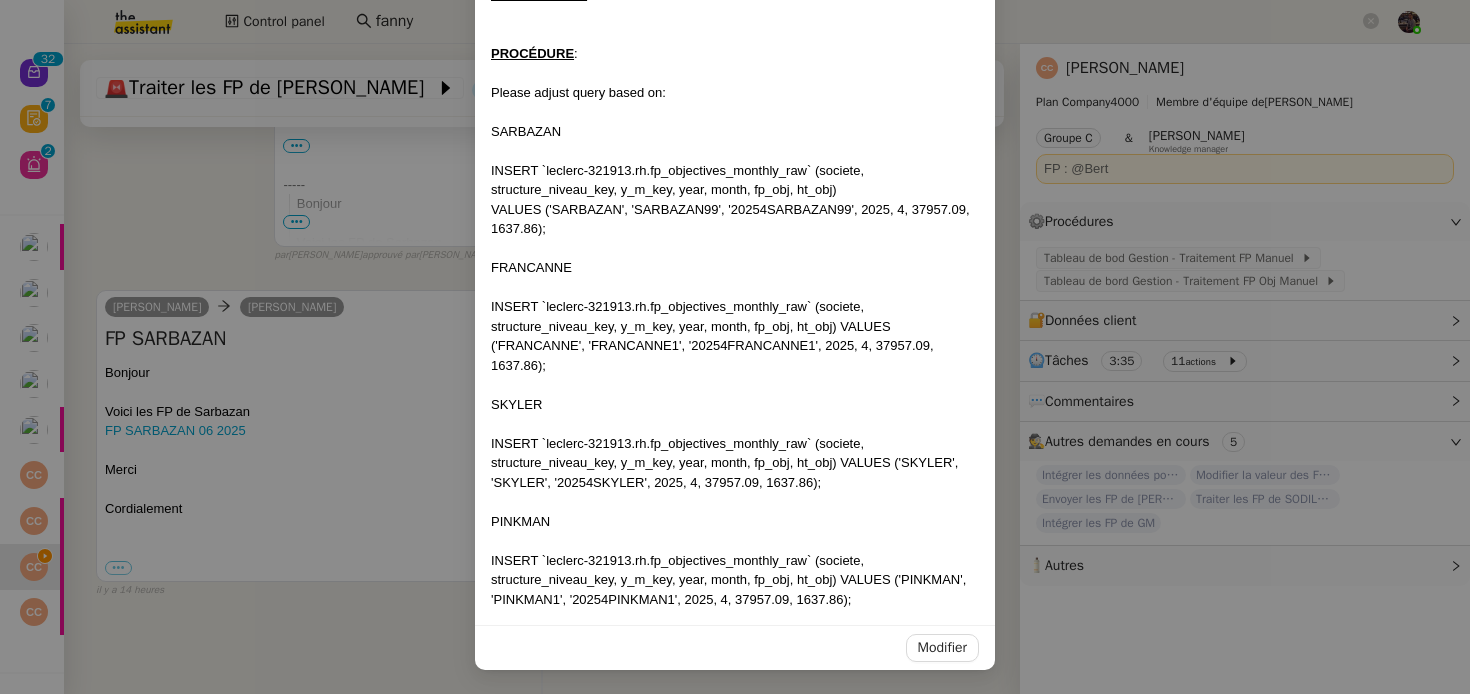 click on "Contexte  : Récurrence  : Déclenchement  : PROCÉDURE  : Please adjust query based on: SARBAZAN INSERT `leclerc-321913.rh.fp_objectives_monthly_raw` (societe, structure_niveau_key, y_m_key, year, month, fp_obj, ht_obj) VALUES ('SARBAZAN', 'SARBAZAN99', '20254SARBAZAN99', 2025, 4, 37957.09, 1637.86); FRANCANNE INSERT `leclerc-321913.rh.fp_objectives_monthly_raw` (societe, structure_niveau_key, y_m_key, year, month, fp_obj, ht_obj) VALUES ('FRANCANNE', 'FRANCANNE1', '20254FRANCANNE1', 2025, 4, 37957.09, 1637.86); SKYLER INSERT `leclerc-321913.rh.fp_objectives_monthly_raw` (societe, structure_niveau_key, y_m_key, year, month, fp_obj, ht_obj) VALUES ('SKYLER', 'SKYLER', '20254SKYLER', 2025, 4, 37957.09, 1637.86); PINKMAN INSERT `leclerc-321913.rh.fp_objectives_monthly_raw` (societe, structure_niveau_key, y_m_key, year, month, fp_obj, ht_obj) VALUES (' PINKMAN ', ' PINKMAN1 ', ' 20254PINKMAN1 ', 2025, 4, 37957.09, 1637.86); Modifier" at bounding box center [735, 347] 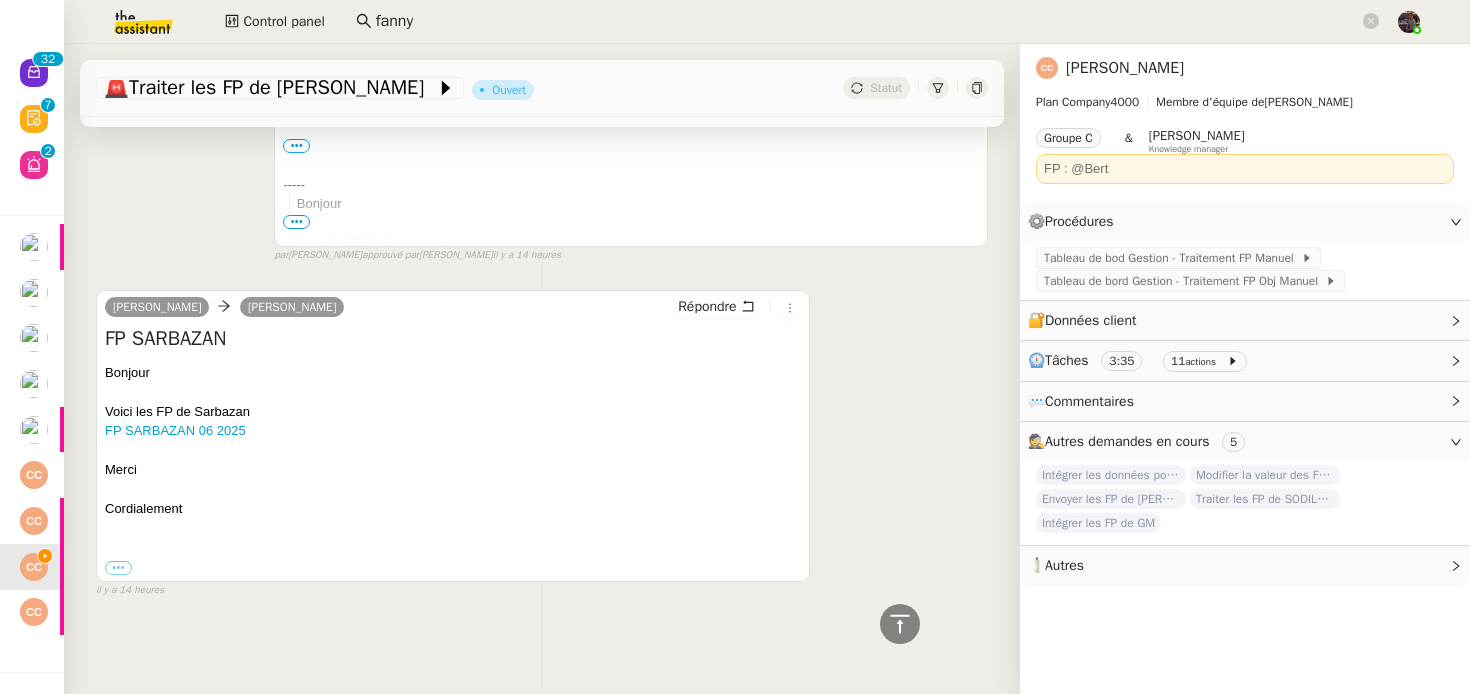 scroll, scrollTop: 148, scrollLeft: 0, axis: vertical 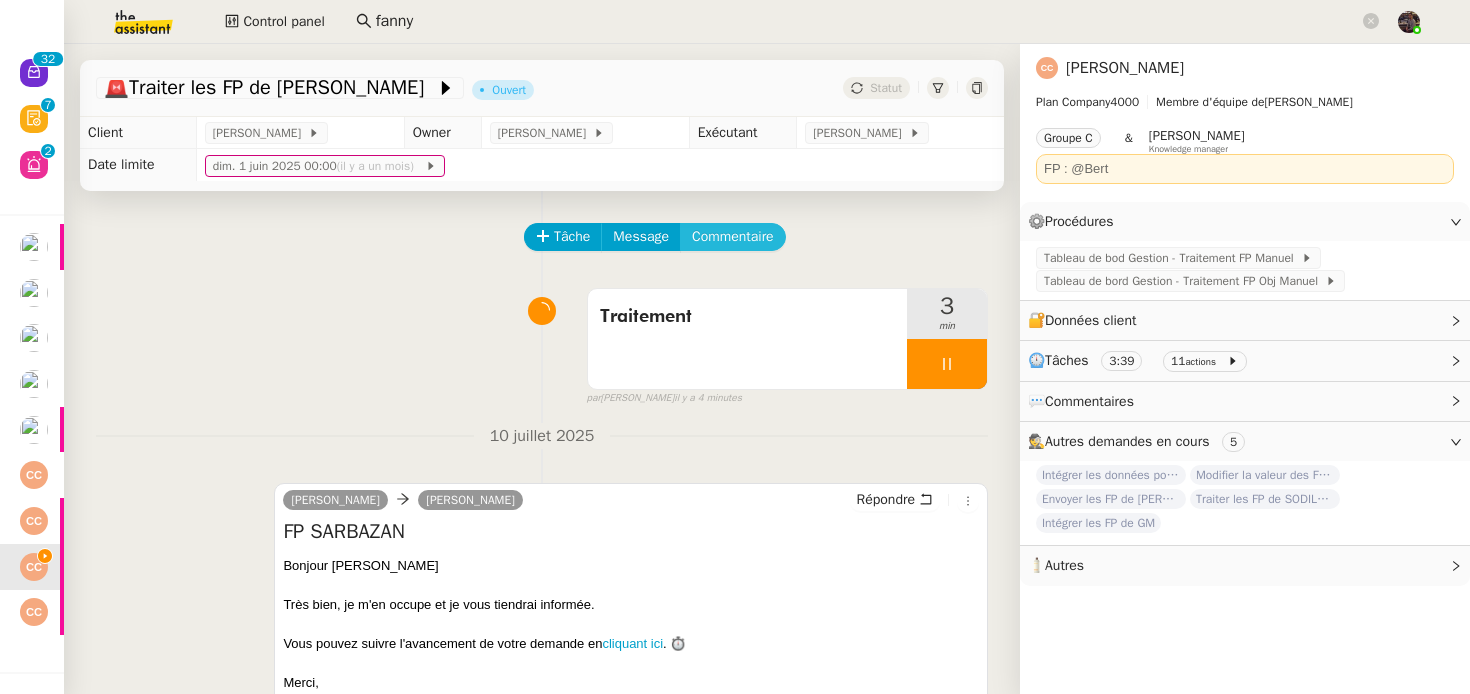 click on "Commentaire" 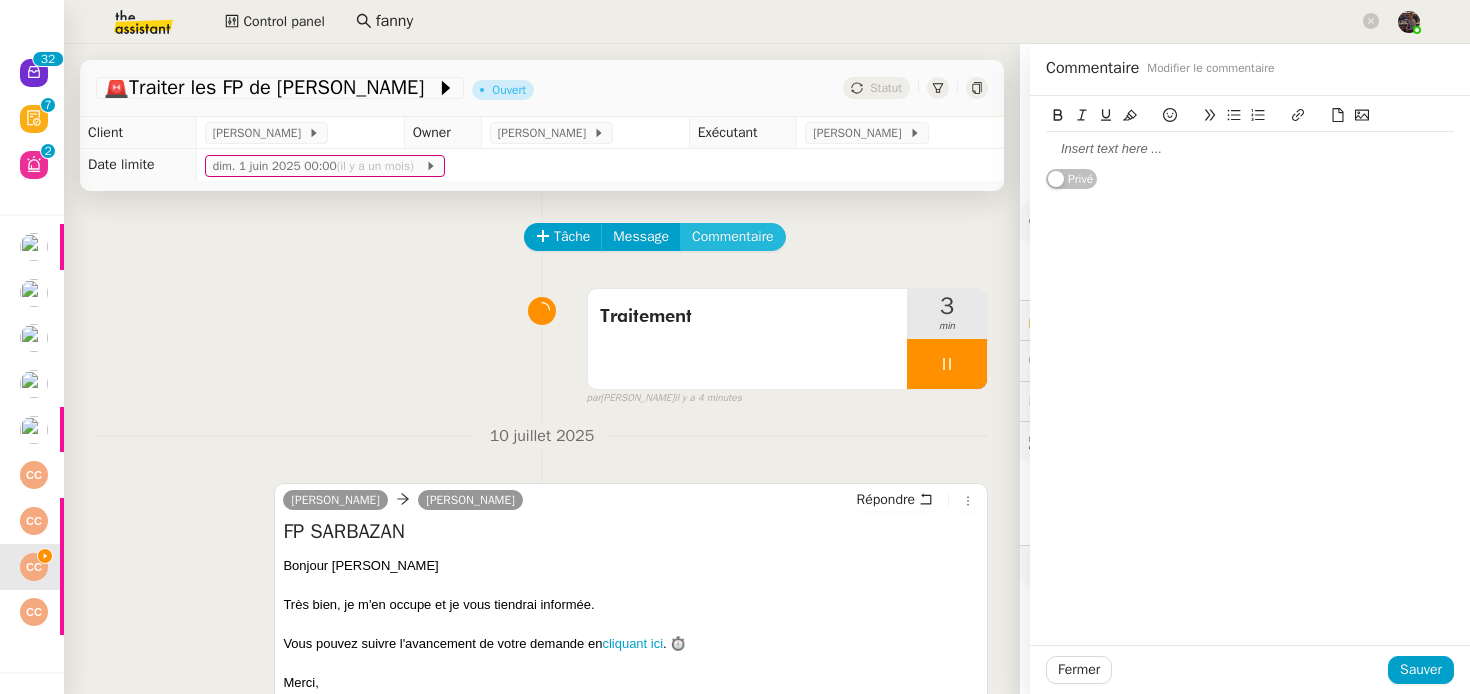 type 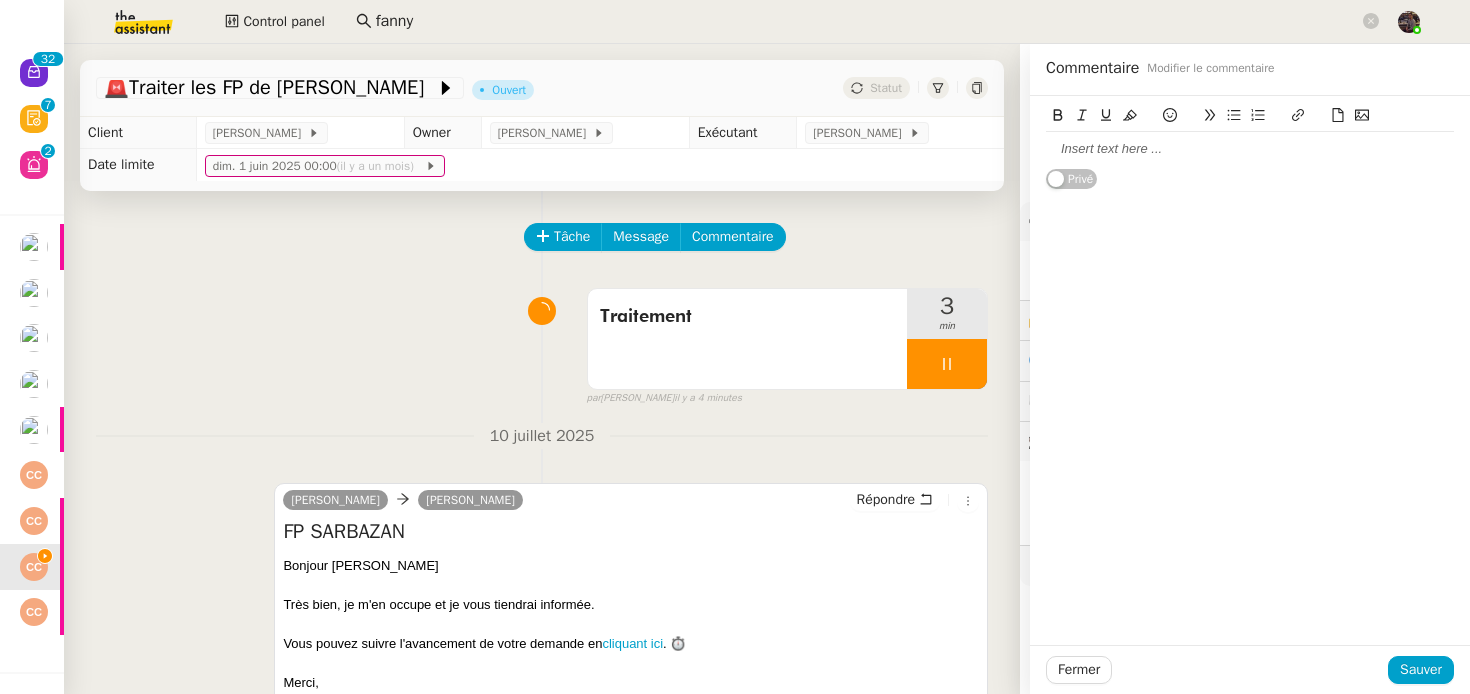 scroll, scrollTop: 0, scrollLeft: 0, axis: both 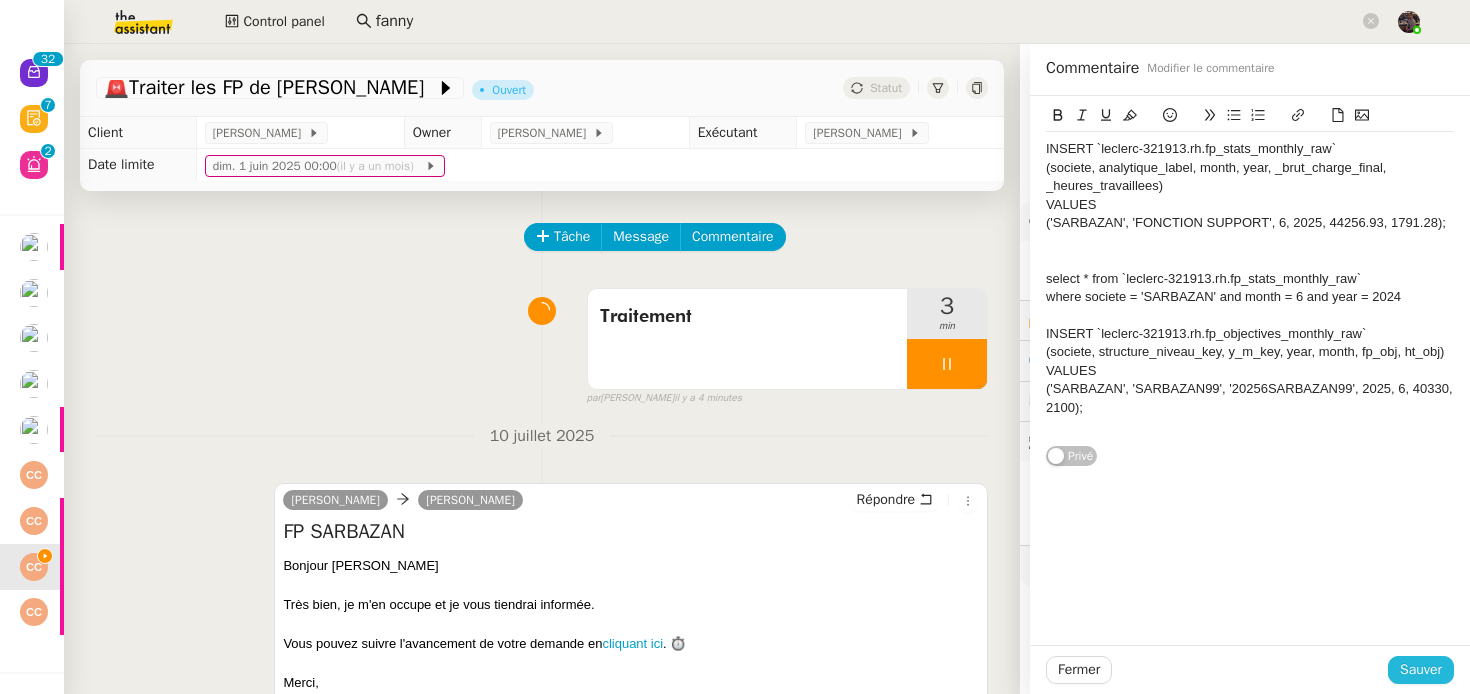click on "Sauver" 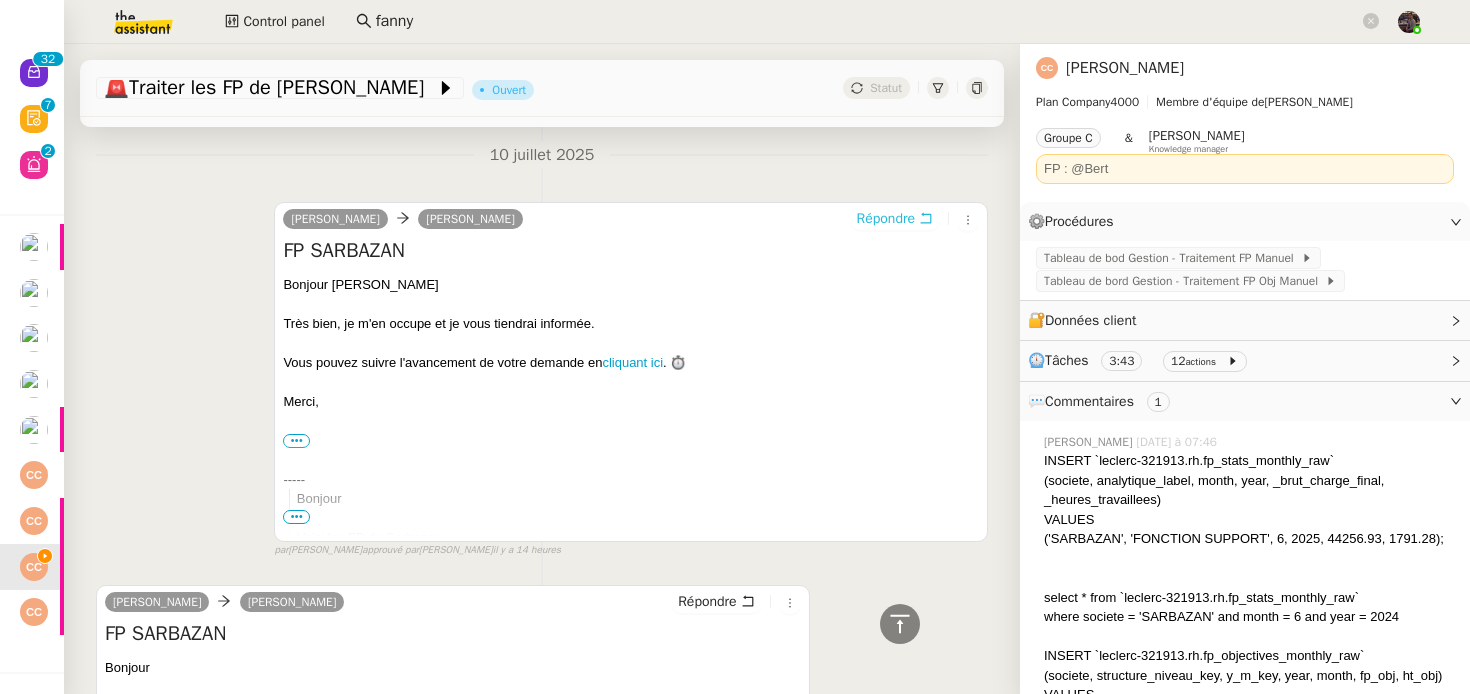 click on "Répondre" at bounding box center [886, 219] 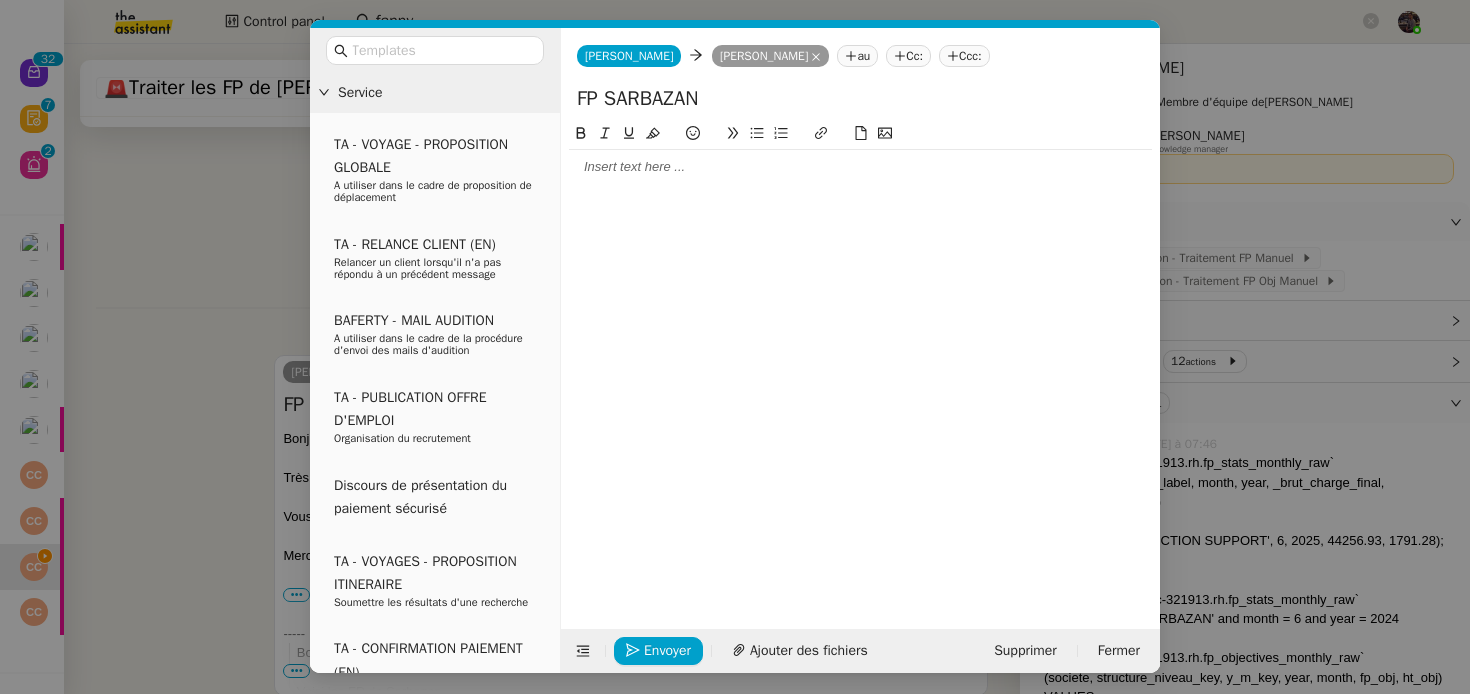 scroll, scrollTop: 874, scrollLeft: 0, axis: vertical 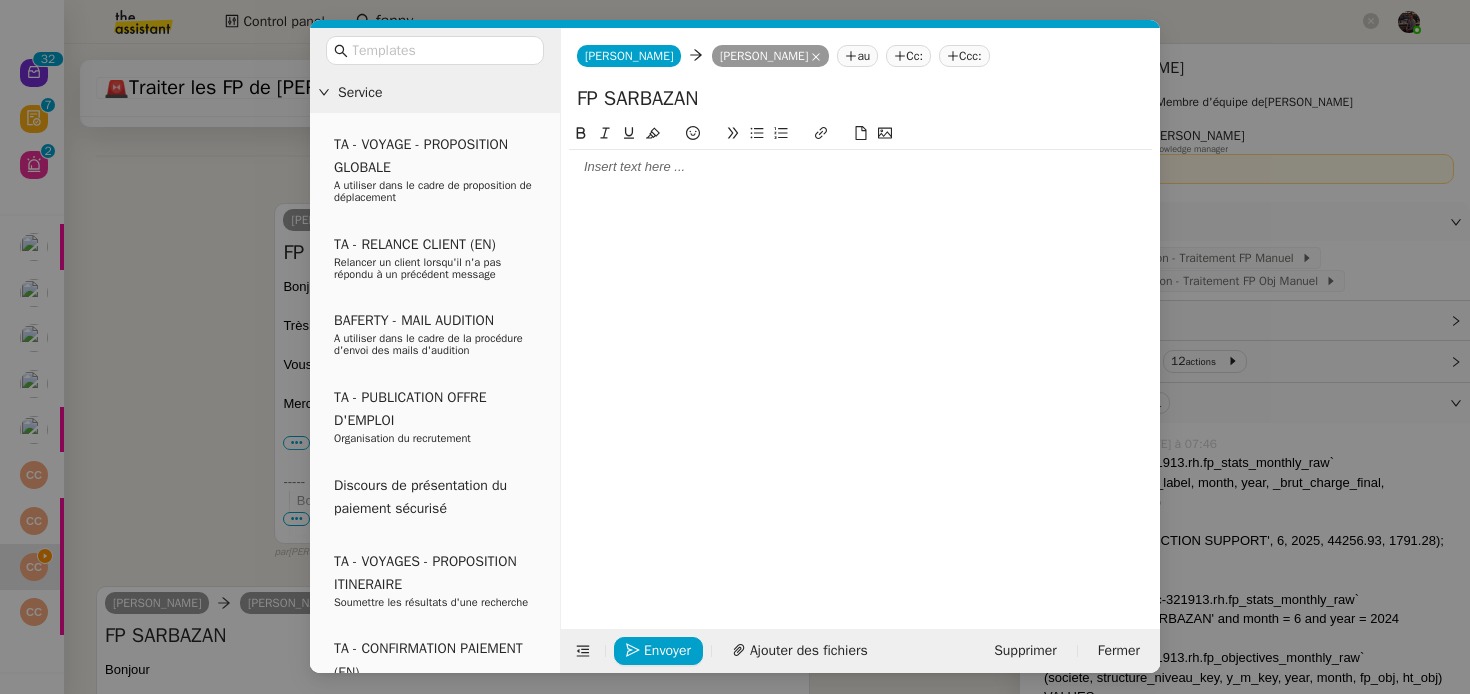 click 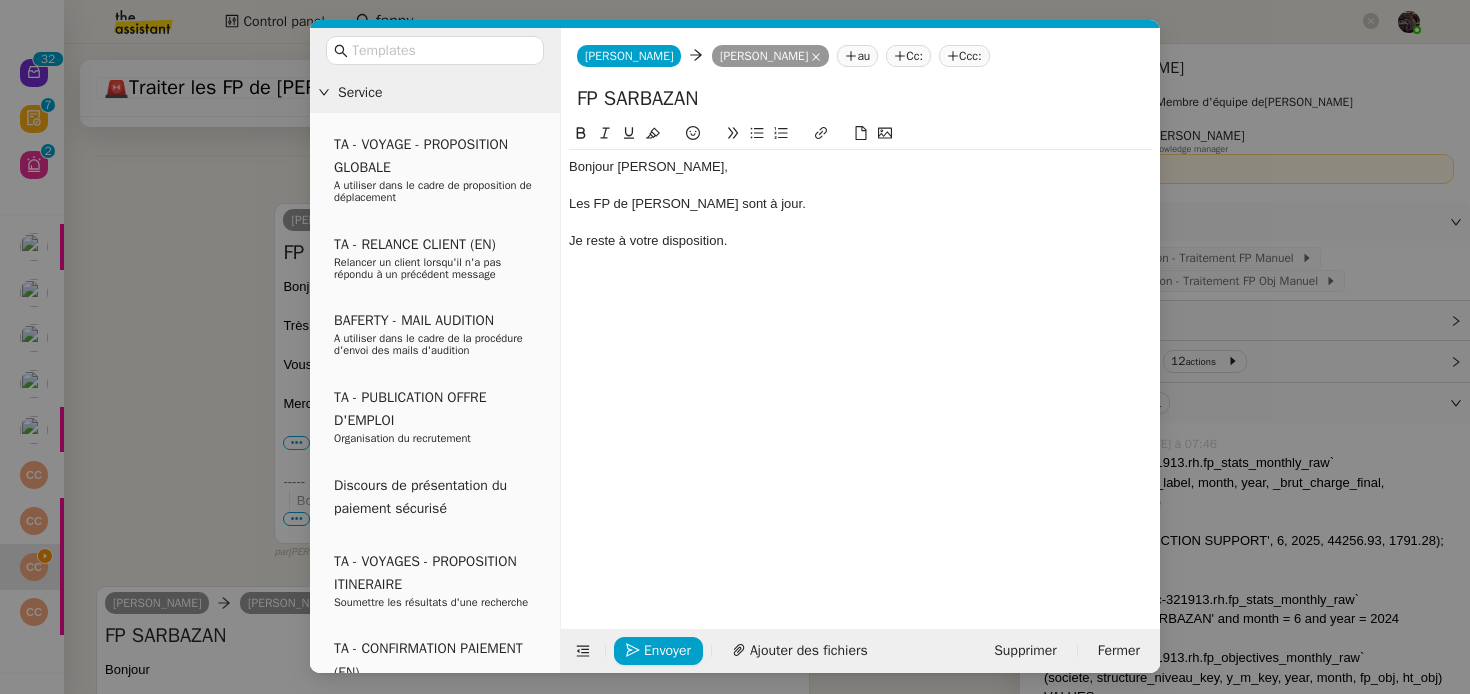 scroll, scrollTop: 972, scrollLeft: 0, axis: vertical 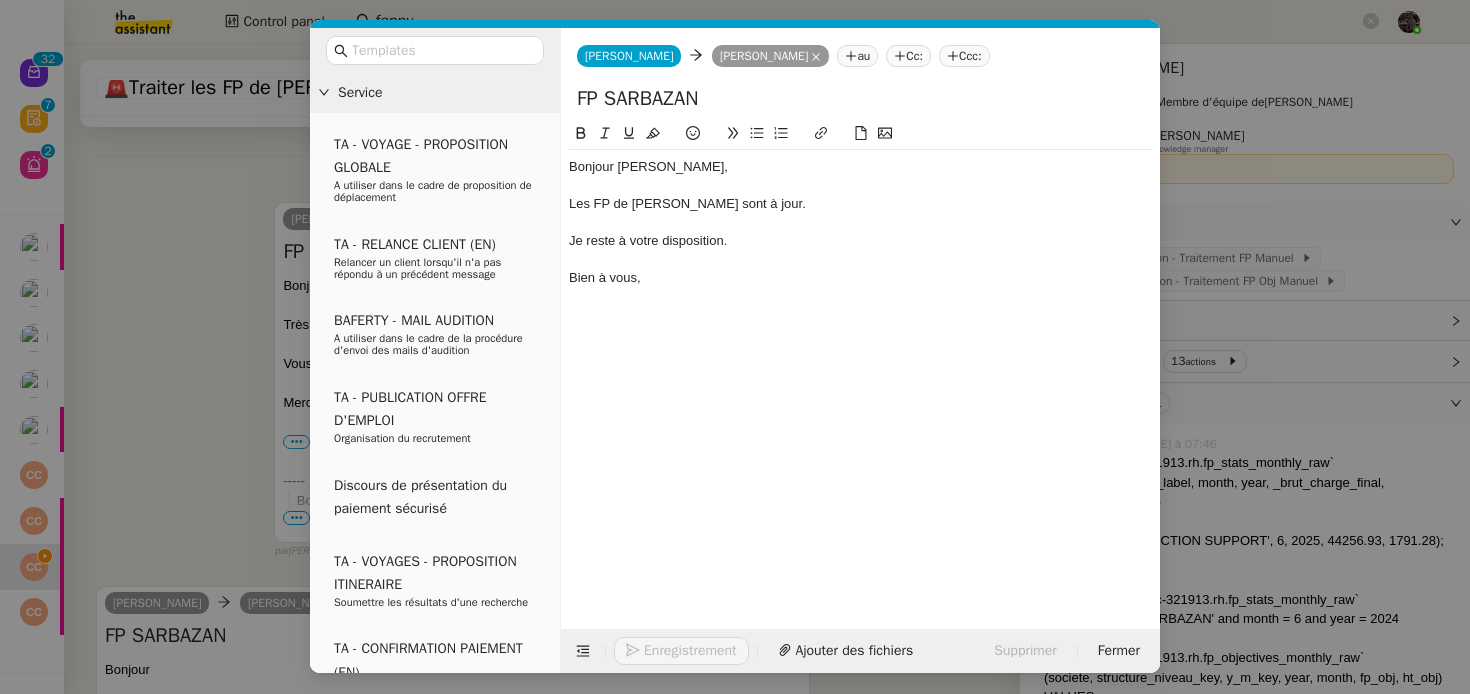 click on "Service TA - VOYAGE - PROPOSITION GLOBALE    A utiliser dans le cadre de proposition de déplacement TA - RELANCE CLIENT (EN)    Relancer un client lorsqu'il n'a pas répondu à un précédent message BAFERTY - MAIL AUDITION    A utiliser dans le cadre de la procédure d'envoi des mails d'audition TA - PUBLICATION OFFRE D'EMPLOI     Organisation du recrutement Discours de présentation du paiement sécurisé    TA - VOYAGES - PROPOSITION ITINERAIRE    Soumettre les résultats d'une recherche TA - CONFIRMATION PAIEMENT (EN)    Confirmer avec le client de modèle de transaction - Attention Plan Pro nécessaire. TA - COURRIER EXPEDIE (recommandé)    A utiliser dans le cadre de l'envoi d'un courrier recommandé TA - PARTAGE DE CALENDRIER (EN)    A utiliser pour demander au client de partager son calendrier afin de faciliter l'accès et la gestion PSPI - Appel de fonds MJL    A utiliser dans le cadre de la procédure d'appel de fonds MJL TA - RELANCE CLIENT    TA - AR PROCEDURES        21 YIELD" at bounding box center [735, 347] 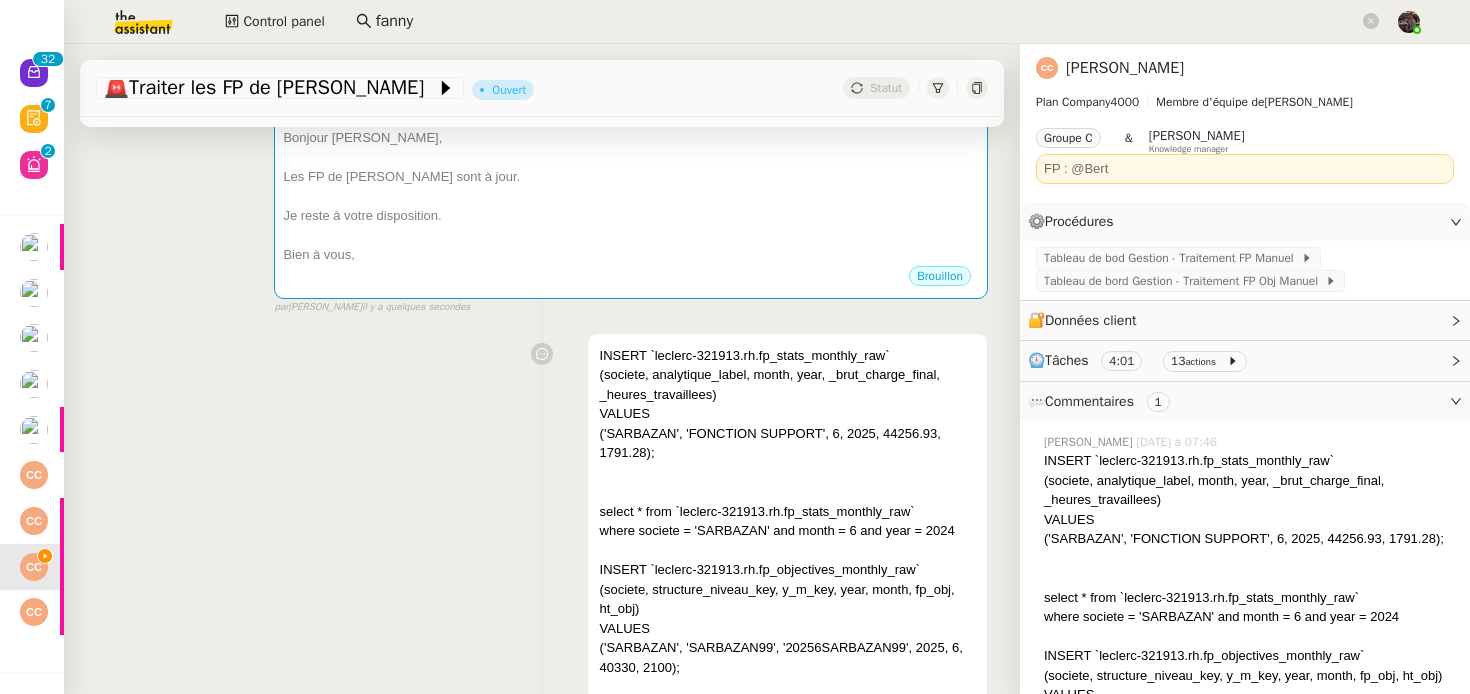 scroll, scrollTop: 0, scrollLeft: 0, axis: both 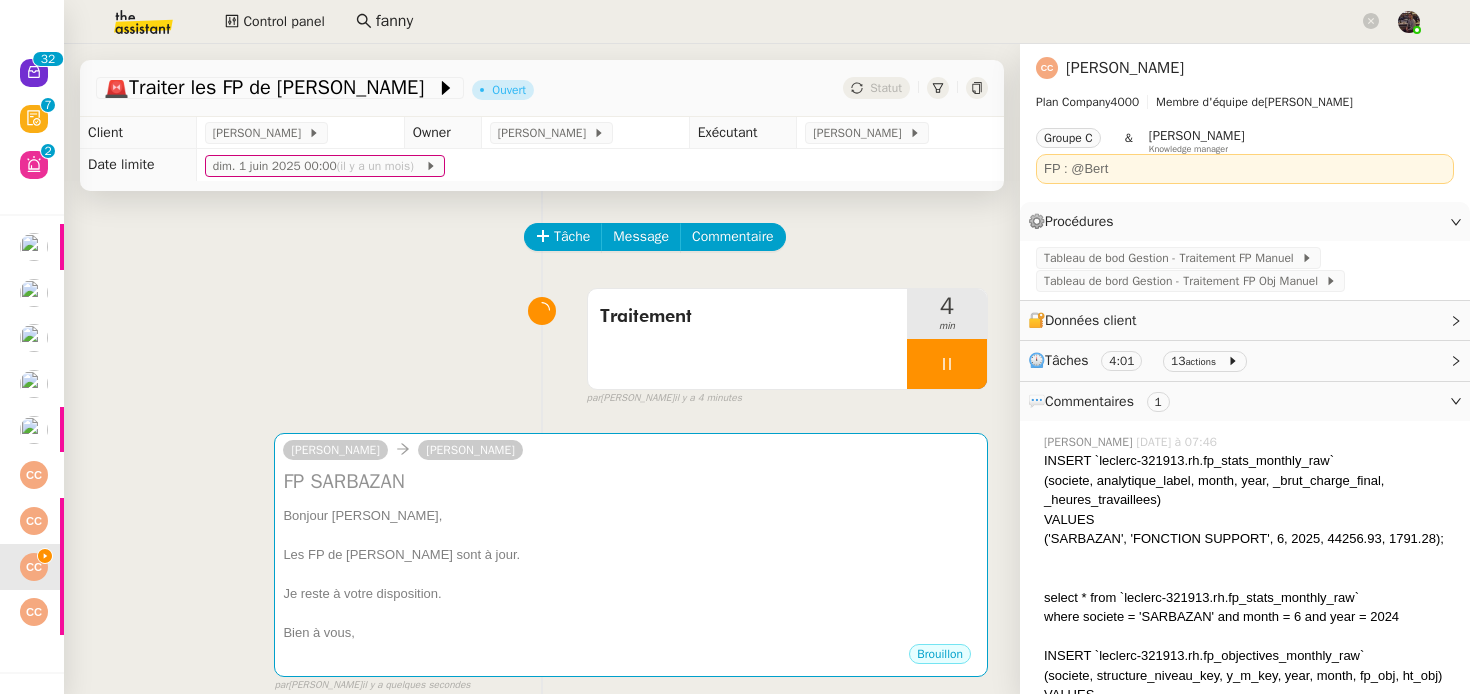 click at bounding box center (947, 364) 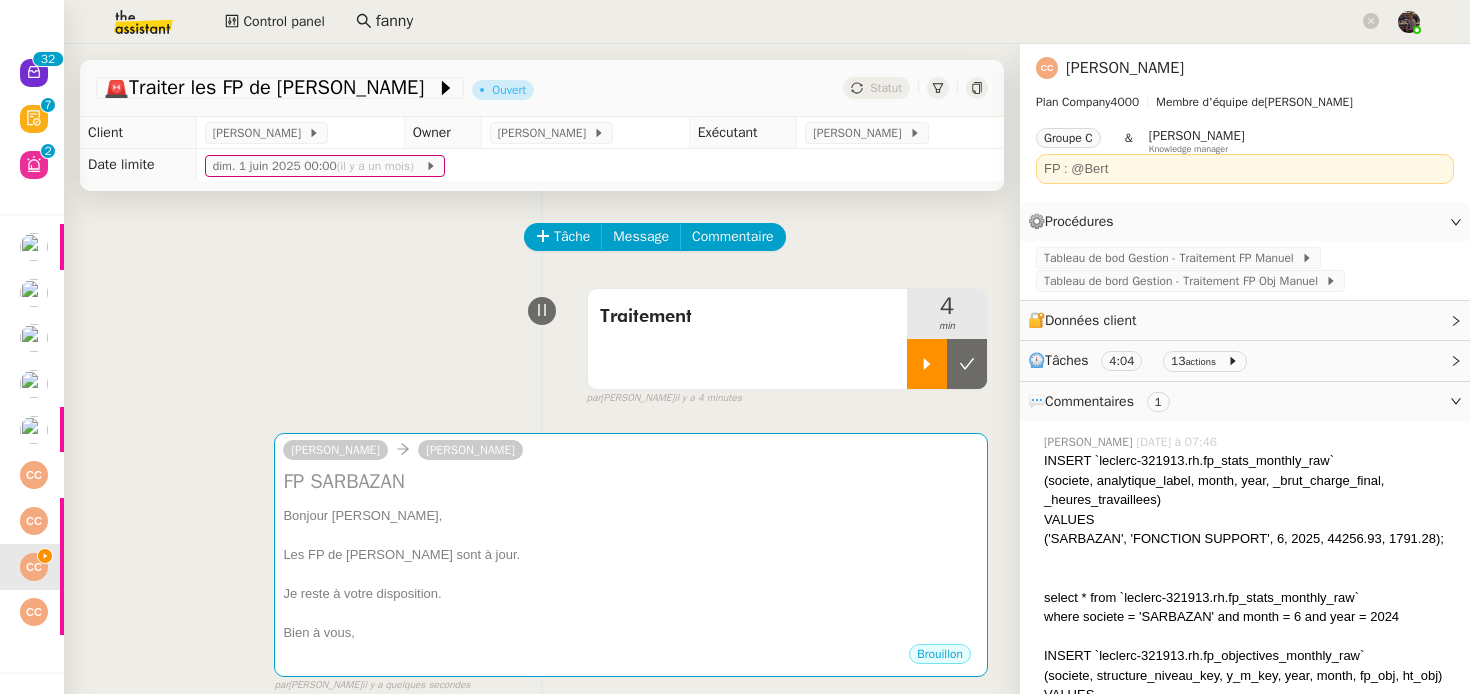 click at bounding box center [967, 364] 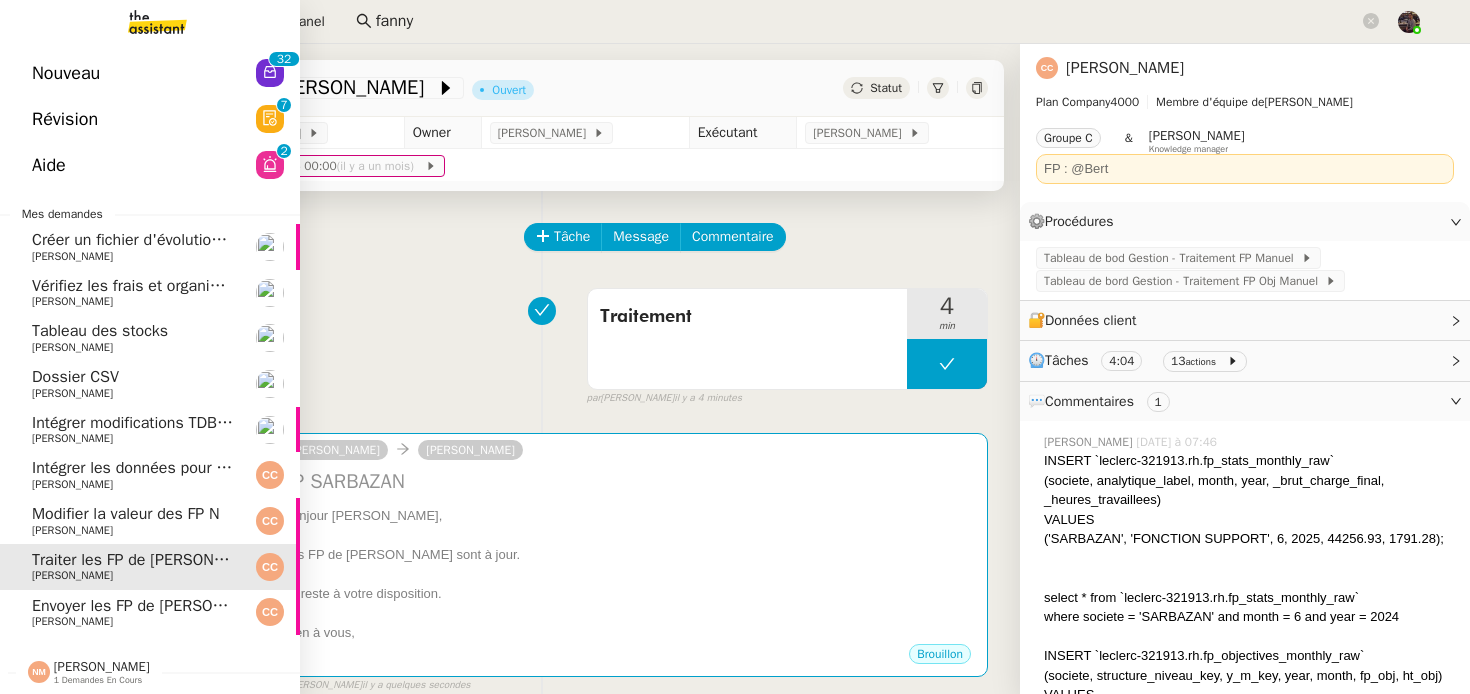 click on "Envoyer les FP de [PERSON_NAME]" 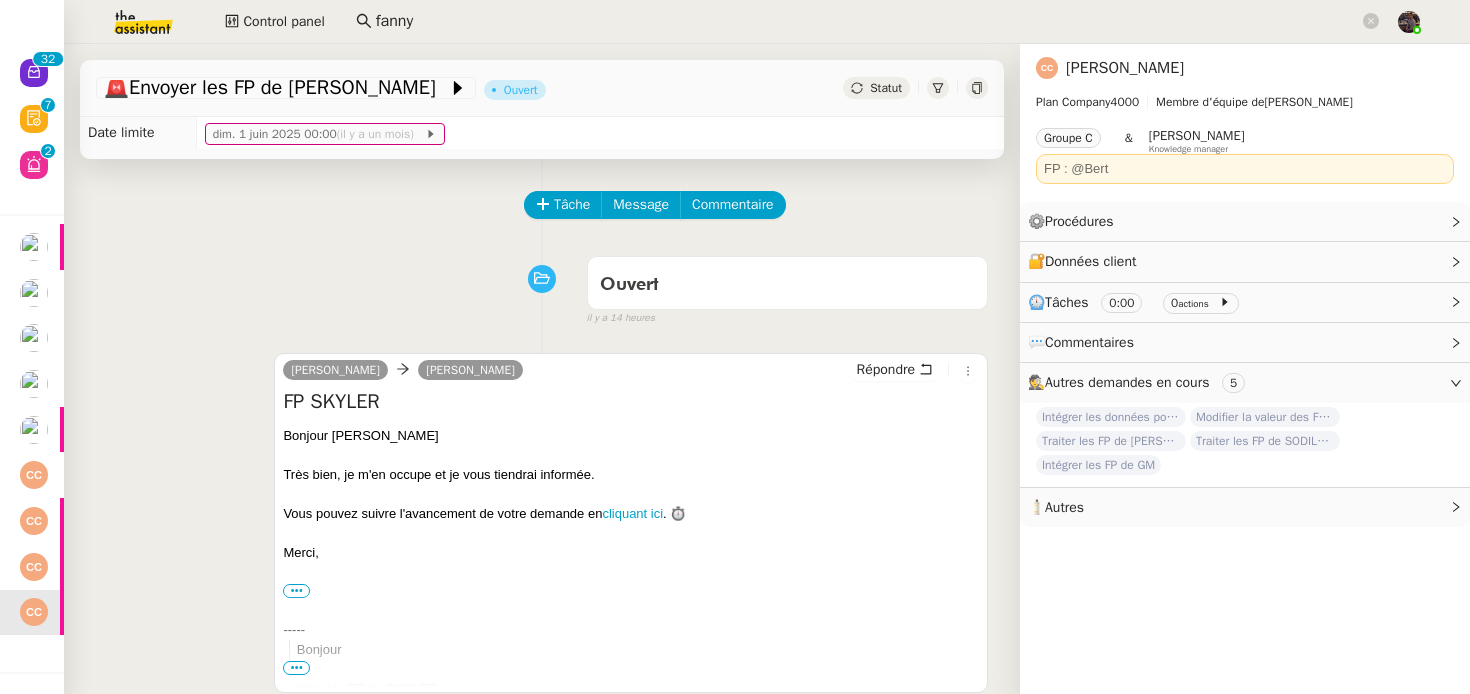 scroll, scrollTop: 0, scrollLeft: 0, axis: both 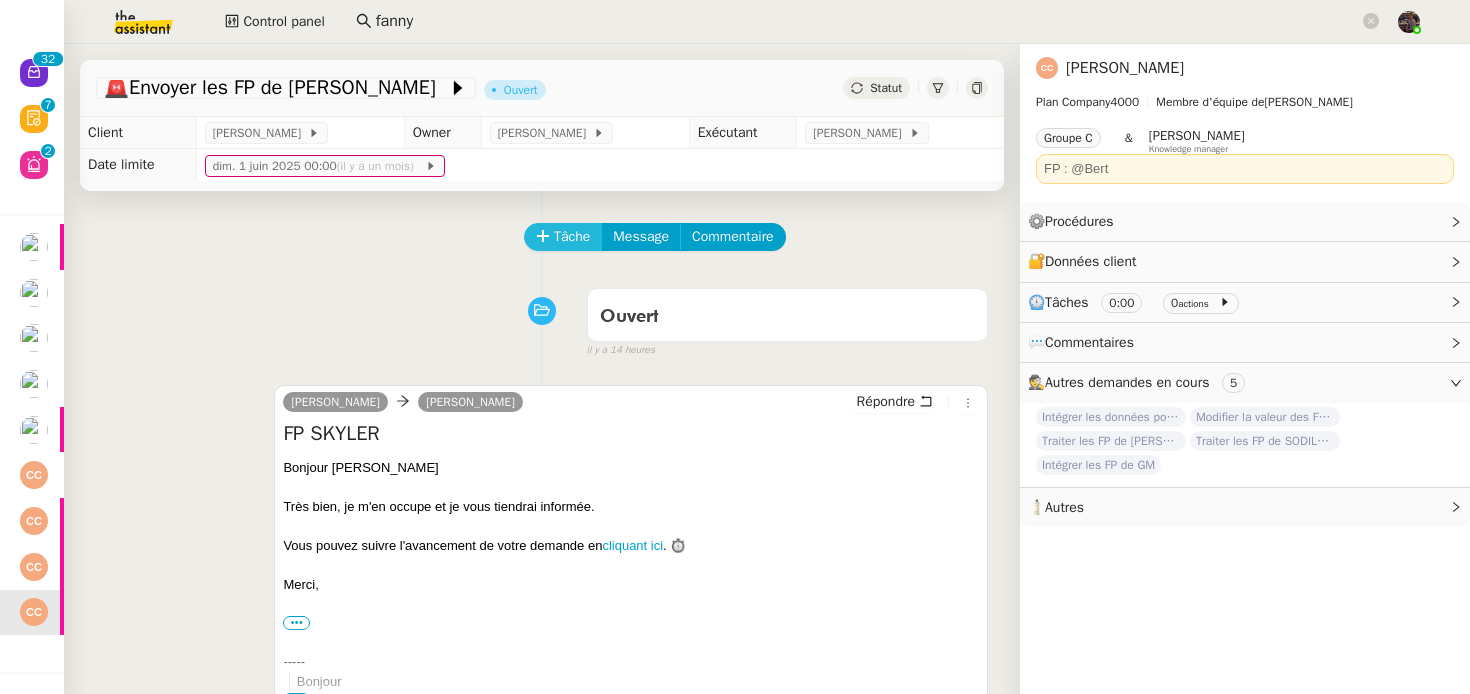 click on "Tâche" 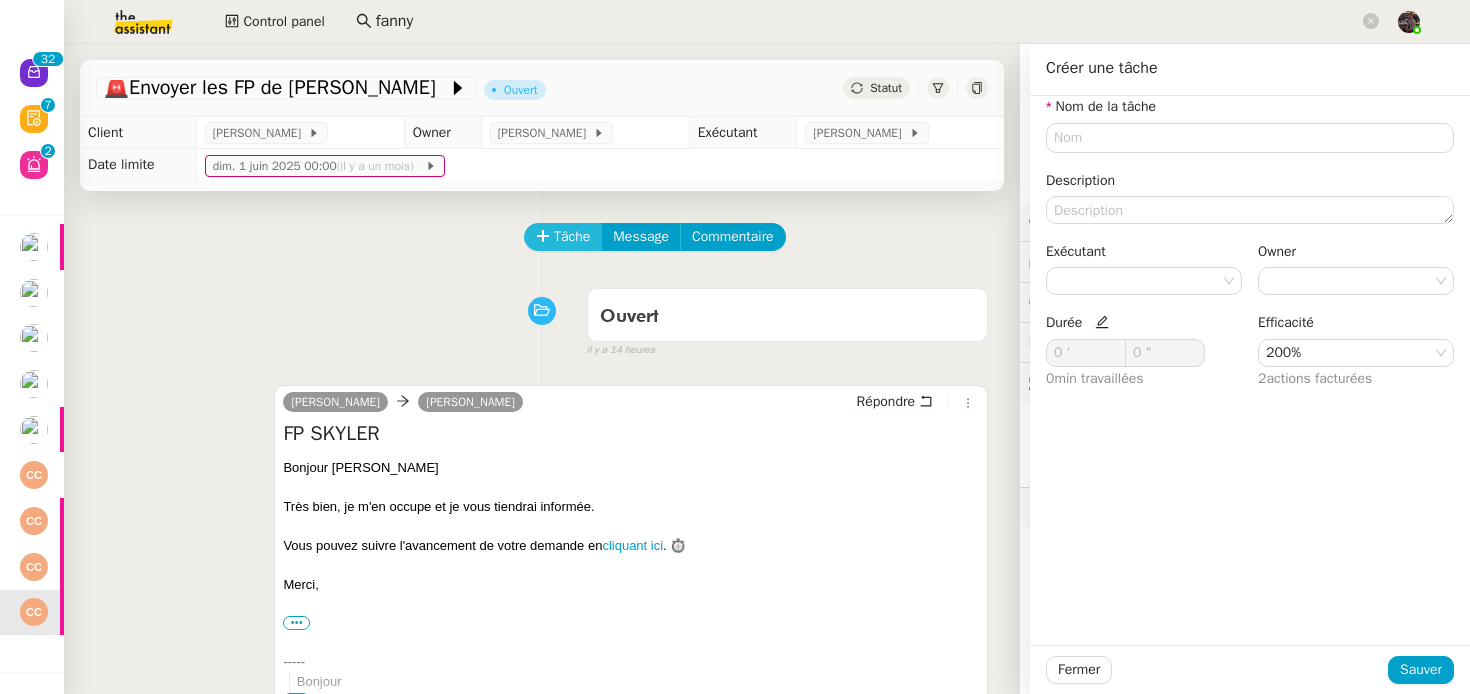 type 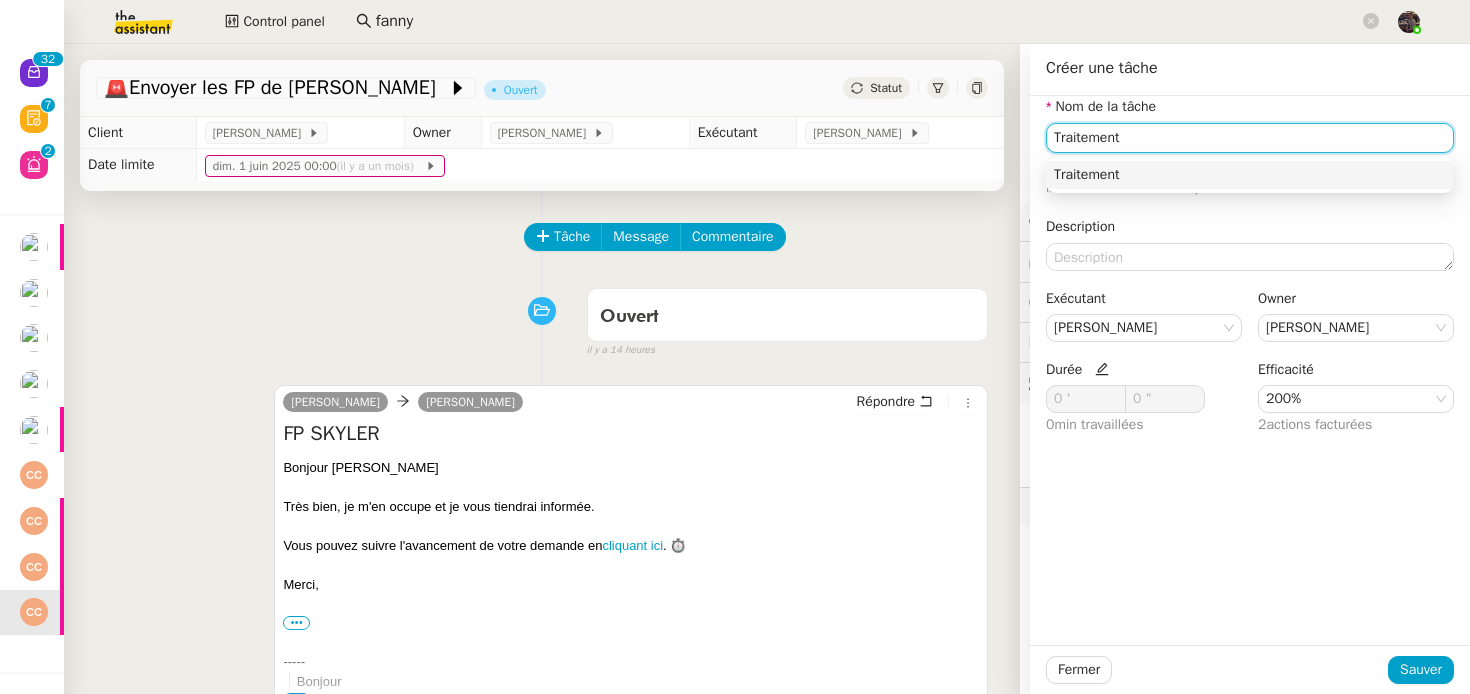 click on "Traitement" at bounding box center (1250, 175) 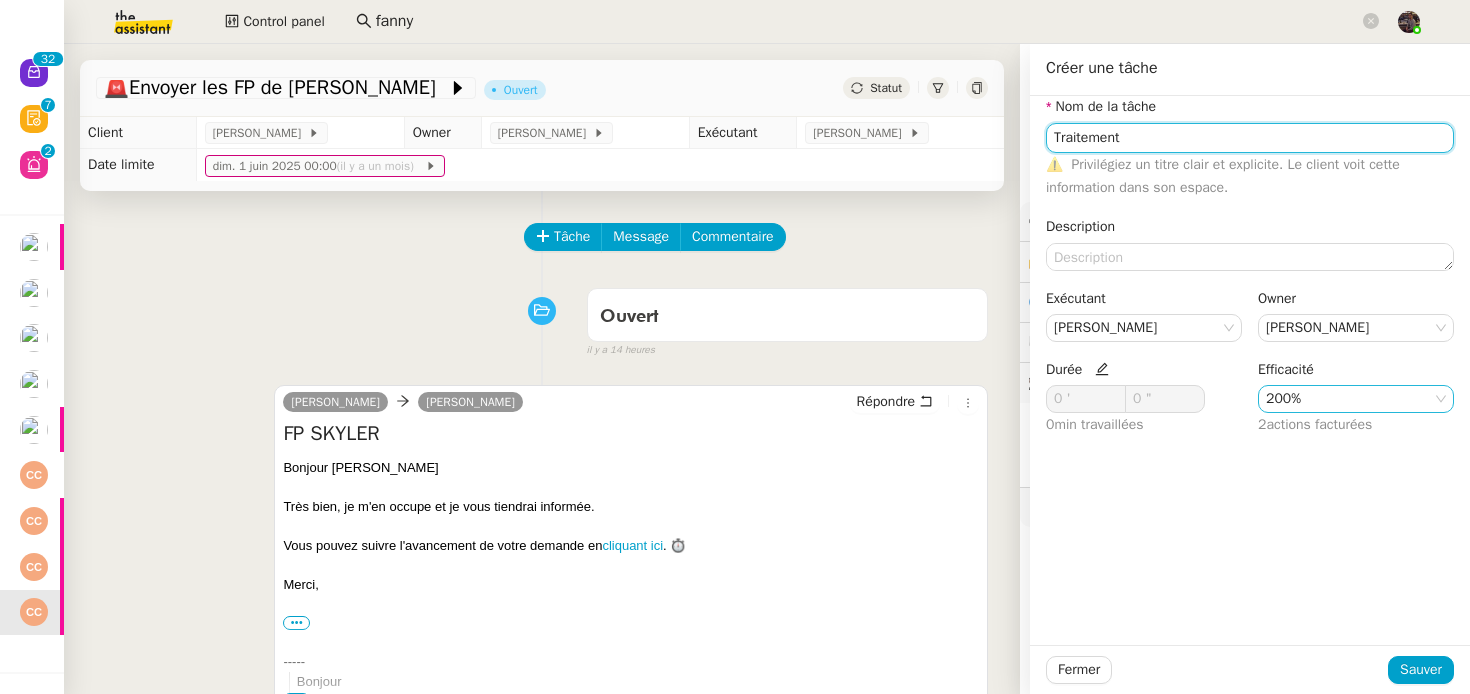 type on "Traitement" 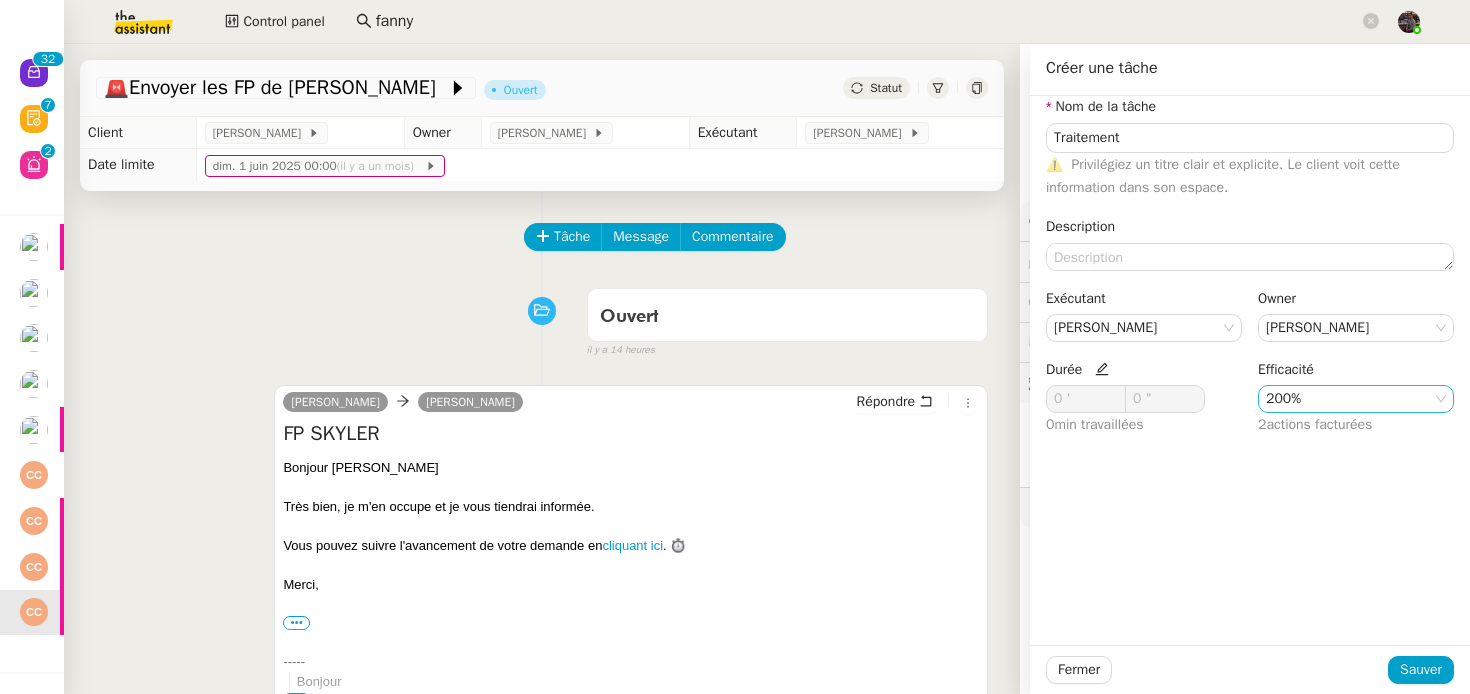 click on "200%" 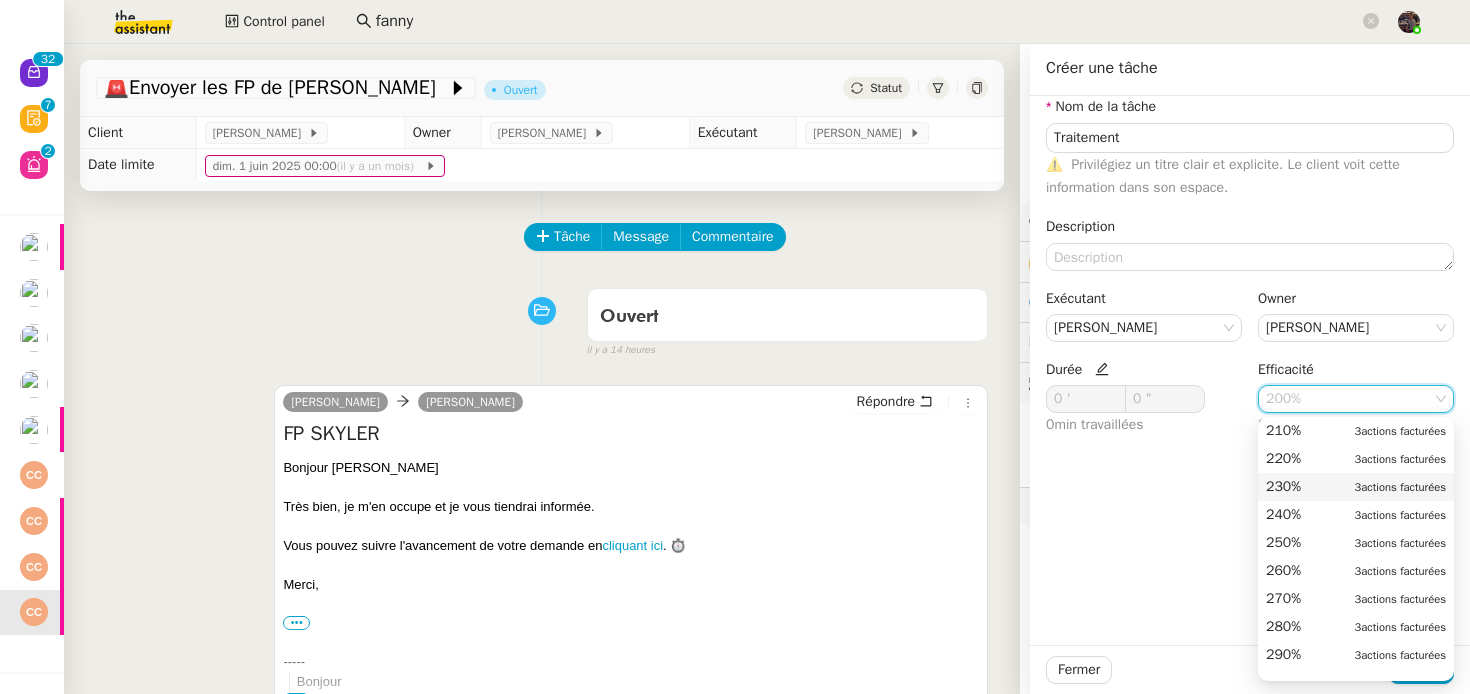 scroll, scrollTop: 736, scrollLeft: 0, axis: vertical 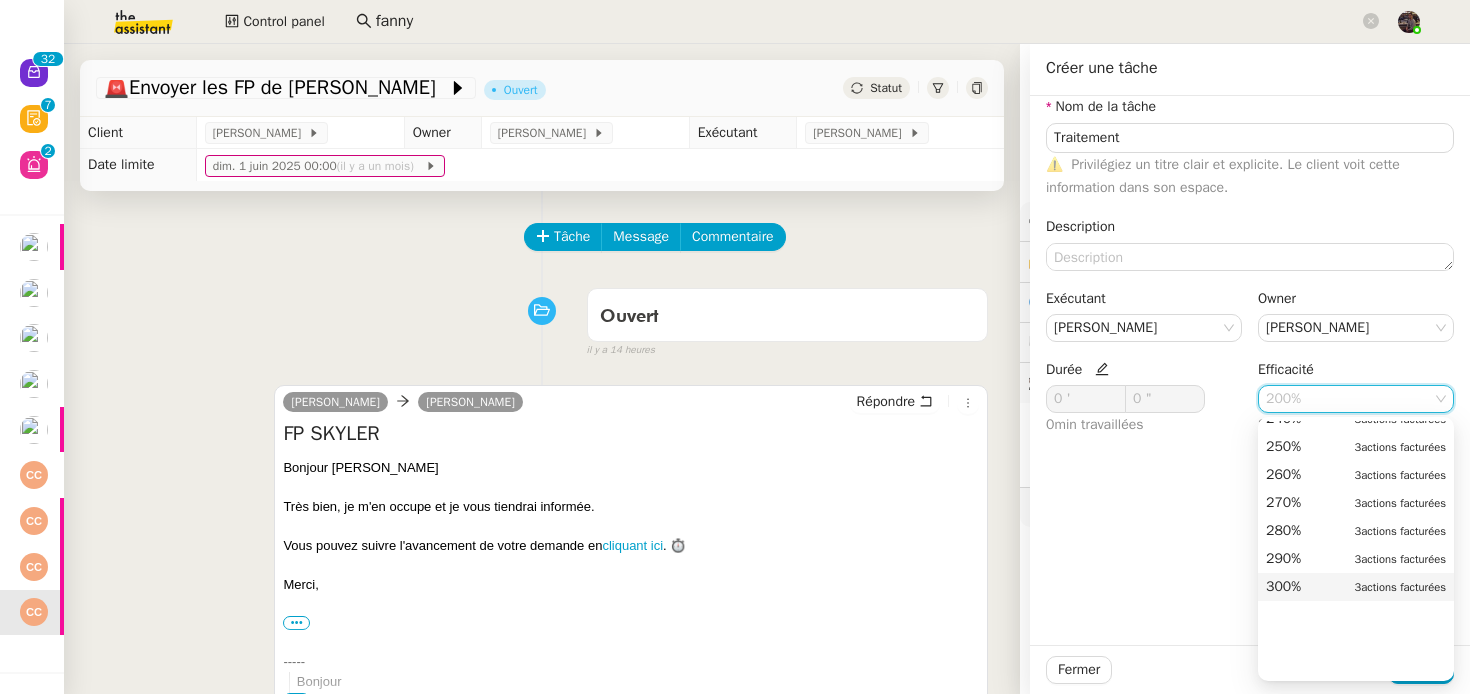 click on "300%  3  actions facturées" at bounding box center (1356, 587) 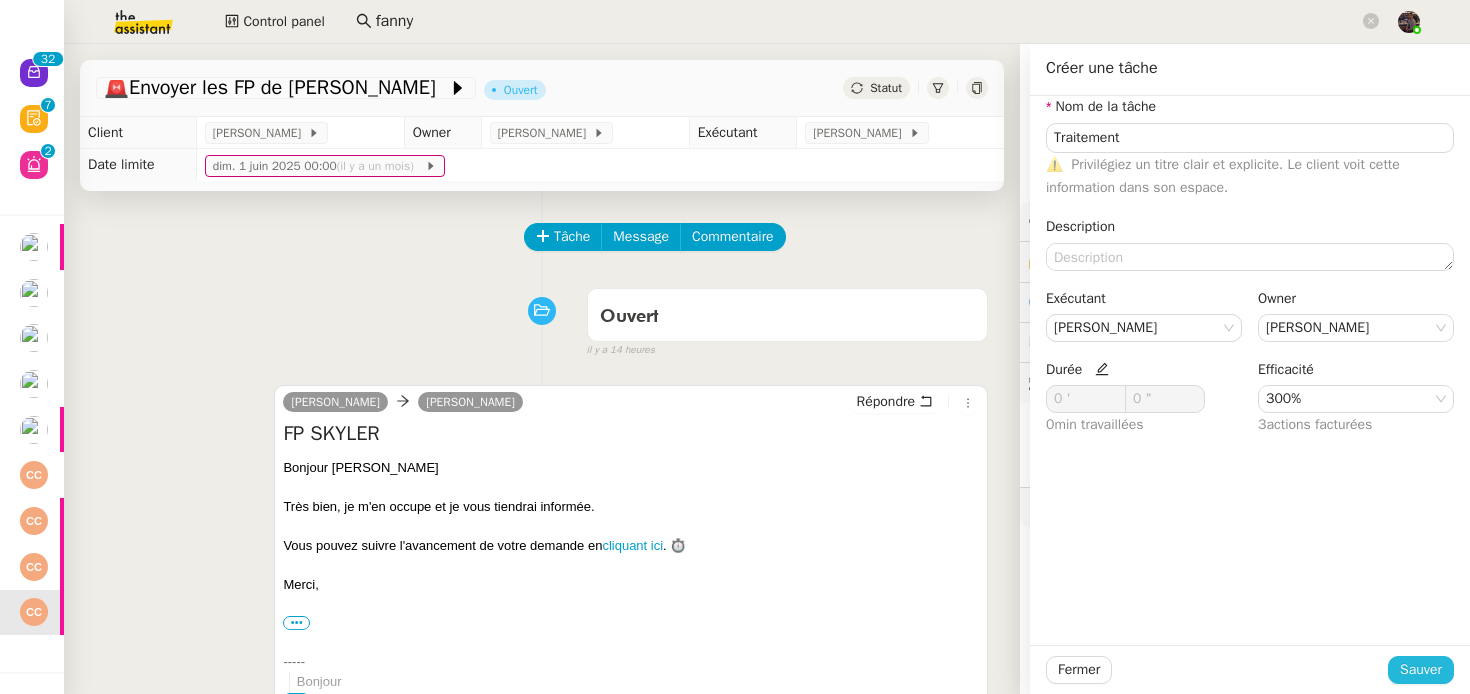click on "Sauver" 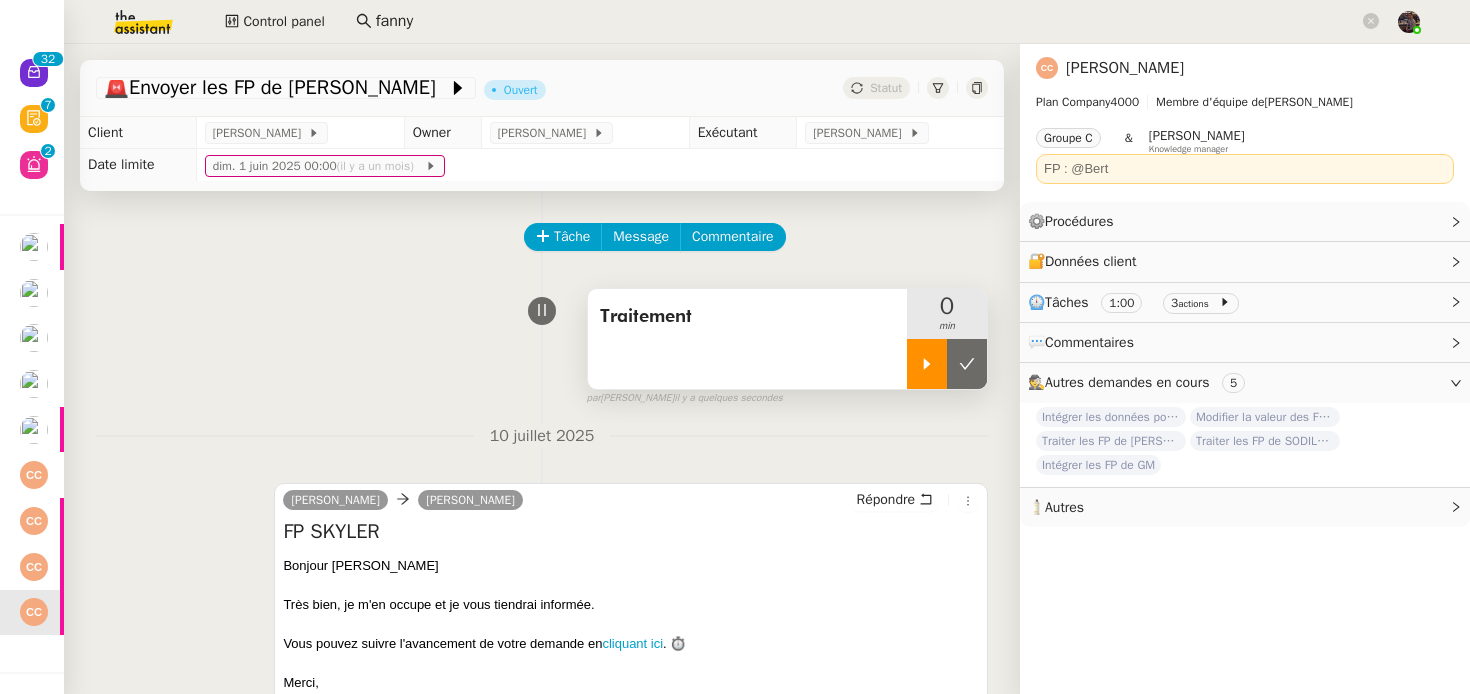 click 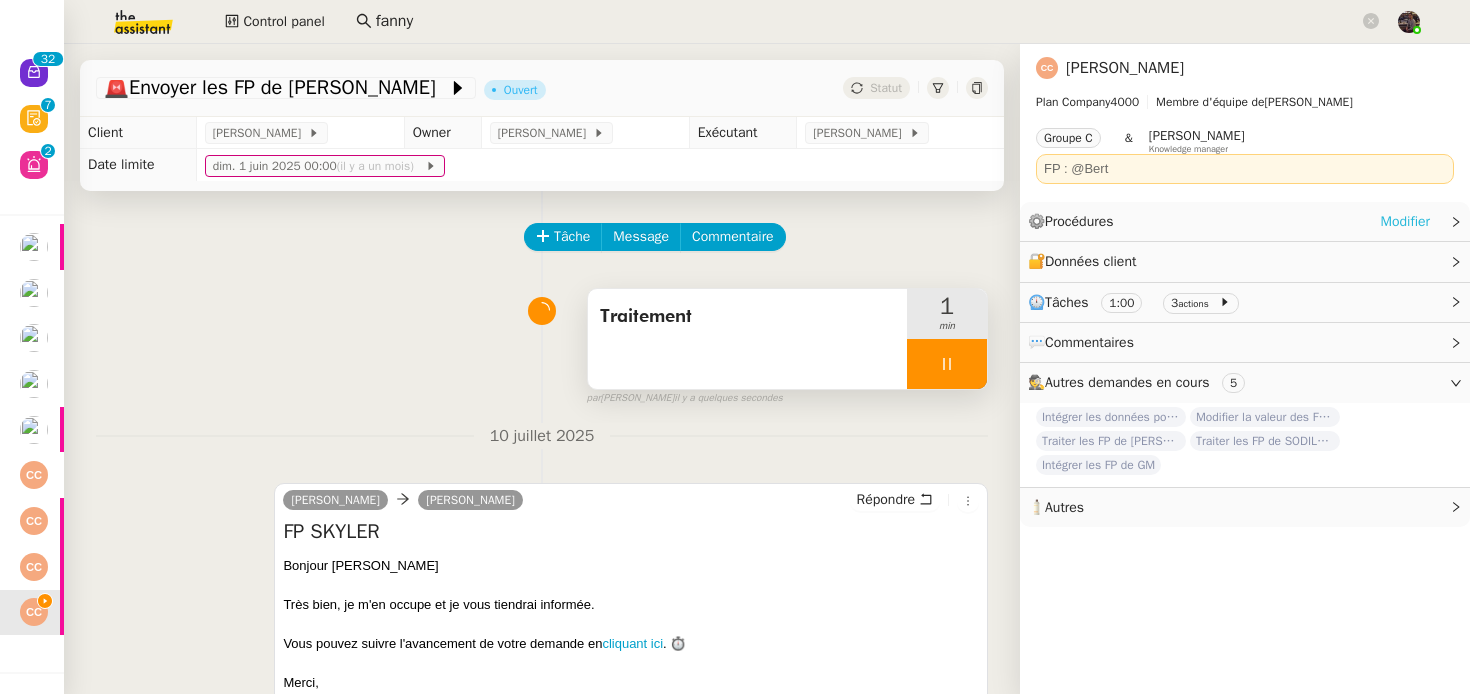 click on "Modifier" 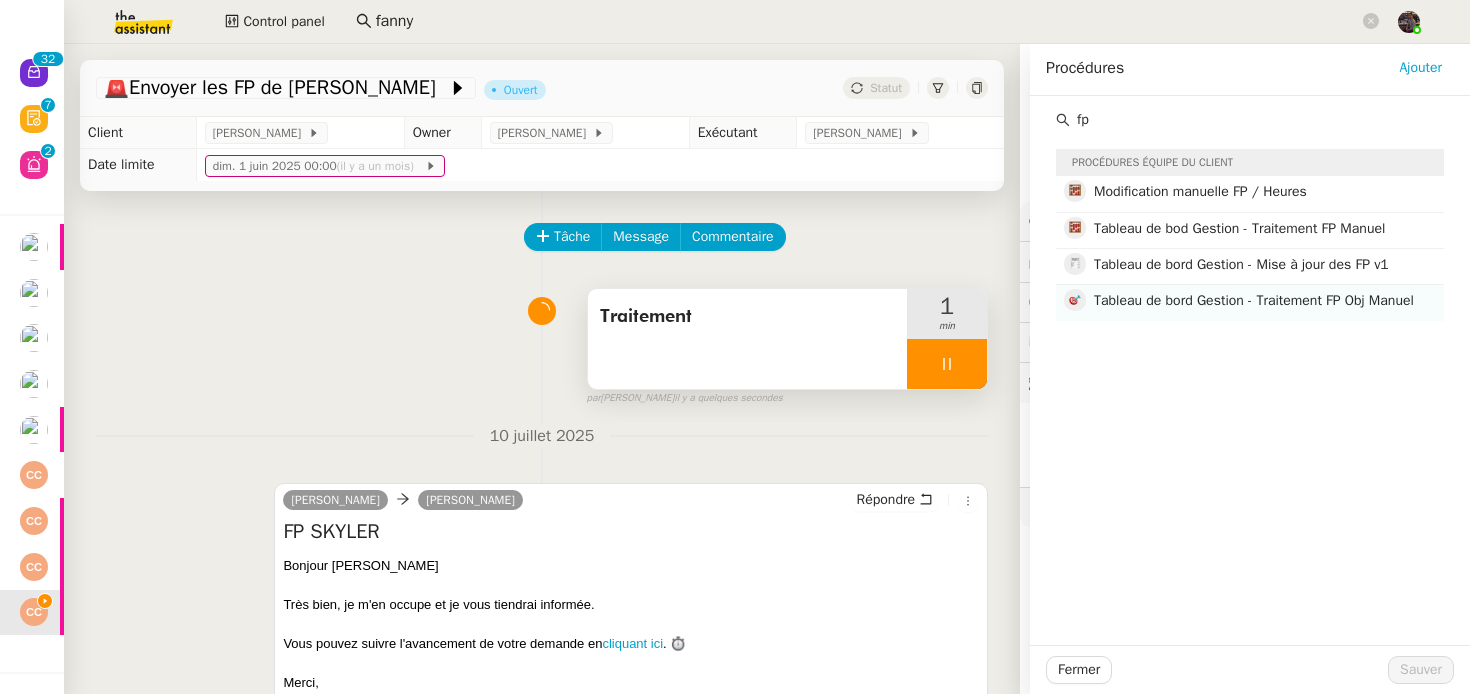 type on "fp" 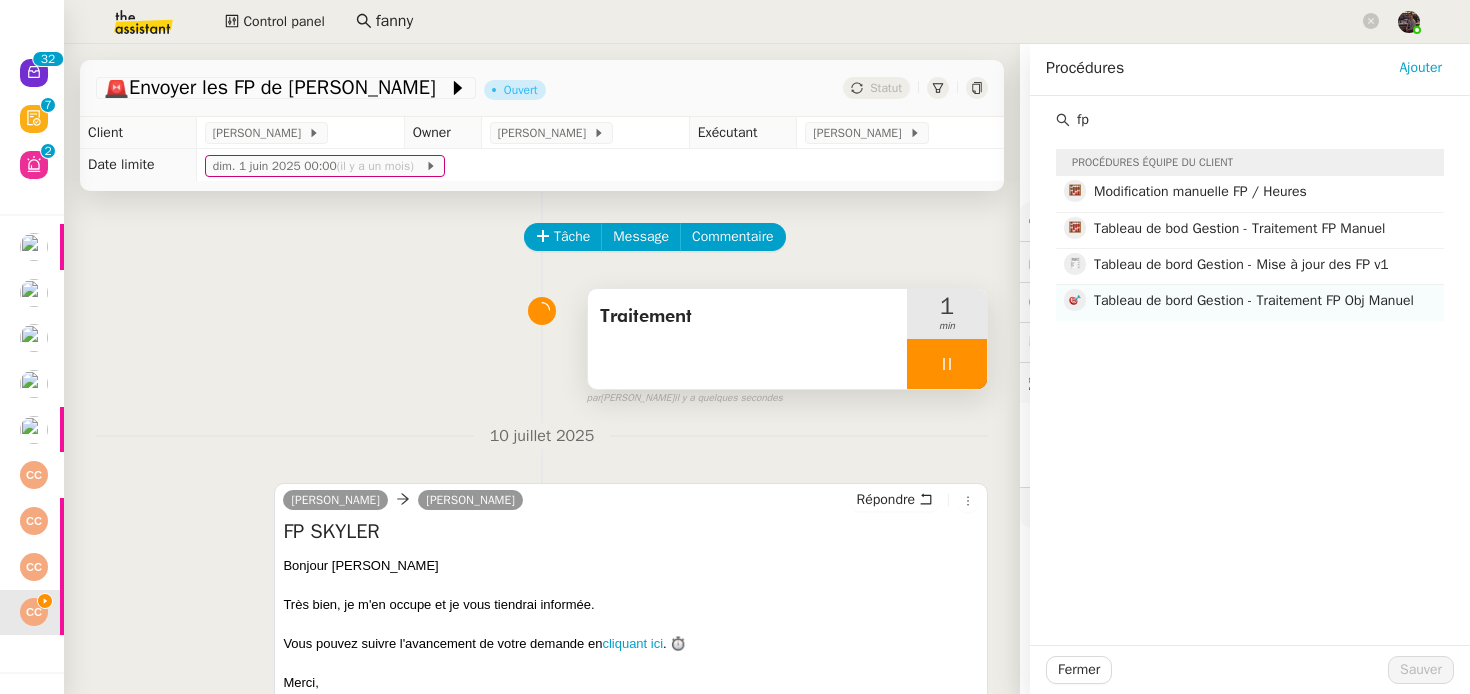 click on "Tableau de bord Gestion - Traitement FP Obj Manuel" 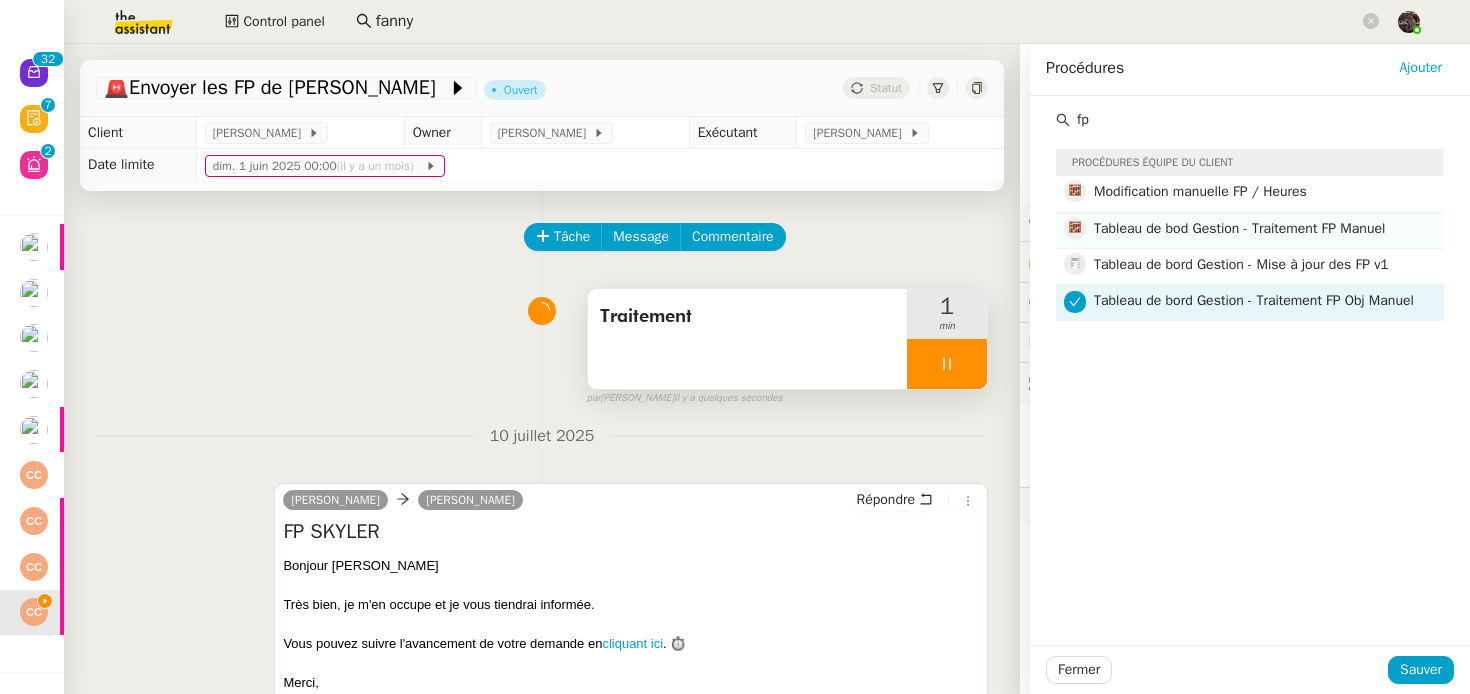 click on "Tableau de bod Gestion - Traitement FP Manuel" 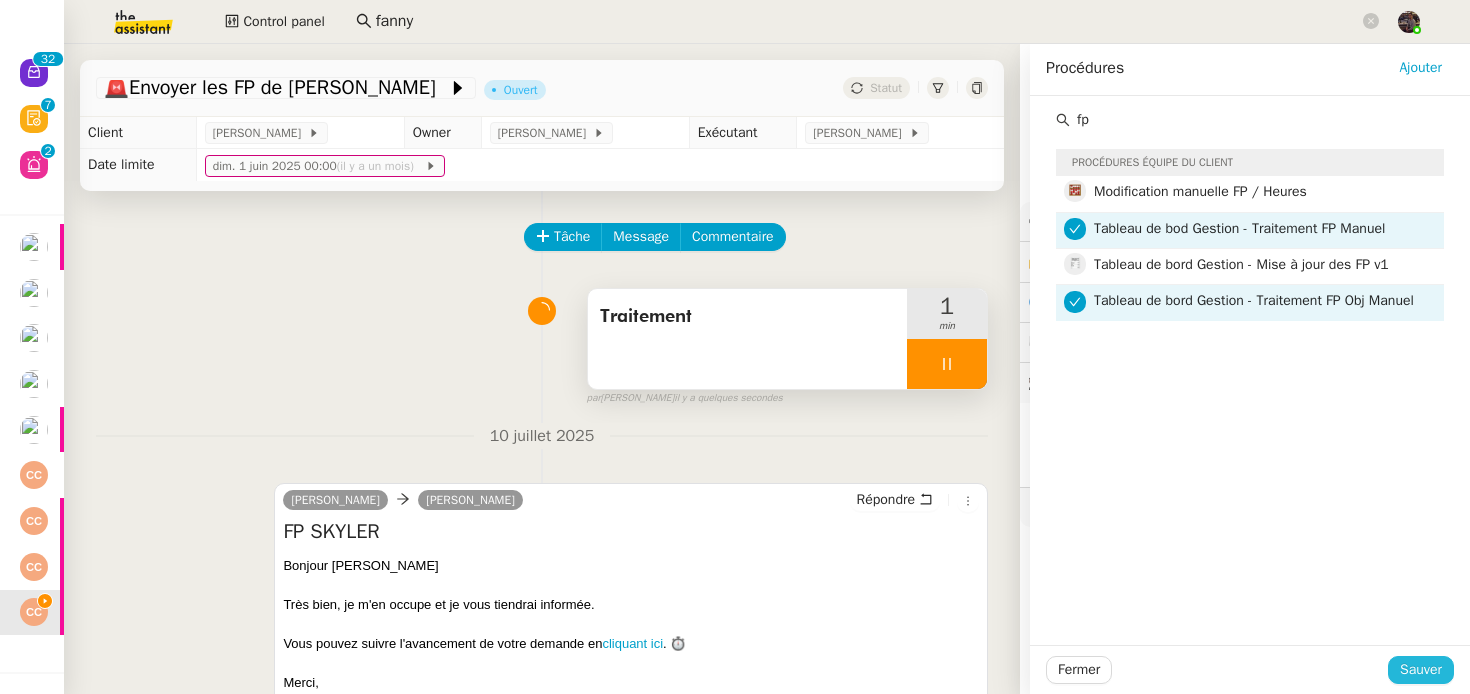 click on "Sauver" 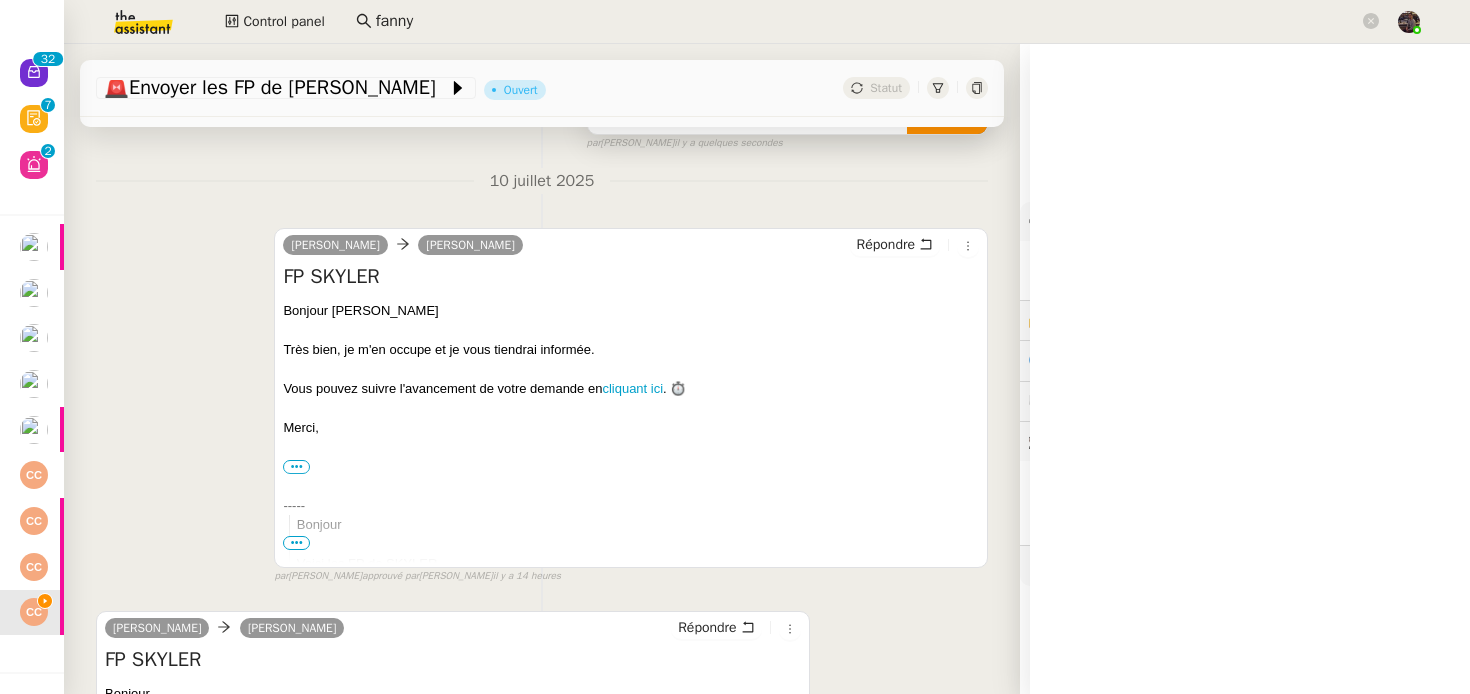 scroll, scrollTop: 493, scrollLeft: 0, axis: vertical 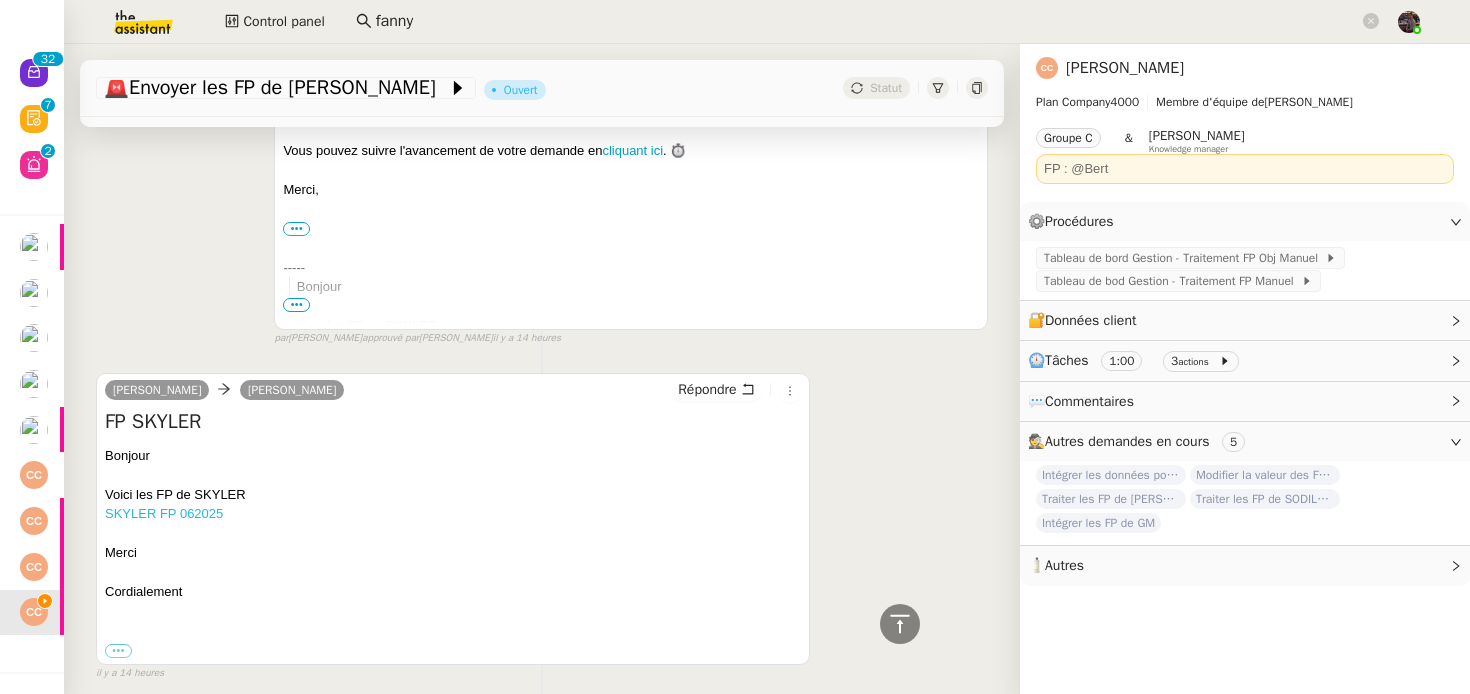 click on "SKYLER FP 062025" at bounding box center (164, 513) 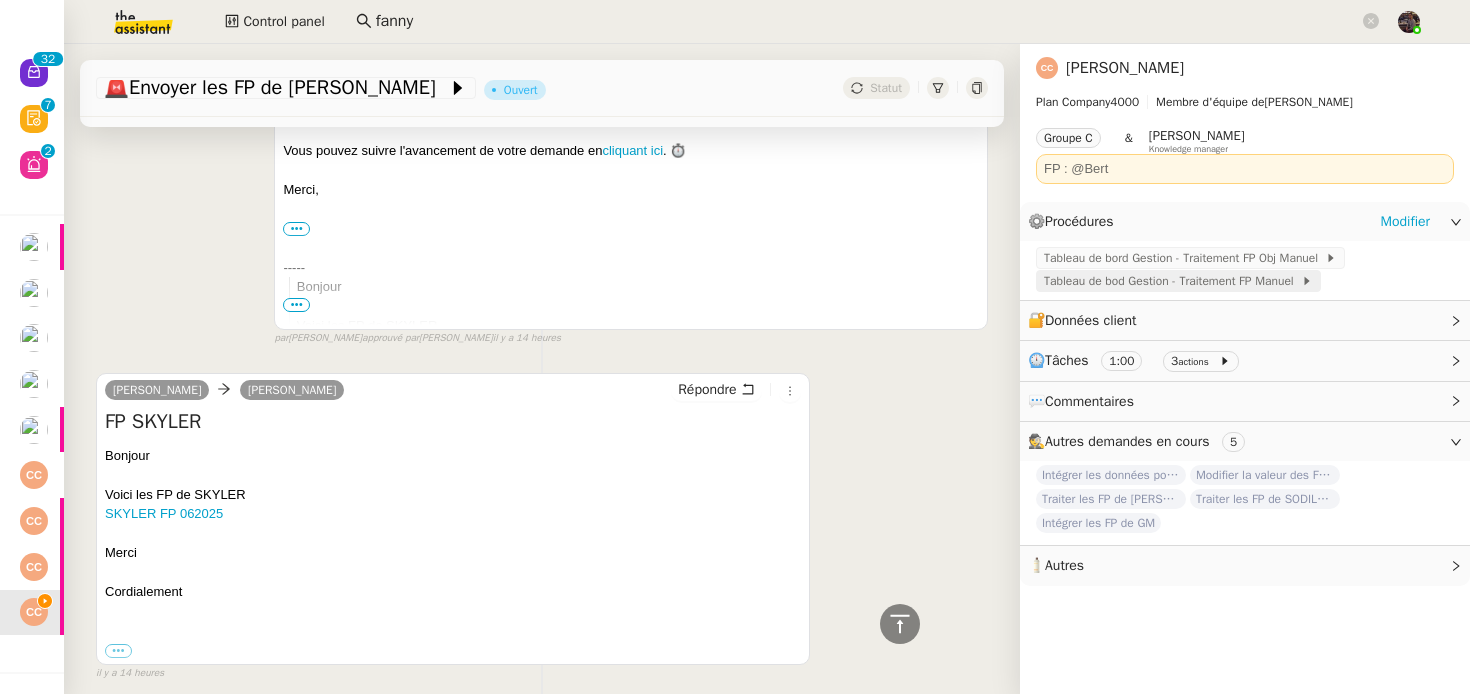 click on "Tableau de bod Gestion - Traitement FP Manuel" 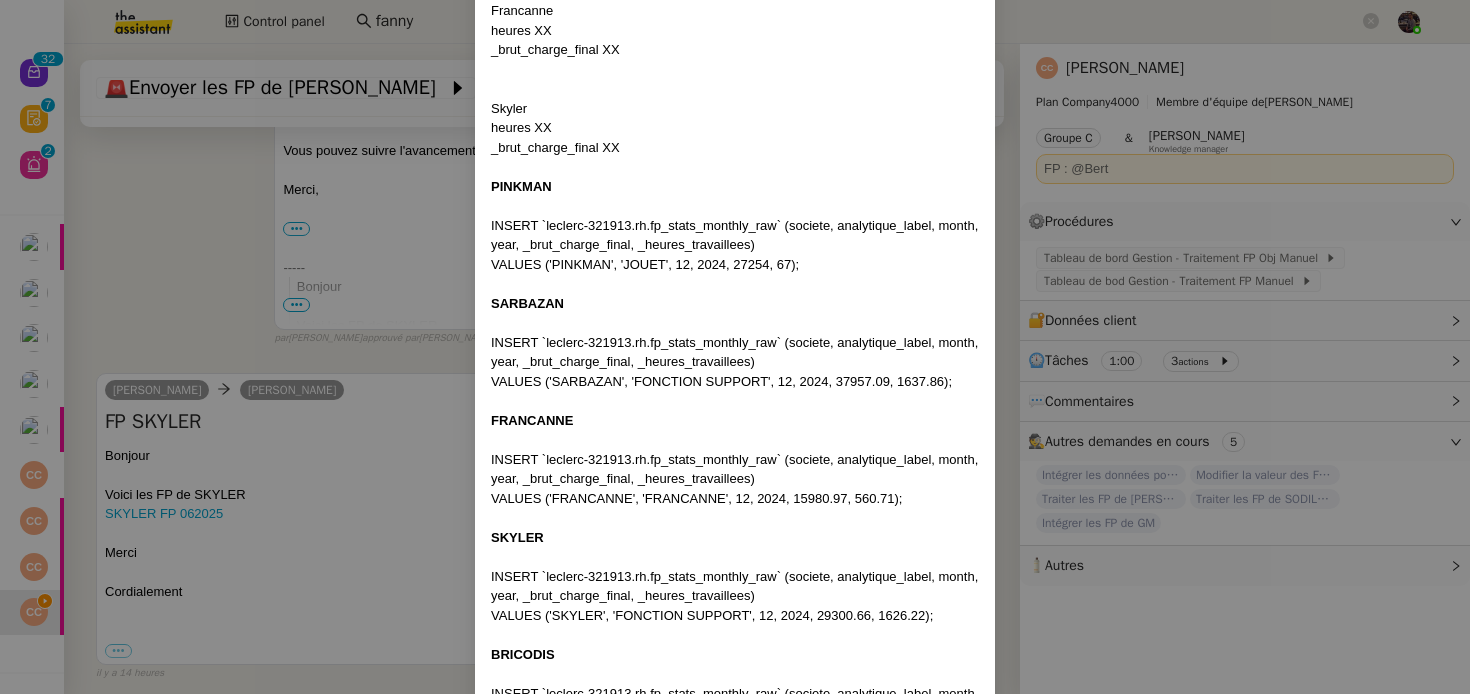 scroll, scrollTop: 1043, scrollLeft: 0, axis: vertical 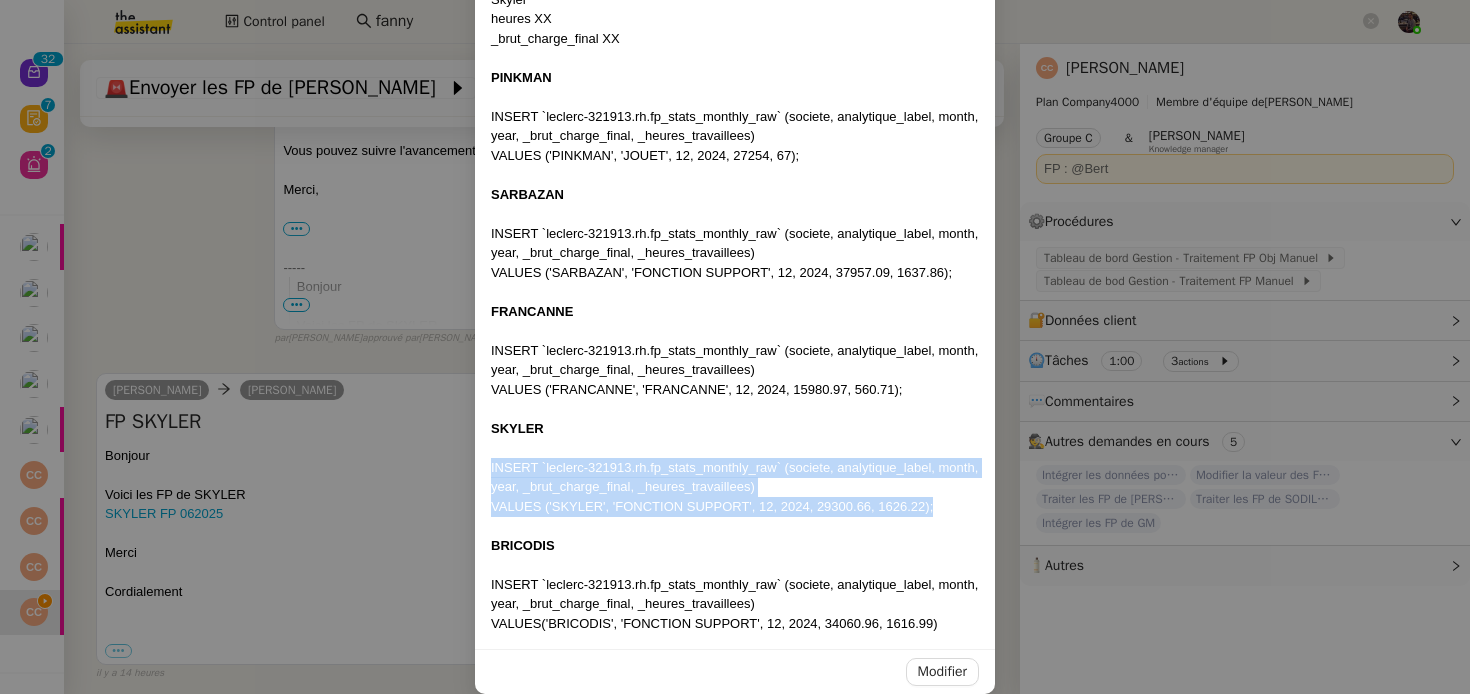 drag, startPoint x: 970, startPoint y: 508, endPoint x: 428, endPoint y: 460, distance: 544.12134 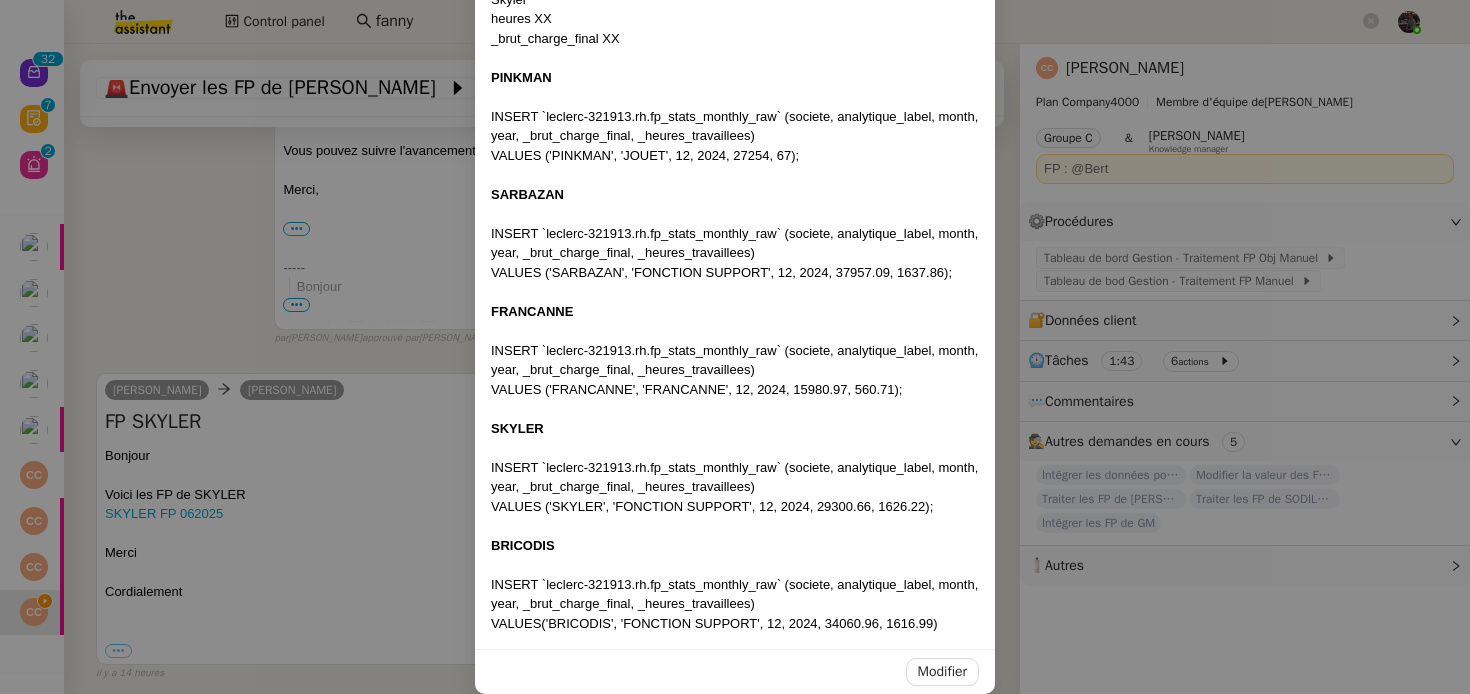click on "Contexte  : Parfois les les frais de personnel (FP) et les heures des sociétés BRICODIS, SARBAZAN, SKYLER, PINKMAN ou FRANCANNE sont envoyés directement dans le corps du mail ou dans un excel ; ces trois sociétés présentant la particularité de ne pas avoir de FP par rayon. Dans ce cas il convient d'exécuter les requêtes BigQuey ci-dessous en ajustant les paramètres. Récurrence  : Mensuel Déclenchement  : Email, par exemple : Bonjour, pourriez vous intégrer les FP manquants de la société suivante svp : pinkman : 15 805e merci [PERSON_NAME] Instructions  : Ouvrir  BigQuery Dire à ChatGPT Sur la base des requêtes ci dessous, peux tu me générer les requêtes pour [MM YYYY] Pinkman heures XX _brut_charge_final XX Sarbazan heures XX _brut_charge_final XX Francanne heures XX _brut_charge_final XX Skyler heures XX _brut_charge_final XX PINKMAN INSERT `leclerc-321913.rh.fp_stats_monthly_raw` (societe, analytique_label, month, year, _brut_charge_final, _heures_travaillees) SARBAZAN FRANCANNE SKYLER BRICODIS" at bounding box center (735, 347) 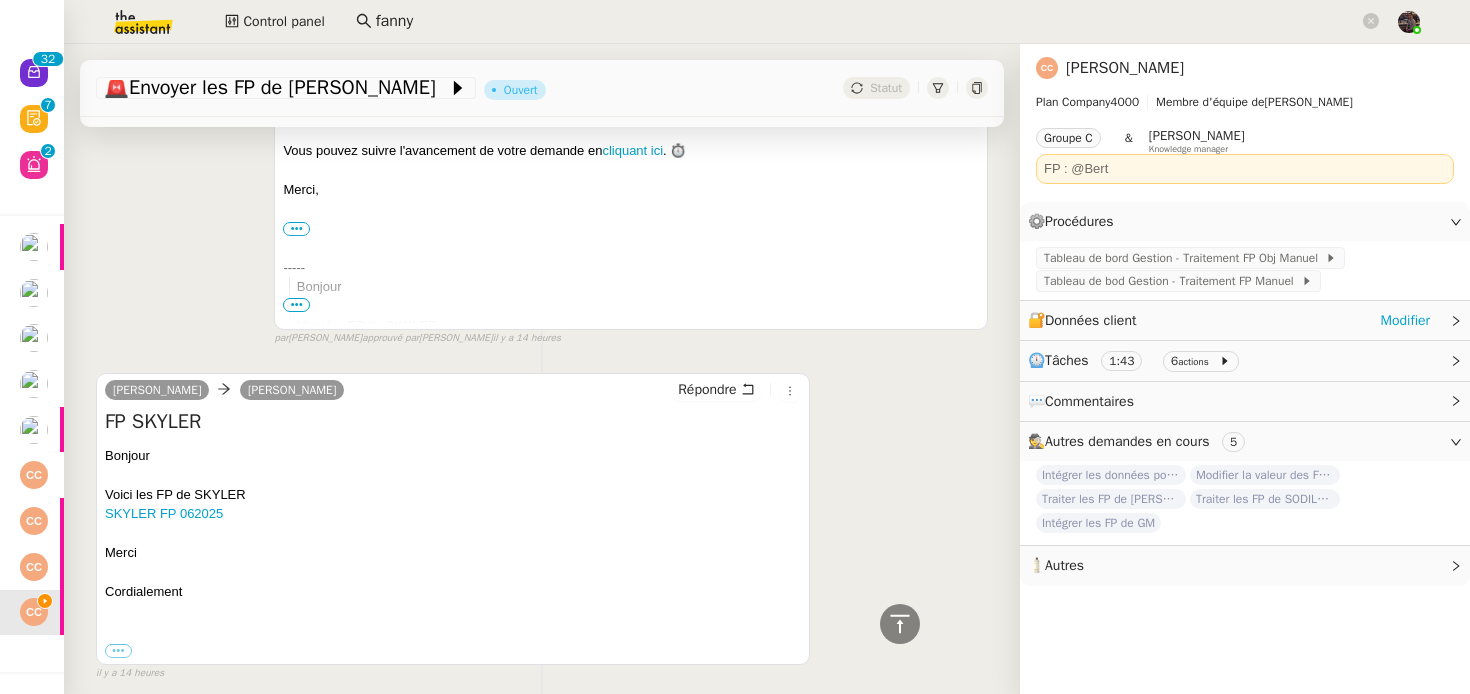 scroll, scrollTop: 967, scrollLeft: 0, axis: vertical 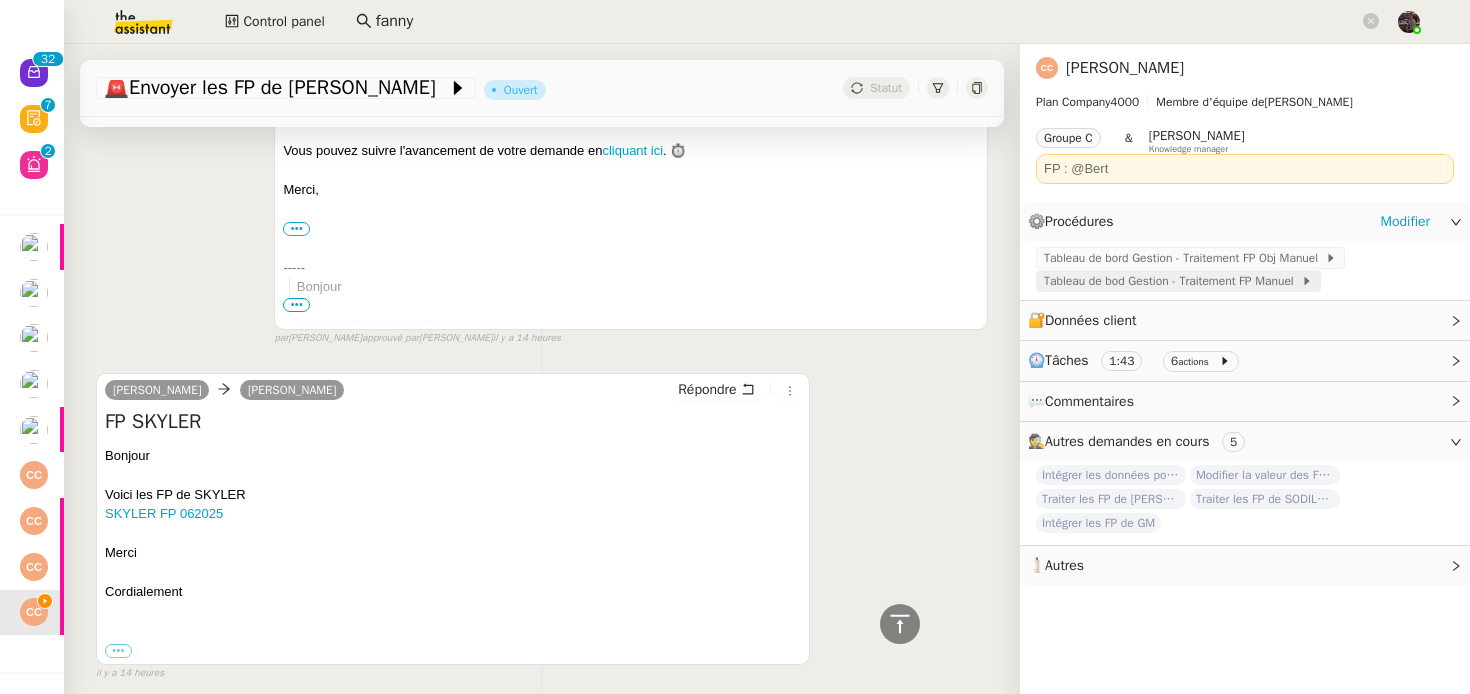 click on "Tableau de bod Gestion - Traitement FP Manuel" 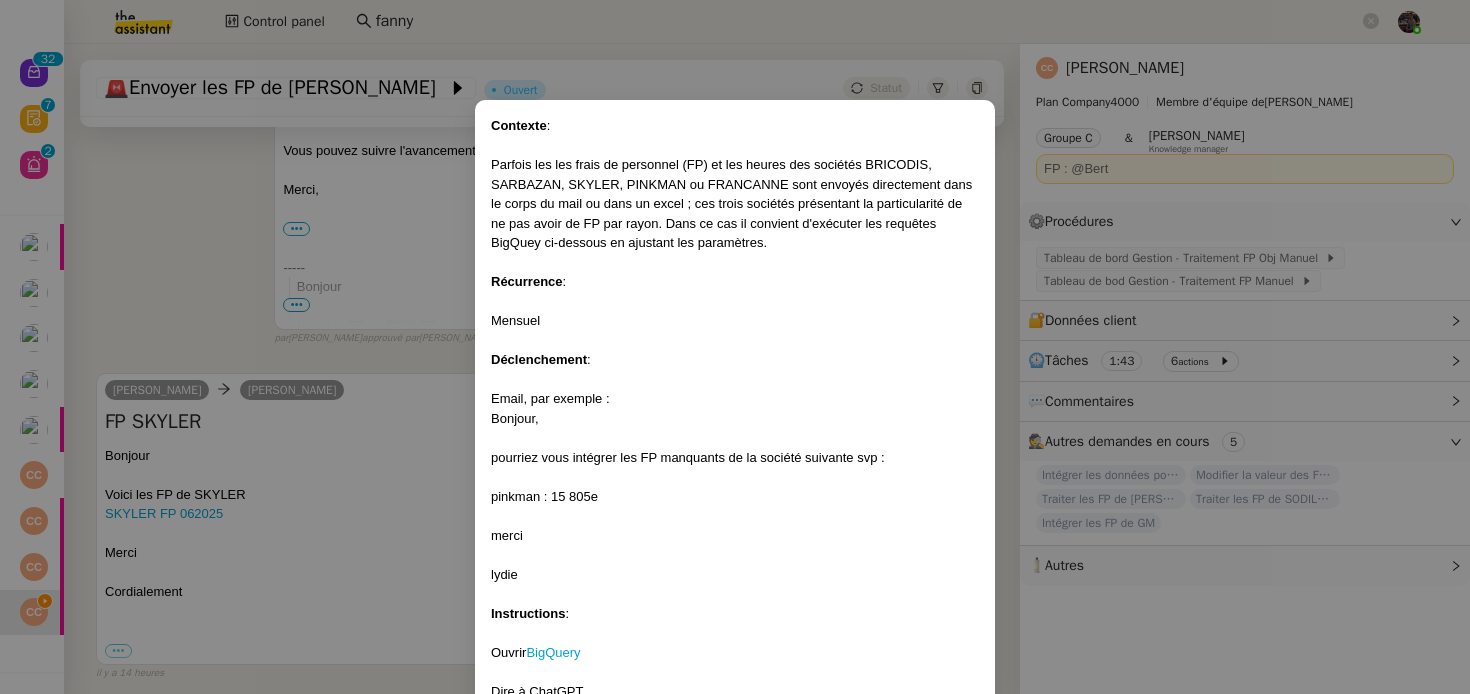 click on "Contexte  : Parfois les les frais de personnel (FP) et les heures des sociétés BRICODIS, SARBAZAN, SKYLER, PINKMAN ou FRANCANNE sont envoyés directement dans le corps du mail ou dans un excel ; ces trois sociétés présentant la particularité de ne pas avoir de FP par rayon. Dans ce cas il convient d'exécuter les requêtes BigQuey ci-dessous en ajustant les paramètres. Récurrence  : Mensuel Déclenchement  : Email, par exemple : Bonjour, pourriez vous intégrer les FP manquants de la société suivante svp : pinkman : 15 805e merci [PERSON_NAME] Instructions  : Ouvrir  BigQuery Dire à ChatGPT Sur la base des requêtes ci dessous, peux tu me générer les requêtes pour [MM YYYY] Pinkman heures XX _brut_charge_final XX Sarbazan heures XX _brut_charge_final XX Francanne heures XX _brut_charge_final XX Skyler heures XX _brut_charge_final XX PINKMAN INSERT `leclerc-321913.rh.fp_stats_monthly_raw` (societe, analytique_label, month, year, _brut_charge_final, _heures_travaillees) SARBAZAN FRANCANNE SKYLER BRICODIS" at bounding box center (735, 347) 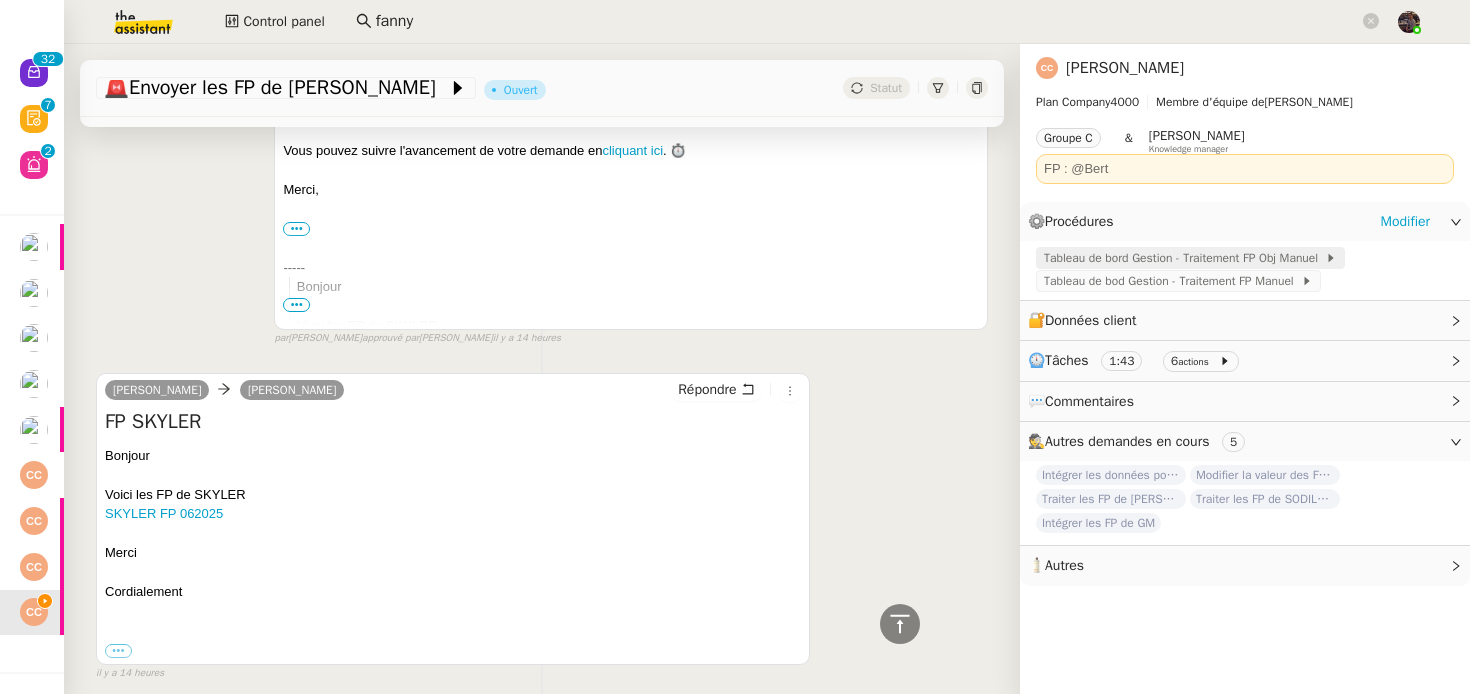click on "Tableau de bord Gestion - Traitement FP Obj Manuel" 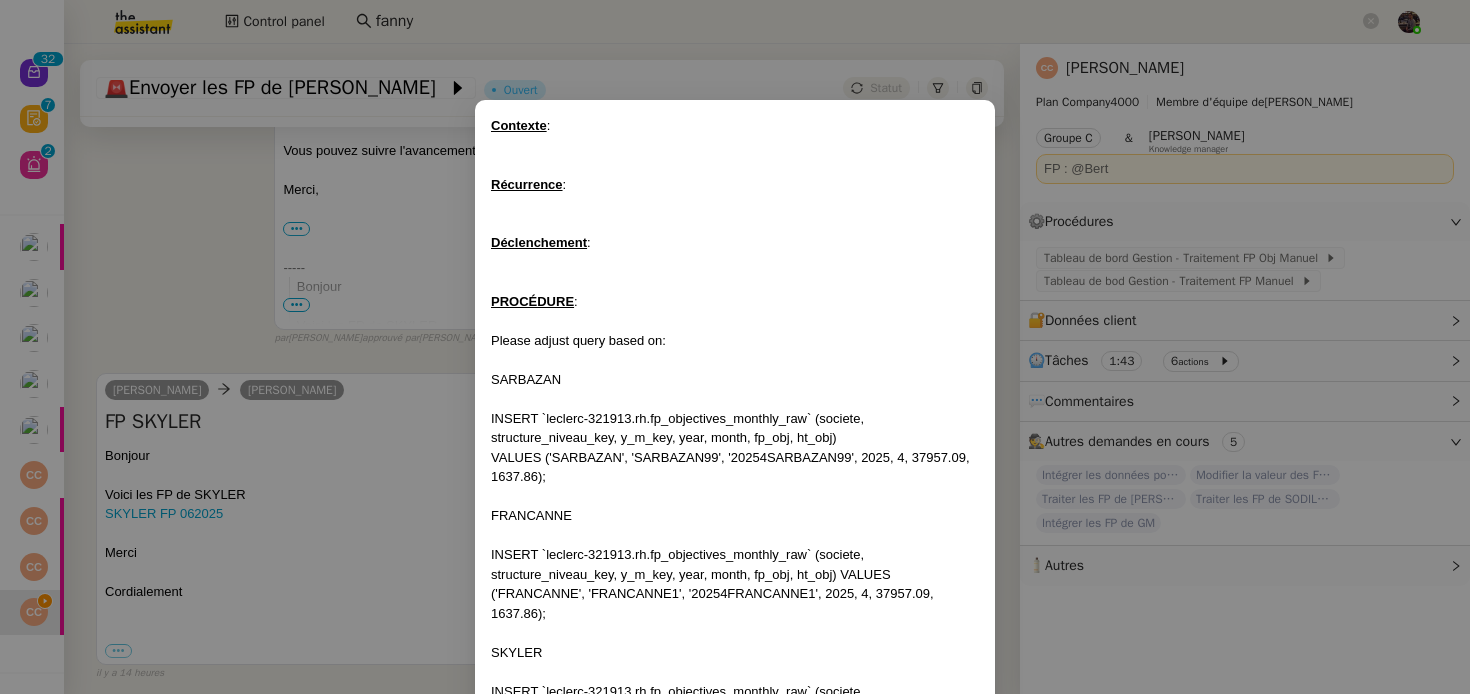 scroll, scrollTop: 248, scrollLeft: 0, axis: vertical 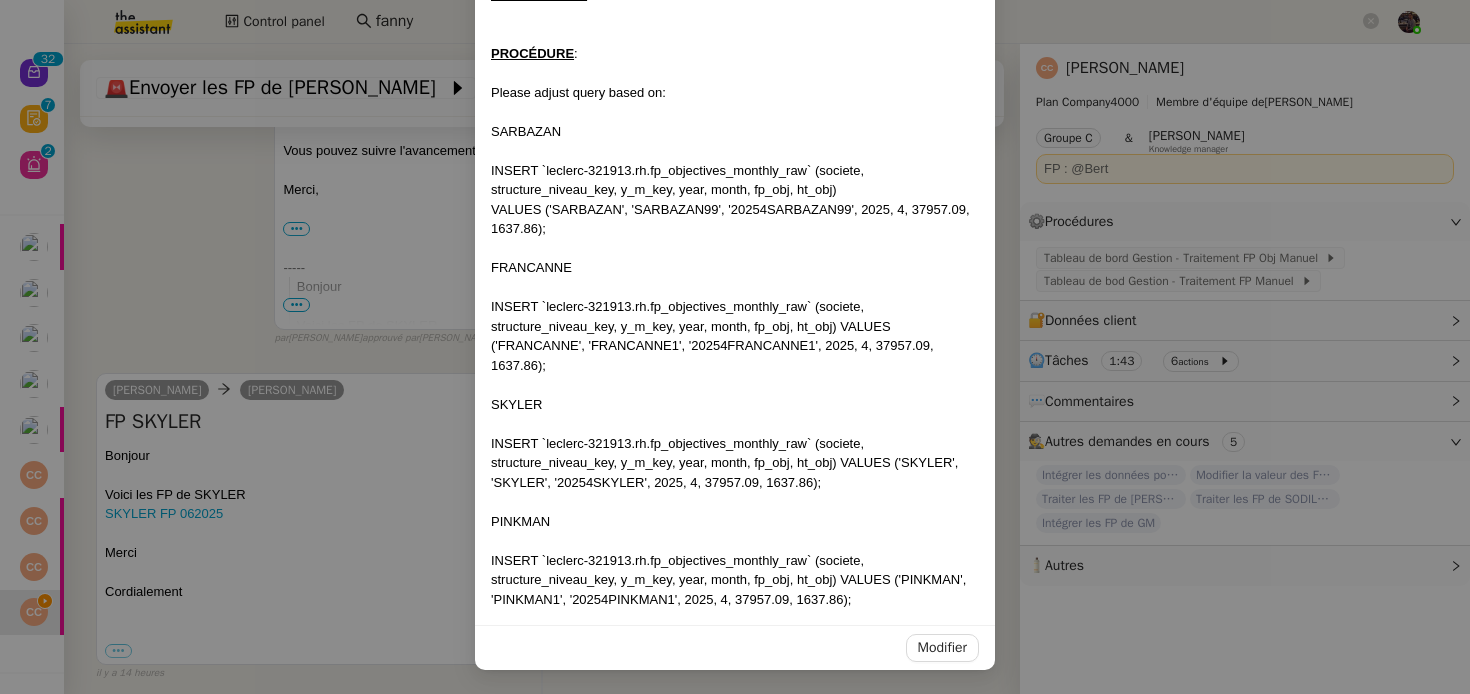 click at bounding box center (735, 424) 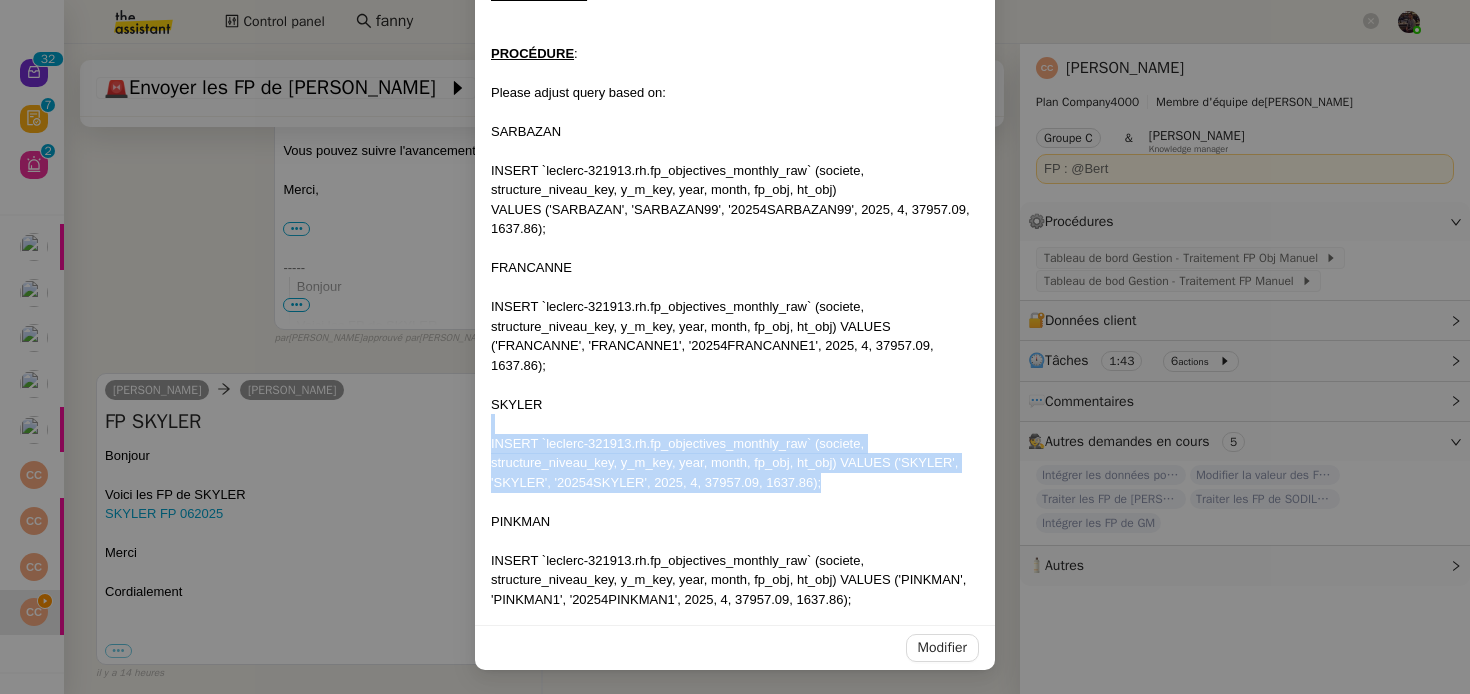 drag, startPoint x: 917, startPoint y: 482, endPoint x: 480, endPoint y: 425, distance: 440.70172 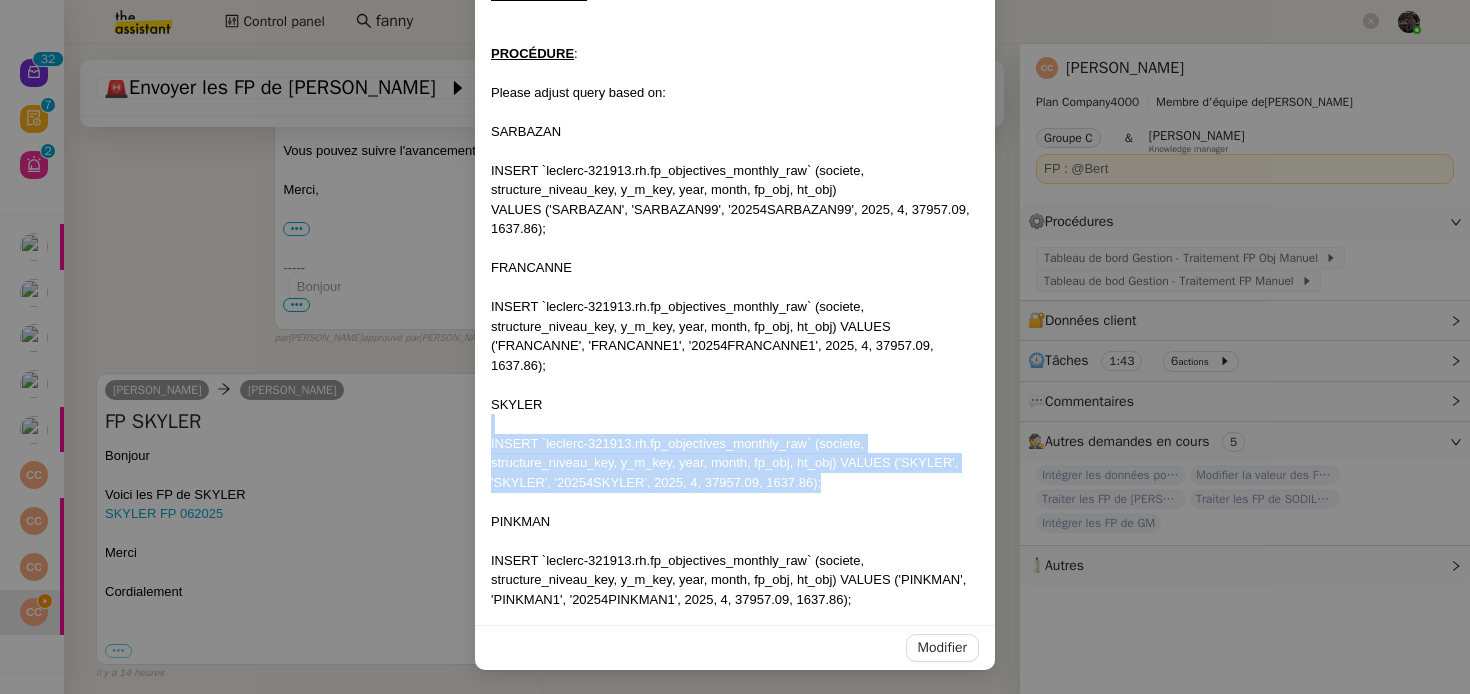 click on "Contexte  : Récurrence  : Déclenchement  : PROCÉDURE  : Please adjust query based on: SARBAZAN INSERT `leclerc-321913.rh.fp_objectives_monthly_raw` (societe, structure_niveau_key, y_m_key, year, month, fp_obj, ht_obj) VALUES ('SARBAZAN', 'SARBAZAN99', '20254SARBAZAN99', 2025, 4, 37957.09, 1637.86); FRANCANNE INSERT `leclerc-321913.rh.fp_objectives_monthly_raw` (societe, structure_niveau_key, y_m_key, year, month, fp_obj, ht_obj) VALUES ('FRANCANNE', 'FRANCANNE1', '20254FRANCANNE1', 2025, 4, 37957.09, 1637.86); SKYLER INSERT `leclerc-321913.rh.fp_objectives_monthly_raw` (societe, structure_niveau_key, y_m_key, year, month, fp_obj, ht_obj) VALUES ('SKYLER', 'SKYLER', '20254SKYLER', 2025, 4, 37957.09, 1637.86); PINKMAN INSERT `leclerc-321913.rh.fp_objectives_monthly_raw` (societe, structure_niveau_key, y_m_key, year, month, fp_obj, ht_obj) VALUES (' PINKMAN ', ' PINKMAN1 ', ' 20254PINKMAN1 ', 2025, 4, 37957.09, 1637.86);" at bounding box center [735, 238] 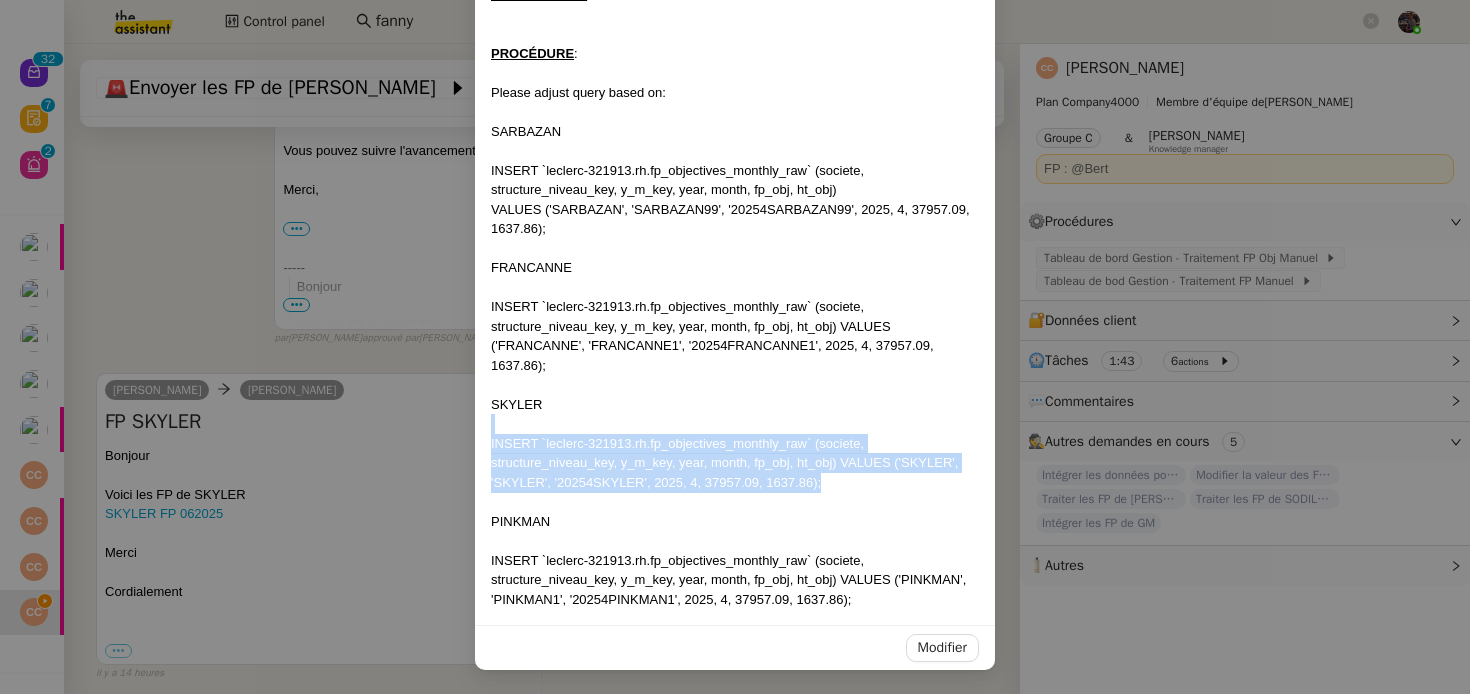 copy on "INSERT `leclerc-321913.rh.fp_objectives_monthly_raw` (societe, structure_niveau_key, y_m_key, year, month, fp_obj, ht_obj) VALUES ('SKYLER', 'SKYLER', '20254SKYLER', 2025, 4, 37957.09, 1637.86);" 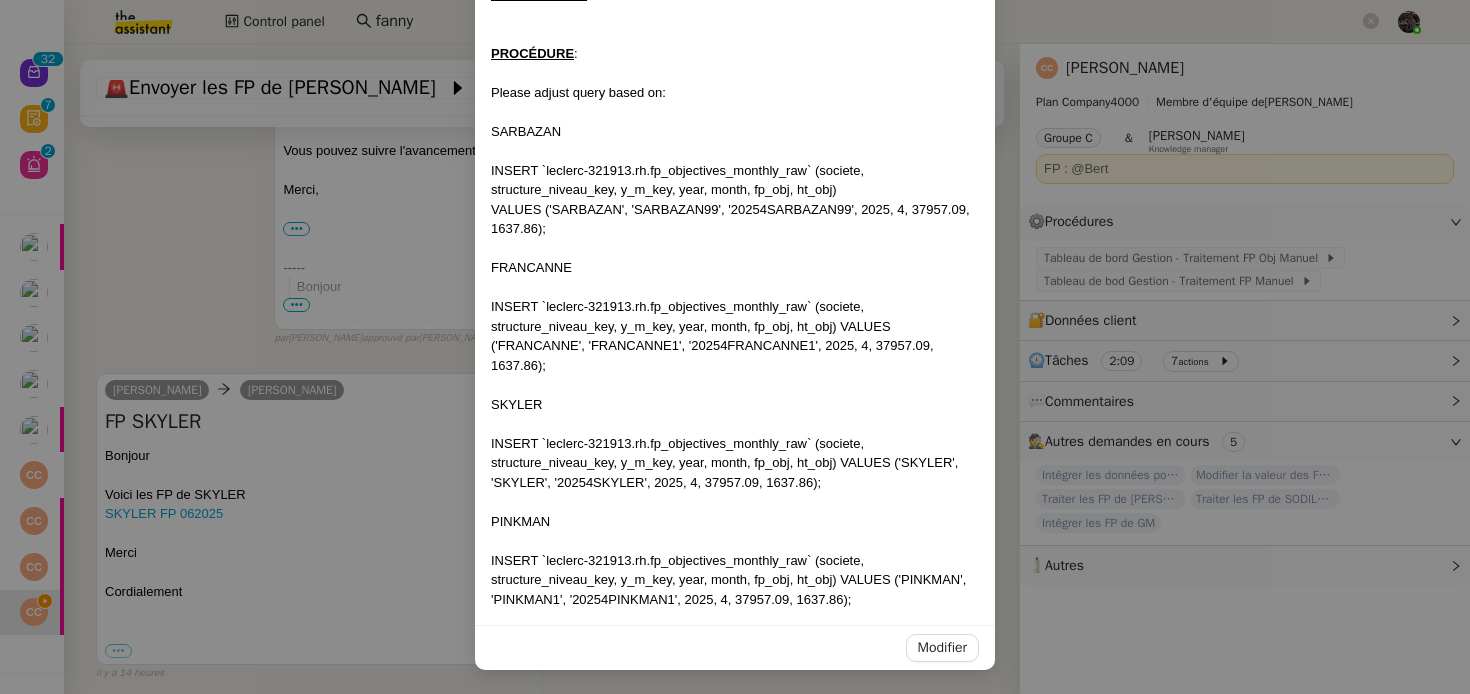 click on "Contexte  : Récurrence  : Déclenchement  : PROCÉDURE  : Please adjust query based on: SARBAZAN INSERT `leclerc-321913.rh.fp_objectives_monthly_raw` (societe, structure_niveau_key, y_m_key, year, month, fp_obj, ht_obj) VALUES ('SARBAZAN', 'SARBAZAN99', '20254SARBAZAN99', 2025, 4, 37957.09, 1637.86); FRANCANNE INSERT `leclerc-321913.rh.fp_objectives_monthly_raw` (societe, structure_niveau_key, y_m_key, year, month, fp_obj, ht_obj) VALUES ('FRANCANNE', 'FRANCANNE1', '20254FRANCANNE1', 2025, 4, 37957.09, 1637.86); SKYLER INSERT `leclerc-321913.rh.fp_objectives_monthly_raw` (societe, structure_niveau_key, y_m_key, year, month, fp_obj, ht_obj) VALUES ('SKYLER', 'SKYLER', '20254SKYLER', 2025, 4, 37957.09, 1637.86); PINKMAN INSERT `leclerc-321913.rh.fp_objectives_monthly_raw` (societe, structure_niveau_key, y_m_key, year, month, fp_obj, ht_obj) VALUES (' PINKMAN ', ' PINKMAN1 ', ' 20254PINKMAN1 ', 2025, 4, 37957.09, 1637.86); Modifier" at bounding box center (735, 347) 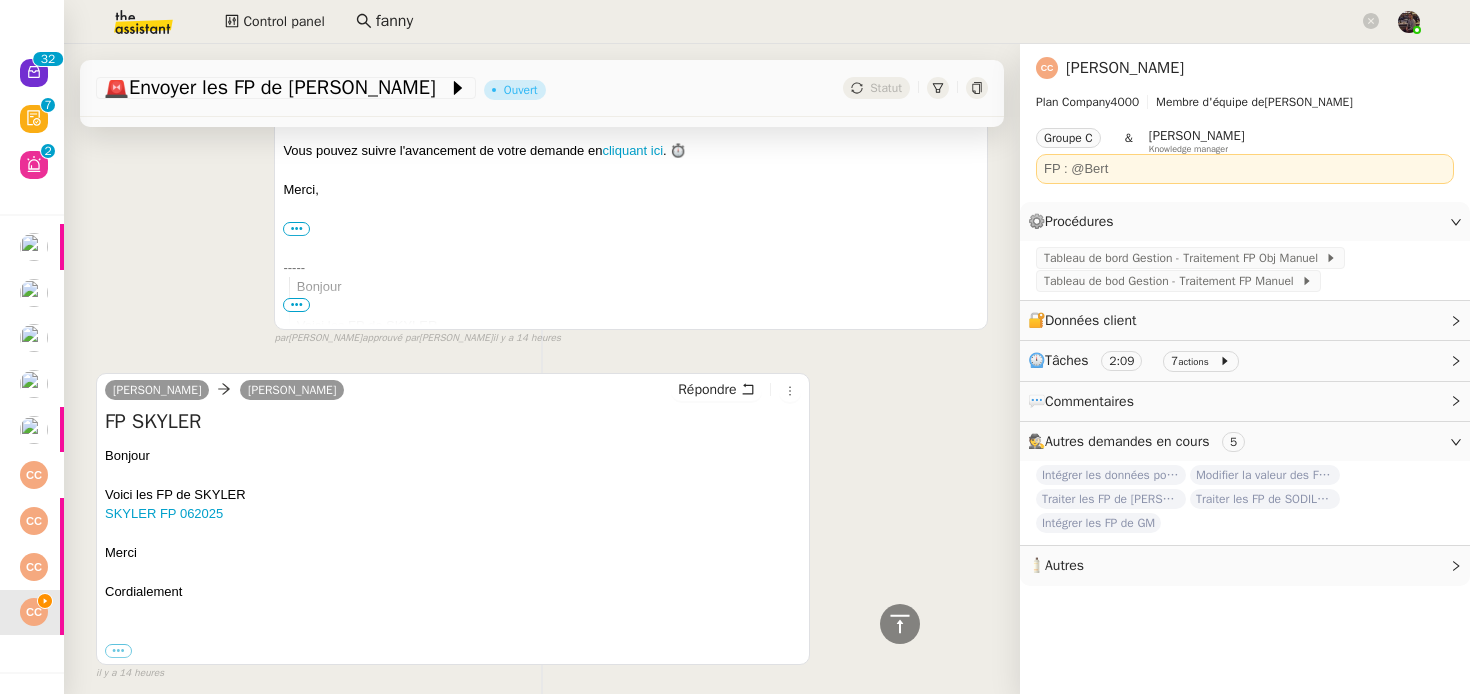 scroll, scrollTop: 148, scrollLeft: 0, axis: vertical 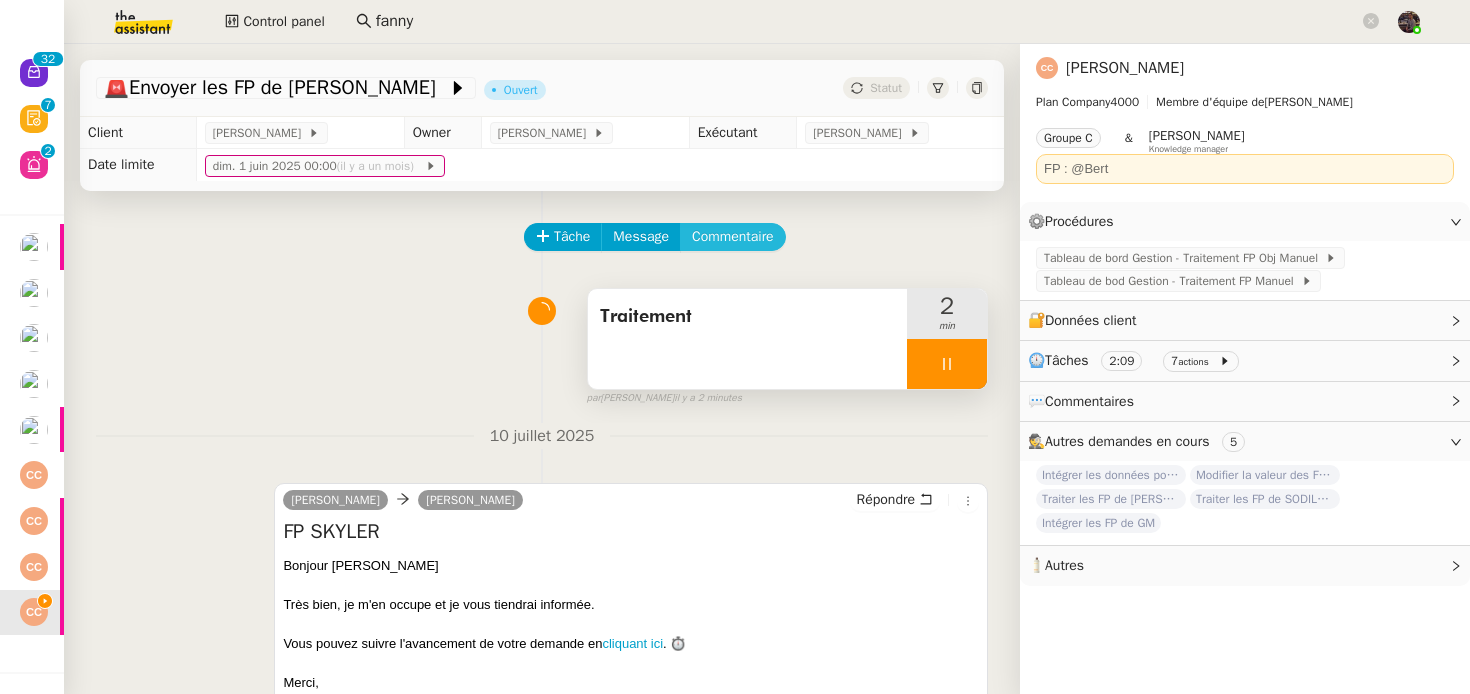 click on "Commentaire" 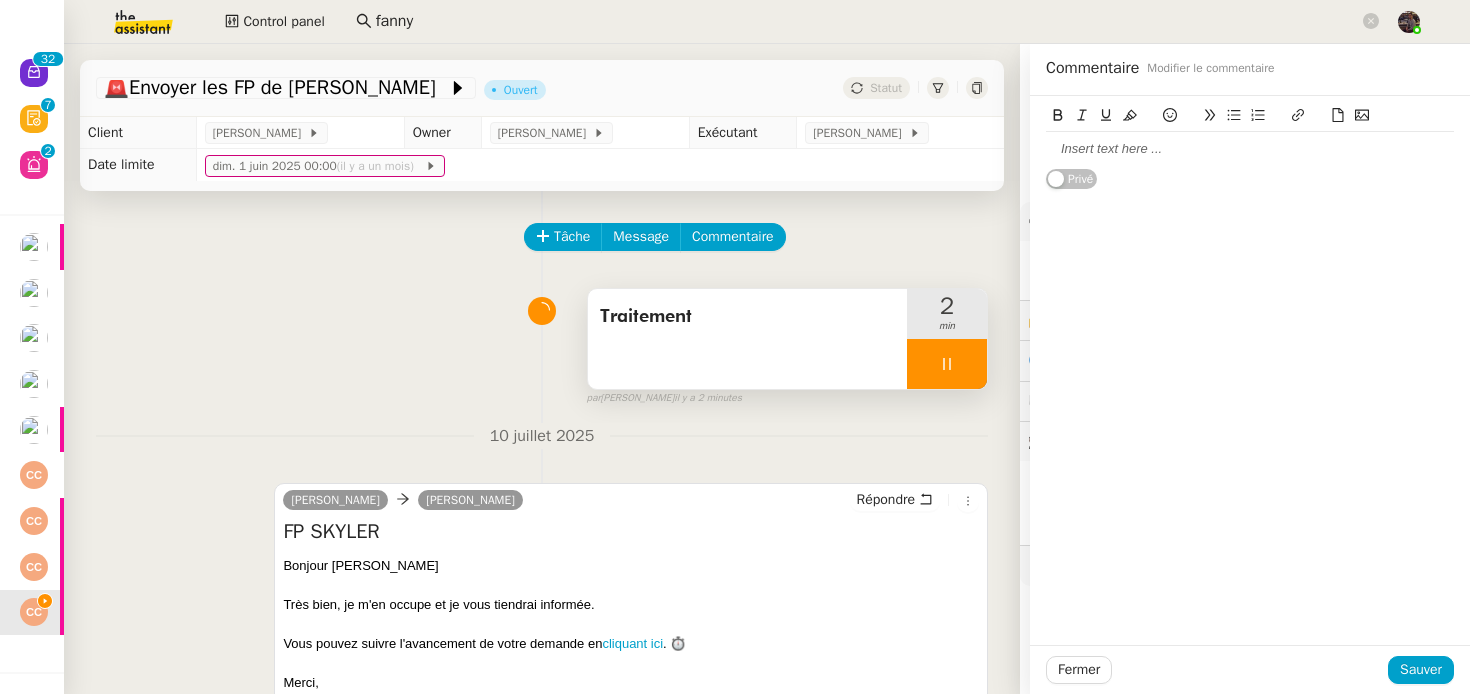 scroll, scrollTop: 0, scrollLeft: 0, axis: both 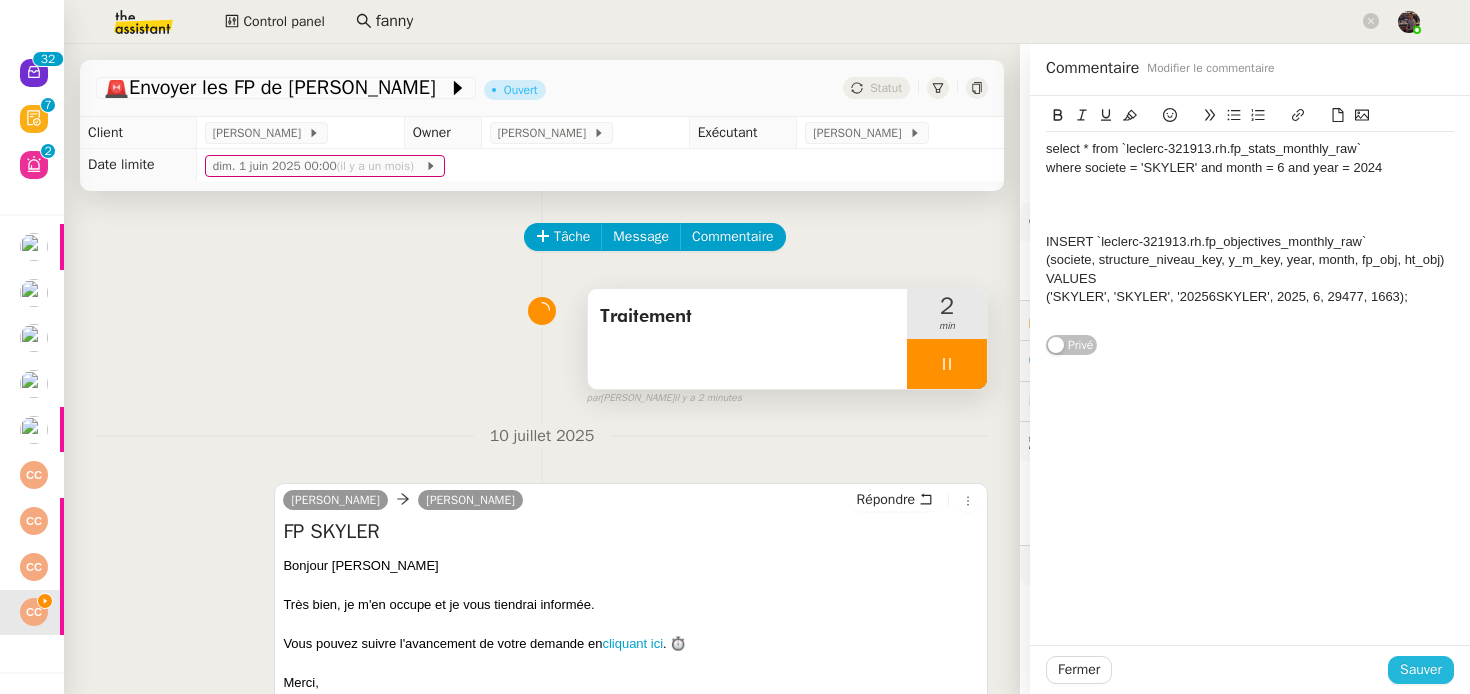 click on "Sauver" 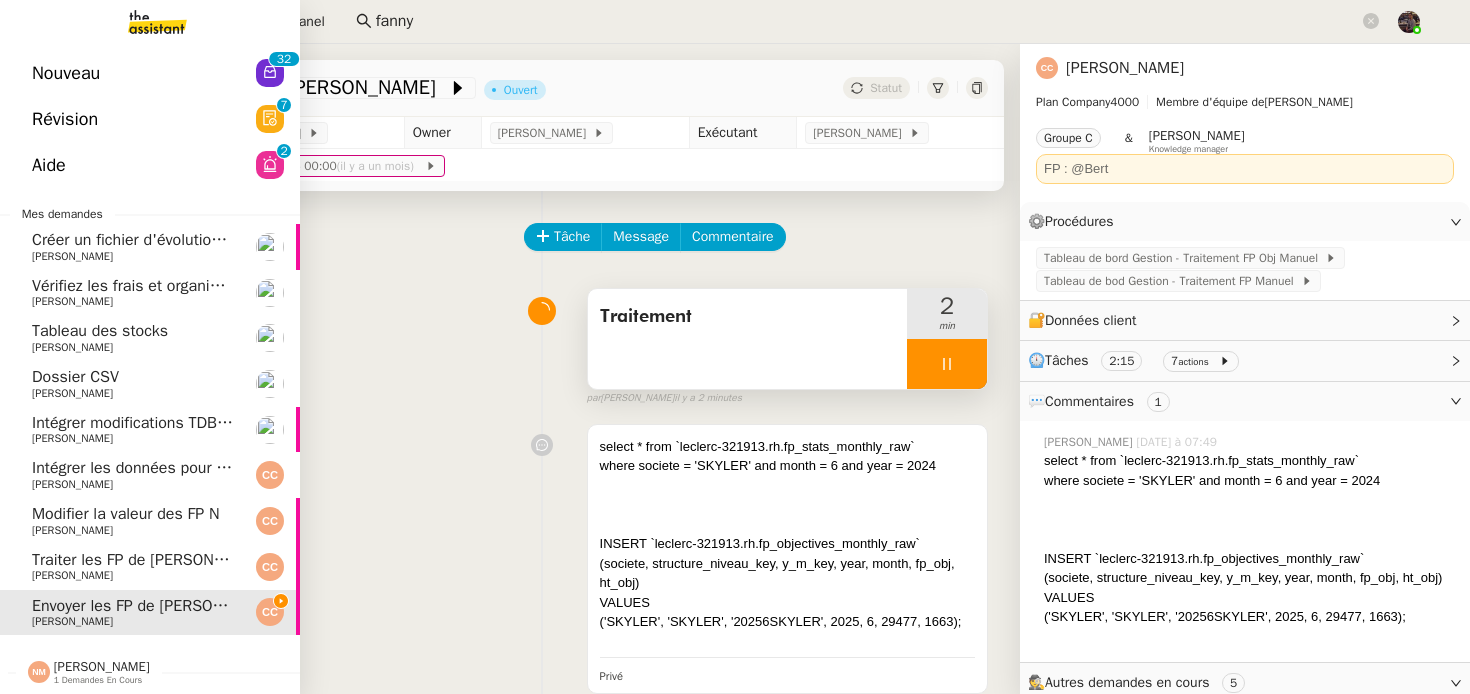 click on "[PERSON_NAME]" 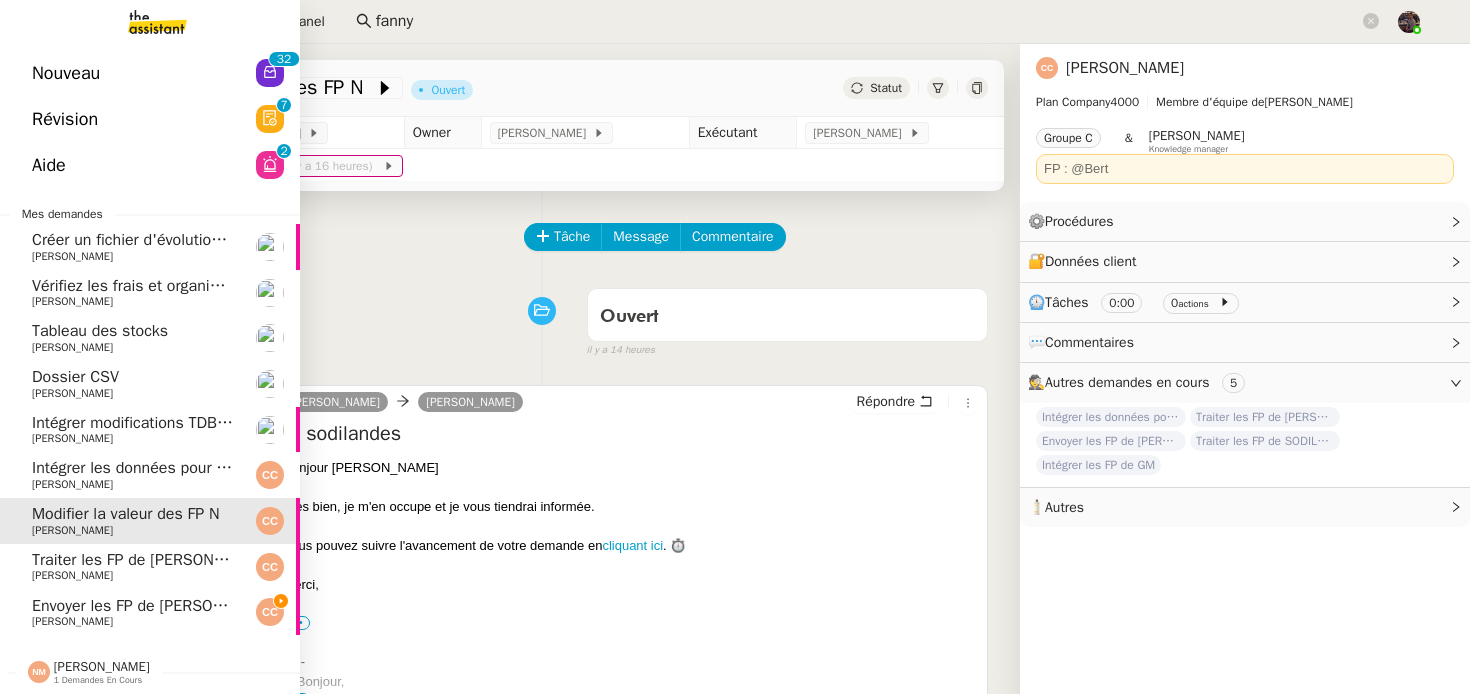 click on "Traiter les FP de [PERSON_NAME]" 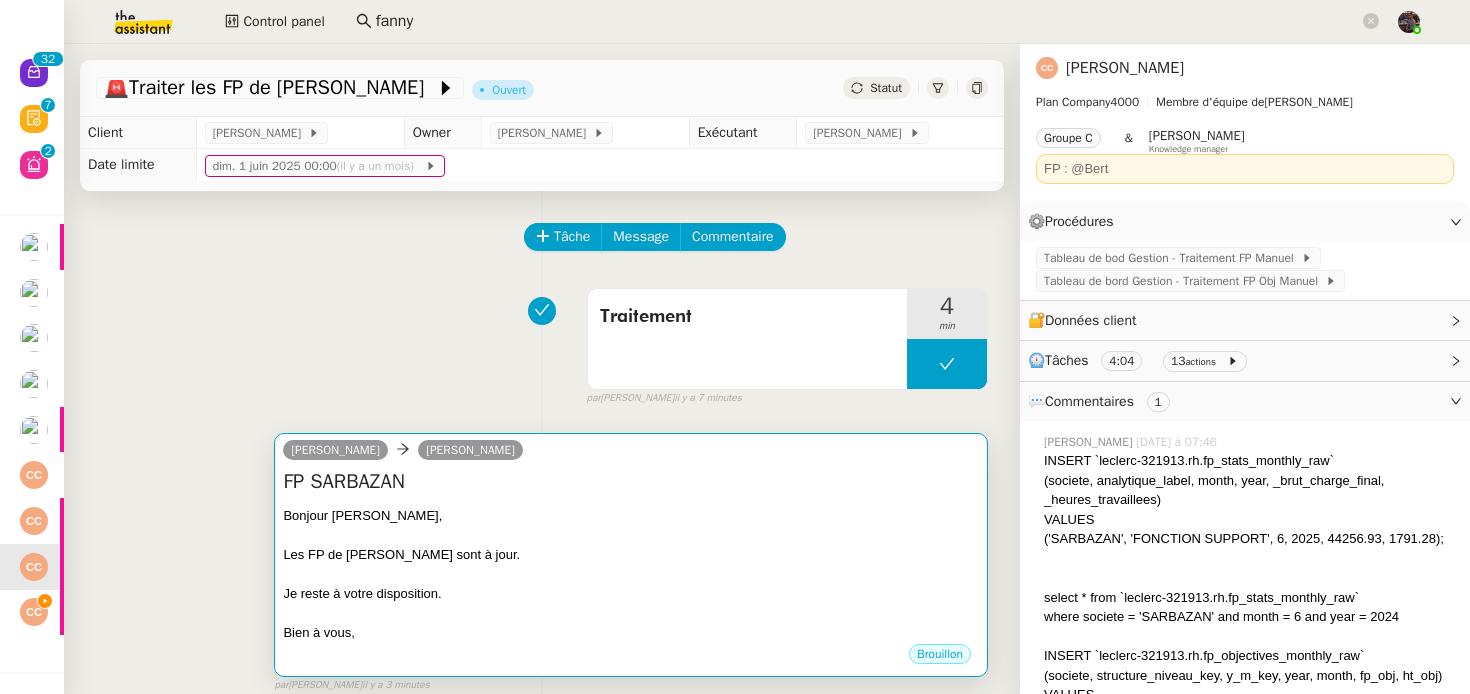 click on "FP SARBAZAN" at bounding box center [631, 482] 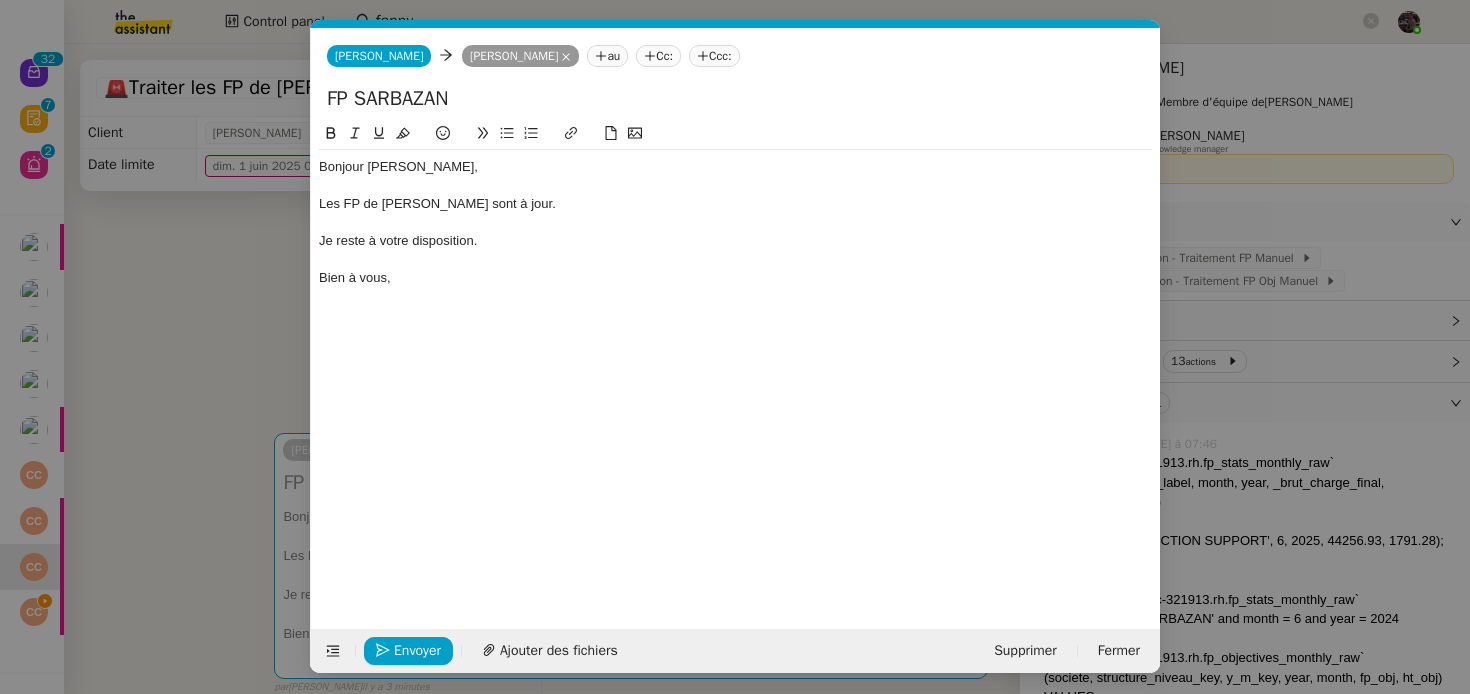 scroll, scrollTop: 0, scrollLeft: 42, axis: horizontal 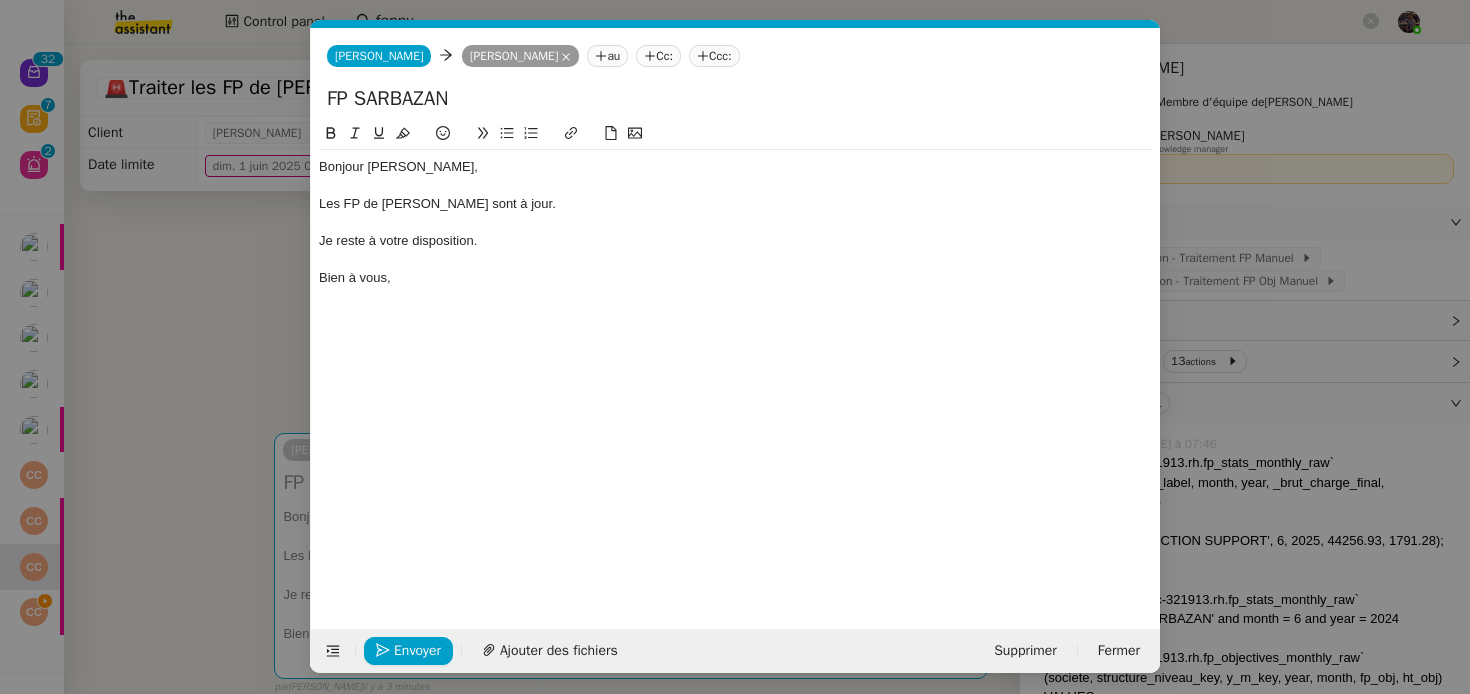 click on "Les FP de [PERSON_NAME] sont à jour." 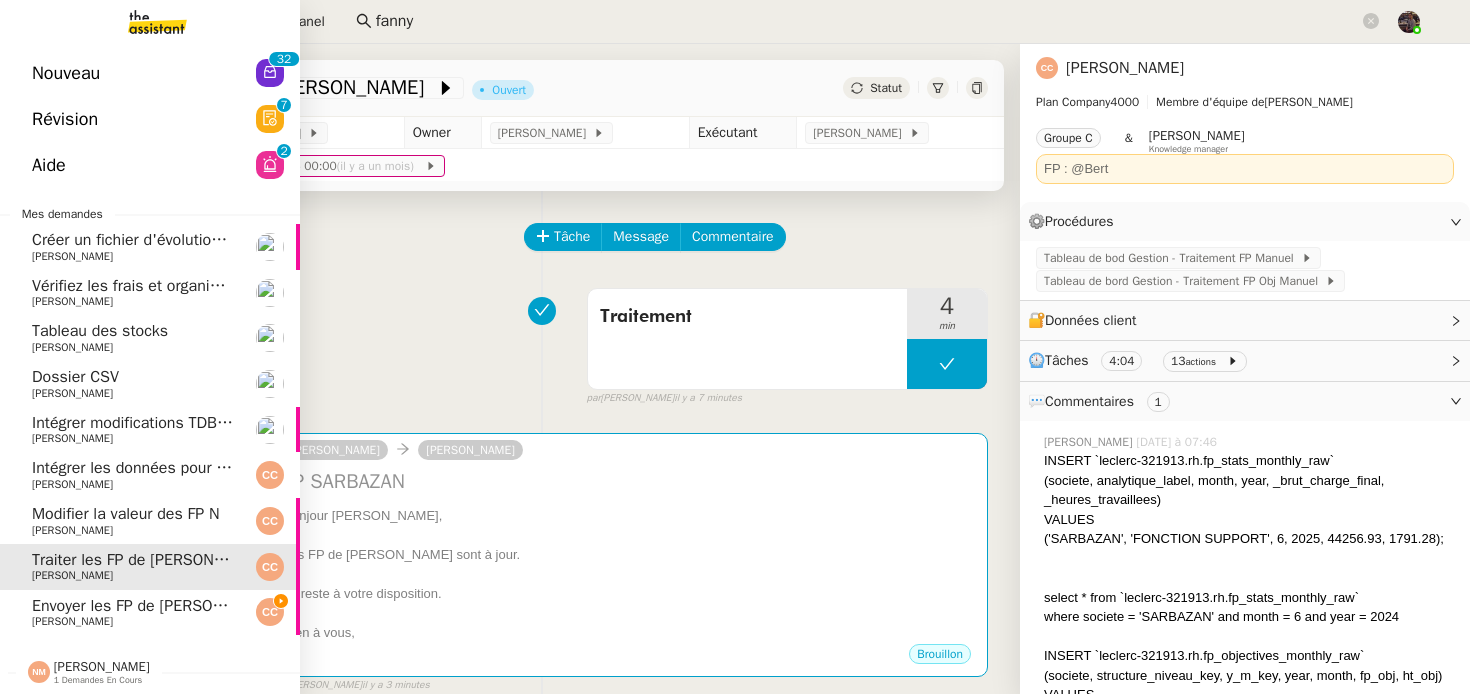 click on "Envoyer les FP de [PERSON_NAME]" 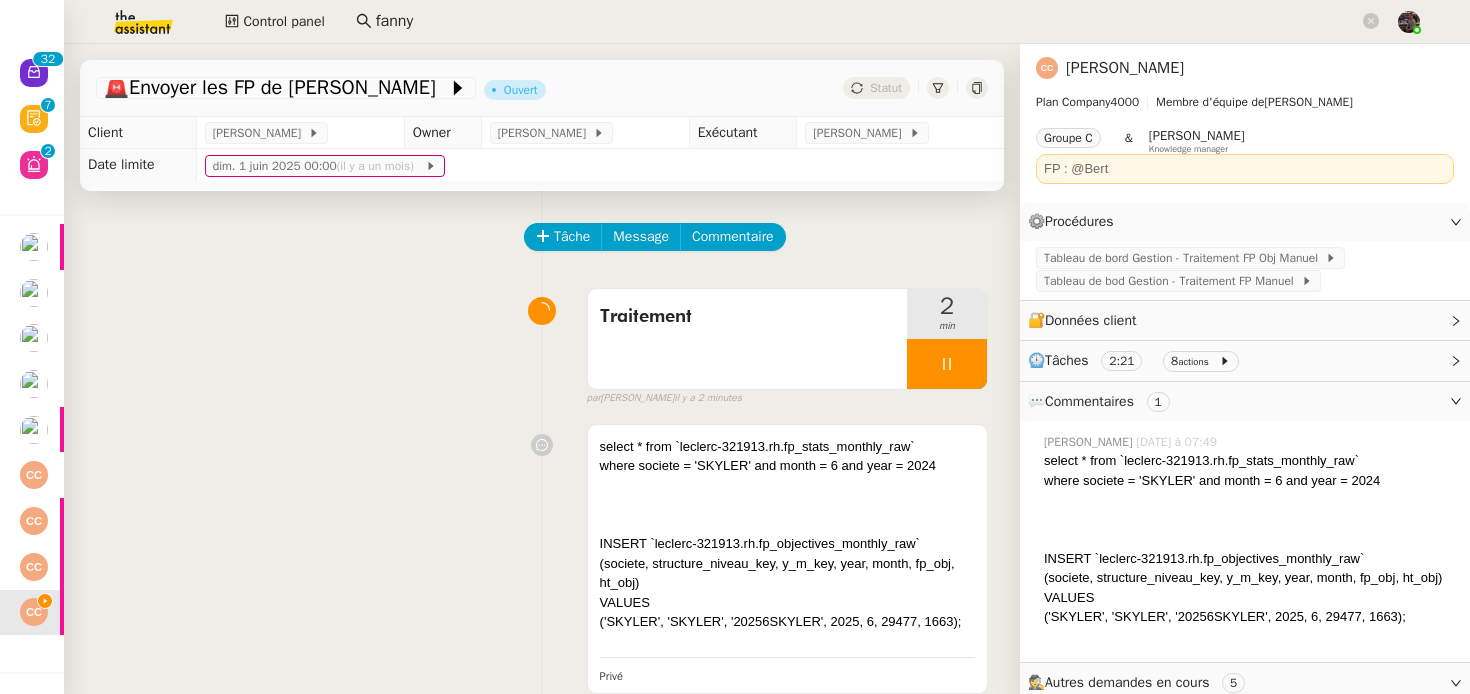 scroll, scrollTop: 364, scrollLeft: 0, axis: vertical 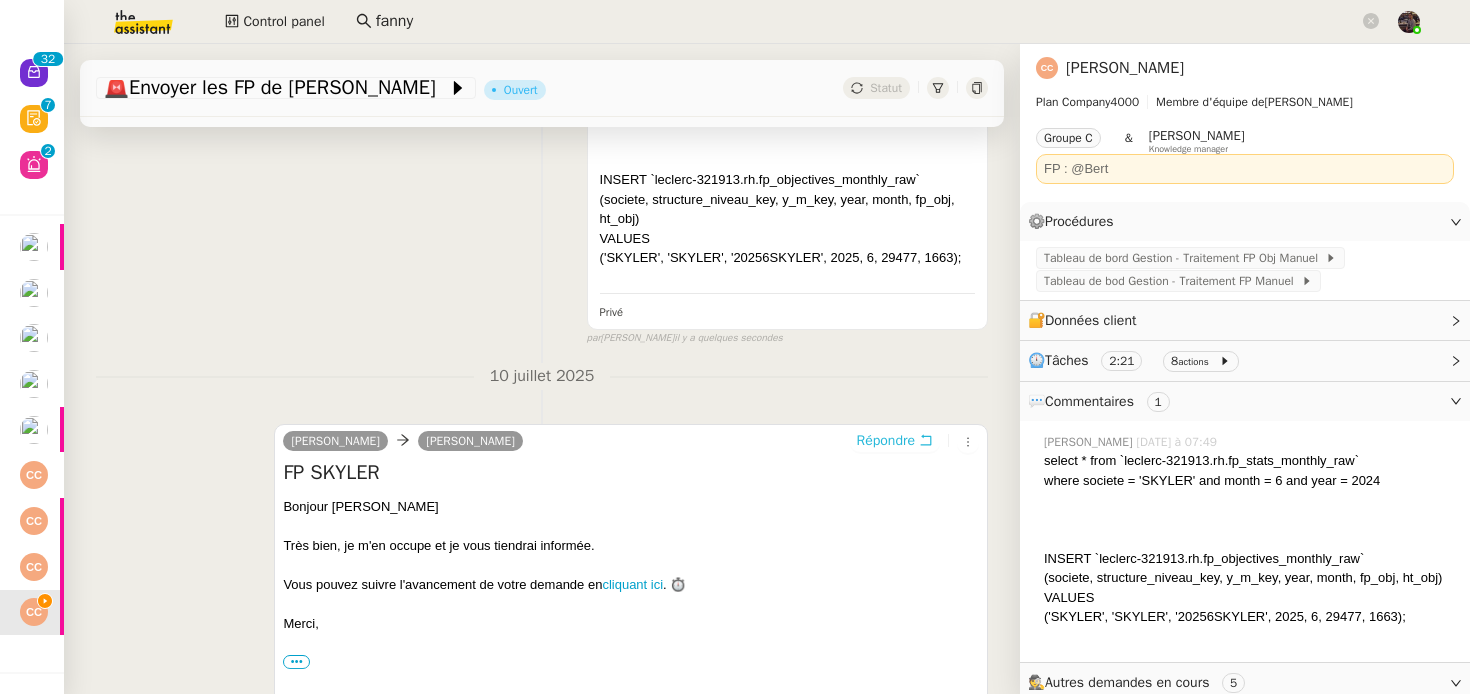 click on "Répondre" at bounding box center (886, 441) 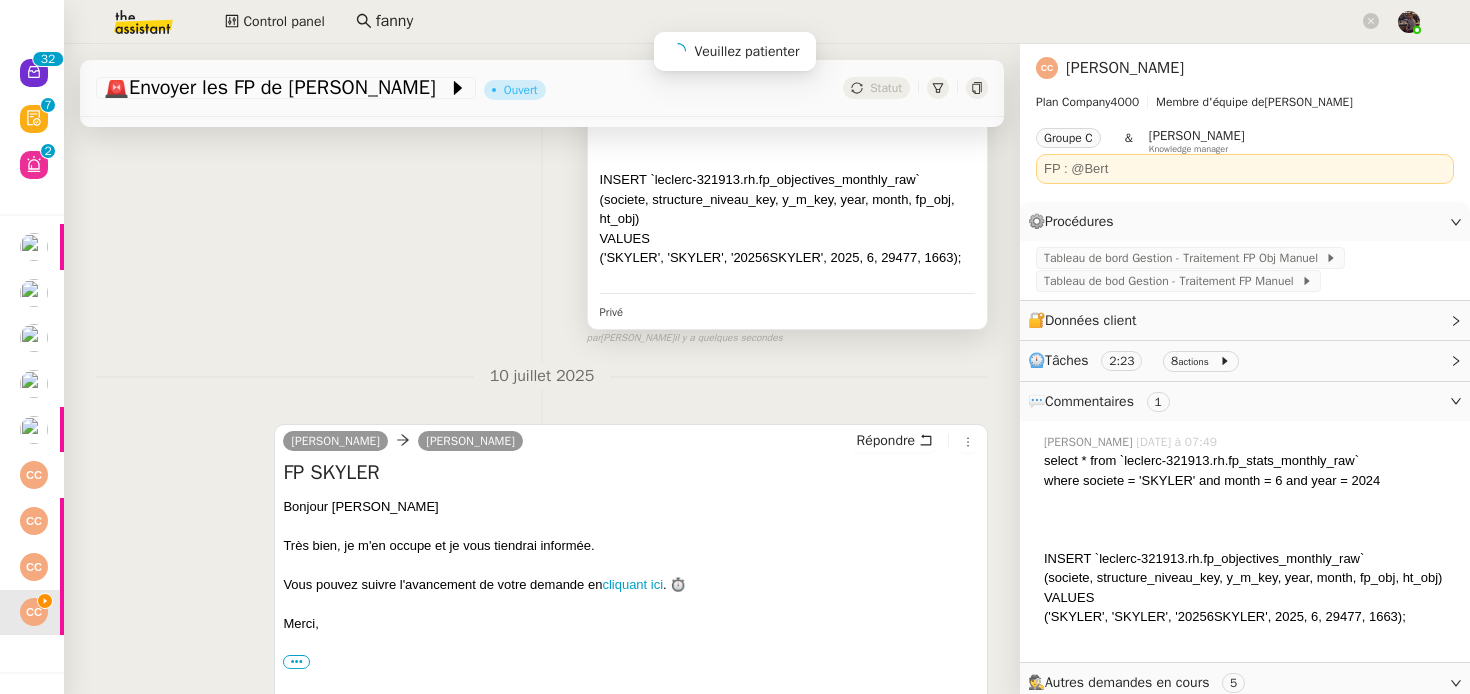 scroll, scrollTop: 516, scrollLeft: 0, axis: vertical 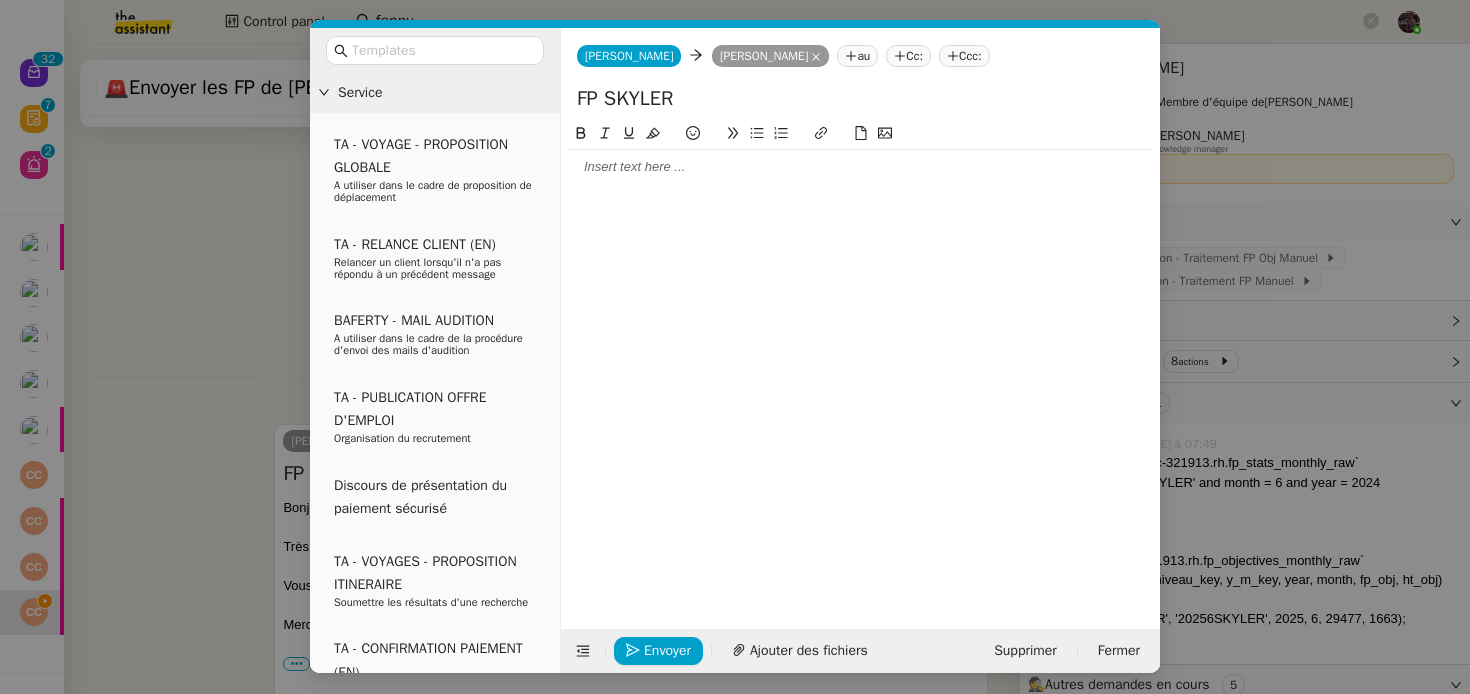 click 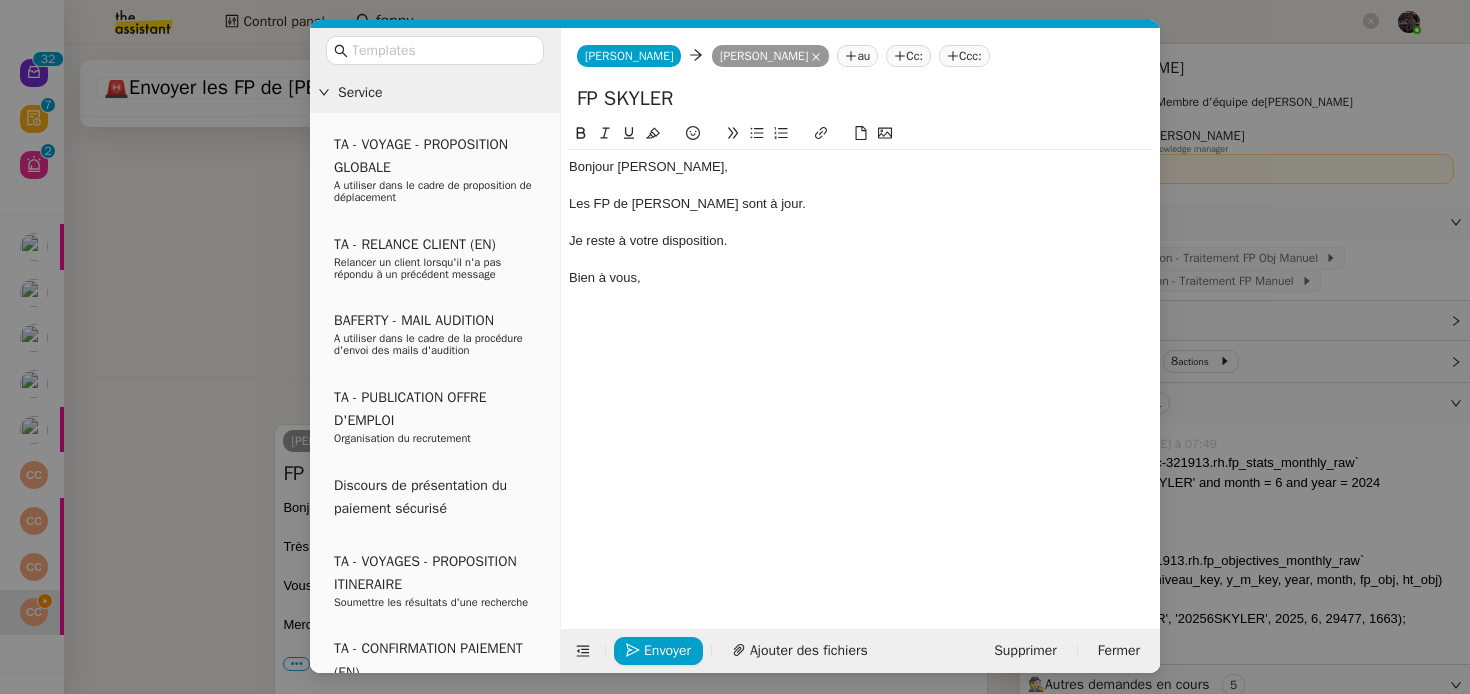 scroll, scrollTop: 0, scrollLeft: 0, axis: both 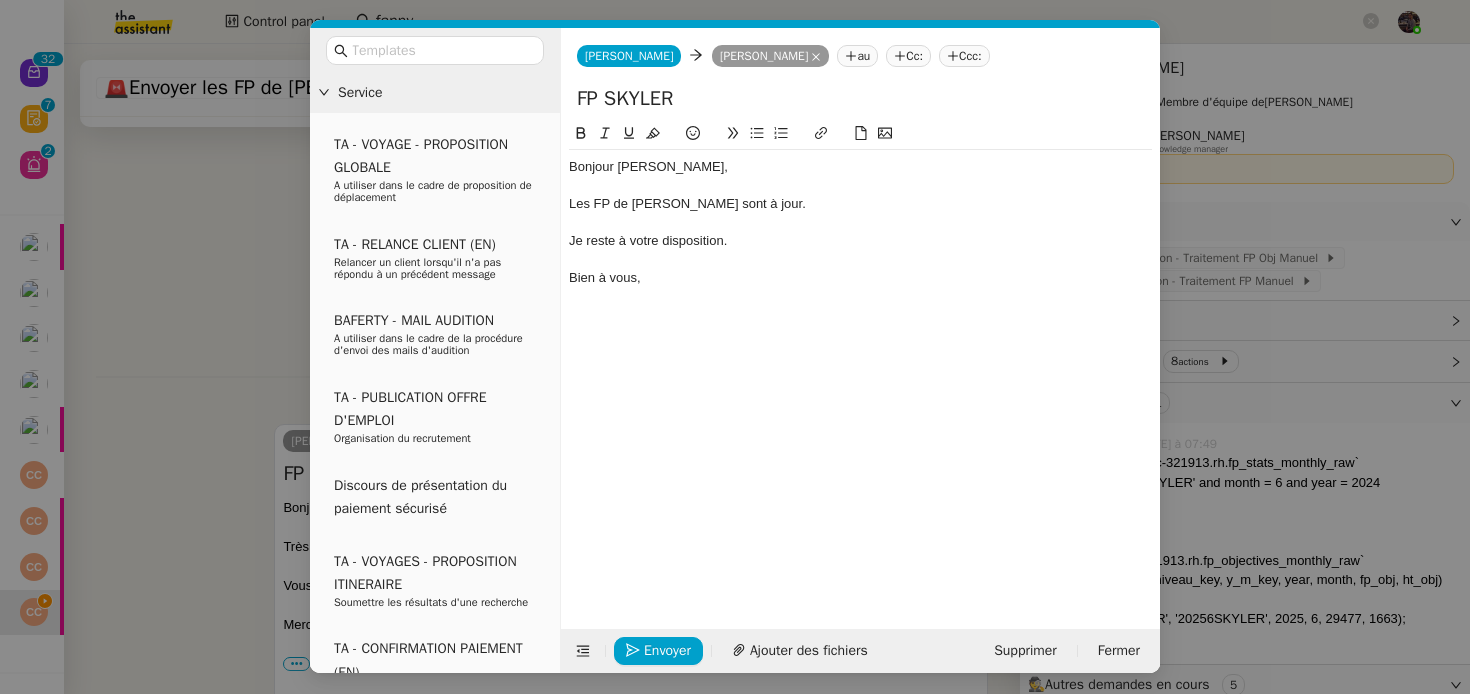 click on "Les FP de [PERSON_NAME] sont à jour." 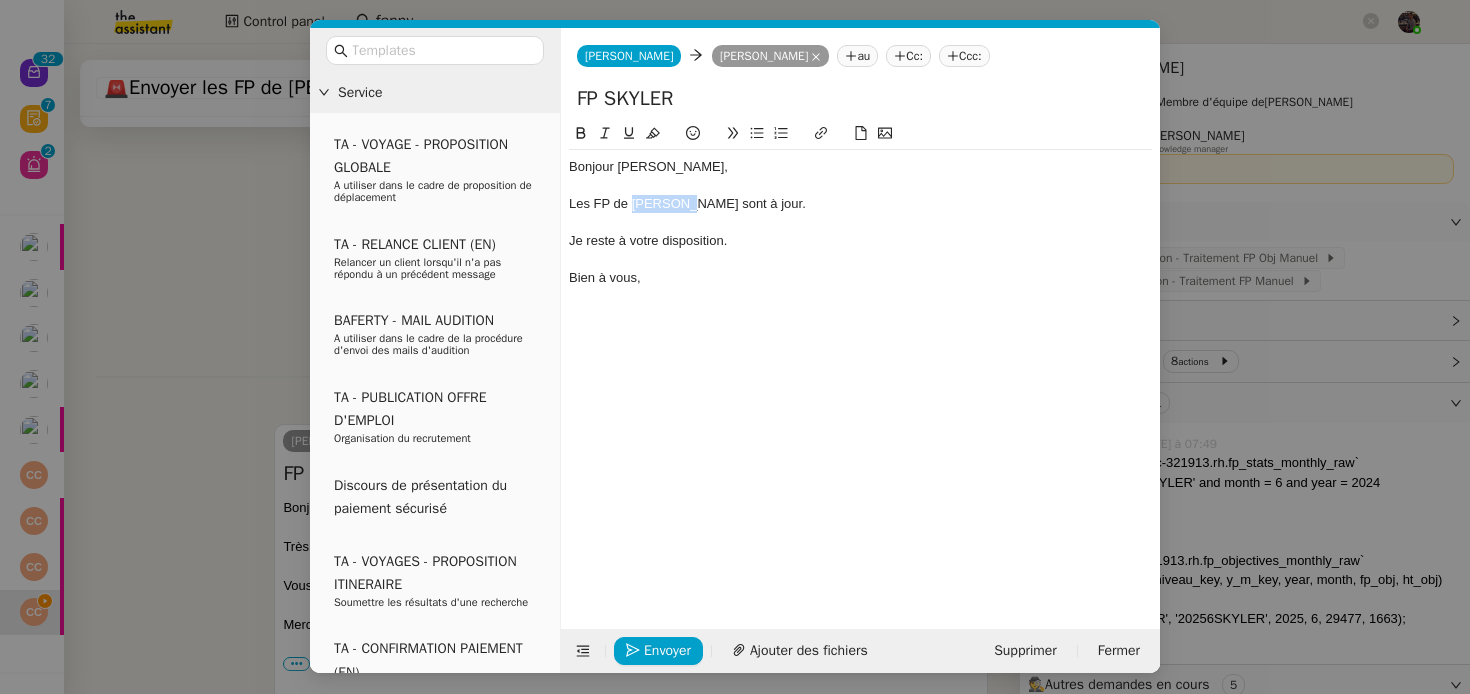 click on "Les FP de [PERSON_NAME] sont à jour." 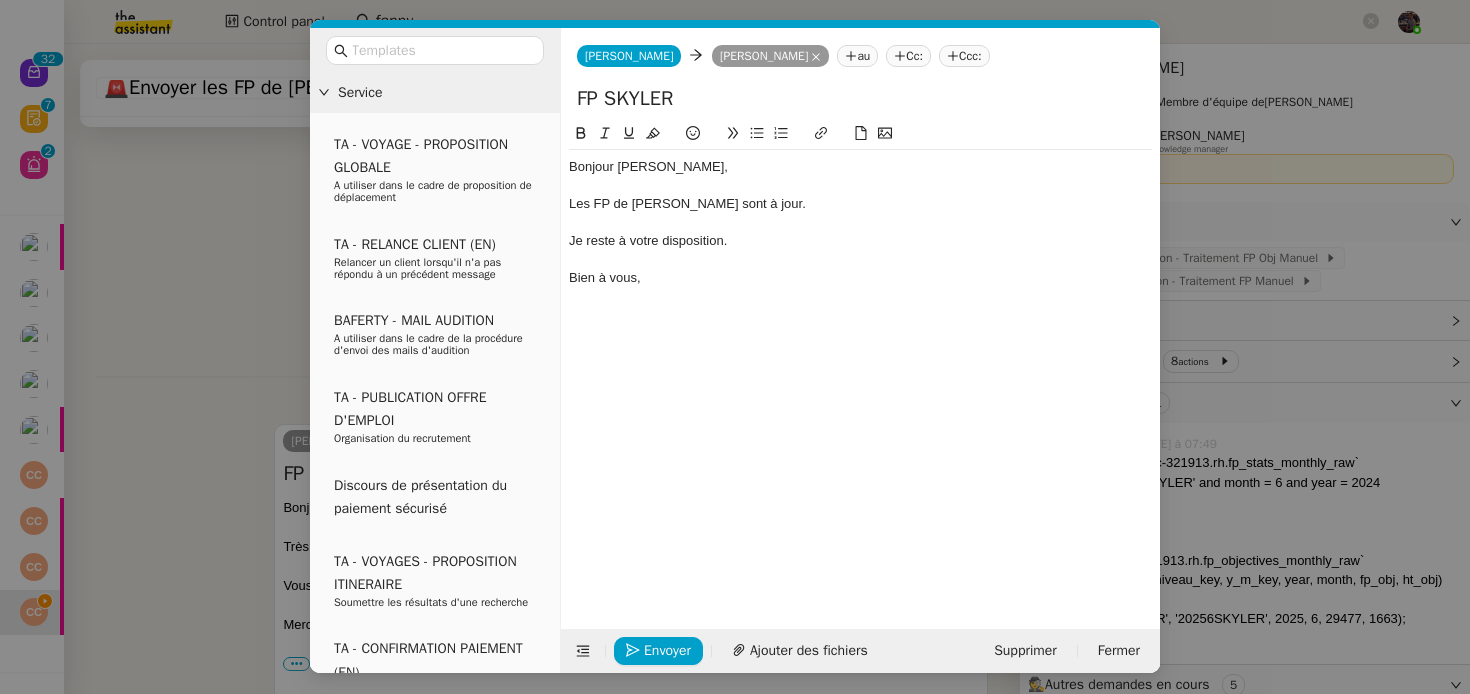 click on "Service TA - VOYAGE - PROPOSITION GLOBALE    A utiliser dans le cadre de proposition de déplacement TA - RELANCE CLIENT (EN)    Relancer un client lorsqu'il n'a pas répondu à un précédent message BAFERTY - MAIL AUDITION    A utiliser dans le cadre de la procédure d'envoi des mails d'audition TA - PUBLICATION OFFRE D'EMPLOI     Organisation du recrutement Discours de présentation du paiement sécurisé    TA - VOYAGES - PROPOSITION ITINERAIRE    Soumettre les résultats d'une recherche TA - CONFIRMATION PAIEMENT (EN)    Confirmer avec le client de modèle de transaction - Attention Plan Pro nécessaire. TA - COURRIER EXPEDIE (recommandé)    A utiliser dans le cadre de l'envoi d'un courrier recommandé TA - PARTAGE DE CALENDRIER (EN)    A utiliser pour demander au client de partager son calendrier afin de faciliter l'accès et la gestion PSPI - Appel de fonds MJL    A utiliser dans le cadre de la procédure d'appel de fonds MJL TA - RELANCE CLIENT    TA - AR PROCEDURES        21 YIELD" at bounding box center (735, 347) 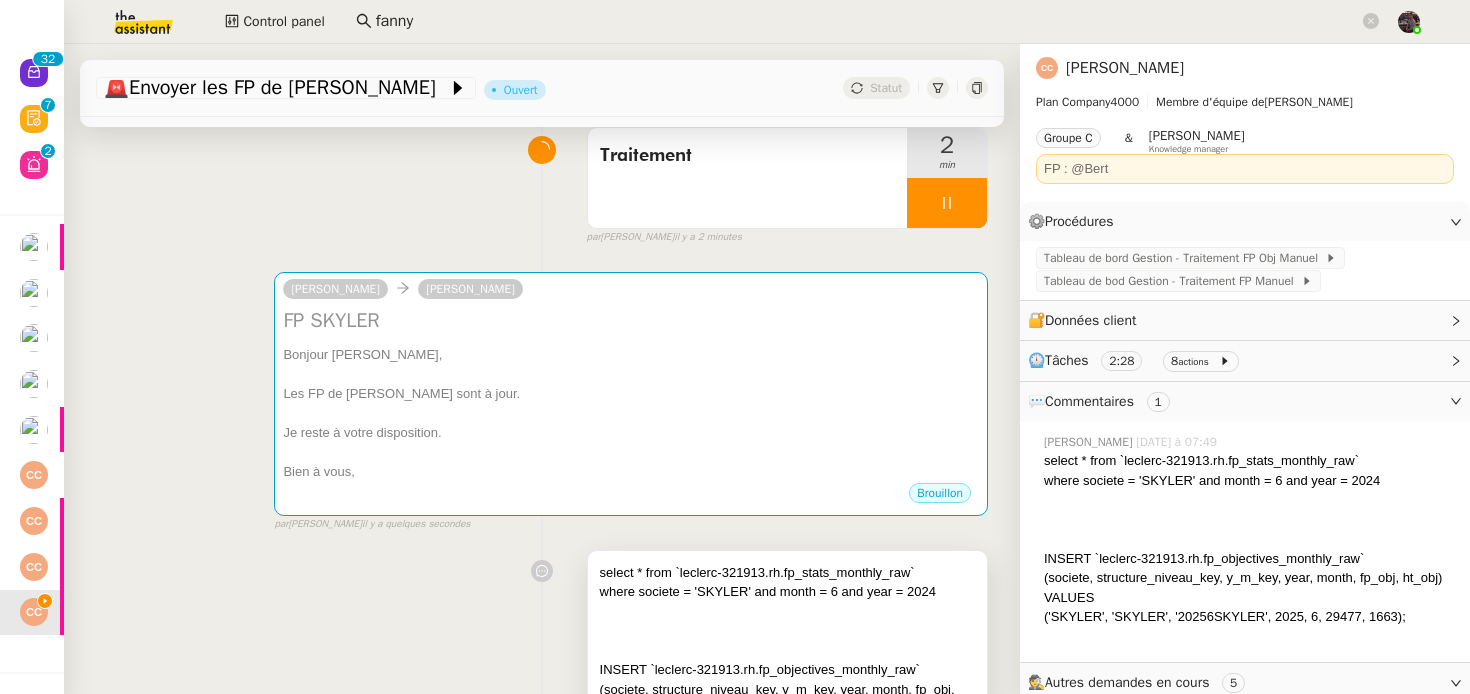 scroll, scrollTop: 0, scrollLeft: 0, axis: both 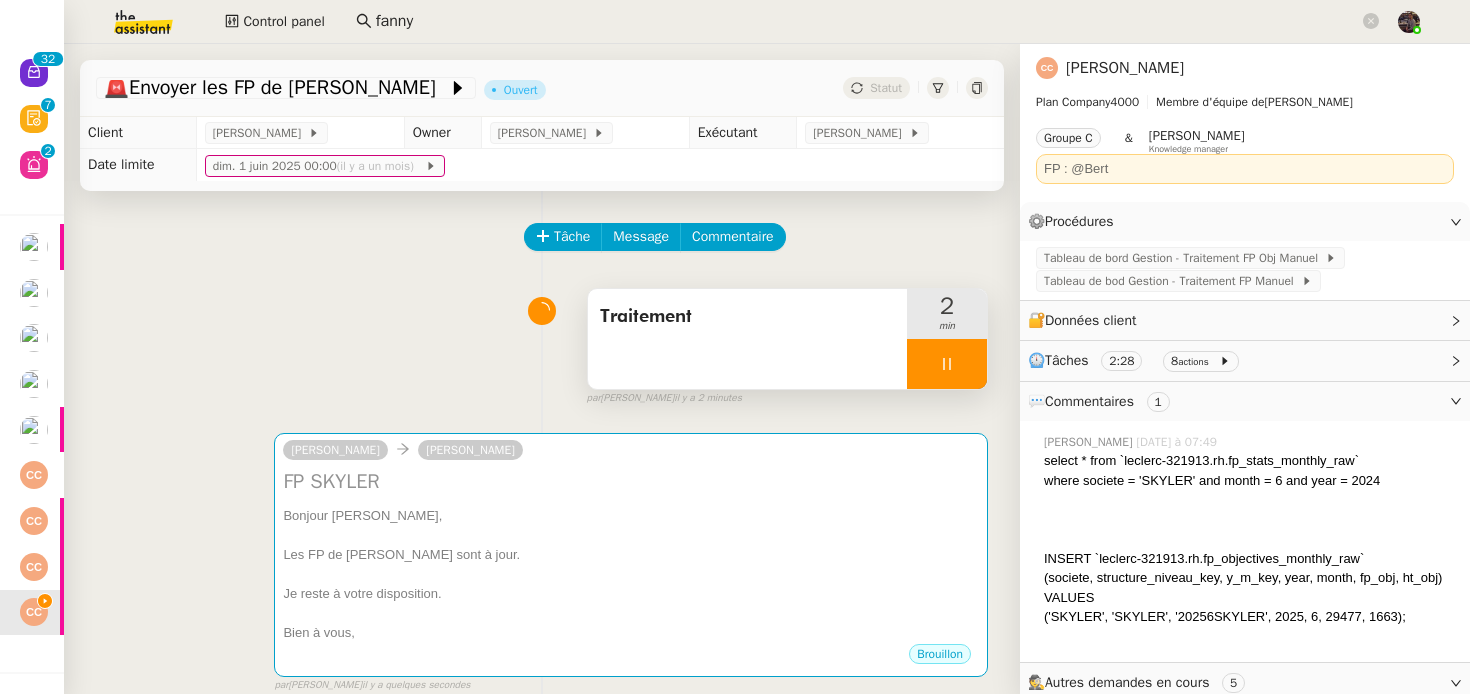 click at bounding box center (947, 364) 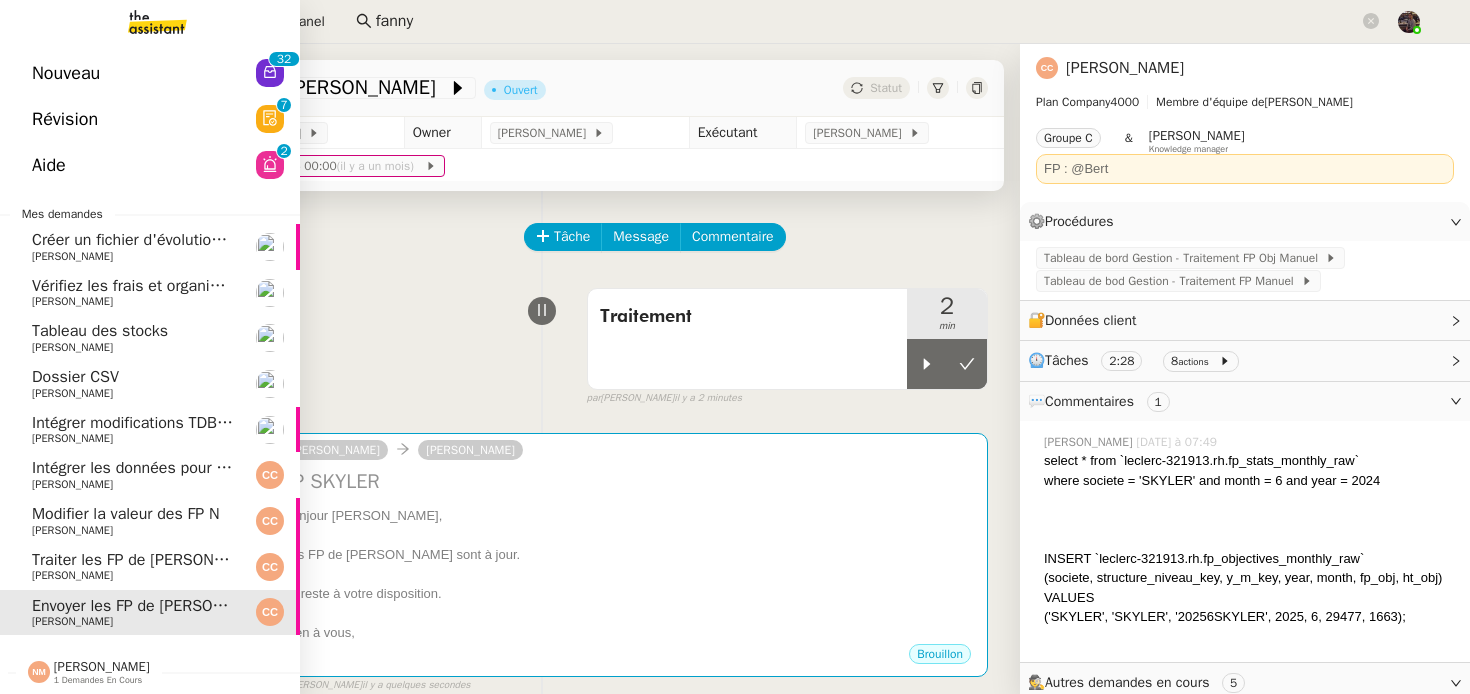 click on "Traiter les FP de [PERSON_NAME]" 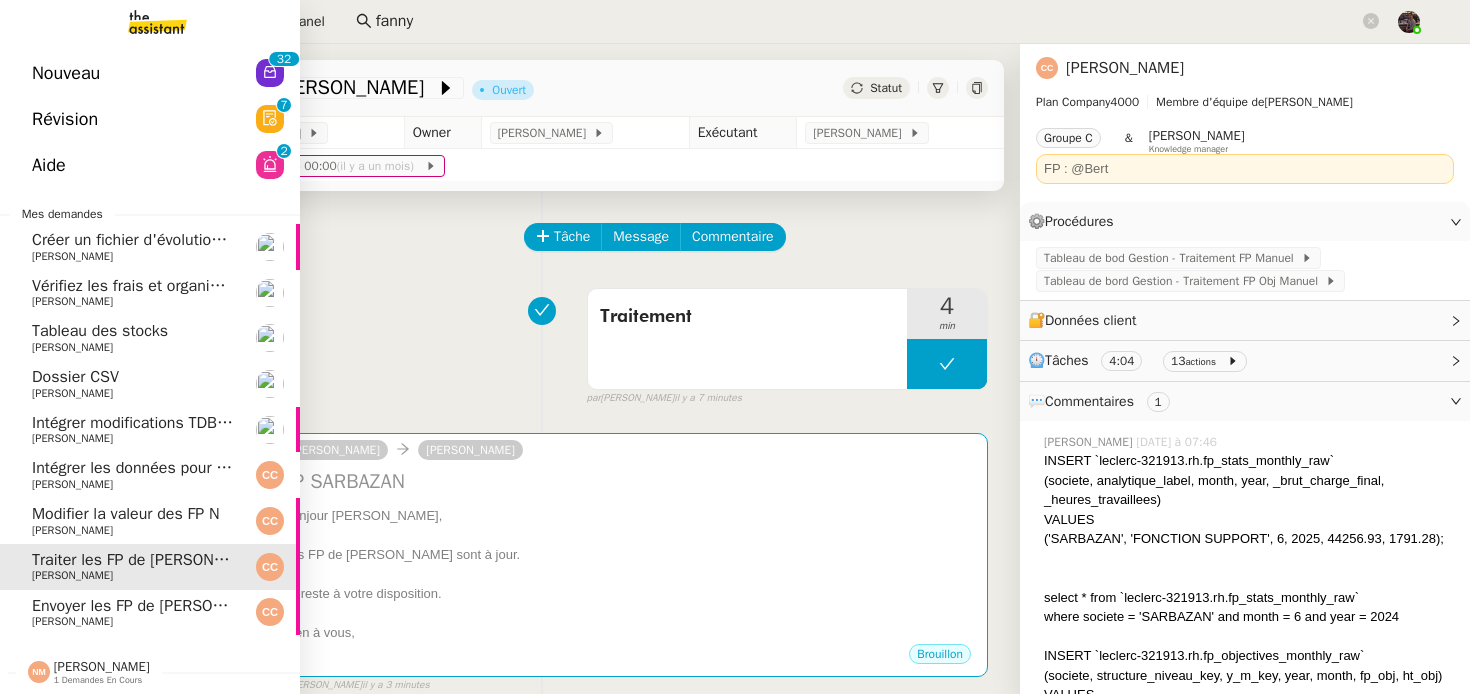 click on "Modifier la valeur des FP N    [PERSON_NAME]" 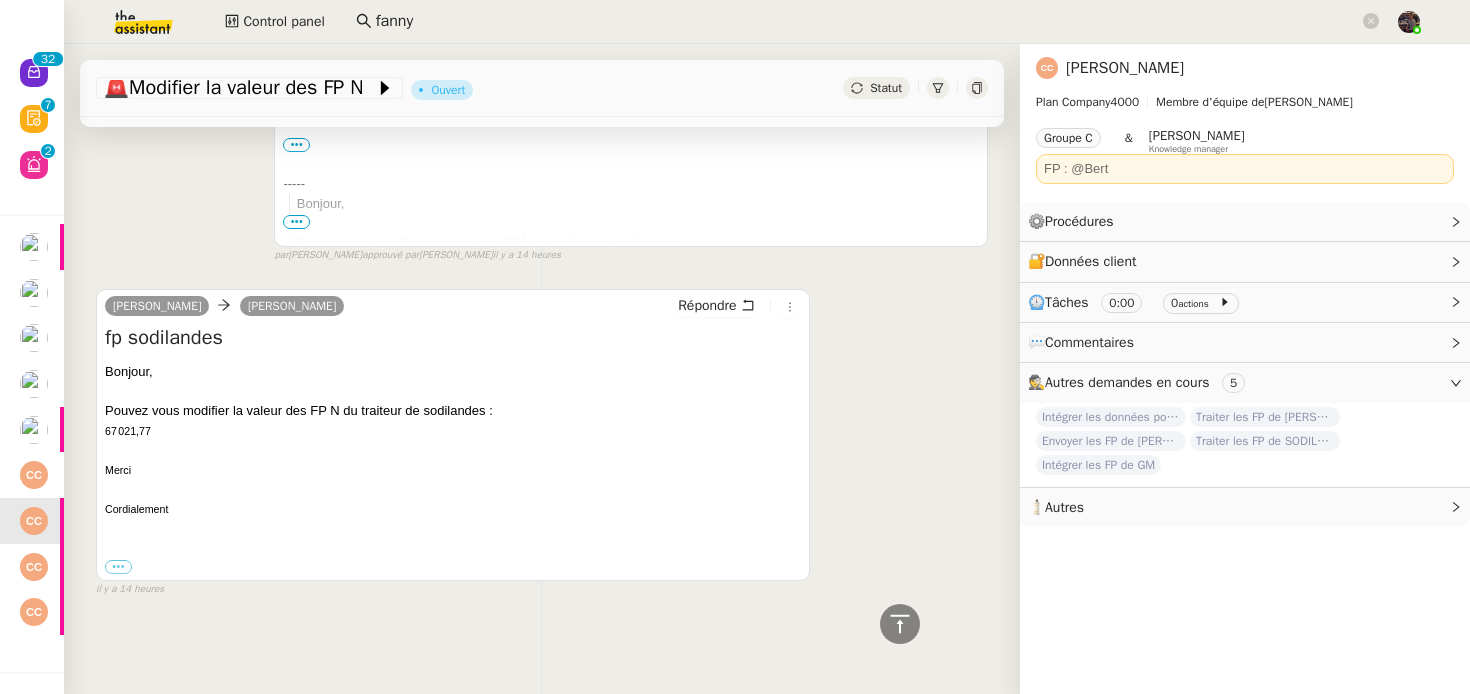 scroll, scrollTop: 0, scrollLeft: 0, axis: both 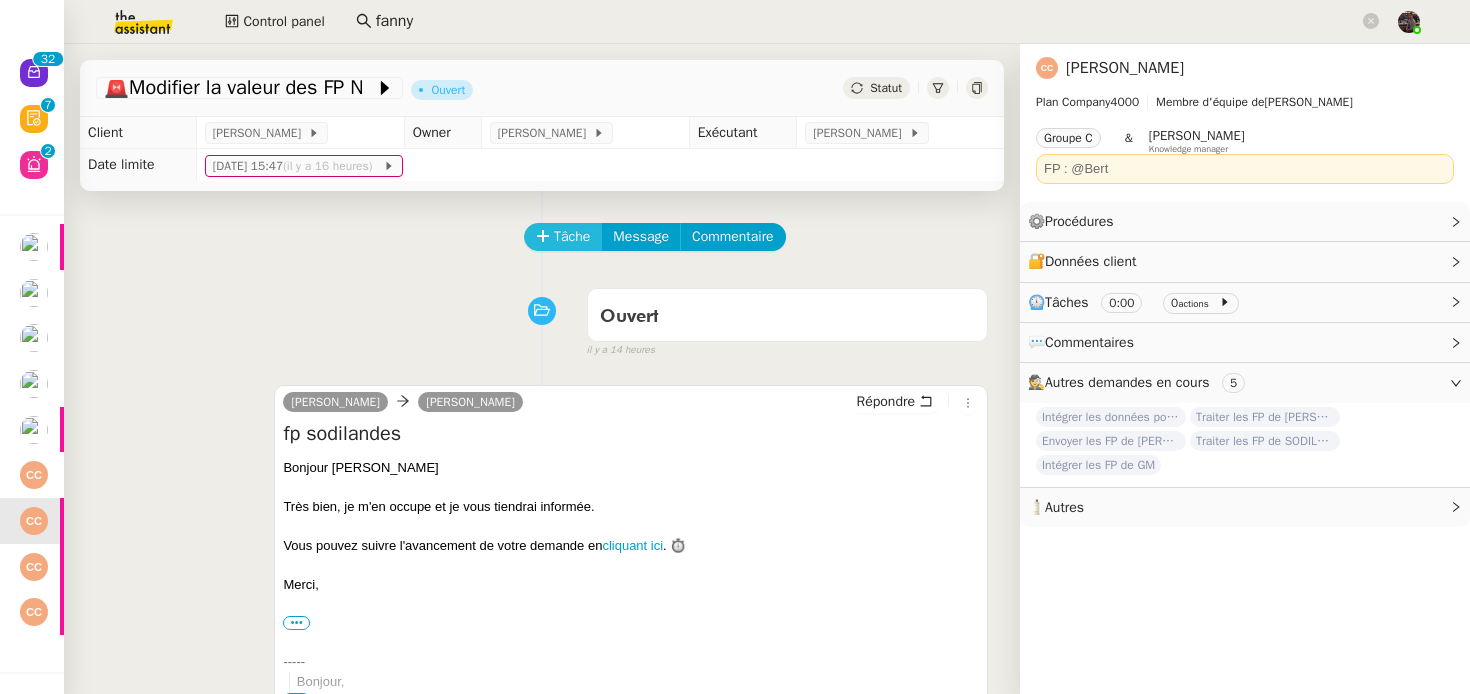 click on "Tâche" 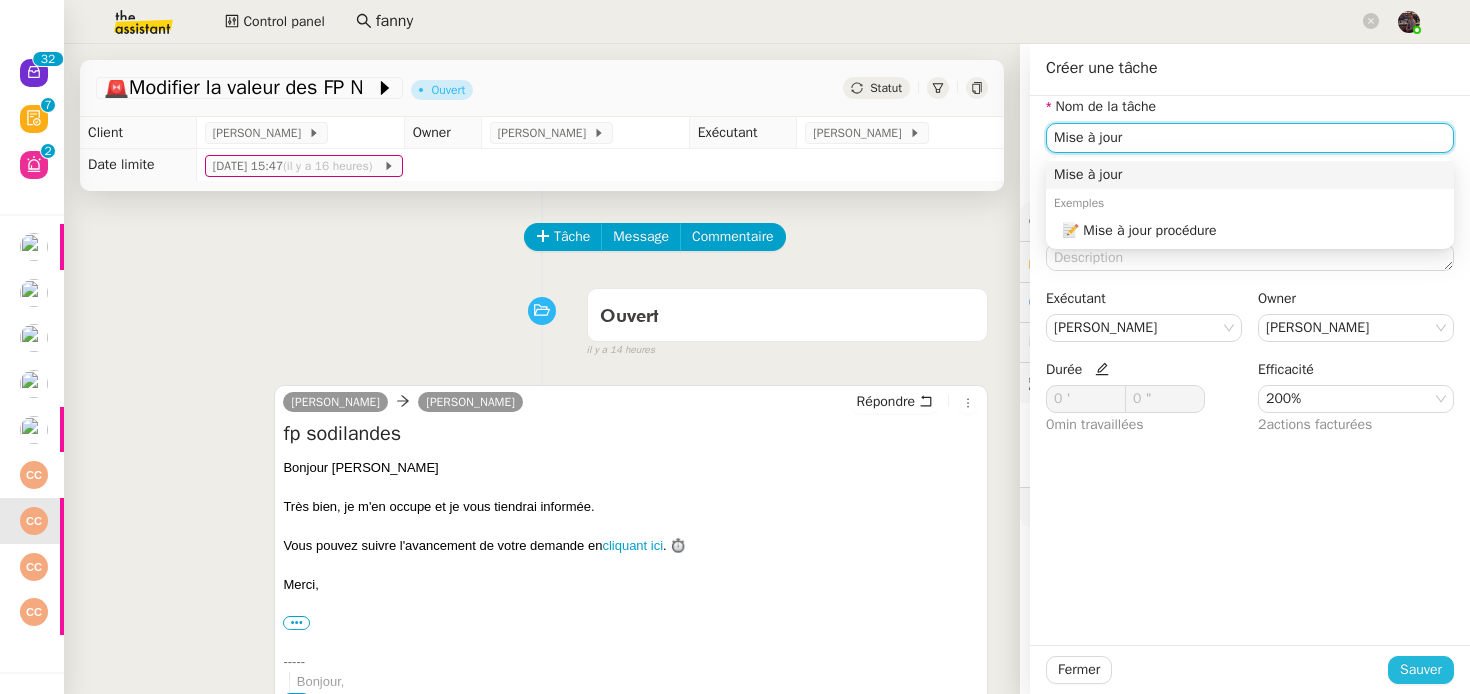 type on "Mise à jour" 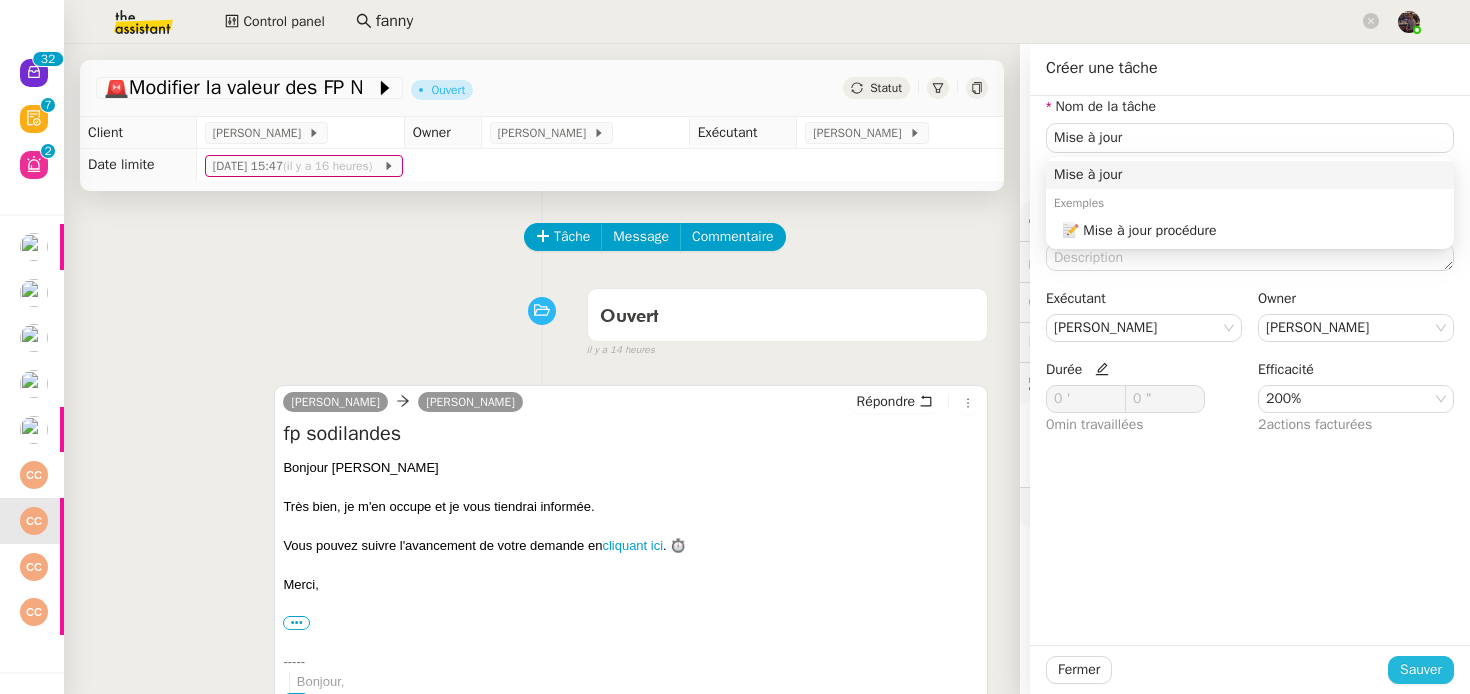 click on "Sauver" 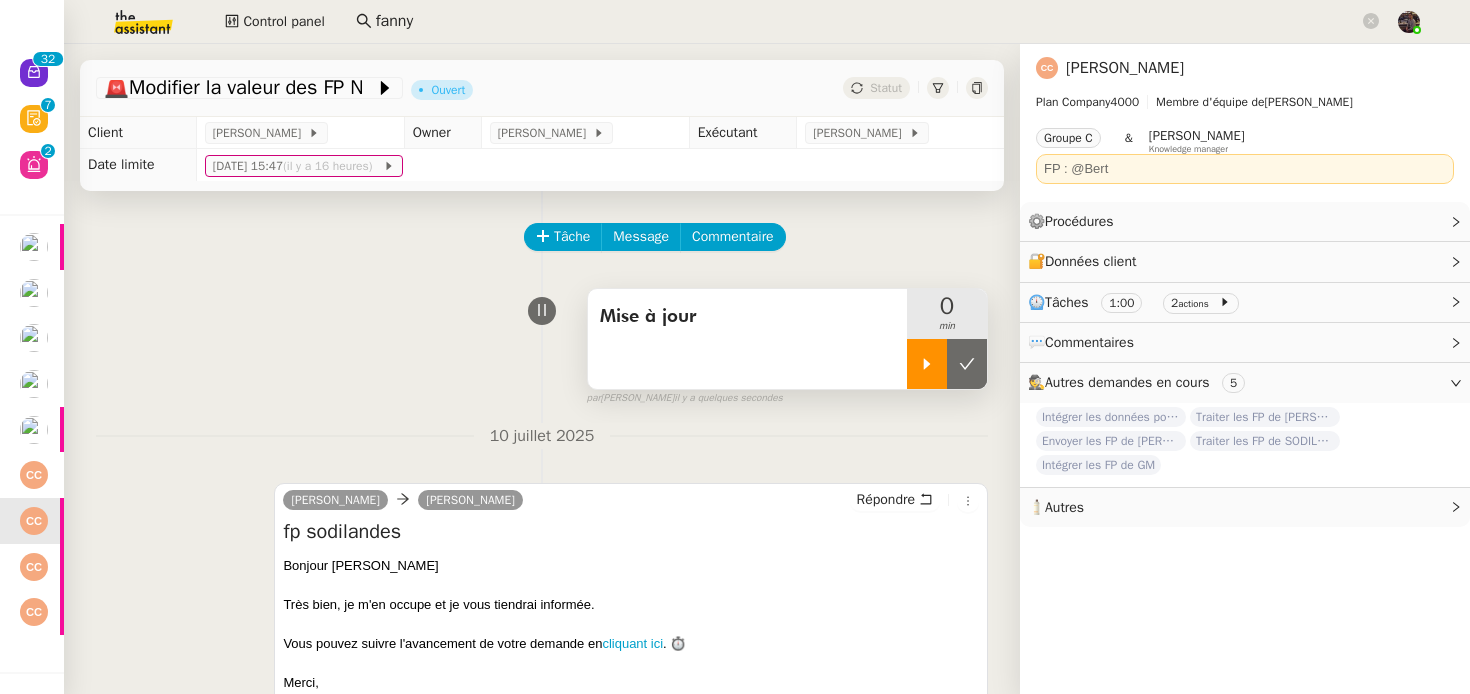 click 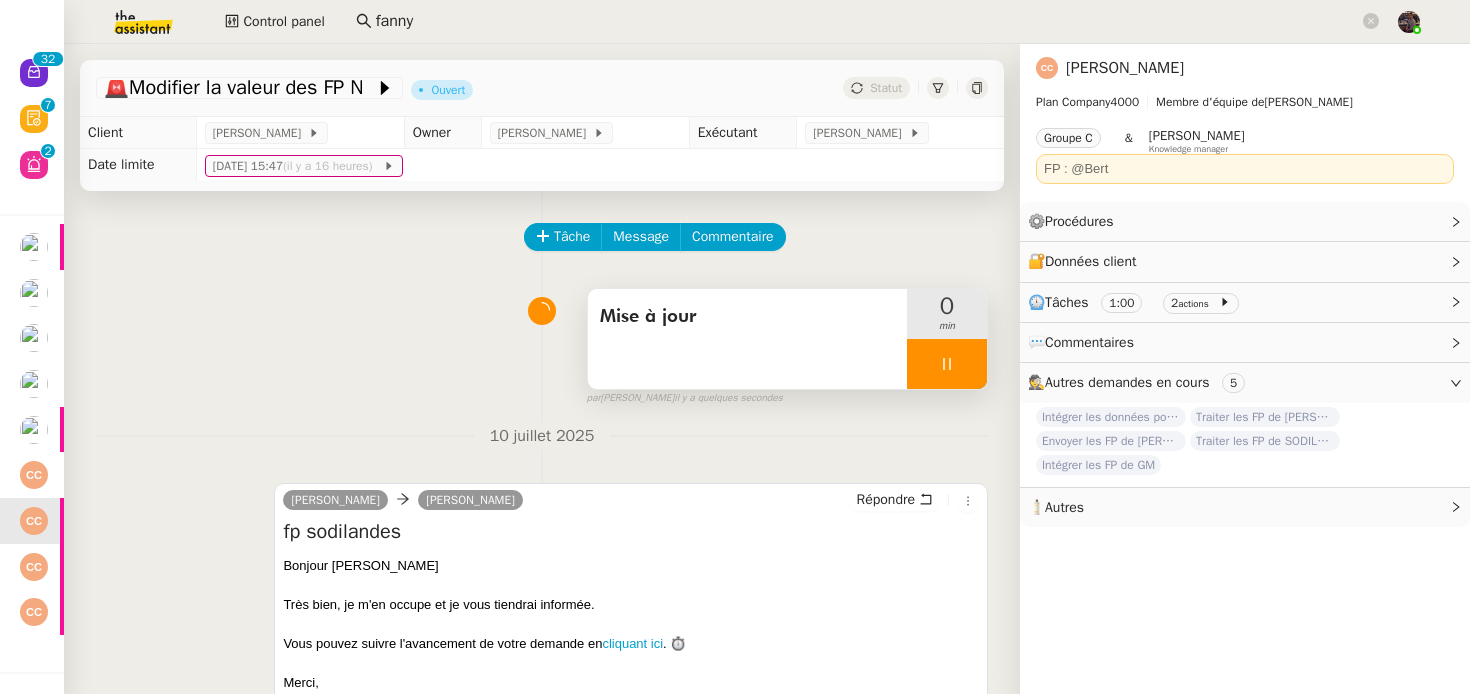 click on "Mise à jour" at bounding box center (747, 339) 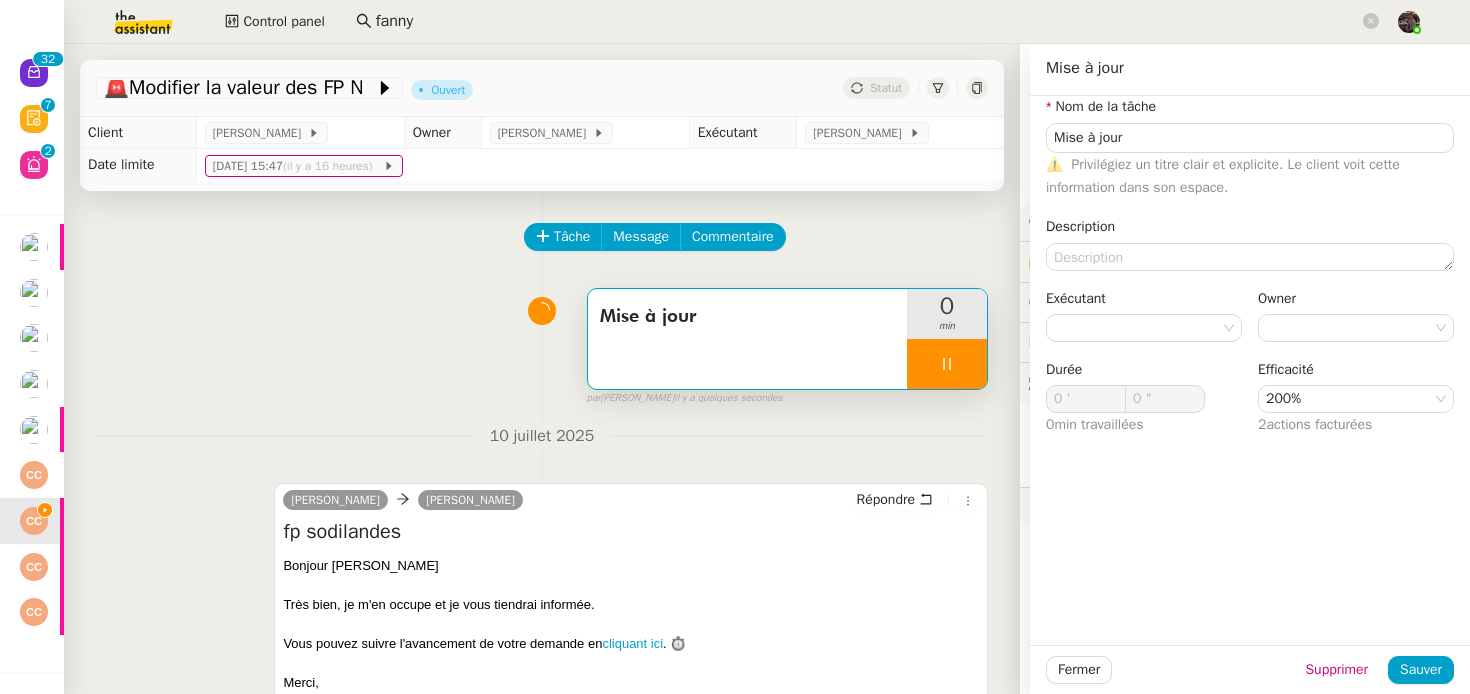 type on "1 "" 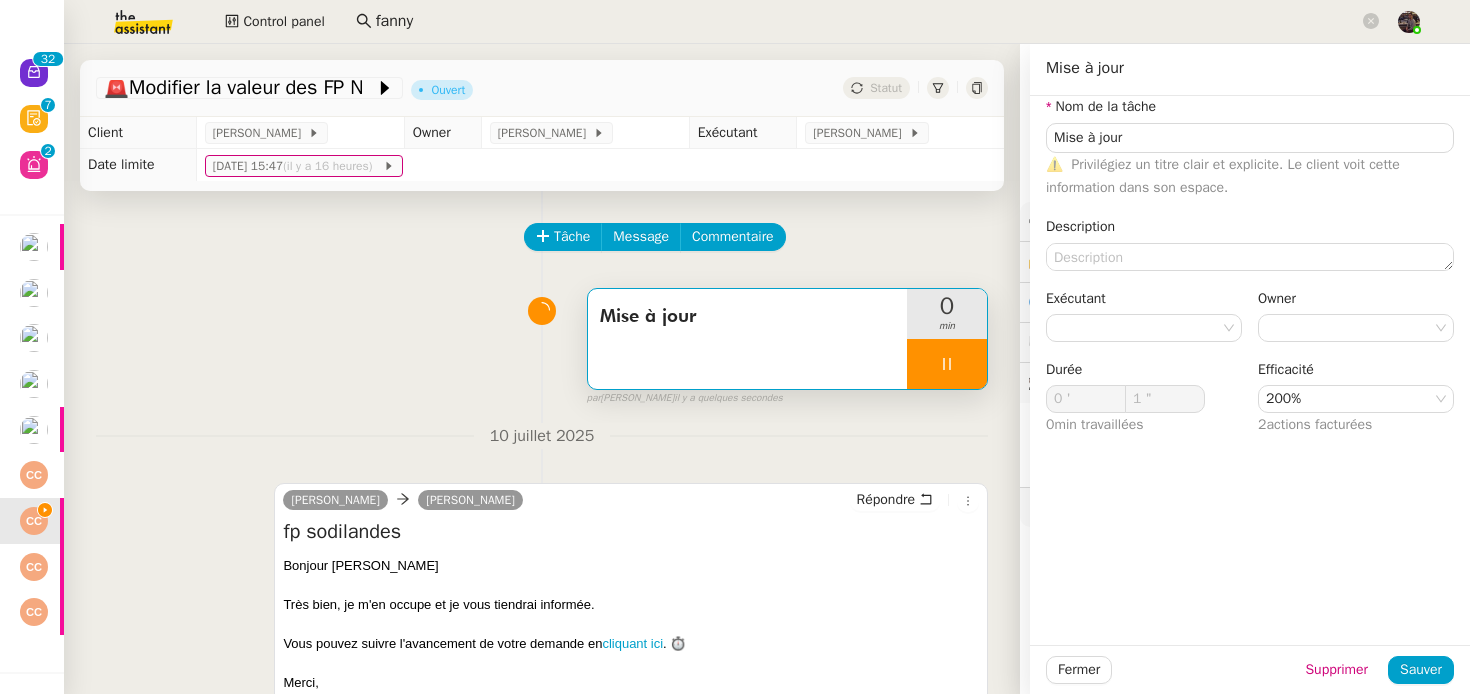 type on "Mise à jour" 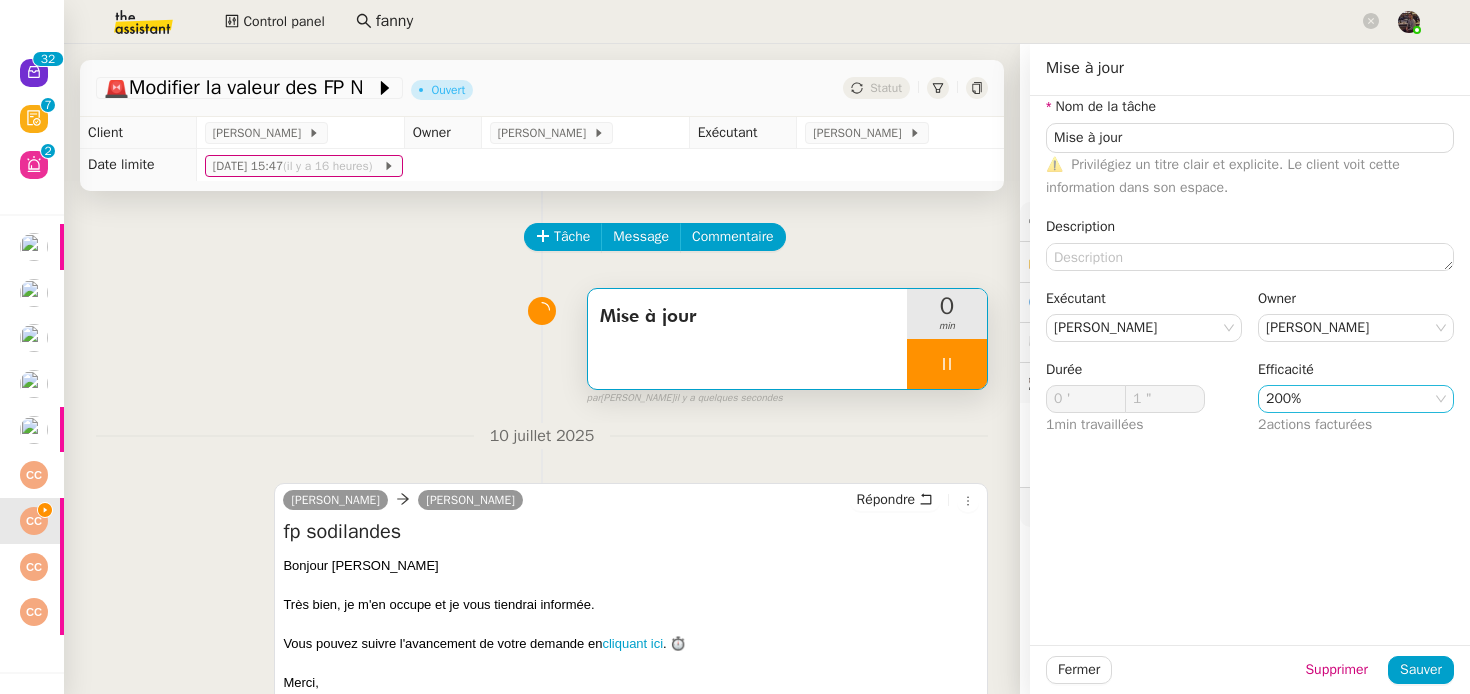 click on "200%" 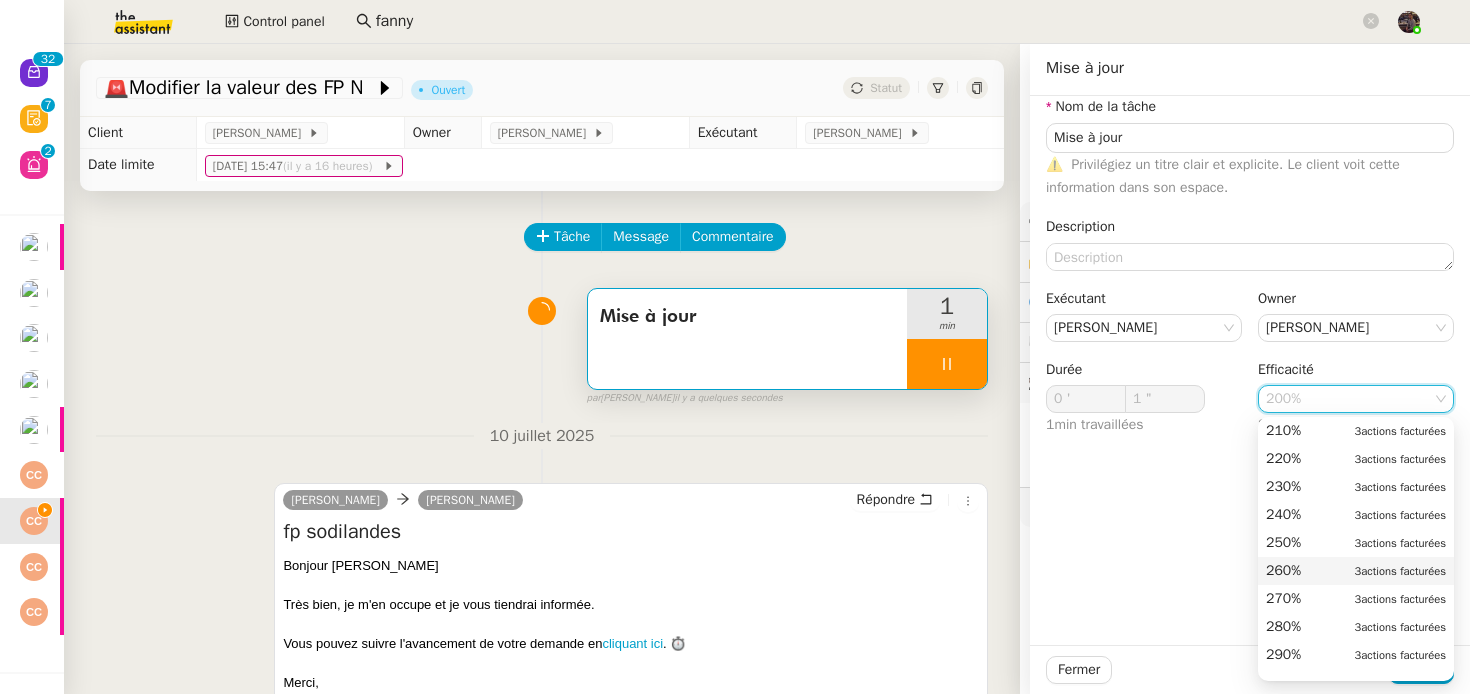 scroll, scrollTop: 736, scrollLeft: 0, axis: vertical 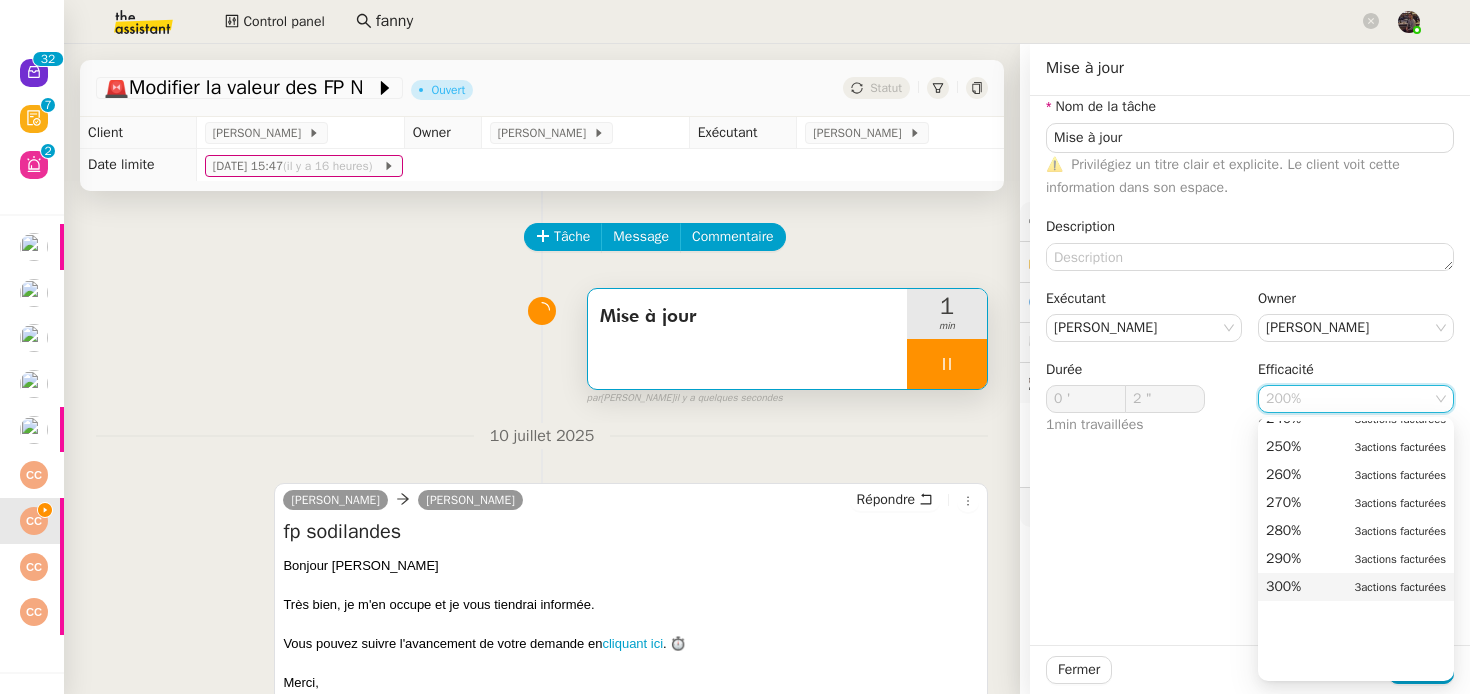 click on "3  actions facturées" at bounding box center [1400, 587] 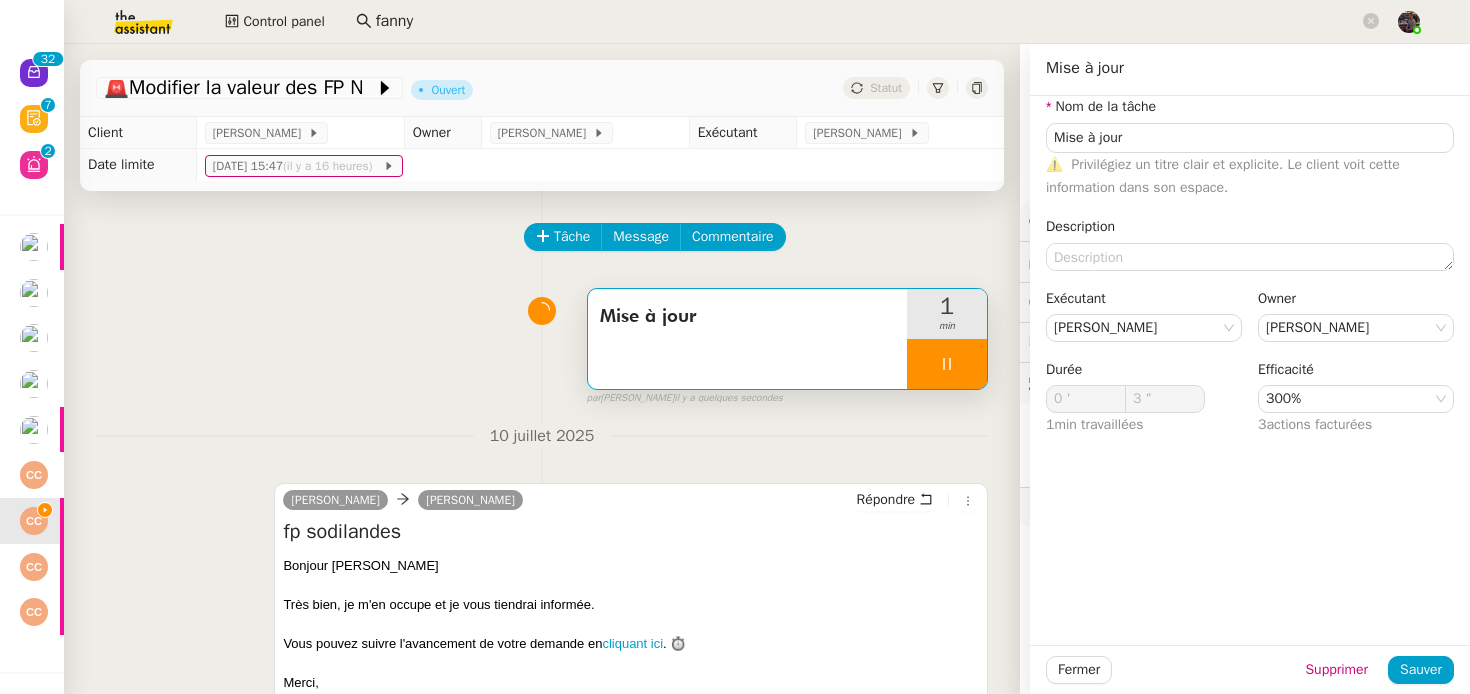 click on "Fermer Supprimer Sauver" 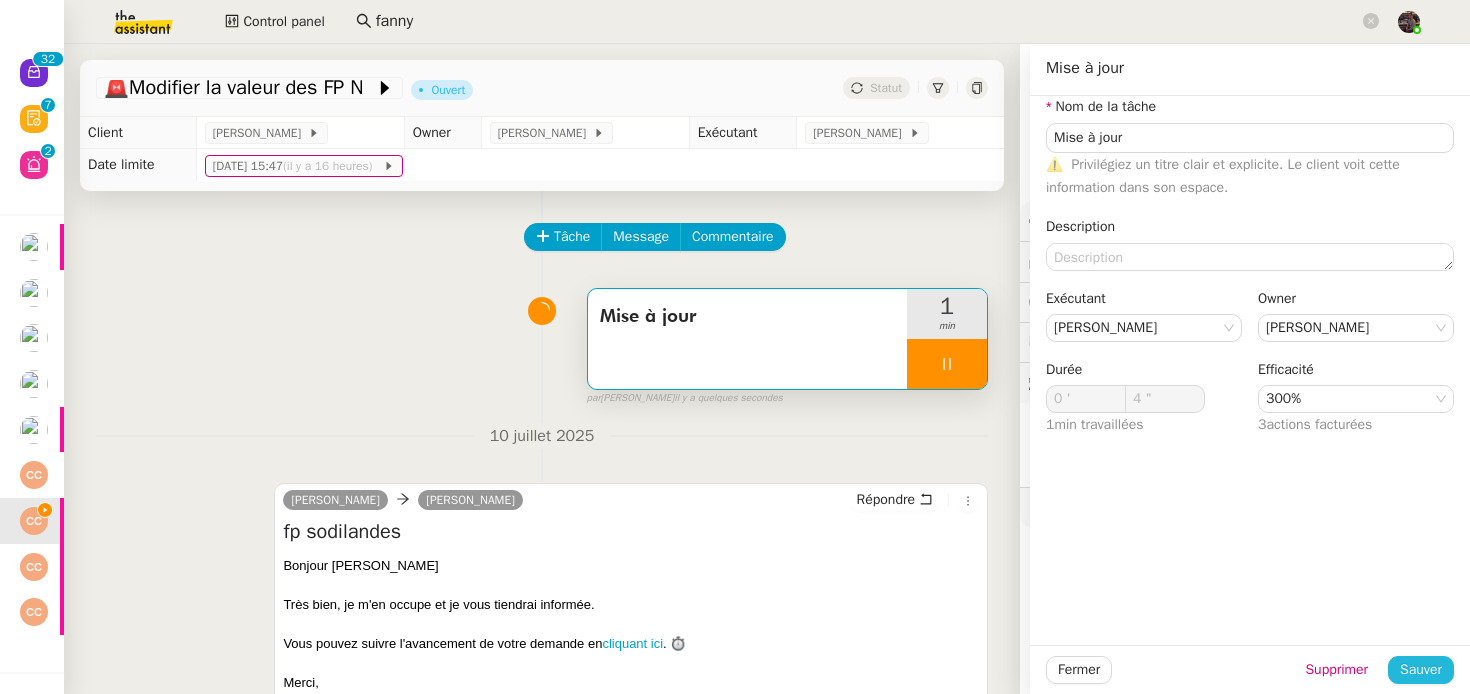 click on "Sauver" 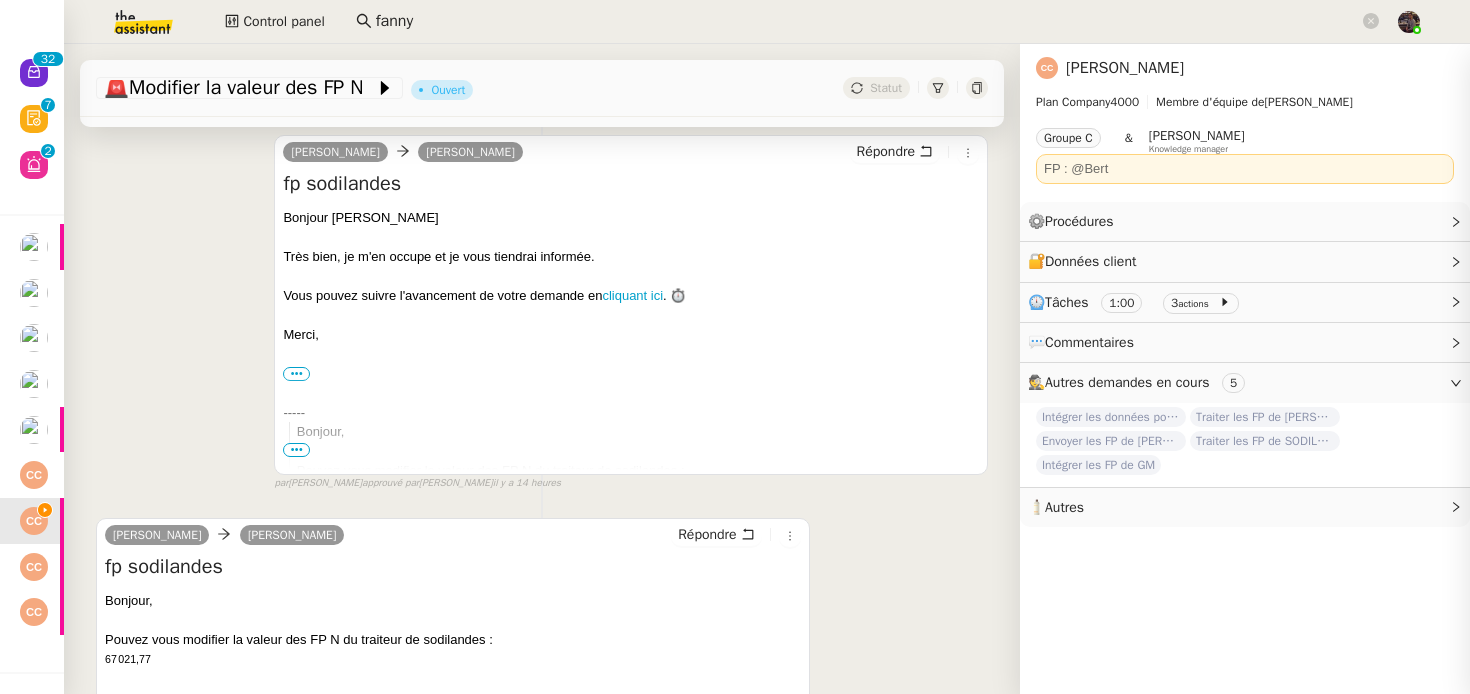 scroll, scrollTop: 579, scrollLeft: 0, axis: vertical 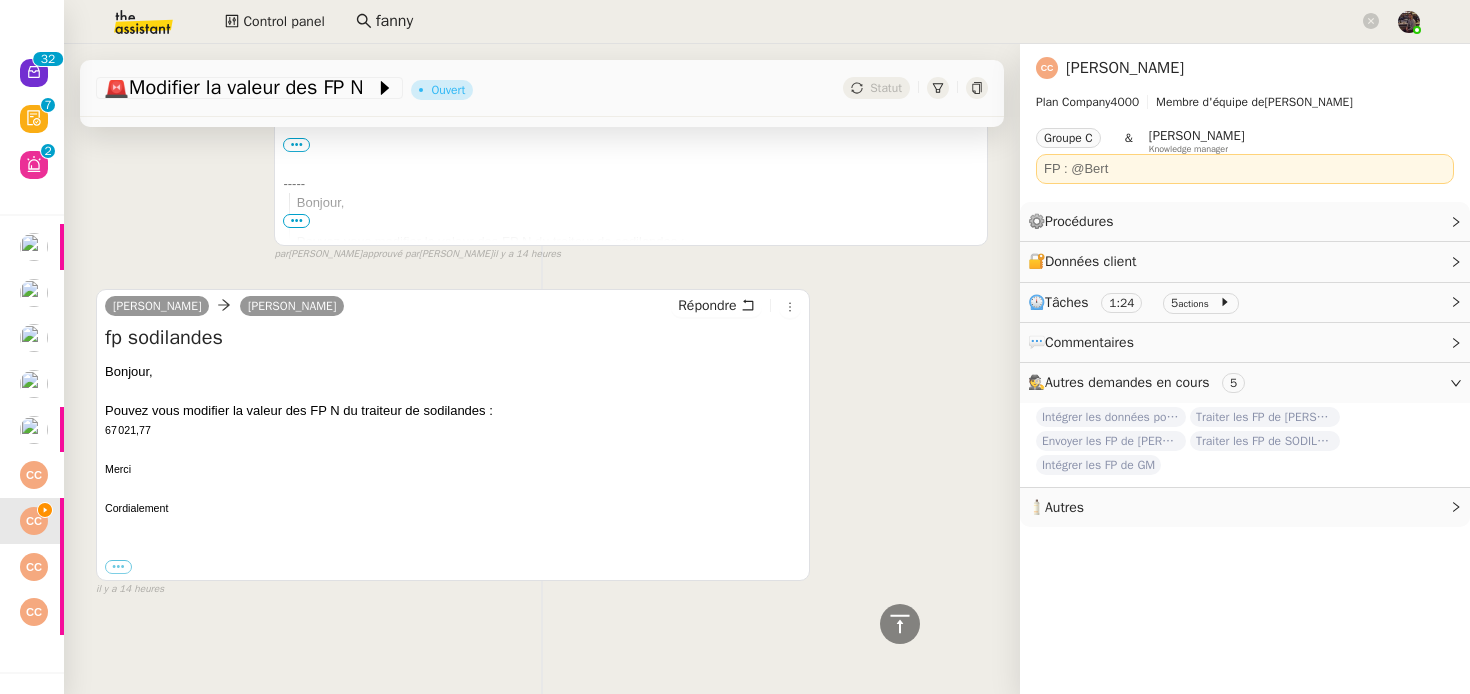 click at bounding box center (453, 450) 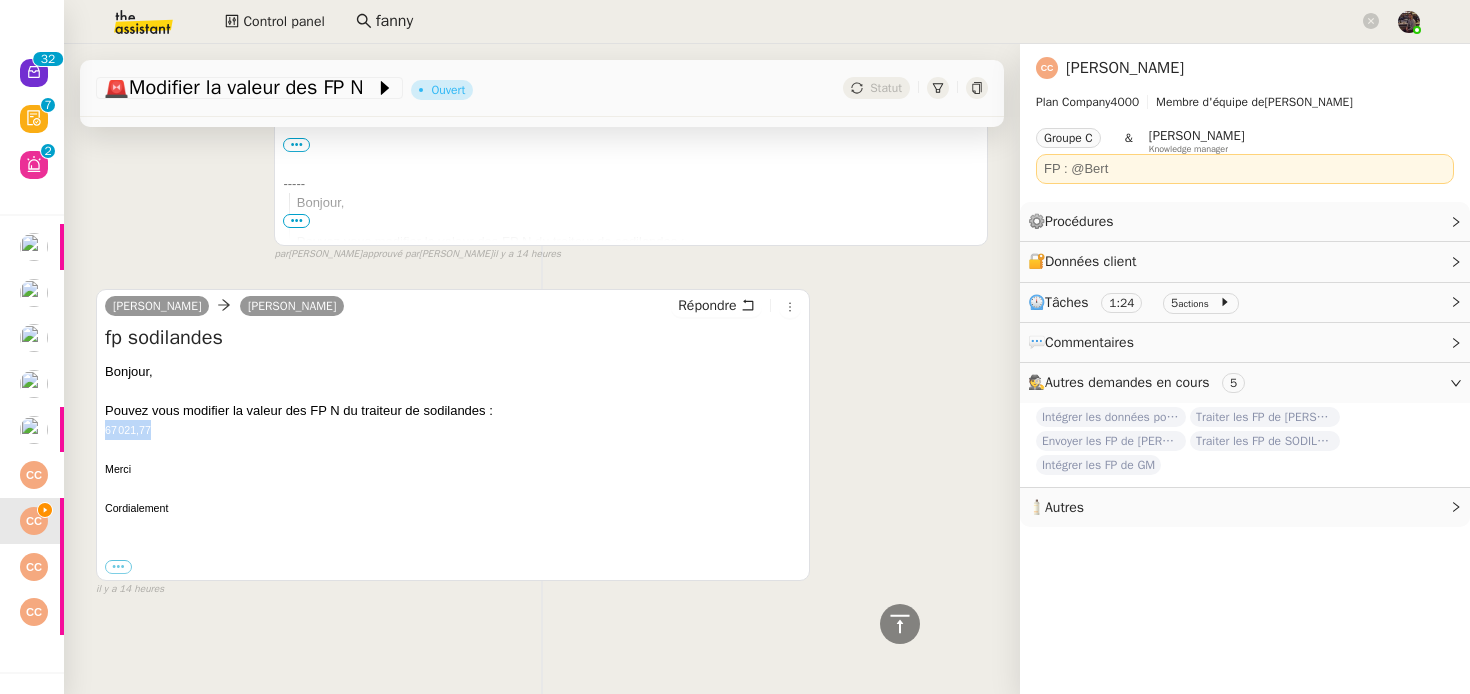 click on "67 021,77" at bounding box center [453, 430] 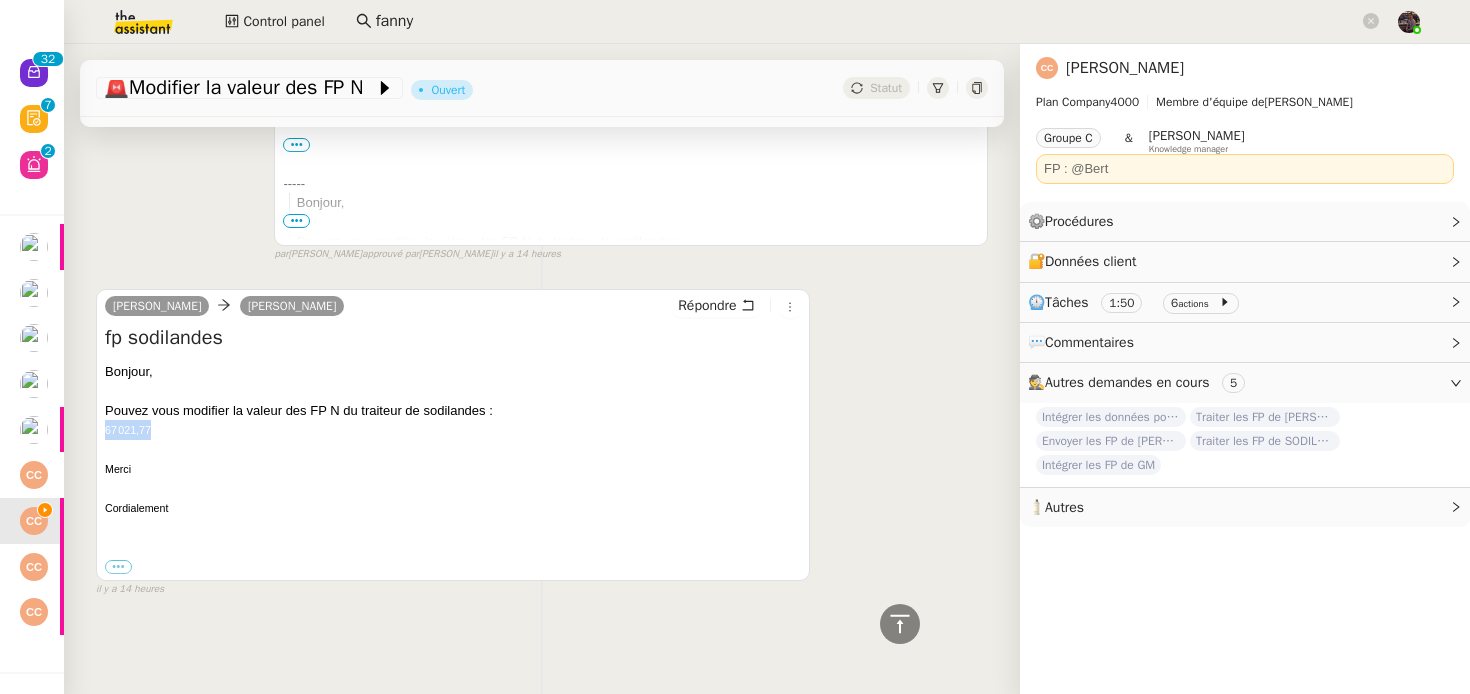 scroll, scrollTop: 0, scrollLeft: 0, axis: both 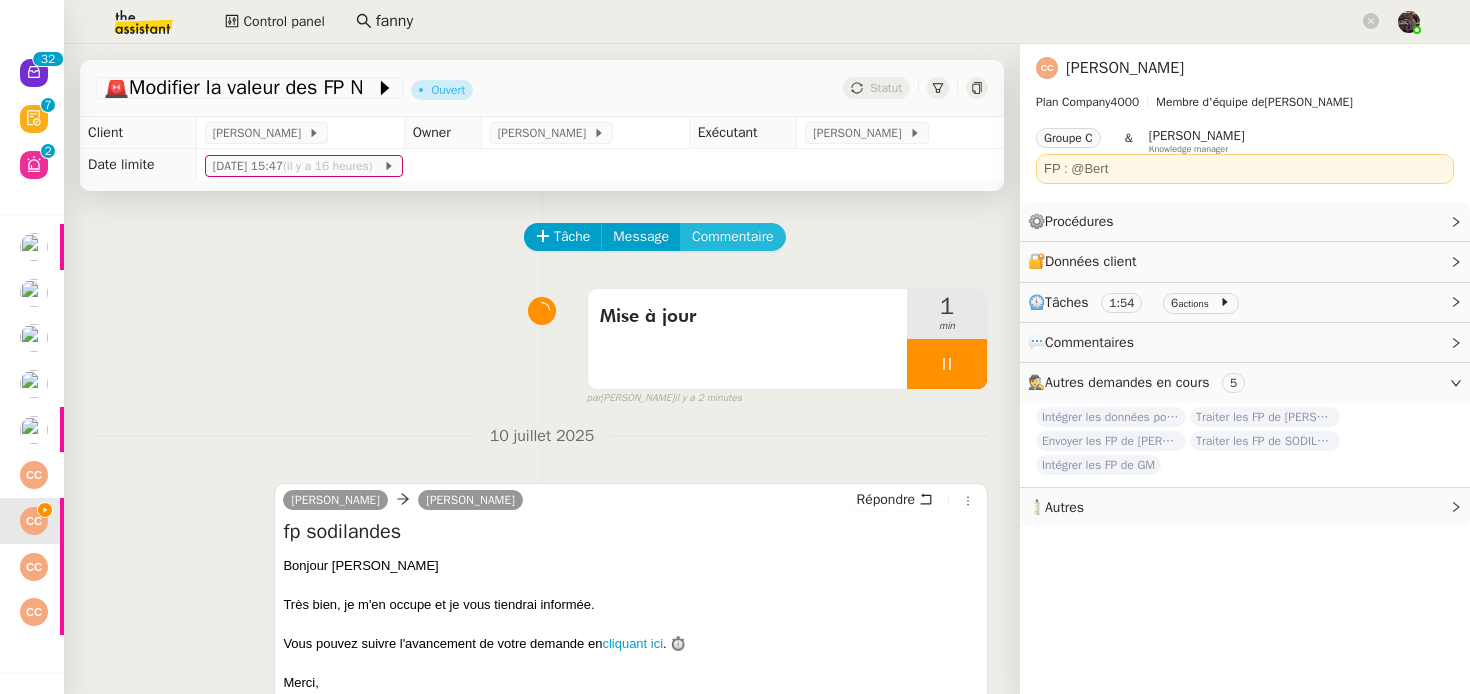 click on "Commentaire" 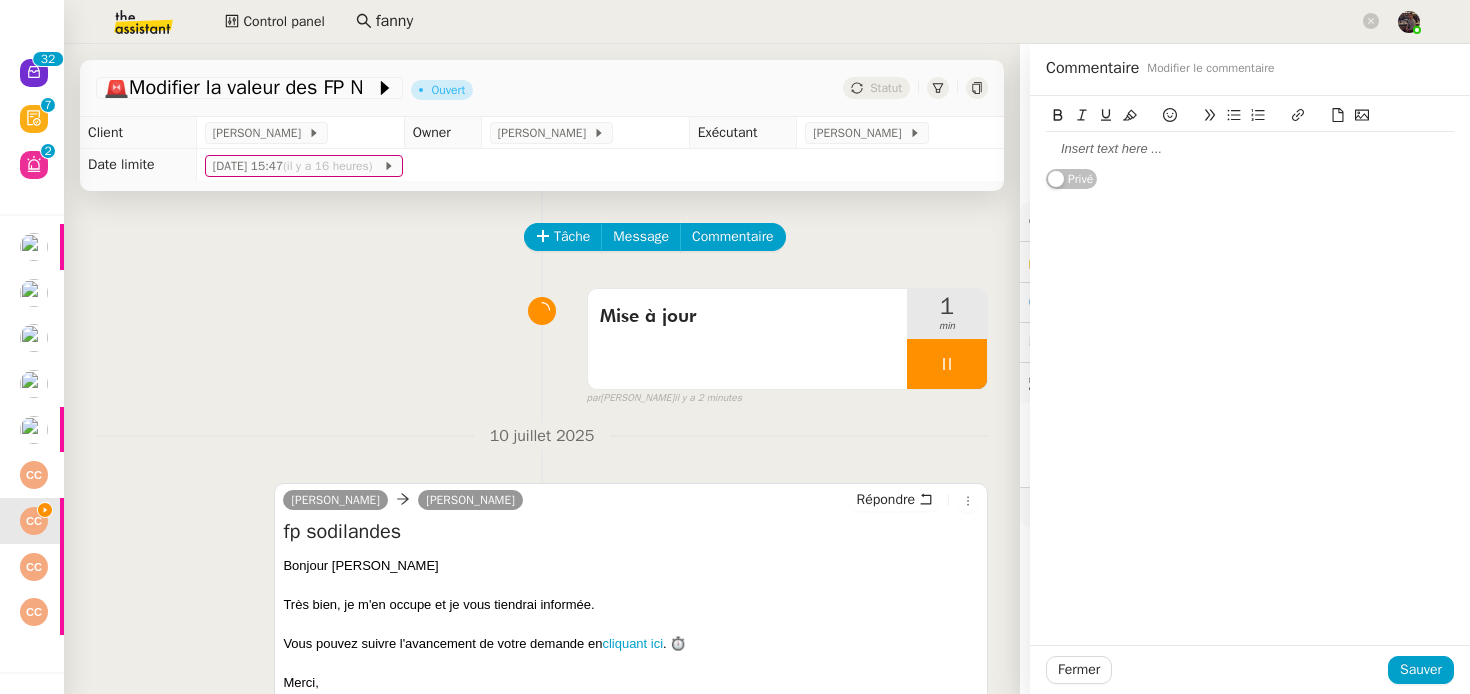 scroll, scrollTop: 0, scrollLeft: 0, axis: both 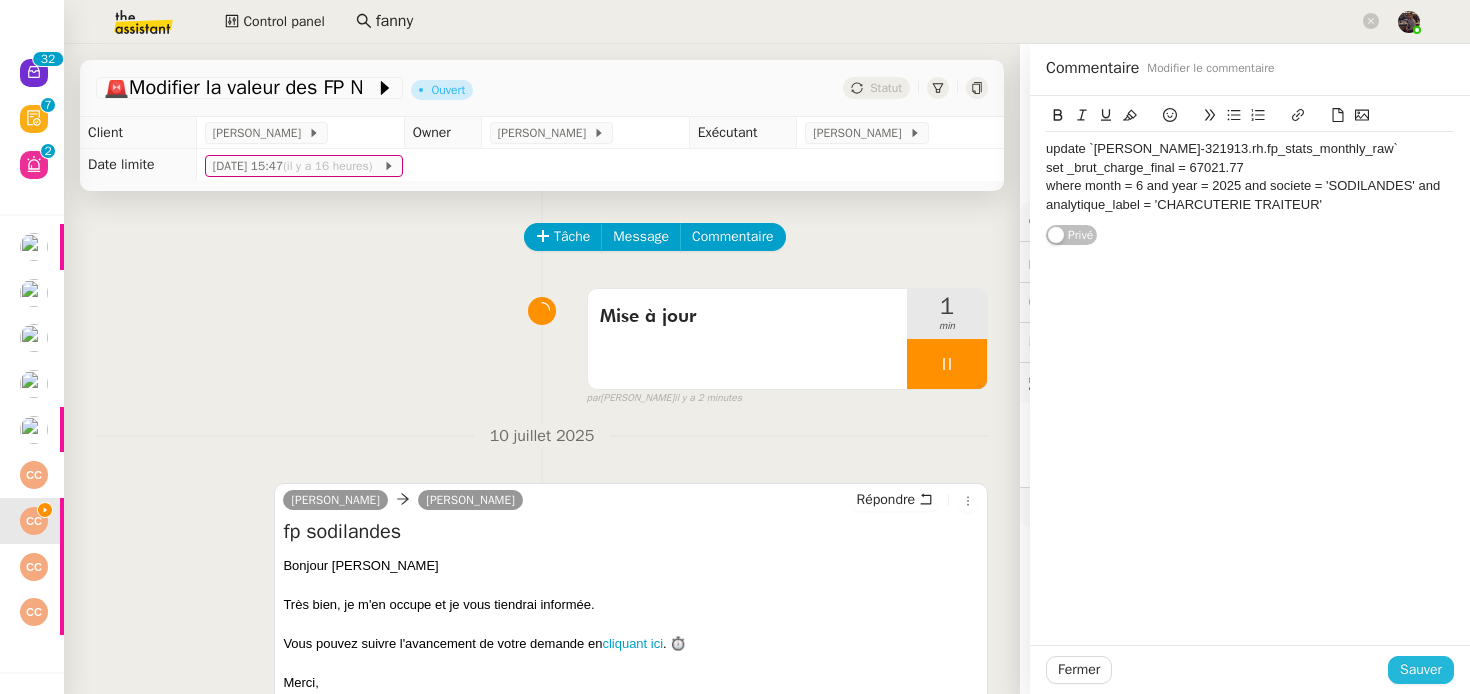 click on "Sauver" 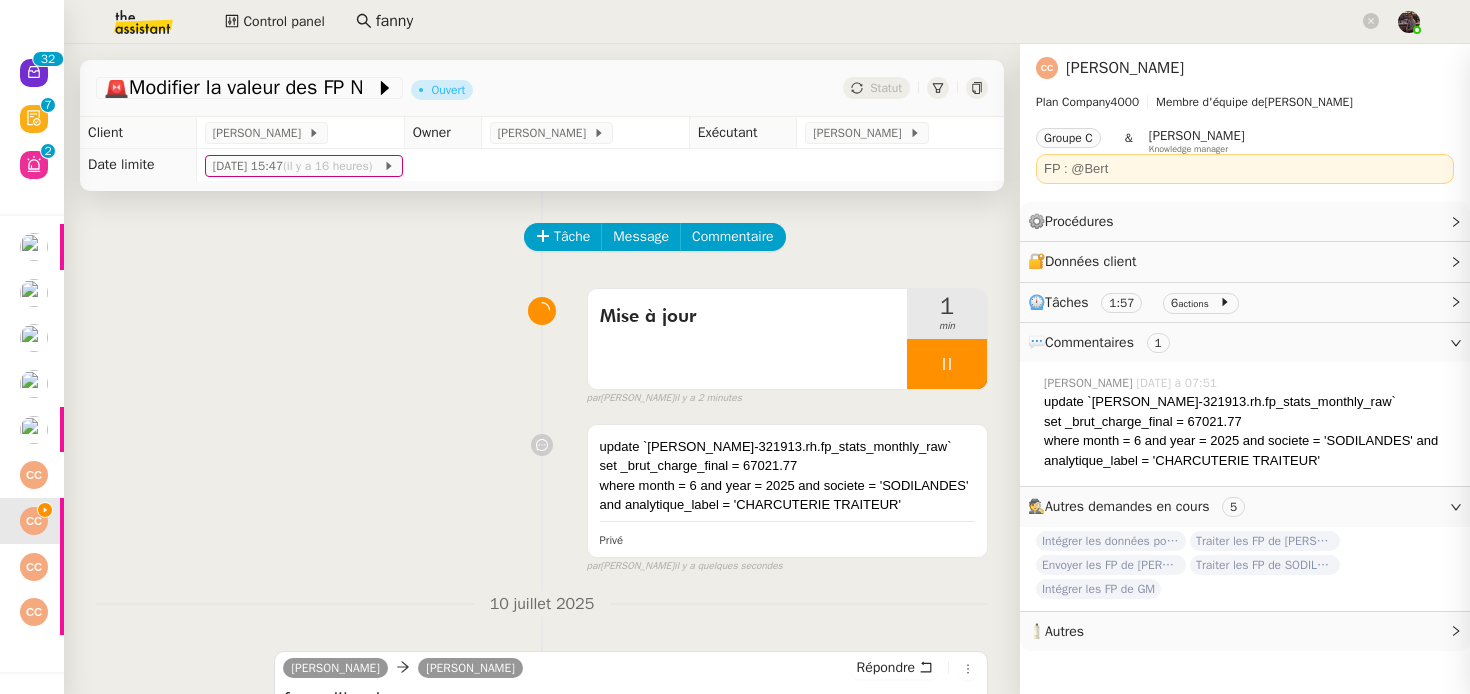 scroll, scrollTop: 209, scrollLeft: 0, axis: vertical 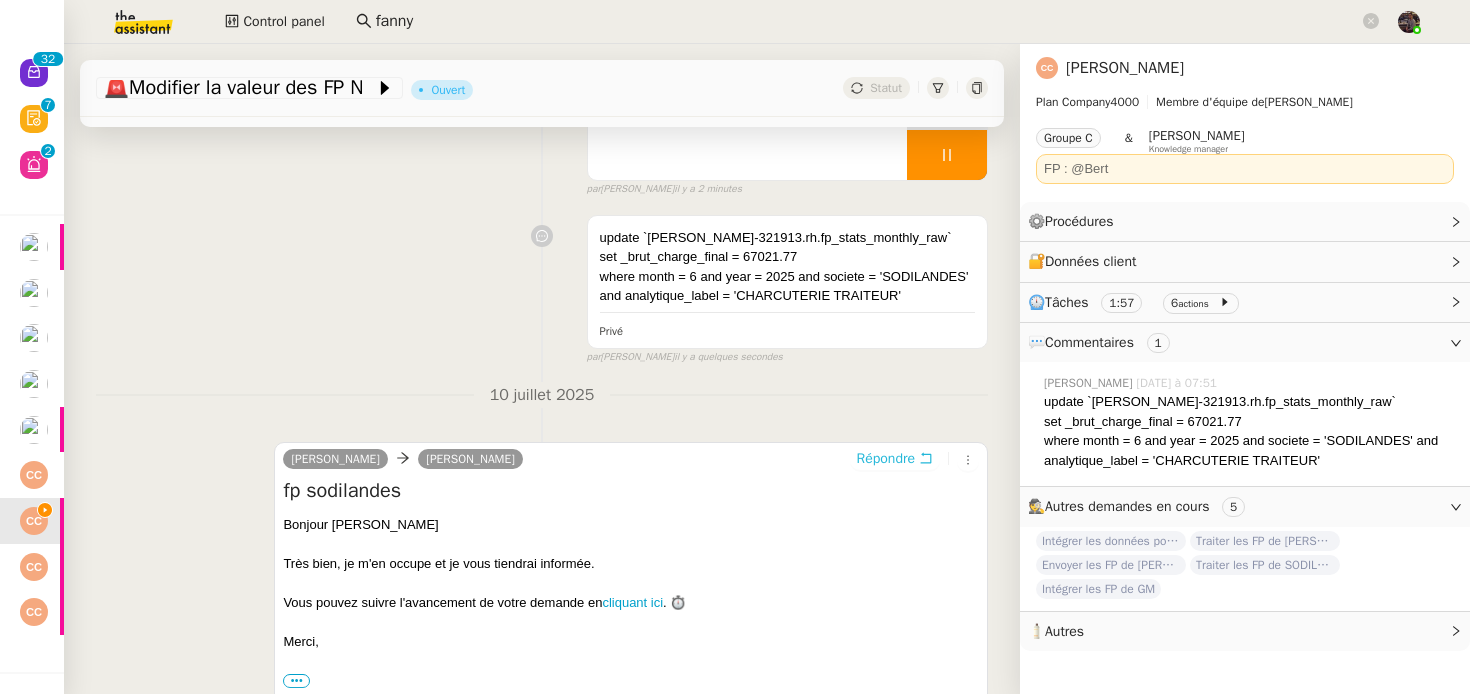 click on "Répondre" at bounding box center [886, 459] 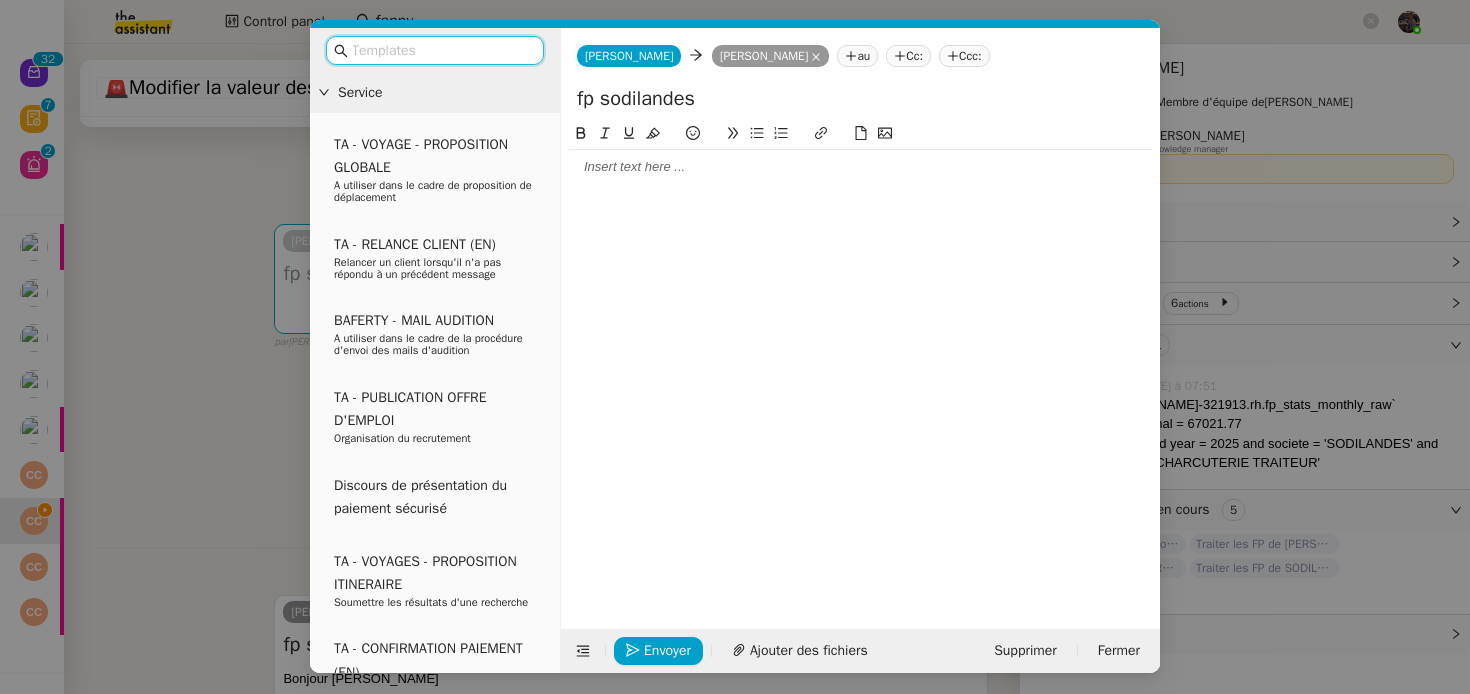 click 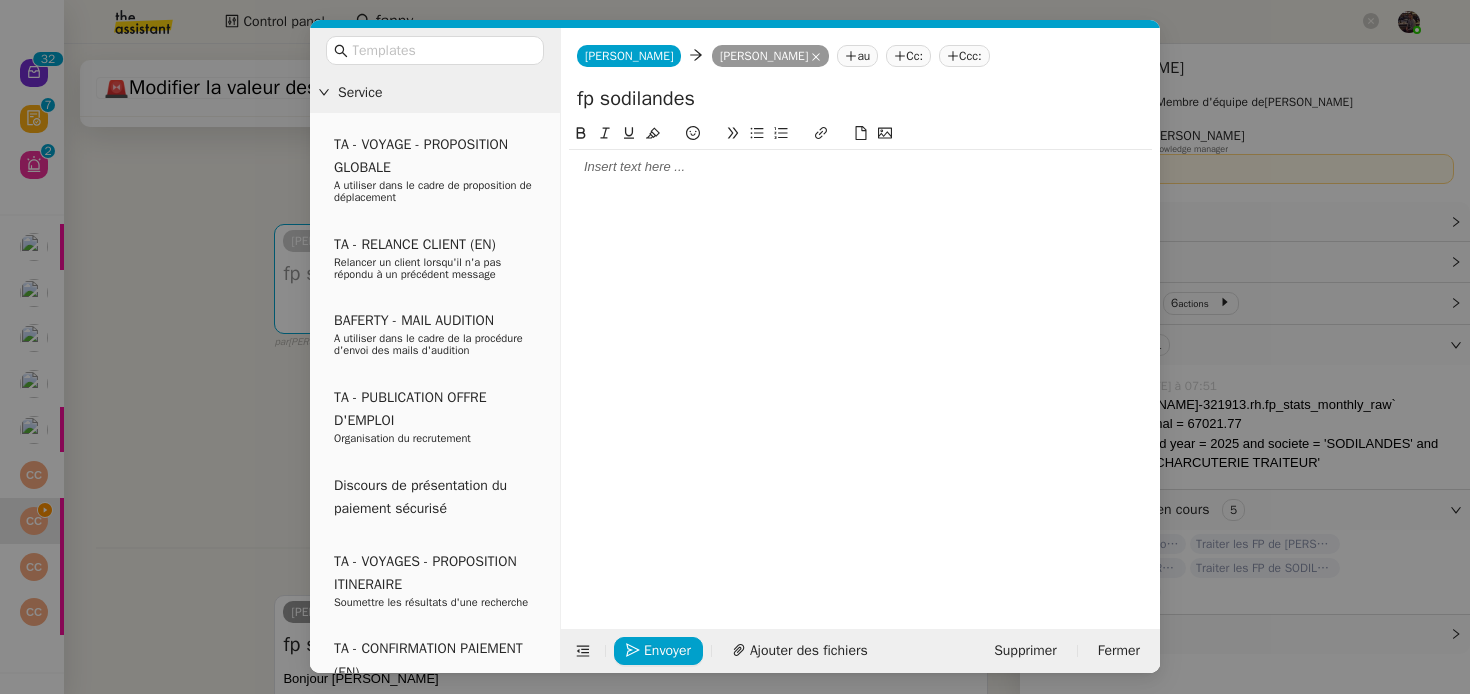 type 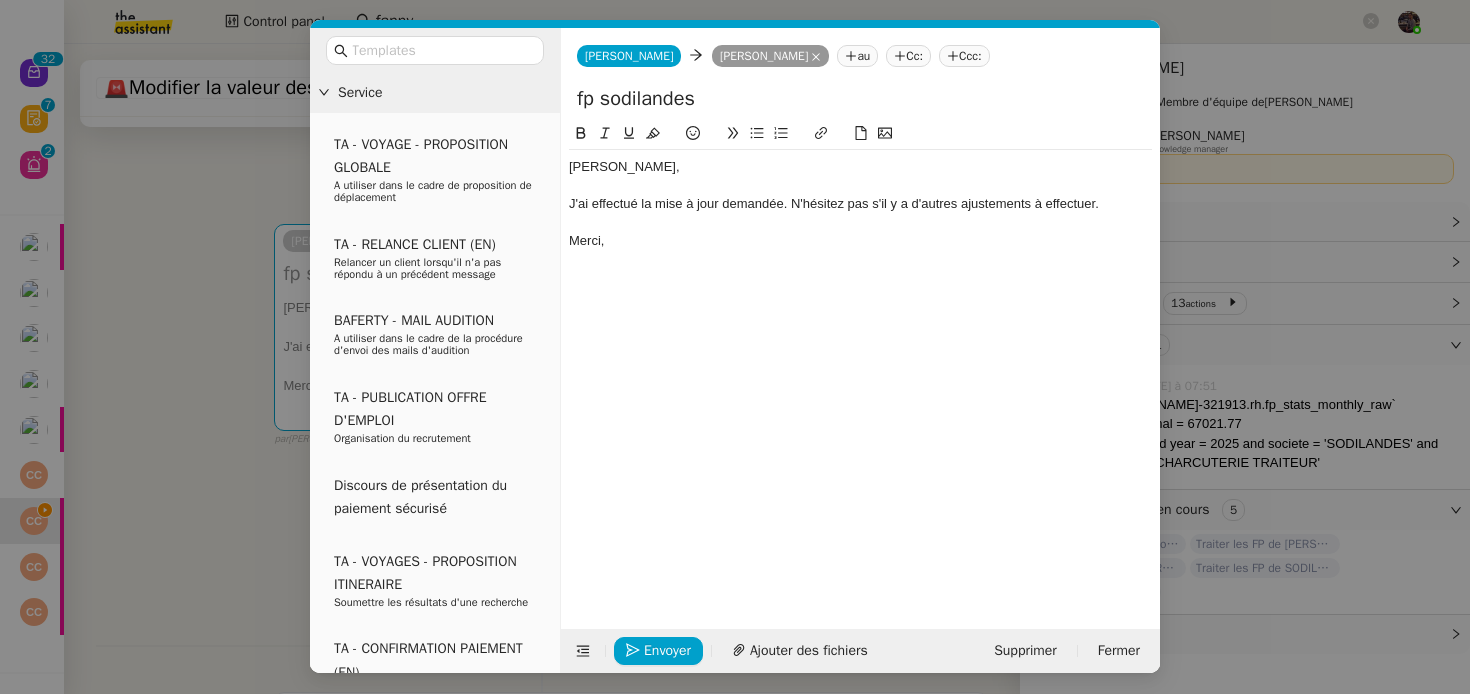 click on "Service TA - VOYAGE - PROPOSITION GLOBALE    A utiliser dans le cadre de proposition de déplacement TA - RELANCE CLIENT (EN)    Relancer un client lorsqu'il n'a pas répondu à un précédent message BAFERTY - MAIL AUDITION    A utiliser dans le cadre de la procédure d'envoi des mails d'audition TA - PUBLICATION OFFRE D'EMPLOI     Organisation du recrutement Discours de présentation du paiement sécurisé    TA - VOYAGES - PROPOSITION ITINERAIRE    Soumettre les résultats d'une recherche TA - CONFIRMATION PAIEMENT (EN)    Confirmer avec le client de modèle de transaction - Attention Plan Pro nécessaire. TA - COURRIER EXPEDIE (recommandé)    A utiliser dans le cadre de l'envoi d'un courrier recommandé TA - PARTAGE DE CALENDRIER (EN)    A utiliser pour demander au client de partager son calendrier afin de faciliter l'accès et la gestion PSPI - Appel de fonds MJL    A utiliser dans le cadre de la procédure d'appel de fonds MJL TA - RELANCE CLIENT    TA - AR PROCEDURES        21 YIELD" at bounding box center [735, 347] 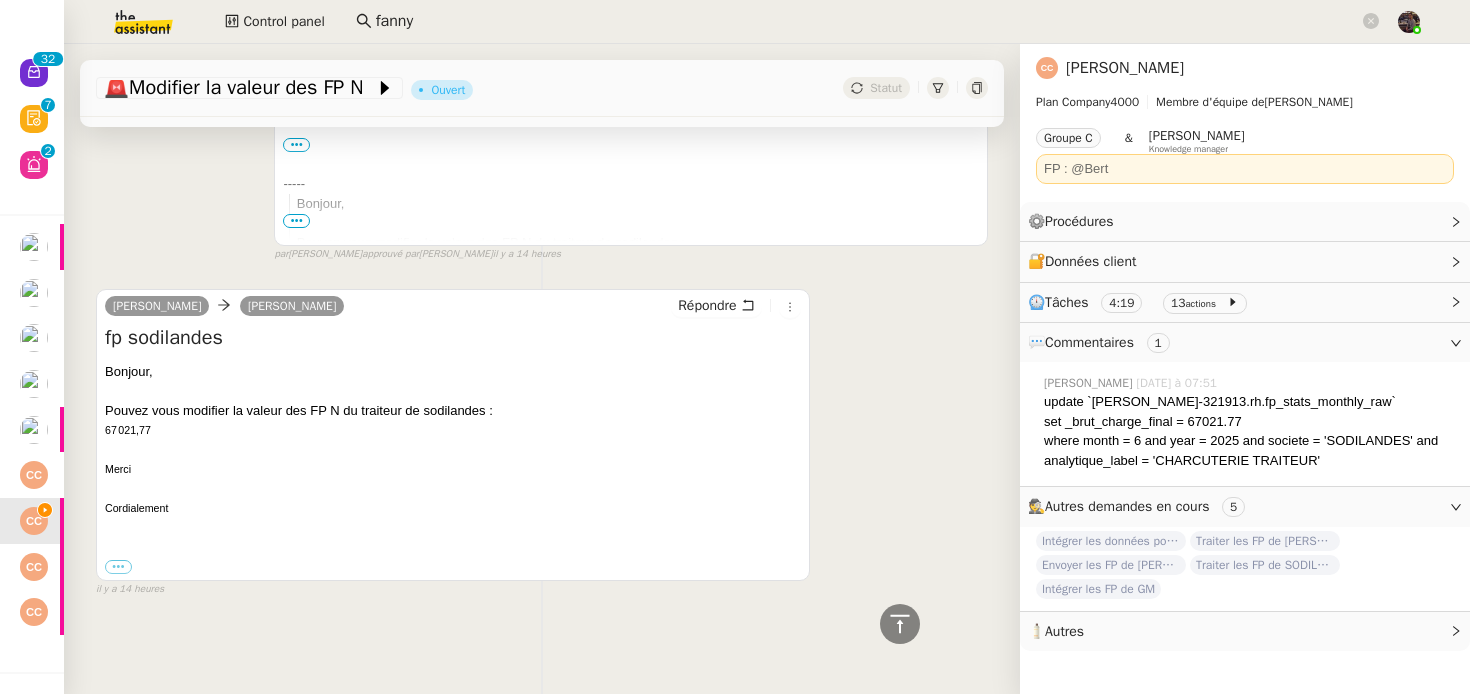 scroll, scrollTop: 0, scrollLeft: 0, axis: both 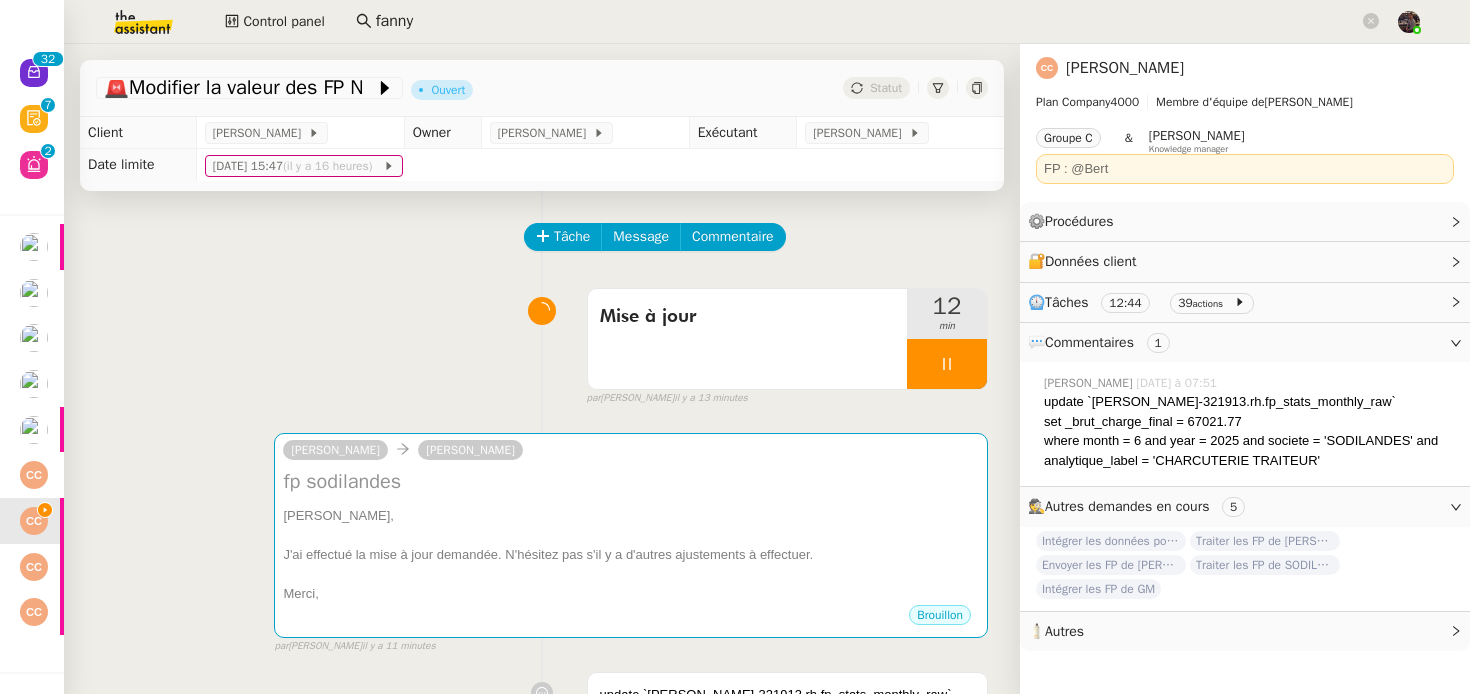 click at bounding box center [947, 364] 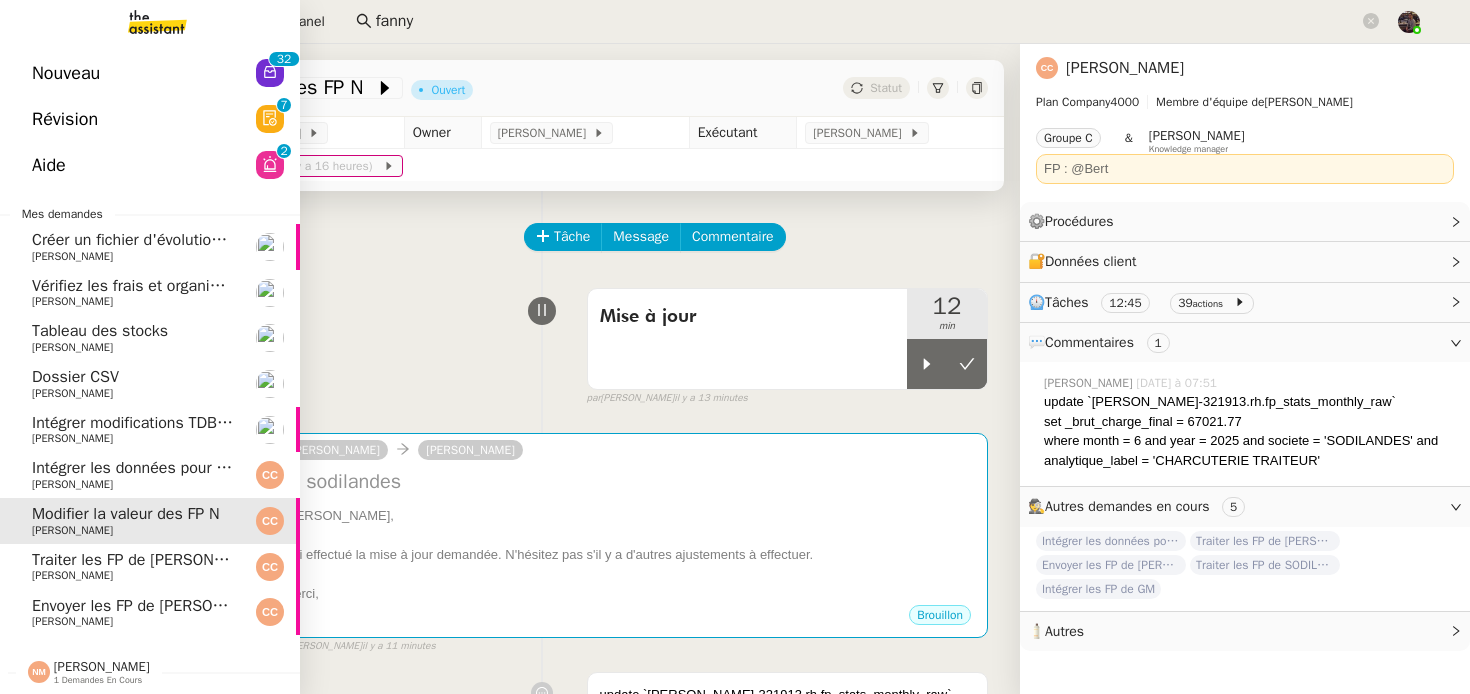 click on "Envoyer les FP de [PERSON_NAME]" 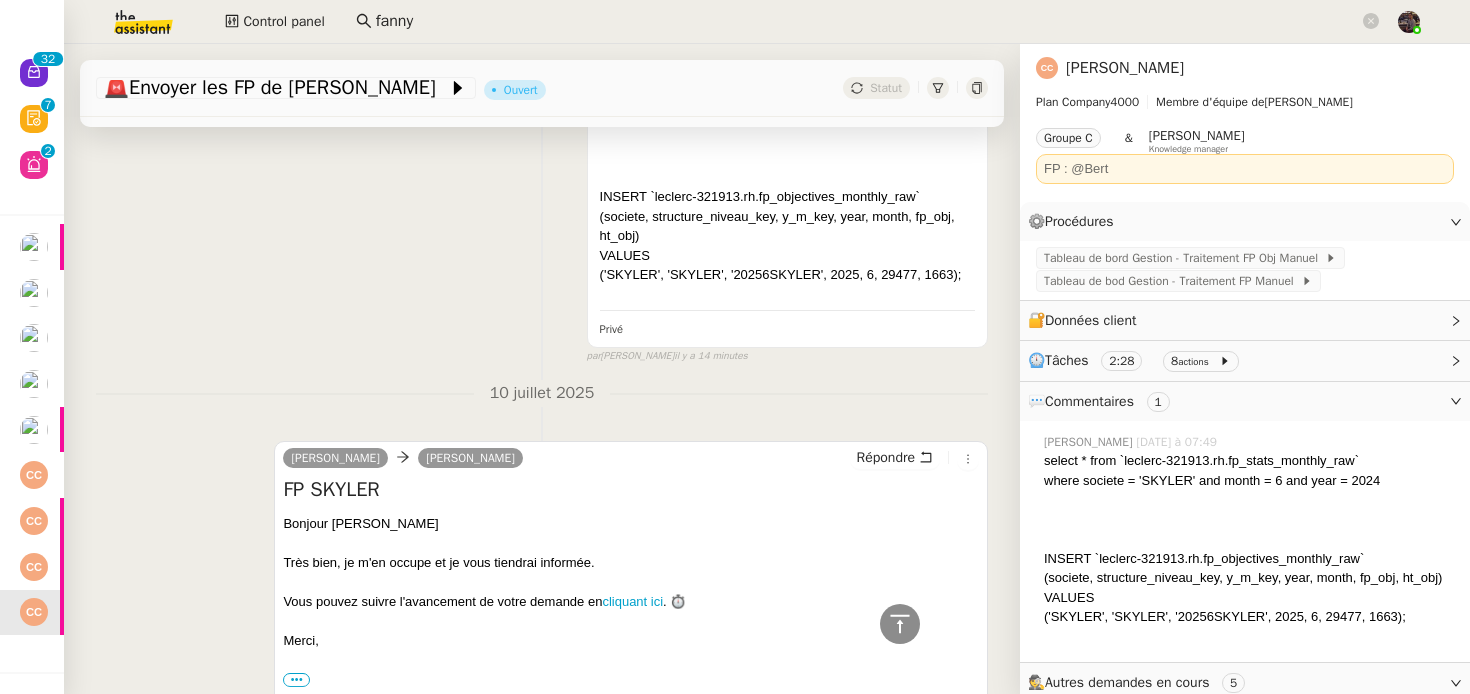 scroll, scrollTop: 607, scrollLeft: 0, axis: vertical 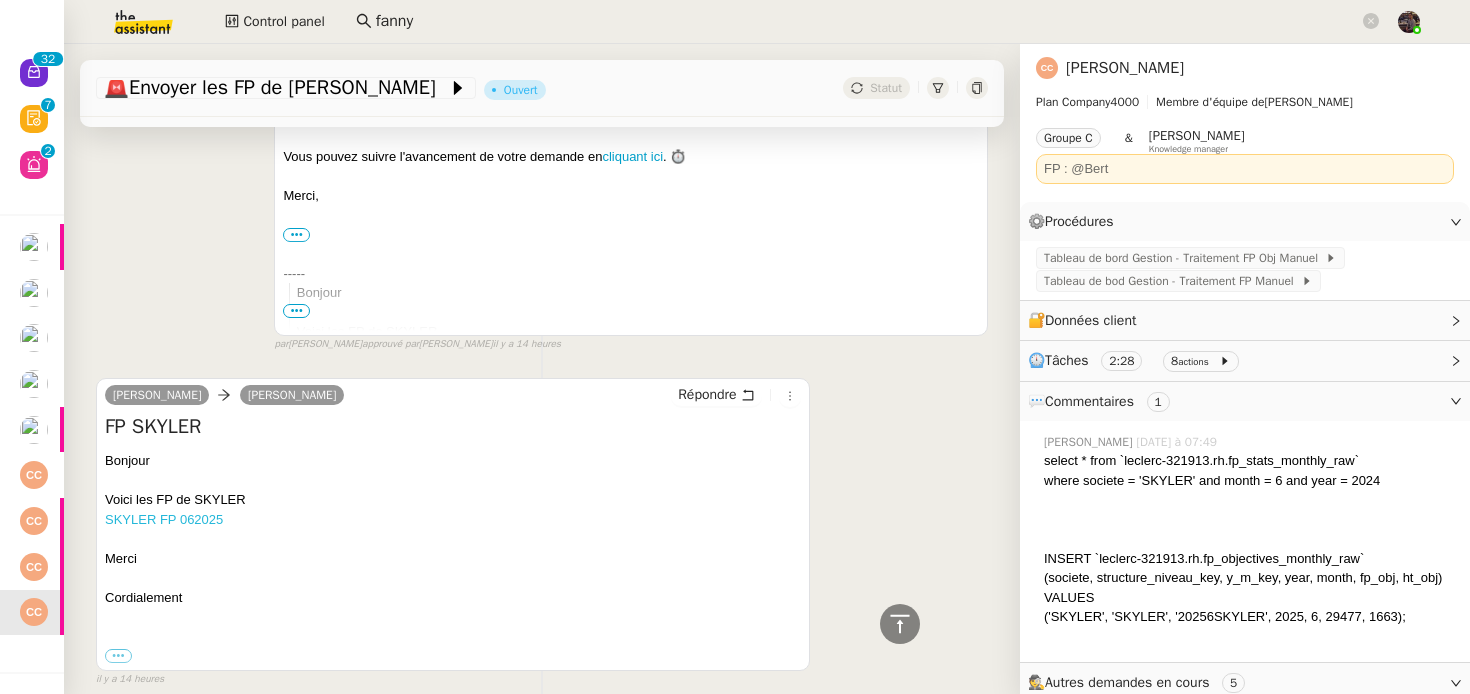 click on "SKYLER FP 062025" at bounding box center (164, 519) 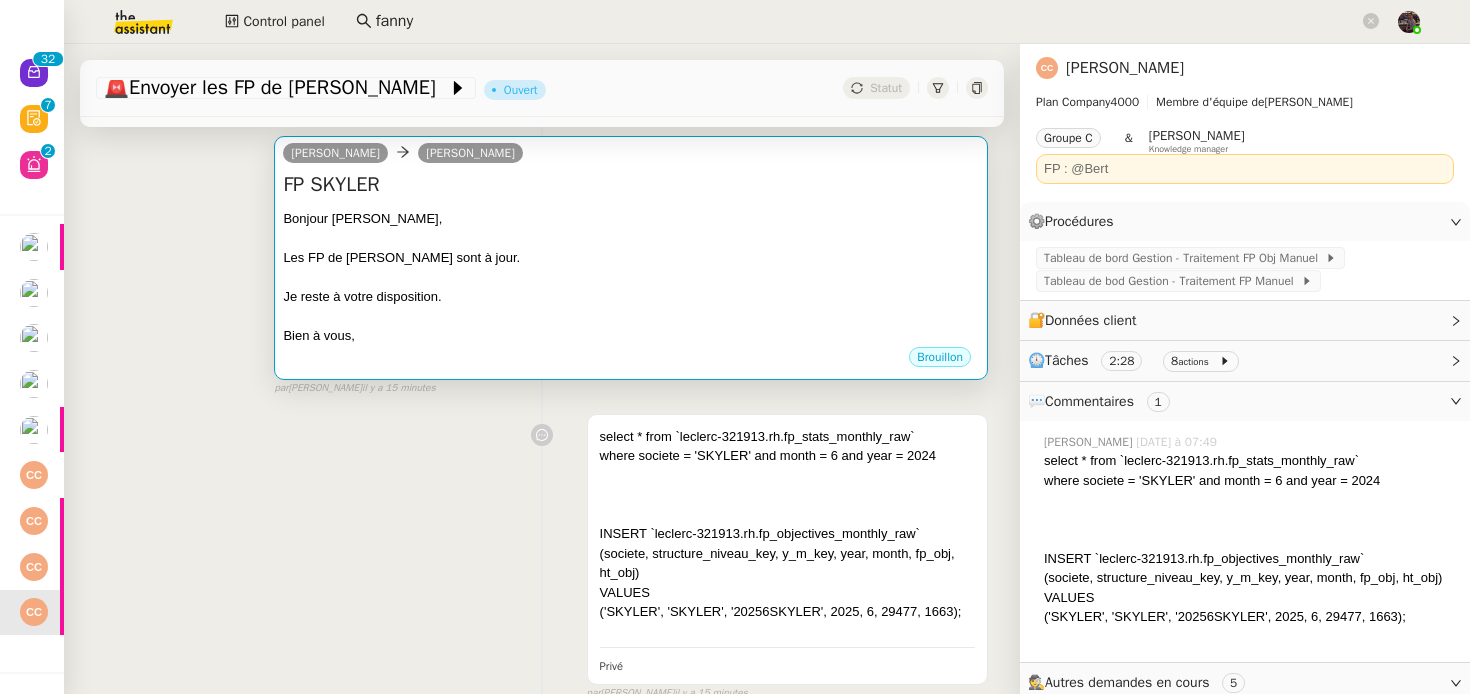 scroll, scrollTop: 313, scrollLeft: 0, axis: vertical 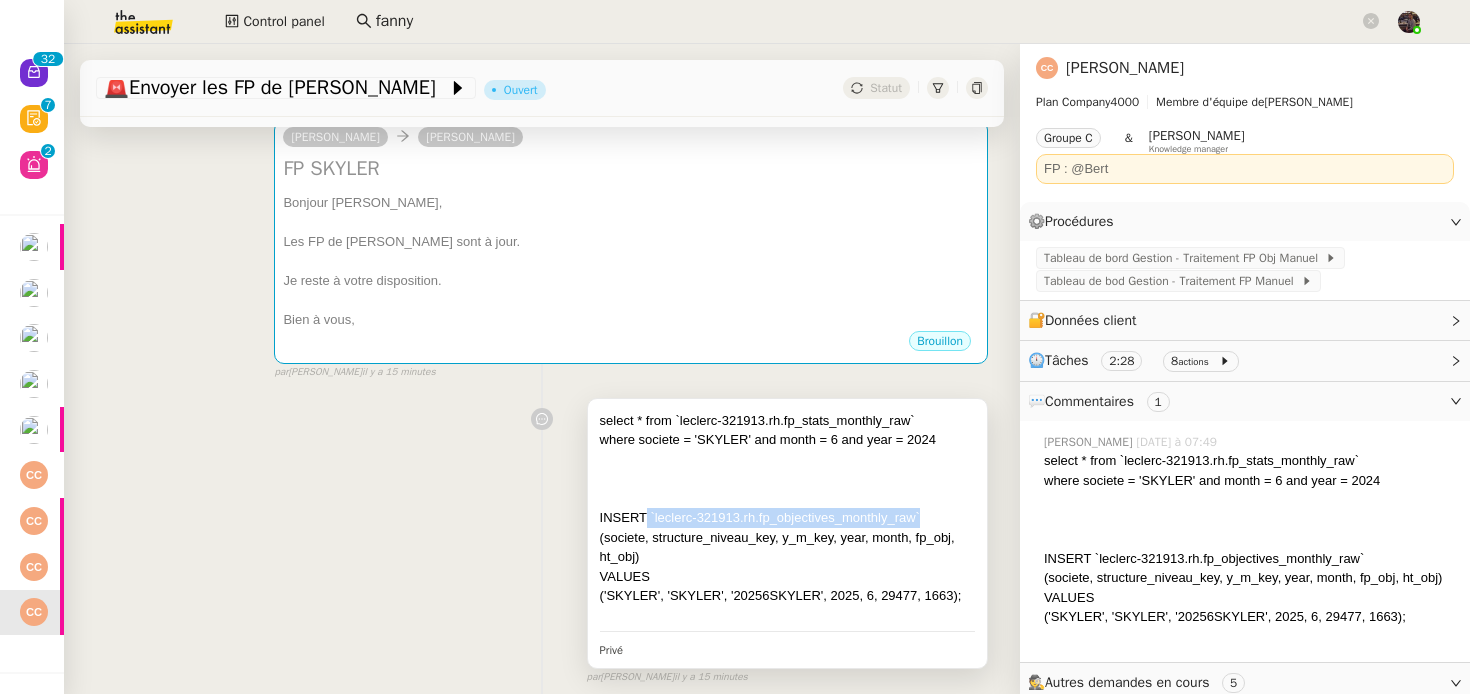 drag, startPoint x: 930, startPoint y: 516, endPoint x: 648, endPoint y: 517, distance: 282.00177 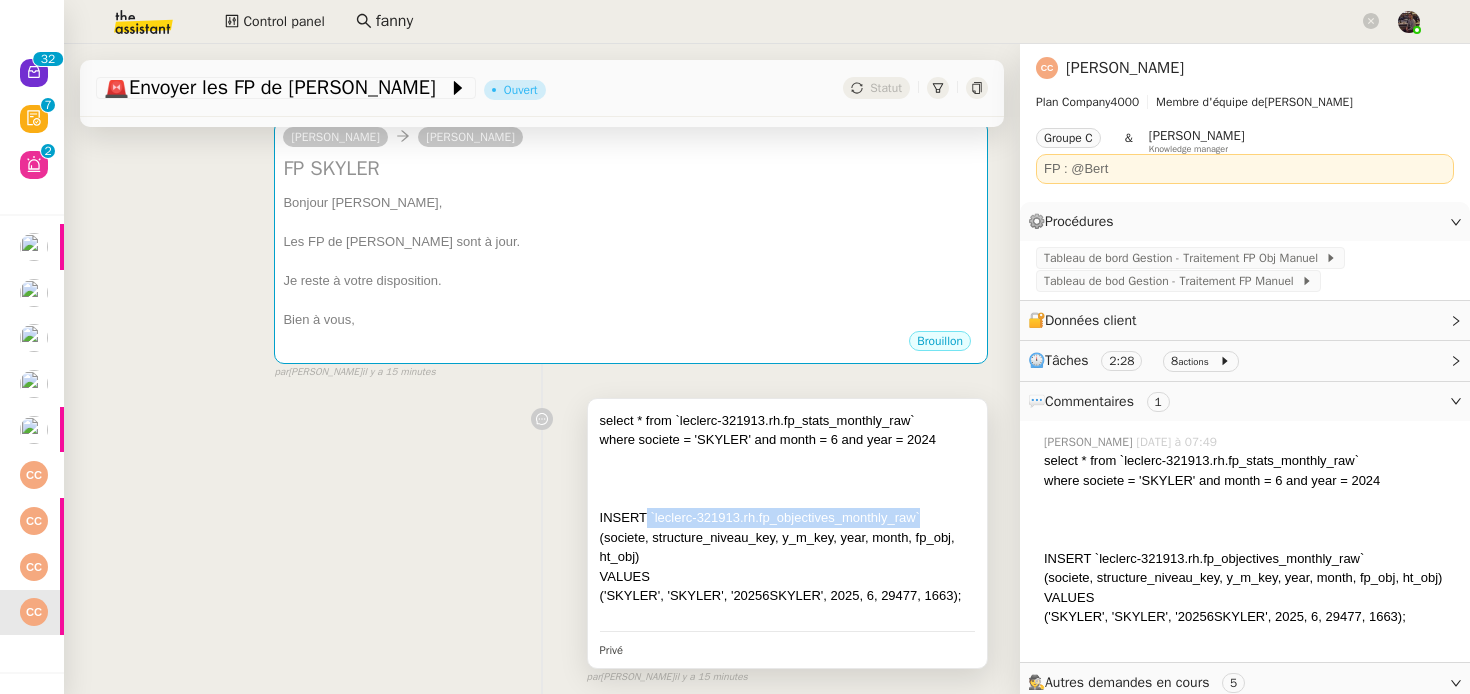 click on "INSERT `leclerc-321913.rh.fp_objectives_monthly_raw`" at bounding box center [787, 518] 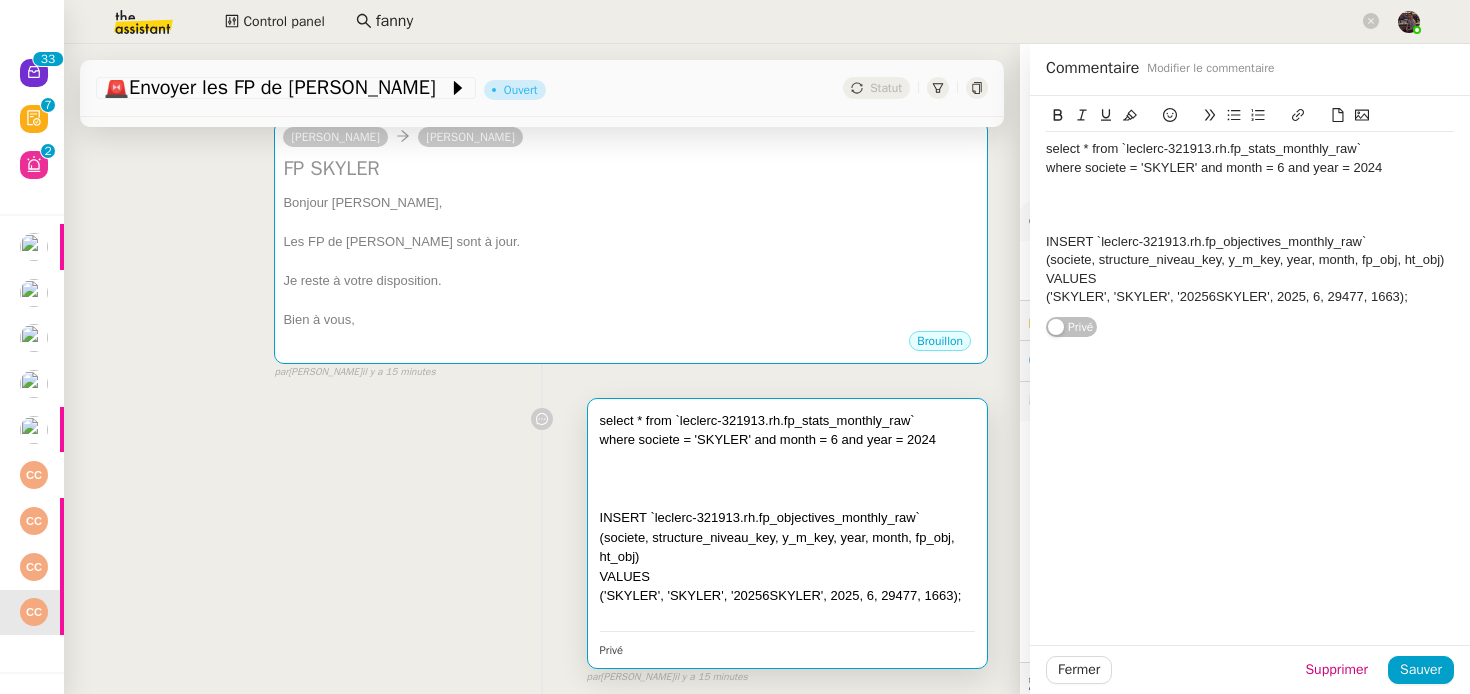 click on "select * from `leclerc-321913.rh.fp_stats_monthly_raw` where societe = 'SKYLER' and month = 6 and year = 2024 INSERT `leclerc-321913.rh.fp_objectives_monthly_raw`   (societe, structure_niveau_key, y_m_key, year, month, fp_obj, ht_obj) VALUES   ('SKYLER', 'SKYLER', '20256SKYLER', 2025, 6, 29477, 1663); Privé false par   [PERSON_NAME]   il y a 15 minutes" at bounding box center [542, 537] 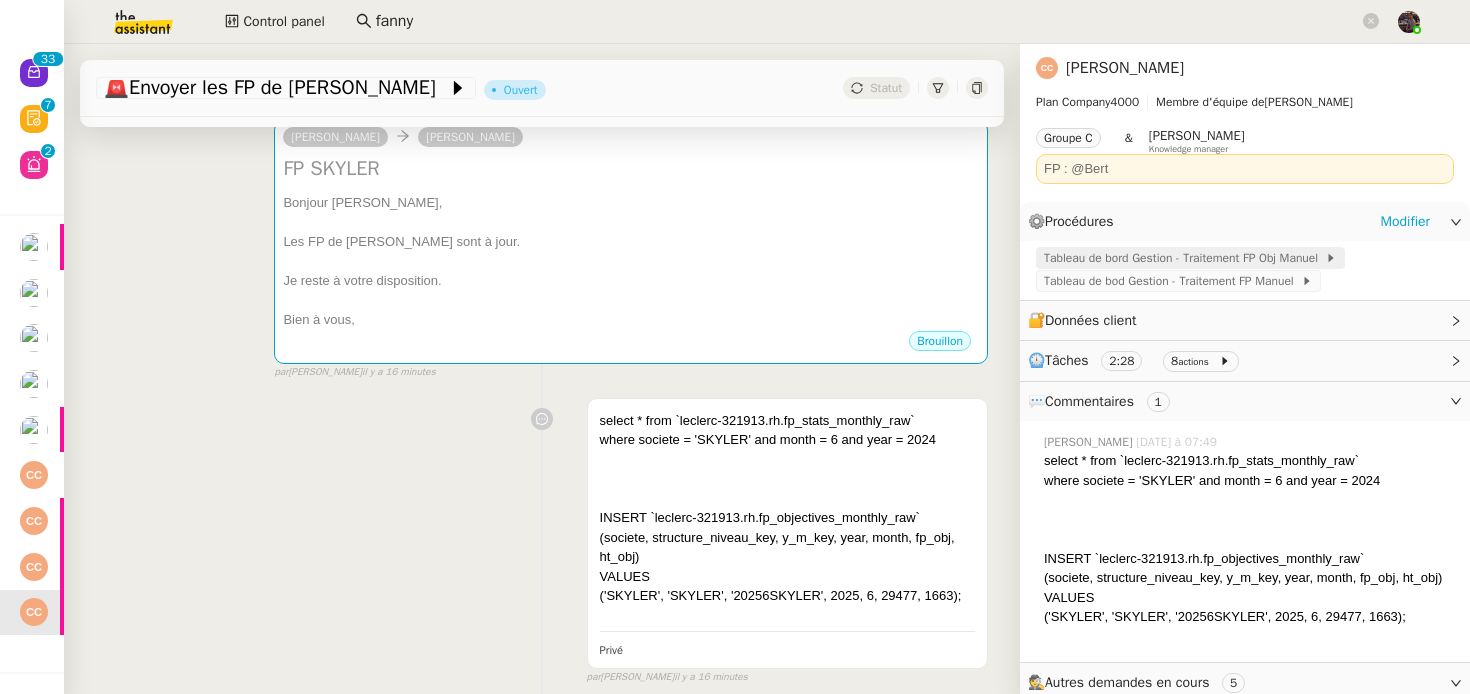 click on "Tableau de bord Gestion - Traitement FP Obj Manuel" 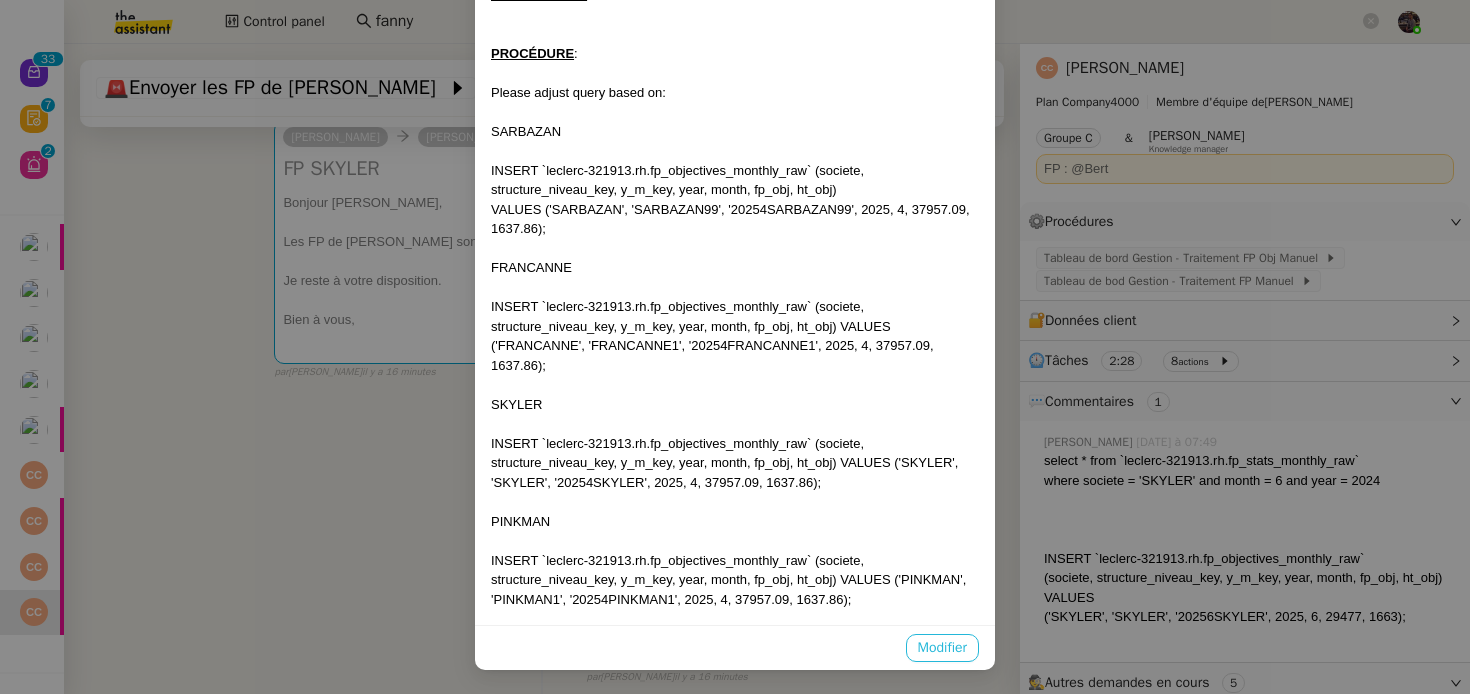 click on "Modifier" at bounding box center [942, 647] 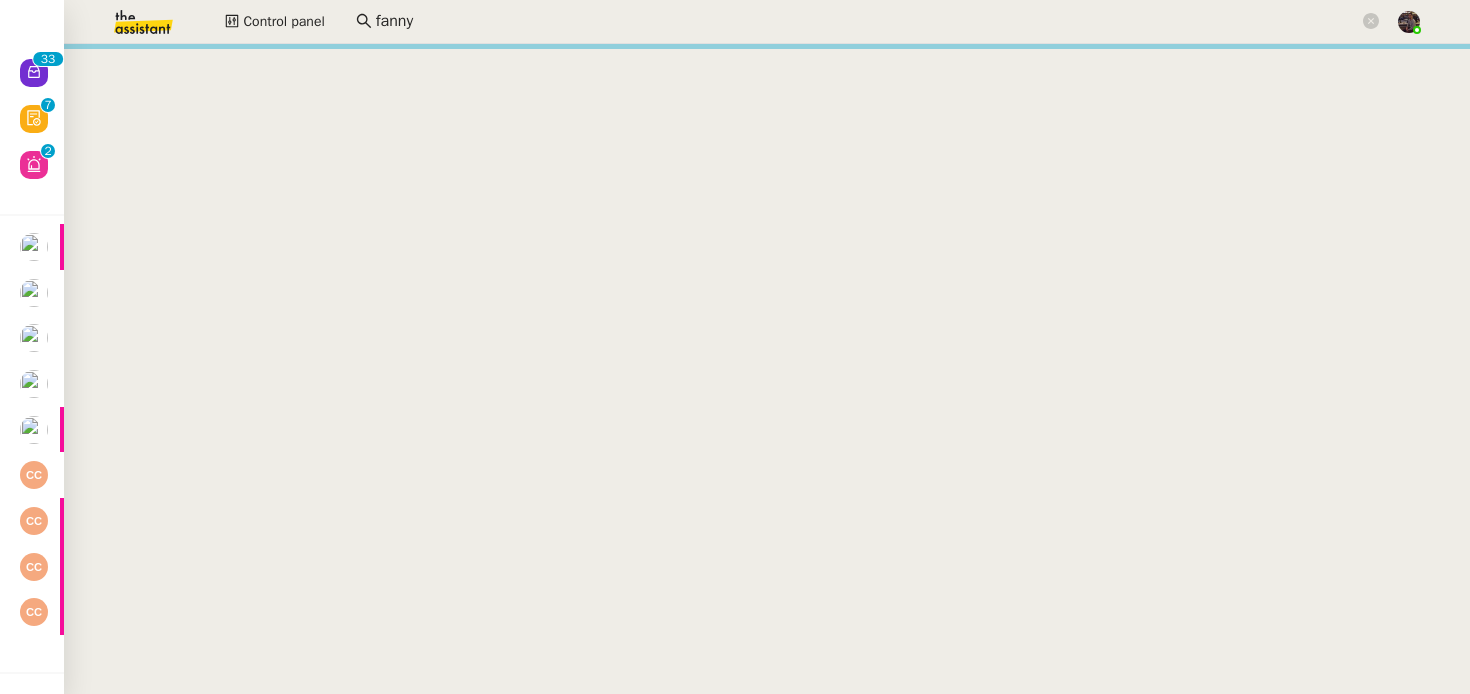 scroll, scrollTop: 148, scrollLeft: 0, axis: vertical 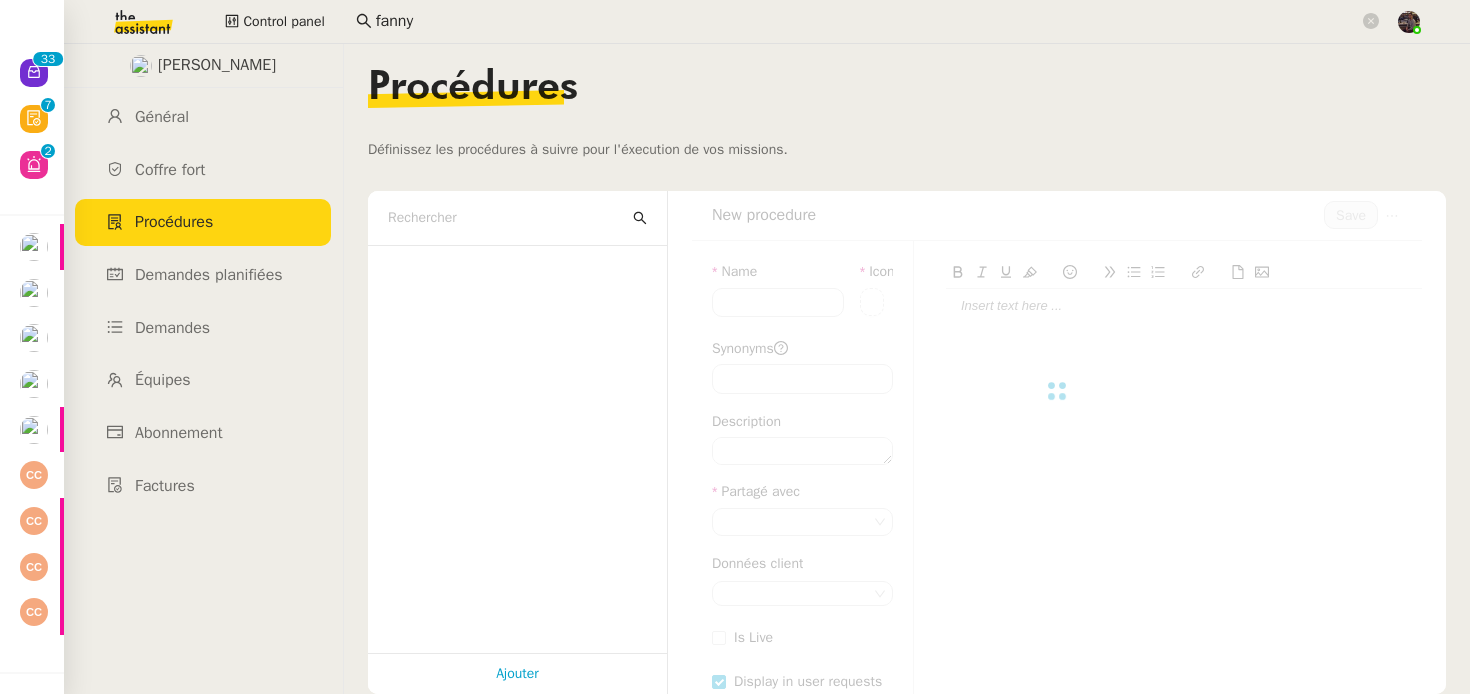 type on "Tableau de bord Gestion - Traitement FP Obj Manuel" 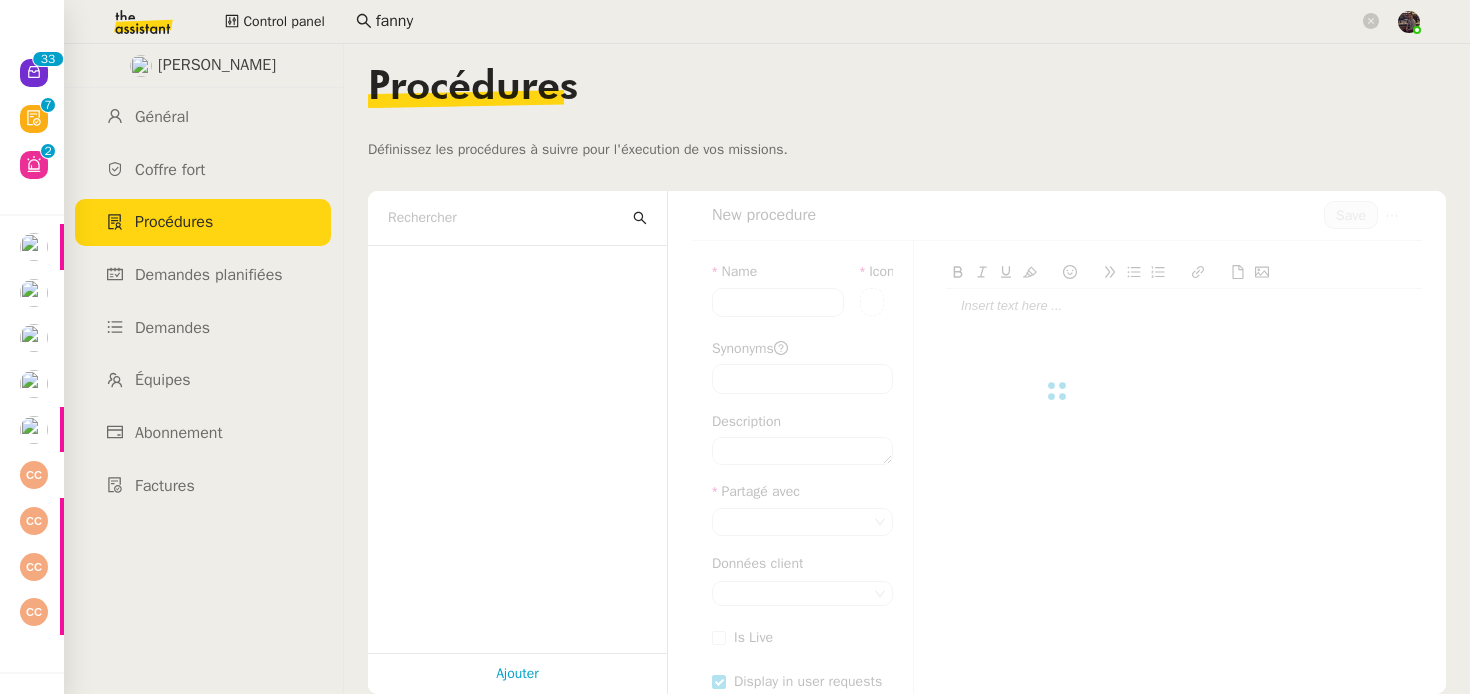 checkbox on "true" 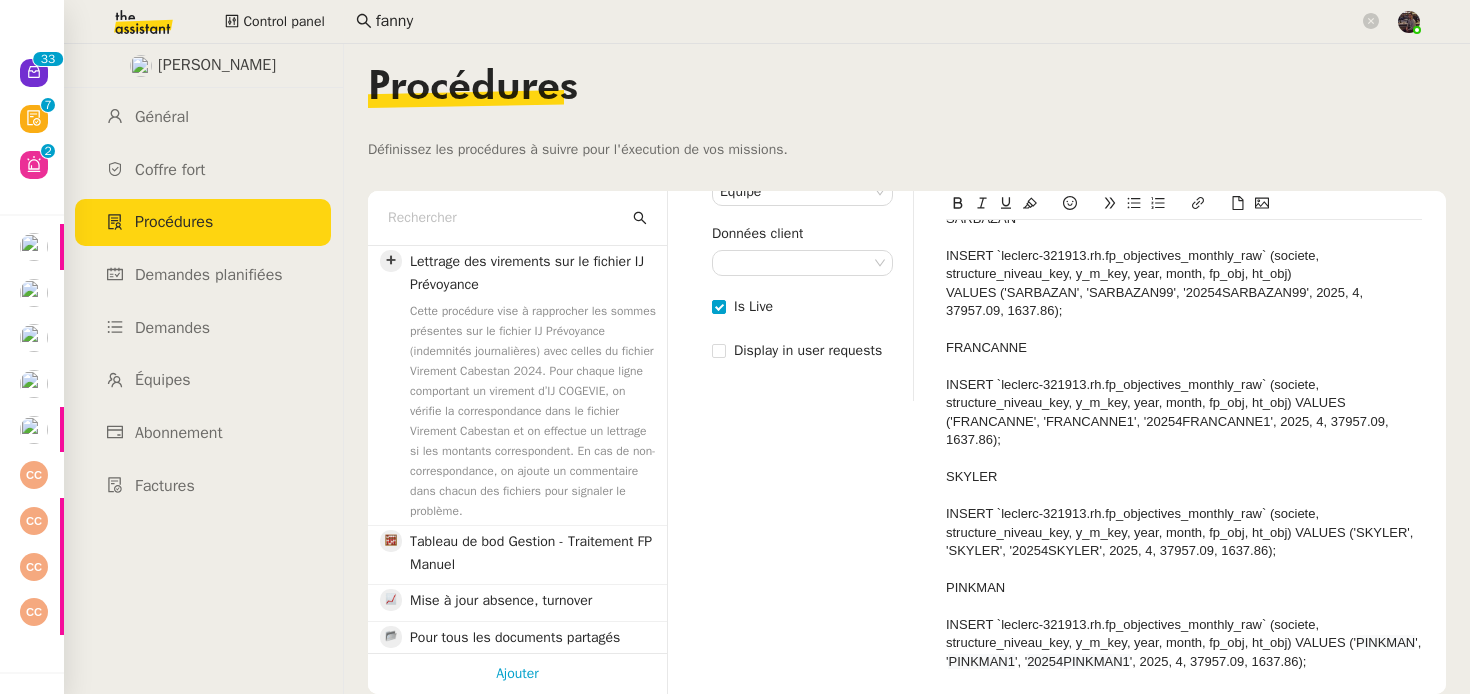scroll, scrollTop: 364, scrollLeft: 0, axis: vertical 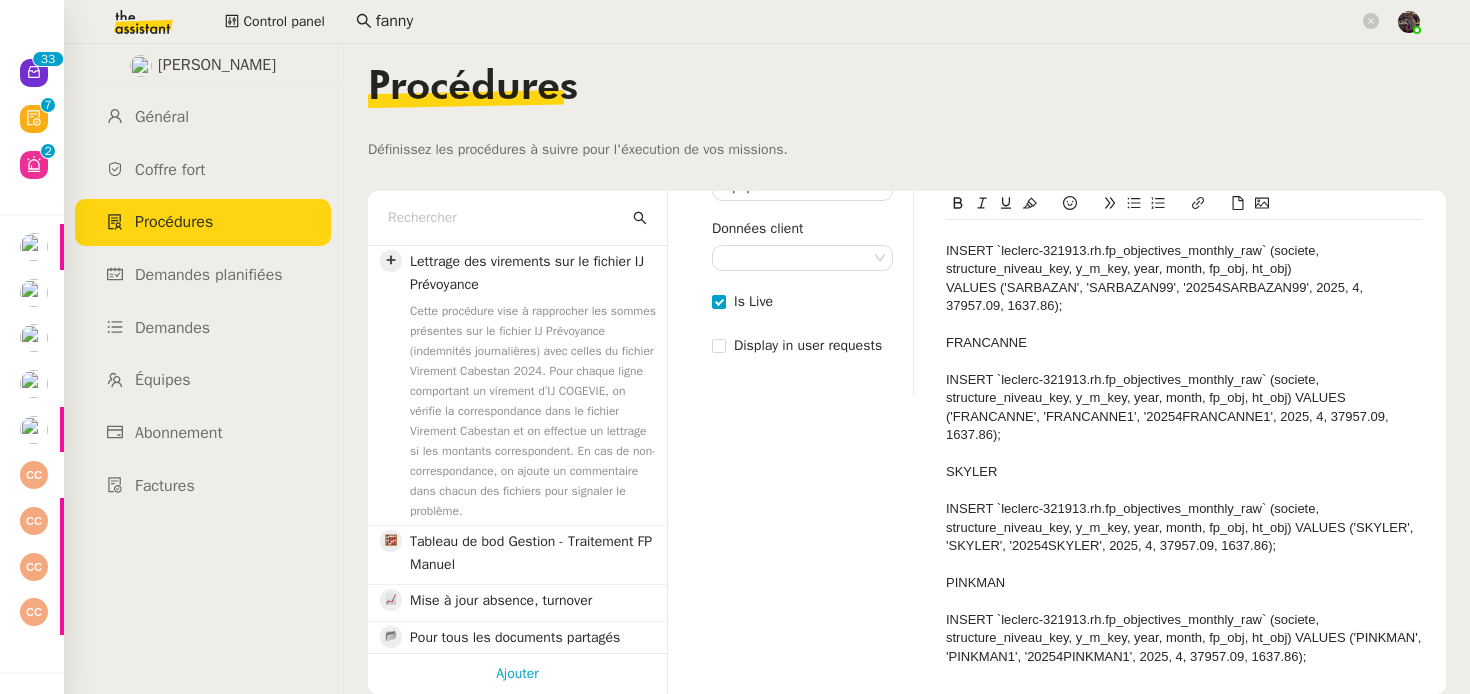 click on "INSERT `leclerc-321913.rh.fp_objectives_monthly_raw` (societe, structure_niveau_key, y_m_key, year, month, fp_obj, ht_obj) VALUES ('SKYLER', 'SKYLER', '20254SKYLER', 2025, 4, 37957.09, 1637.86);" 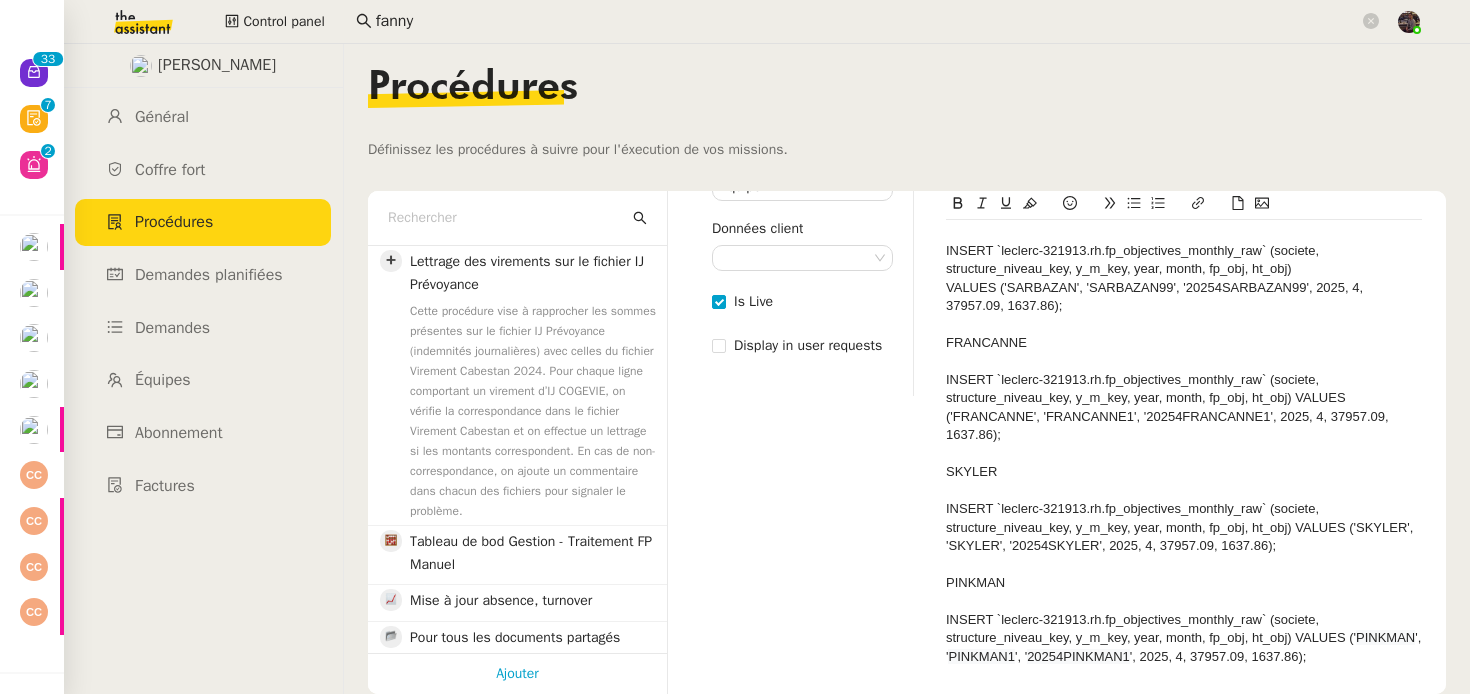 type 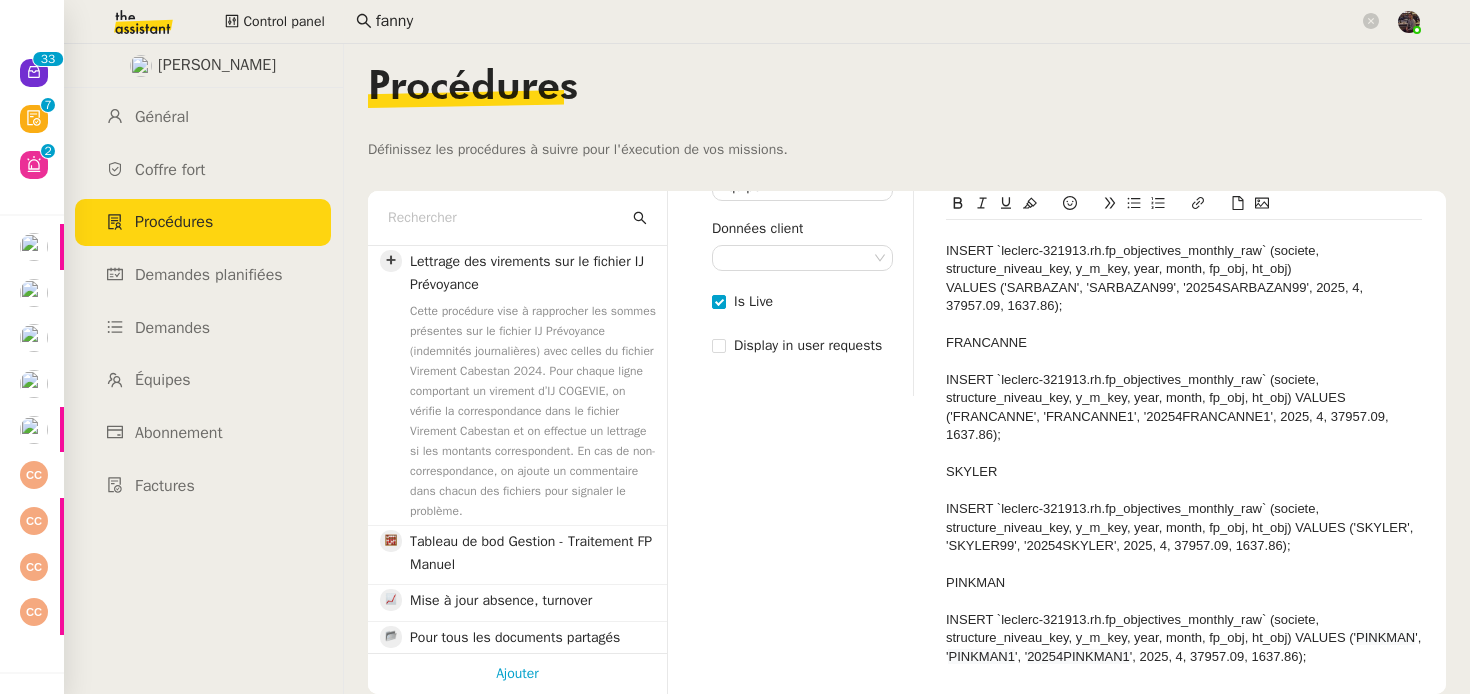 scroll, scrollTop: 0, scrollLeft: 0, axis: both 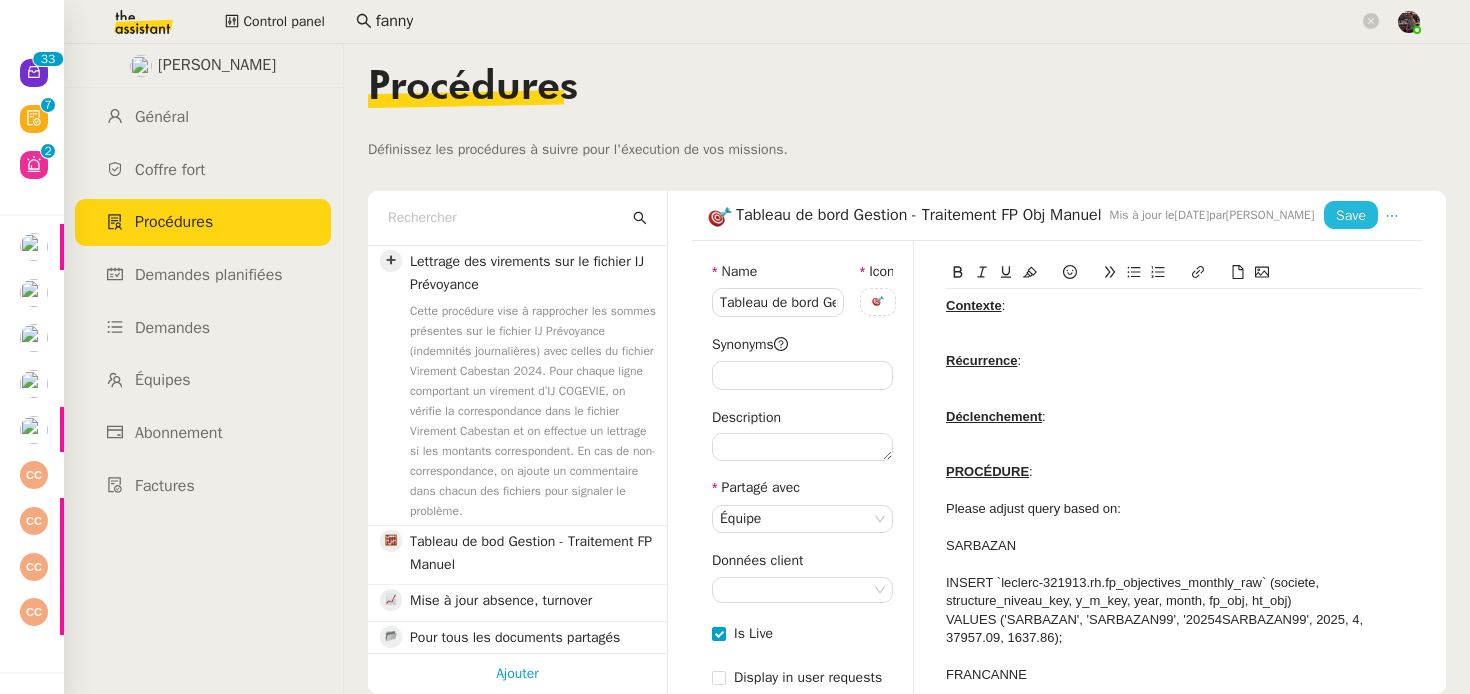click on "Save" 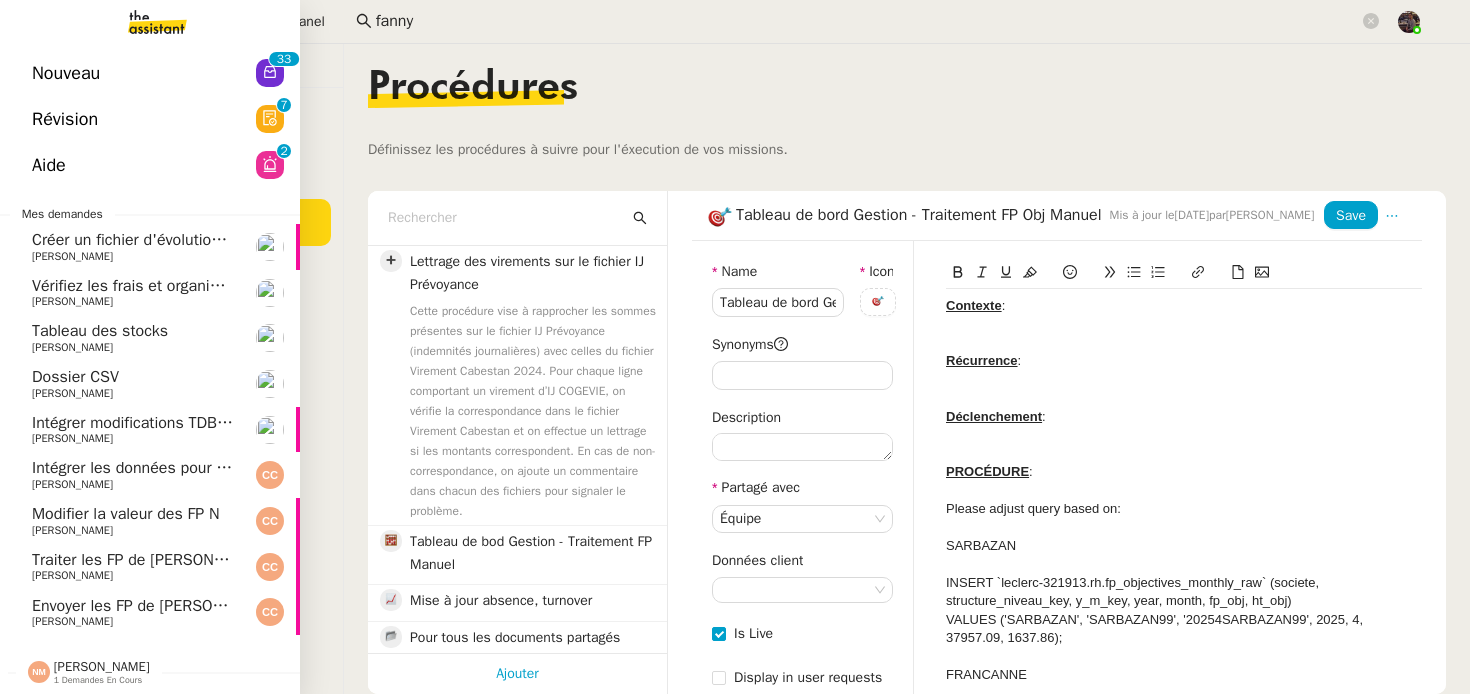 click on "Intégrer modifications TDB Juin 2025" 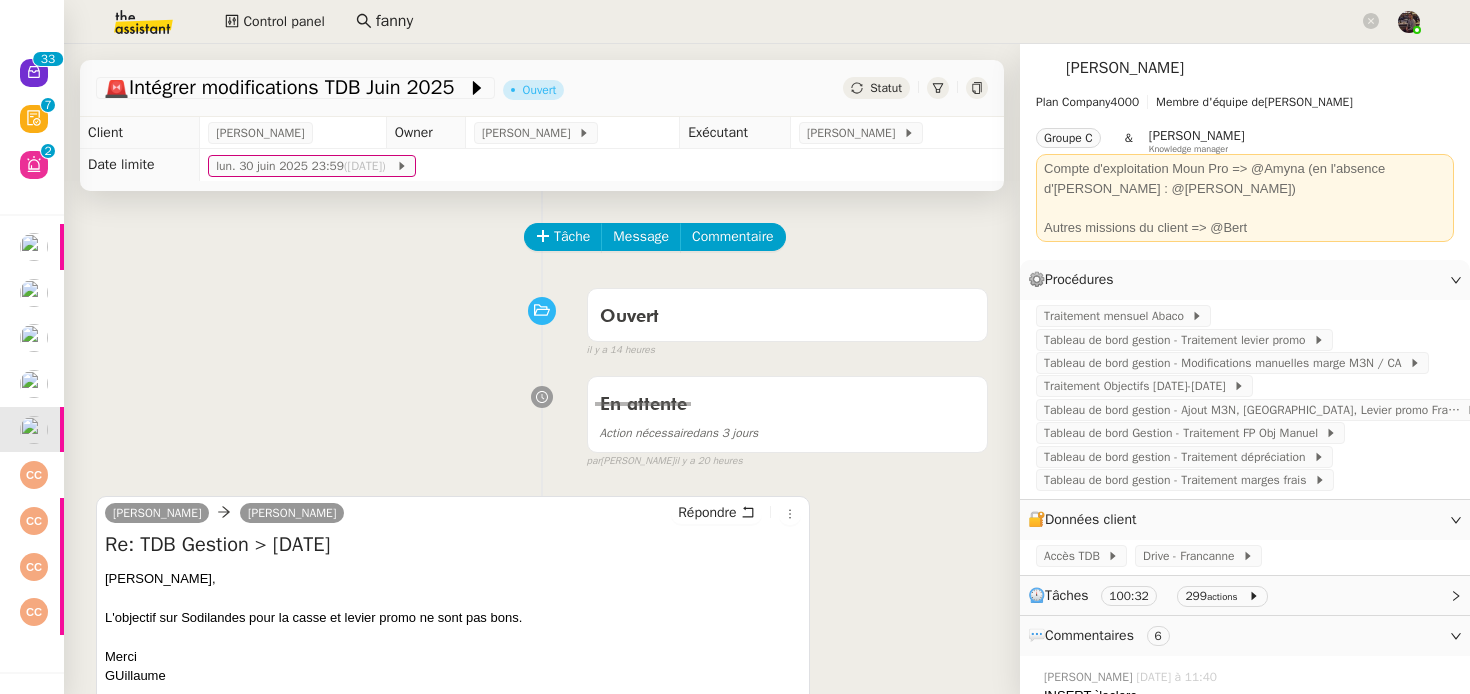 scroll, scrollTop: 45, scrollLeft: 0, axis: vertical 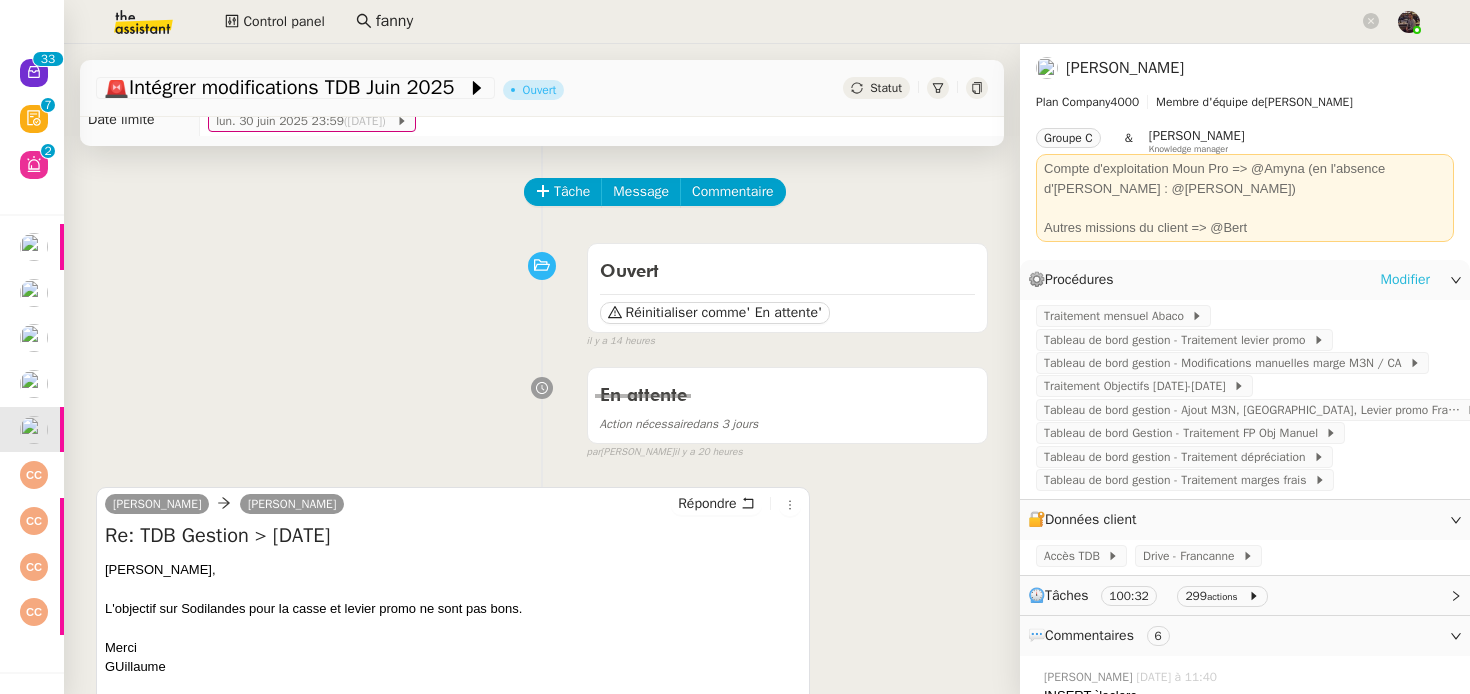 click on "Modifier" 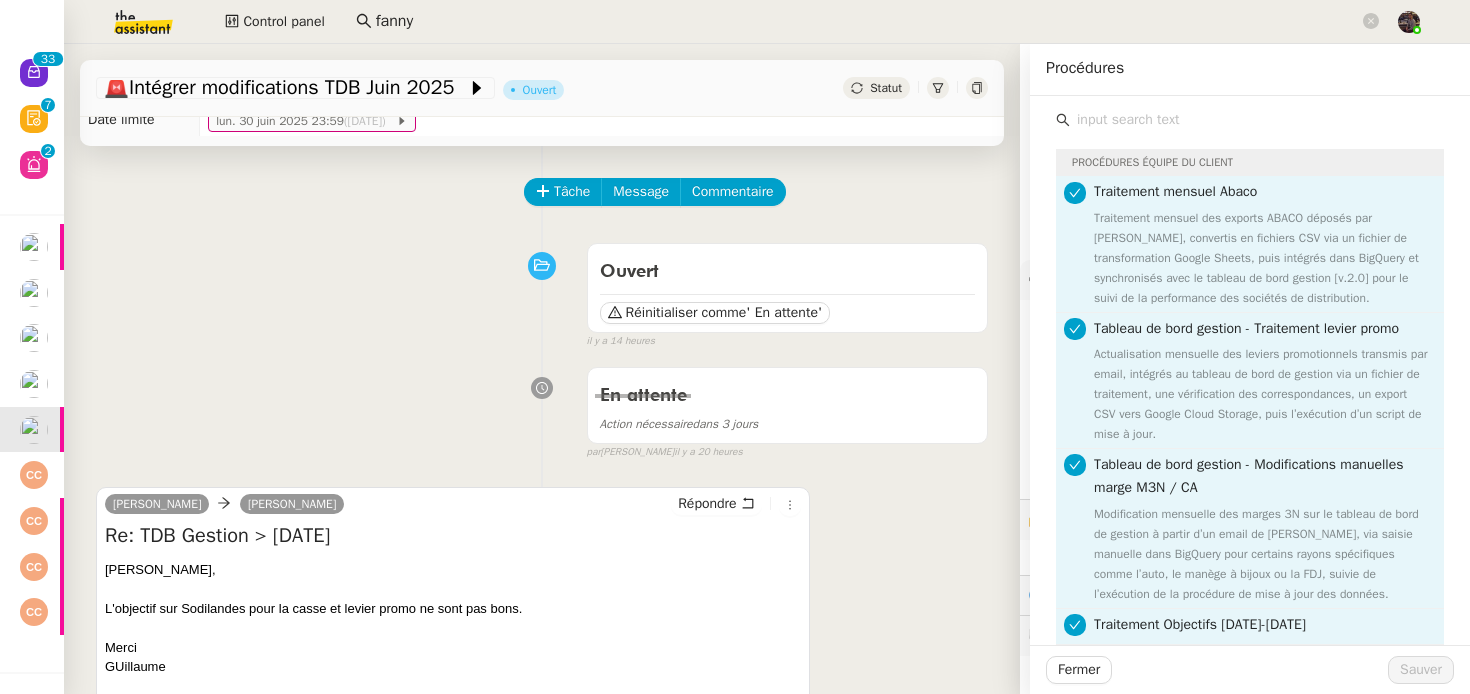 click on "[PERSON_NAME] Re: TDB Gestion > [DATE]
[PERSON_NAME], L'objectif sur Sodilandes pour la casse et levier promo ne sont pas bons. Merci GUillaume
•••
Le [DATE] 11:47, [PERSON_NAME] < [PERSON_NAME][EMAIL_ADDRESS][DOMAIN_NAME] > a écrit : [PERSON_NAME], J'ai bien intégré les marges frais, la dépréciation pour [DATE]. J'ai également mis à jour la casse du poisson frais (je comprends qu'il s'agissait bien de cet indicateur à actualiser). Par ailleurs, les FP de Sodilandes et de GM (N, N-1 et Objectifs) ont été traités, ainsi que ceux de Bricodis (N, Objectifs). Je reste à votre disposition. Bien à vous,
[PERSON_NAME]
Assistante de direction   •  Leclerc
[EMAIL_ADDRESS][DOMAIN_NAME]
-----
Bonjour [PERSON_NAME],  :" at bounding box center (542, 613) 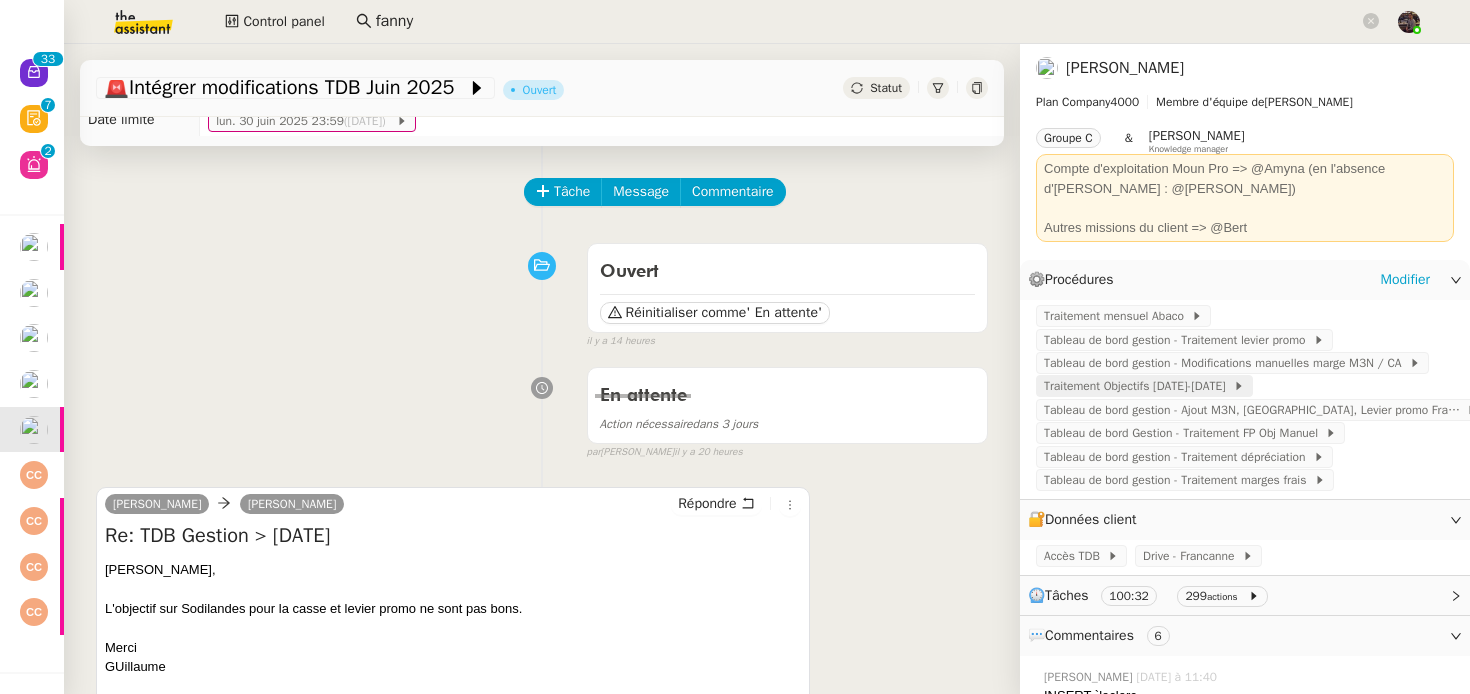 click on "Traitement Objectifs [DATE]-[DATE]" 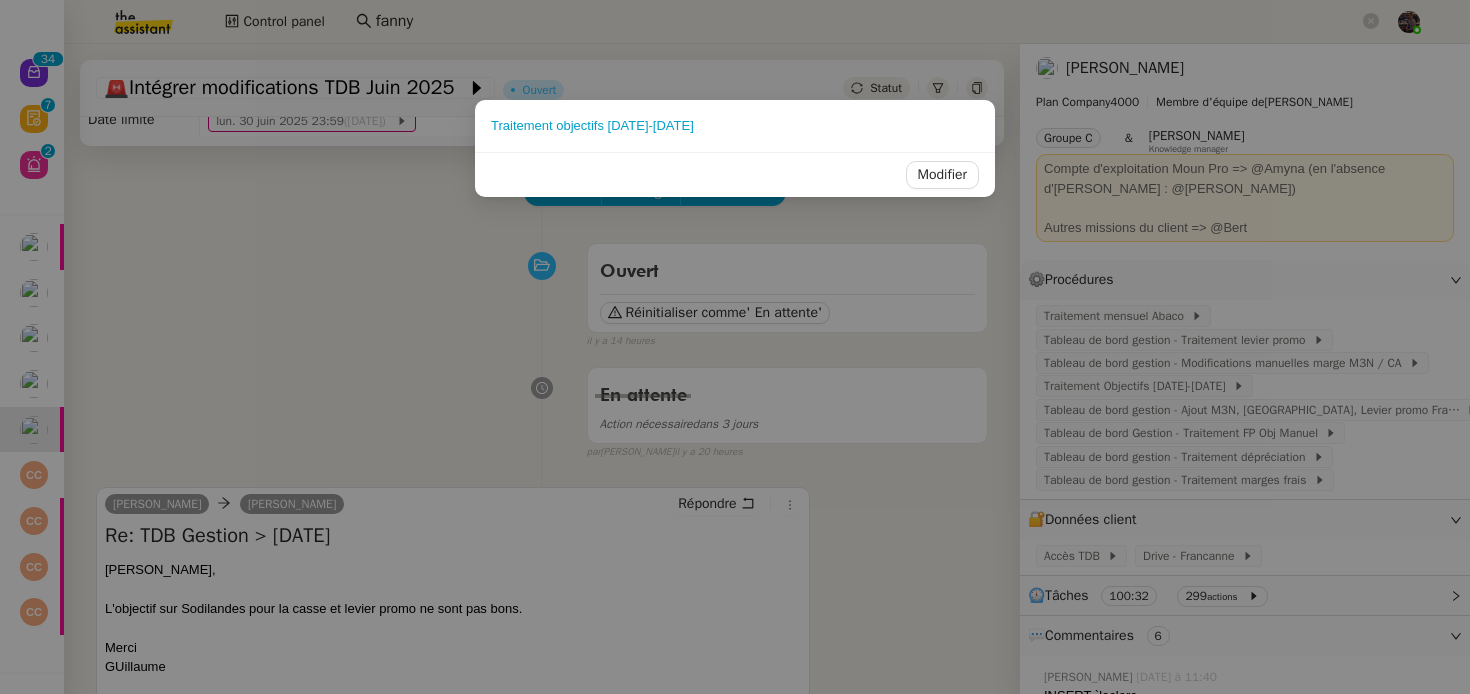 click on "Traitement objectifs [DATE]-[DATE] Modifier" at bounding box center (735, 347) 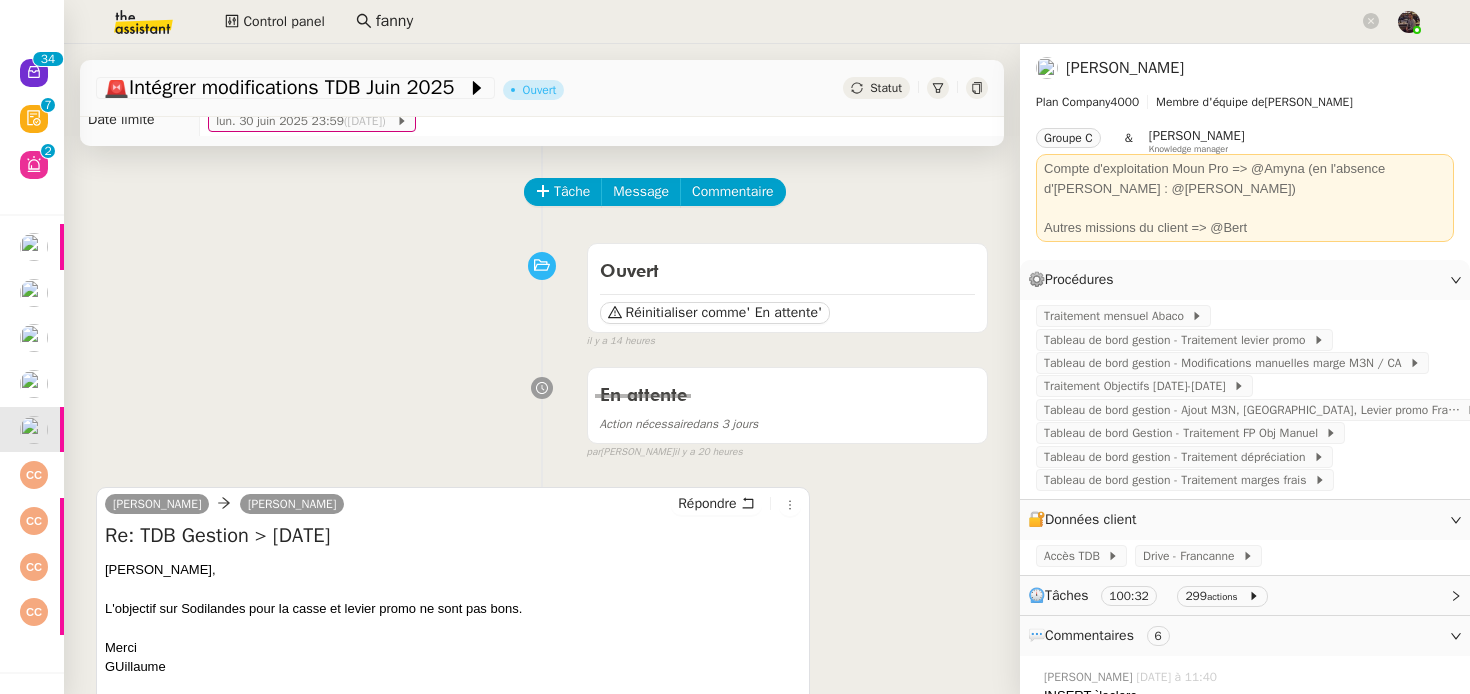 click on "Tâche Message Commentaire" 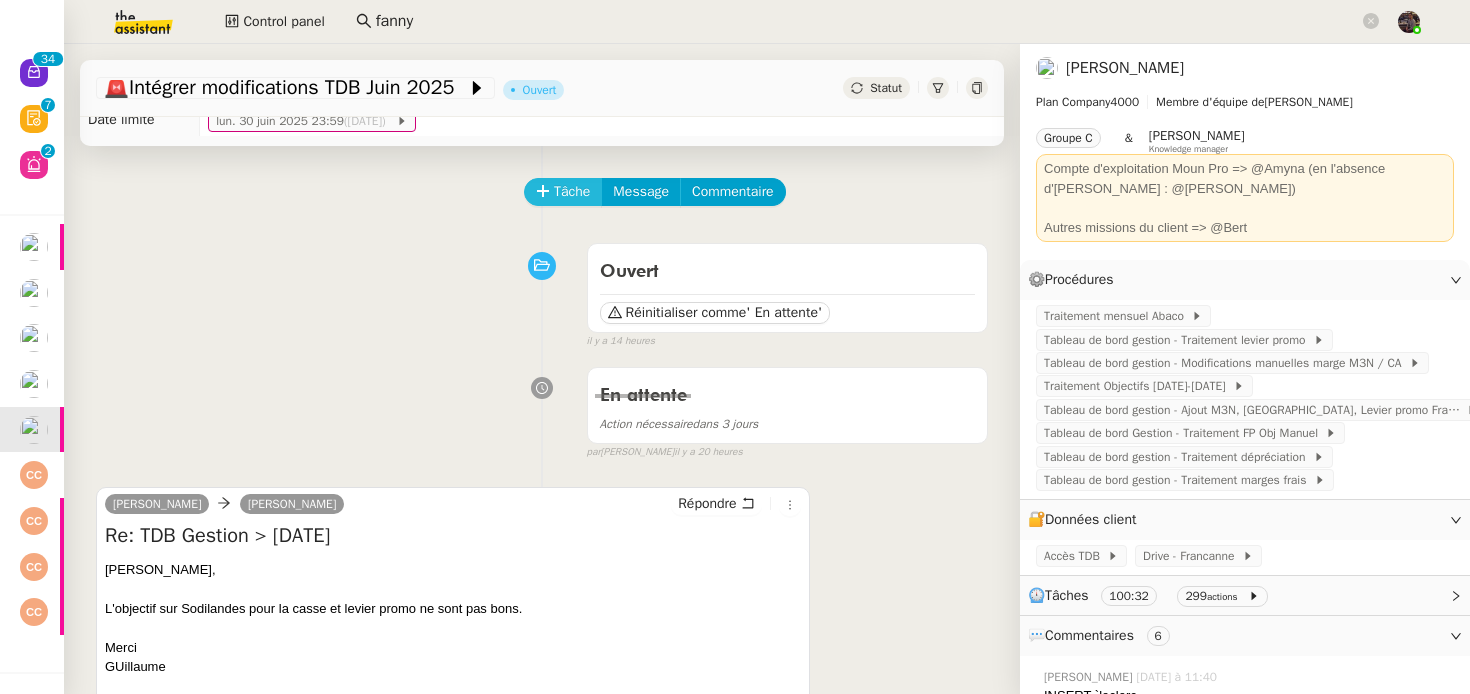 click on "Tâche" 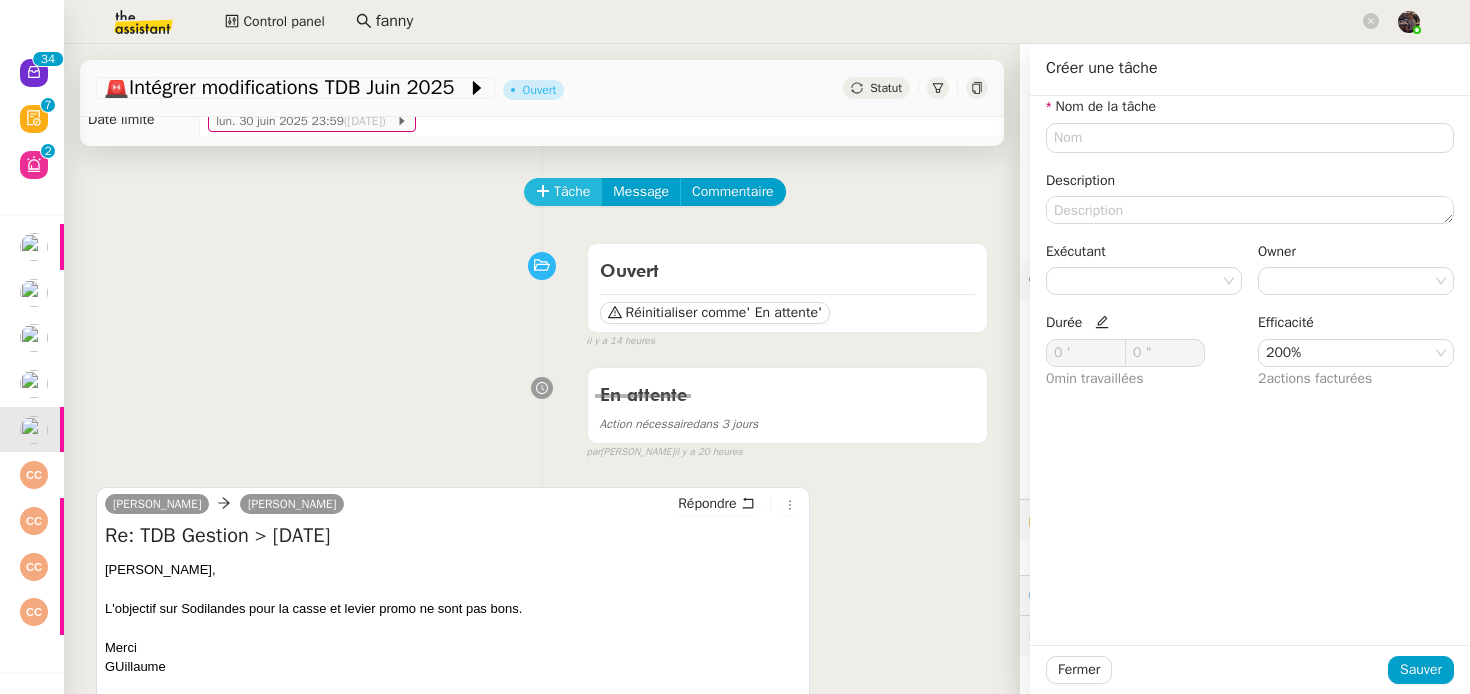 type 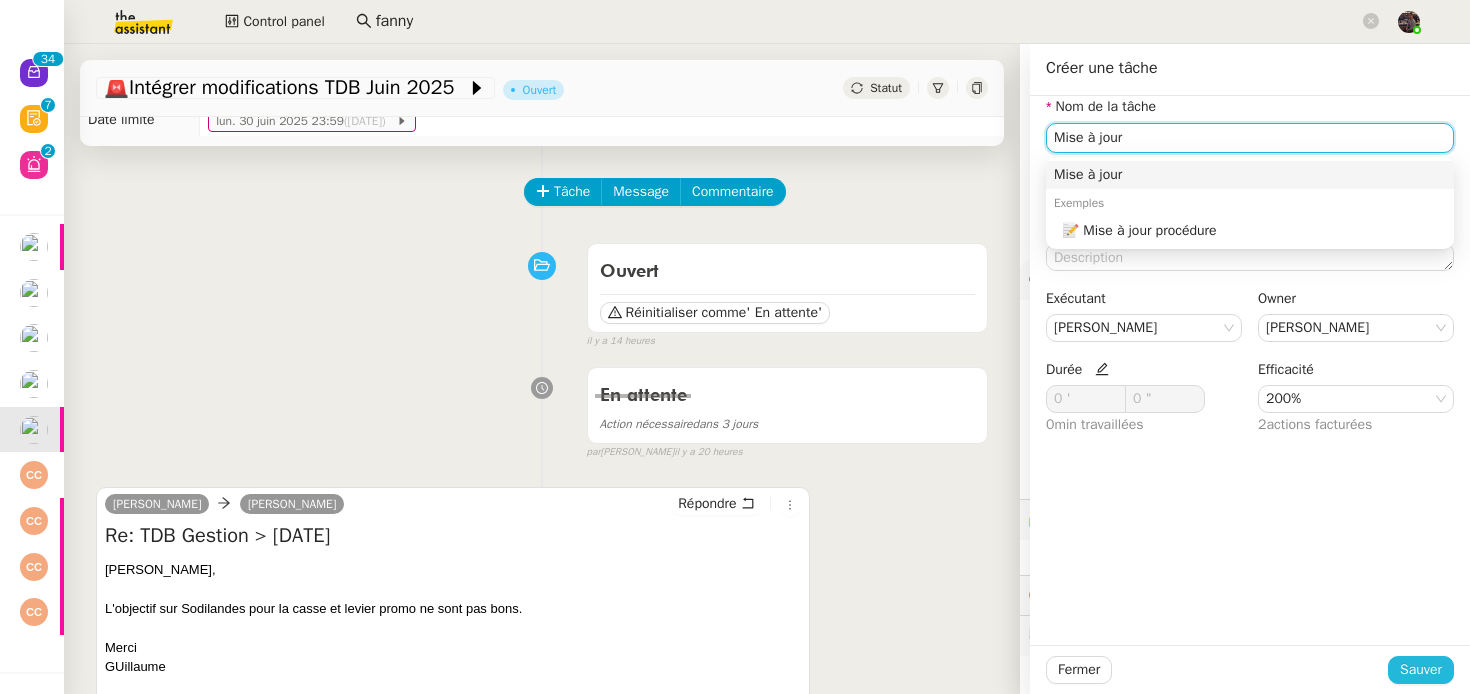 type on "Mise à jour" 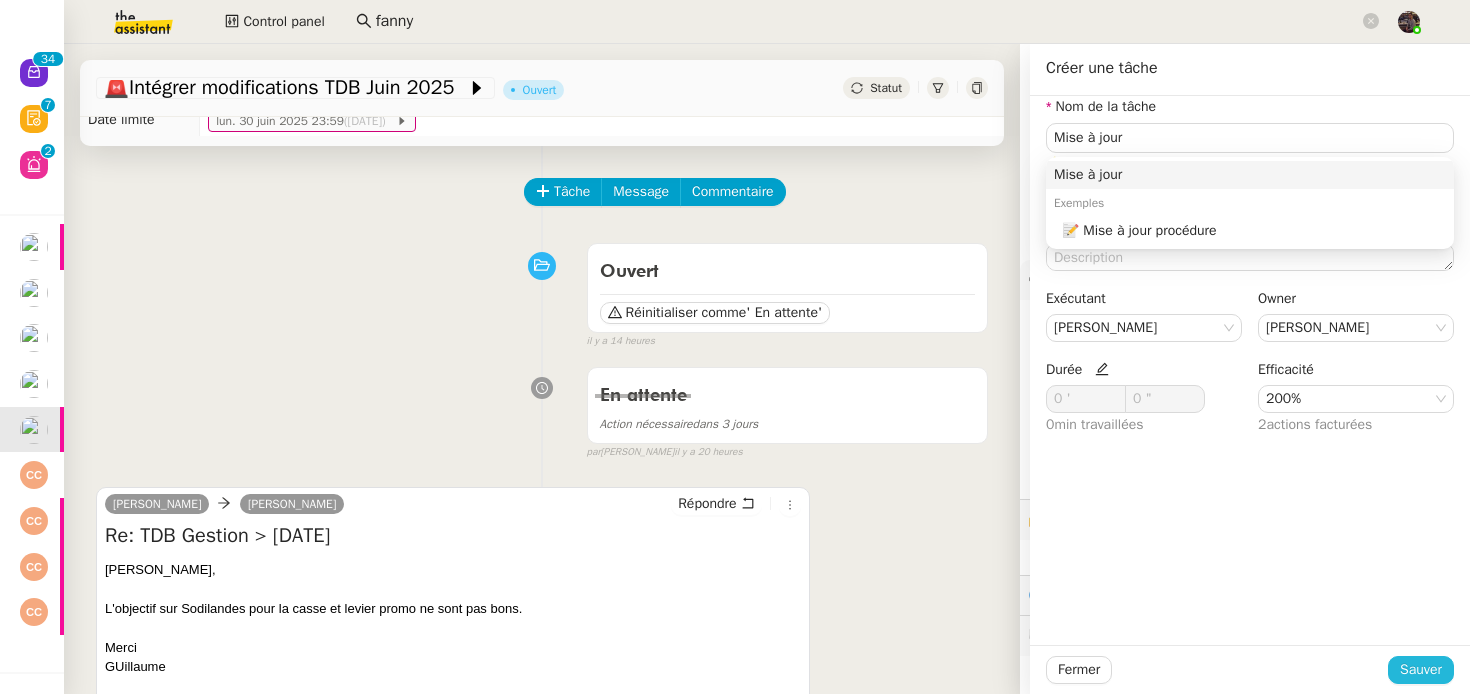 click on "Sauver" 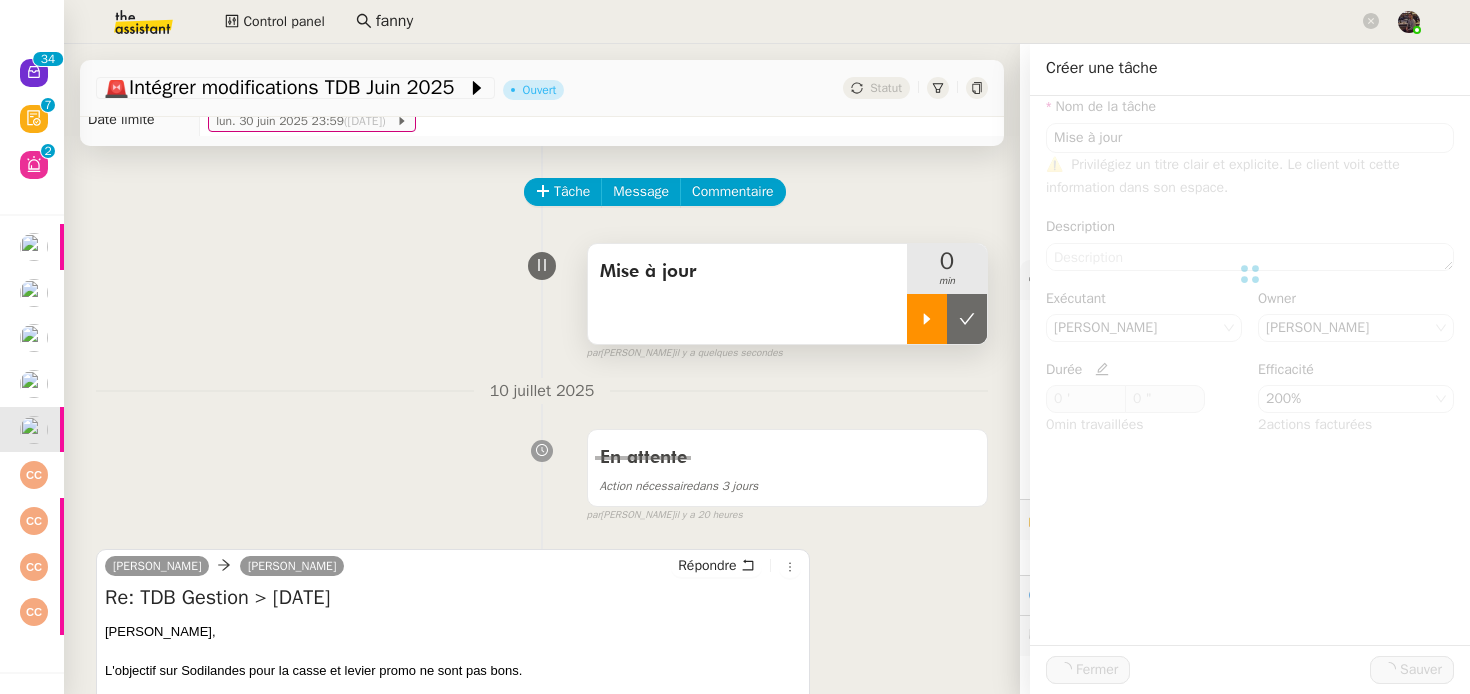click at bounding box center (927, 319) 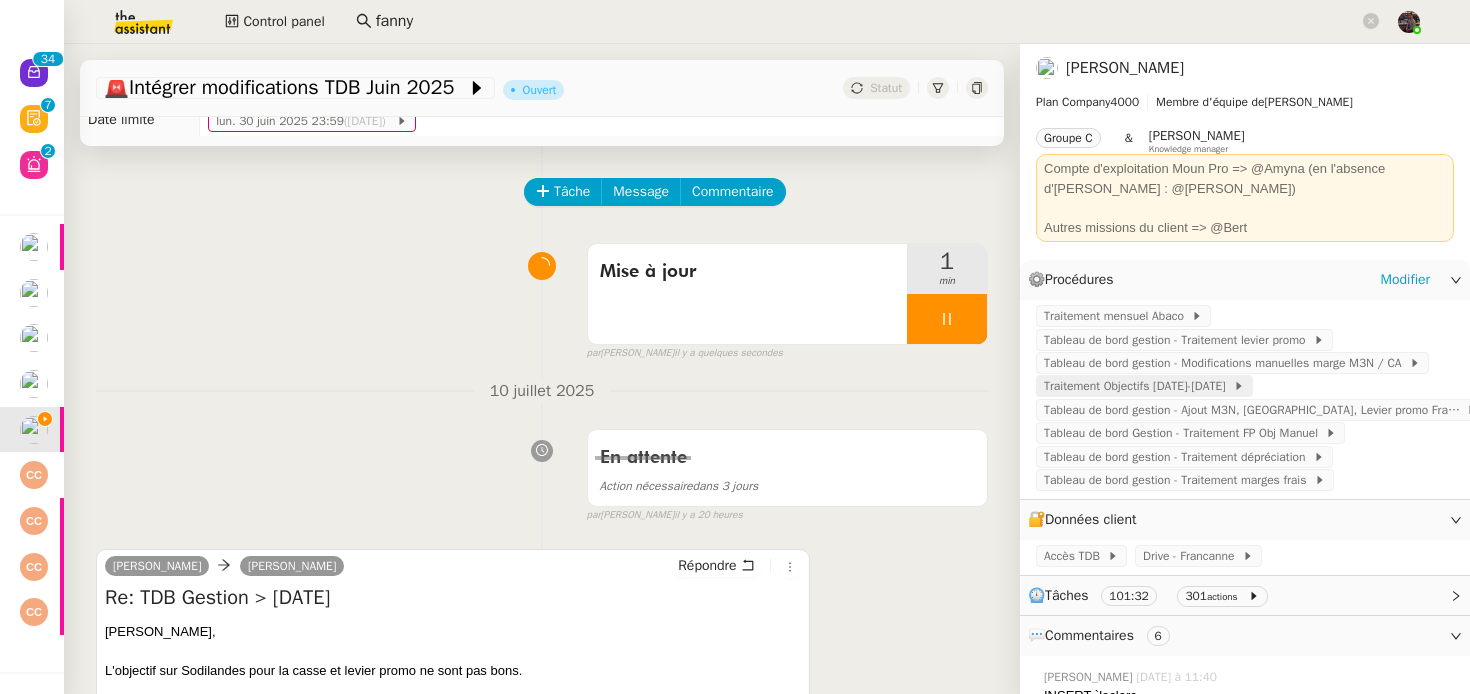 click on "Traitement Objectifs [DATE]-[DATE]" 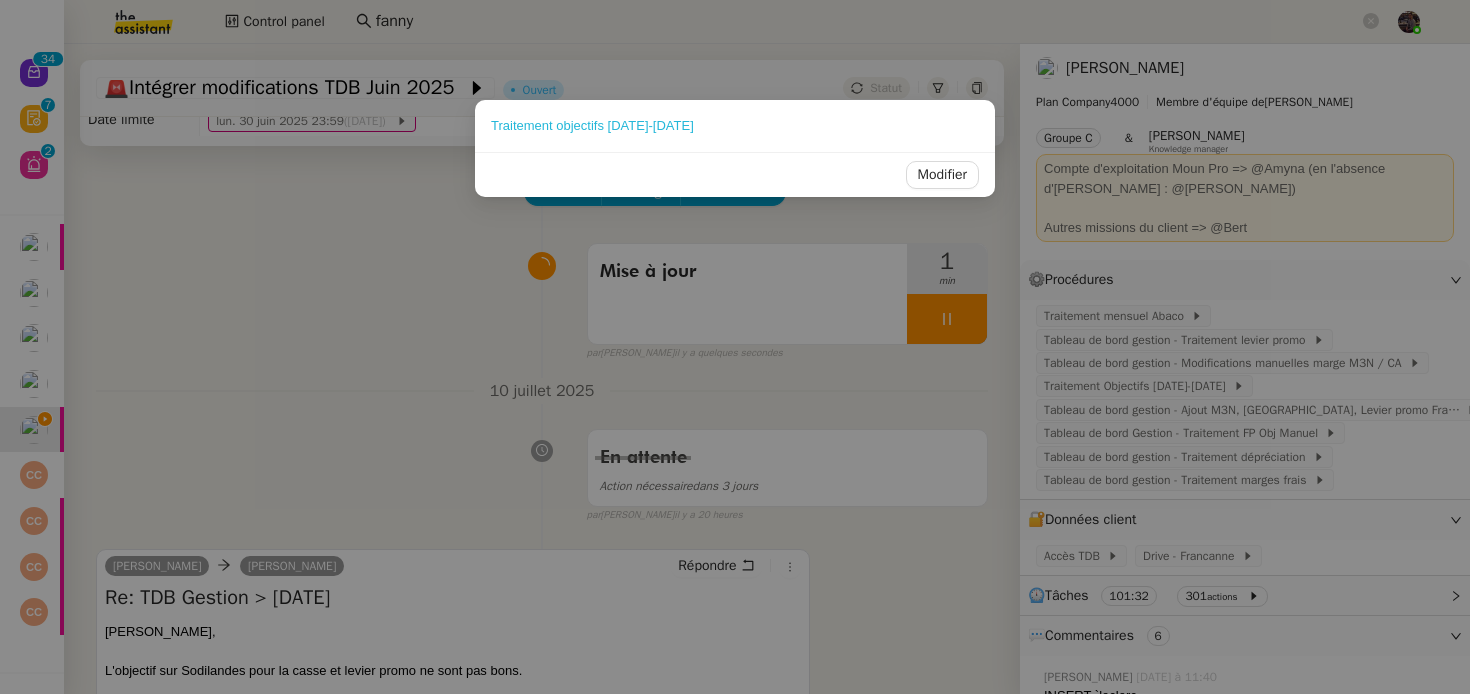 click on "Traitement objectifs [DATE]-[DATE]" at bounding box center [592, 125] 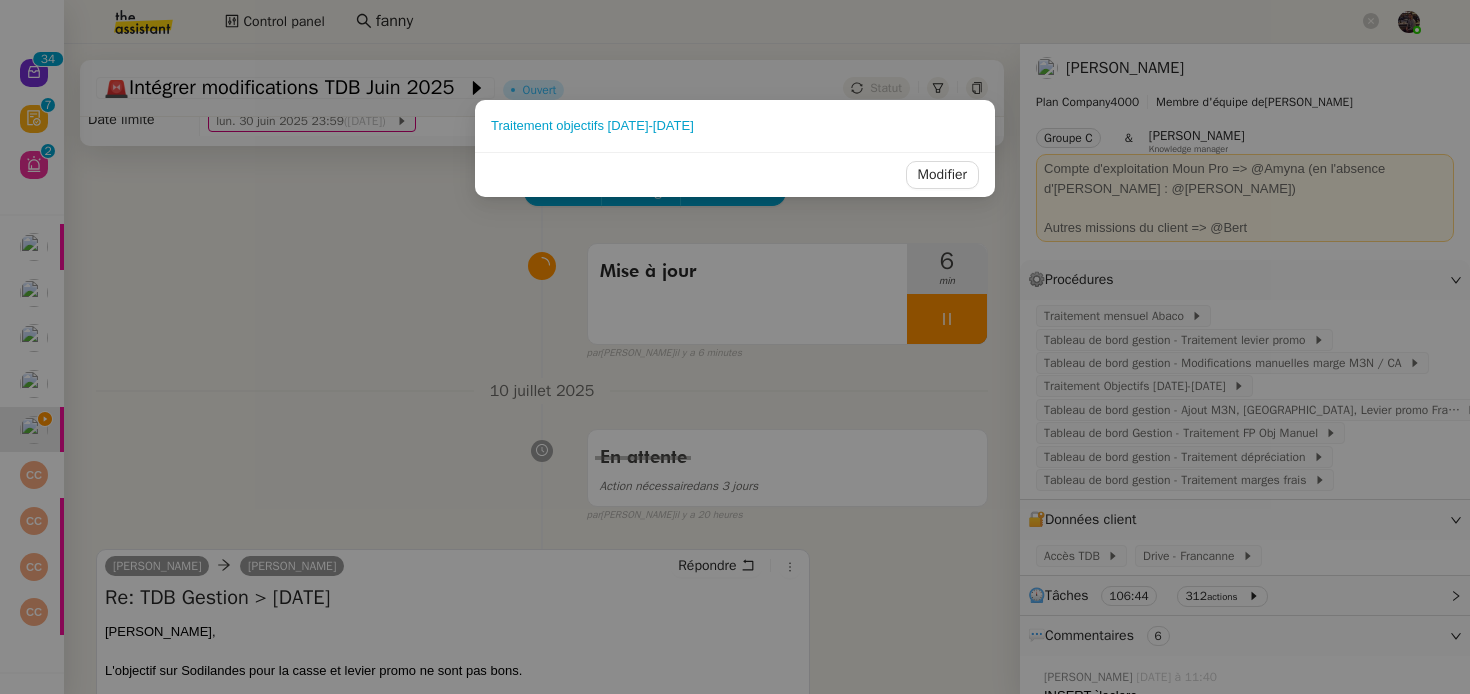 click on "Traitement objectifs [DATE]-[DATE] Modifier" at bounding box center (735, 347) 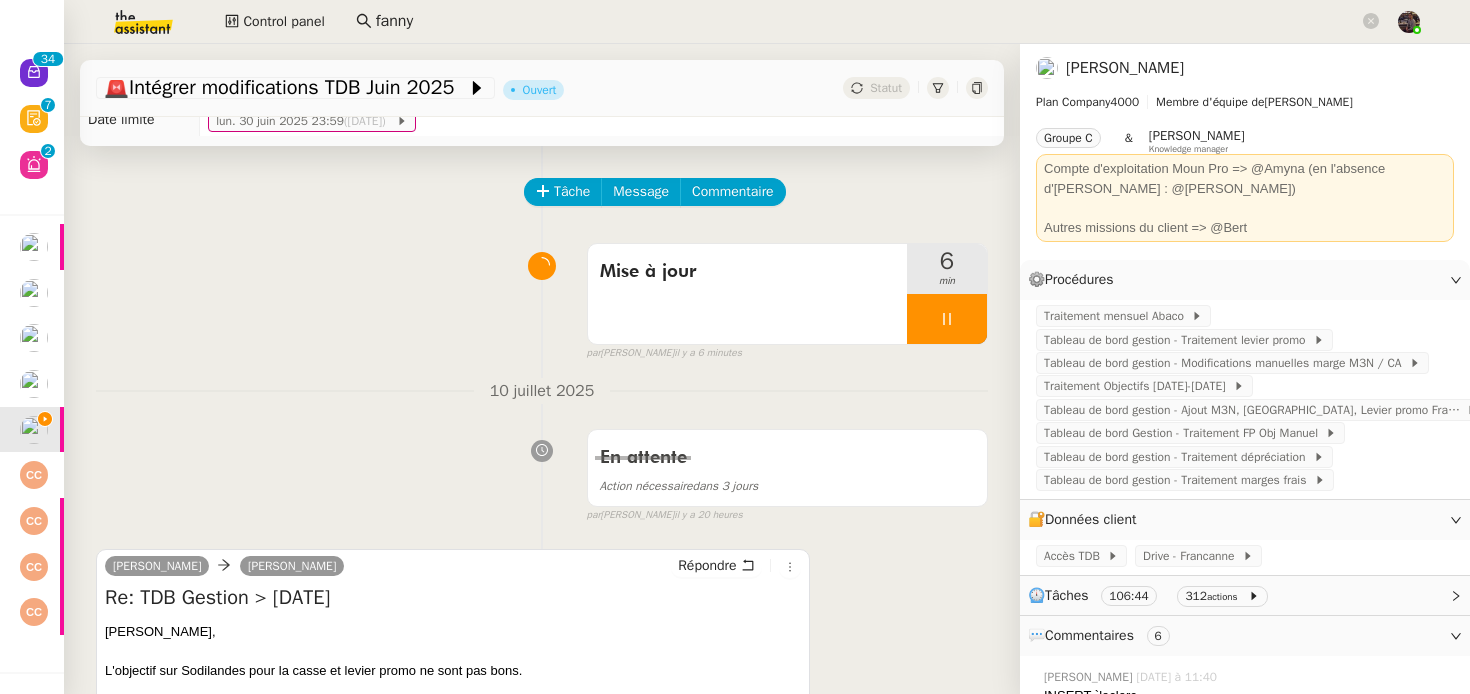 scroll, scrollTop: 0, scrollLeft: 0, axis: both 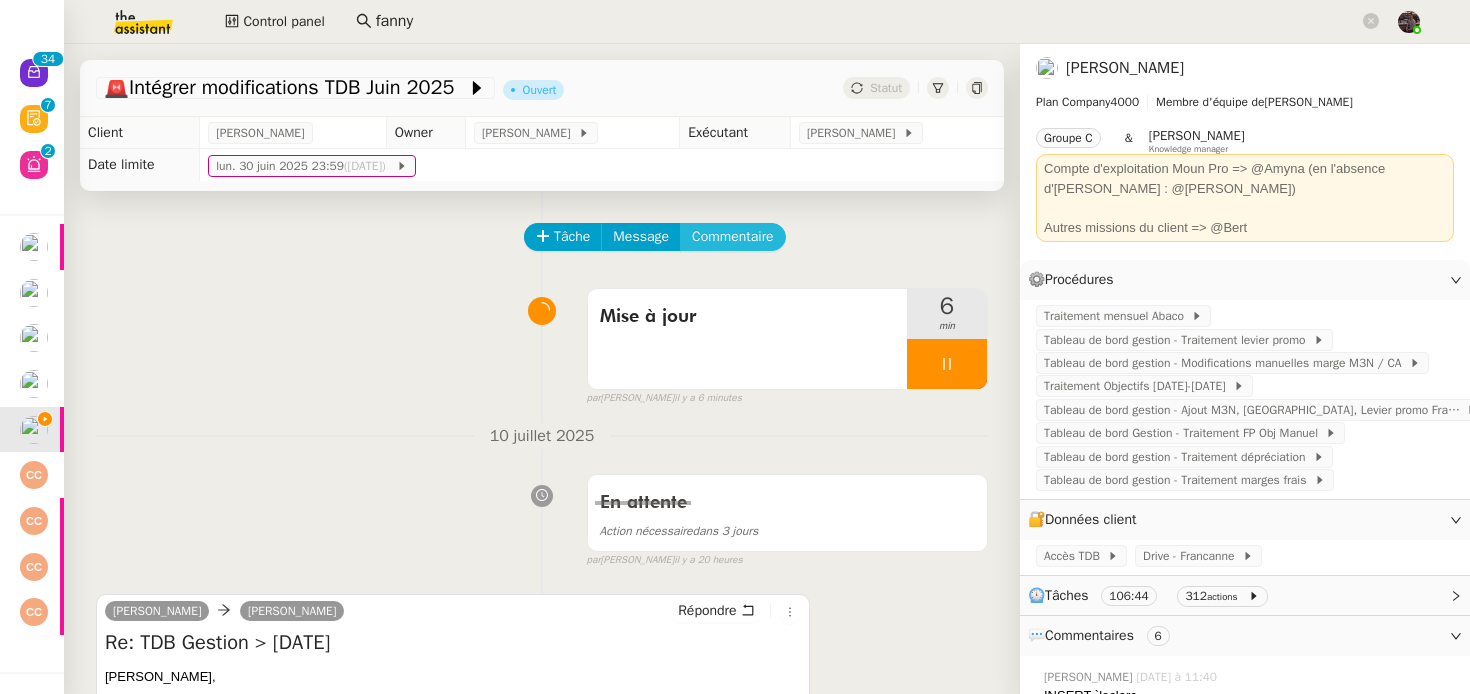 click on "Commentaire" 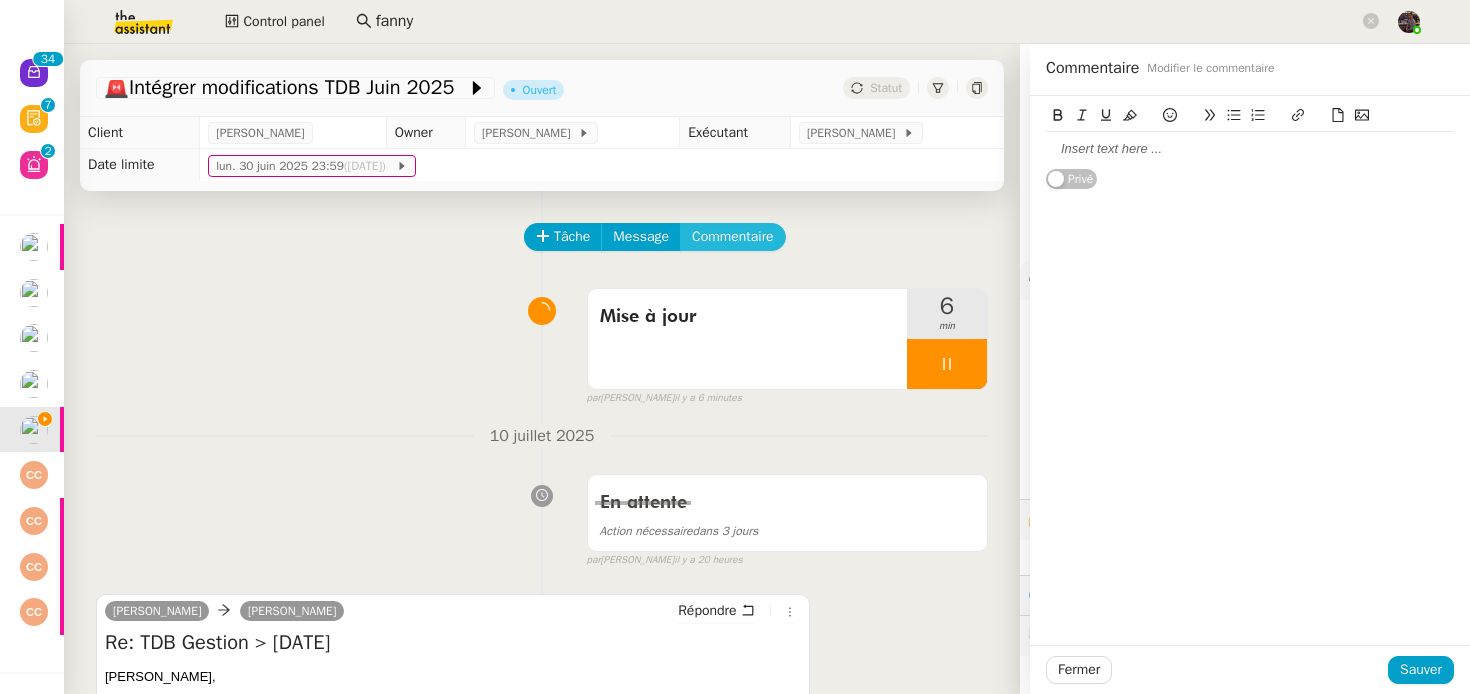 type 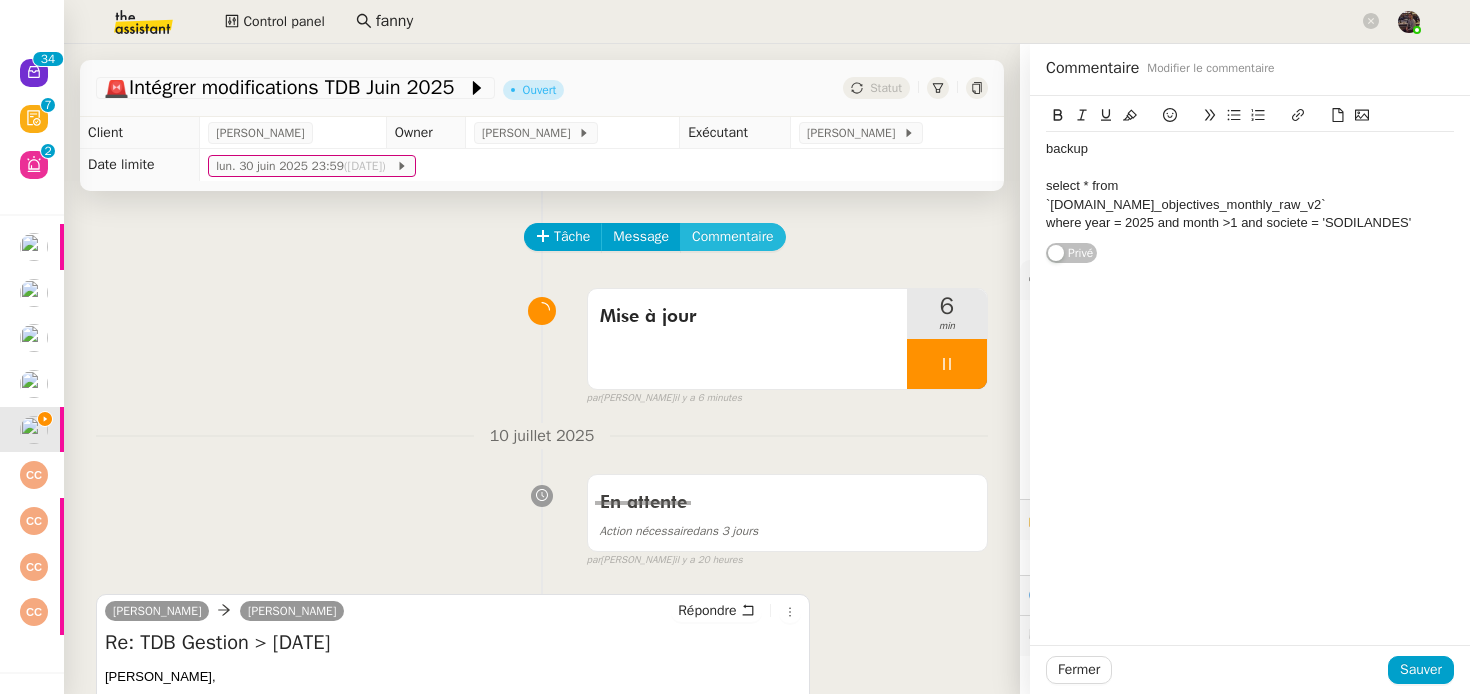 scroll, scrollTop: 0, scrollLeft: 0, axis: both 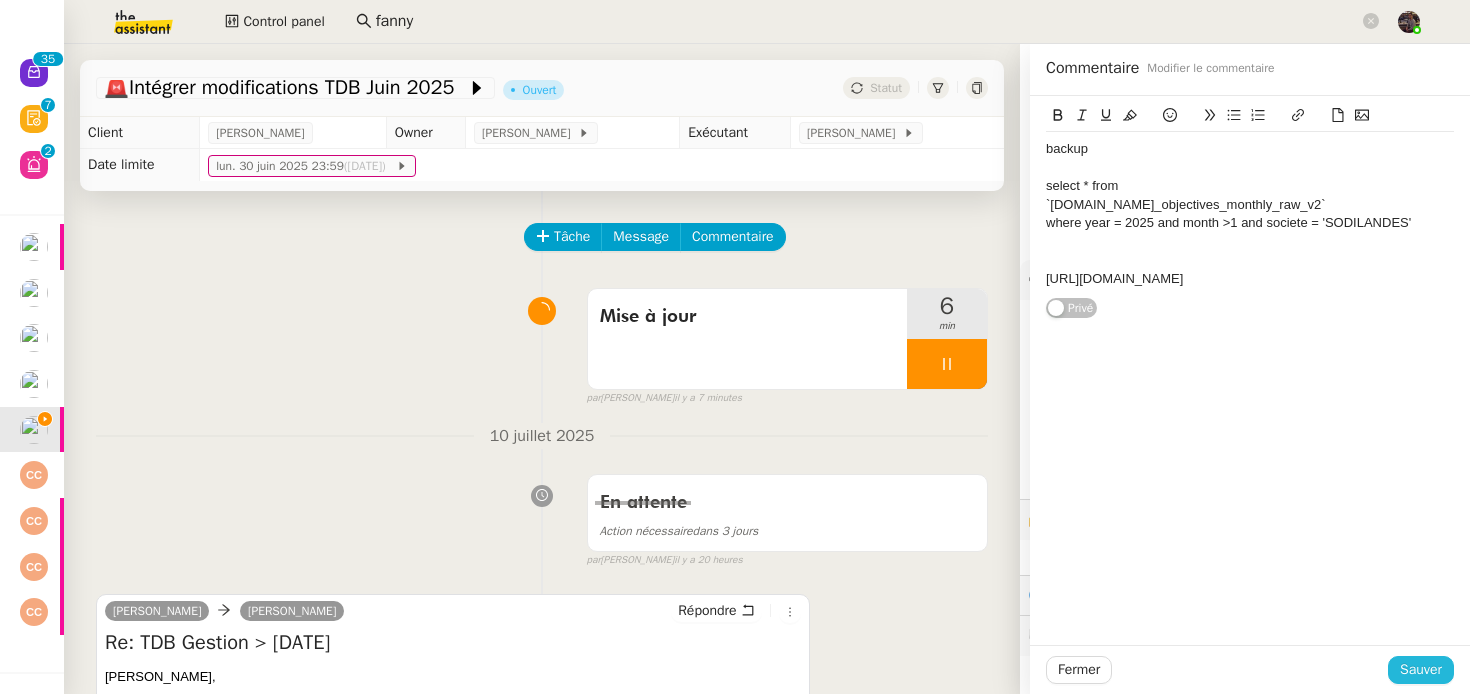 click on "Sauver" 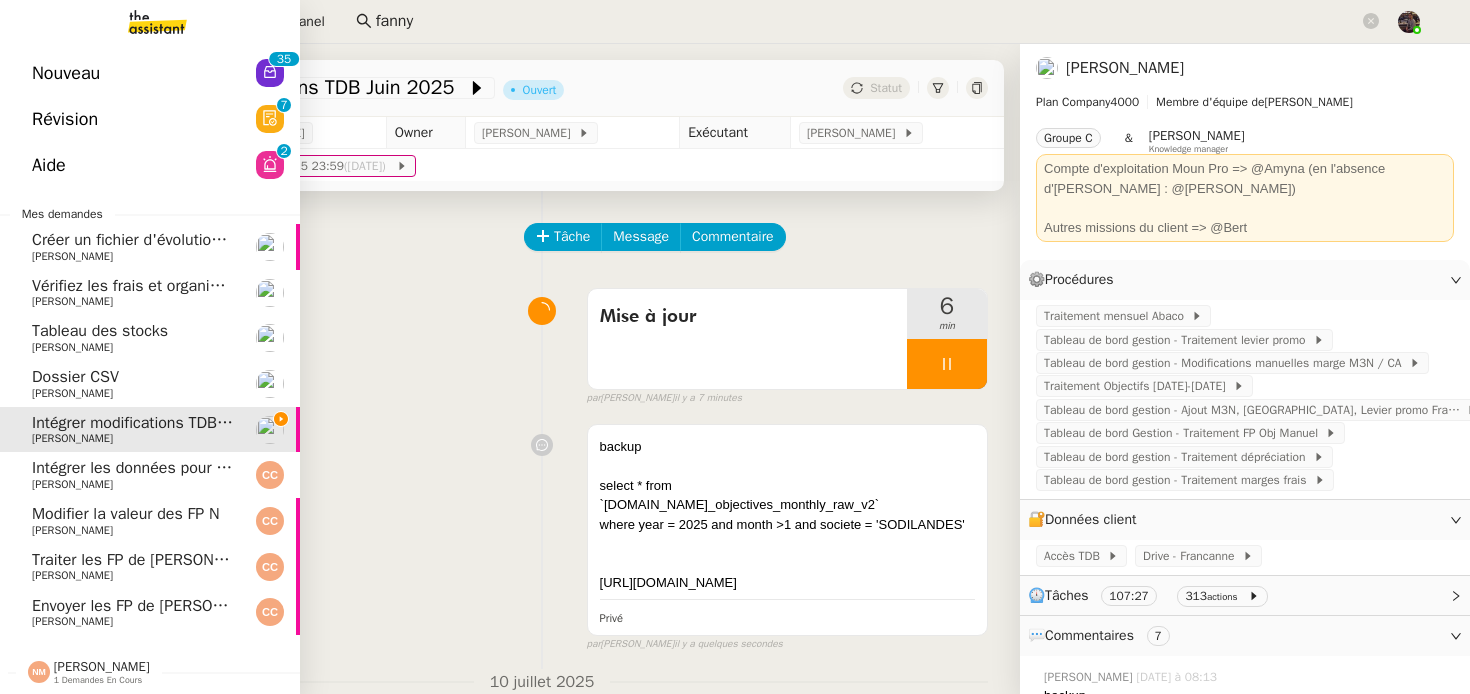 click on "Nouveau" 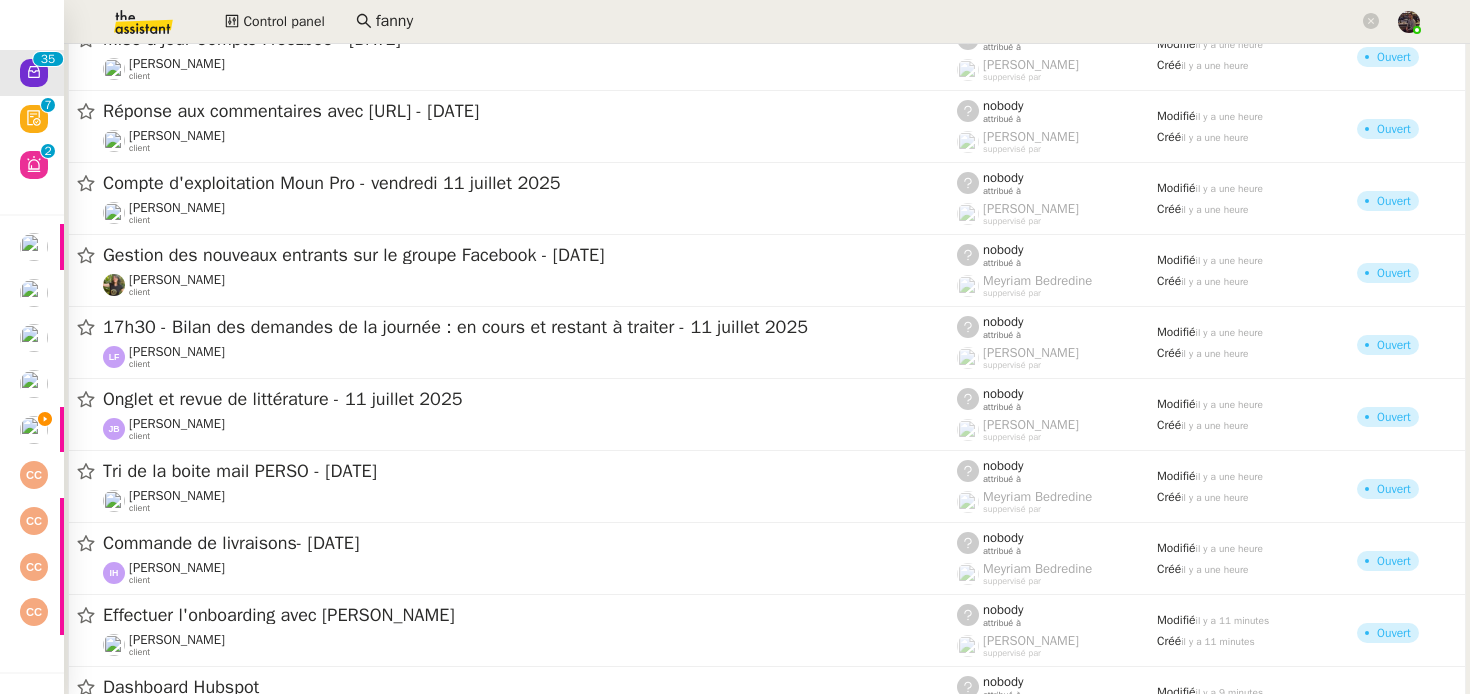 scroll, scrollTop: 1549, scrollLeft: 0, axis: vertical 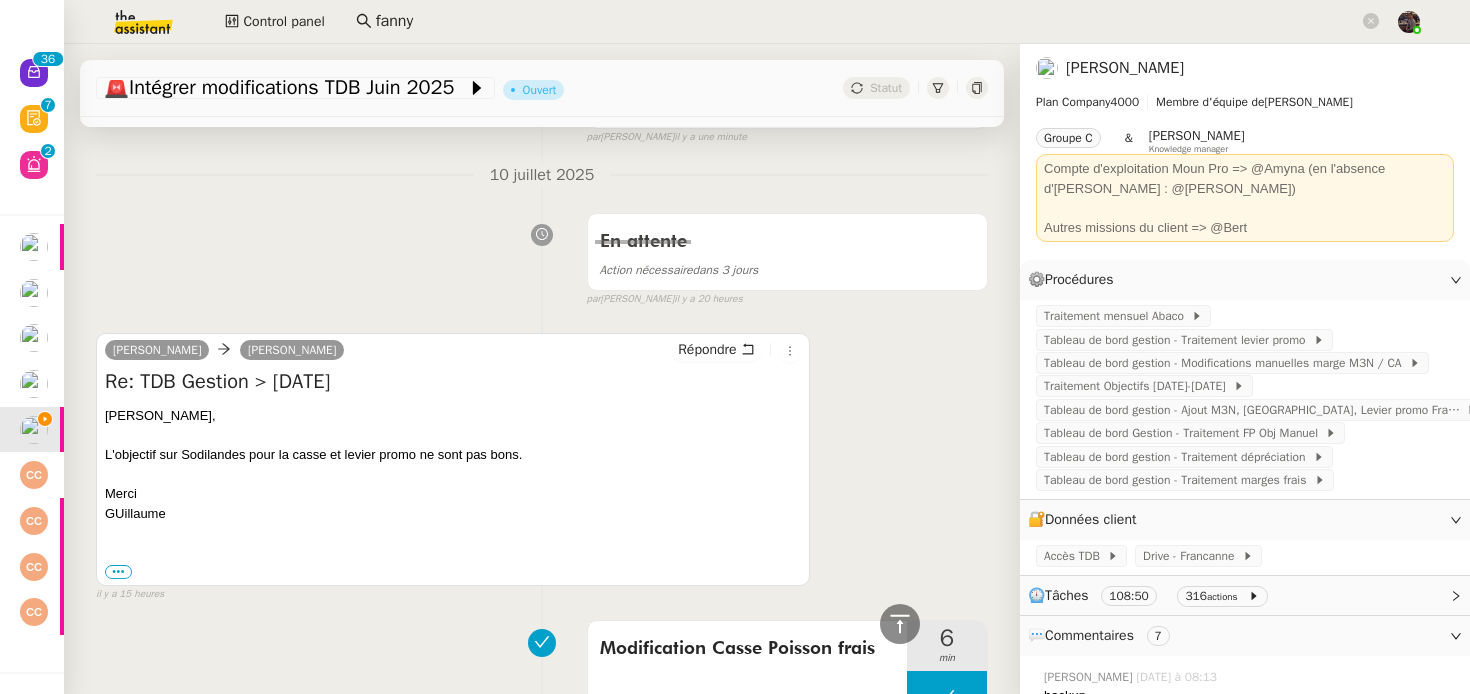 click on "[PERSON_NAME] Re: TDB Gestion > [DATE]
[PERSON_NAME], L'objectif sur Sodilandes pour la casse et levier promo ne sont pas bons. Merci GUillaume
•••
Le [DATE] 11:47, [PERSON_NAME] < [PERSON_NAME][EMAIL_ADDRESS][DOMAIN_NAME] > a écrit : [PERSON_NAME], J'ai bien intégré les marges frais, la dépréciation pour [DATE]. J'ai également mis à jour la casse du poisson frais (je comprends qu'il s'agissait bien de cet indicateur à actualiser). Par ailleurs, les FP de Sodilandes et de GM (N, N-1 et Objectifs) ont été traités, ainsi que ceux de Bricodis (N, Objectifs). Je reste à votre disposition. Bien à vous,
[PERSON_NAME]
Assistante de direction   •  Leclerc
[EMAIL_ADDRESS][DOMAIN_NAME]
-----
Bonjour [PERSON_NAME],  :" at bounding box center (453, 459) 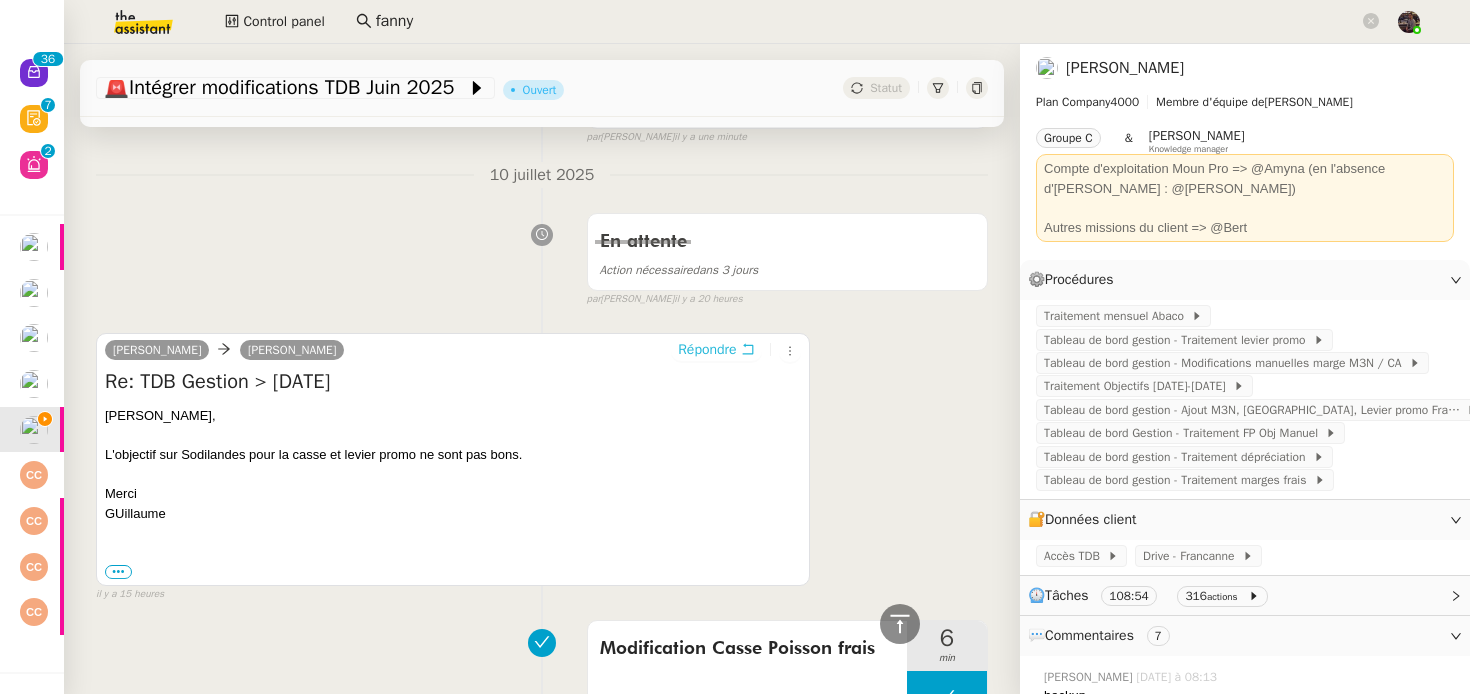 click on "Répondre" at bounding box center [716, 350] 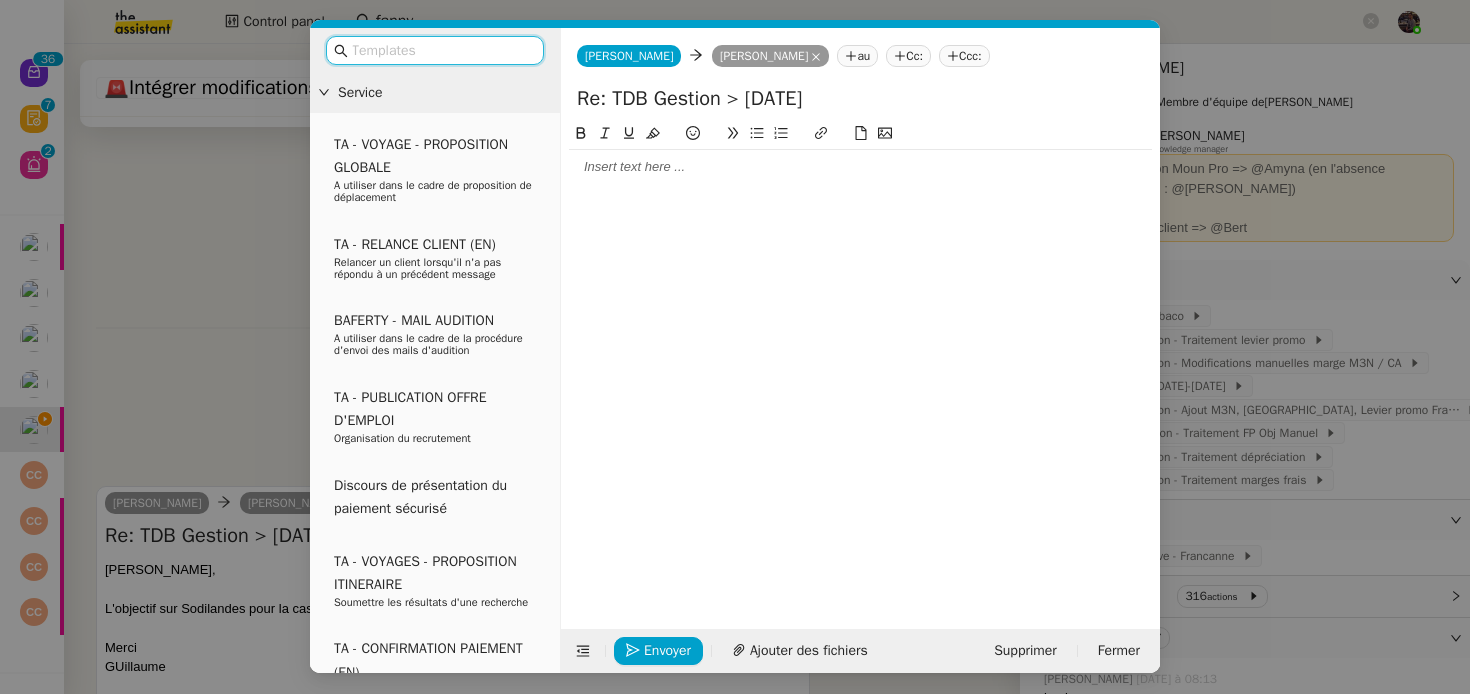 scroll, scrollTop: 659, scrollLeft: 0, axis: vertical 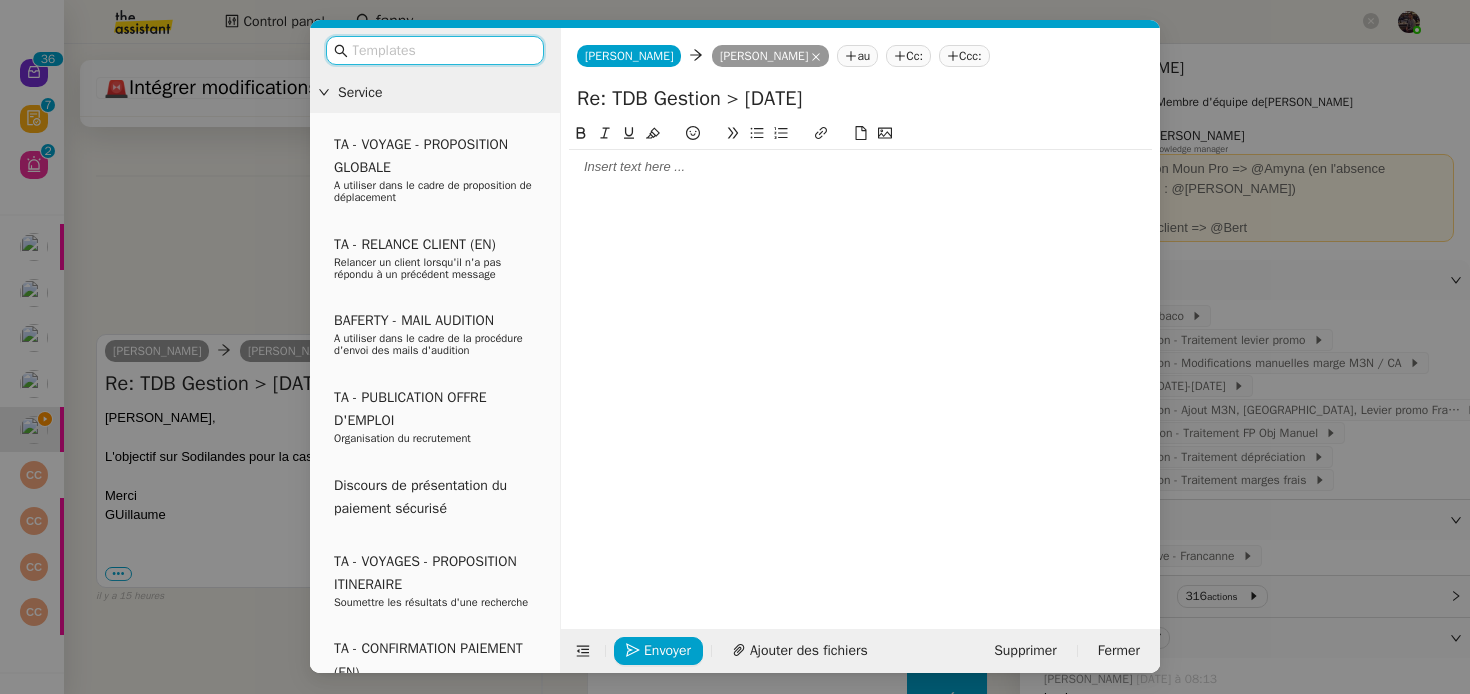 click 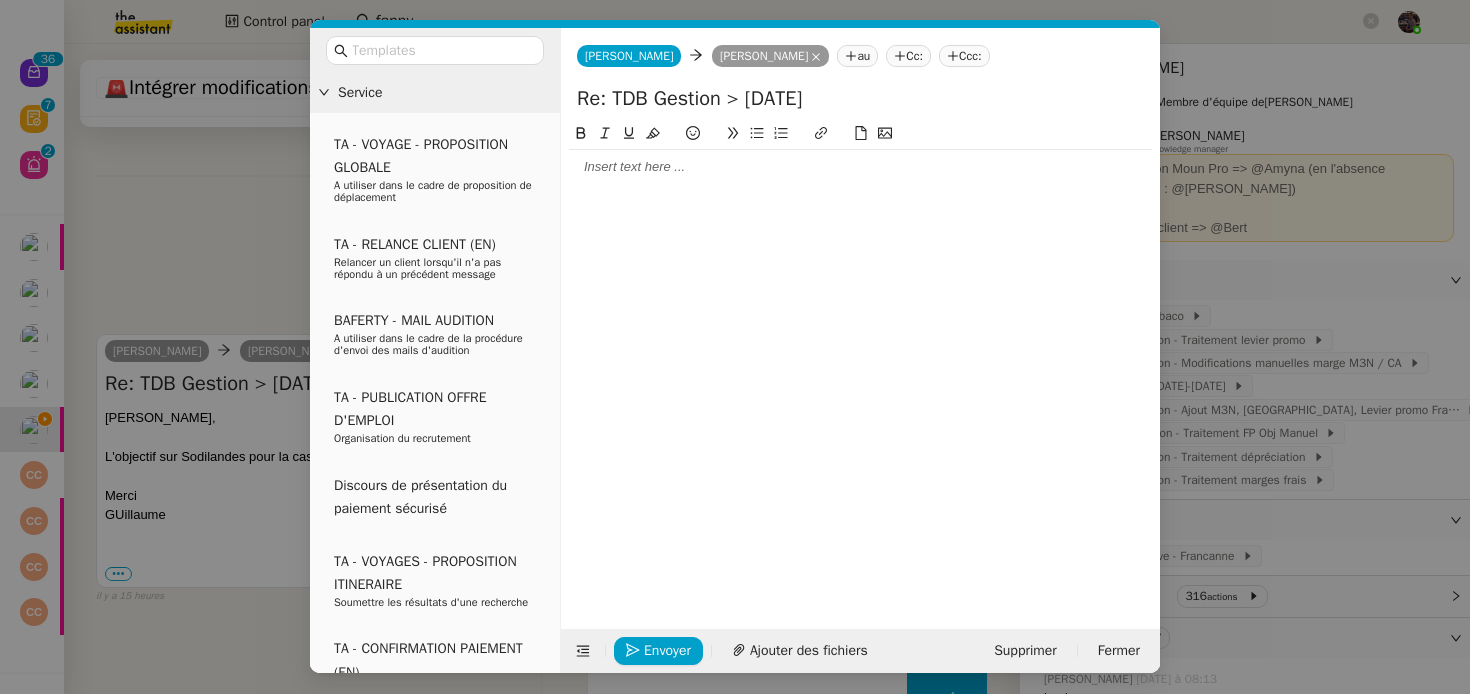 type 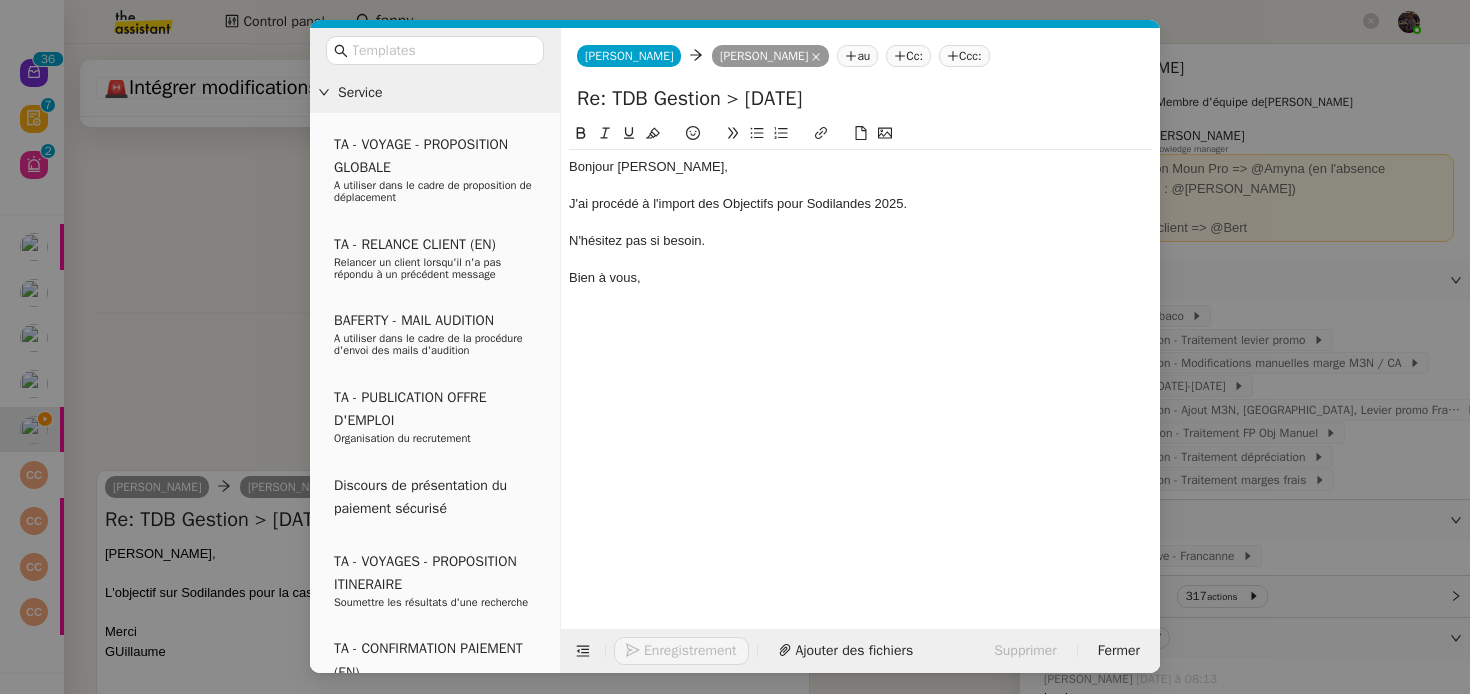 scroll, scrollTop: 796, scrollLeft: 0, axis: vertical 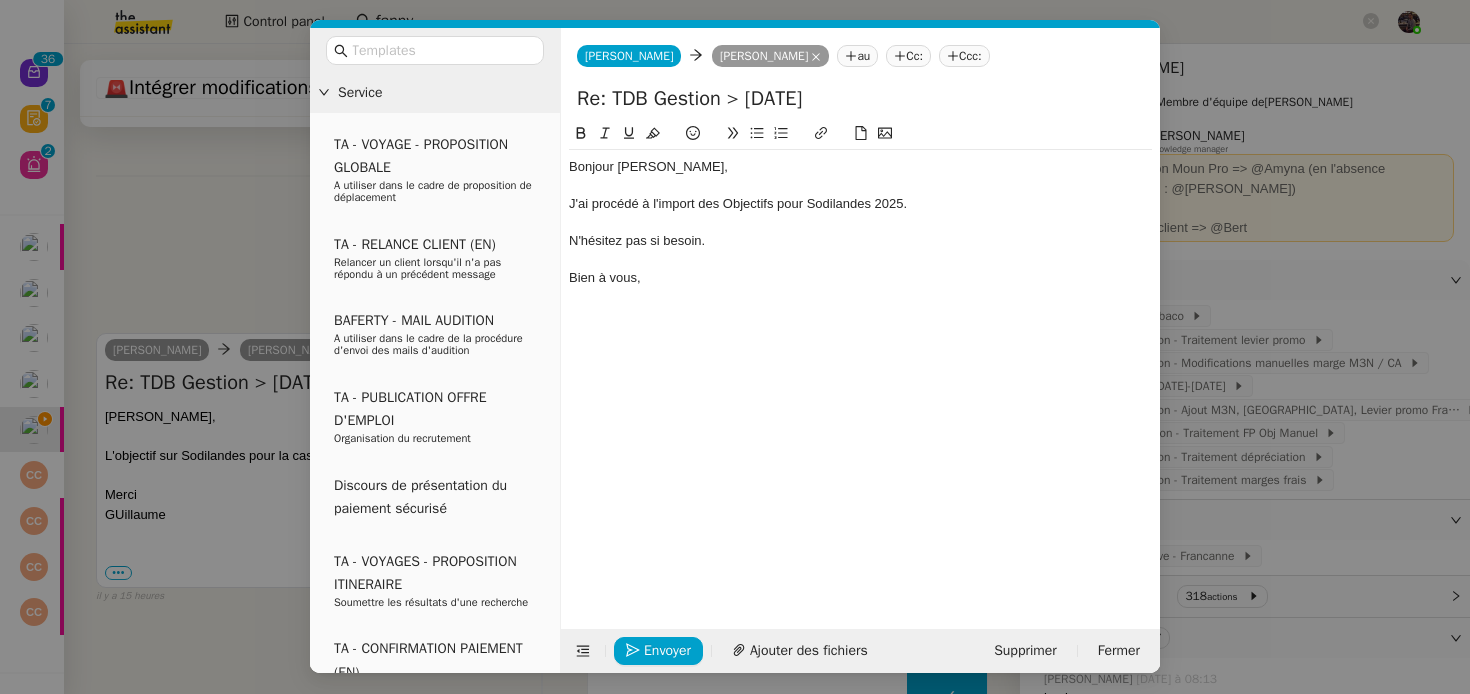 click on "Service TA - VOYAGE - PROPOSITION GLOBALE    A utiliser dans le cadre de proposition de déplacement TA - RELANCE CLIENT (EN)    Relancer un client lorsqu'il n'a pas répondu à un précédent message BAFERTY - MAIL AUDITION    A utiliser dans le cadre de la procédure d'envoi des mails d'audition TA - PUBLICATION OFFRE D'EMPLOI     Organisation du recrutement Discours de présentation du paiement sécurisé    TA - VOYAGES - PROPOSITION ITINERAIRE    Soumettre les résultats d'une recherche TA - CONFIRMATION PAIEMENT (EN)    Confirmer avec le client de modèle de transaction - Attention Plan Pro nécessaire. TA - COURRIER EXPEDIE (recommandé)    A utiliser dans le cadre de l'envoi d'un courrier recommandé TA - PARTAGE DE CALENDRIER (EN)    A utiliser pour demander au client de partager son calendrier afin de faciliter l'accès et la gestion PSPI - Appel de fonds MJL    A utiliser dans le cadre de la procédure d'appel de fonds MJL Compte d'exploitation - Evolutel     [PERSON_NAME]" at bounding box center (735, 347) 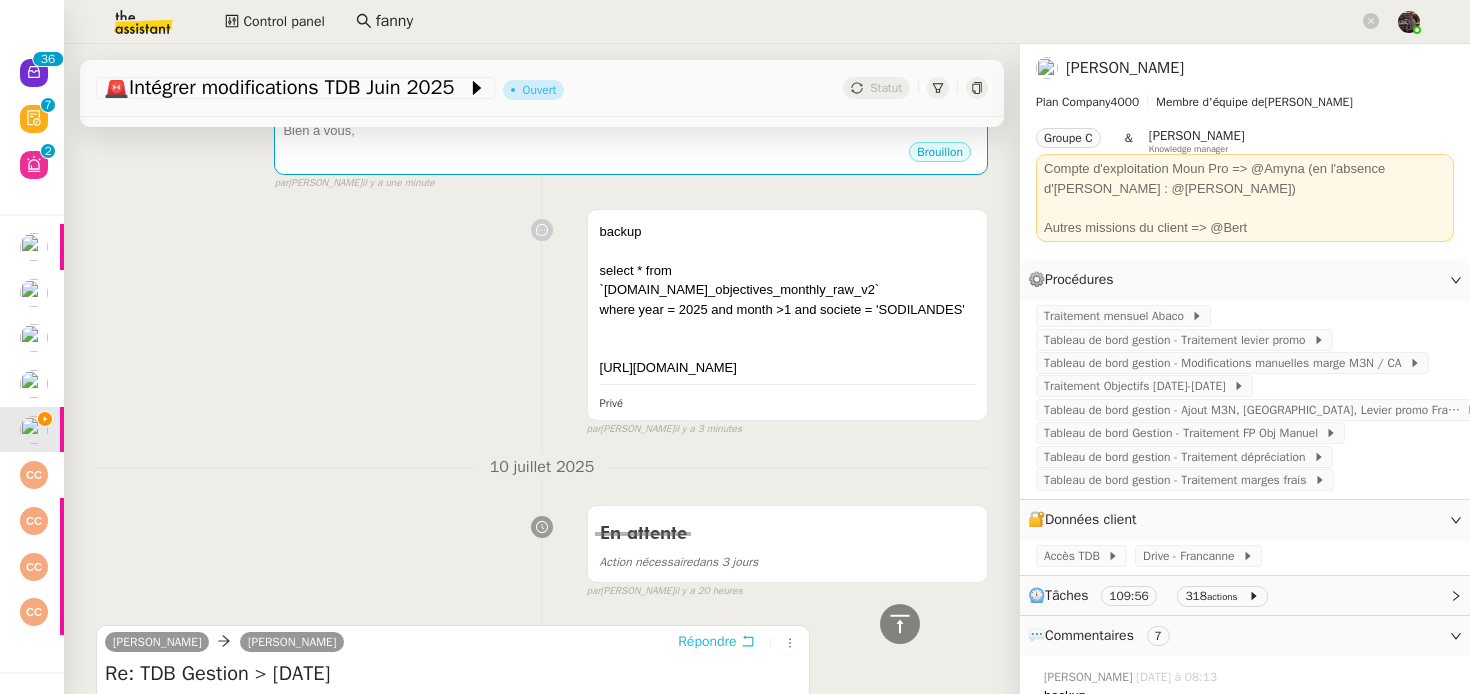scroll, scrollTop: 460, scrollLeft: 0, axis: vertical 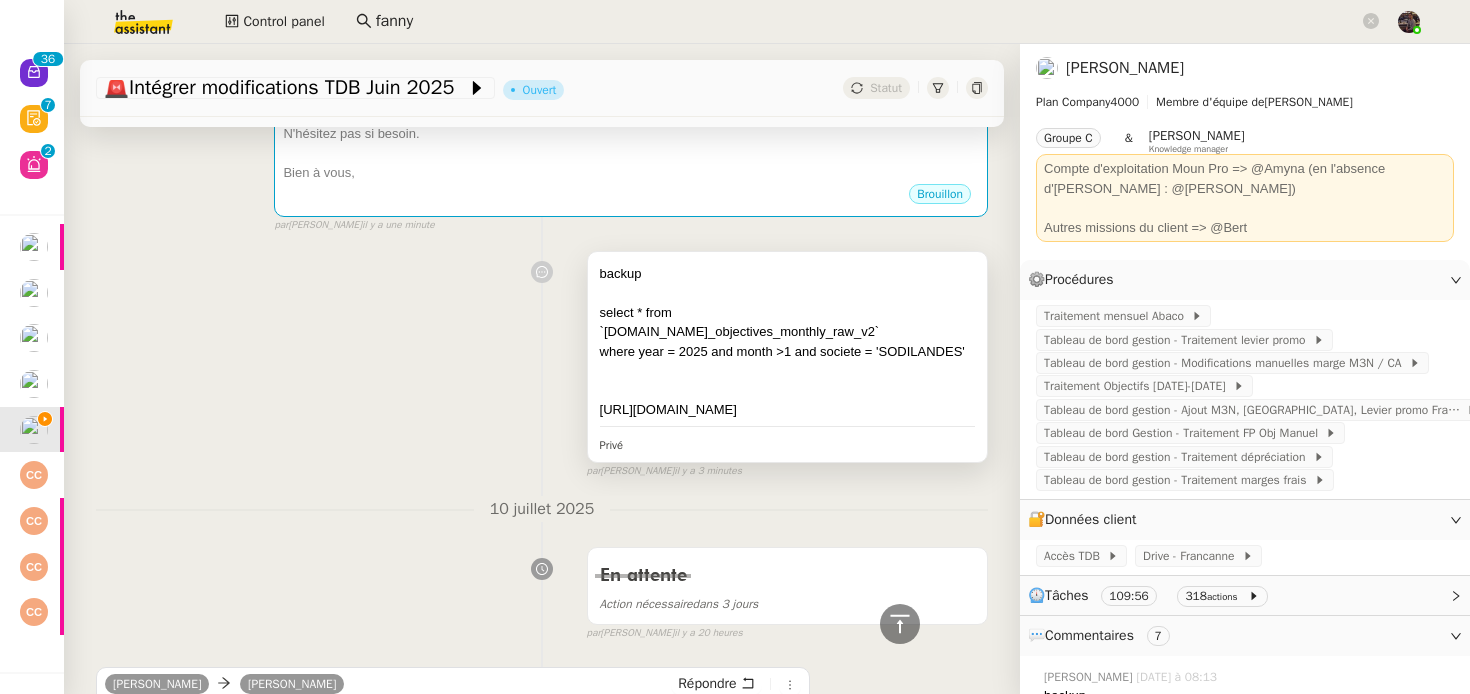 click on "`[DOMAIN_NAME]_objectives_monthly_raw_v2`" at bounding box center (787, 332) 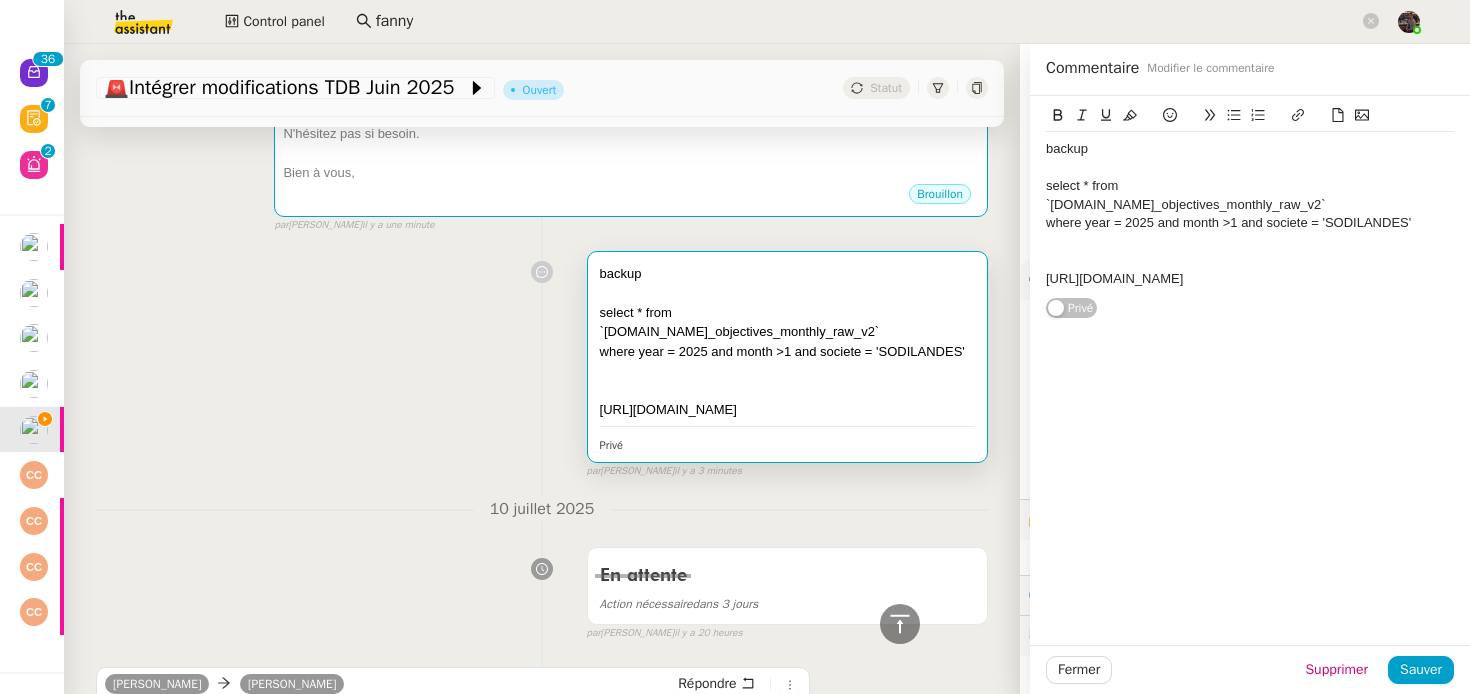 click on "[URL][DOMAIN_NAME]" 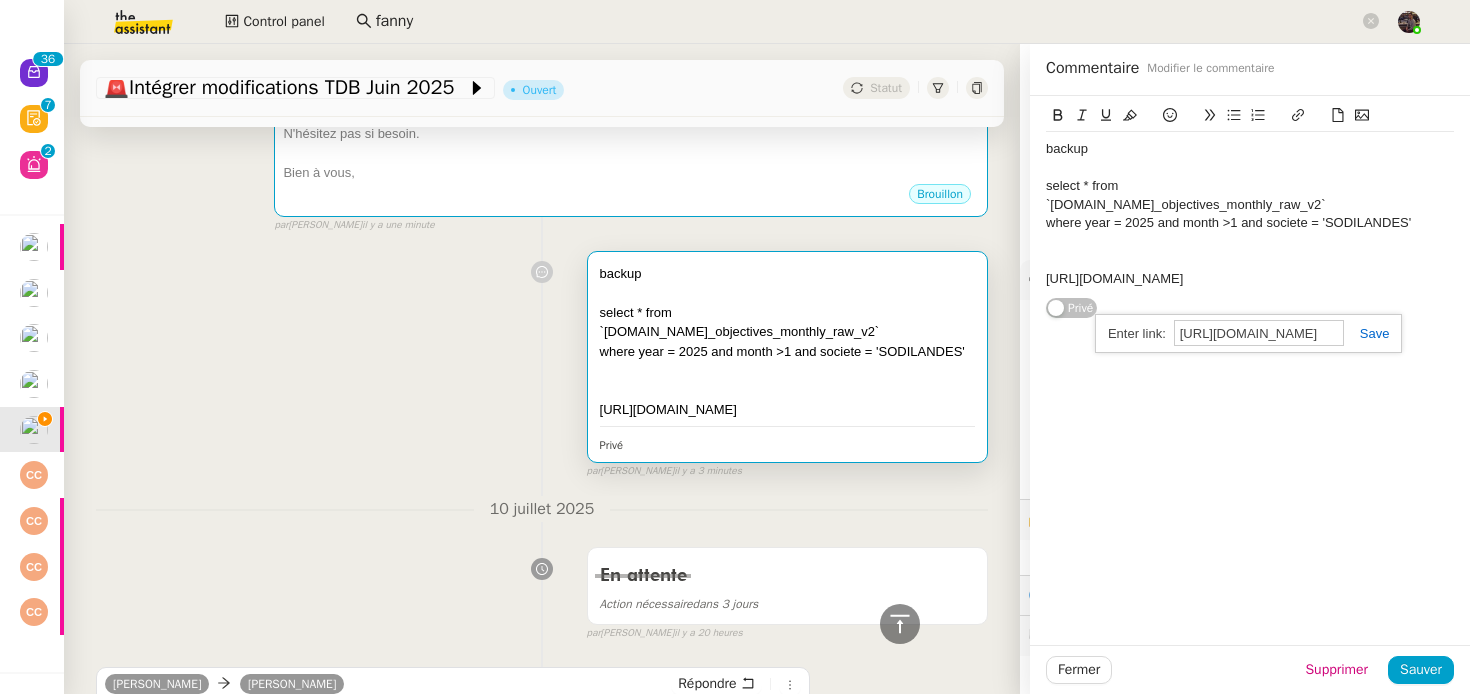 click on "[URL][DOMAIN_NAME]" 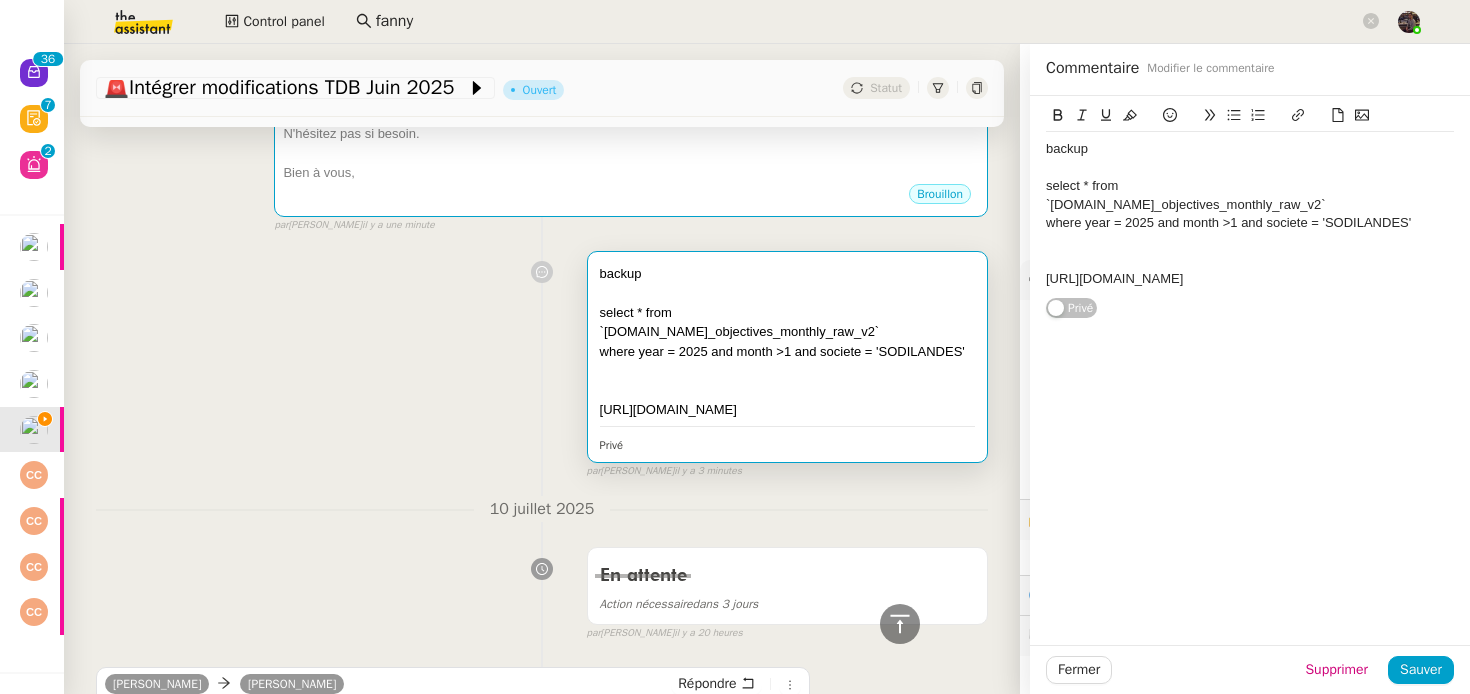 click on "[URL][DOMAIN_NAME]" 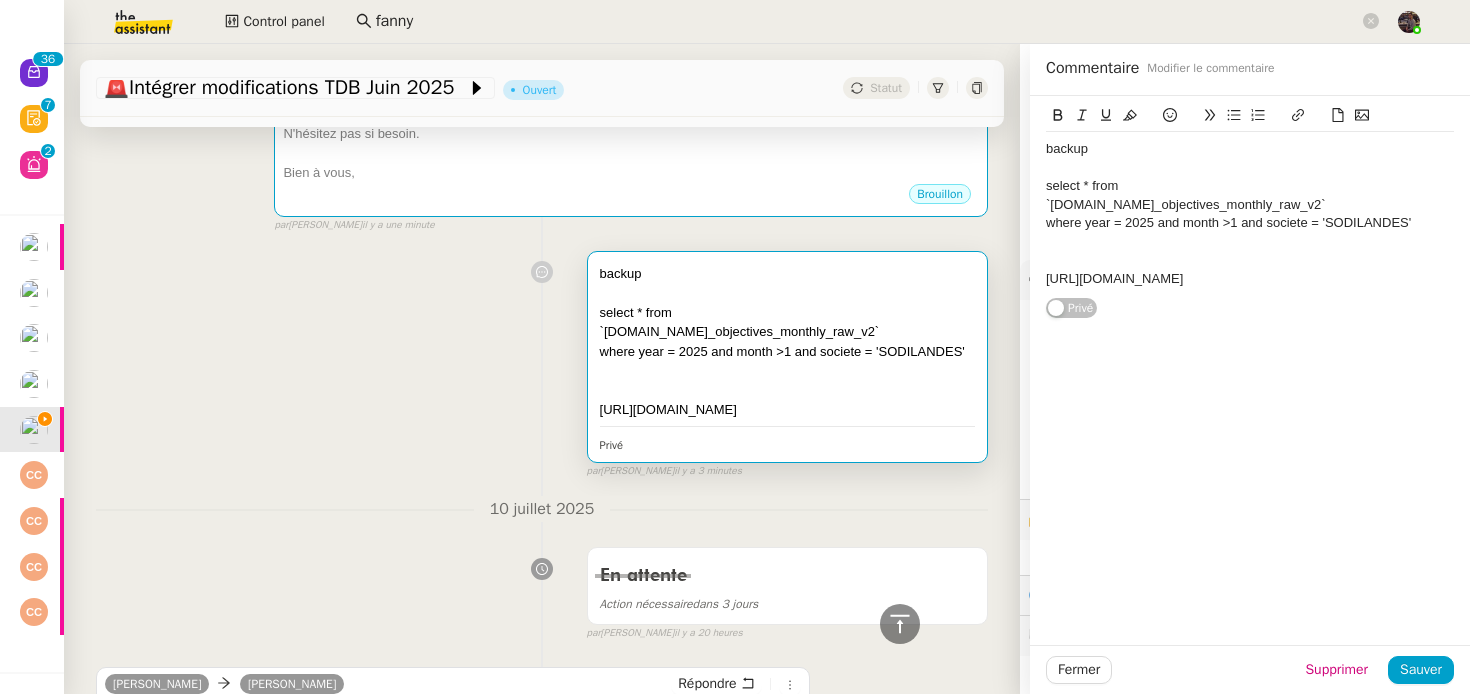type 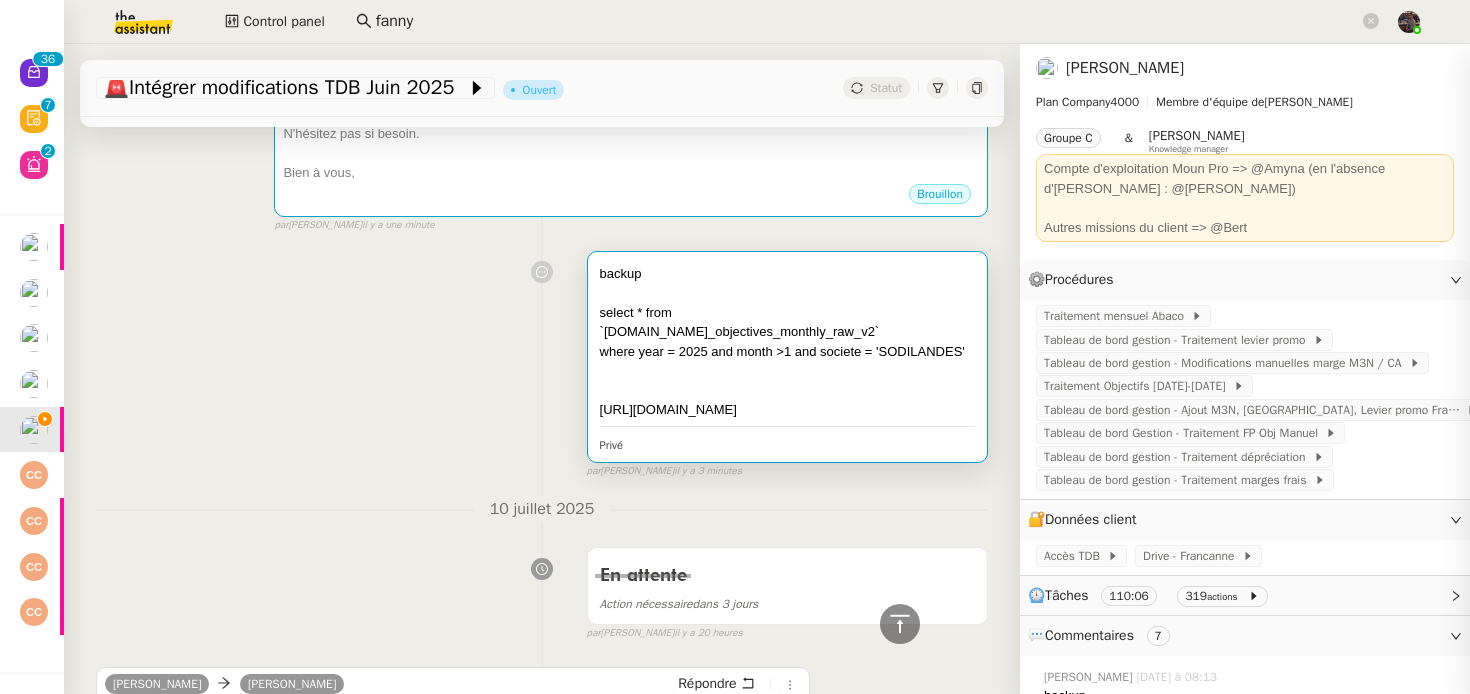 click on "🚨   Intégrer modifications TDB [DATE]         Ouvert     Statut     Client  [PERSON_NAME]     Owner  [PERSON_NAME]        Exécutant  [PERSON_NAME]        Date limite   [DATE] 23:59  ([DATE])          Tâche Message Commentaire Veuillez patienter une erreur s'est produite 👌👌👌 message envoyé ✌️✌️✌️ [PERSON_NAME] d'abord attribuer un client Une erreur s'est produite, veuillez réessayer  Mise à jour     9 min false par   [PERSON_NAME]   il y a 10 minutes 👌👌👌 message envoyé ✌️✌️✌️ une erreur s'est produite 👌👌👌 message envoyé ✌️✌️✌️ Votre message va être revu ✌️✌️✌️ une erreur s'est produite La taille des fichiers doit être de 10Mb au maximum.  [PERSON_NAME]  Re: TDB Gestion > [DATE]
Bonjour [PERSON_NAME], J'ai procédé à l'import des Objectifs pour Sodilandes 2025.  N'hésitez pas si besoin. Bien à vous, ••• Brouillon false par   [PERSON_NAME]   il y a une minute" 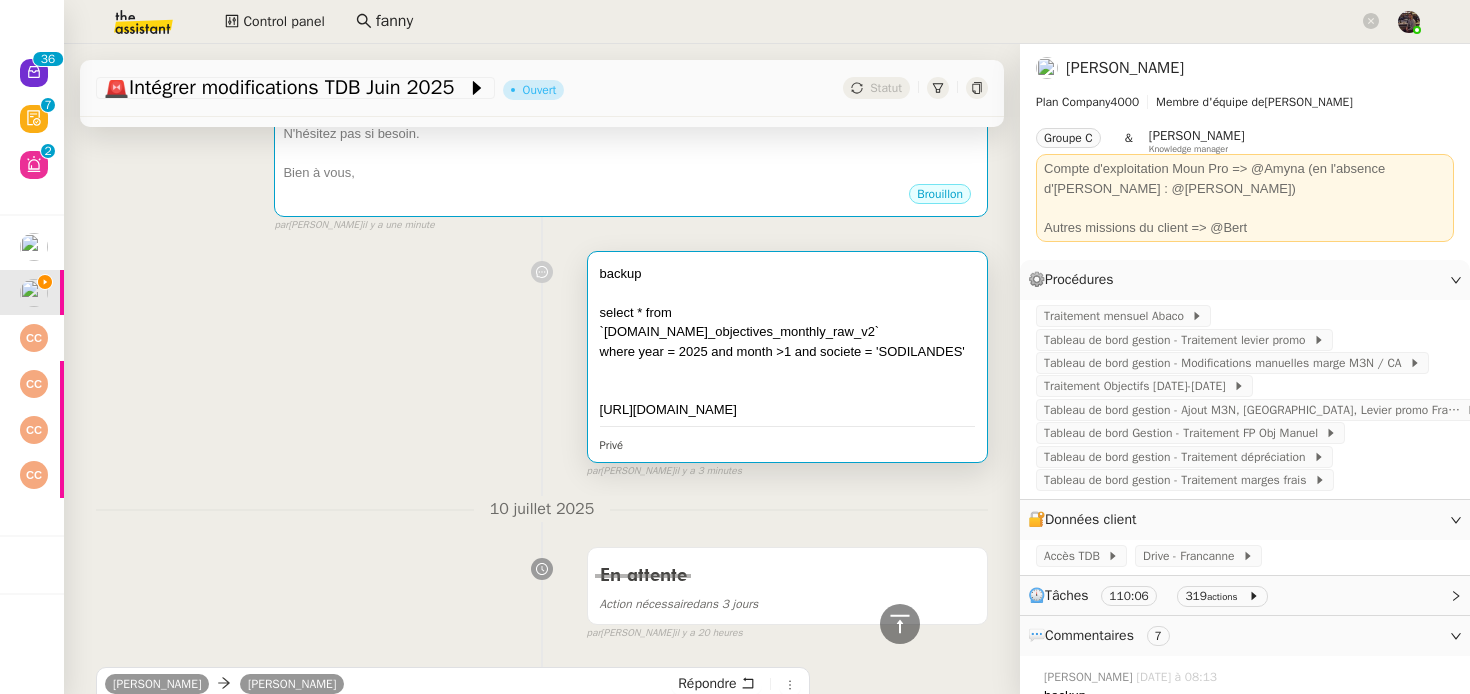 click on "⚙️  Procédures     Modifier" 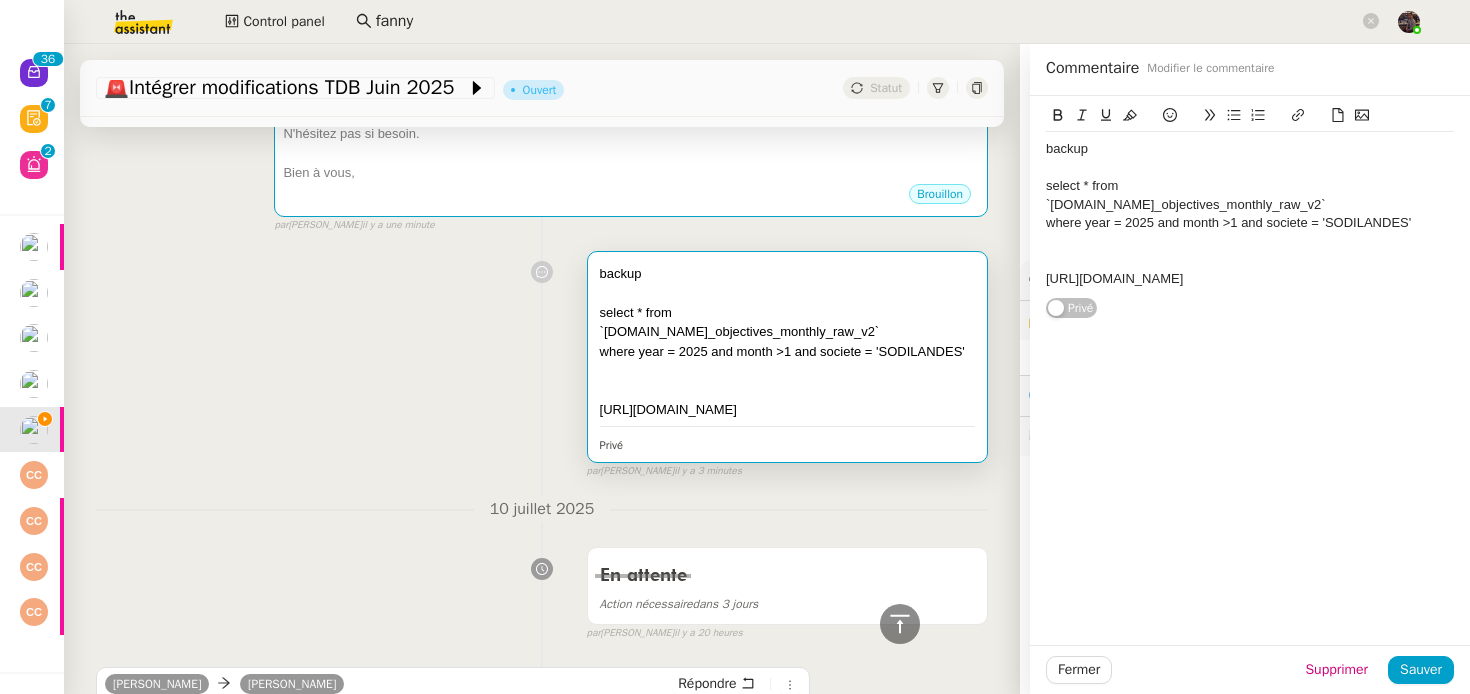 click on "[URL][DOMAIN_NAME]" 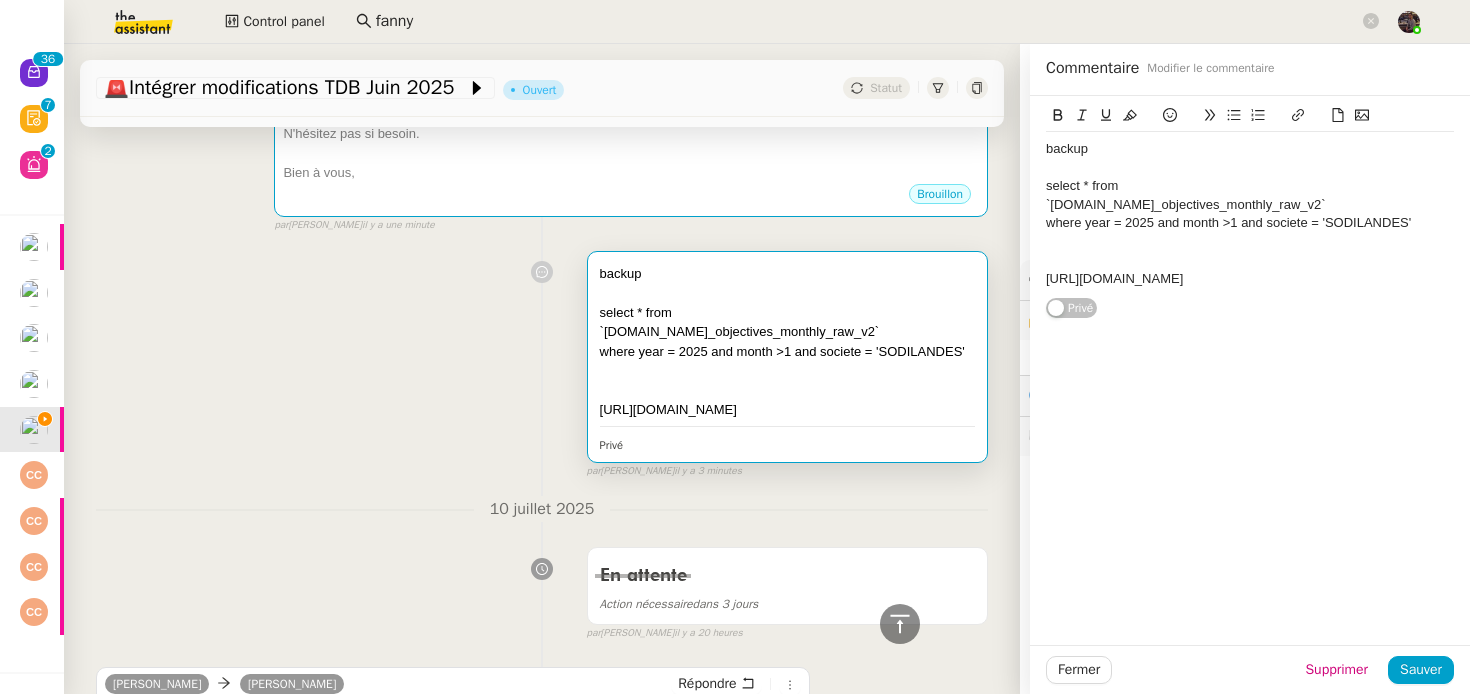 click 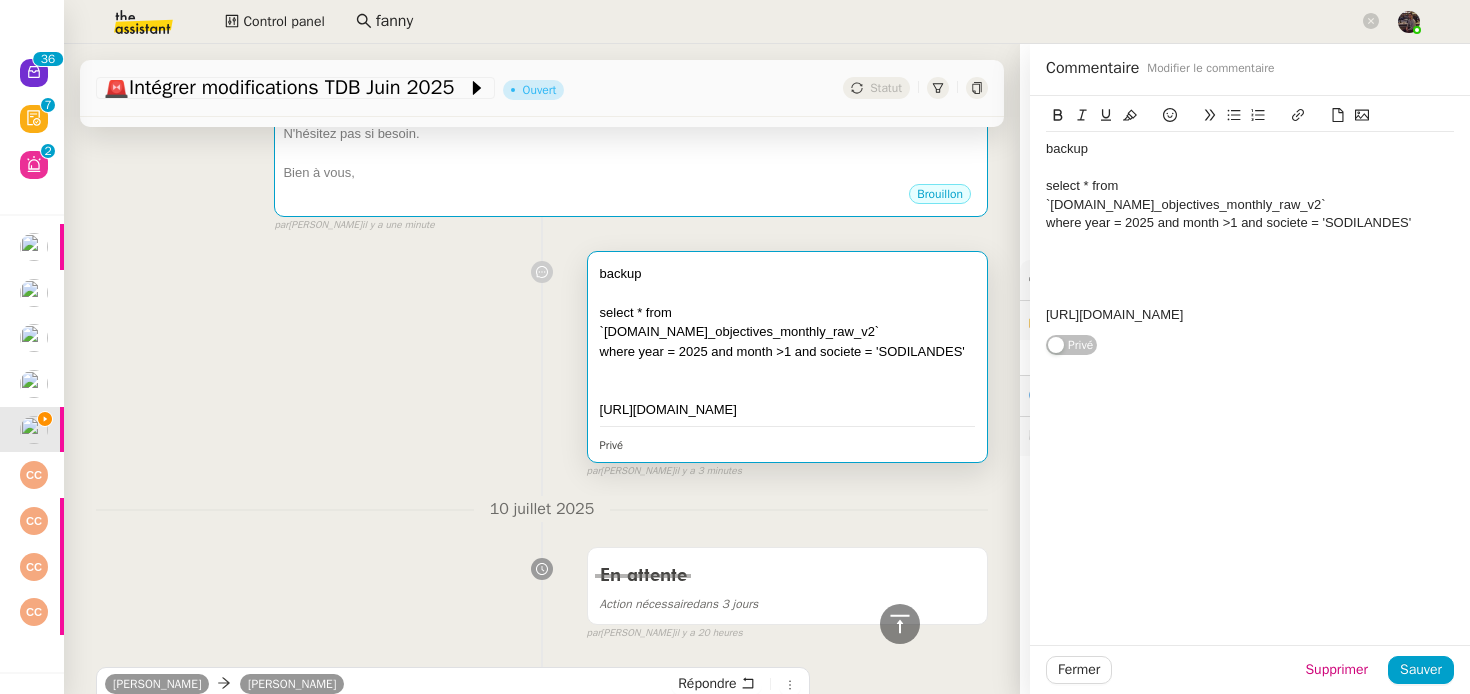 type 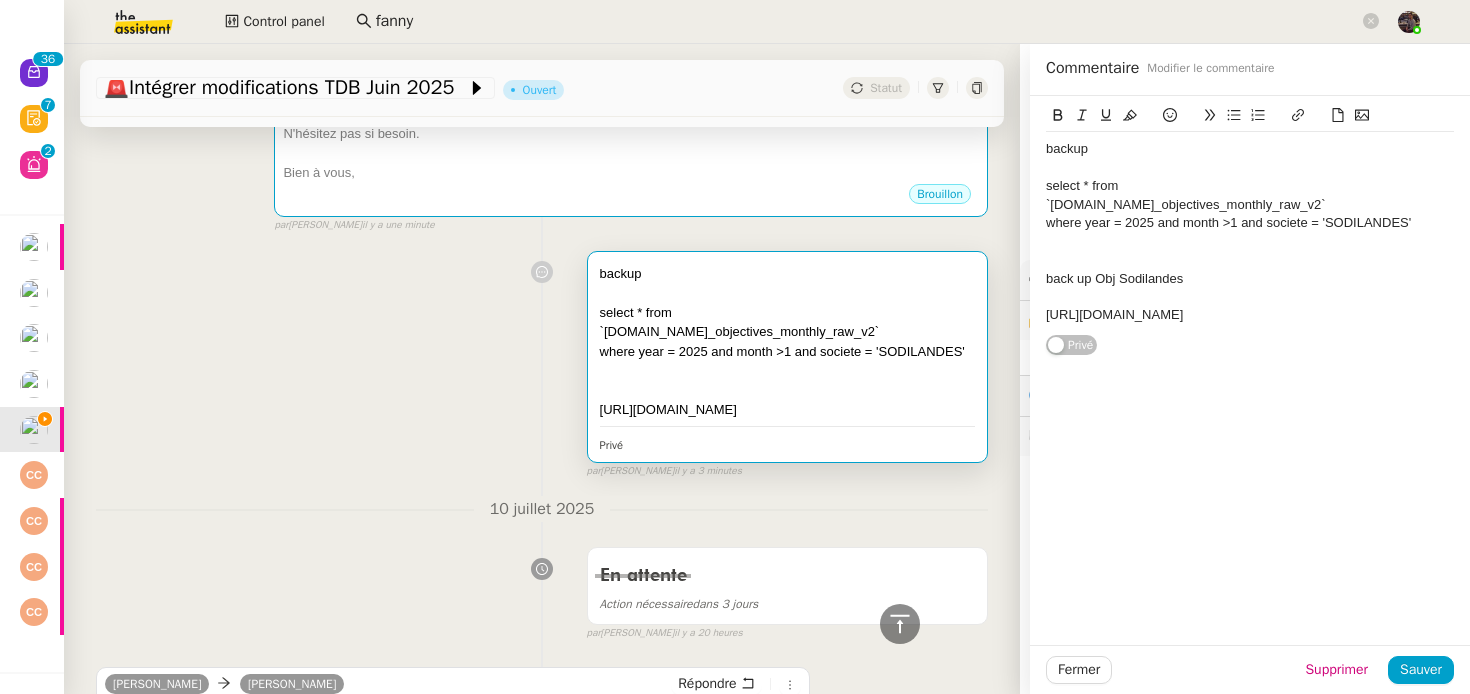 click on "back up Obj Sodilandes" 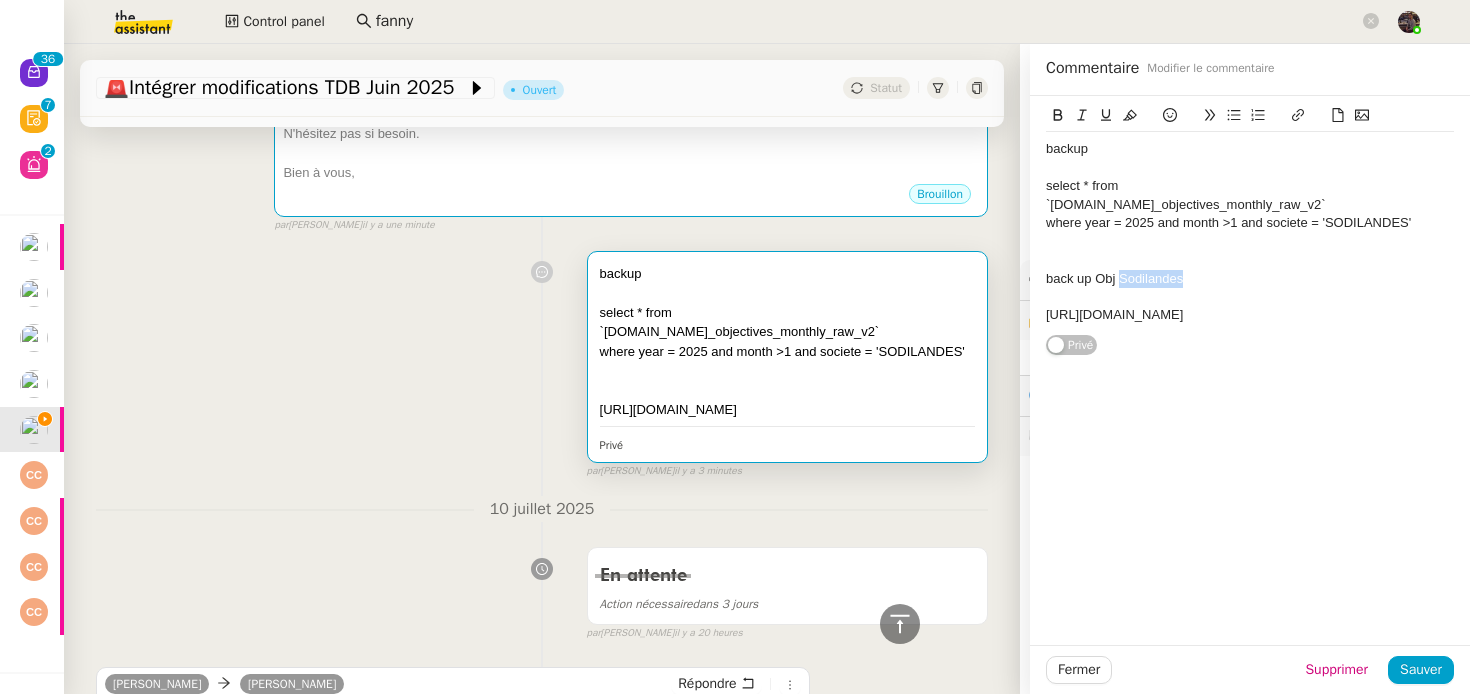 click on "back up Obj Sodilandes" 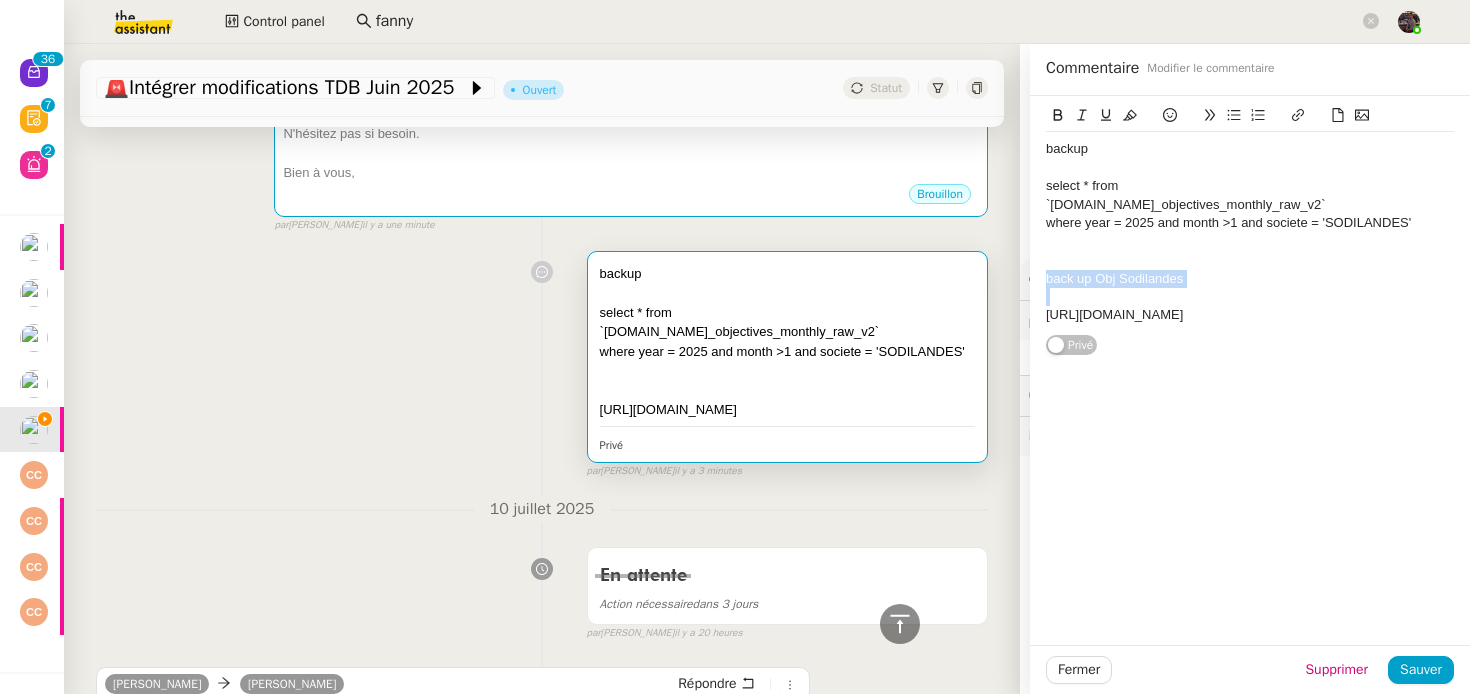 click on "back up Obj Sodilandes" 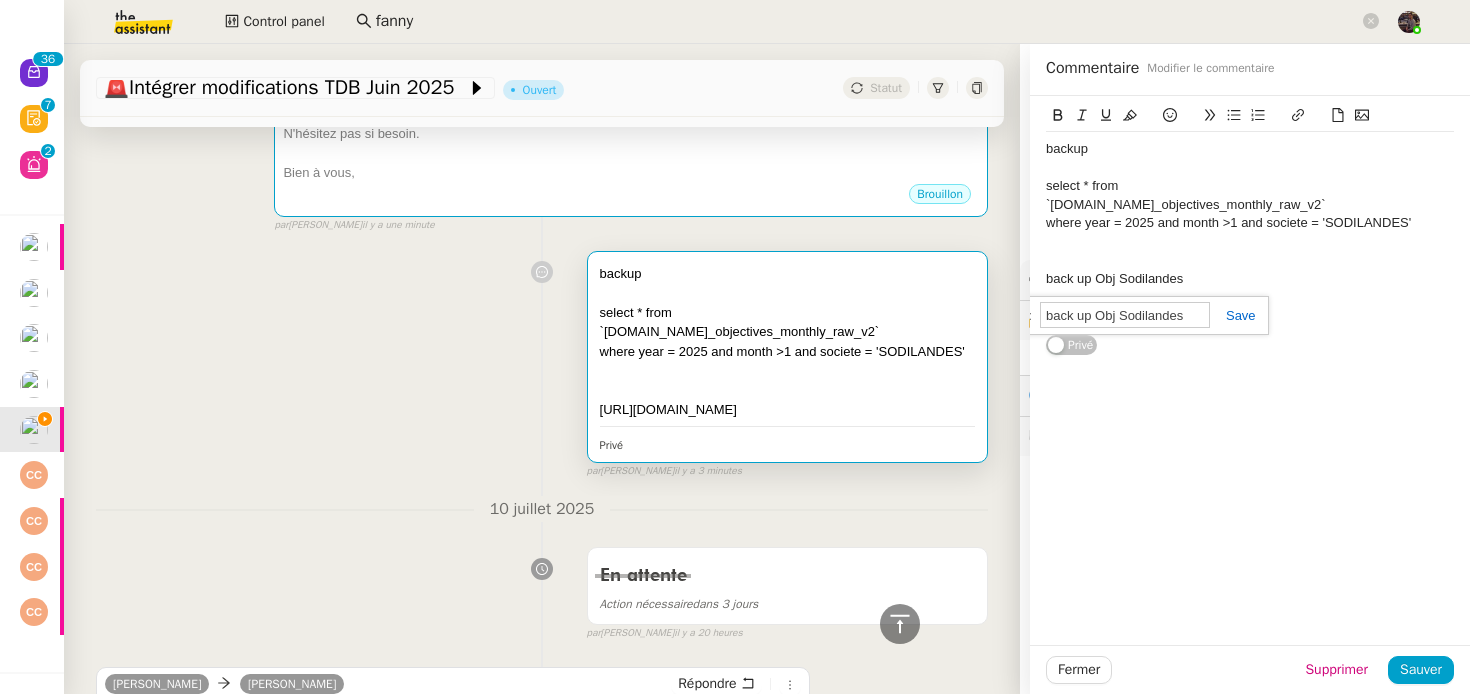 paste on "[URL][DOMAIN_NAME]" 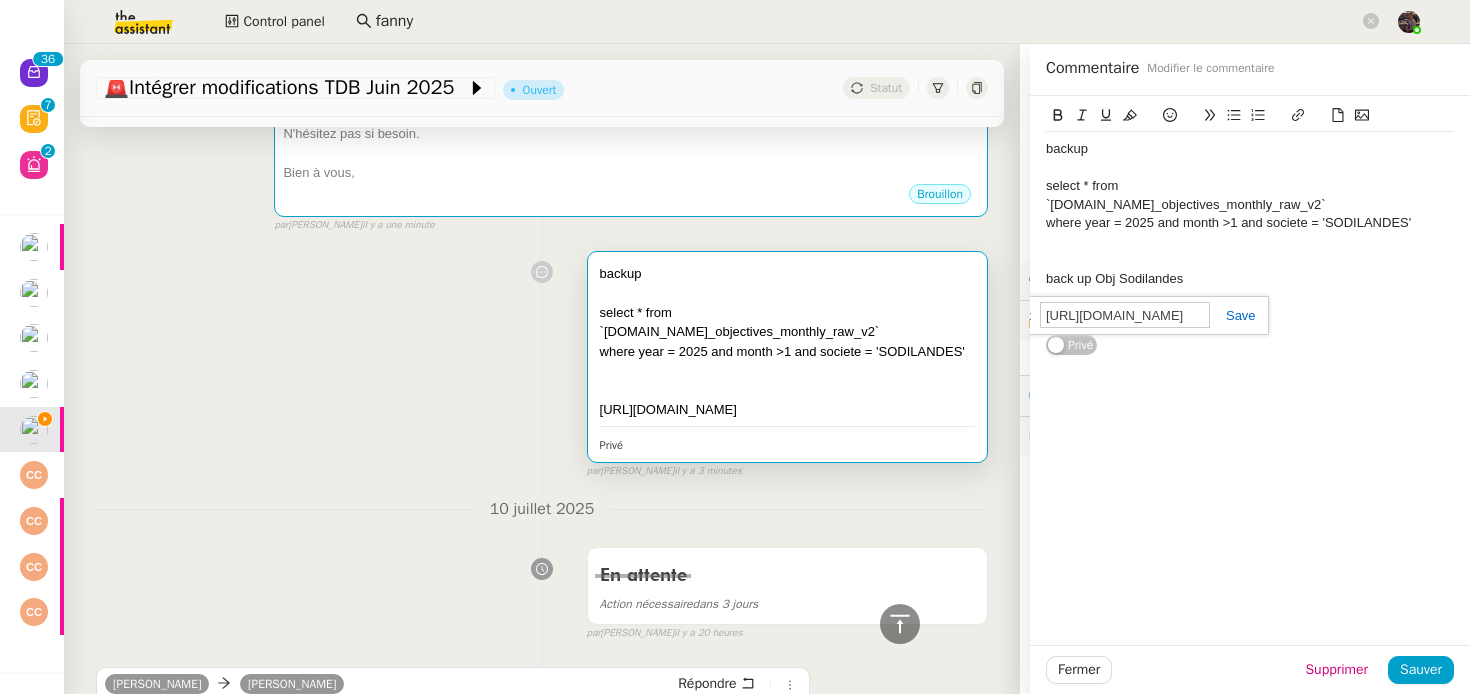 scroll, scrollTop: 0, scrollLeft: 611, axis: horizontal 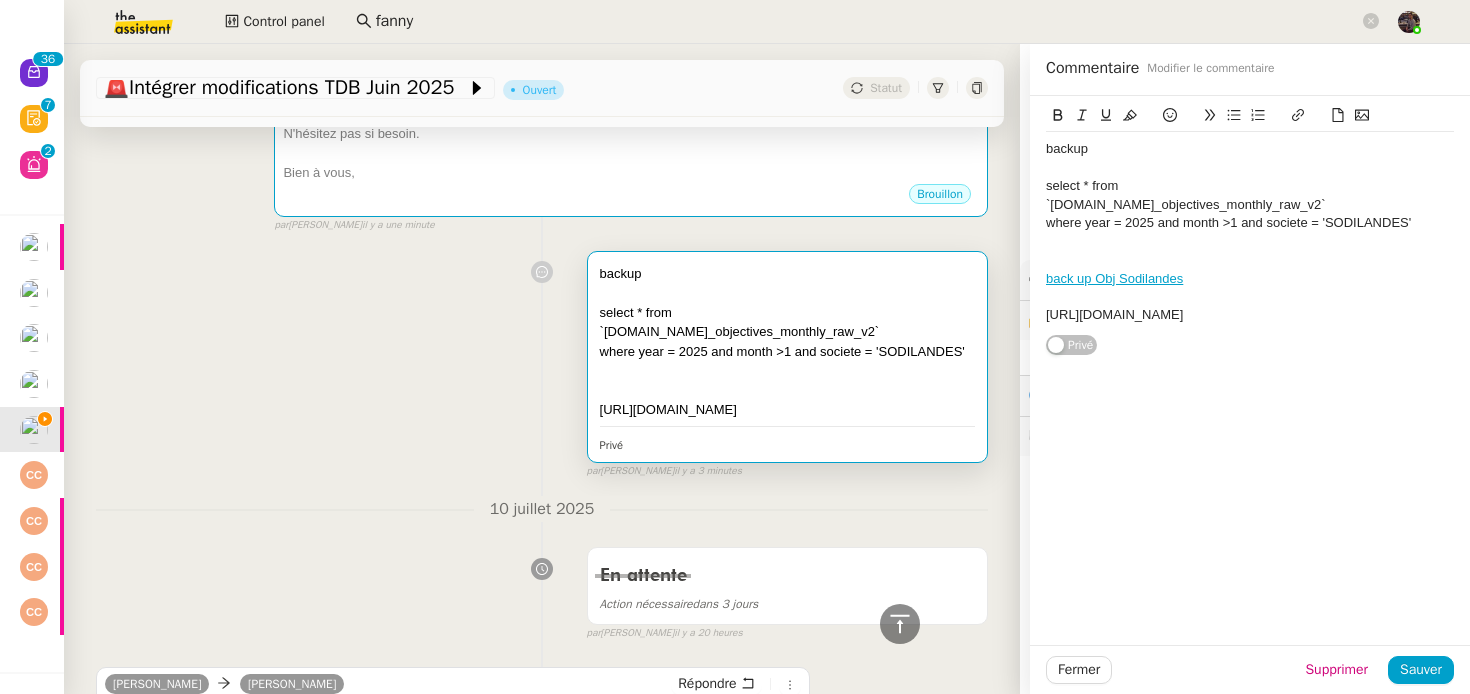 click on "[URL][DOMAIN_NAME]" 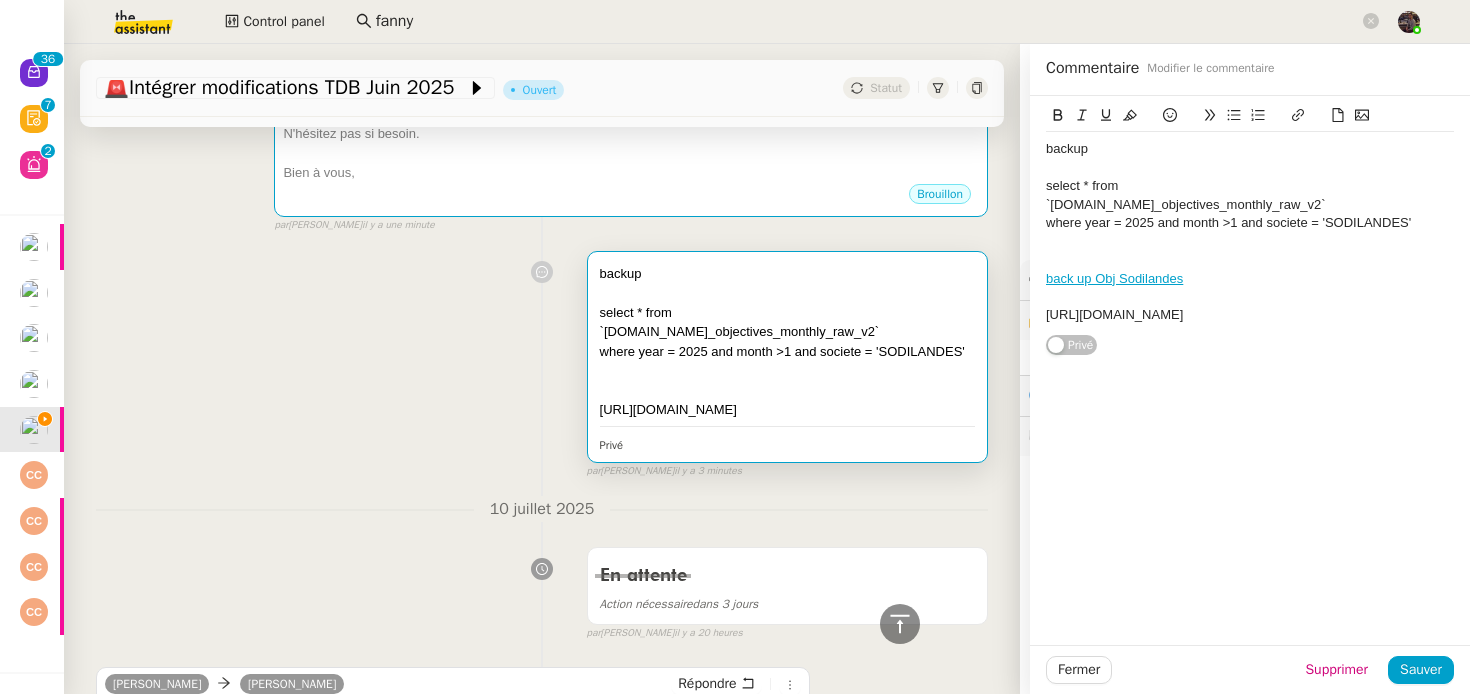click on "[URL][DOMAIN_NAME]" 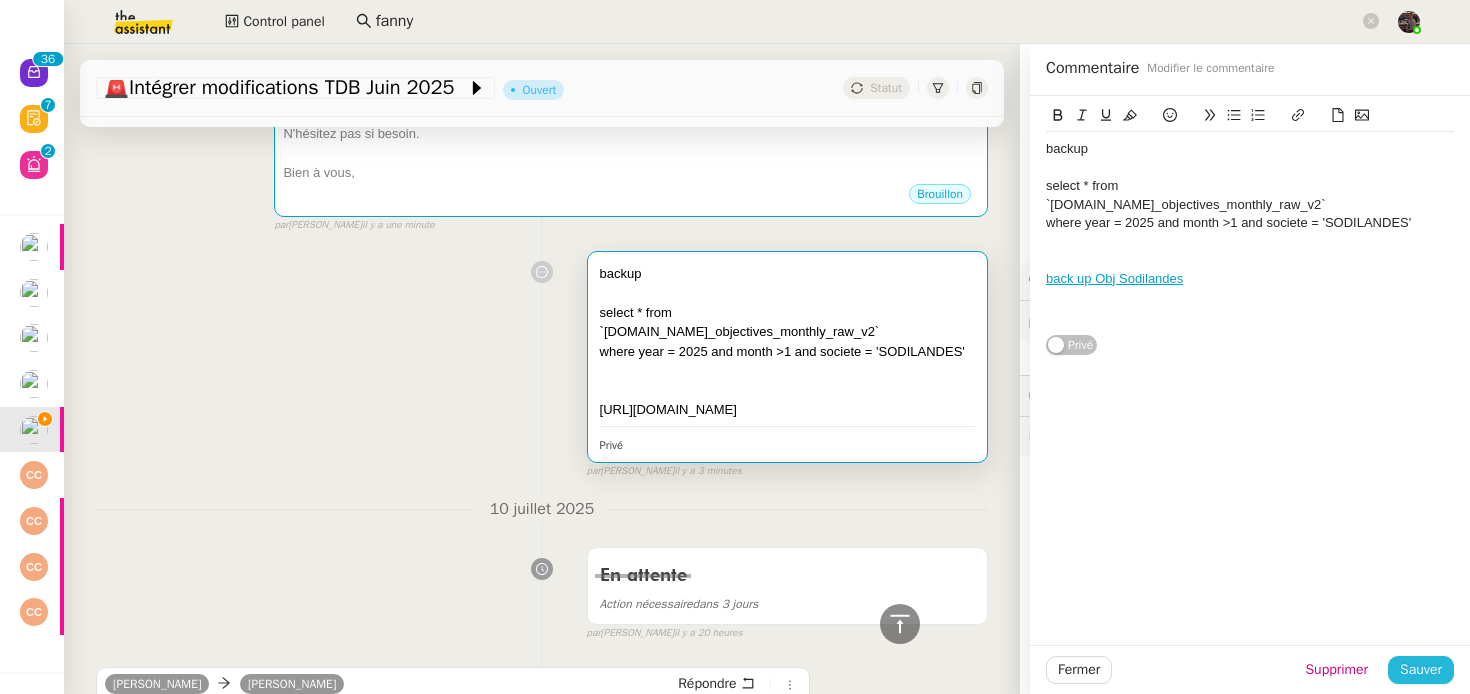 click on "Sauver" 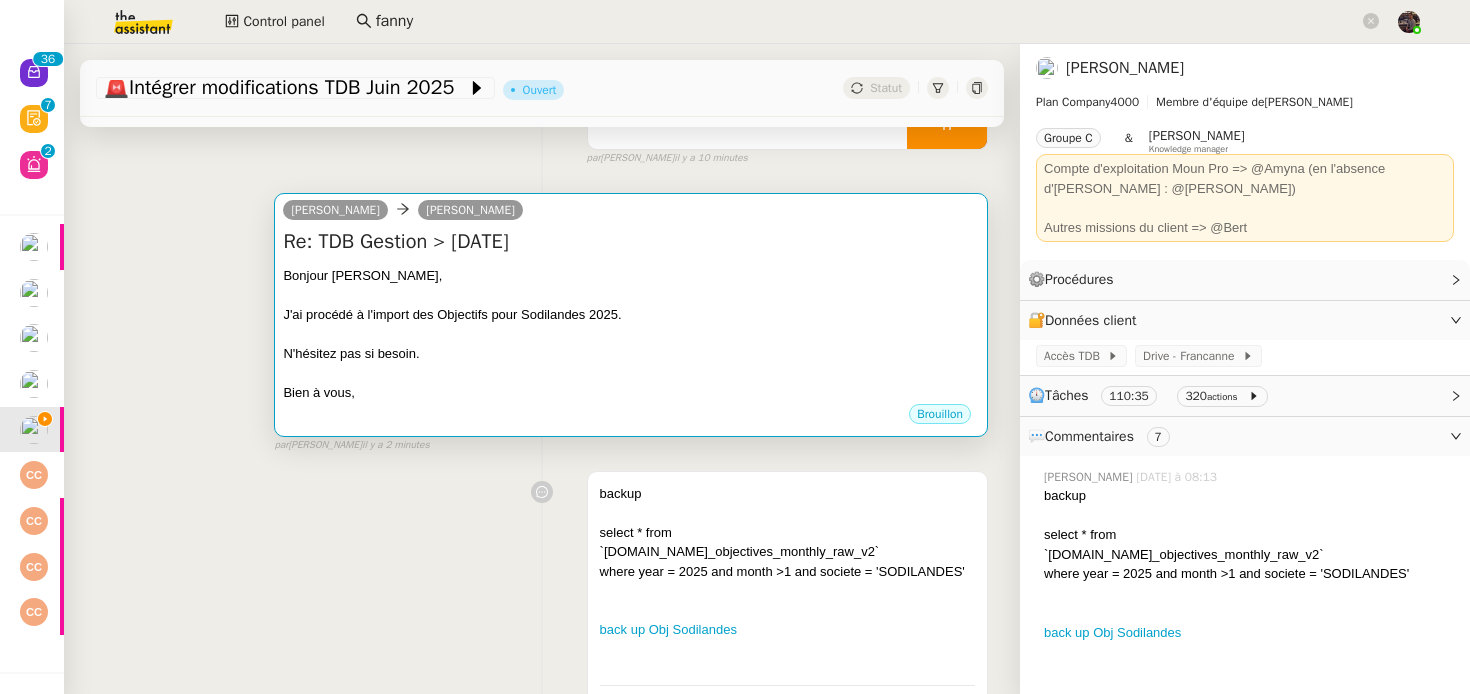 scroll, scrollTop: 0, scrollLeft: 0, axis: both 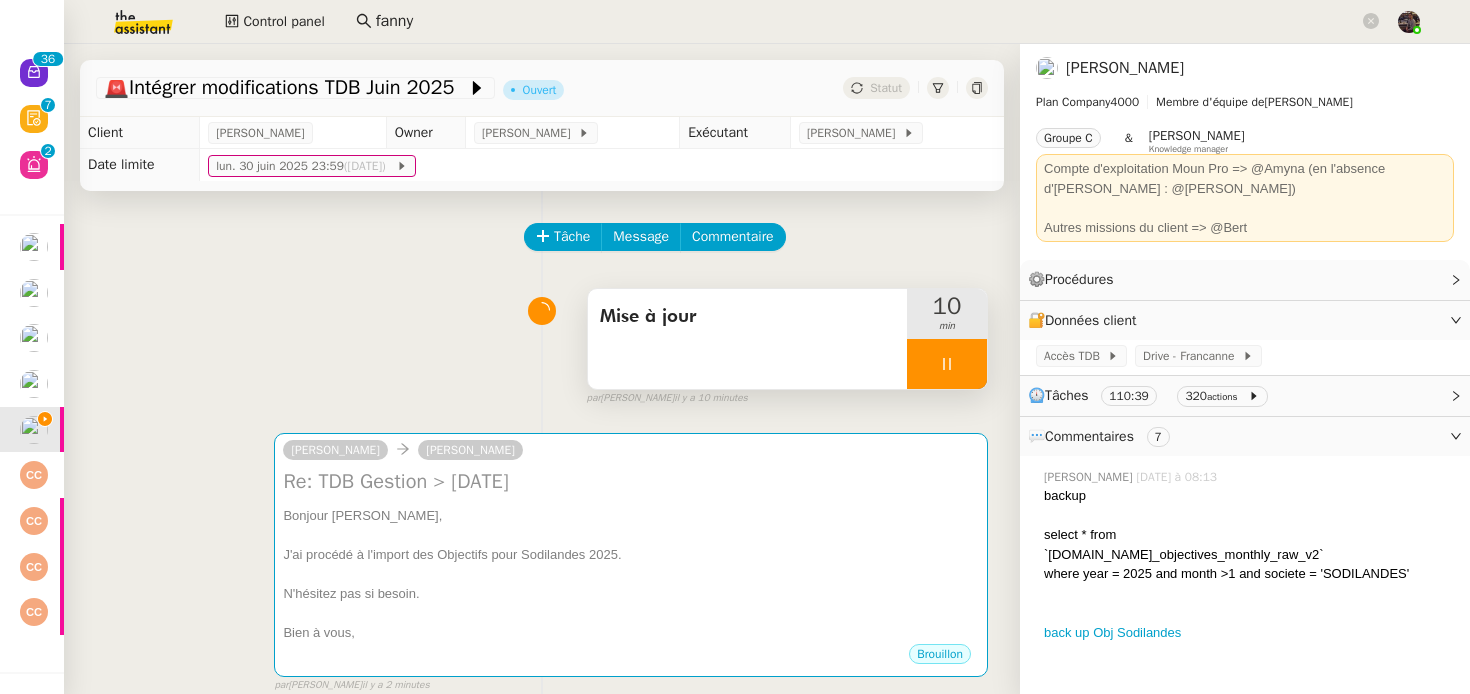 click at bounding box center (947, 364) 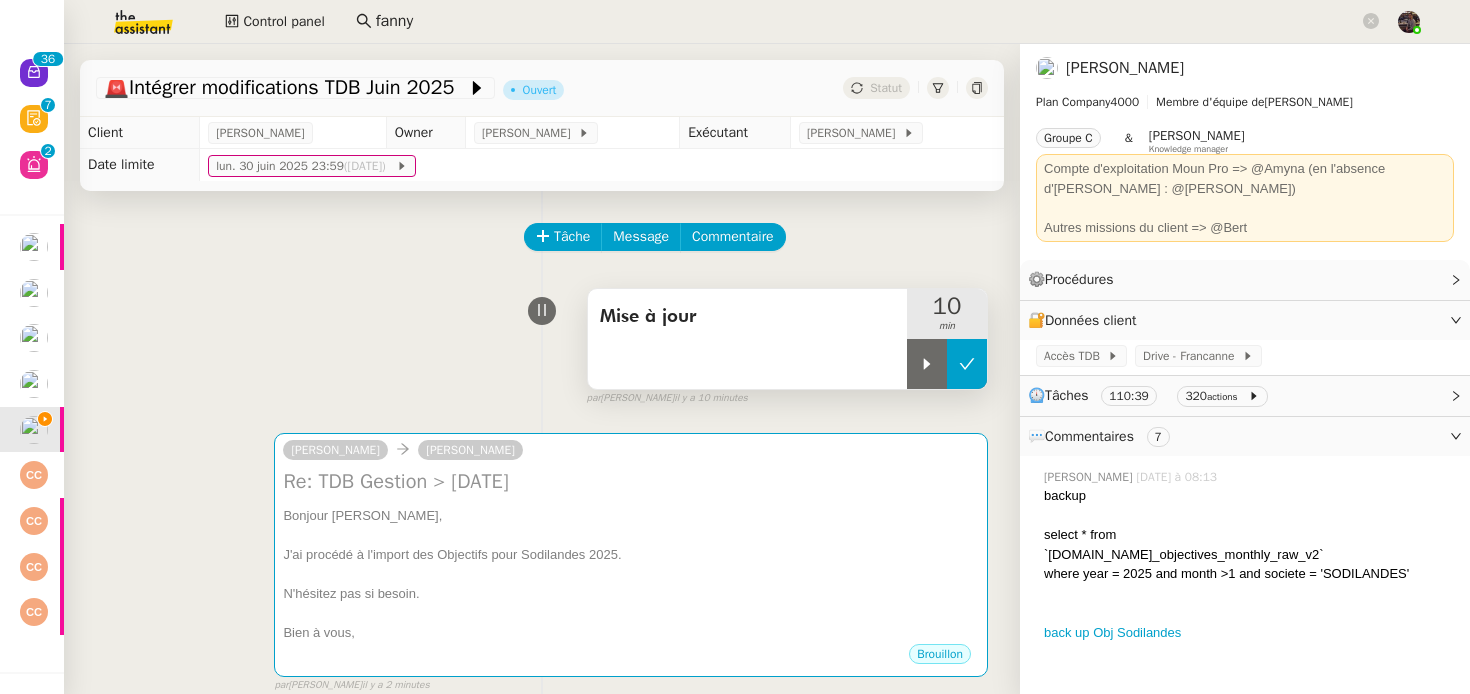click at bounding box center (967, 364) 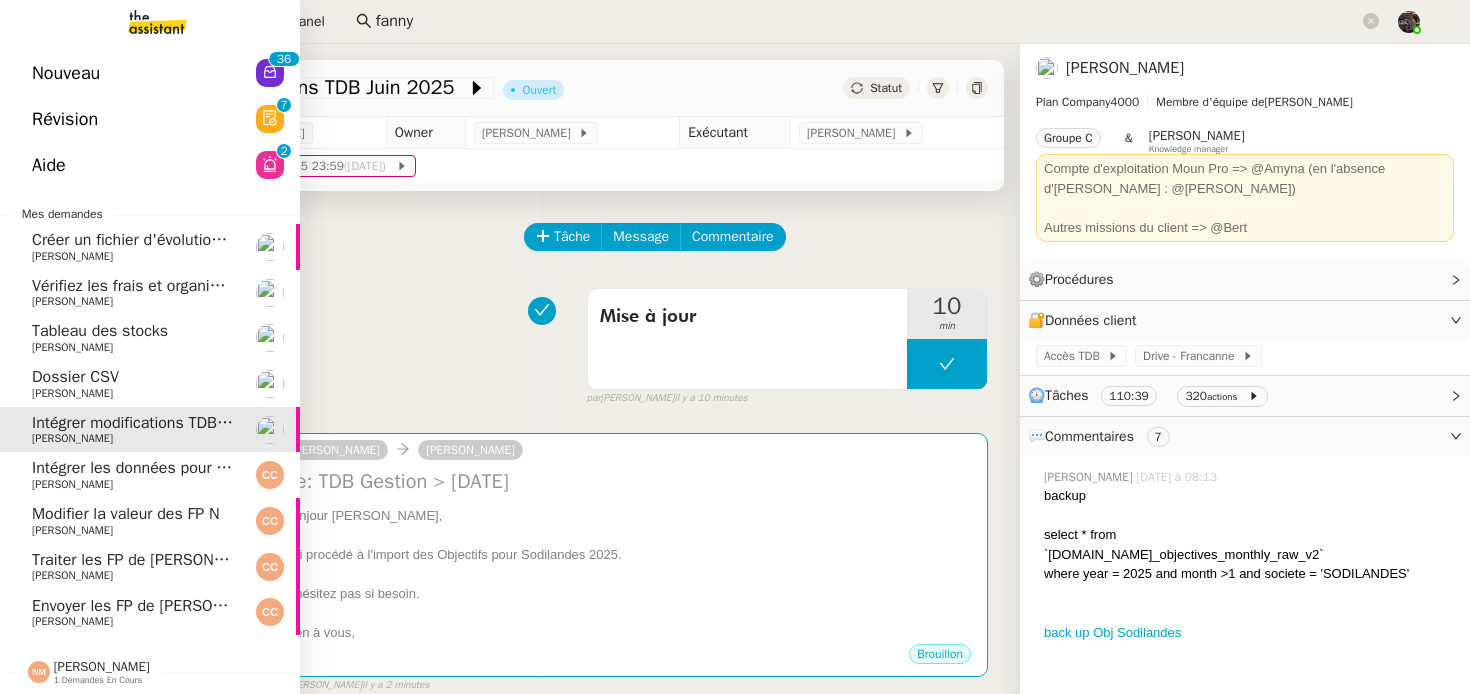 click on "Envoyer les FP de [PERSON_NAME]" 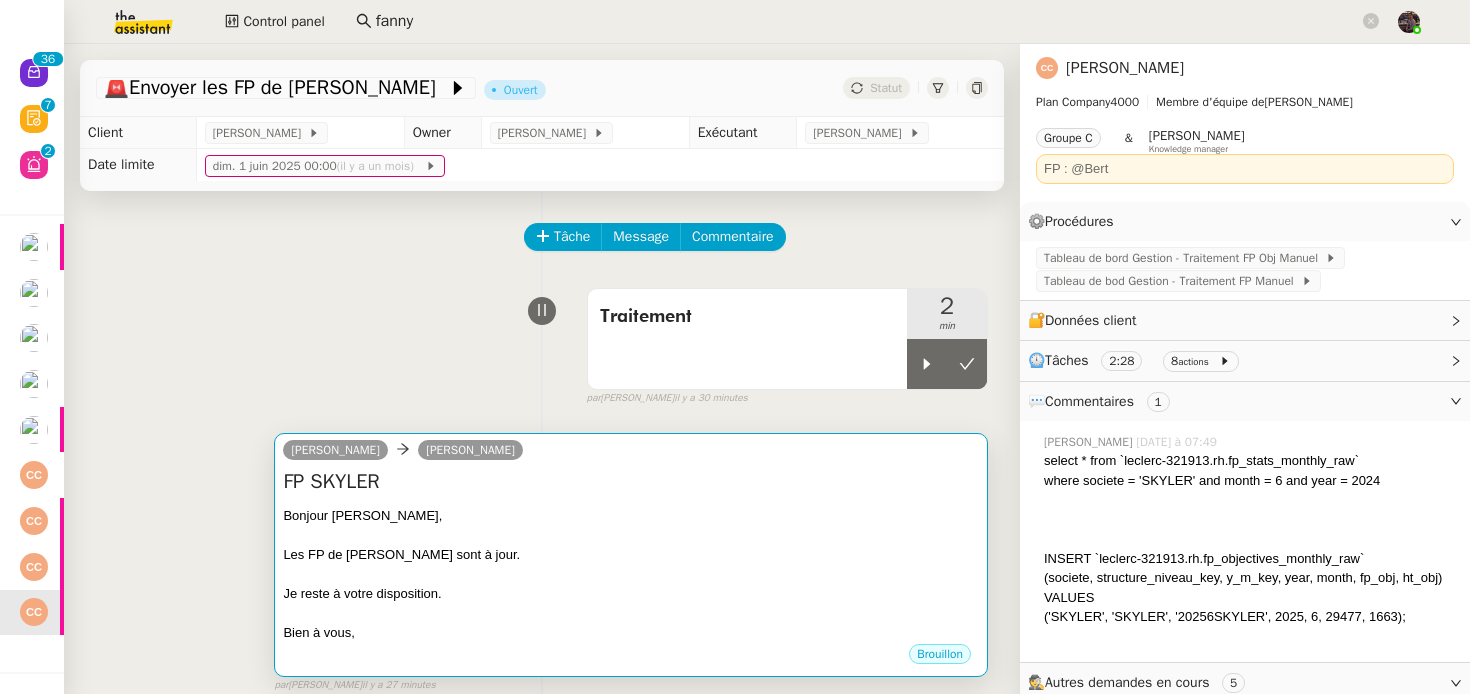 scroll, scrollTop: 21, scrollLeft: 0, axis: vertical 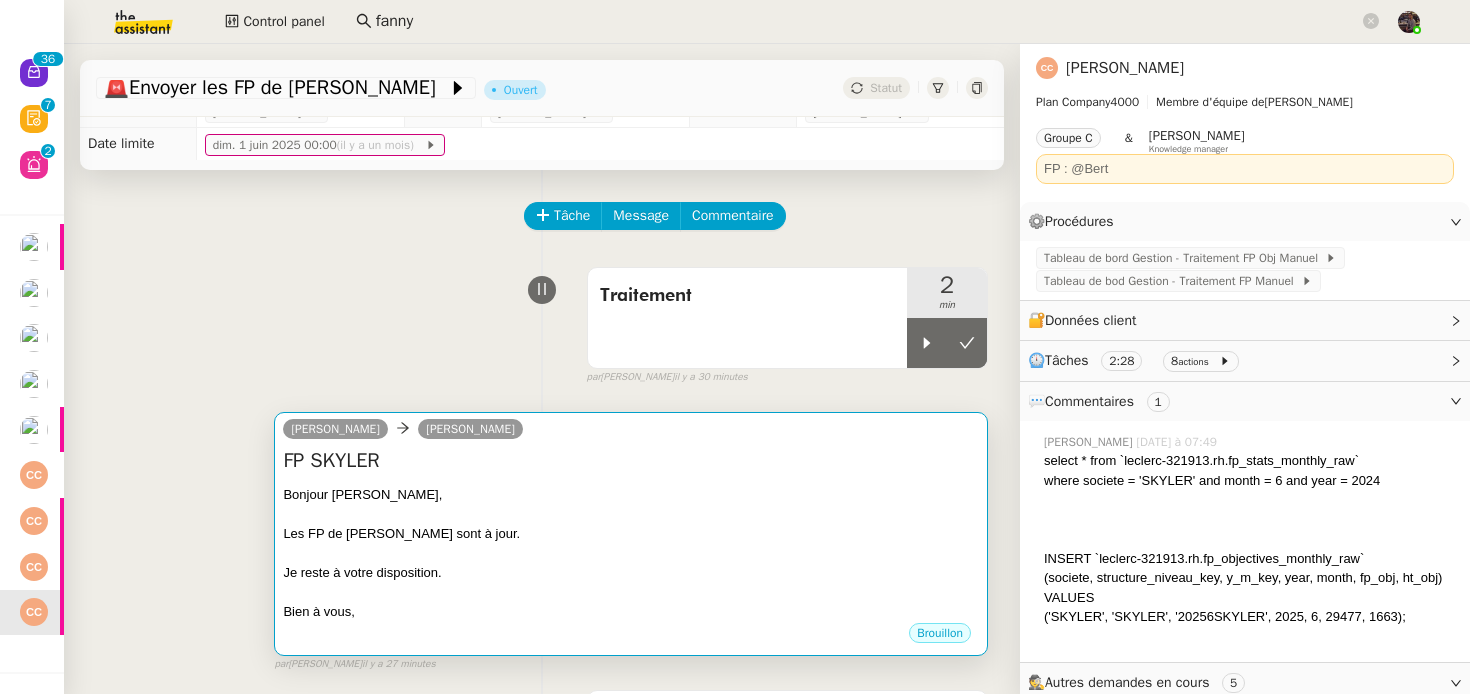click on "FP SKYLER" at bounding box center (631, 461) 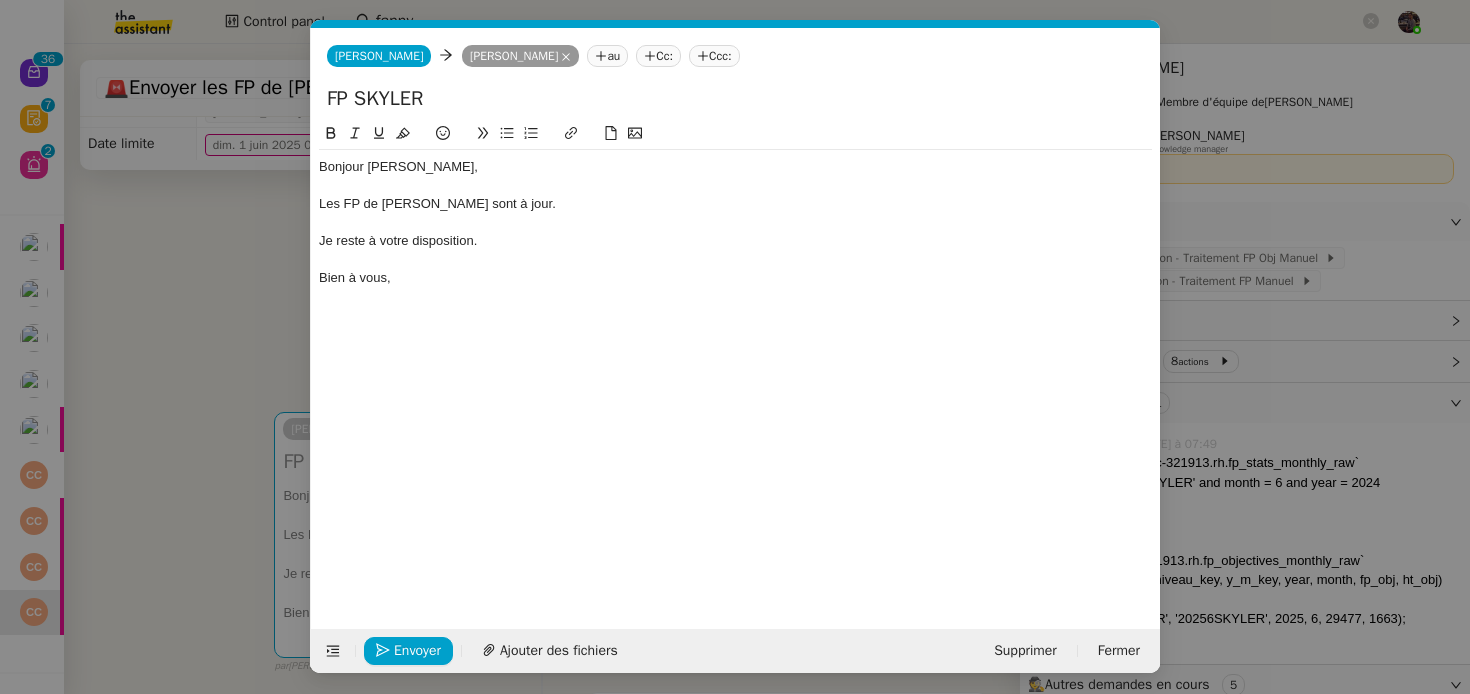 scroll, scrollTop: 0, scrollLeft: 42, axis: horizontal 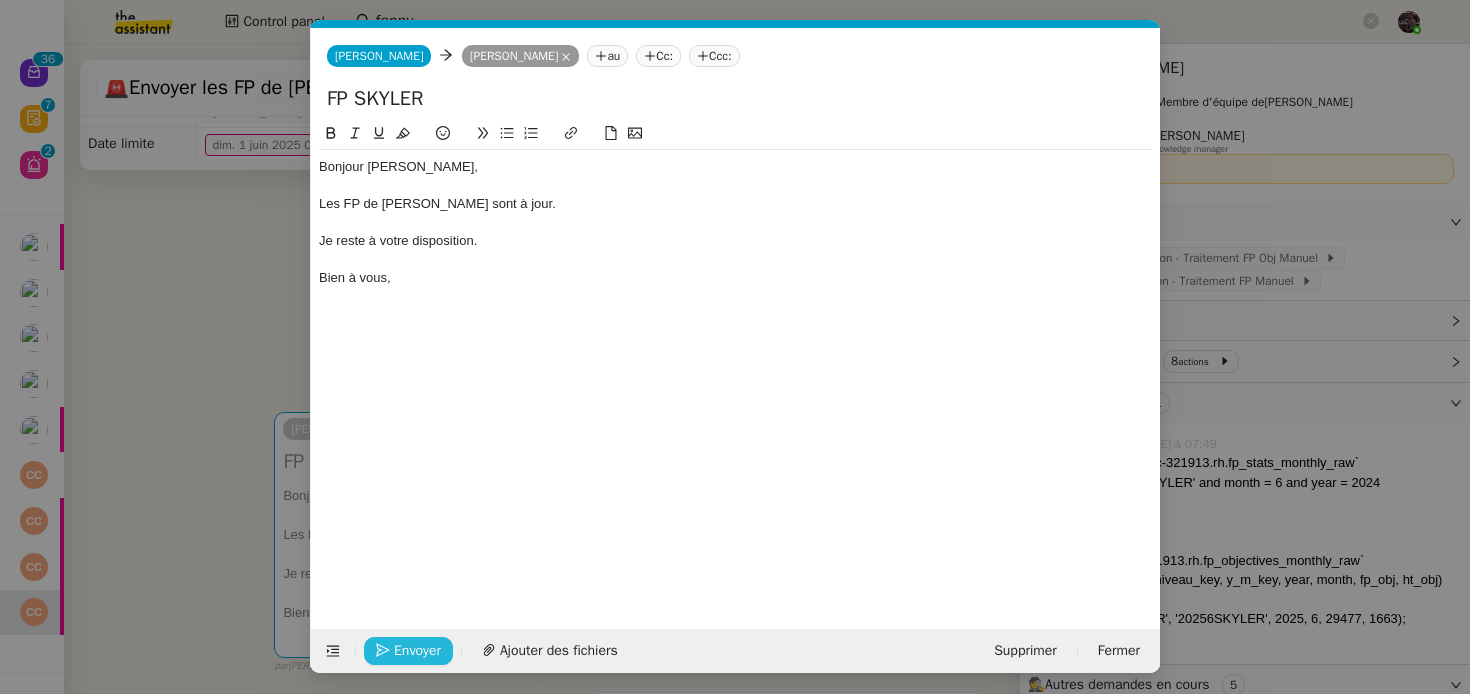 click on "Envoyer" 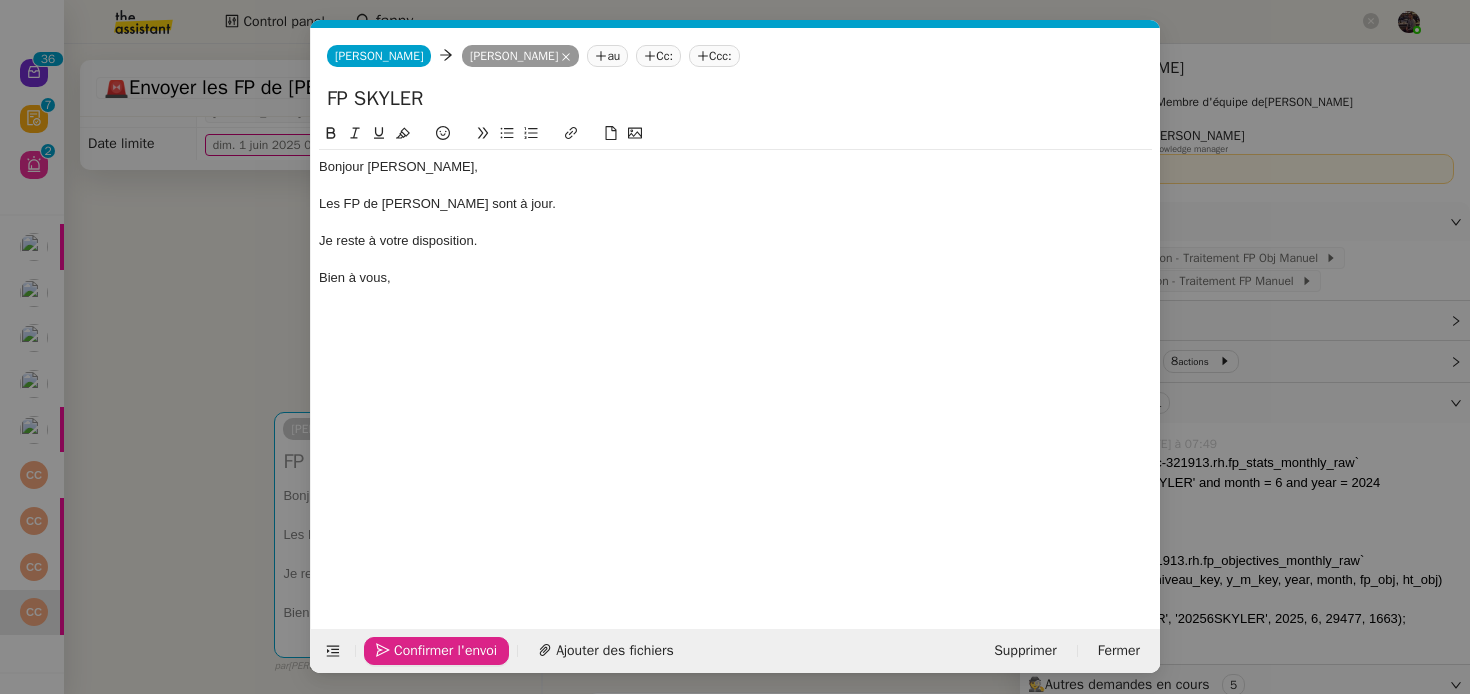 click on "Confirmer l'envoi" 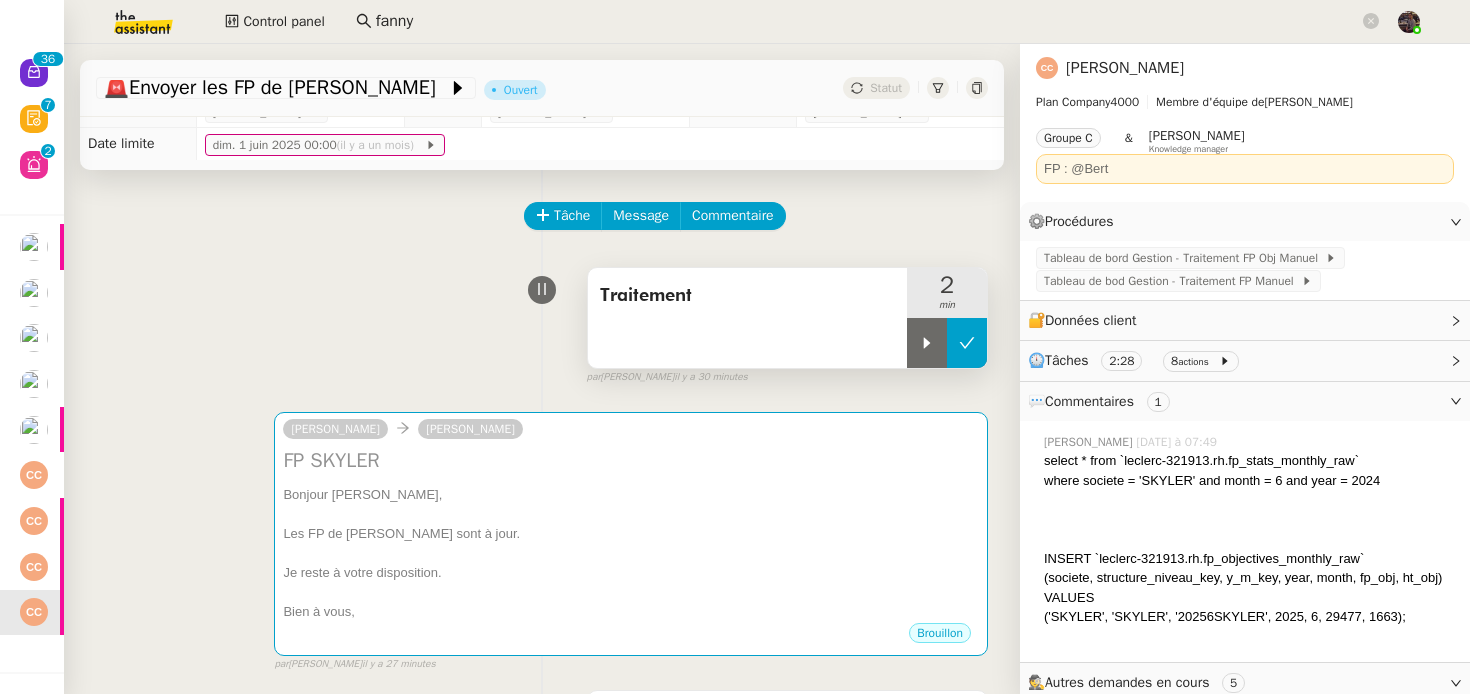 click at bounding box center [967, 343] 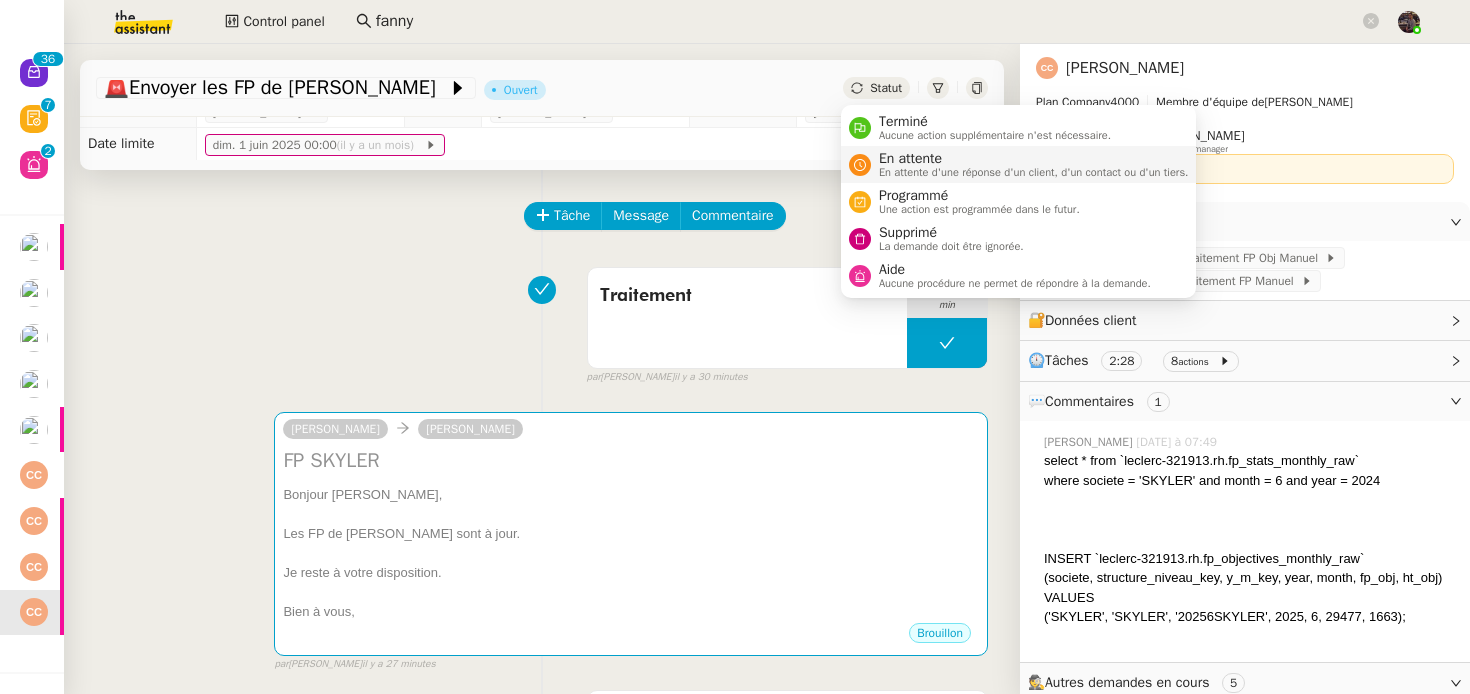 click on "En attente d'une réponse d'un client, d'un contact ou d'un tiers." at bounding box center (1034, 172) 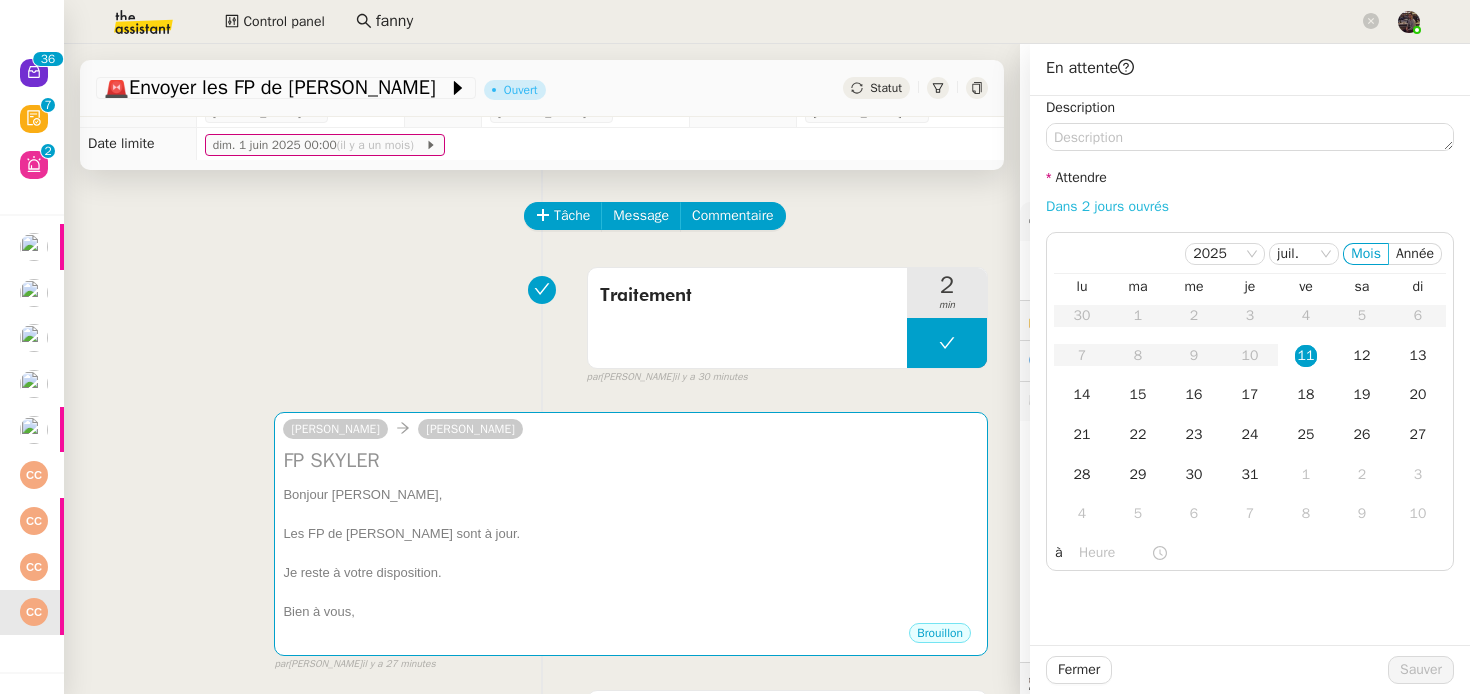 click on "Dans 2 jours ouvrés" 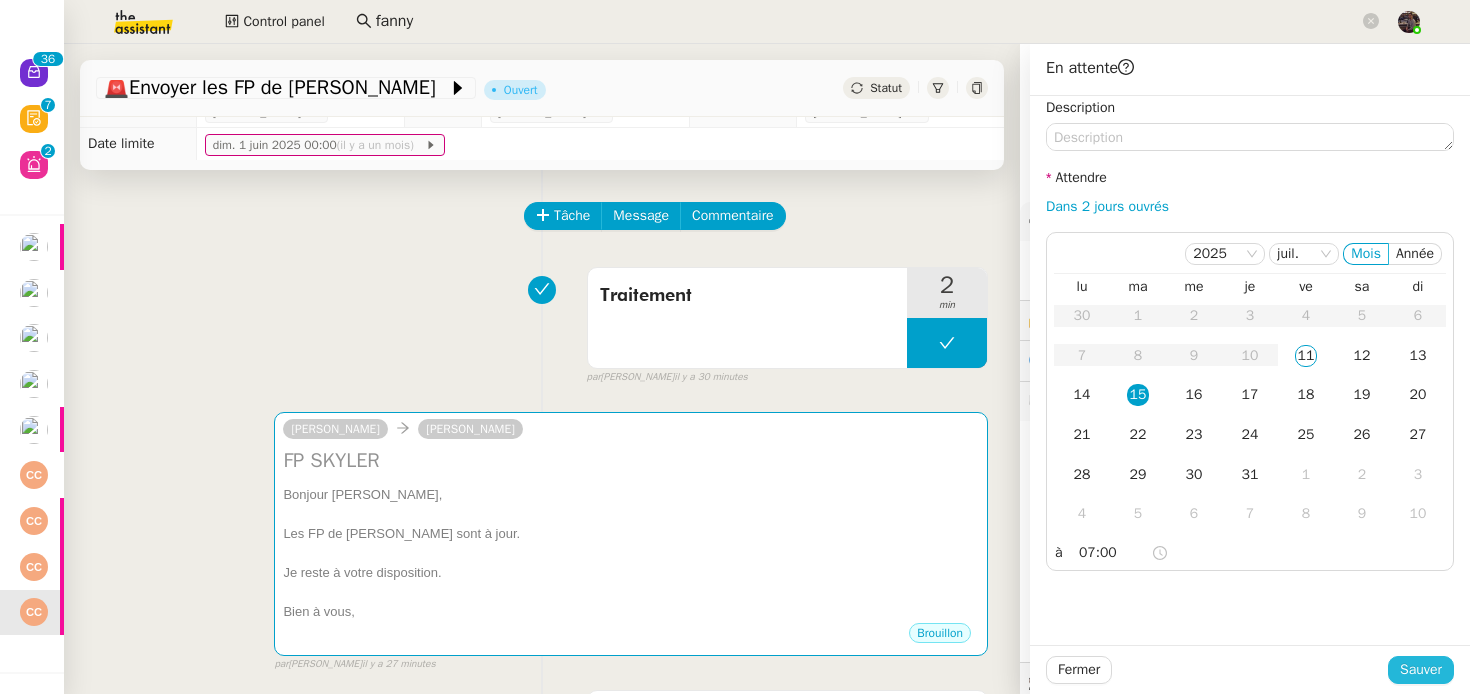 click on "Sauver" 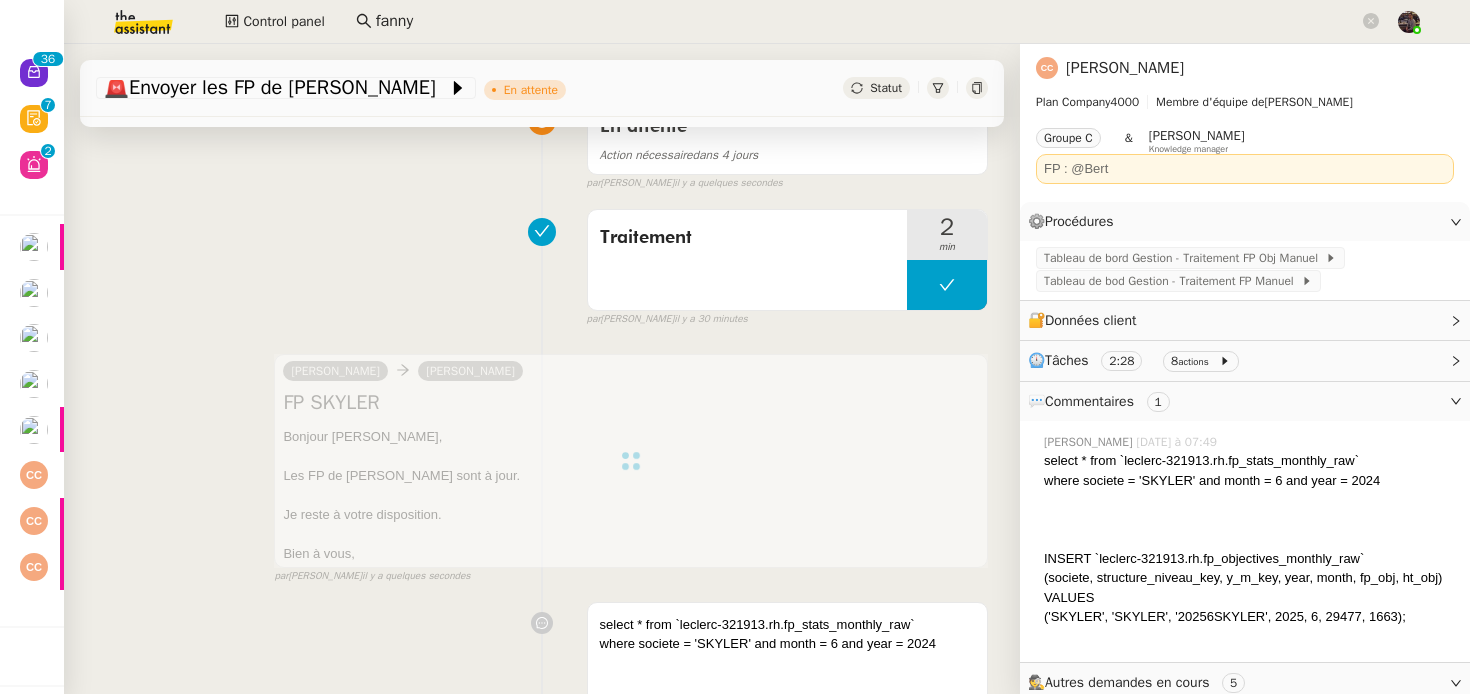 scroll, scrollTop: 195, scrollLeft: 0, axis: vertical 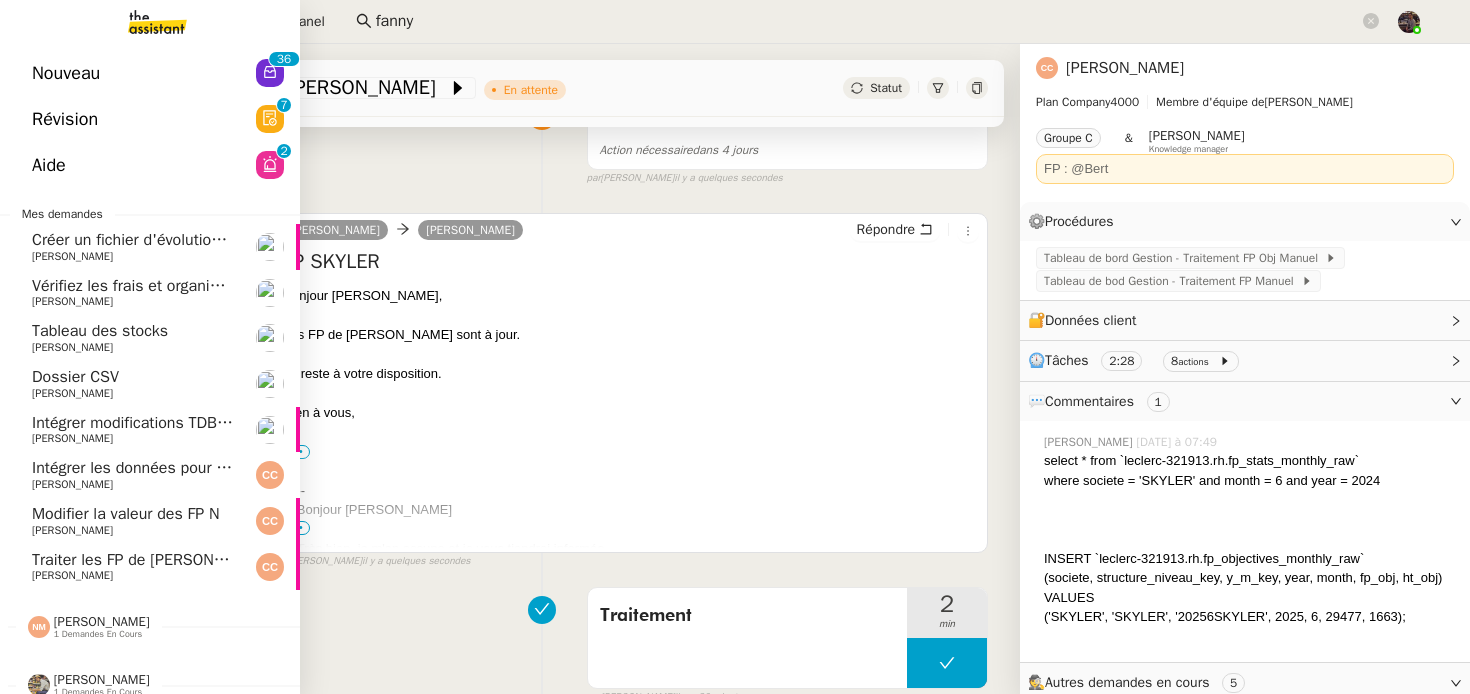 click on "Traiter les FP de [PERSON_NAME]" 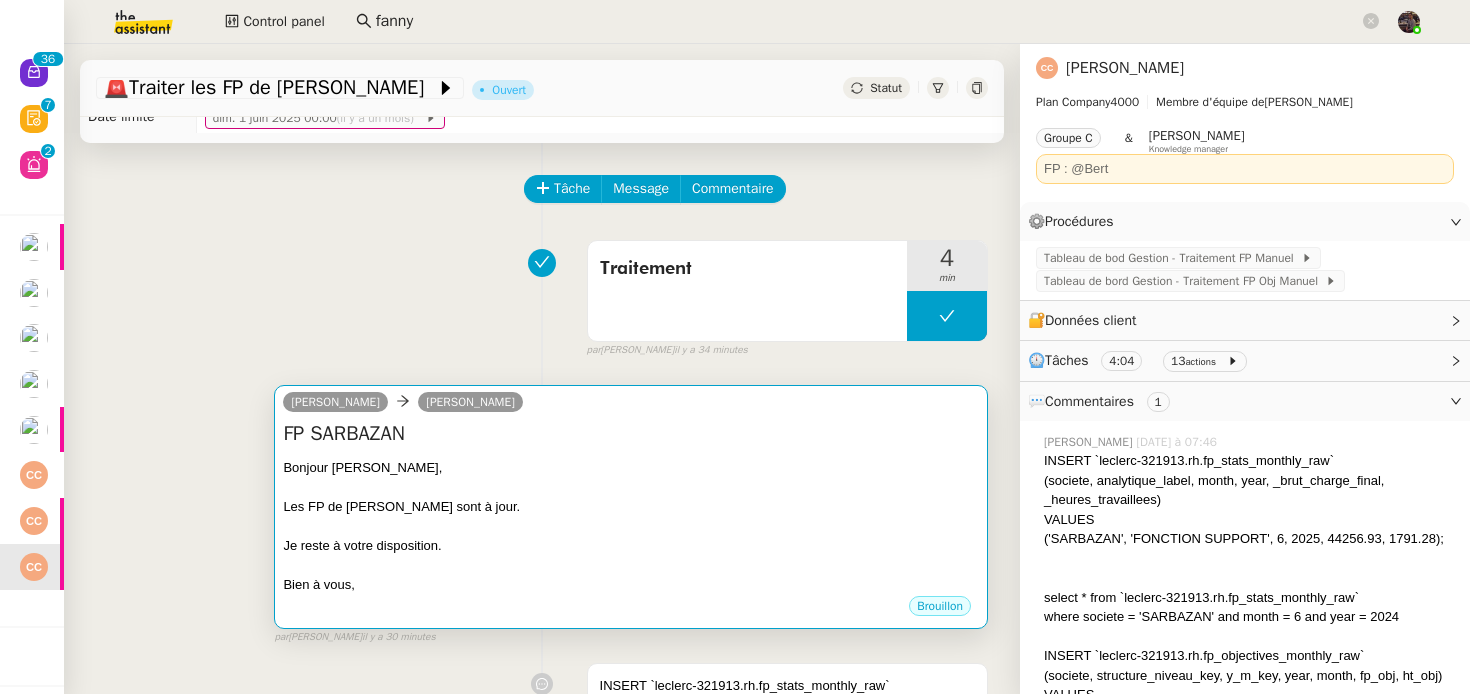 scroll, scrollTop: 0, scrollLeft: 0, axis: both 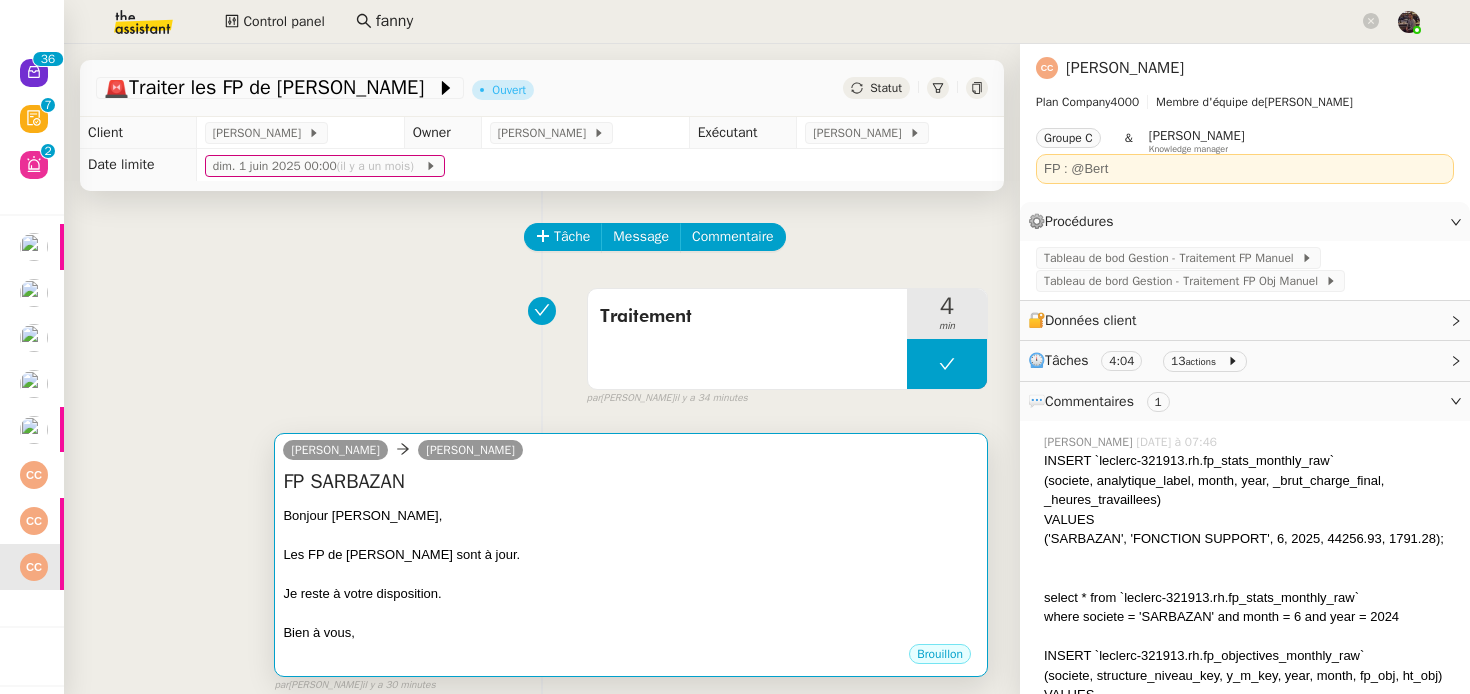 click on "Bonjour [PERSON_NAME]," at bounding box center (631, 516) 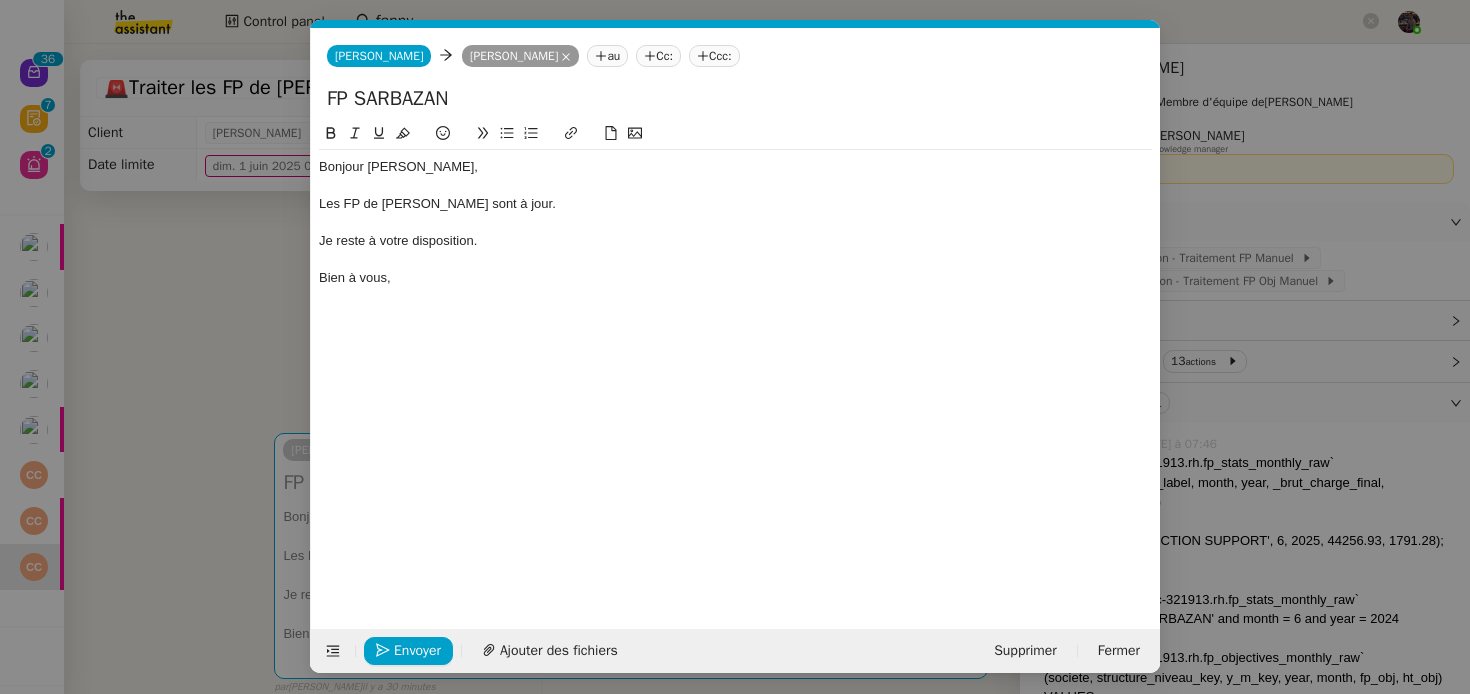 scroll, scrollTop: 0, scrollLeft: 42, axis: horizontal 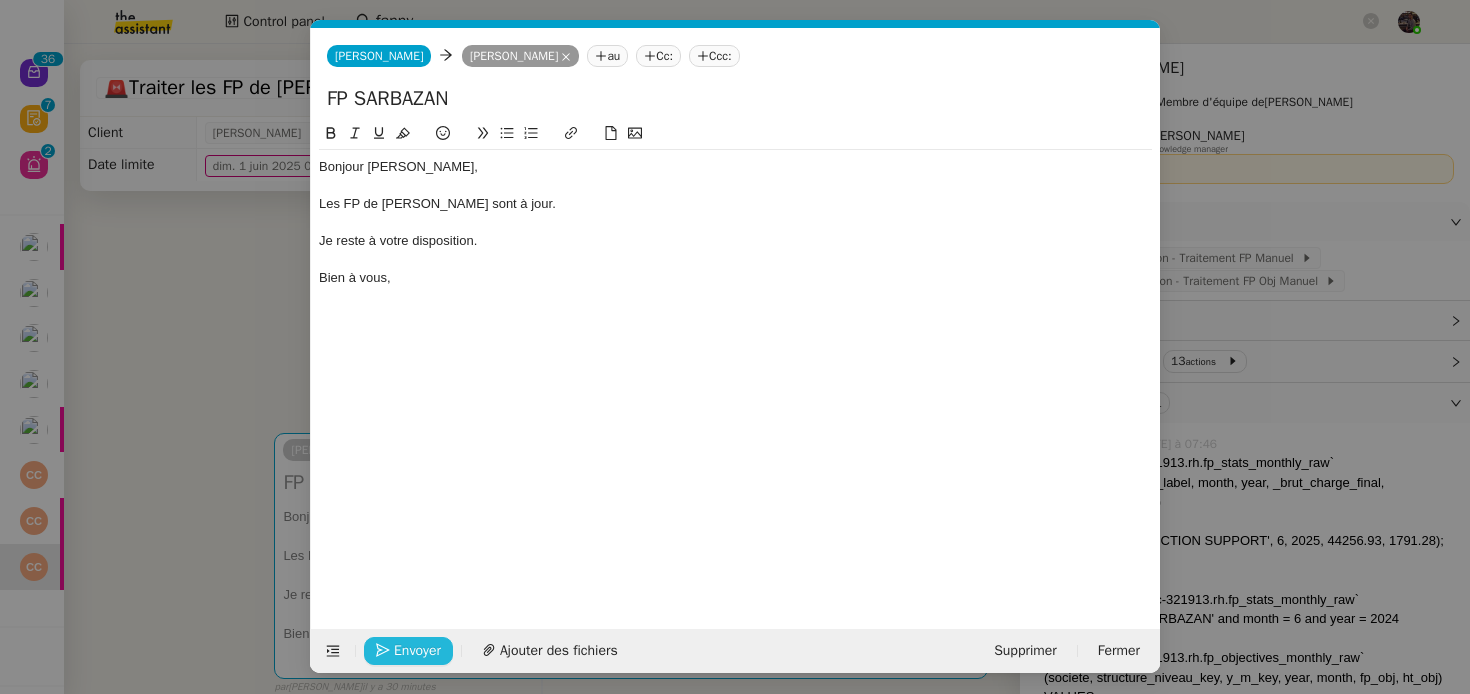 click on "Envoyer" 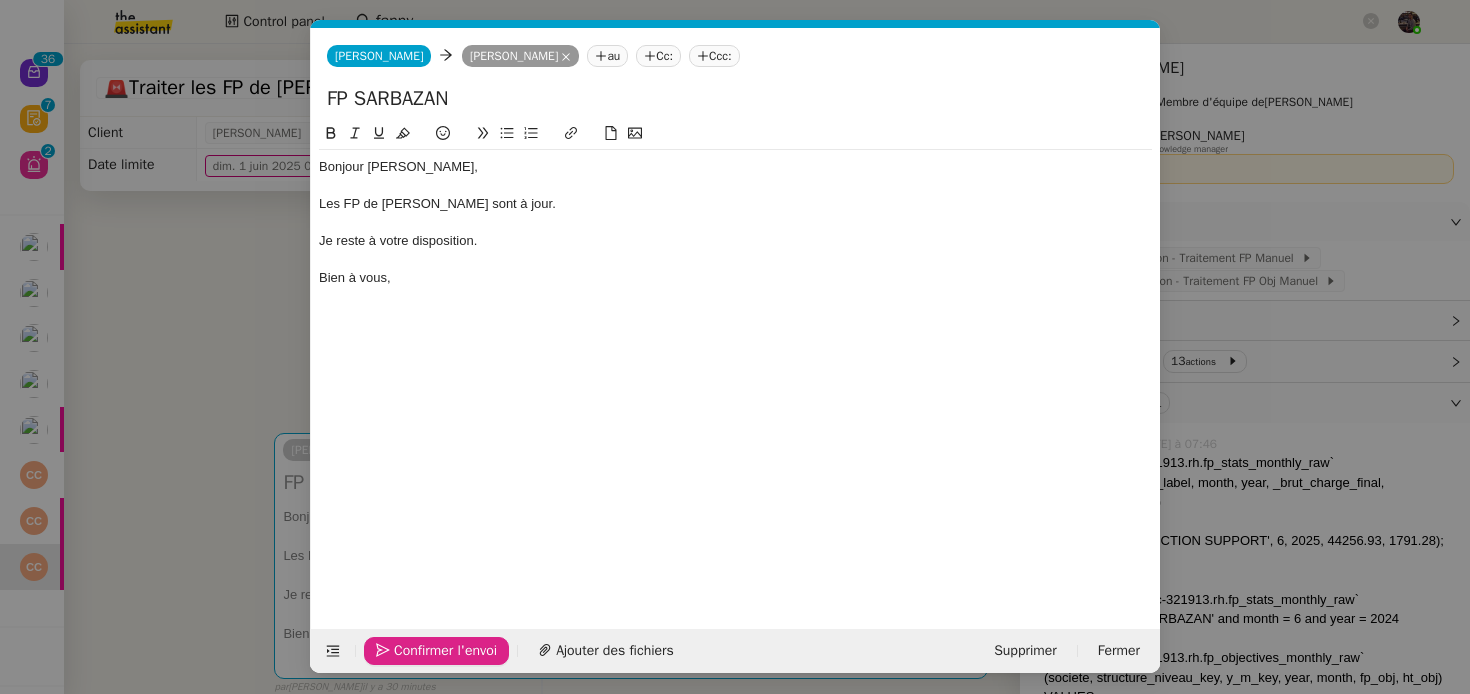 click on "Confirmer l'envoi" 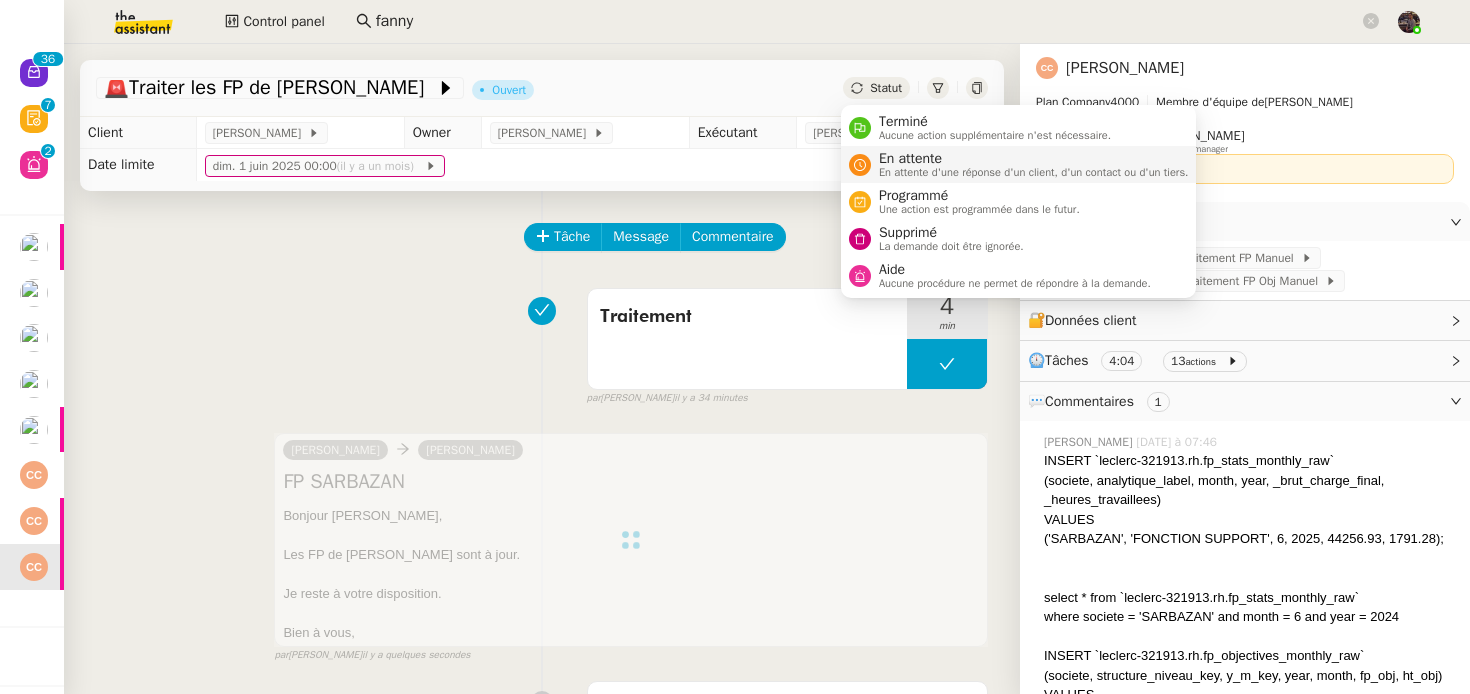 click on "En attente En attente d'une réponse d'un client, d'un contact ou d'un tiers." at bounding box center (1019, 164) 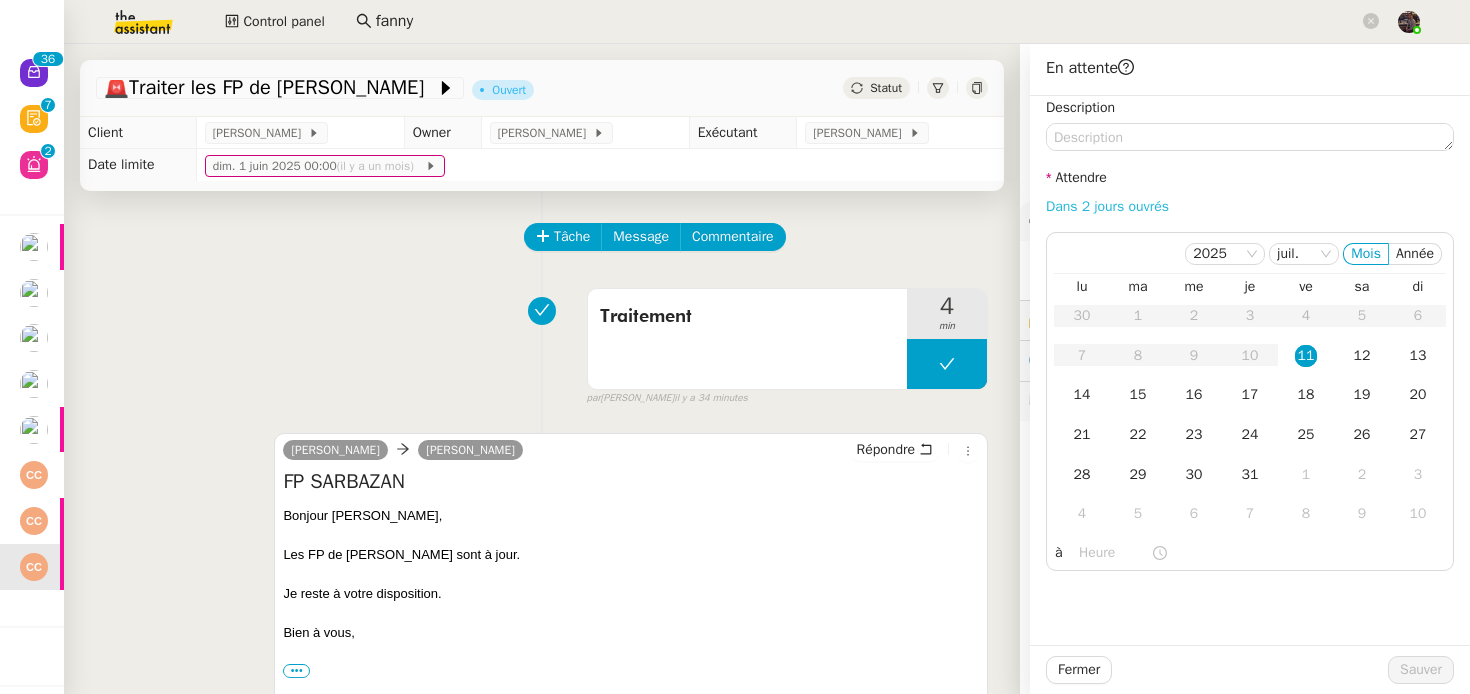 click on "Dans 2 jours ouvrés" 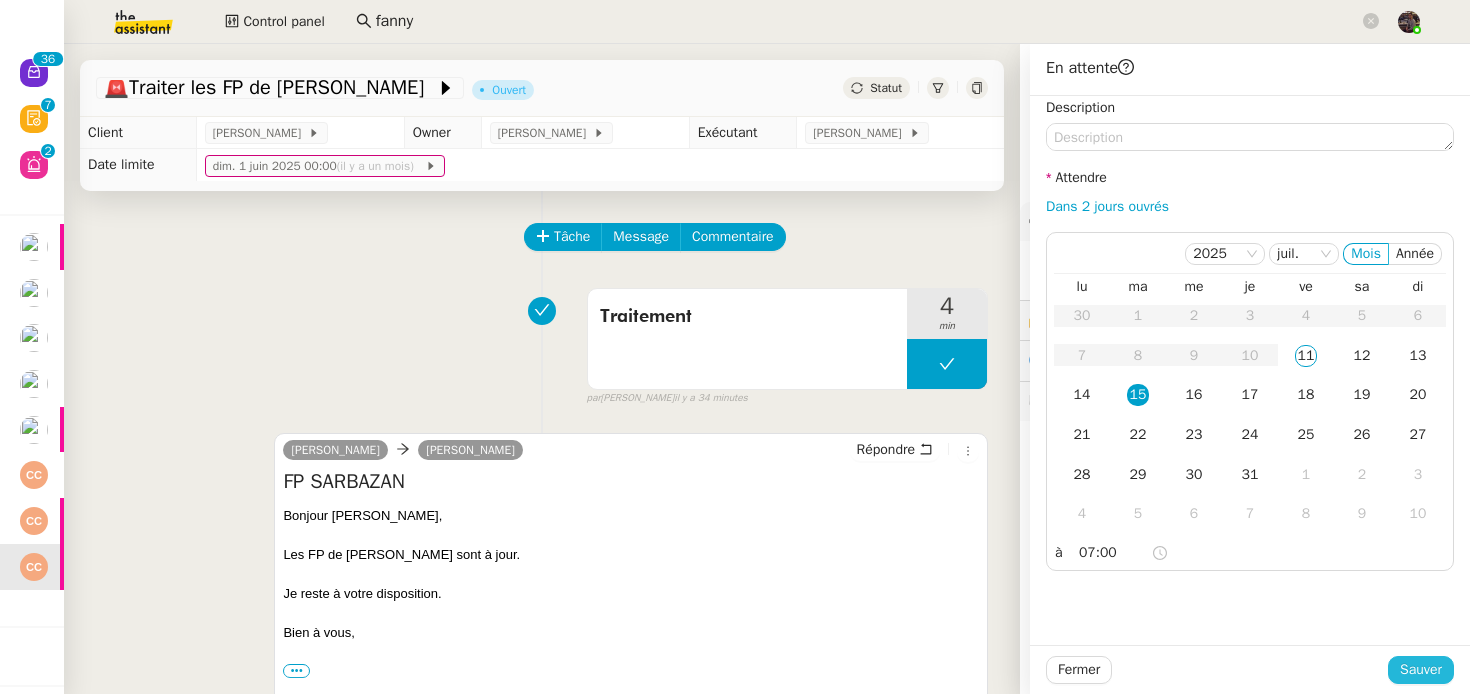 click on "Sauver" 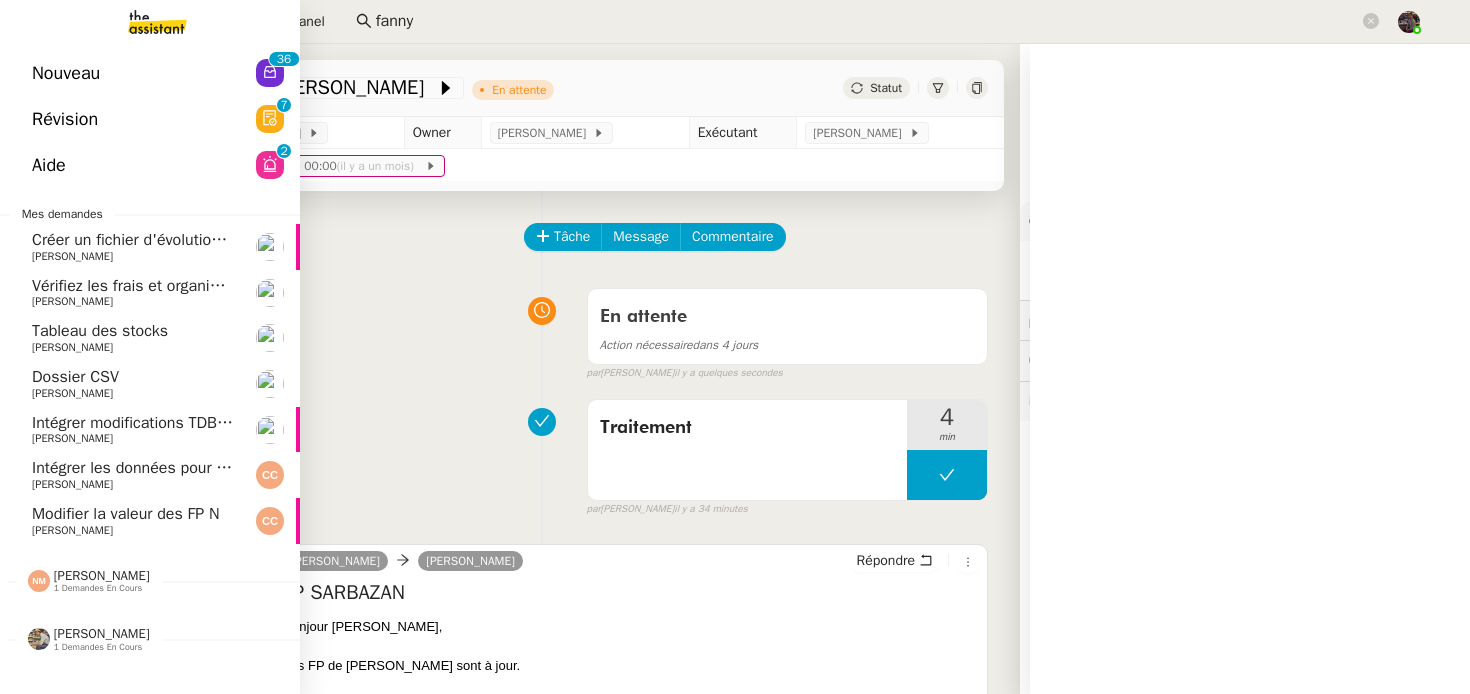 click on "Modifier la valeur des FP N" 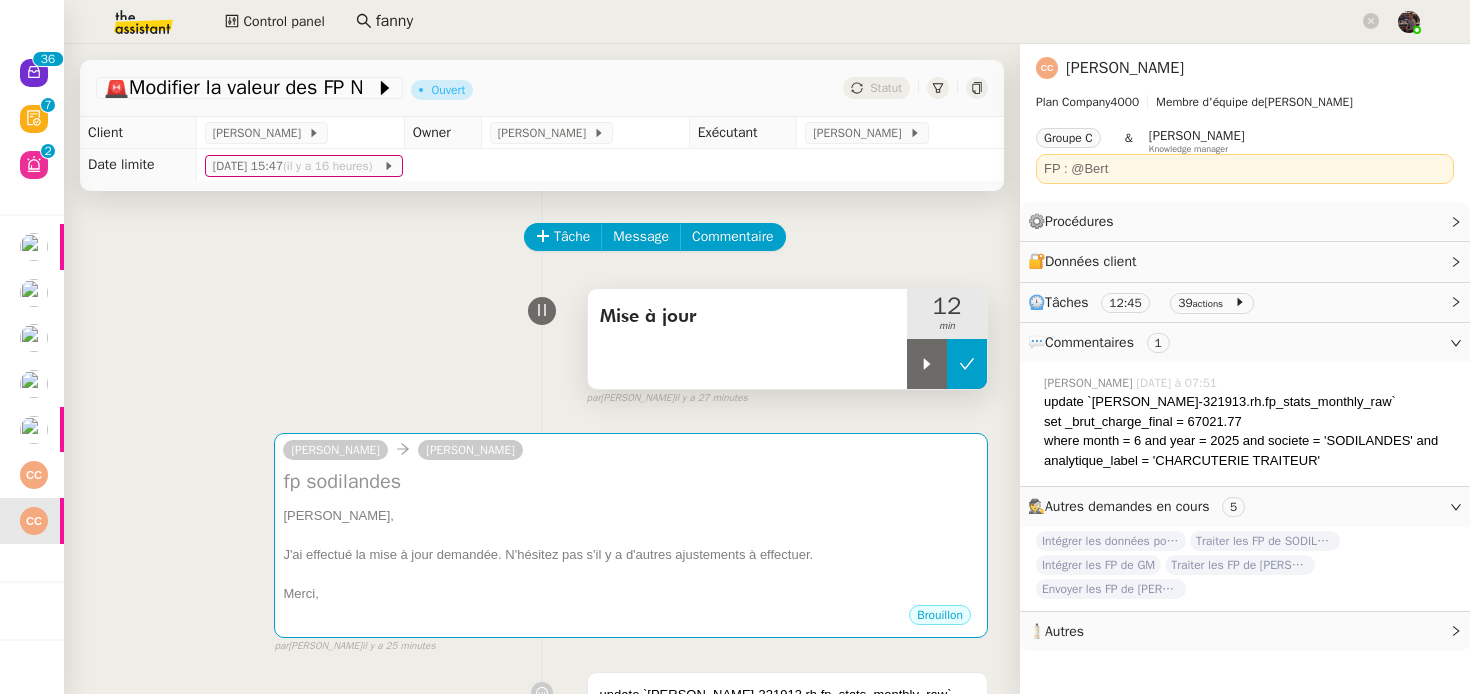 click at bounding box center (967, 364) 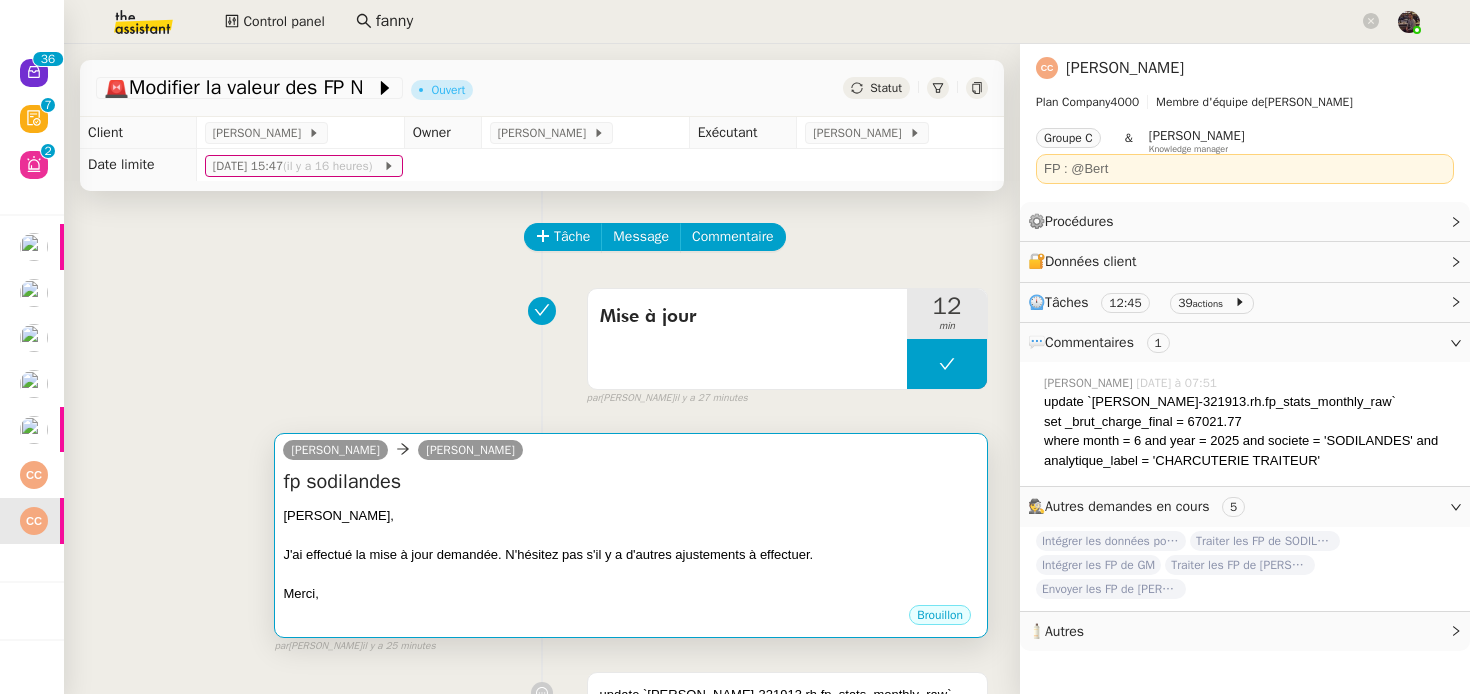 click on "fp sodilandes" at bounding box center [631, 482] 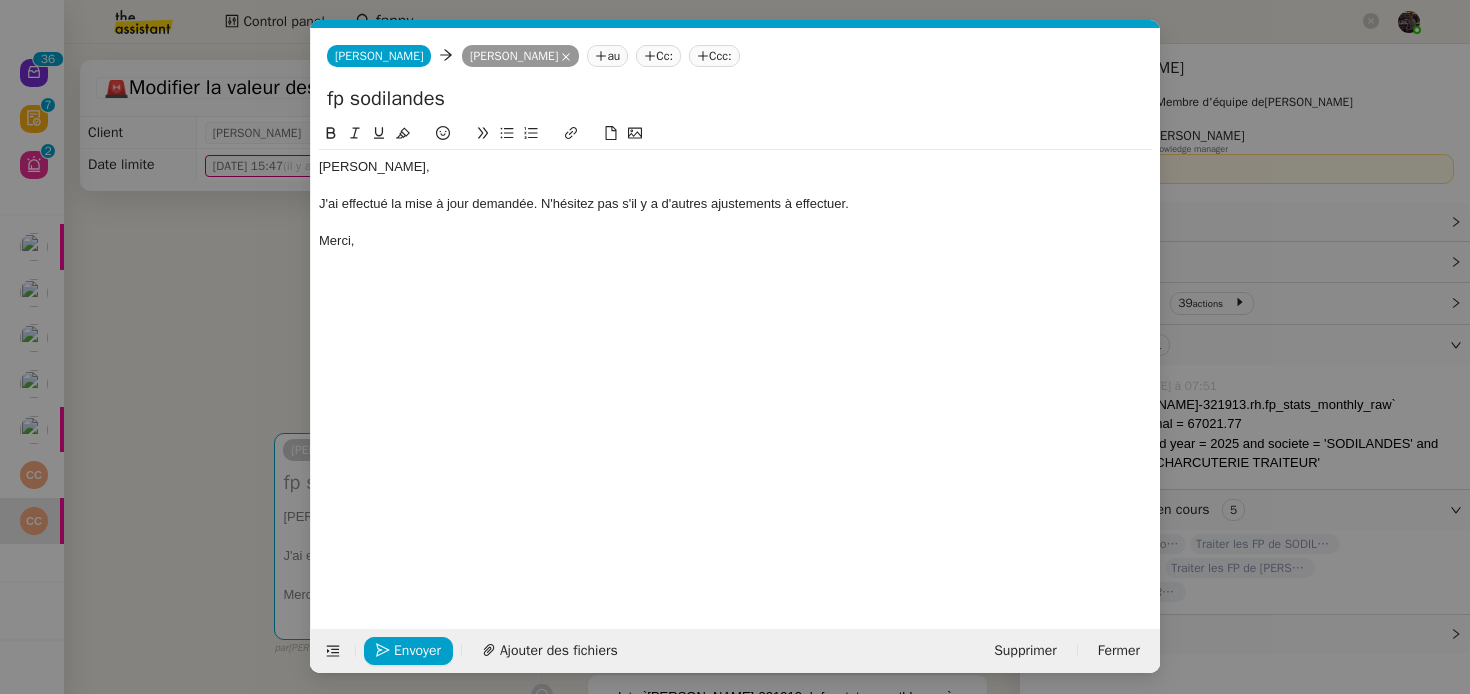 scroll, scrollTop: 0, scrollLeft: 42, axis: horizontal 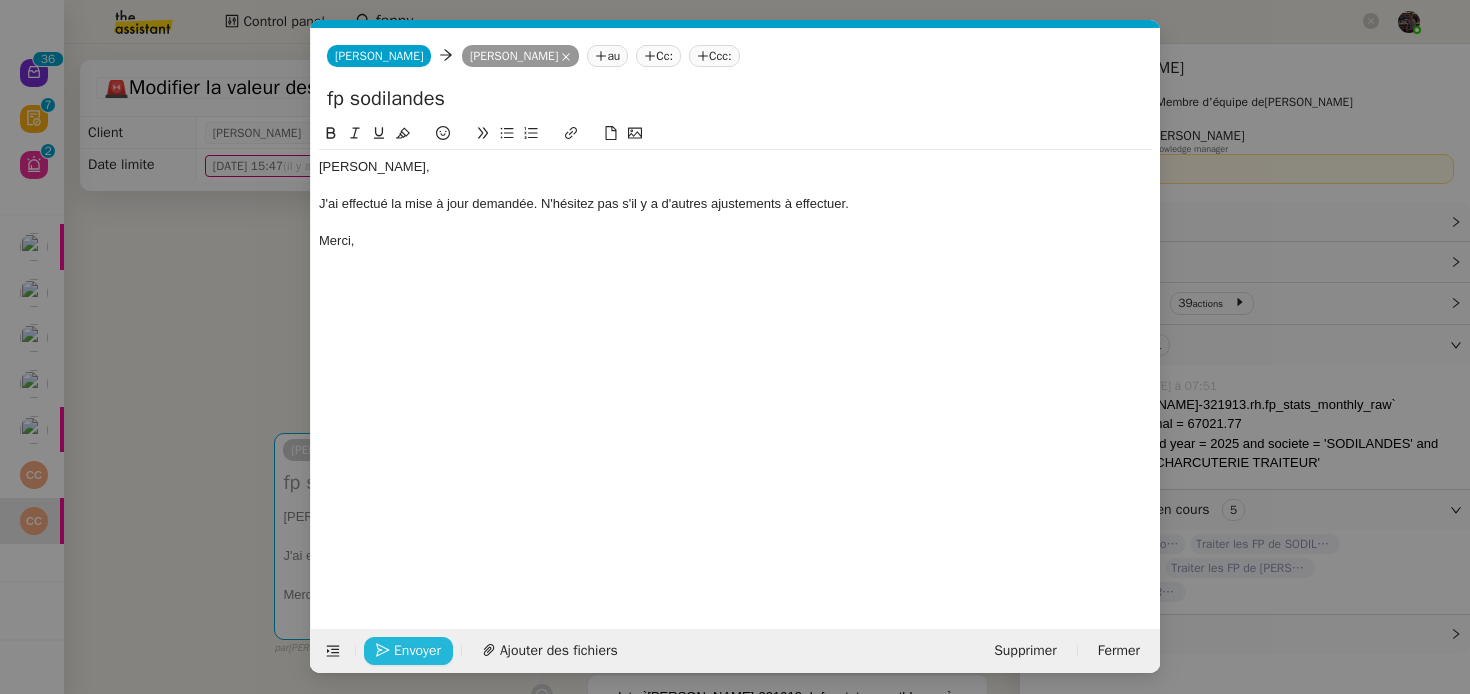 click on "Envoyer" 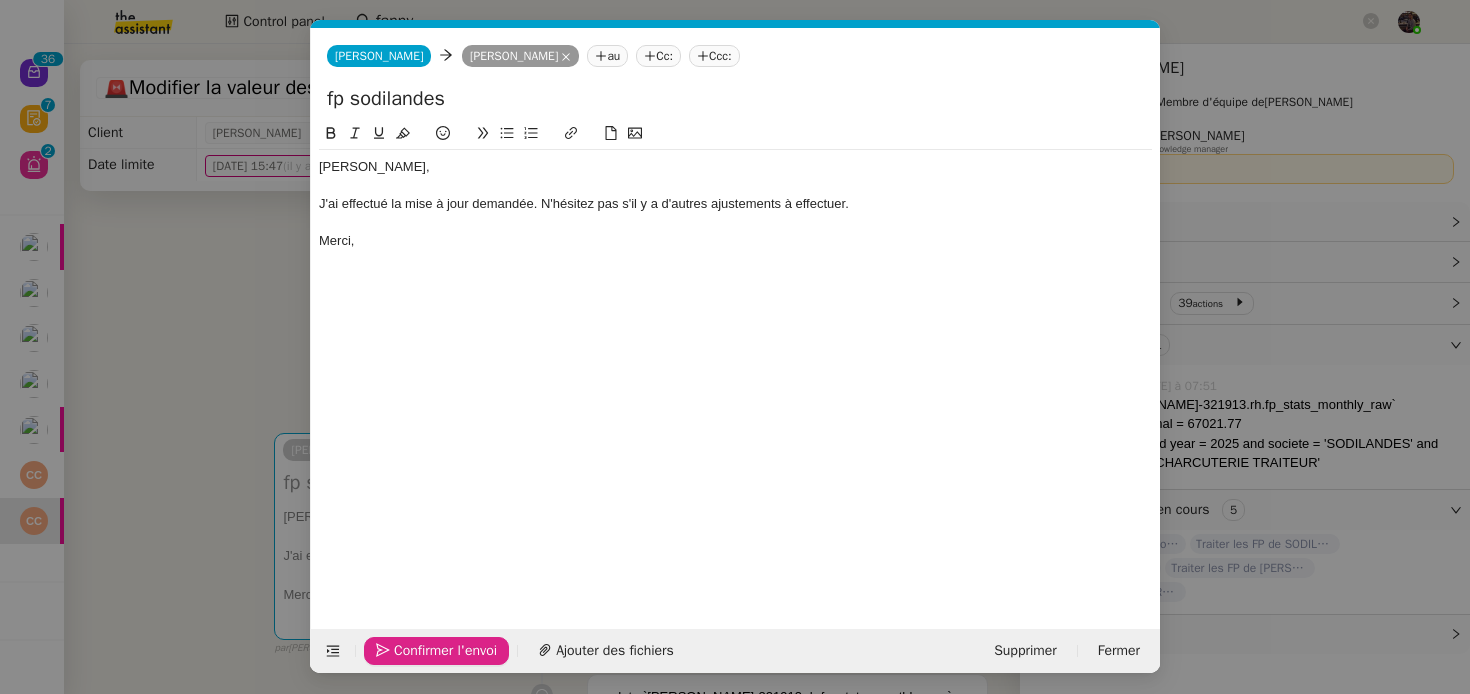 click on "Confirmer l'envoi" 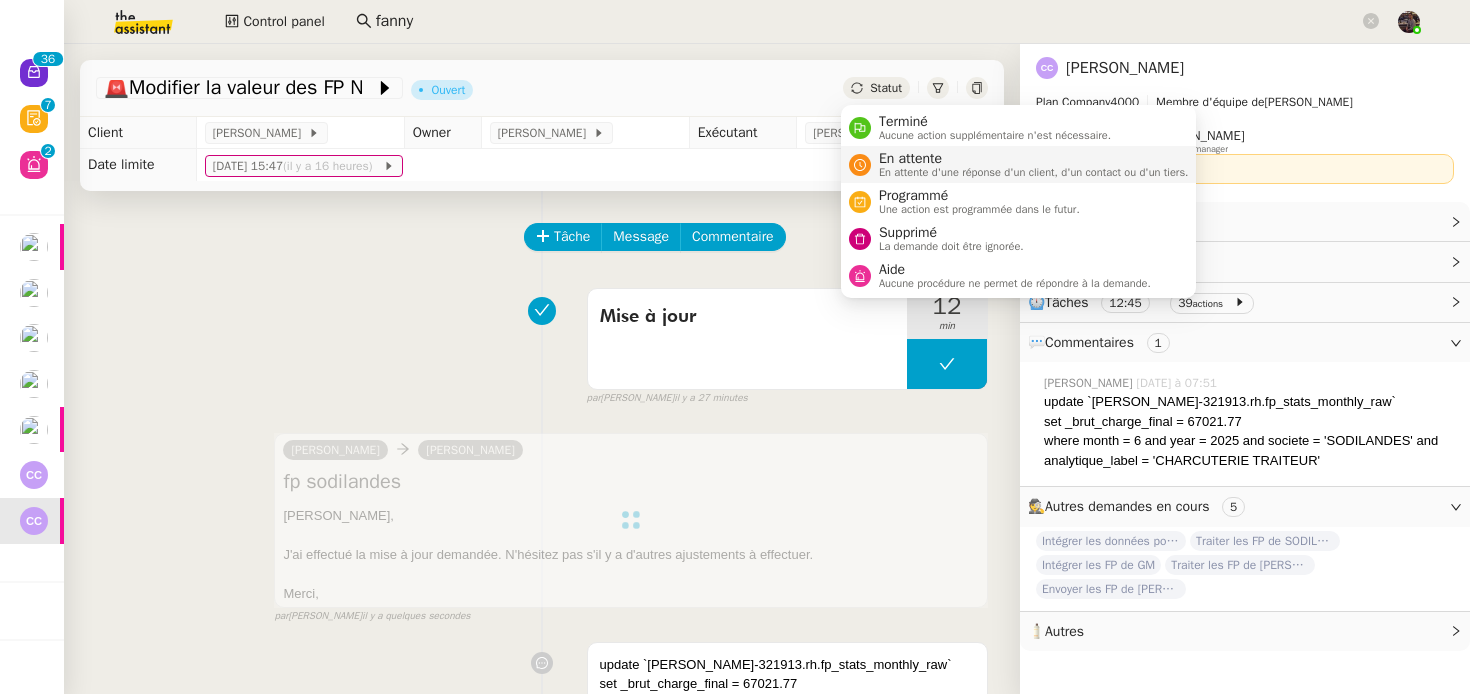 click on "En attente d'une réponse d'un client, d'un contact ou d'un tiers." at bounding box center [1034, 172] 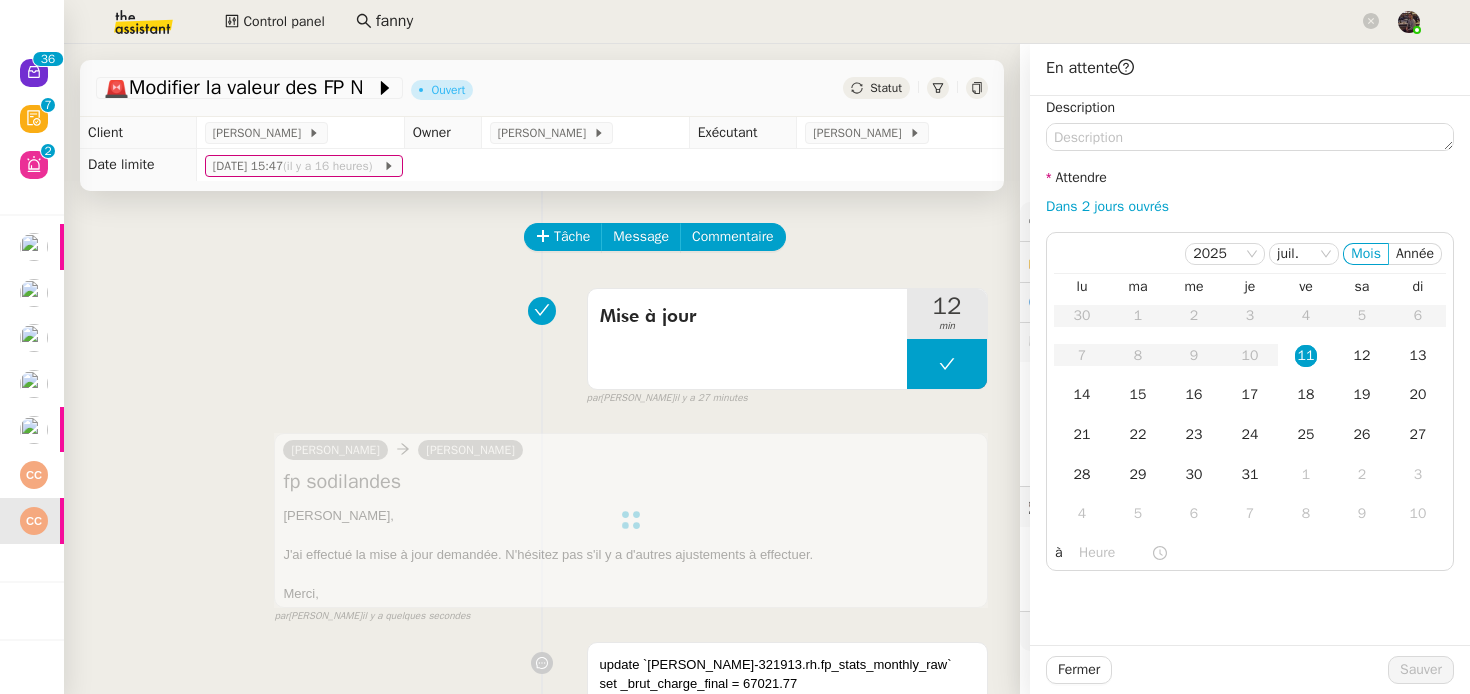 click on "Description Attendre Dans 2 jours ouvrés    2025 juil. Mois Année  lu   ma   me   je   ve   sa   di  30 1 2 3 4 5 6 7 8 9 10 11 12 13 14 15 16 17 18 19 20 21 22 23 24 25 26 27 28 29 30 31 1 2 3 4 5 6 7 8 9 10 à" 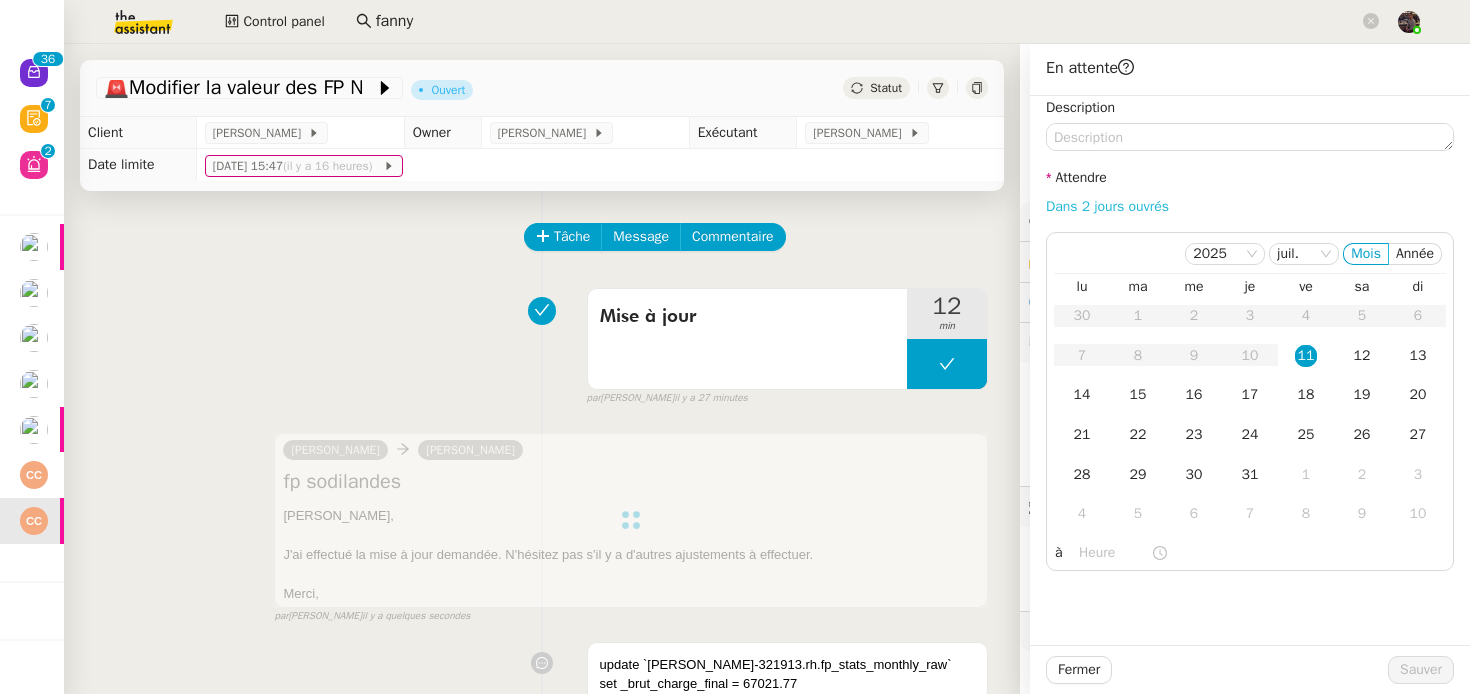 click on "Dans 2 jours ouvrés" 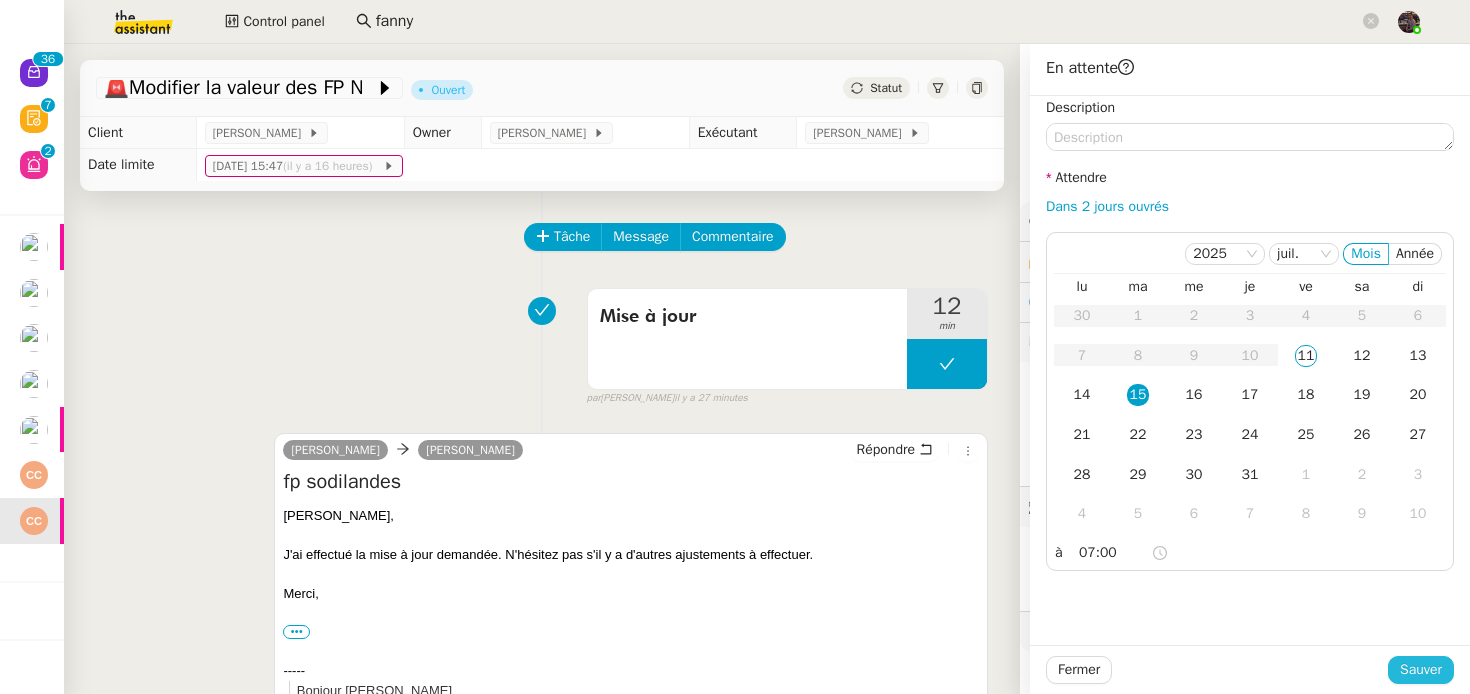 click on "Sauver" 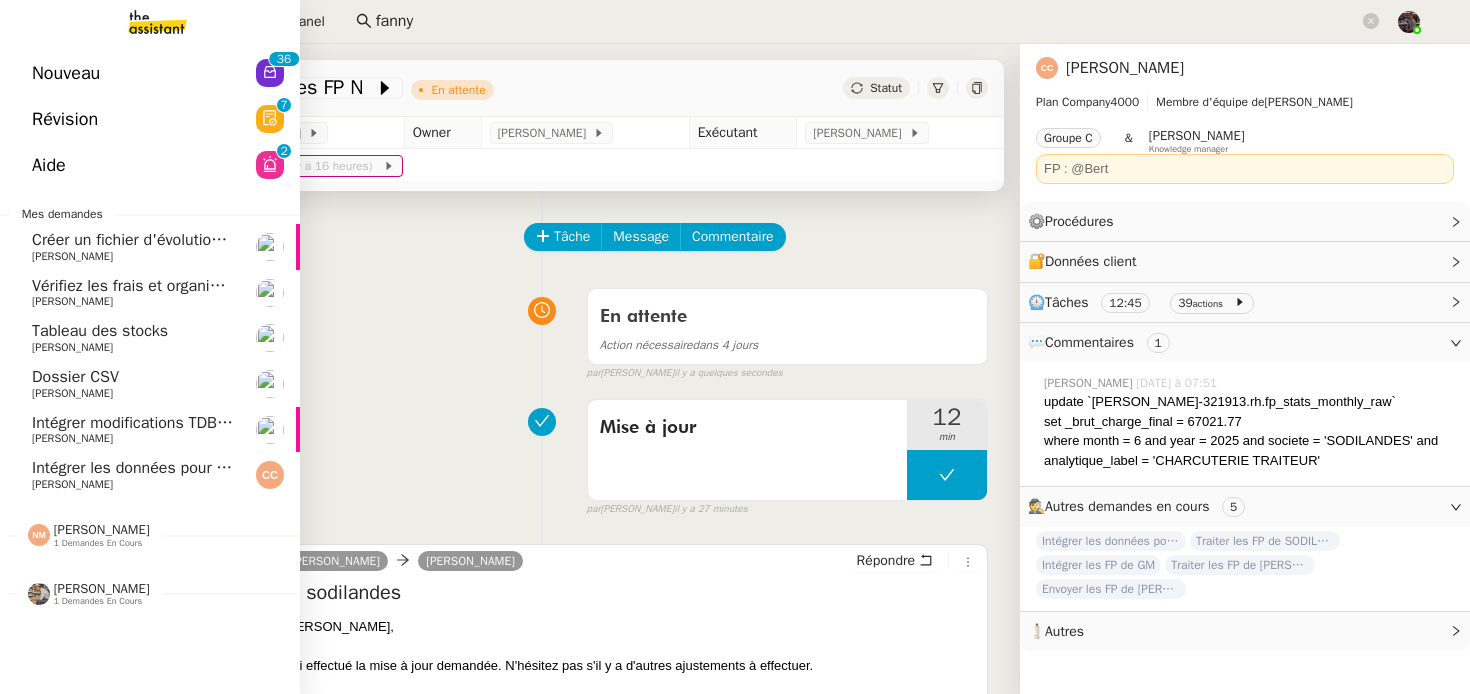 click on "[PERSON_NAME]" 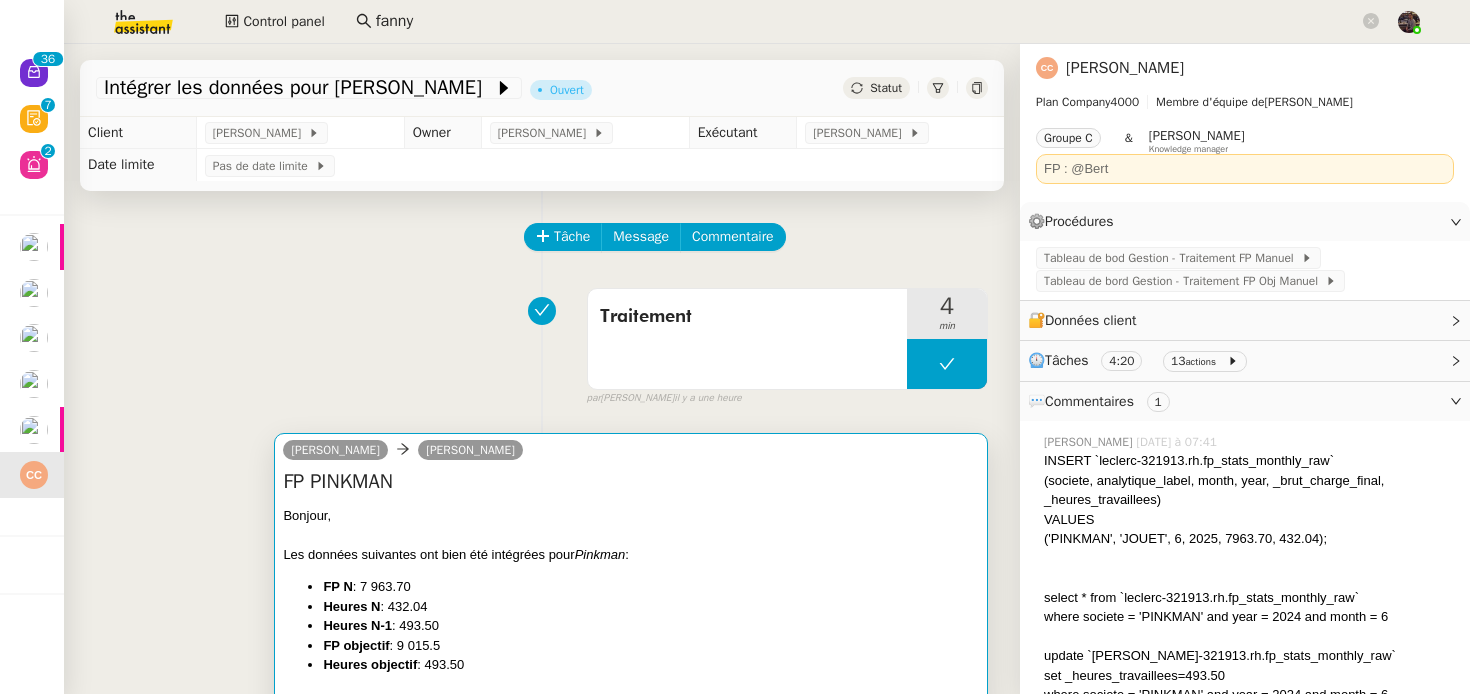 click on "FP PINKMAN" at bounding box center (631, 482) 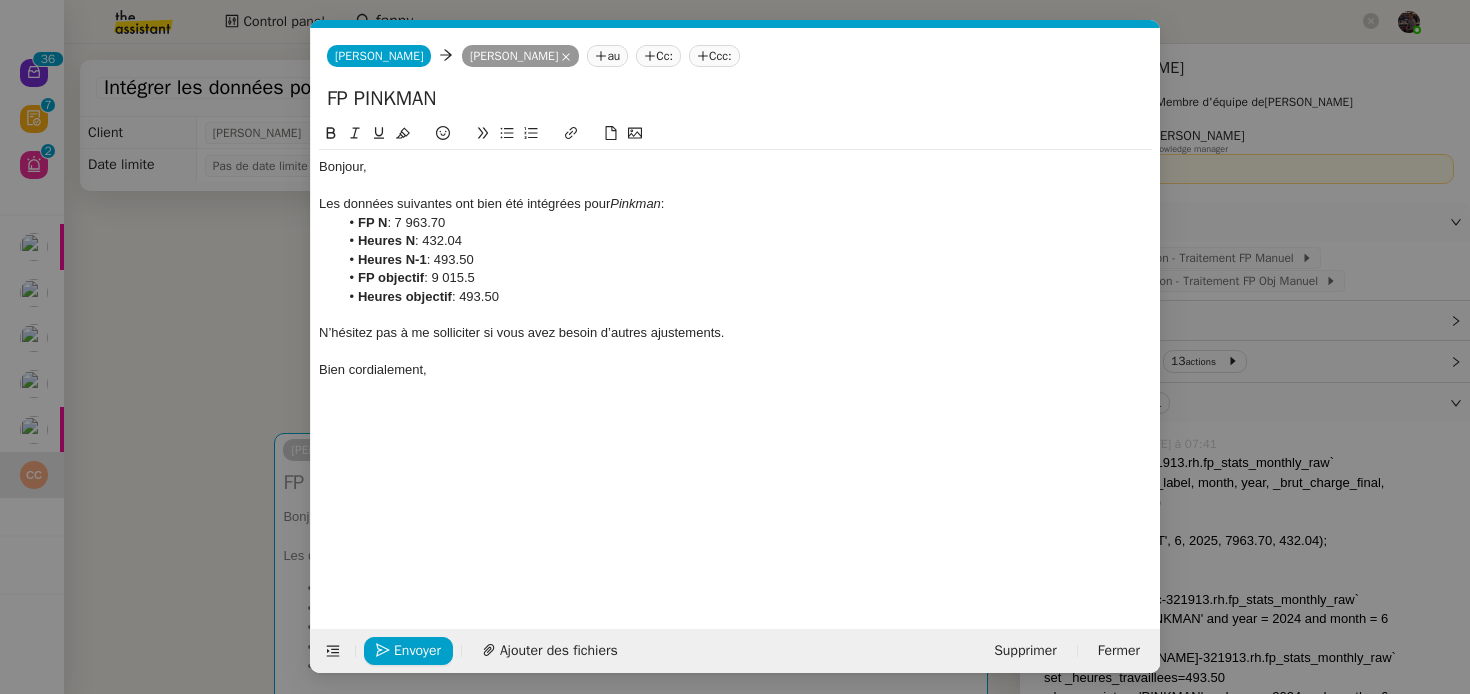 scroll, scrollTop: 0, scrollLeft: 42, axis: horizontal 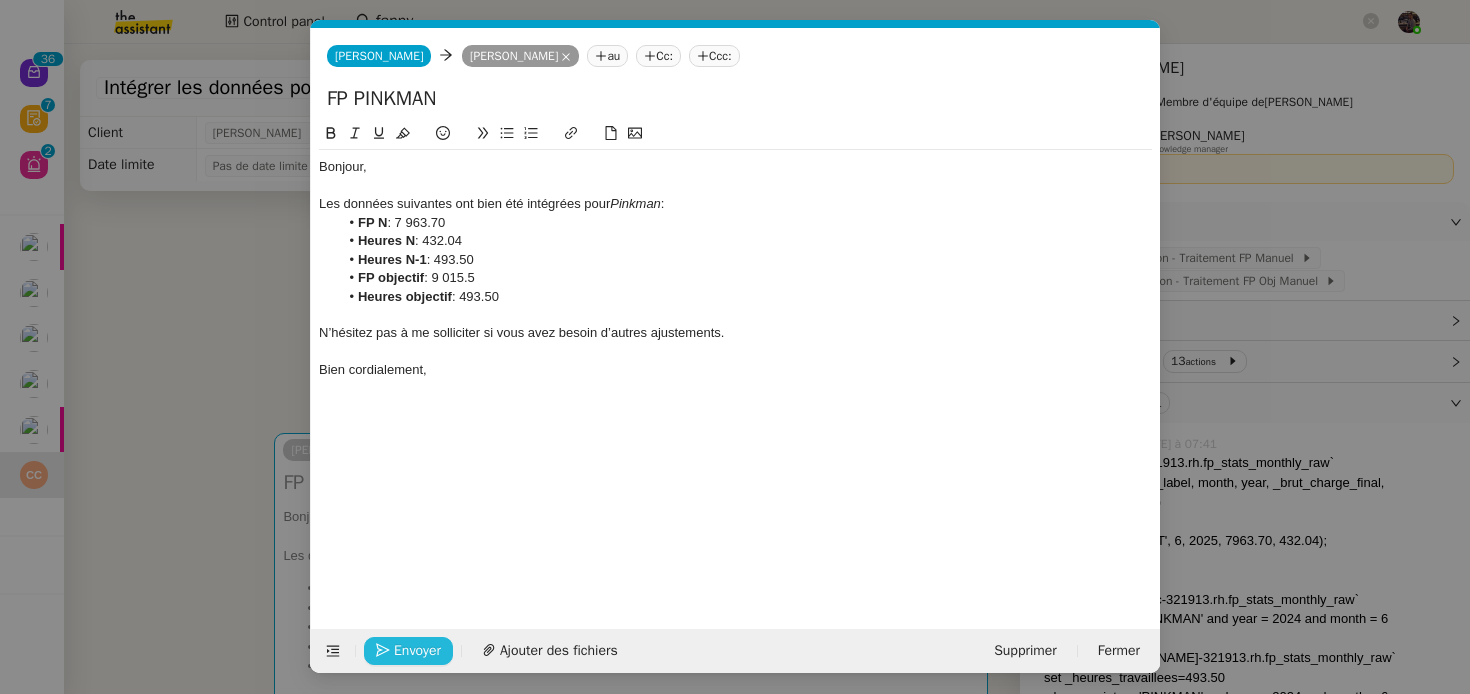 click on "Envoyer" 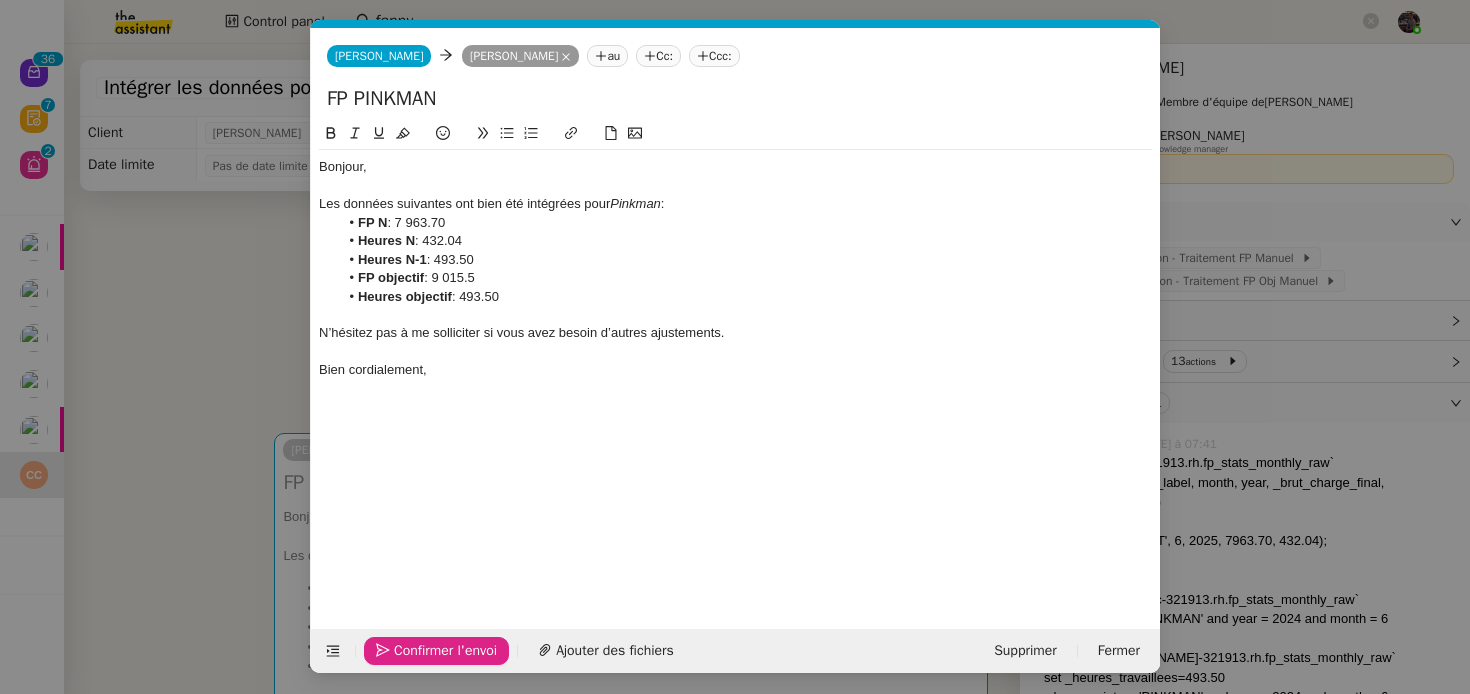 click on "Confirmer l'envoi Ajouter des fichiers Supprimer Fermer" 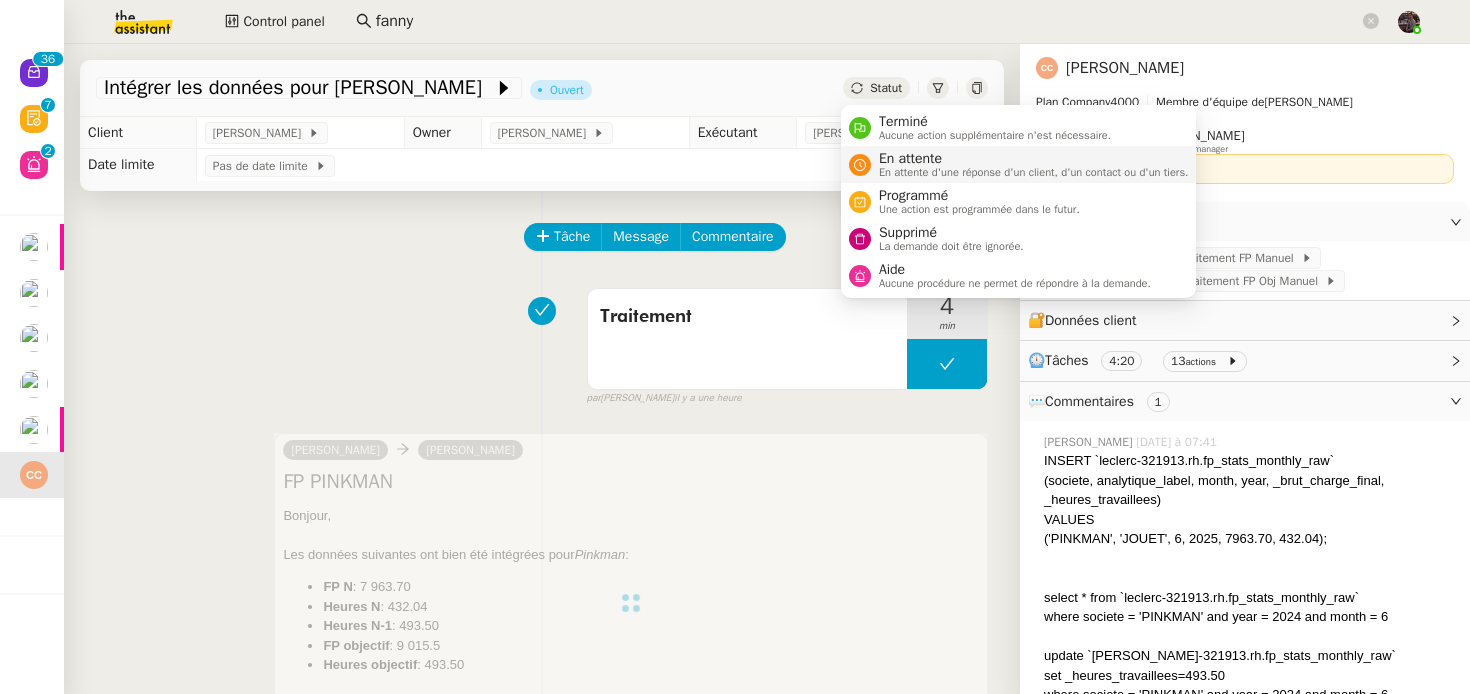 click on "En attente" at bounding box center [1034, 159] 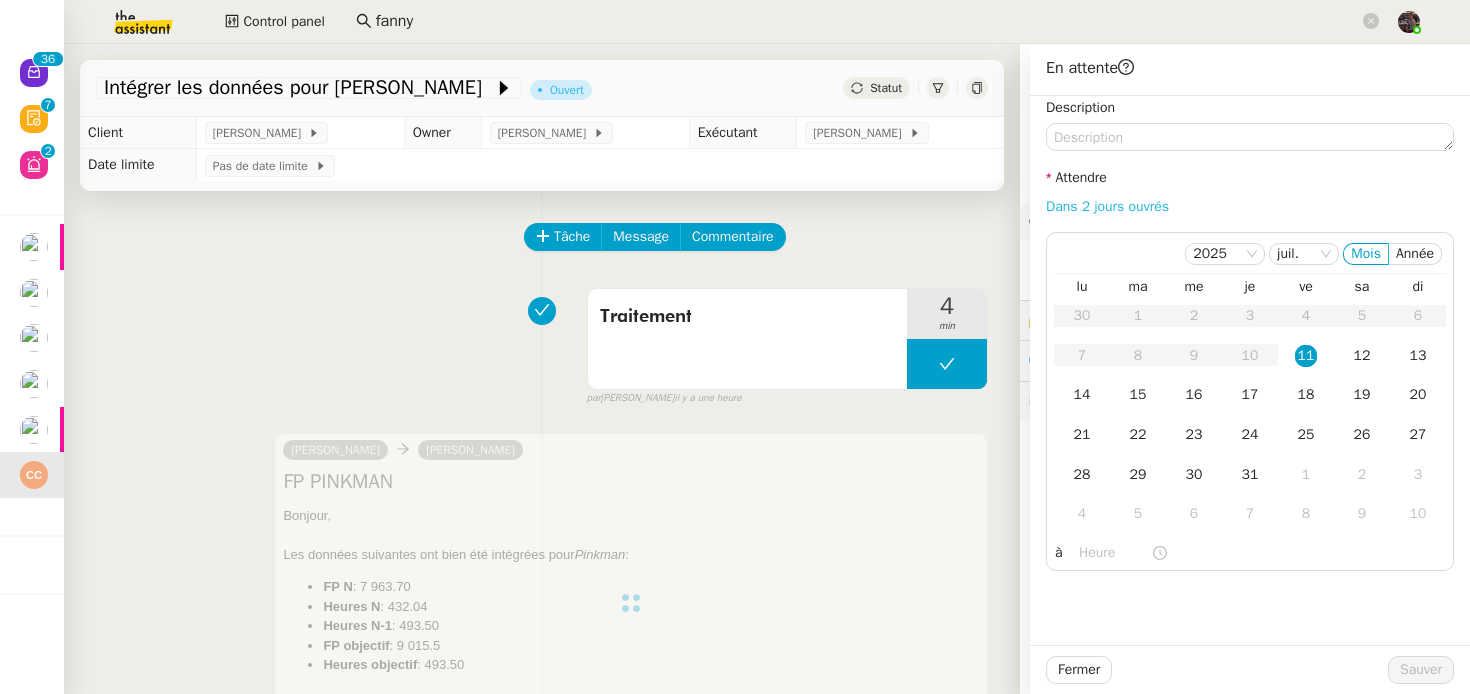 click on "Dans 2 jours ouvrés" 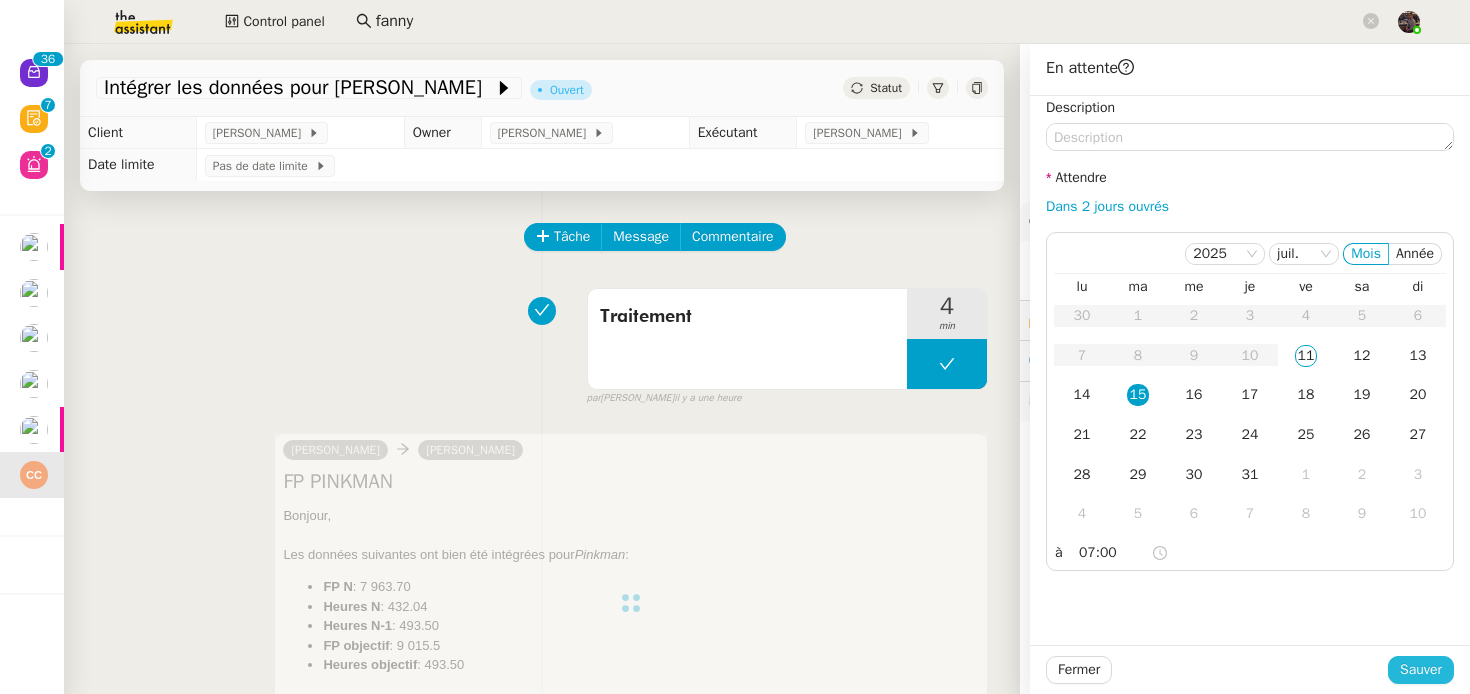 click on "Sauver" 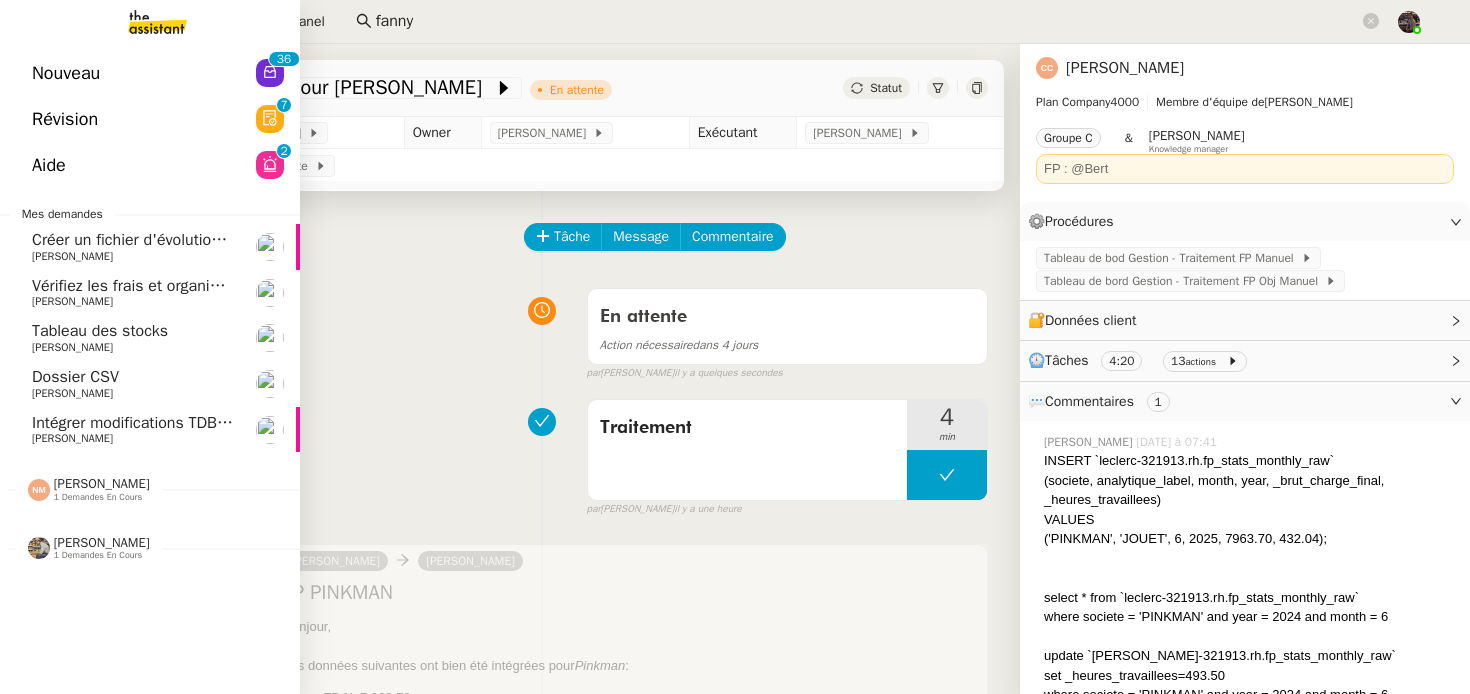 click on "Intégrer modifications TDB [DATE]    [PERSON_NAME]" 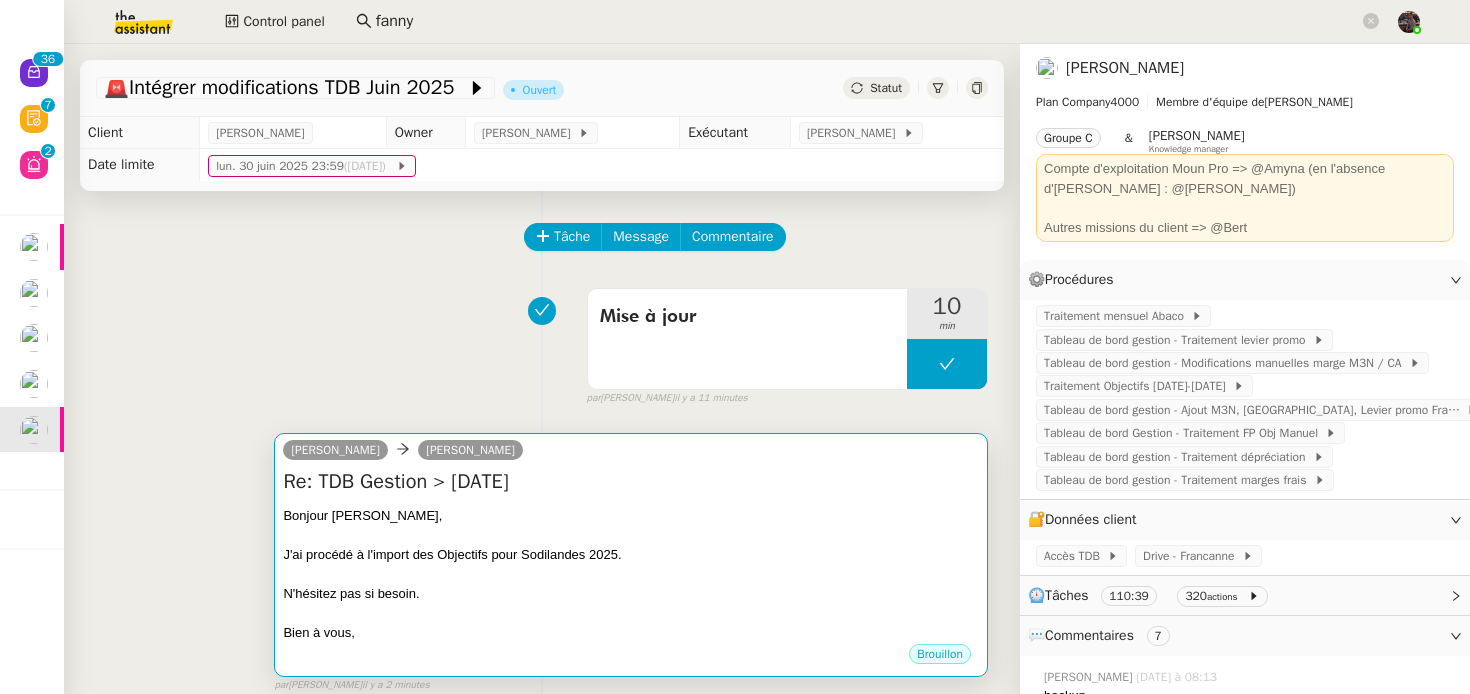 click on "Bonjour [PERSON_NAME]," at bounding box center (631, 516) 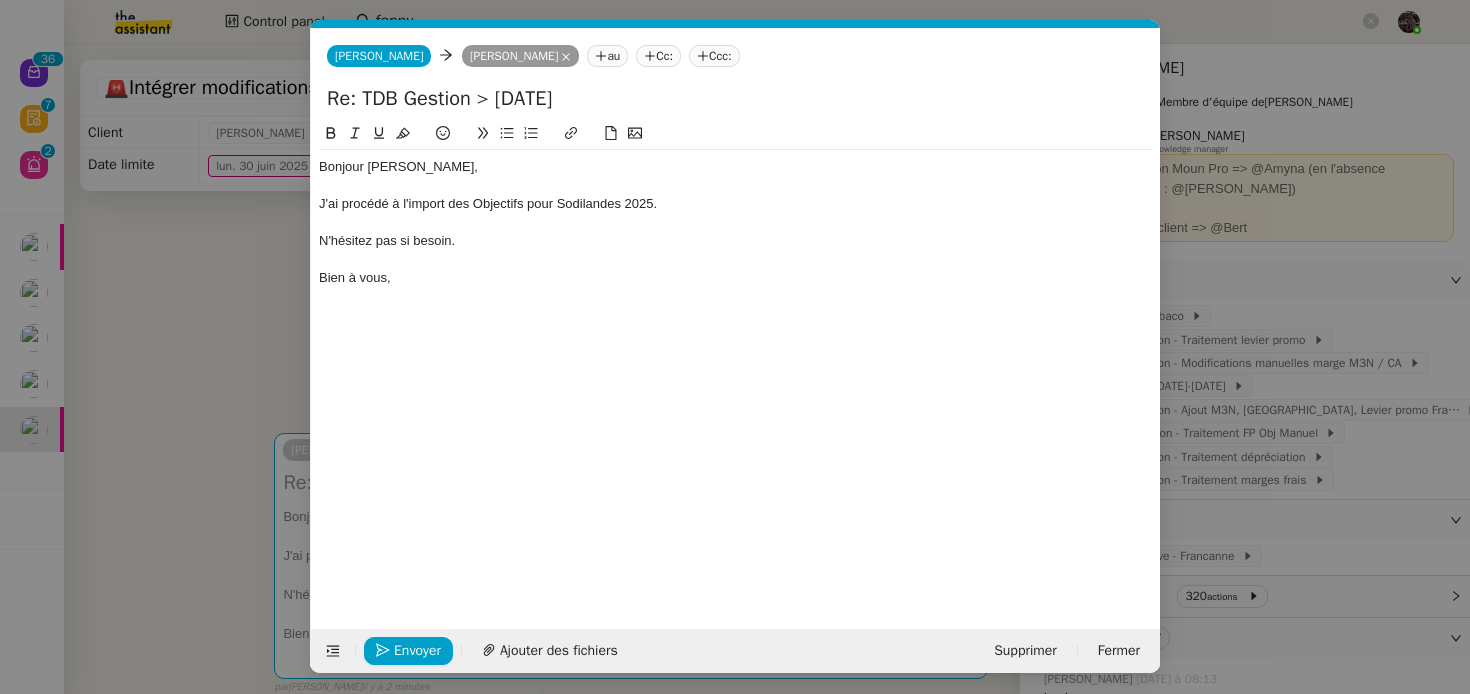 scroll, scrollTop: 0, scrollLeft: 42, axis: horizontal 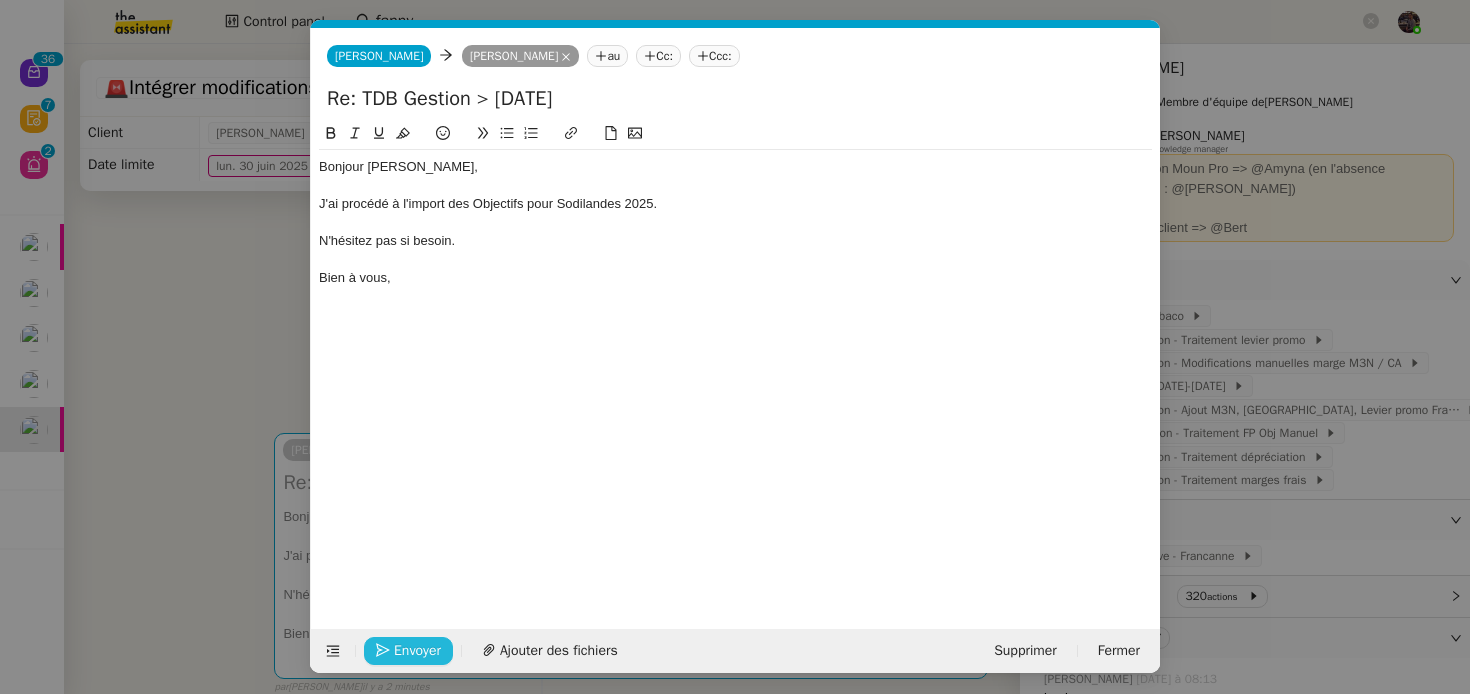 click on "Envoyer" 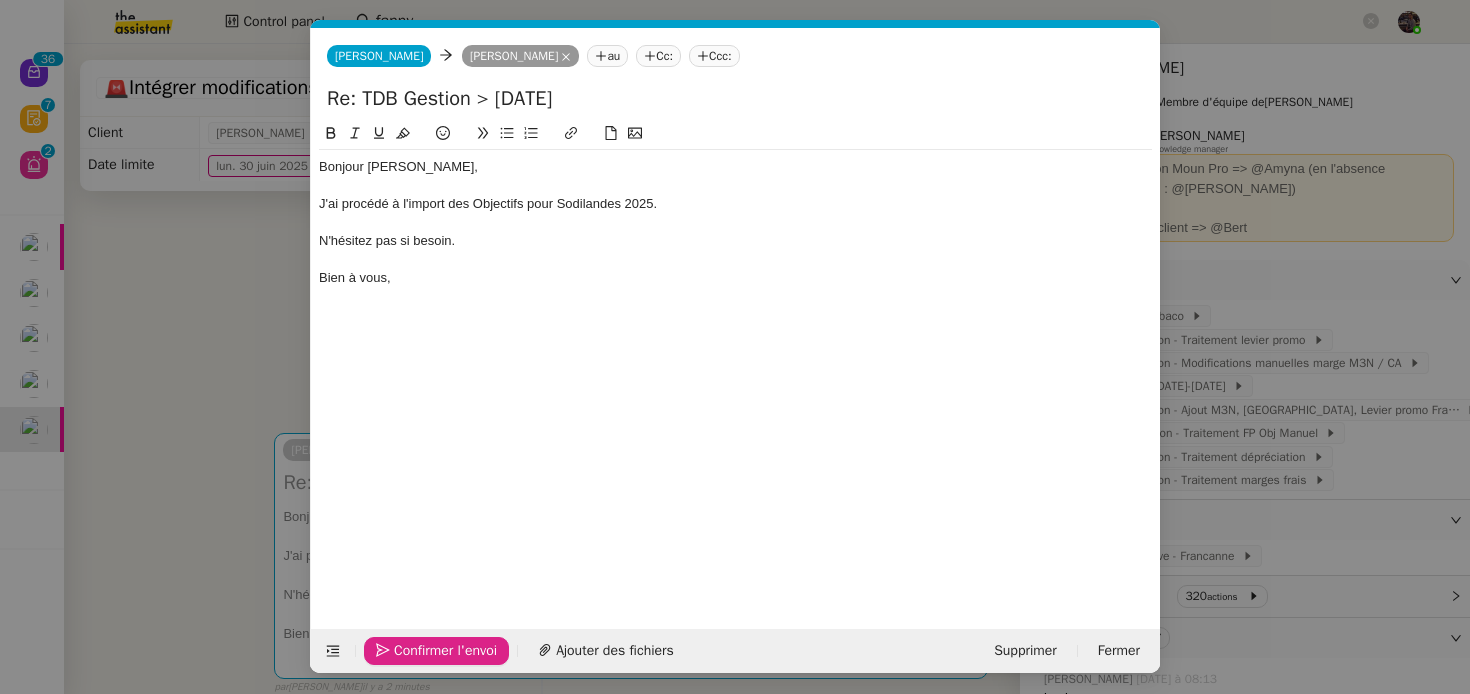 click on "Confirmer l'envoi" 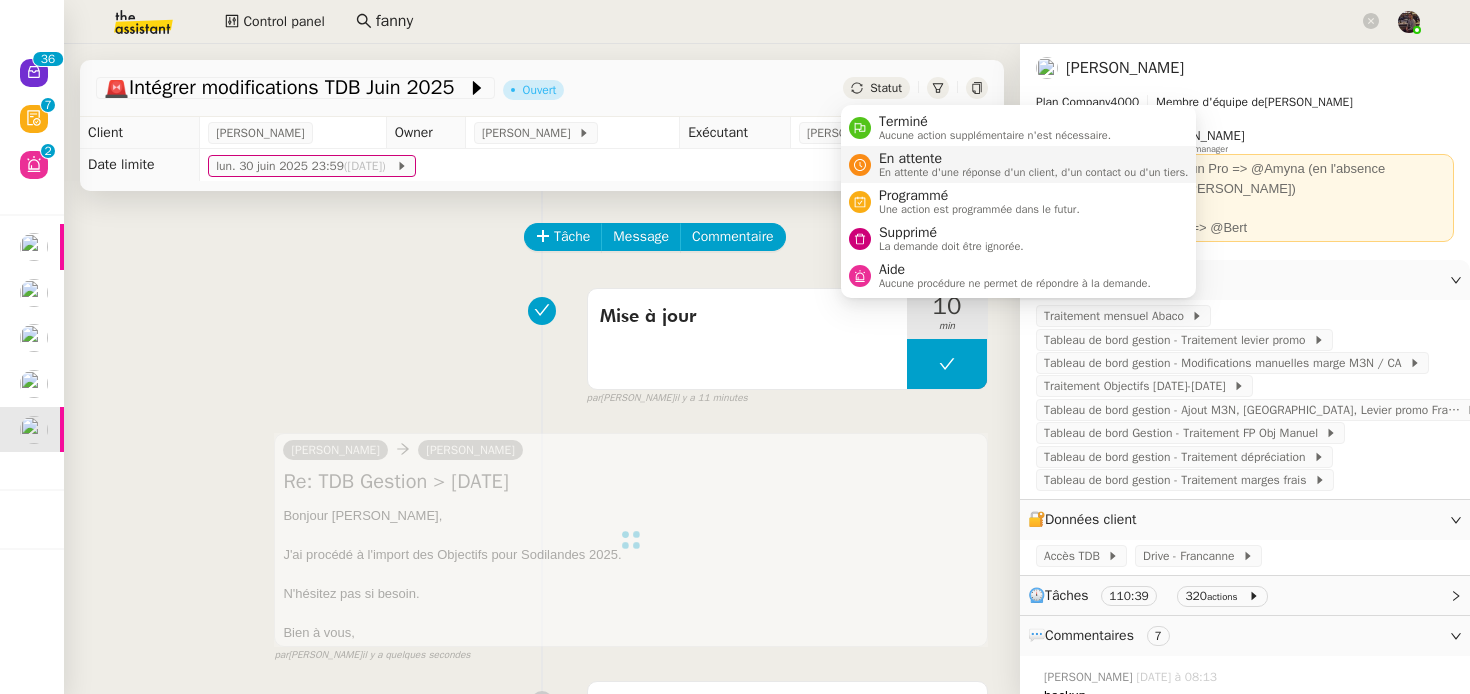 click on "En attente" at bounding box center [1034, 159] 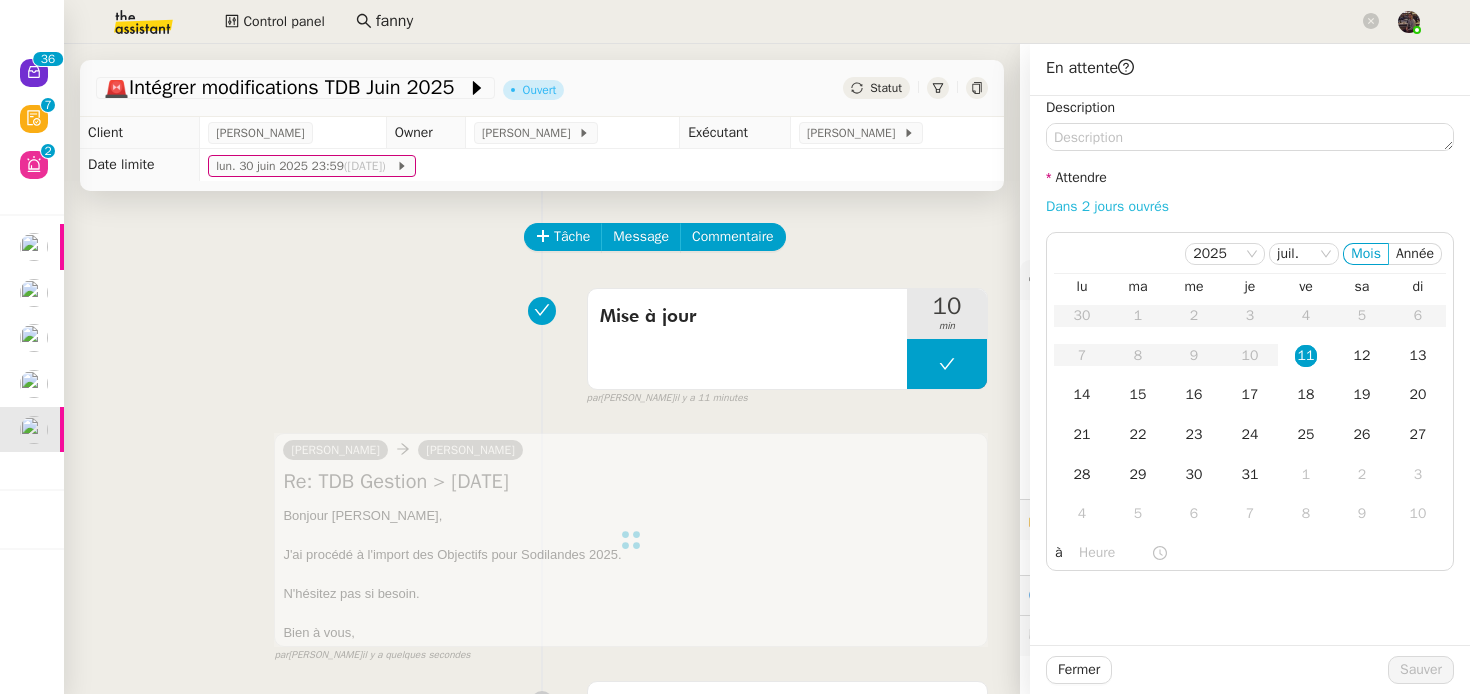 click on "Dans 2 jours ouvrés" 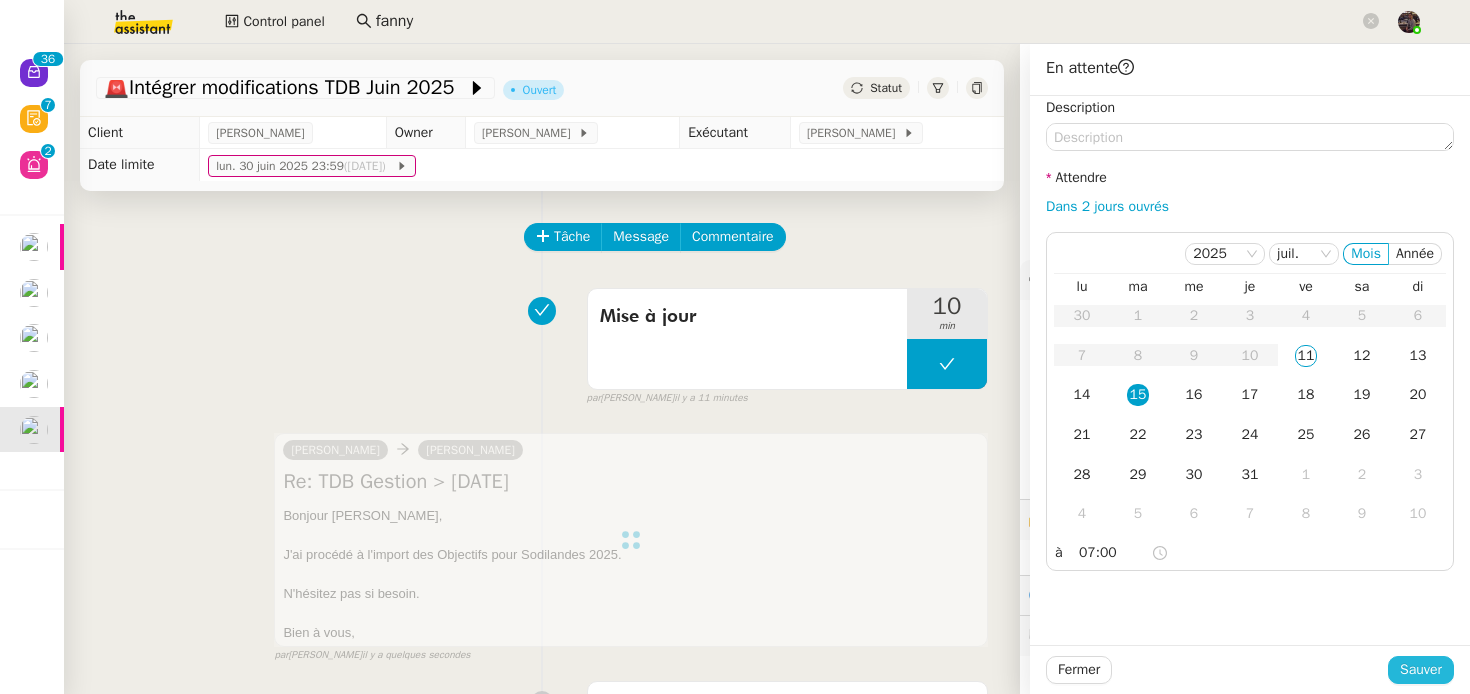 click on "Sauver" 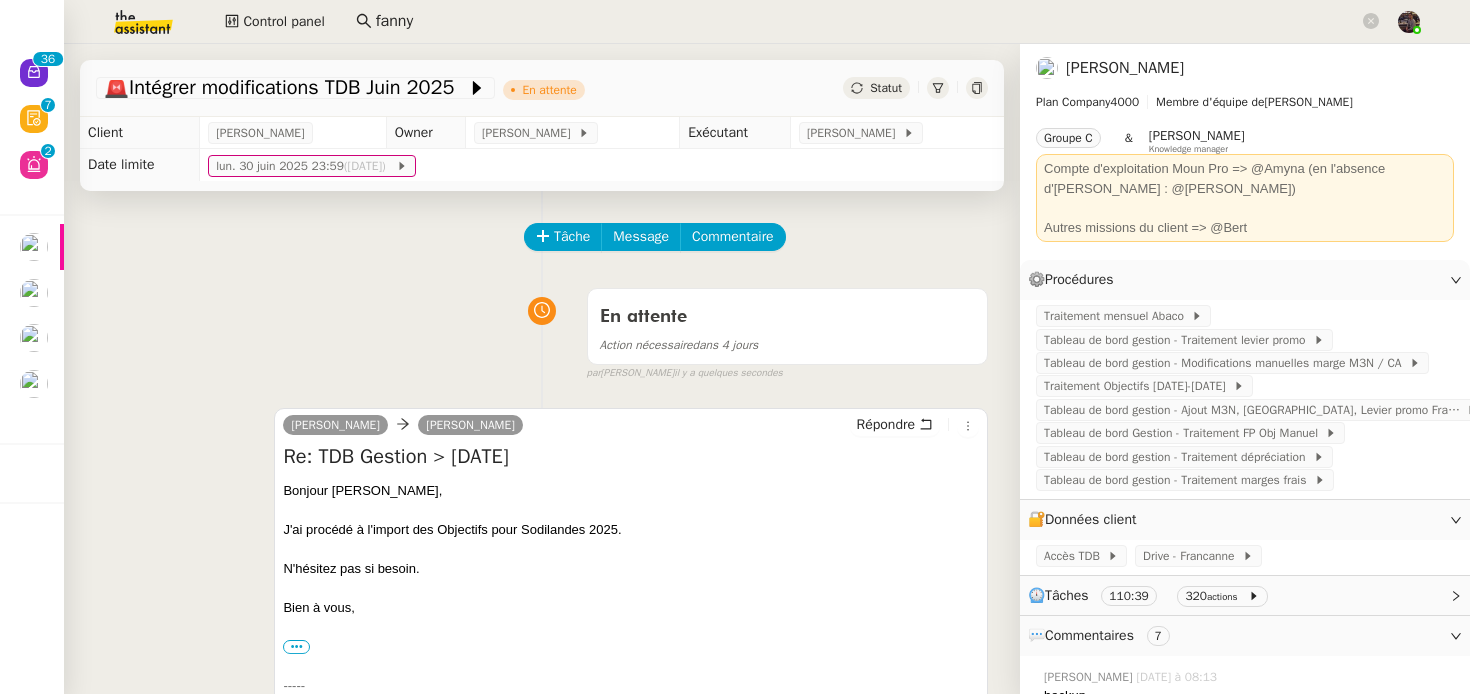 click on "En attente Action nécessaire  dans 4 jours  false par   [PERSON_NAME]   il y a quelques secondes" at bounding box center [542, 330] 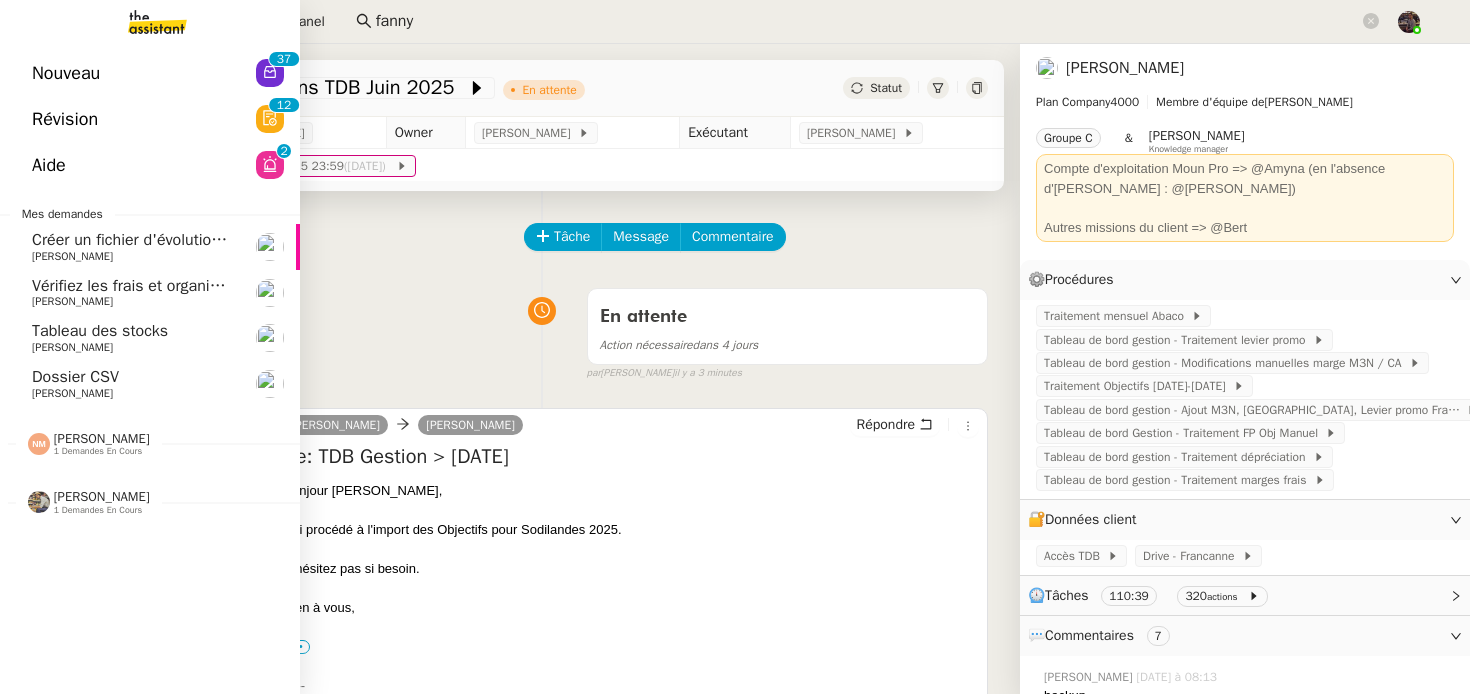 click on "Nouveau" 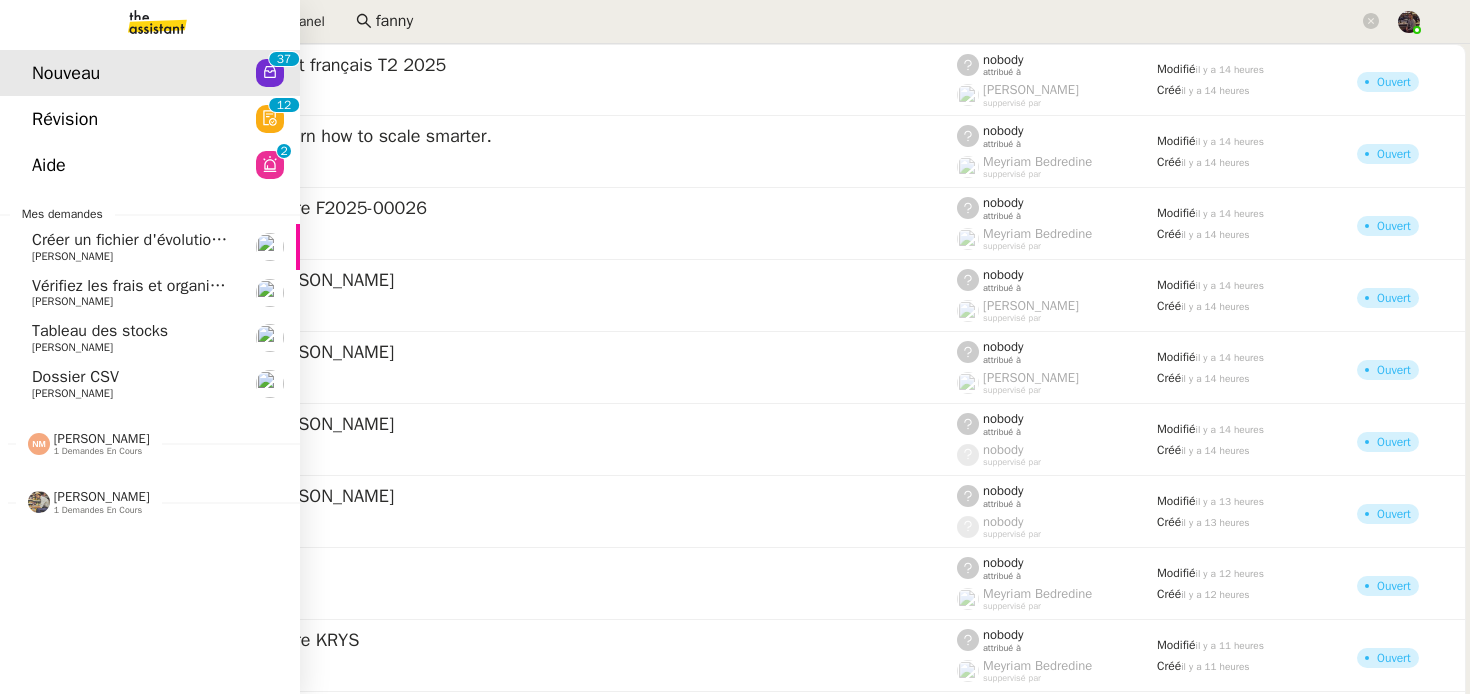 click on "Révision  0   1   2   3   4   5   6   7   8   9   0   1   2   3   4   5   6   7   8   9" 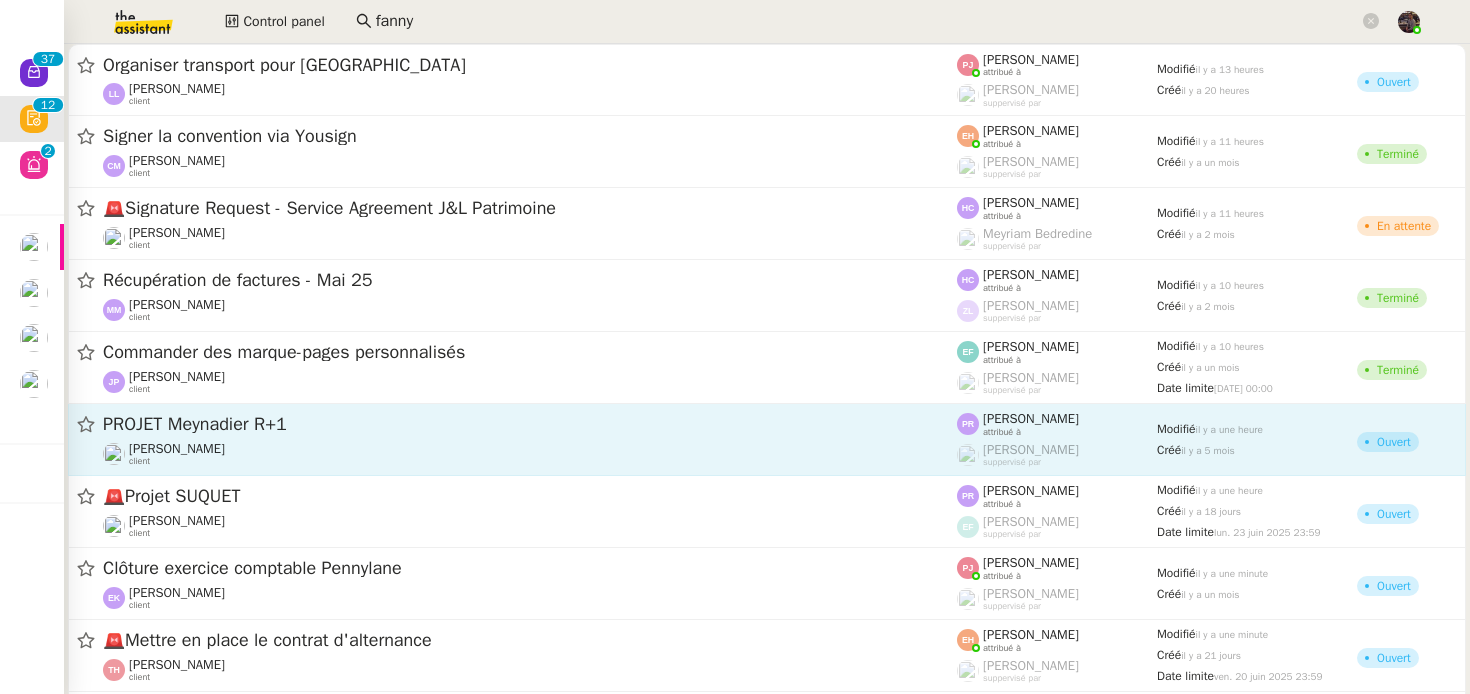scroll, scrollTop: 262, scrollLeft: 0, axis: vertical 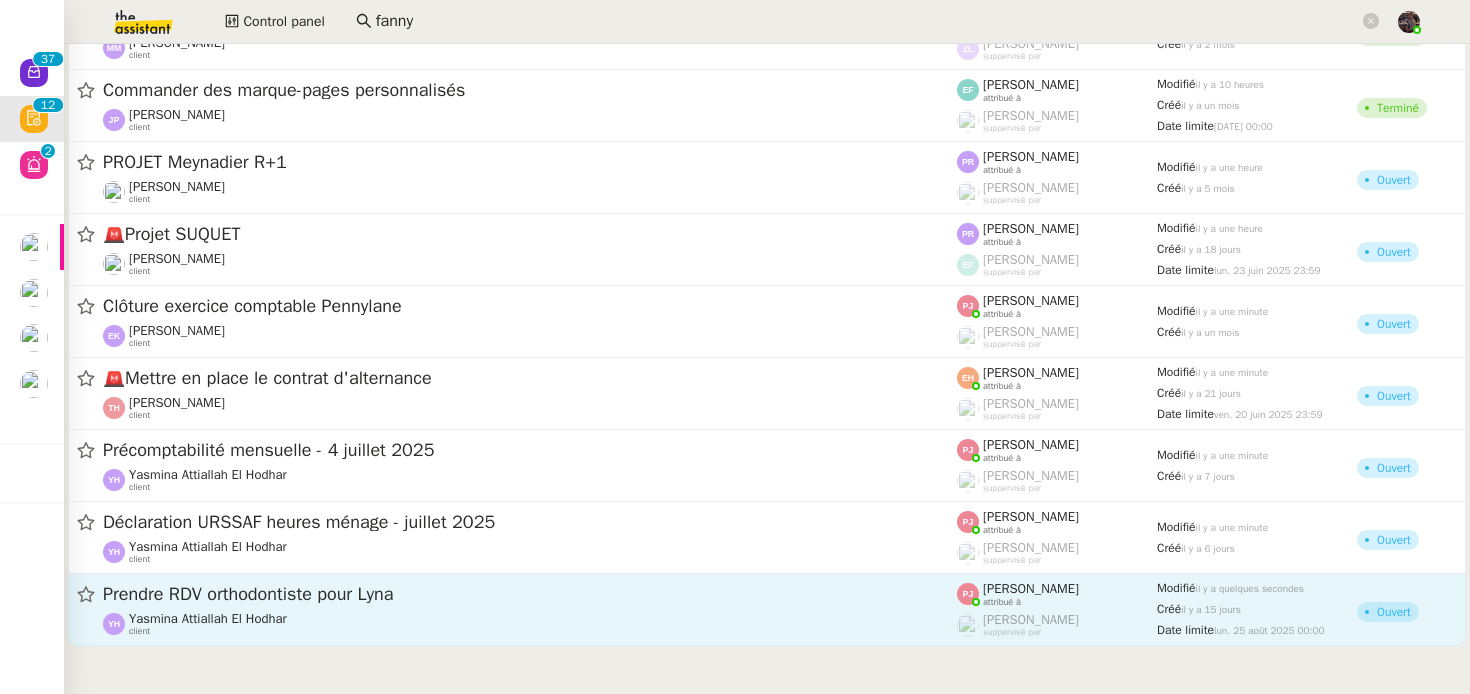 click on "Yasmina  Attiallah El Hodhar" 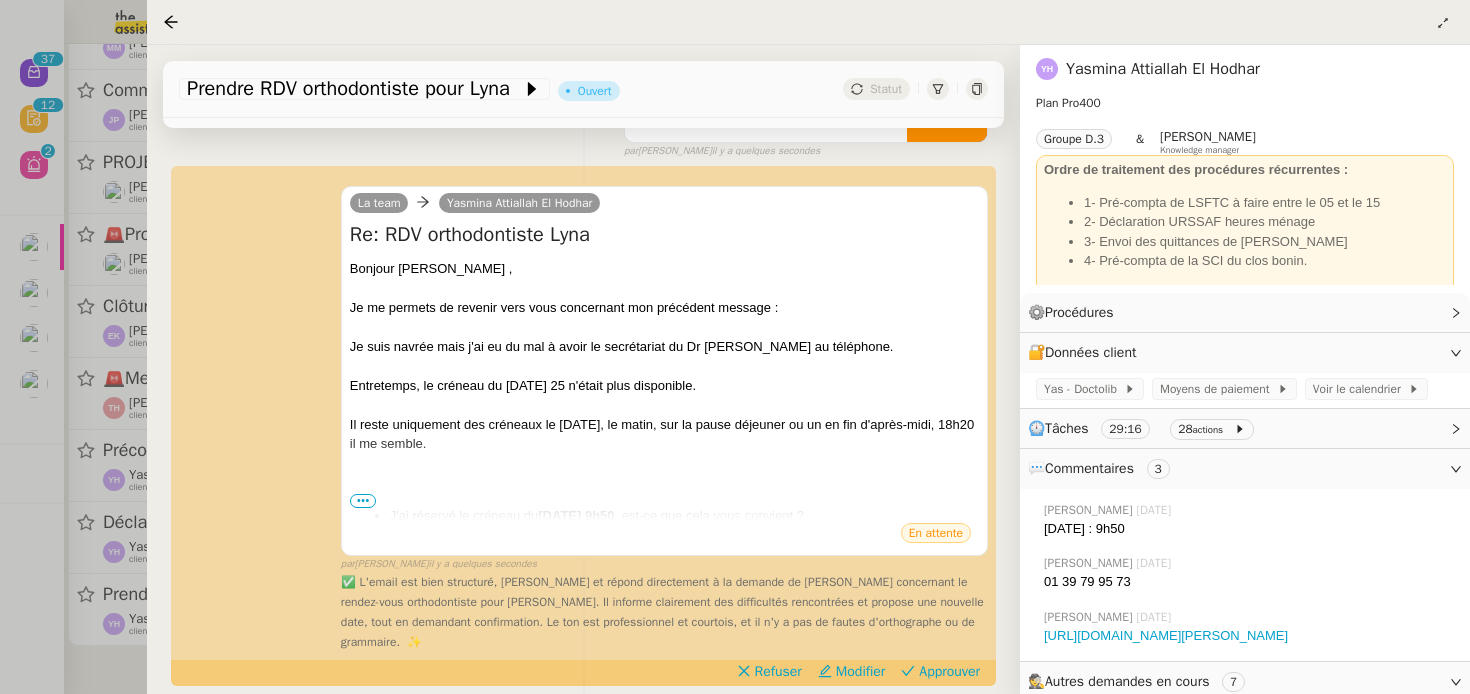 scroll, scrollTop: 252, scrollLeft: 0, axis: vertical 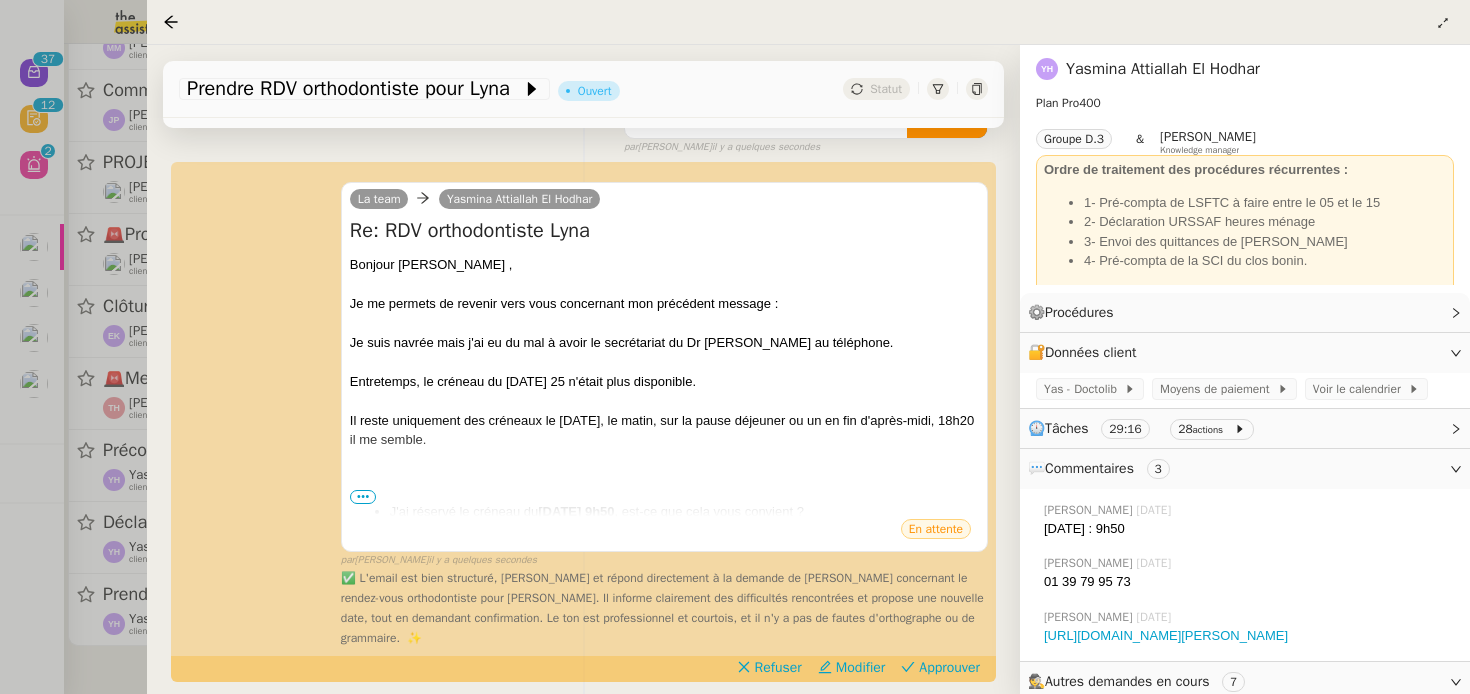 click at bounding box center [735, 347] 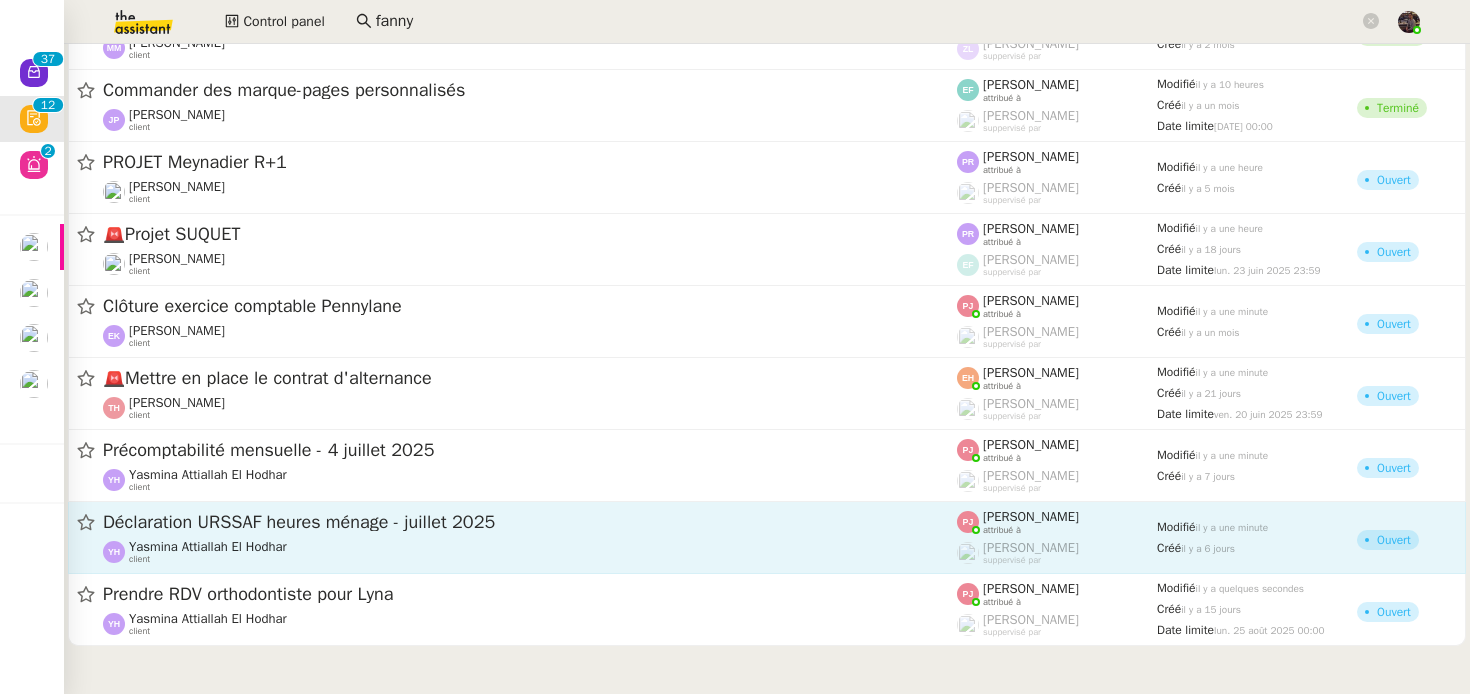 click on "Yasmina  Attiallah El Hodhar" 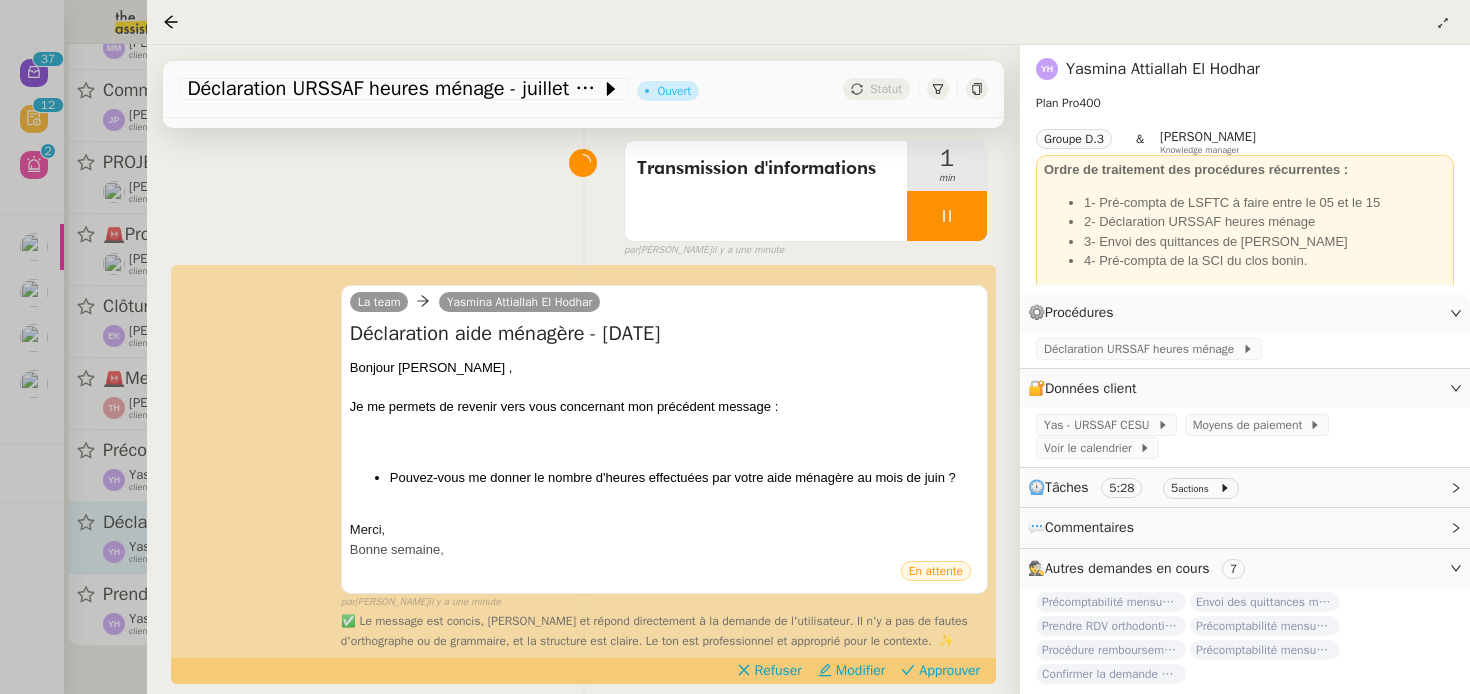 scroll, scrollTop: 147, scrollLeft: 0, axis: vertical 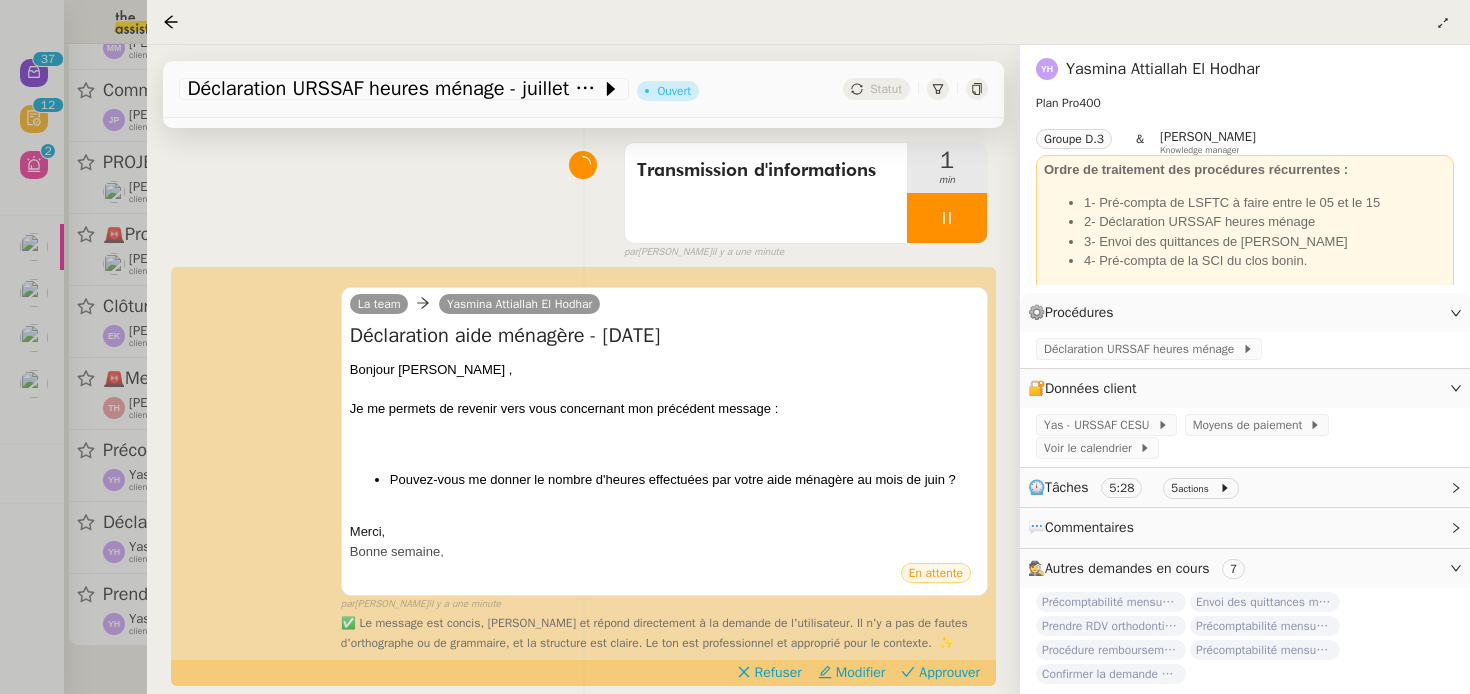 click at bounding box center [735, 347] 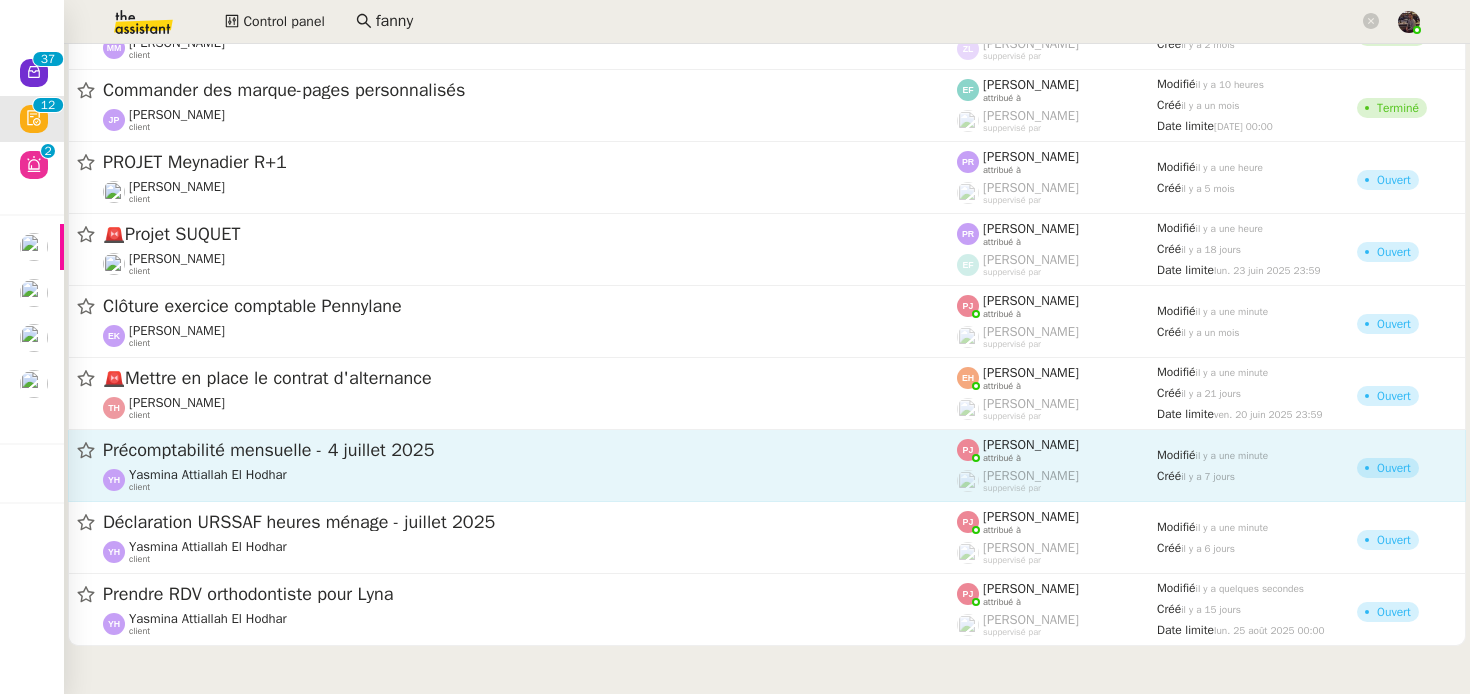 click on "Précomptabilité mensuelle - [DATE]  [PERSON_NAME] El Hodhar    client    [PERSON_NAME]    attribué à    [PERSON_NAME]    suppervisé par    Modifié   il y a une minute  Créé   [DATE]   [PERSON_NAME]" 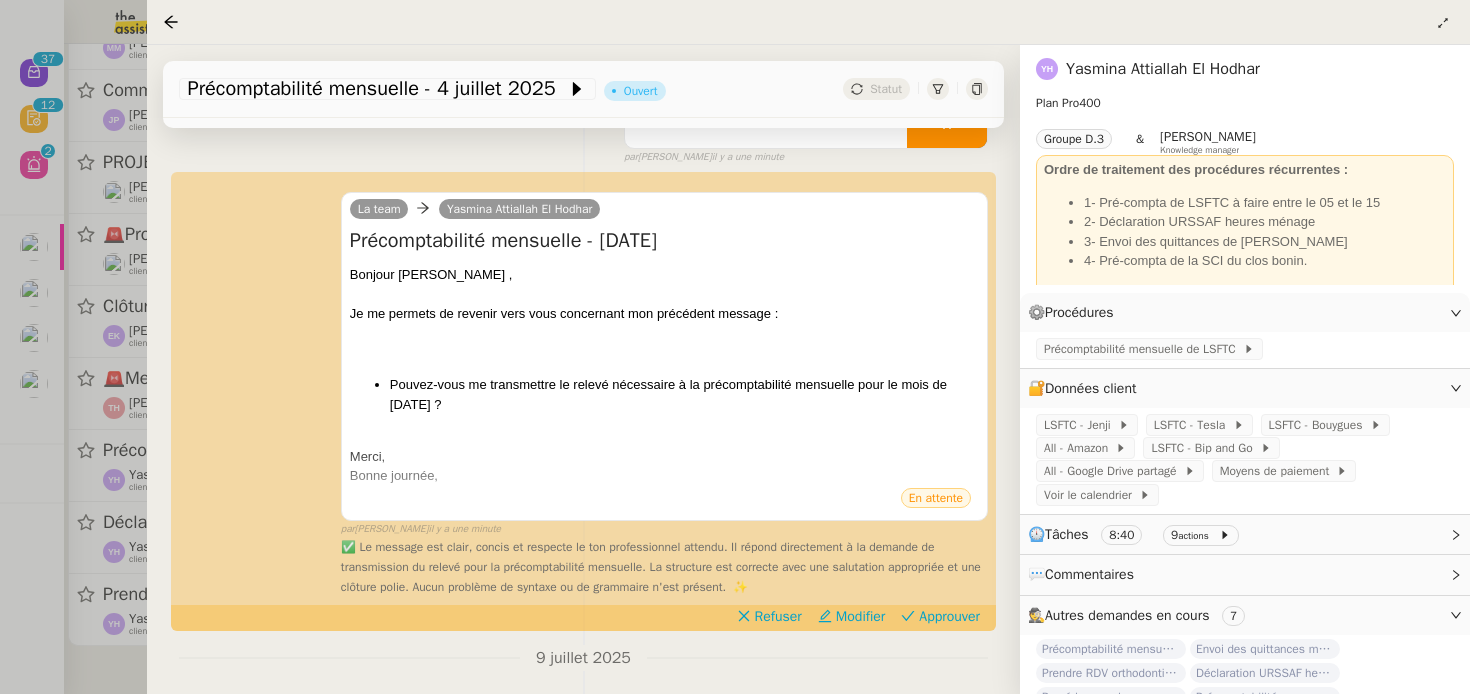 scroll, scrollTop: 239, scrollLeft: 0, axis: vertical 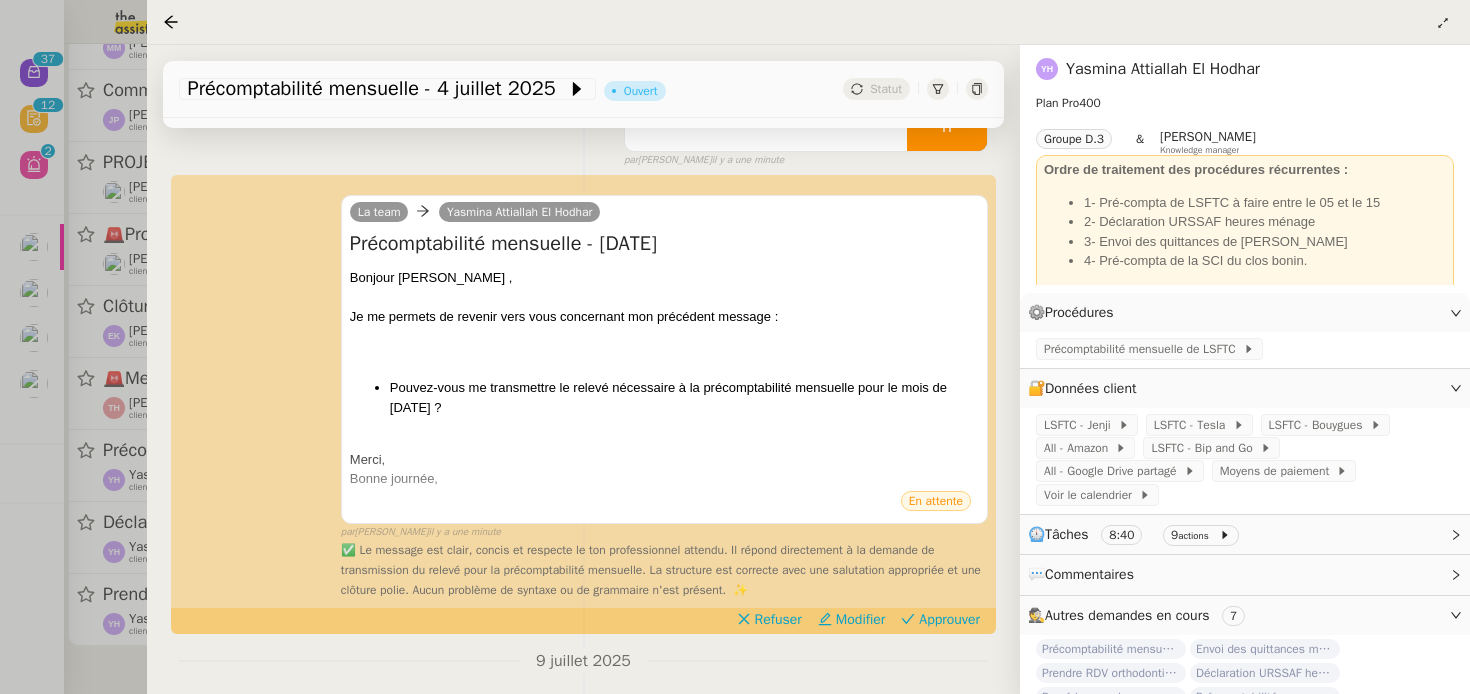 click at bounding box center (735, 347) 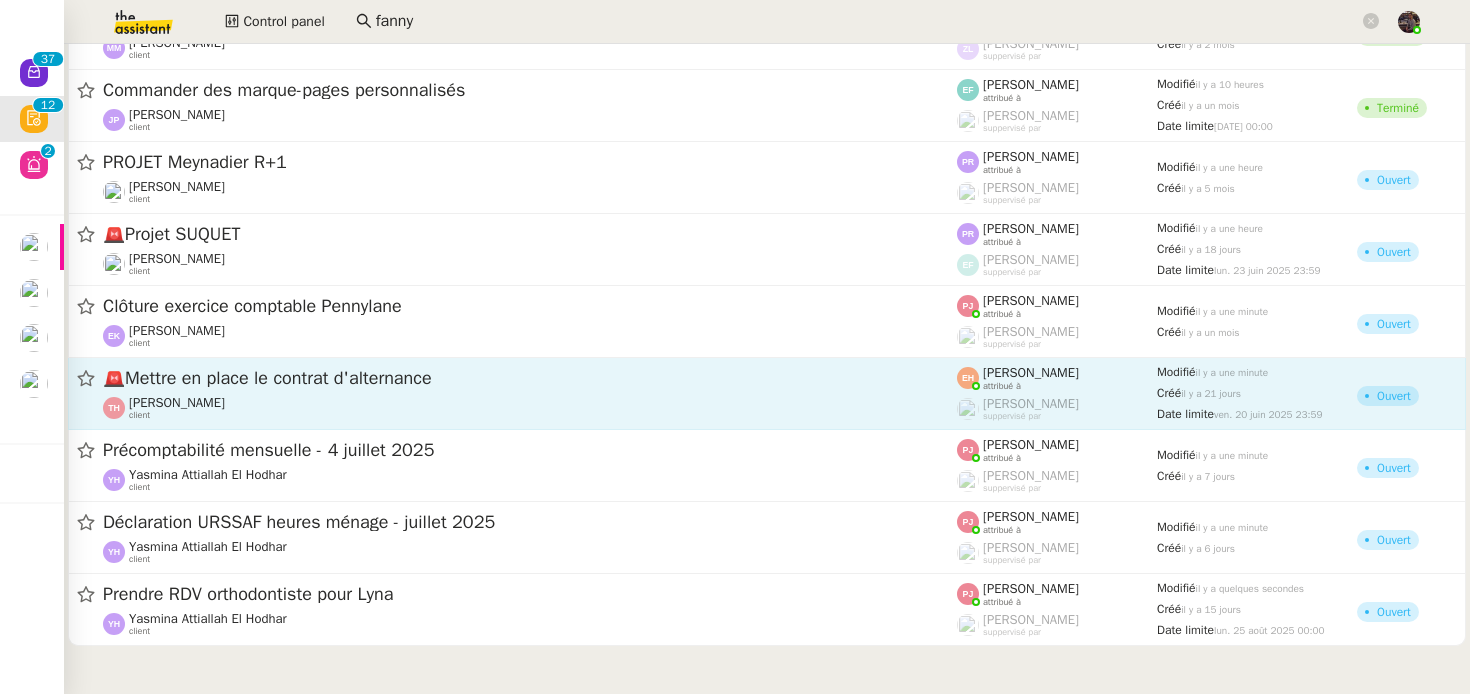 click on "🚨   Mettre en place le contrat d'alternance" 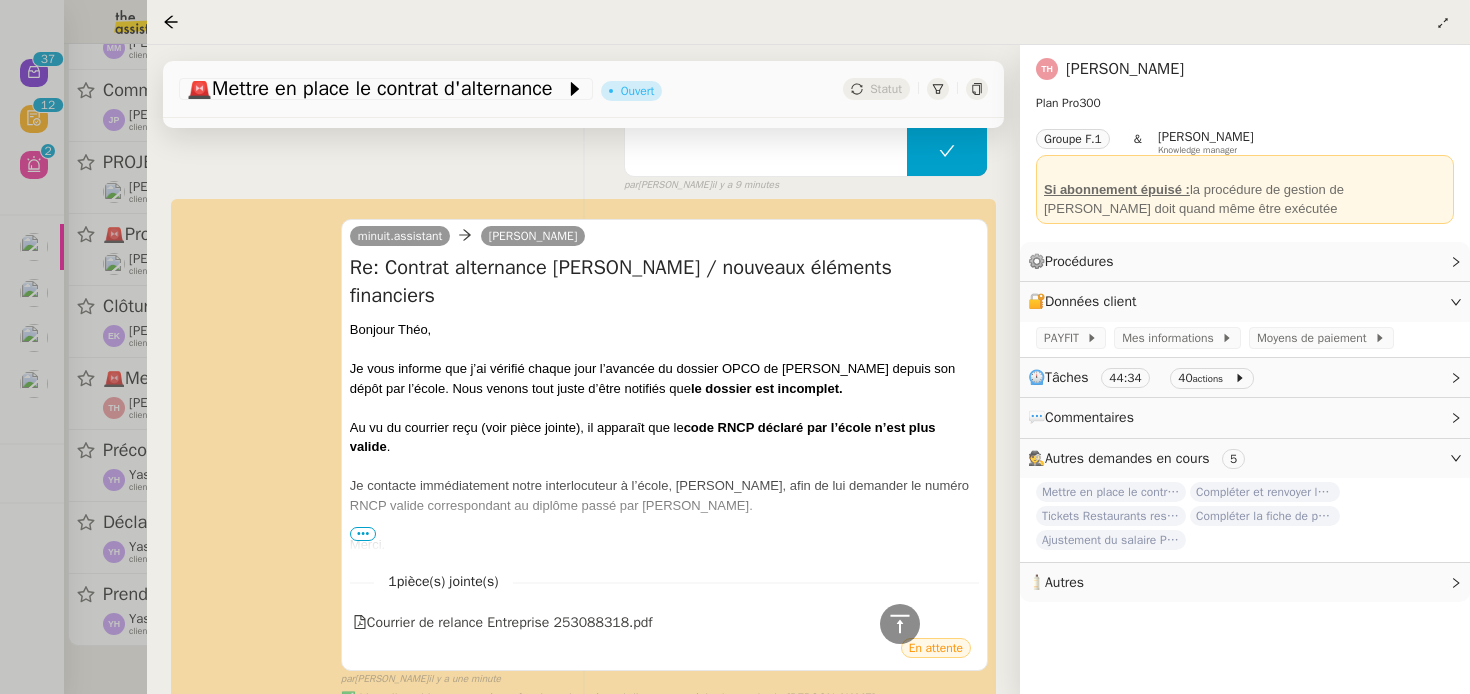 scroll, scrollTop: 807, scrollLeft: 0, axis: vertical 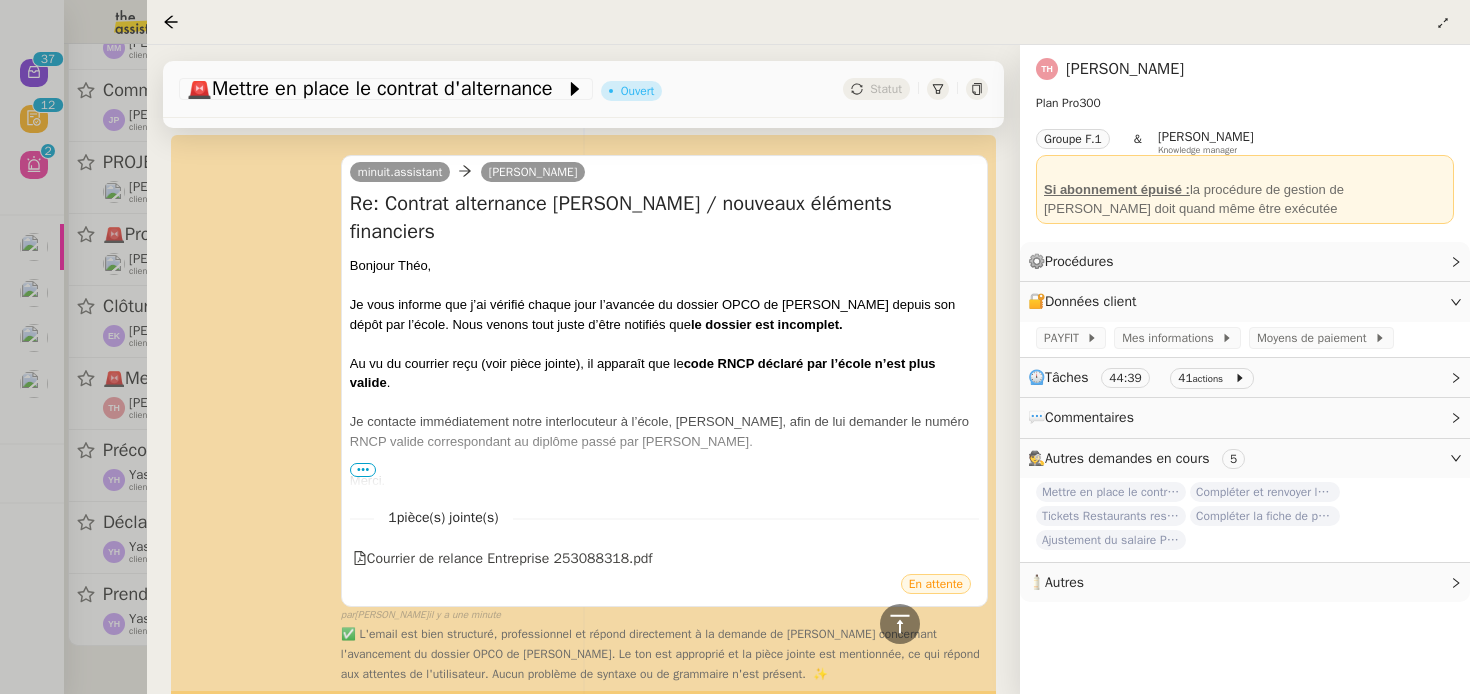 click at bounding box center (735, 347) 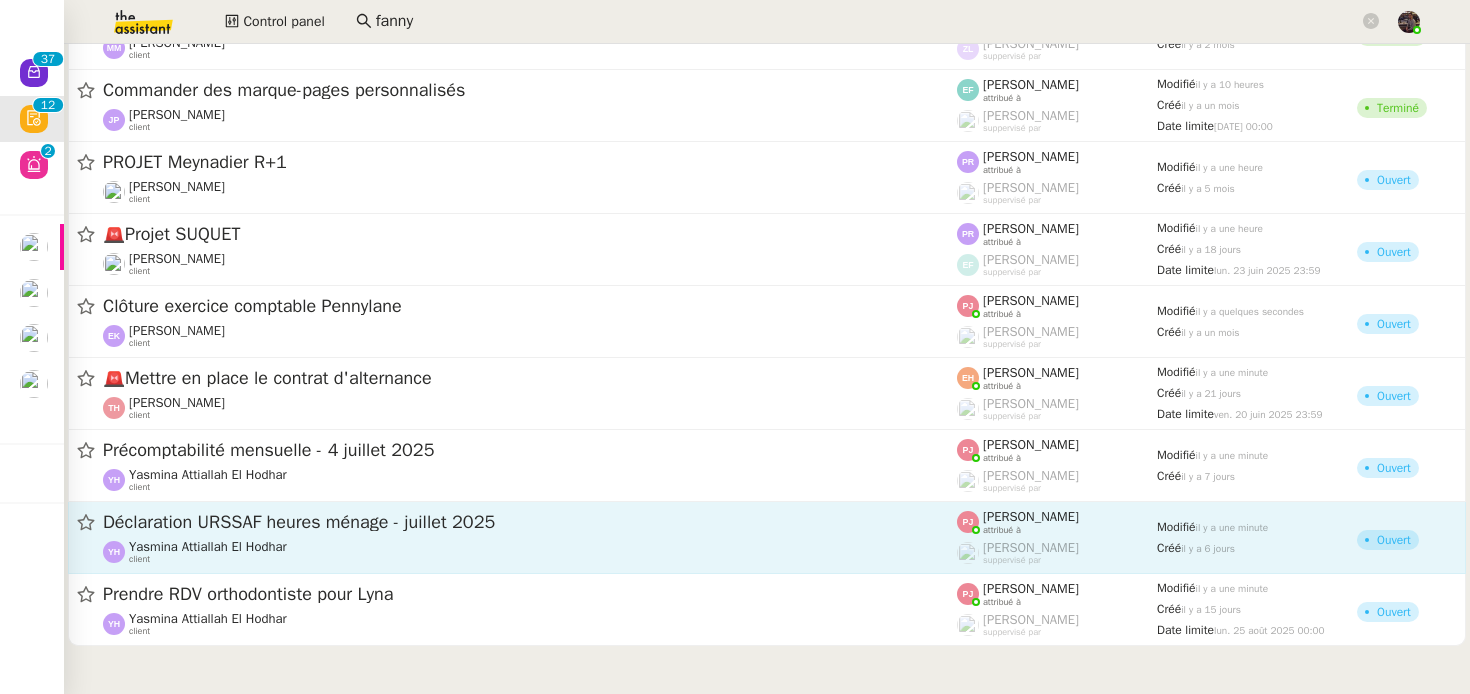 click on "Déclaration URSSAF heures ménage  - juillet 2025" 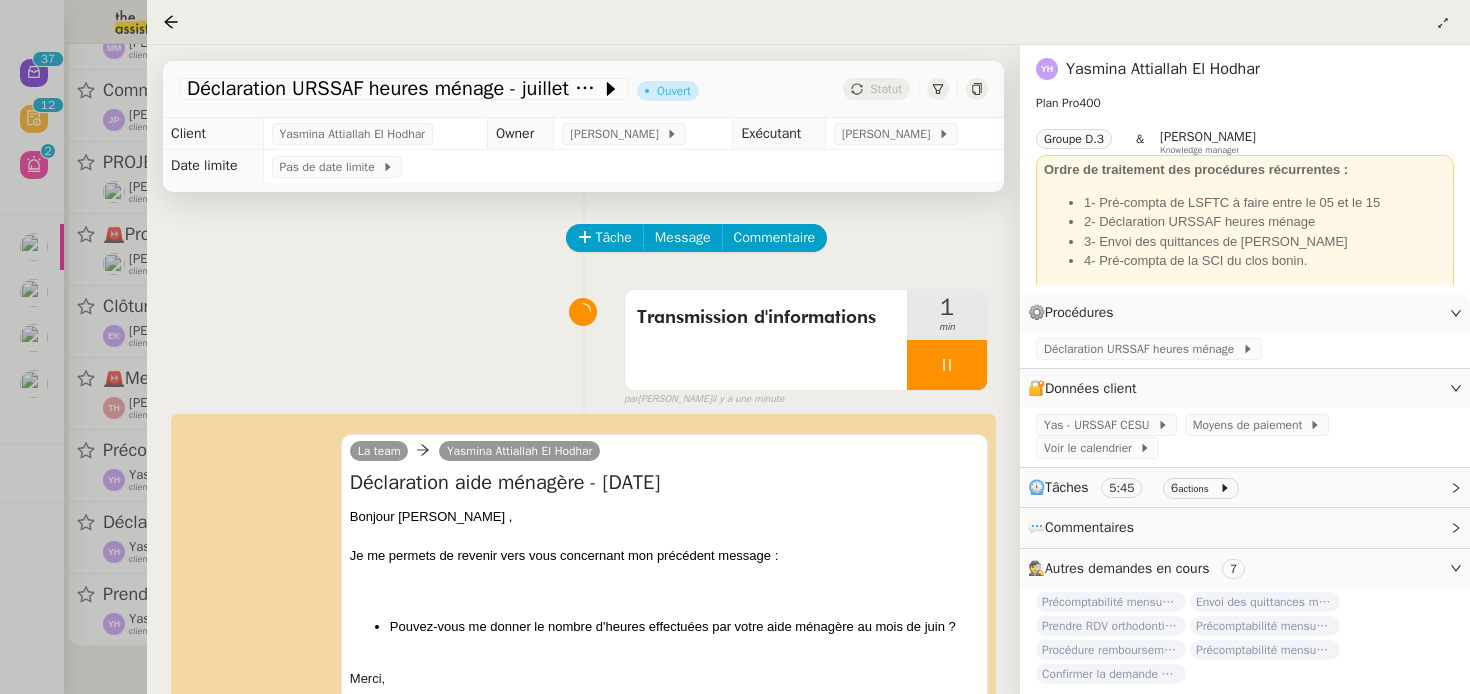 click at bounding box center [735, 347] 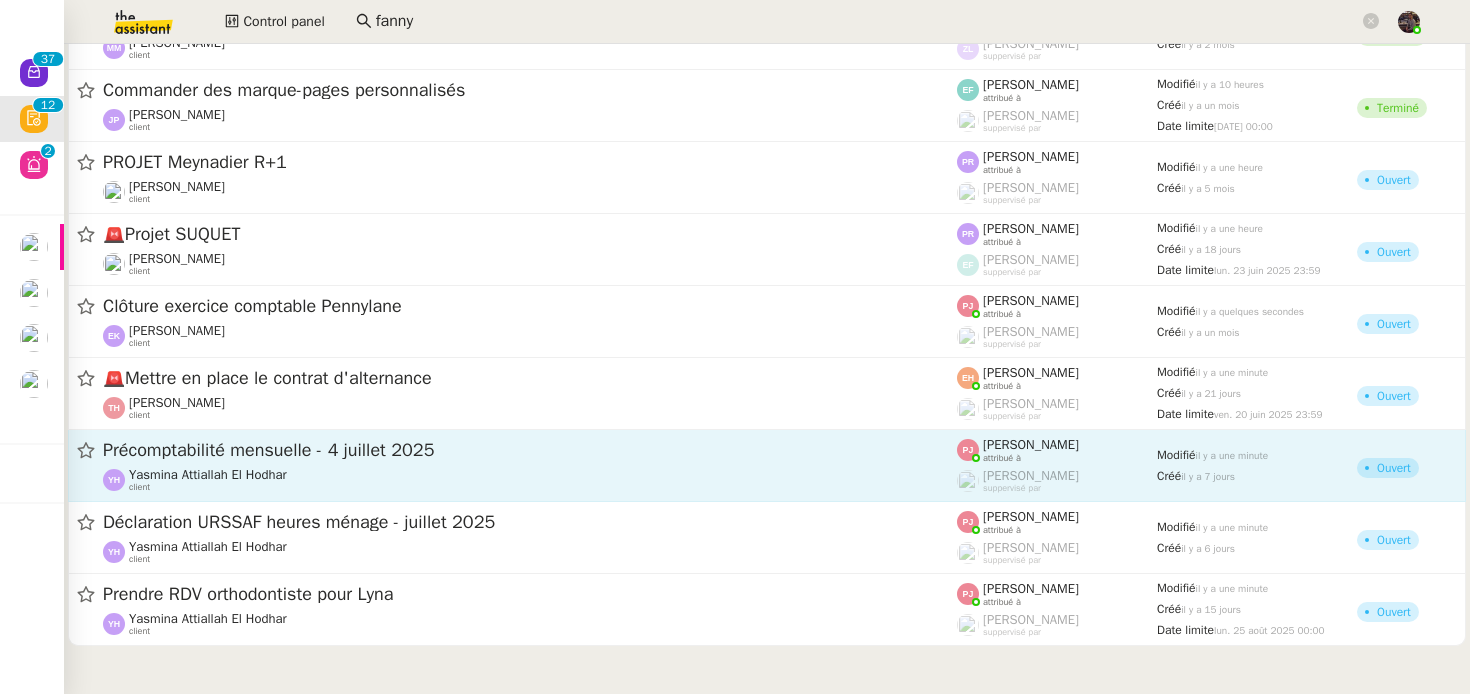click on "Yasmina  Attiallah El Hodhar" 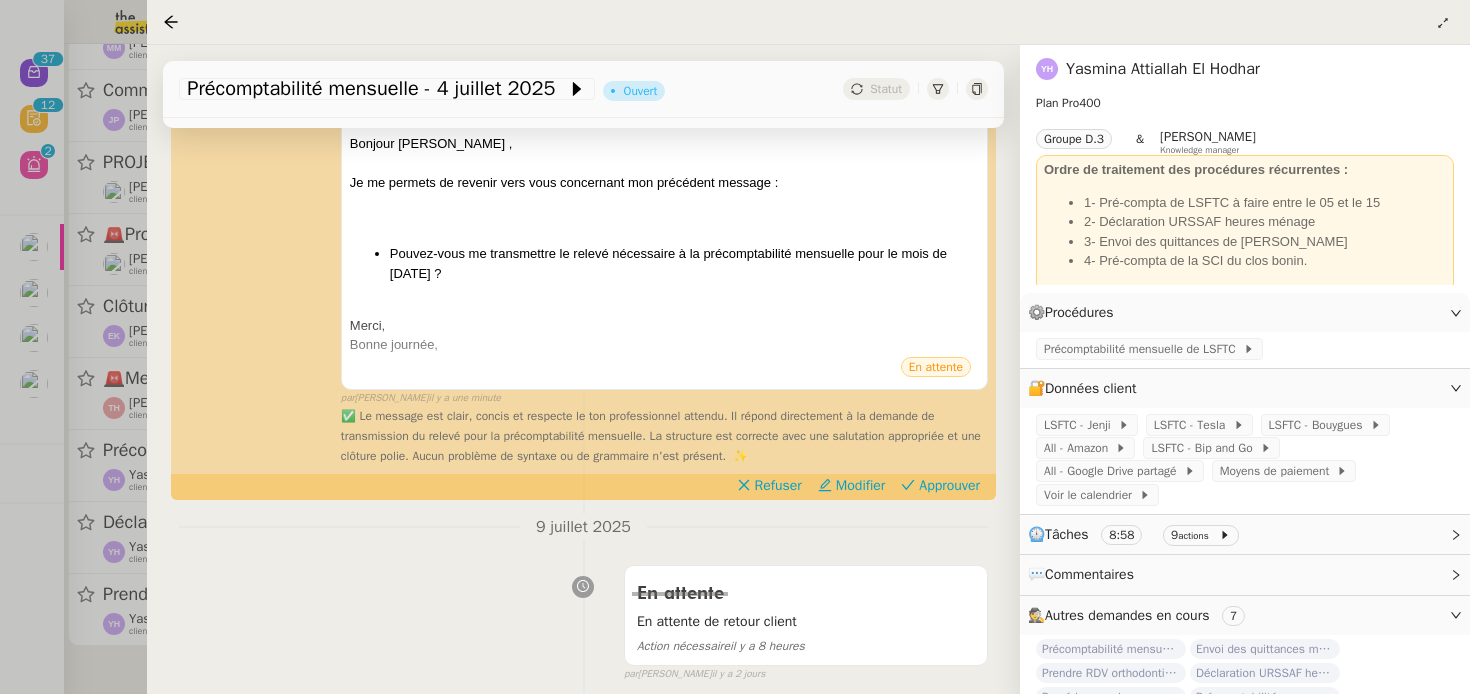 scroll, scrollTop: 484, scrollLeft: 0, axis: vertical 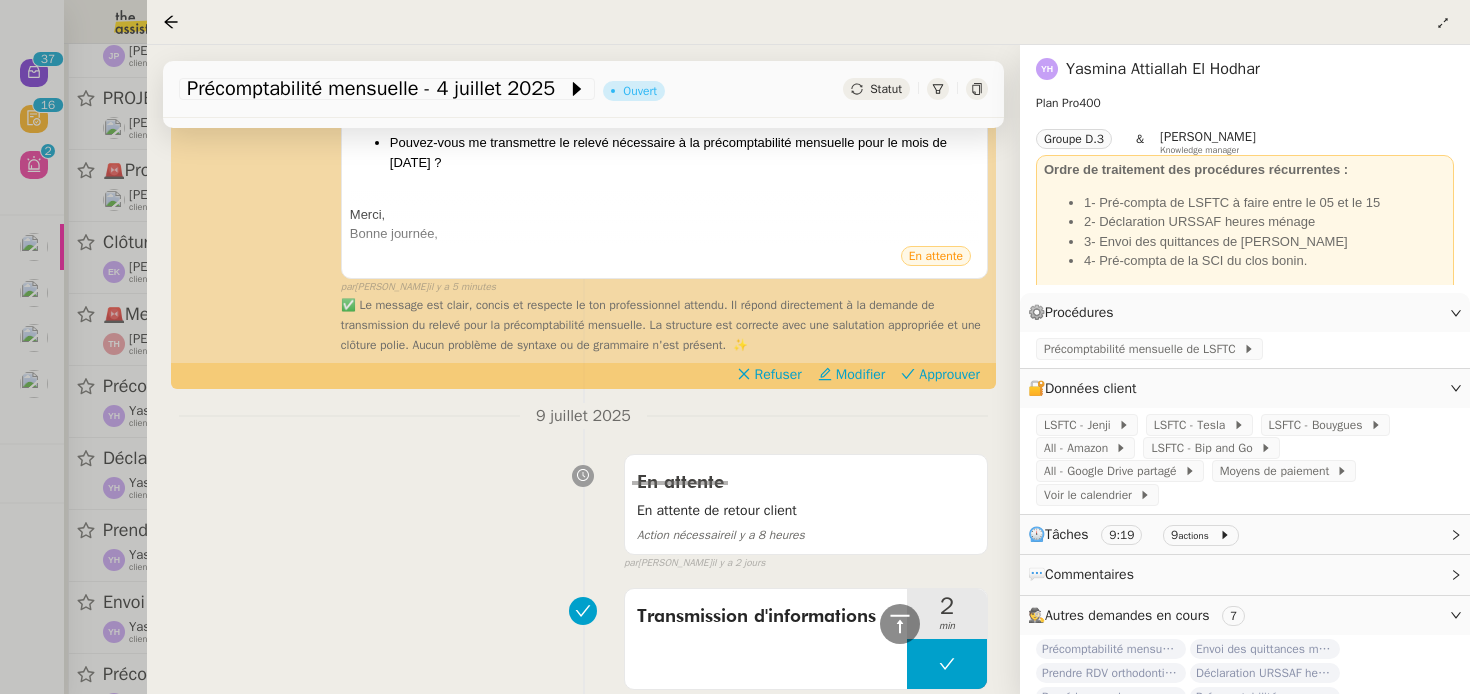 click at bounding box center [735, 347] 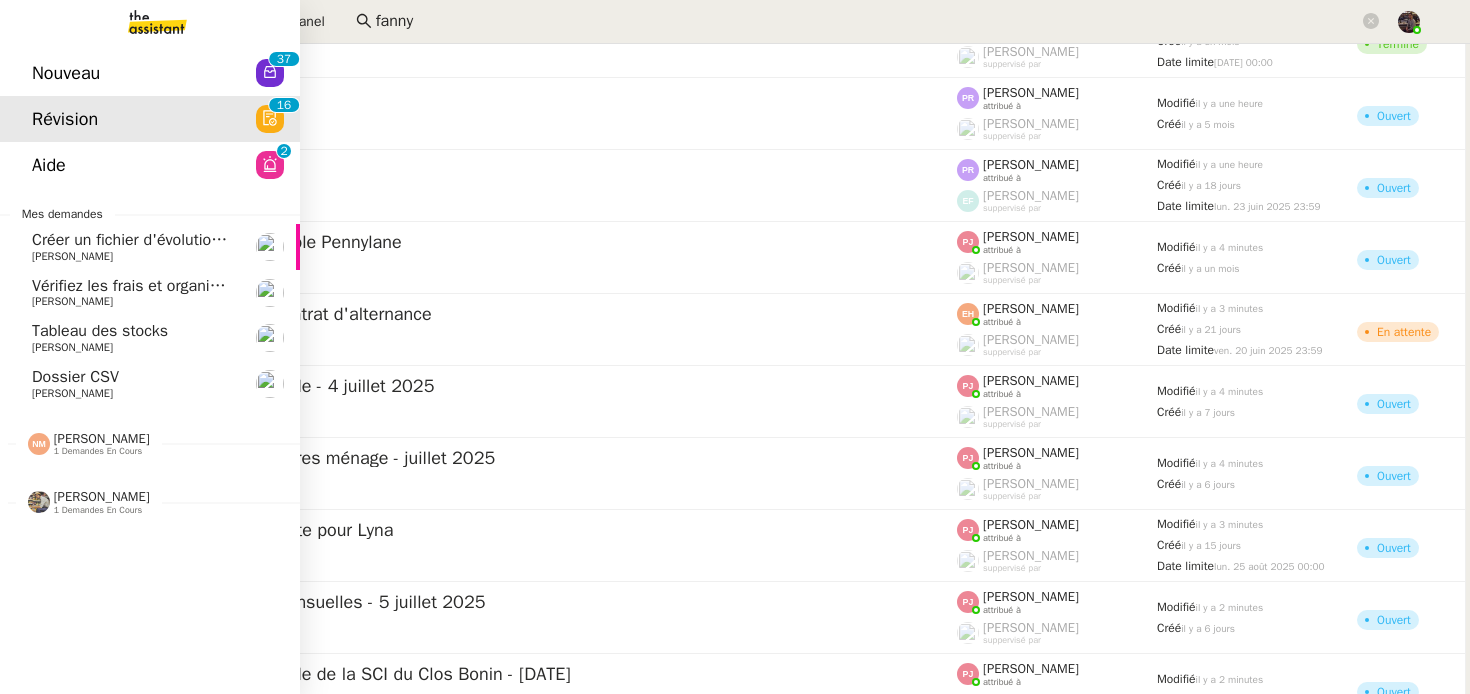 click on "Nouveau  0   1   2   3   4   5   6   7   8   9   0   1   2   3   4   5   6   7   8   9" 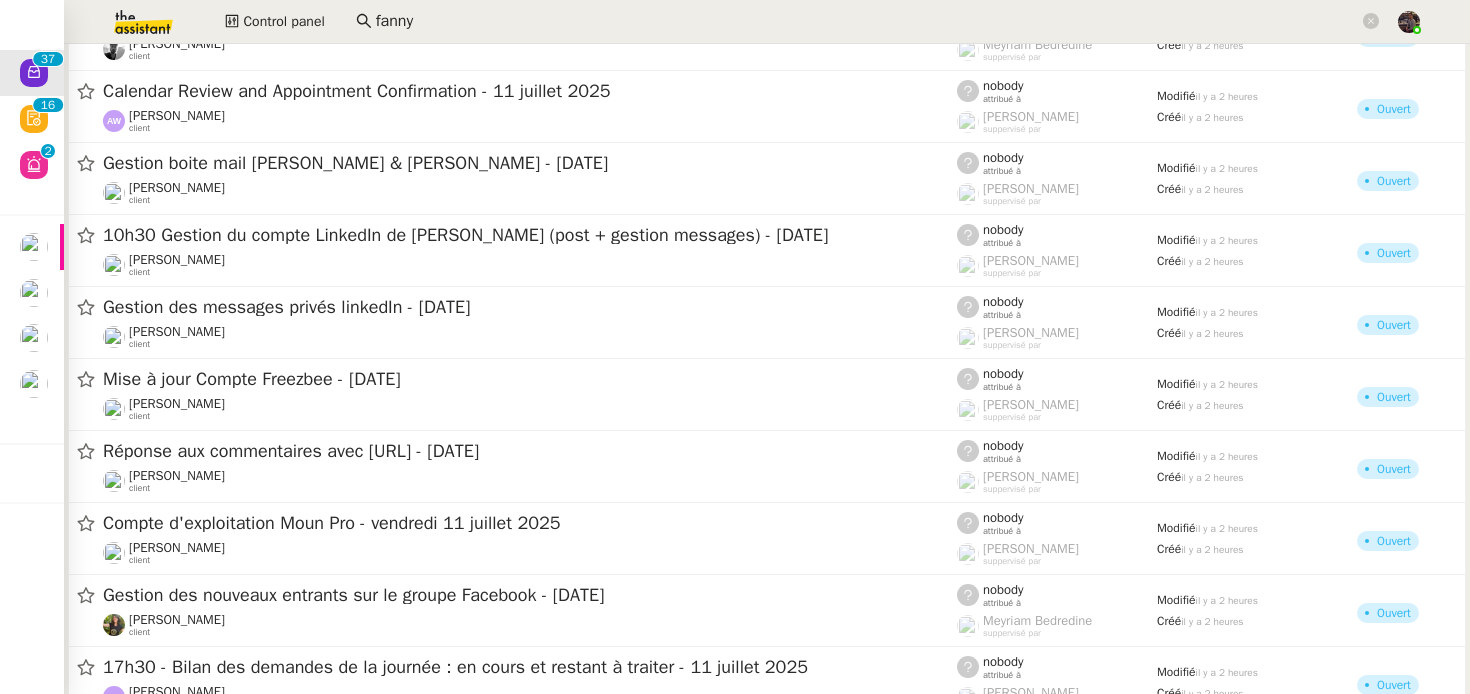 scroll, scrollTop: 2162, scrollLeft: 0, axis: vertical 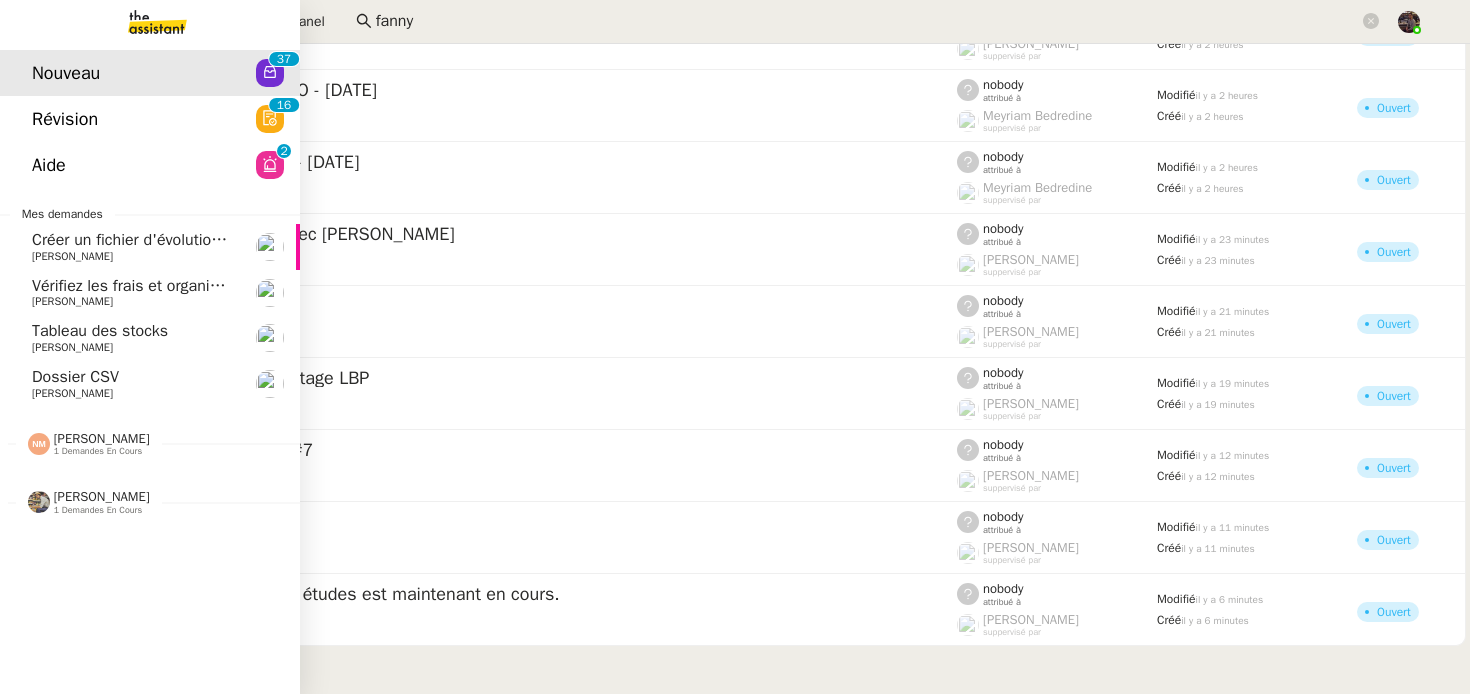 click on "Révision" 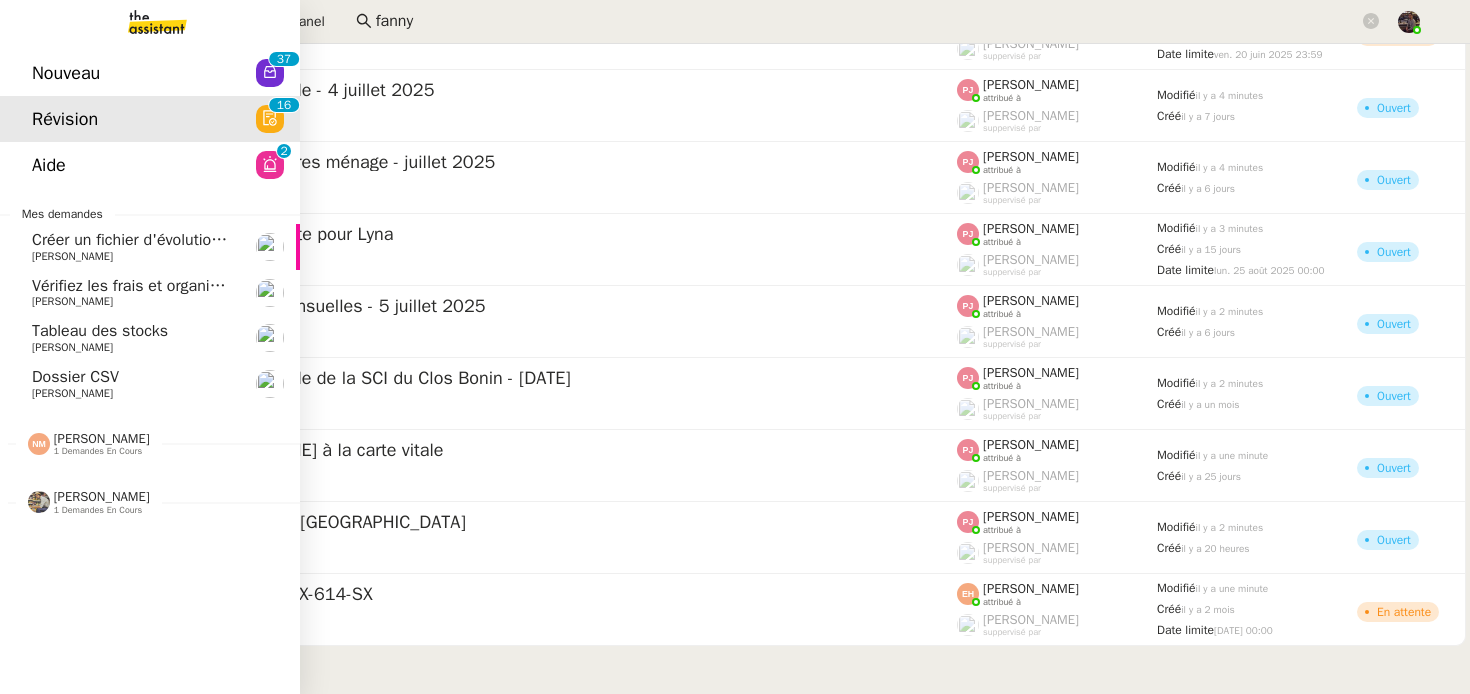 scroll, scrollTop: 566, scrollLeft: 0, axis: vertical 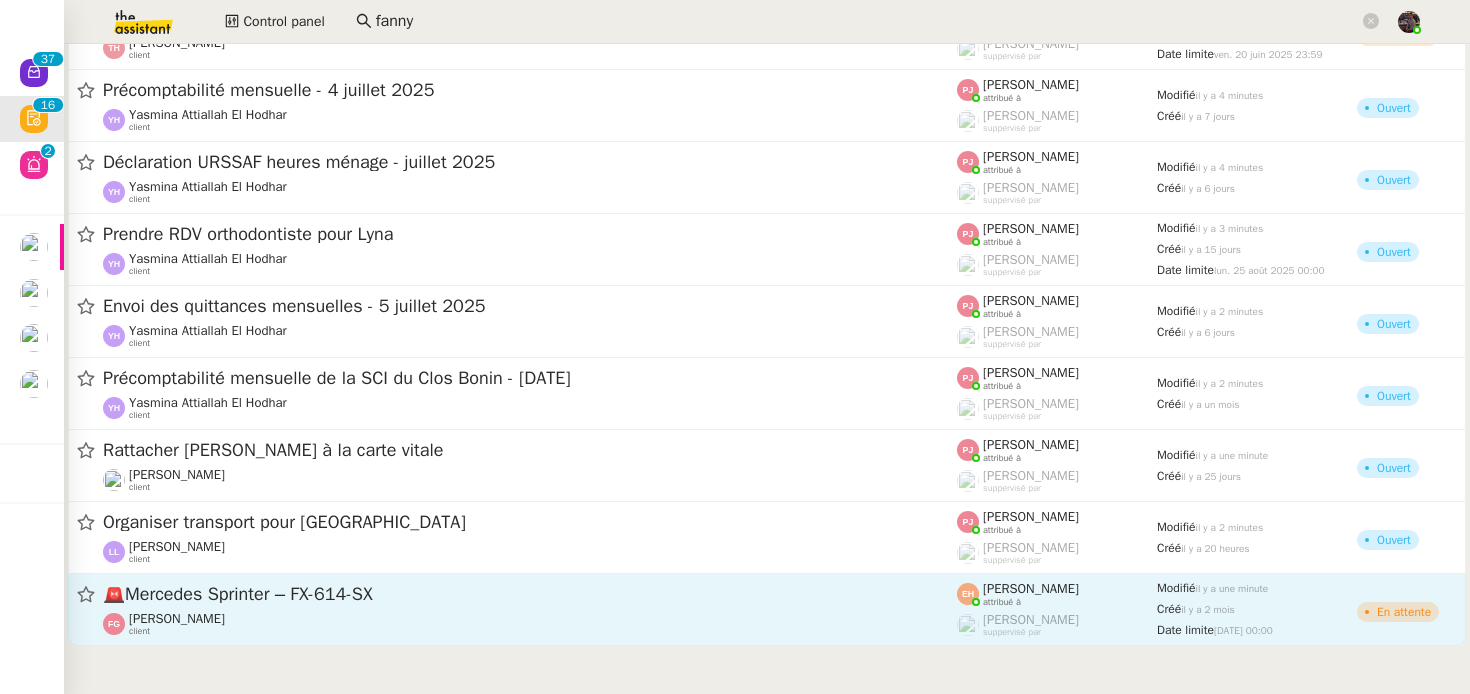 click on "Franck Giraschi    client" 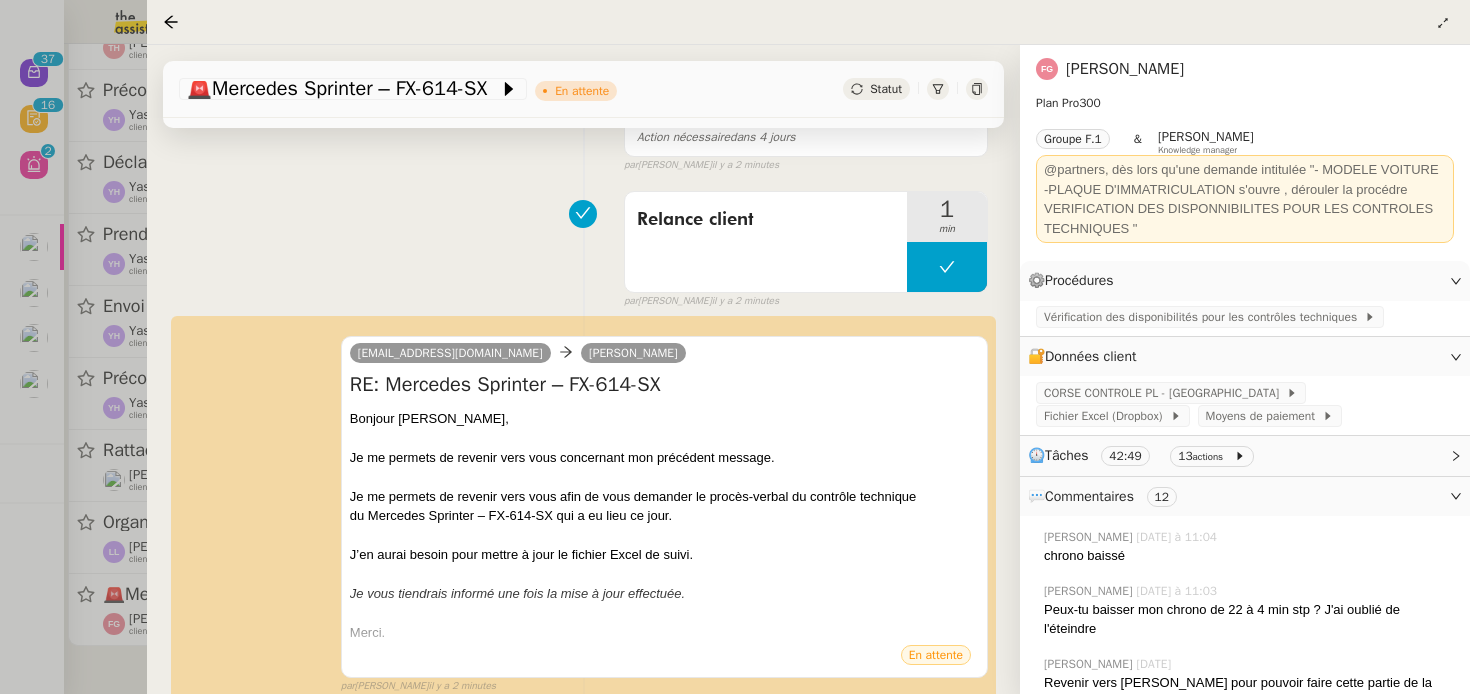 scroll, scrollTop: 329, scrollLeft: 0, axis: vertical 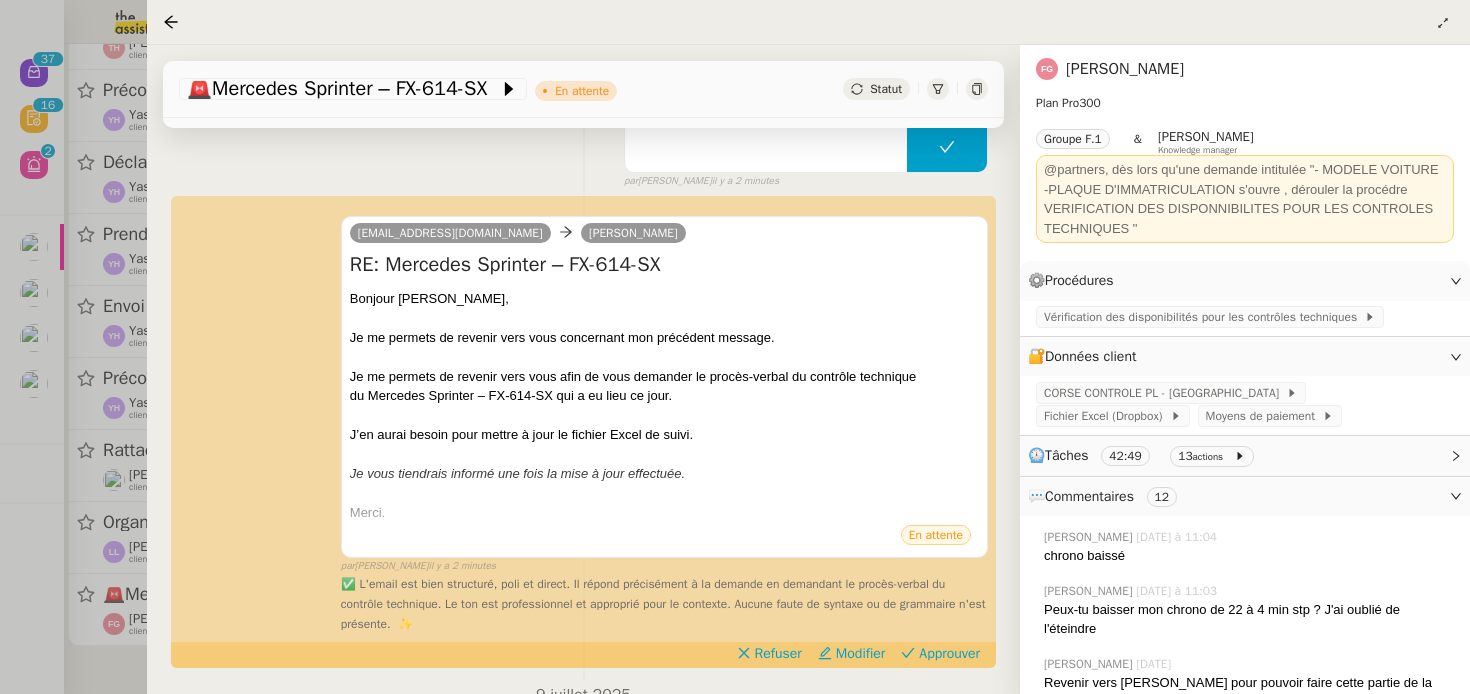 click at bounding box center (735, 347) 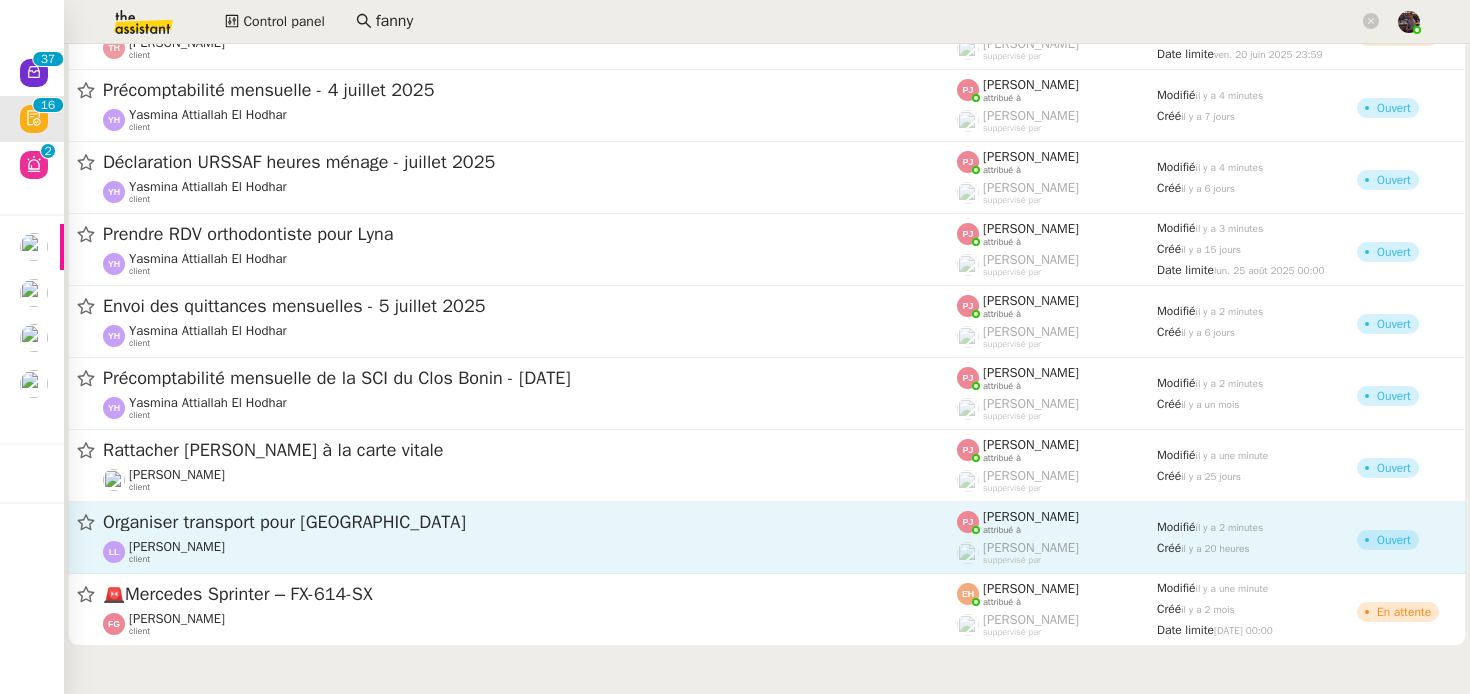 click on "Organiser transport pour [GEOGRAPHIC_DATA]" 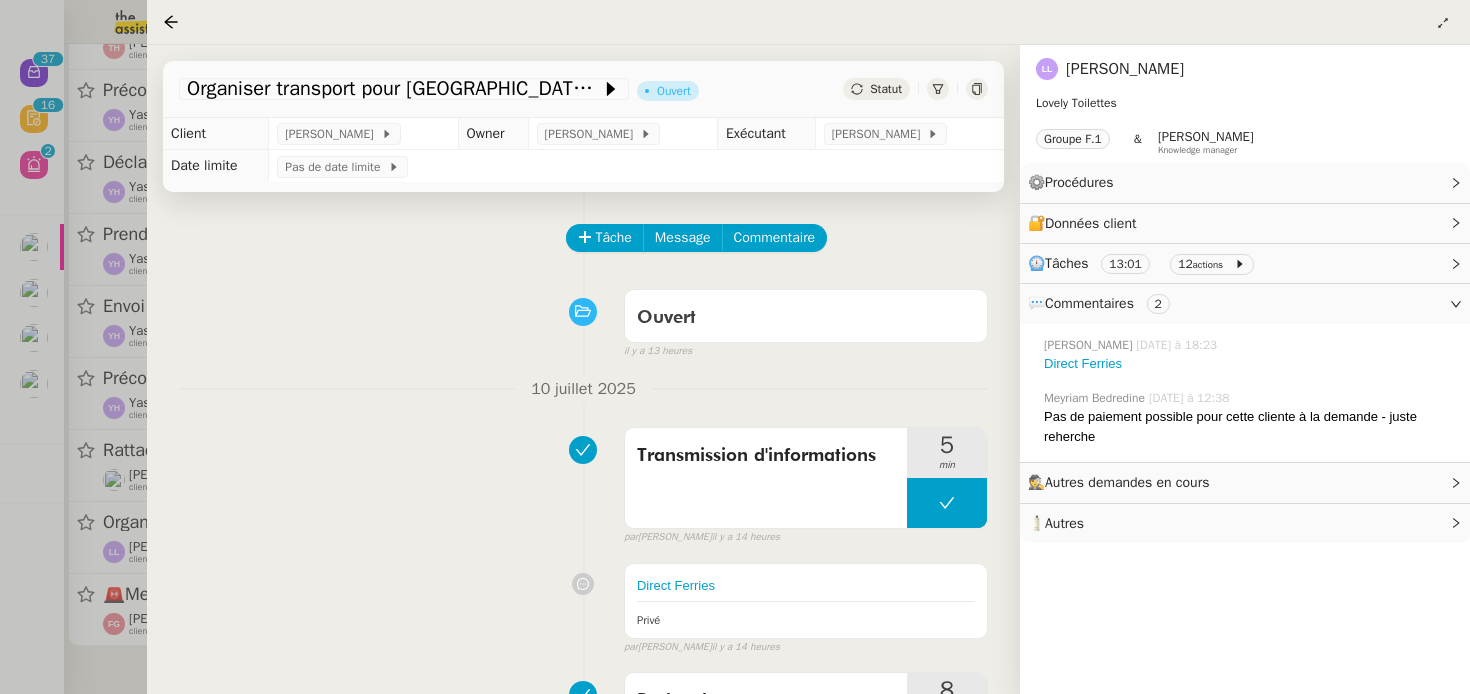 click at bounding box center [735, 347] 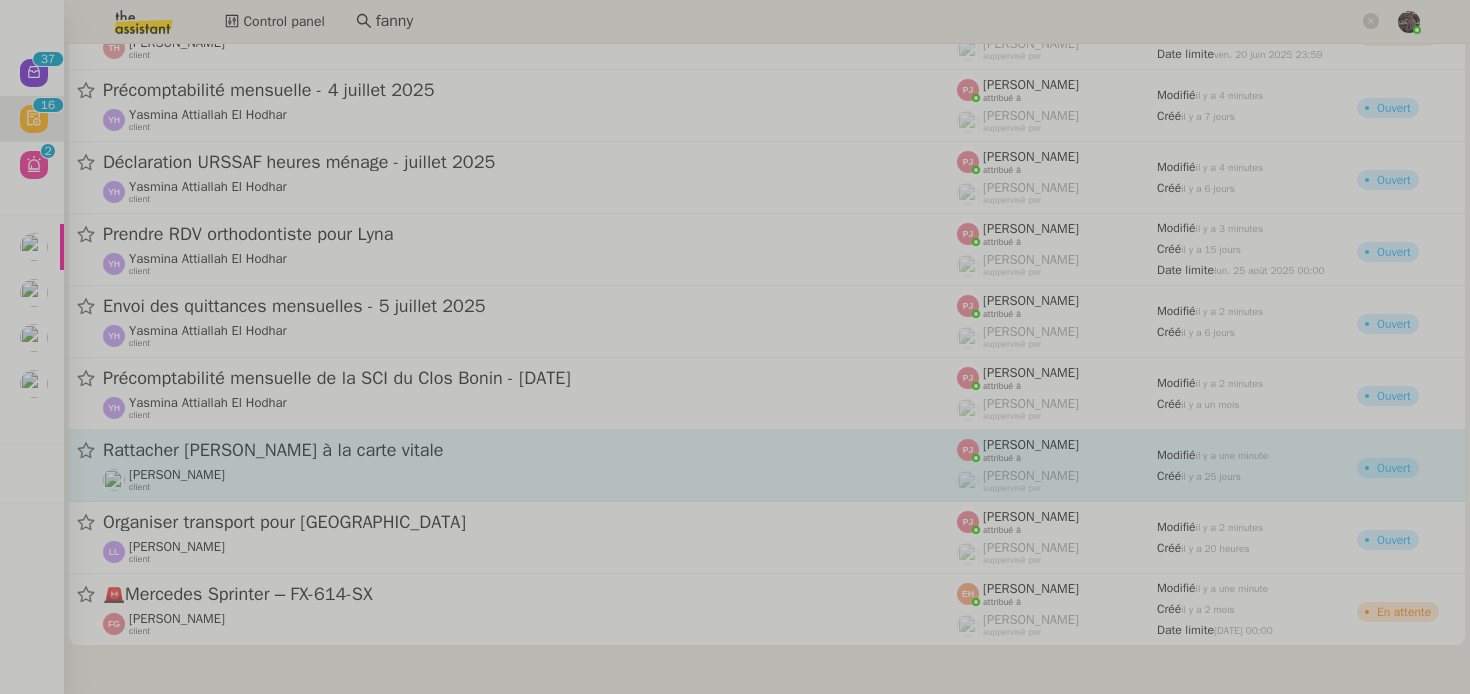 click on "Rattacher [PERSON_NAME] à la carte vitale" 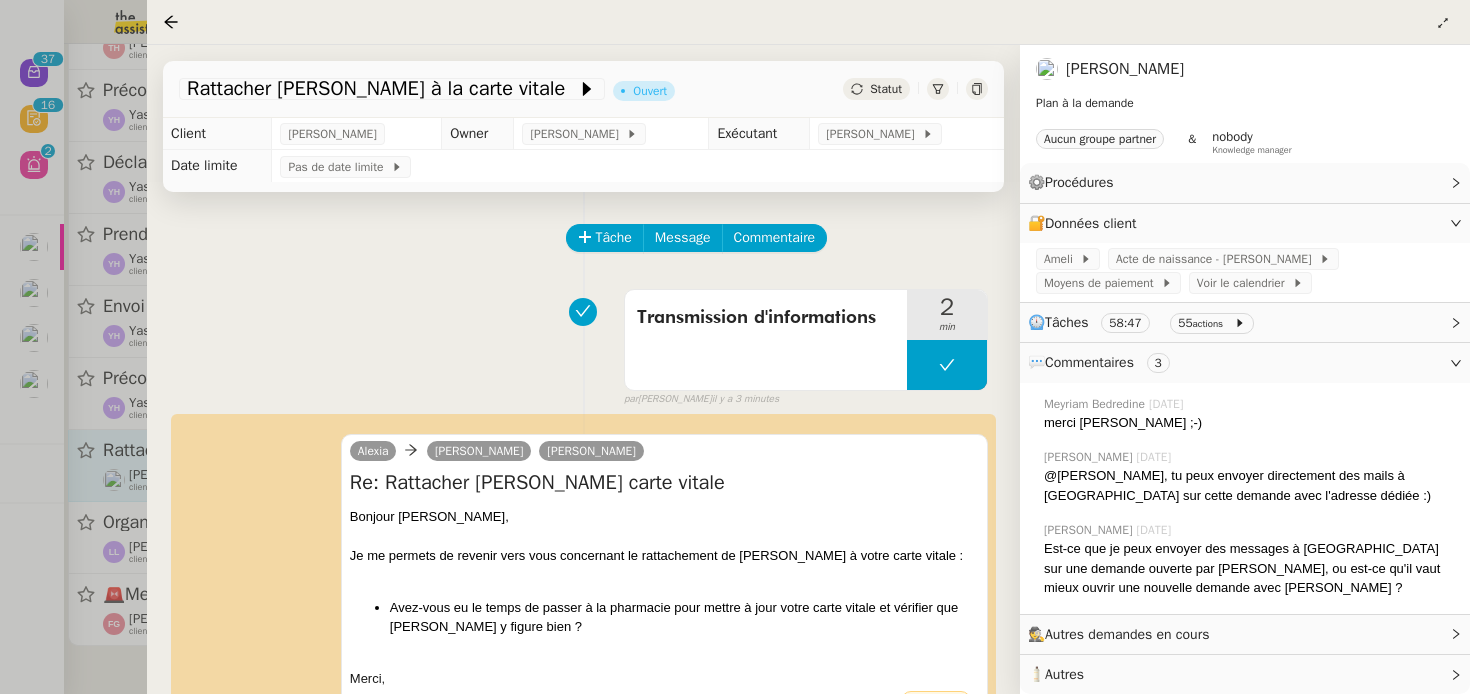 scroll, scrollTop: 411, scrollLeft: 0, axis: vertical 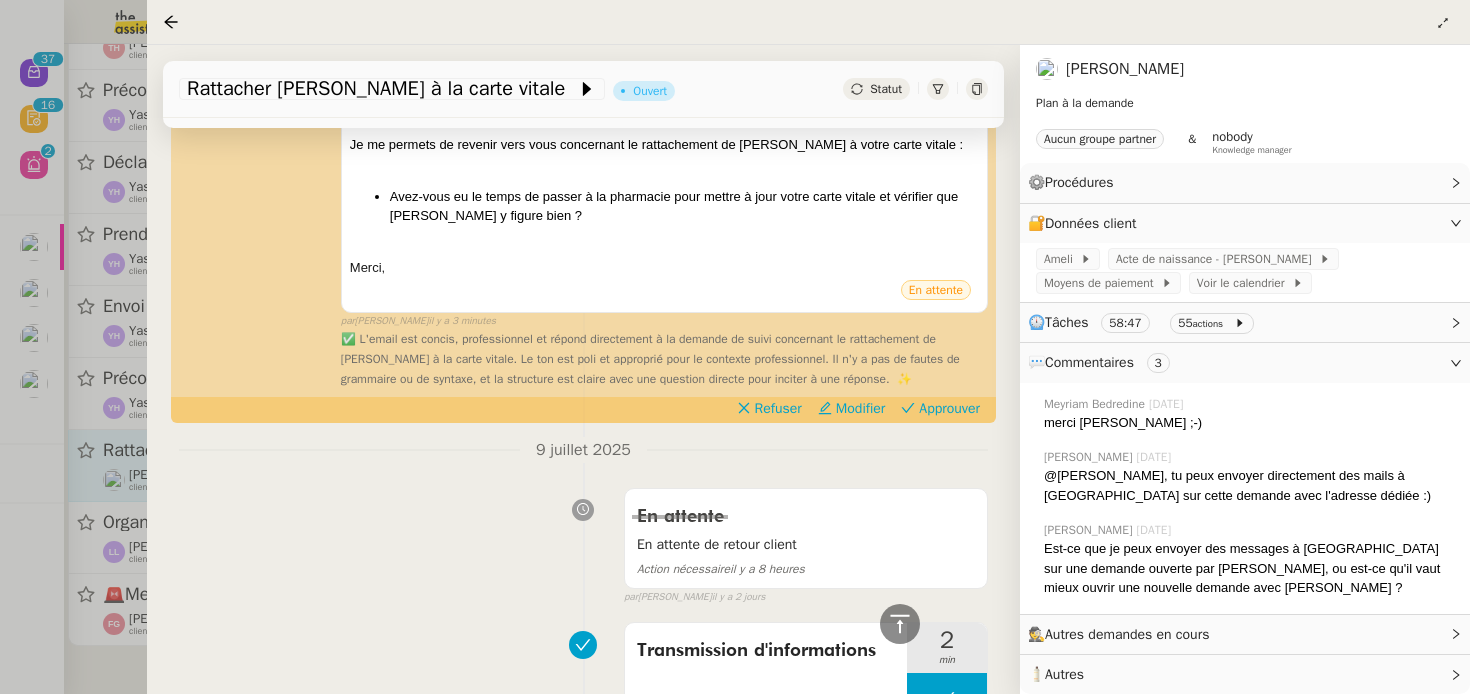 click on "9 juillet 2025" at bounding box center (583, 450) 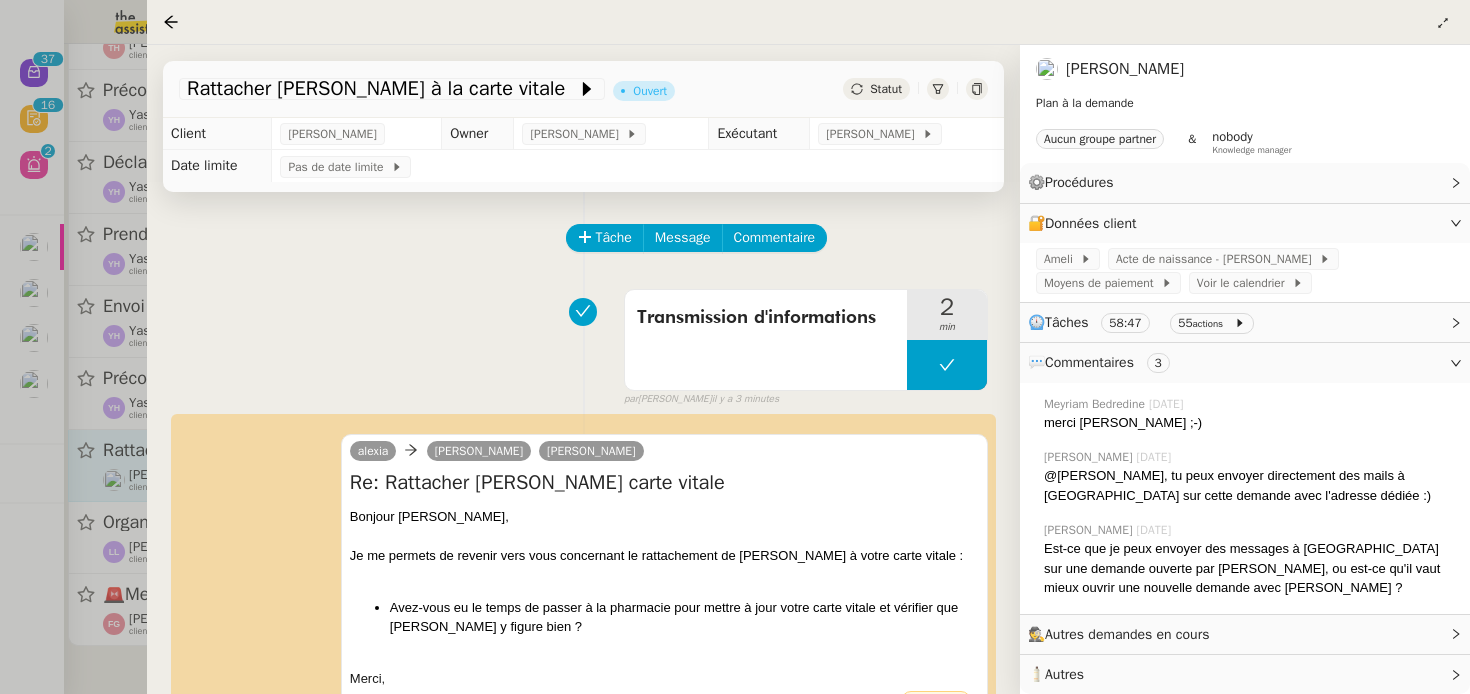 scroll, scrollTop: 541, scrollLeft: 0, axis: vertical 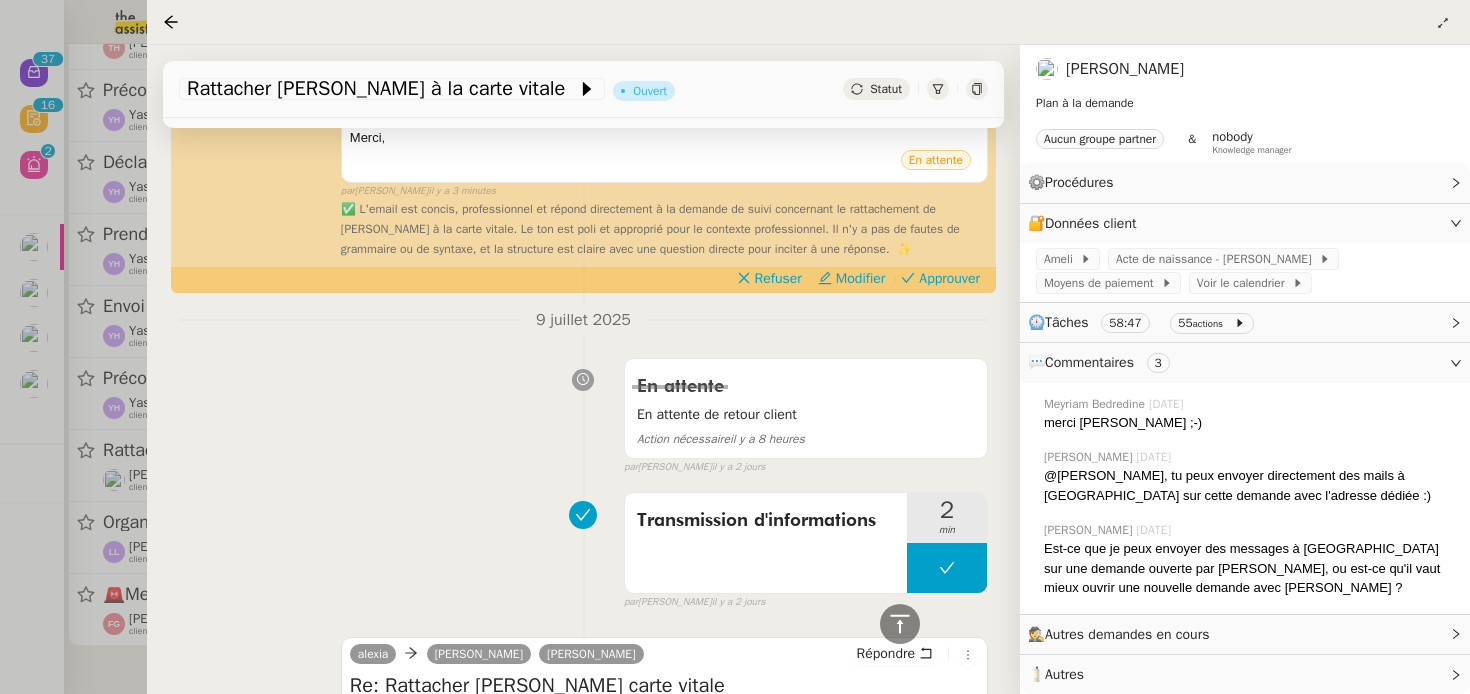 click at bounding box center (735, 347) 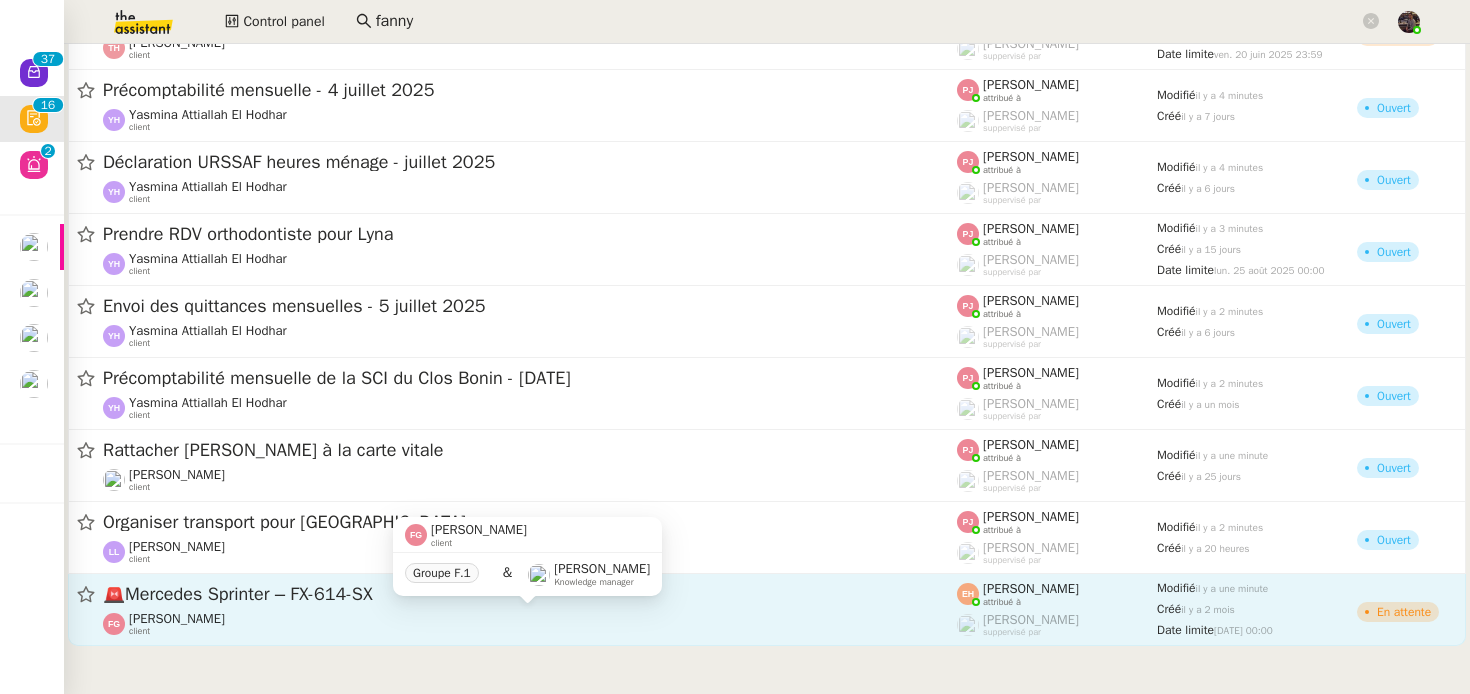 click on "Franck Giraschi    client" 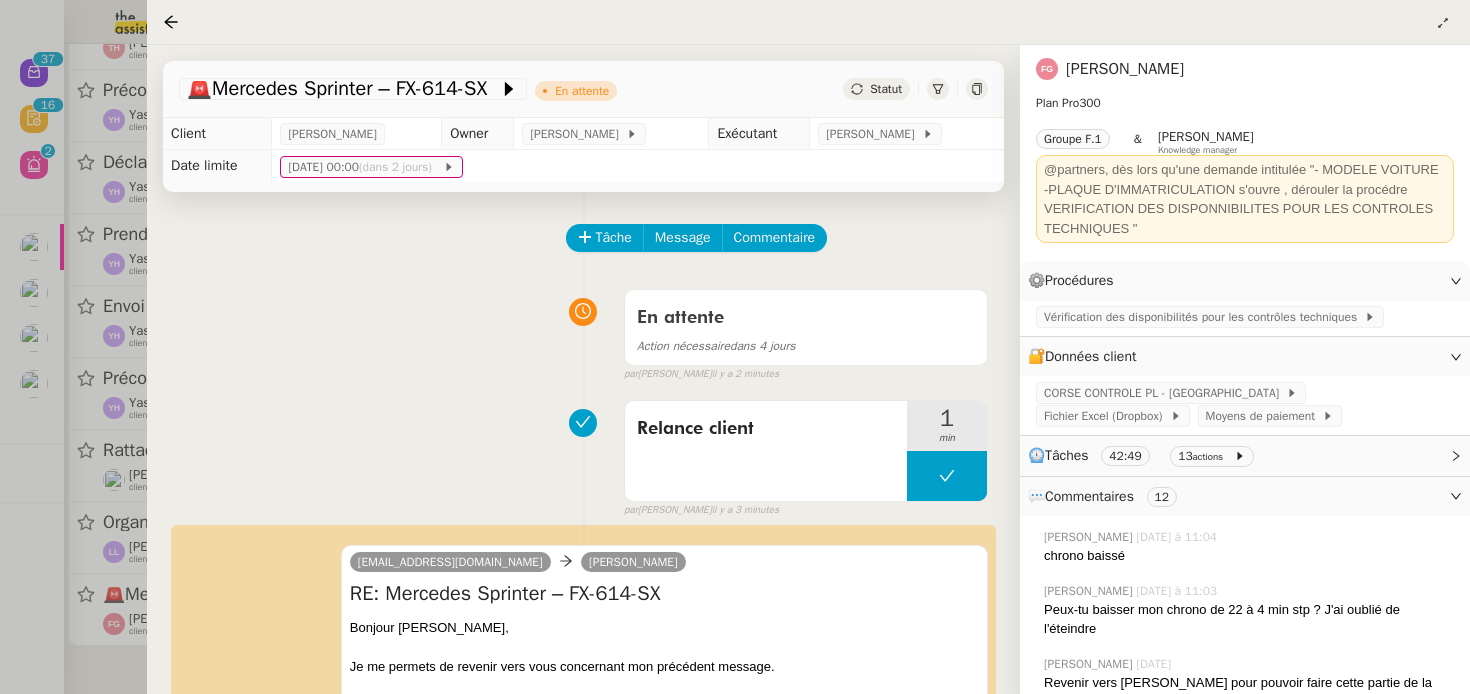 scroll, scrollTop: 548, scrollLeft: 0, axis: vertical 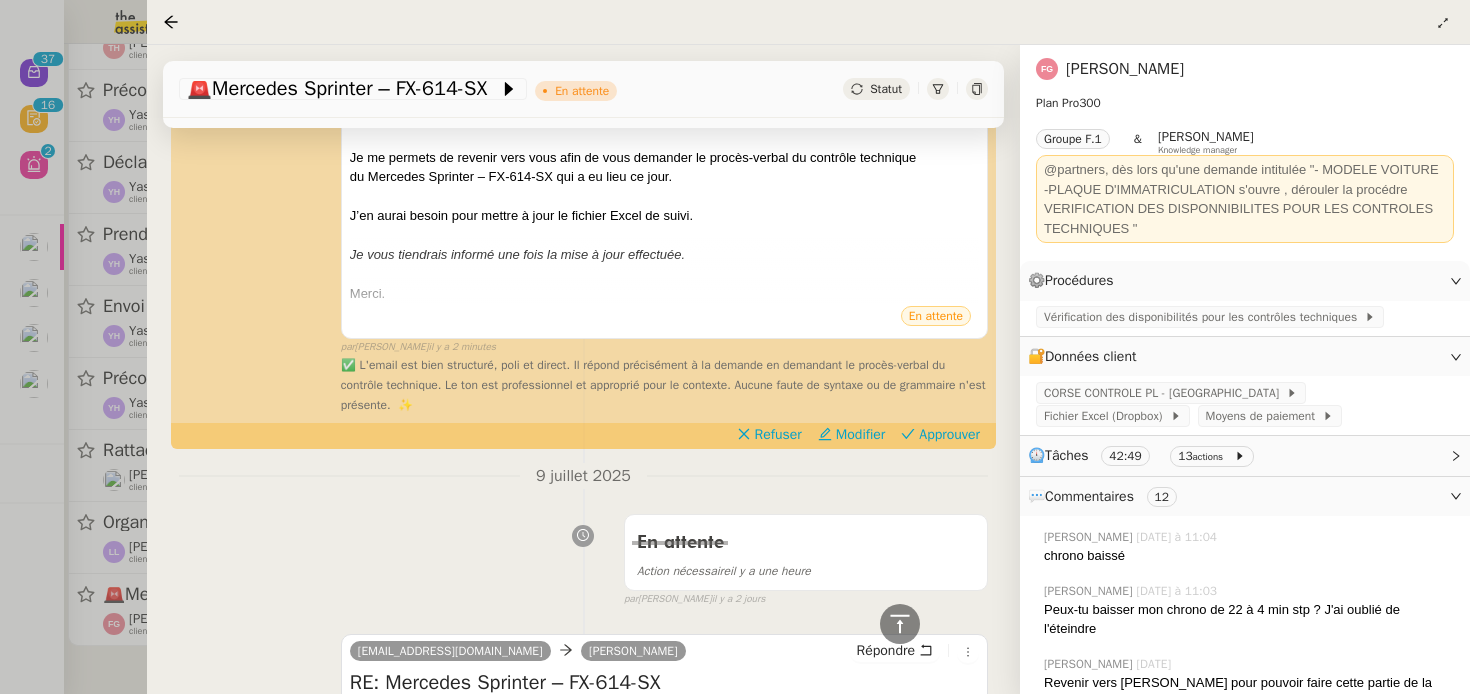click at bounding box center (735, 347) 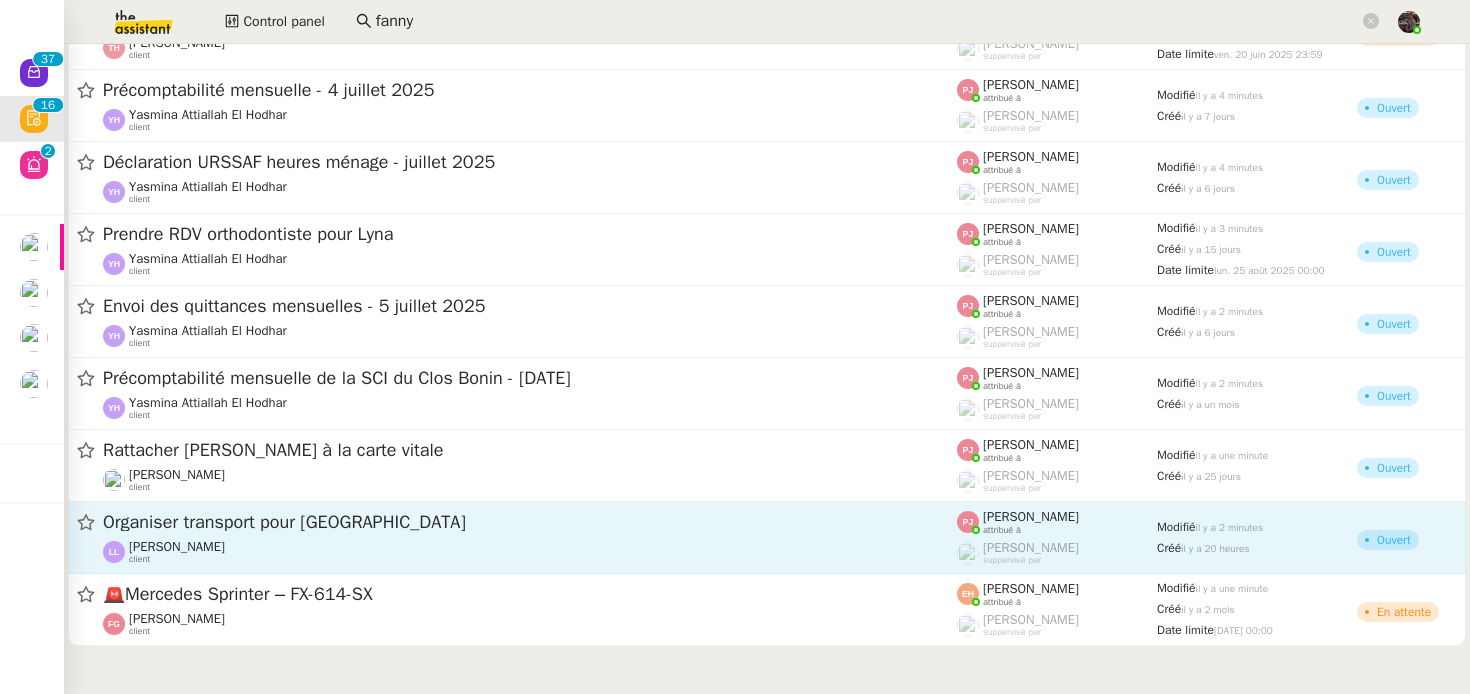 click on "Organiser transport pour Ajaccio  Lucie Lebrun    client" 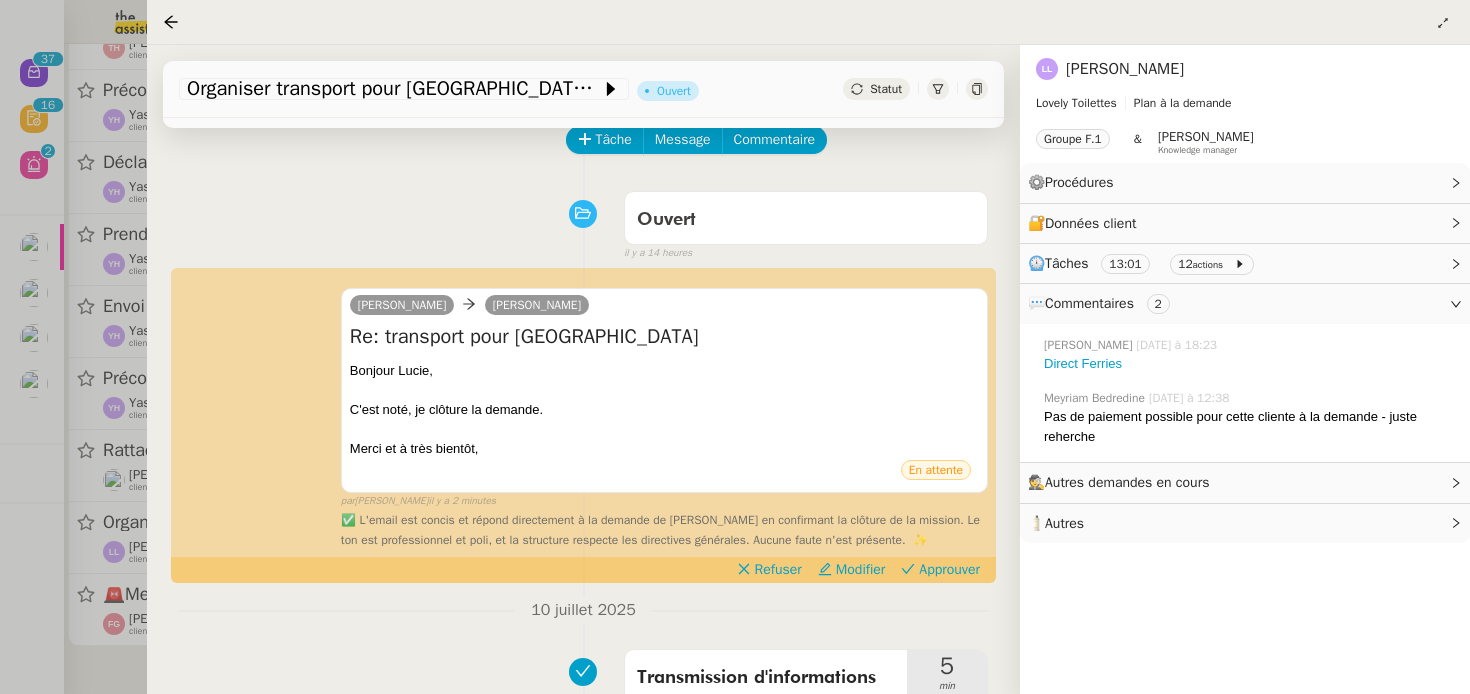 scroll, scrollTop: 103, scrollLeft: 0, axis: vertical 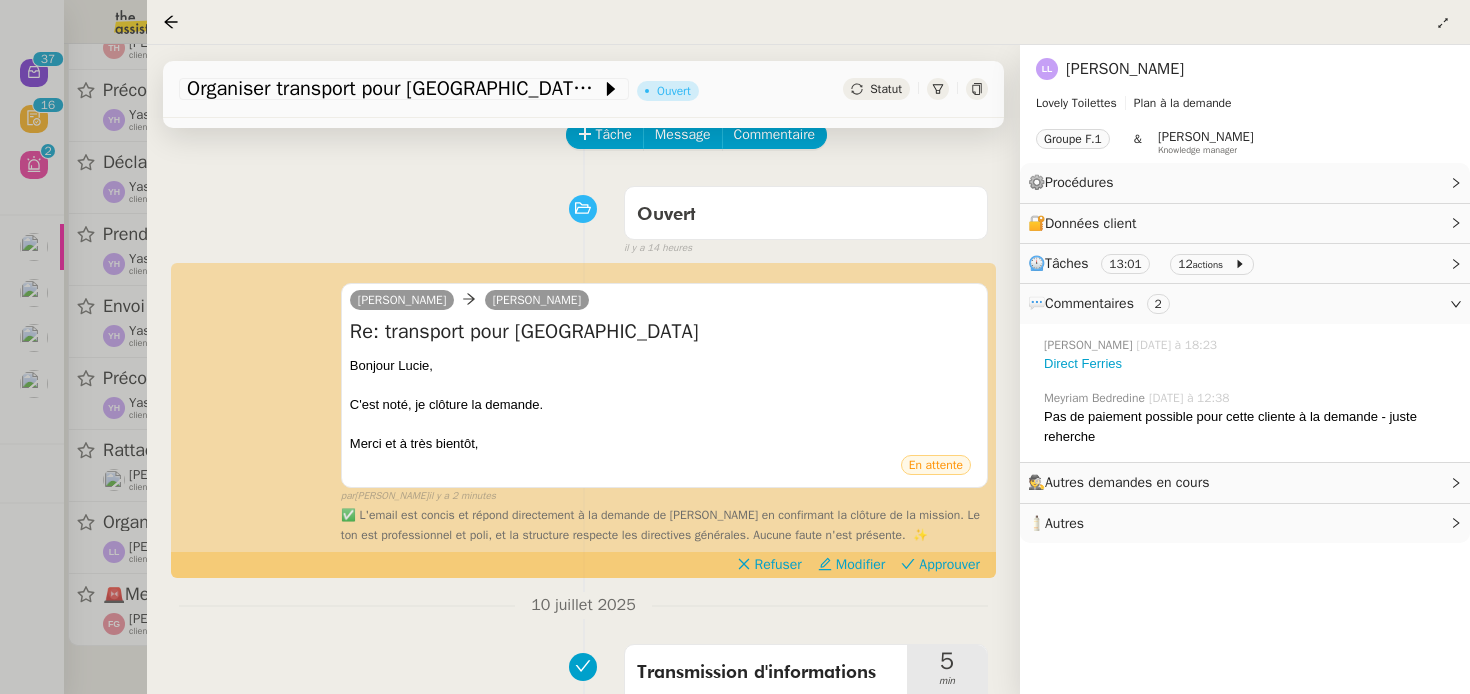 click at bounding box center [735, 347] 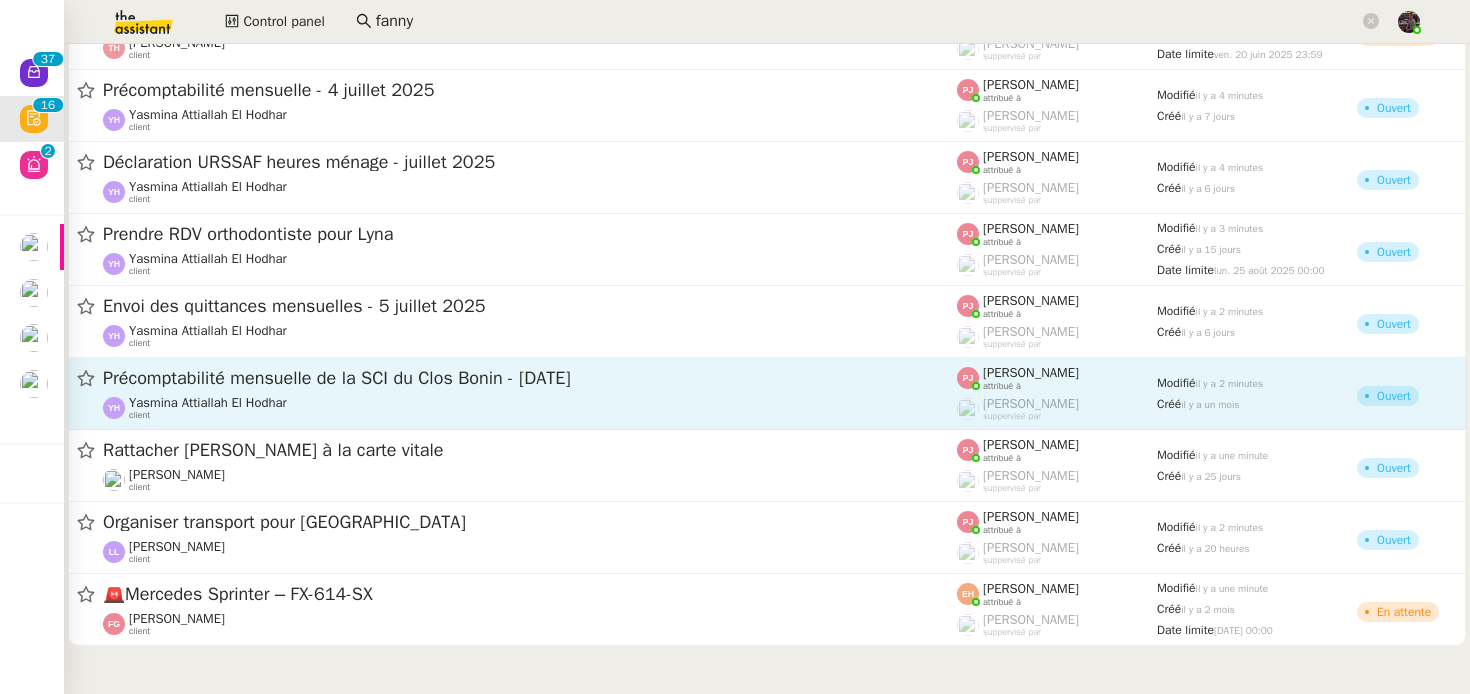 click on "Yasmina  Attiallah El Hodhar" 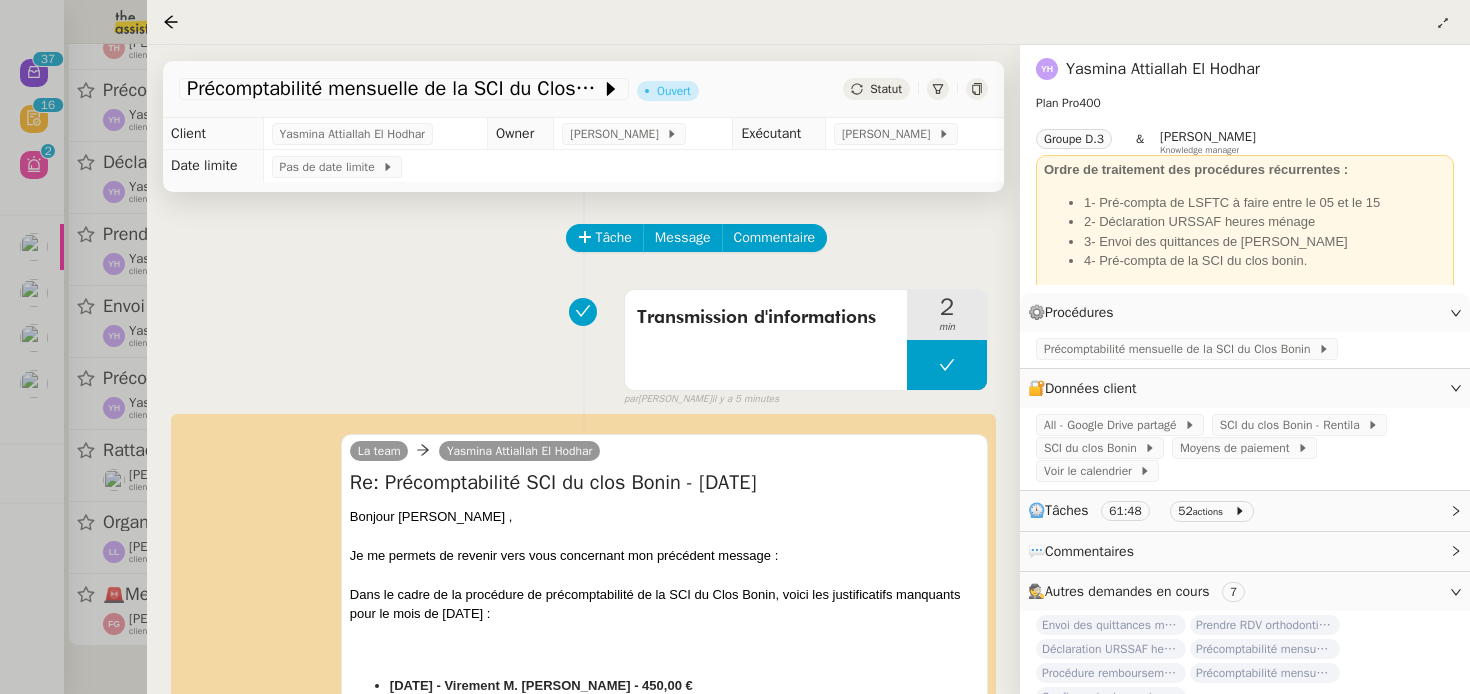 scroll, scrollTop: 264, scrollLeft: 0, axis: vertical 